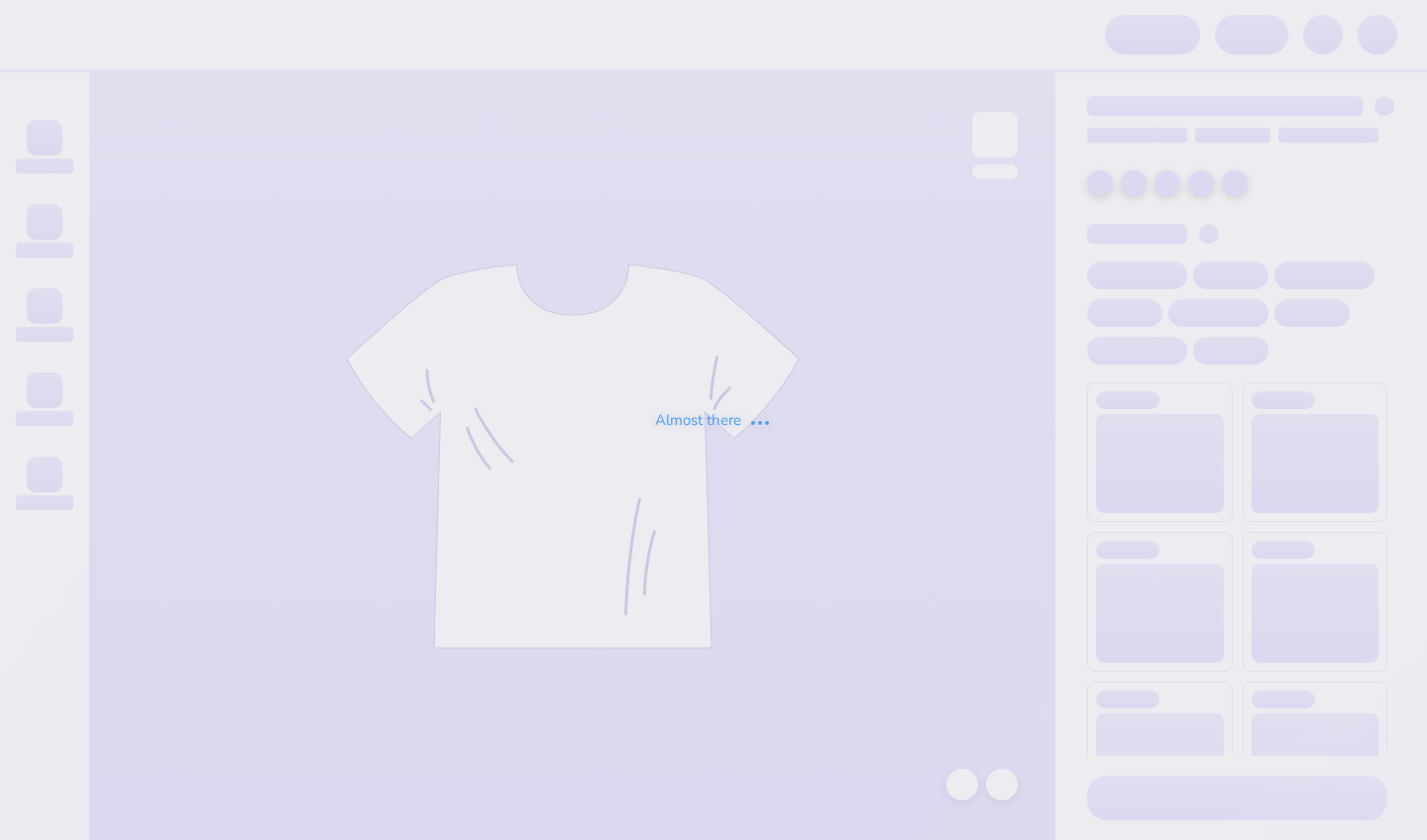 scroll, scrollTop: 0, scrollLeft: 0, axis: both 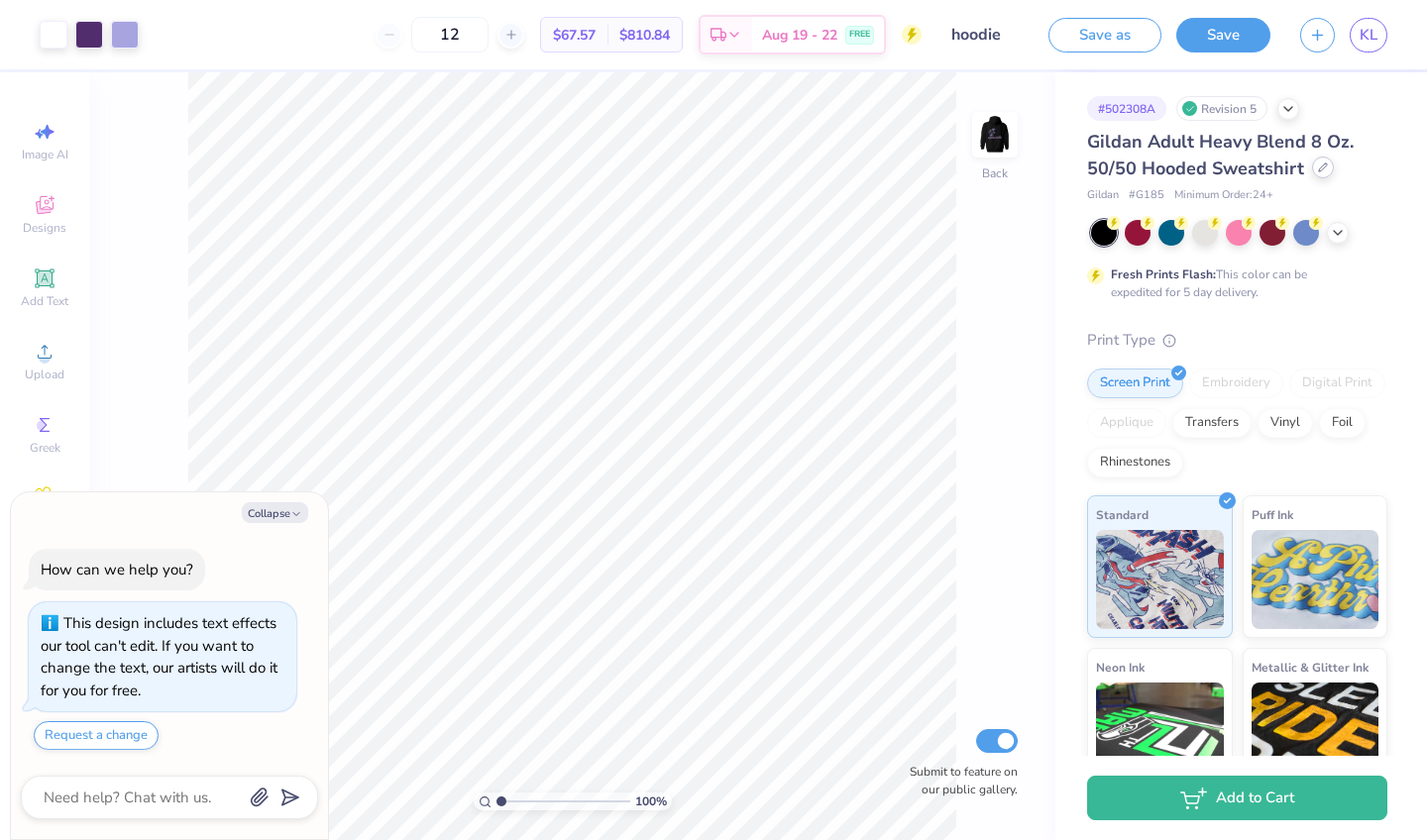 click at bounding box center (1323, 167) 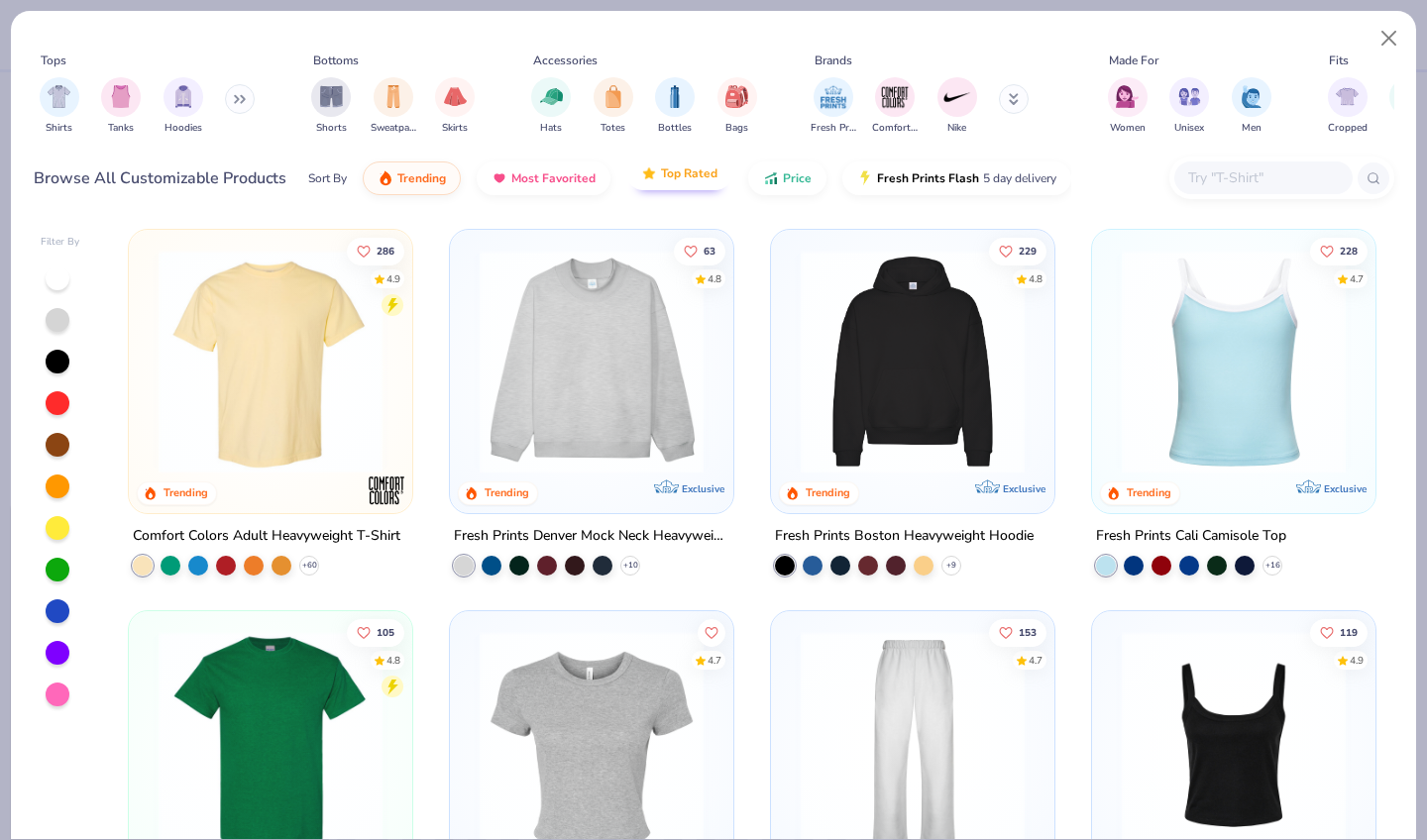 scroll, scrollTop: 0, scrollLeft: 0, axis: both 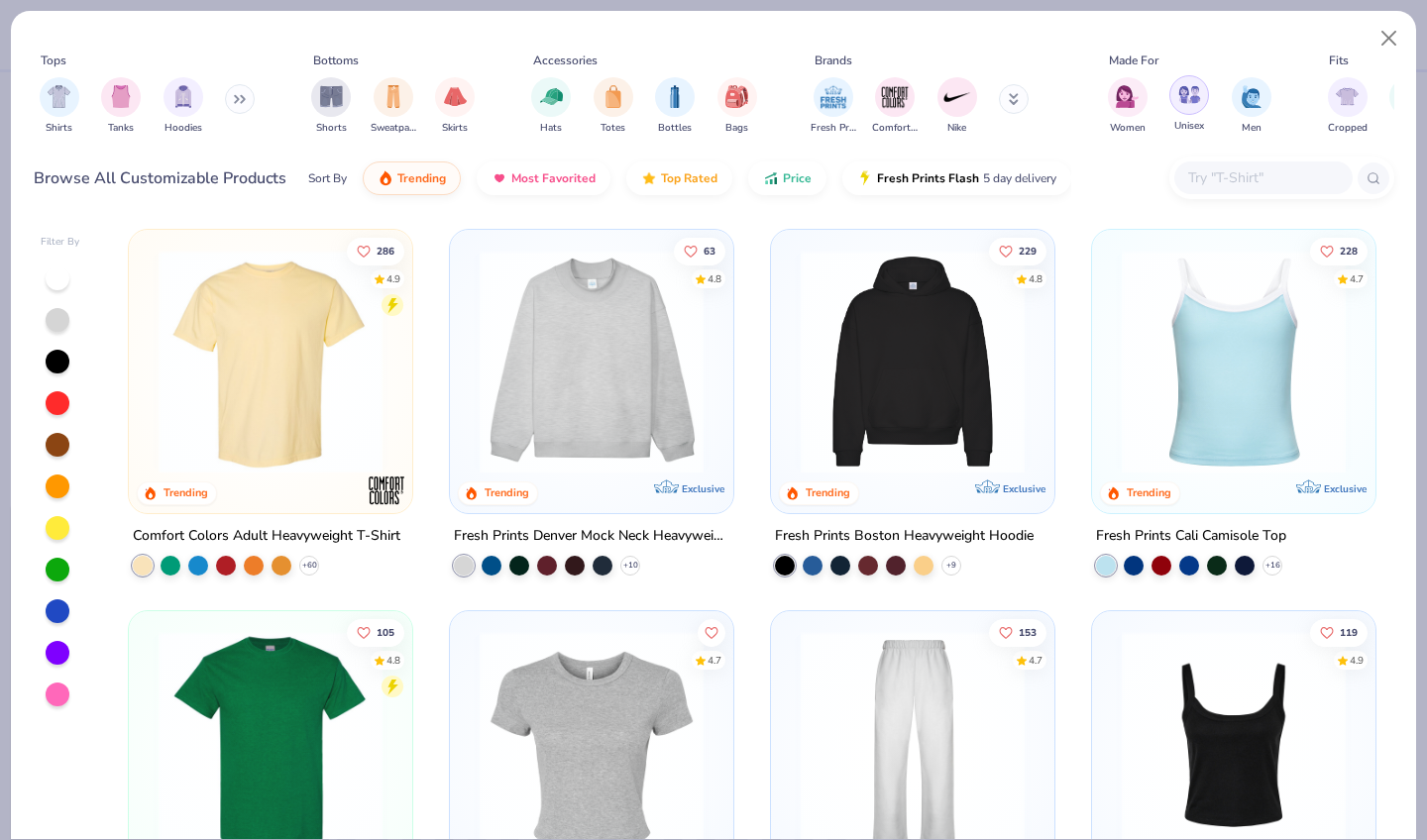 click at bounding box center [1189, 94] 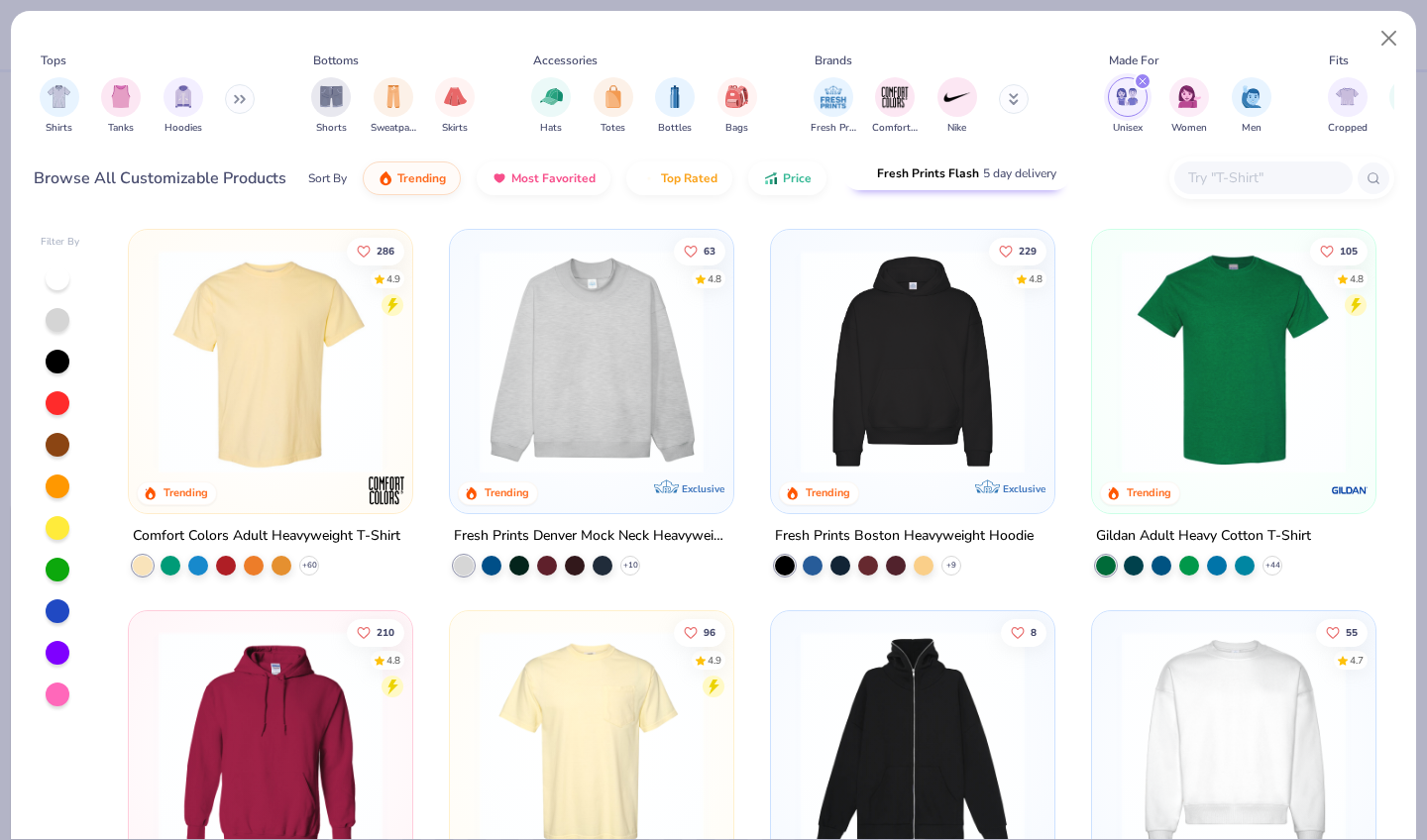 scroll, scrollTop: 0, scrollLeft: 0, axis: both 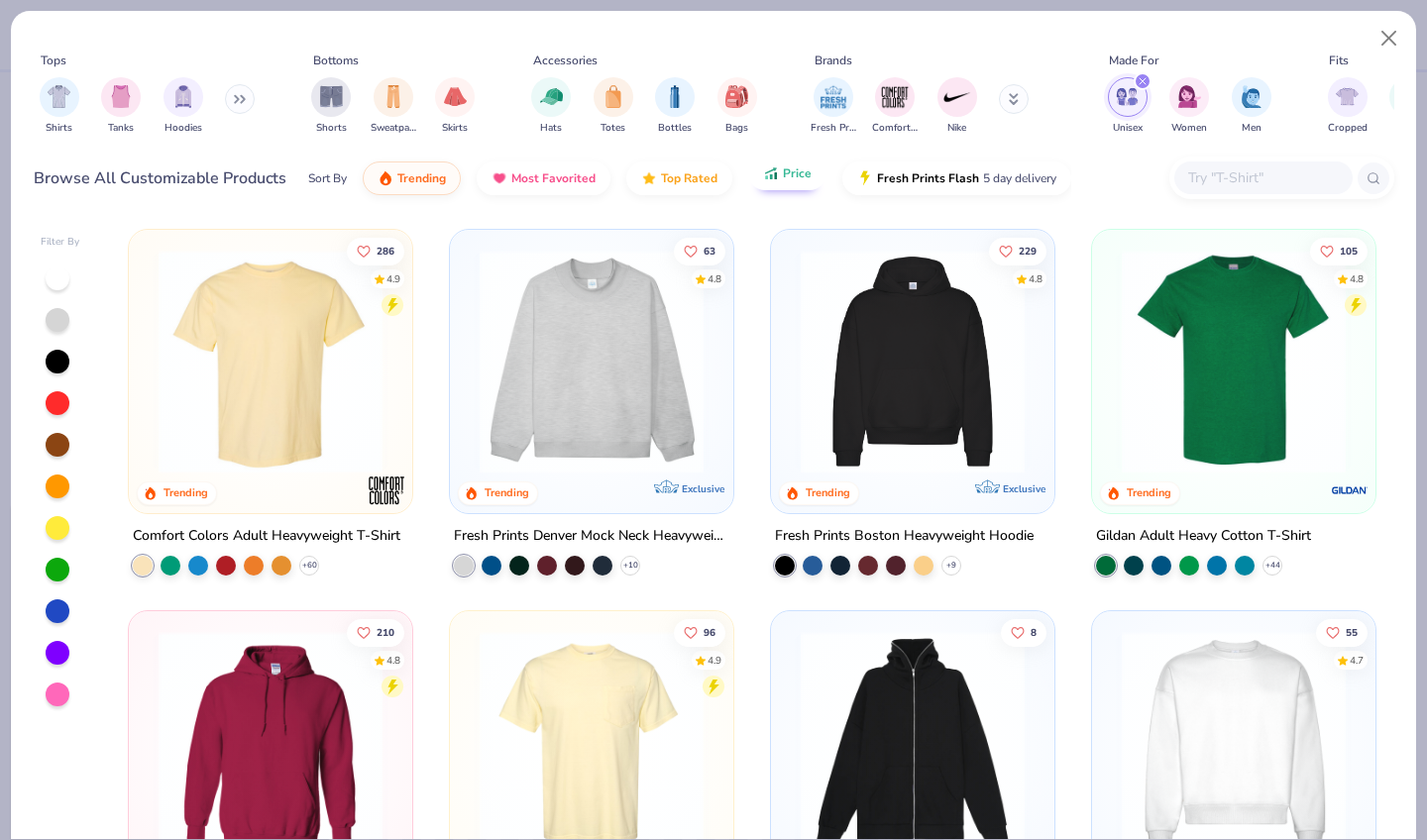 click 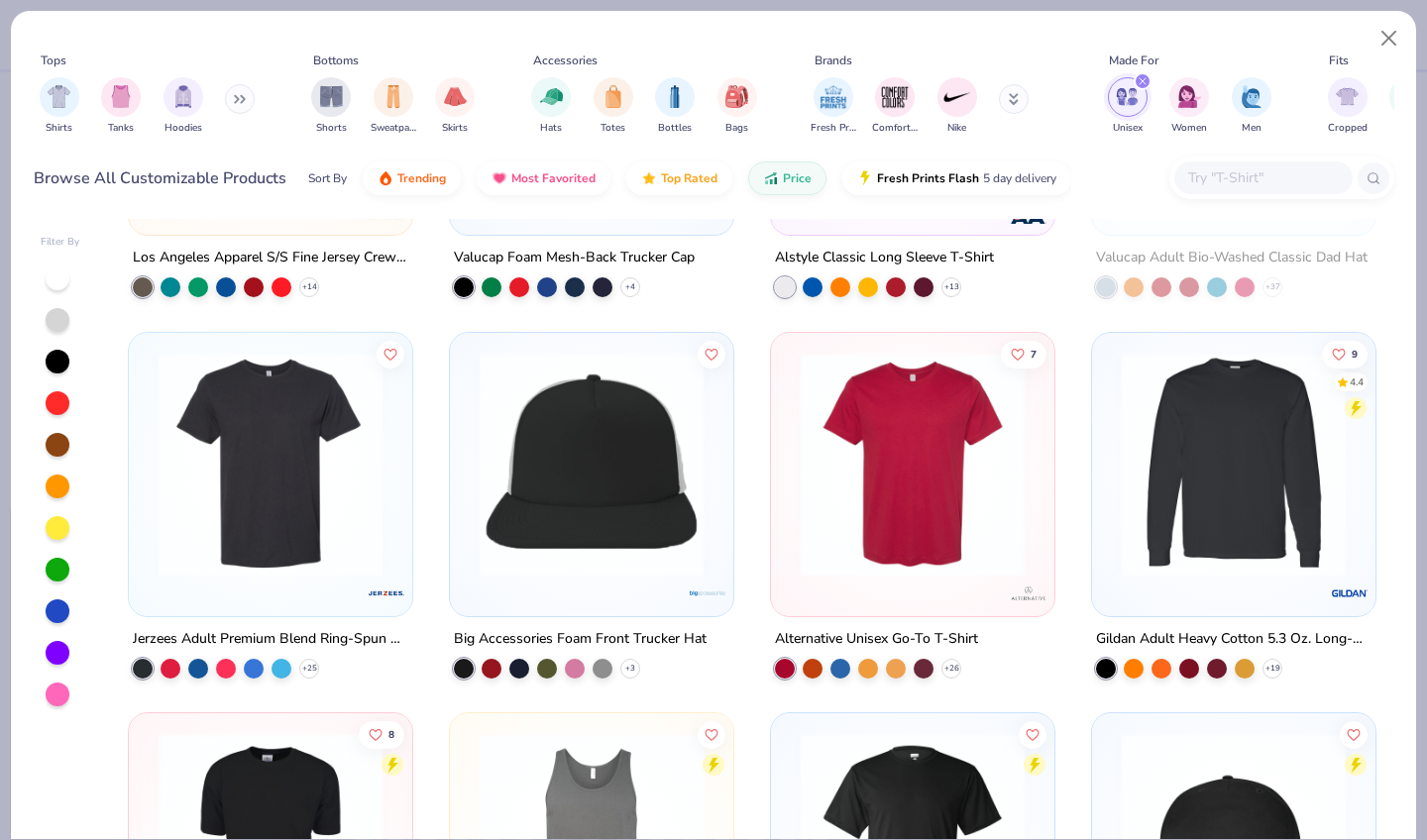 scroll, scrollTop: 5254, scrollLeft: 0, axis: vertical 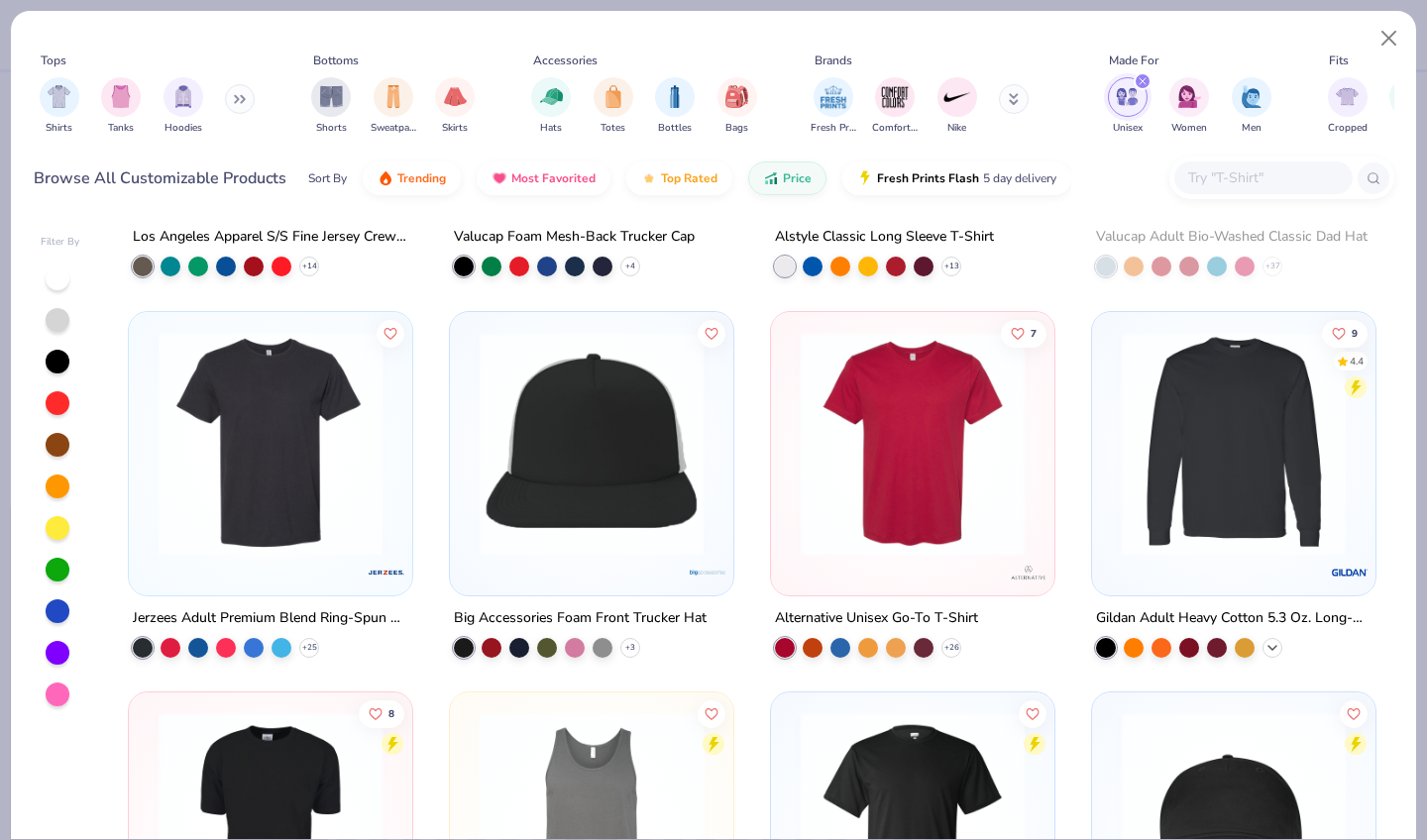click 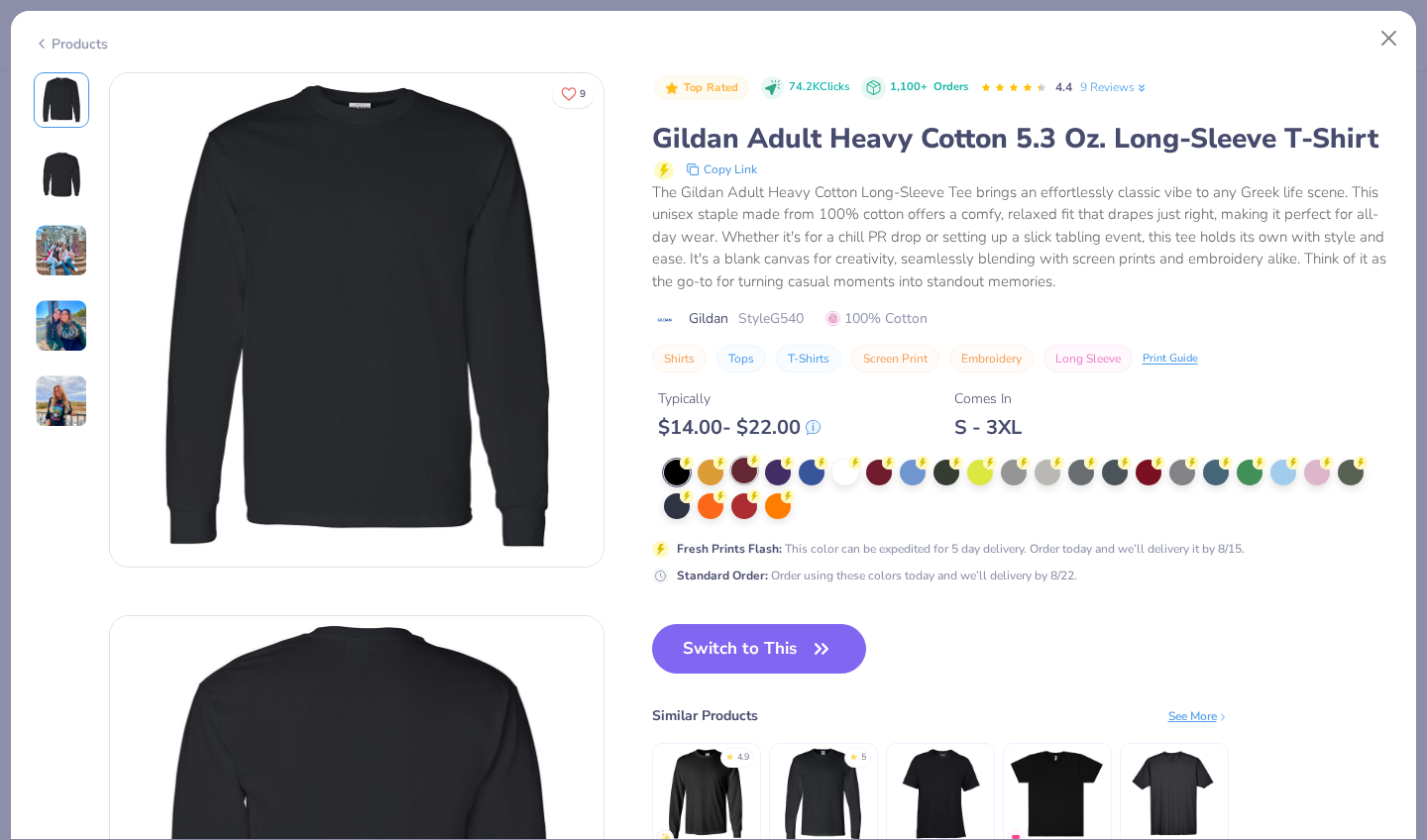 click at bounding box center (744, 471) 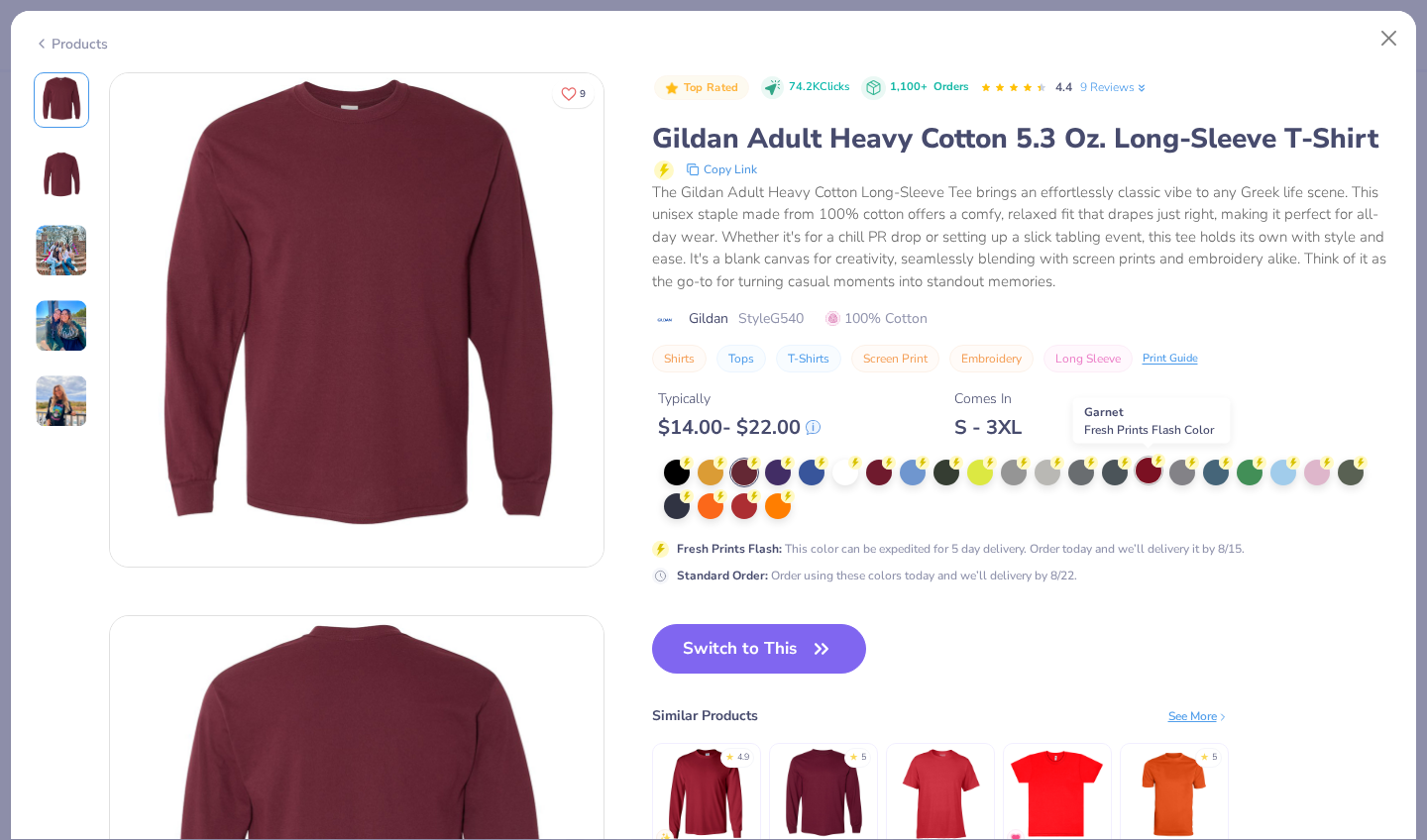click at bounding box center [1149, 471] 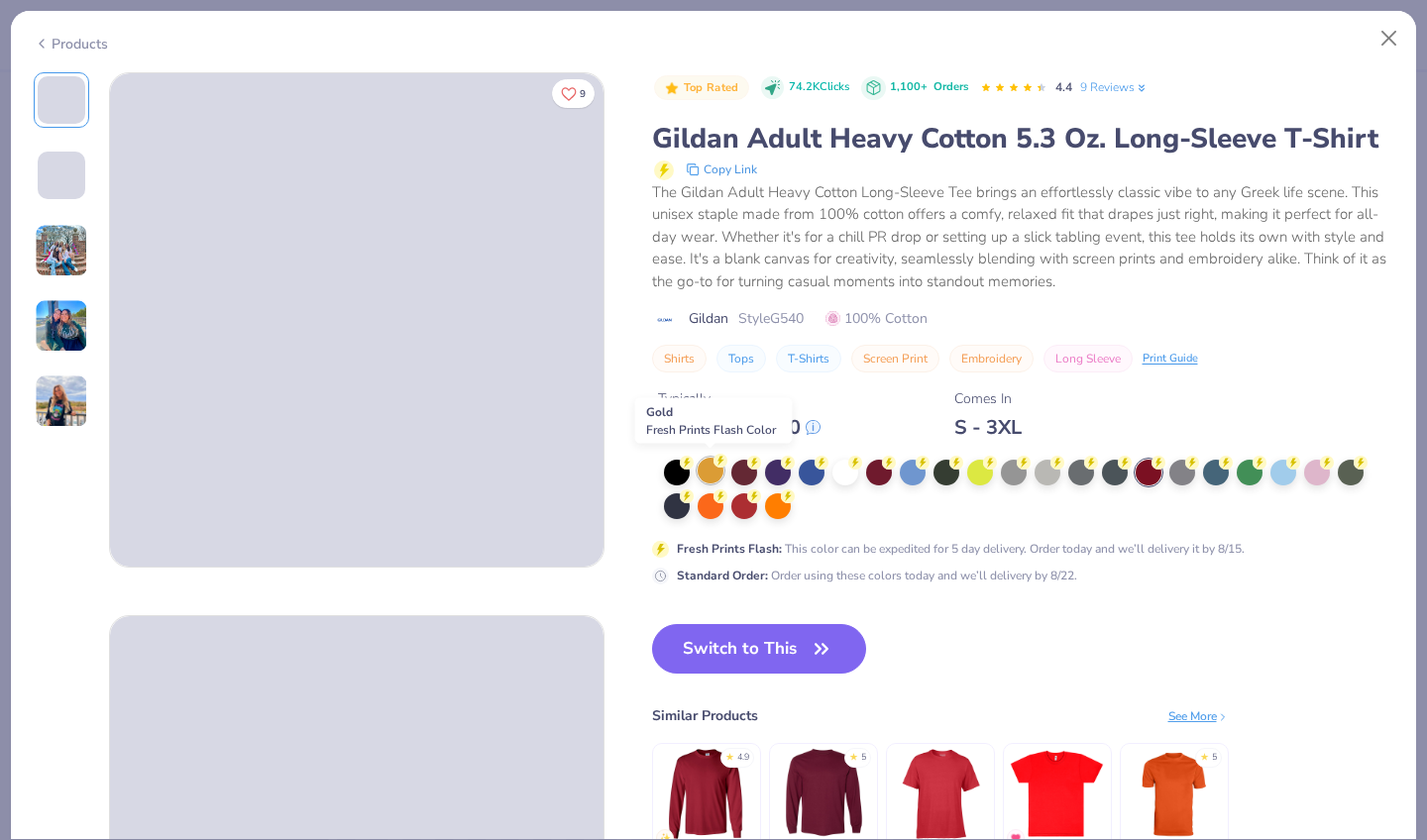 click at bounding box center (711, 471) 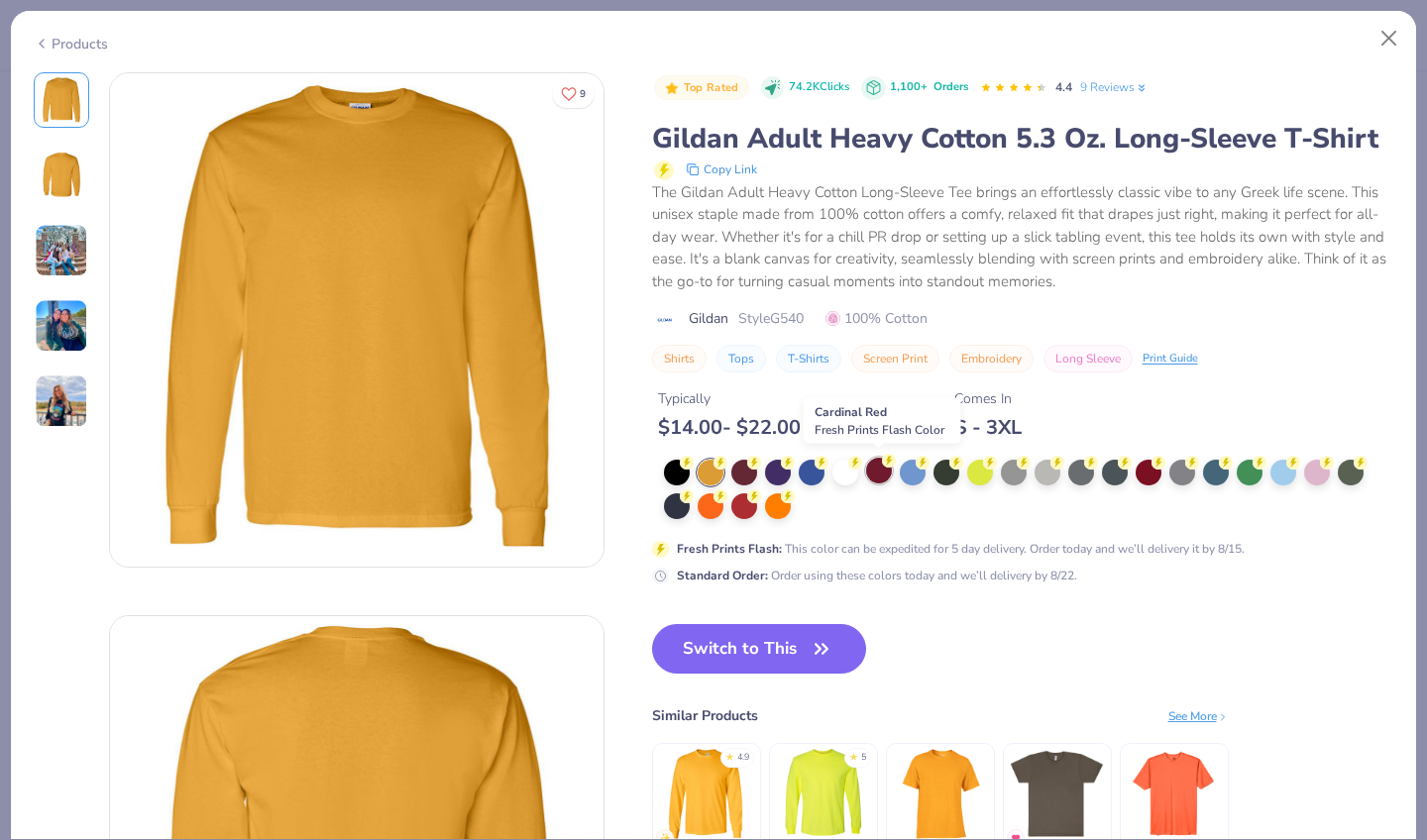 click at bounding box center [879, 471] 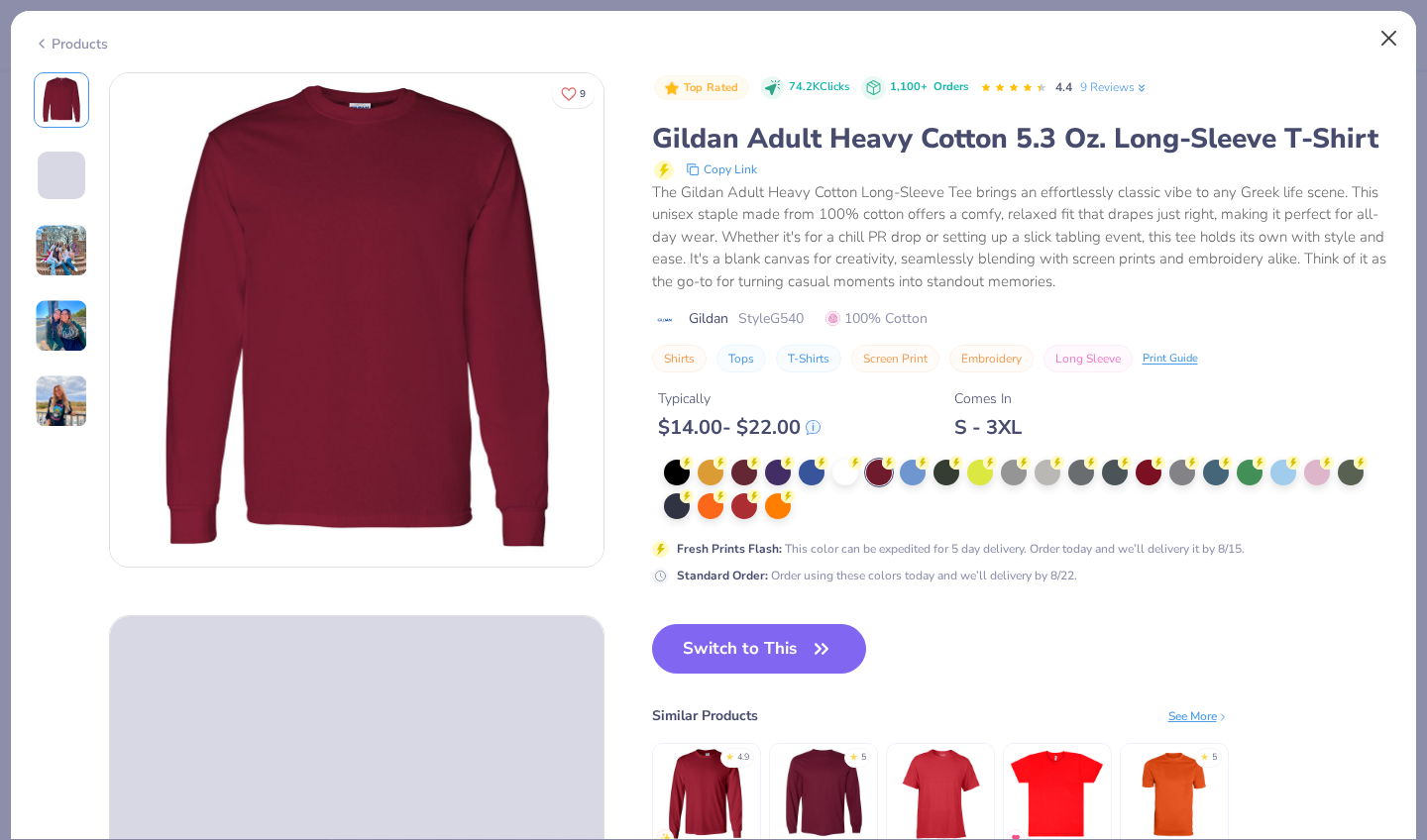 click at bounding box center (1389, 39) 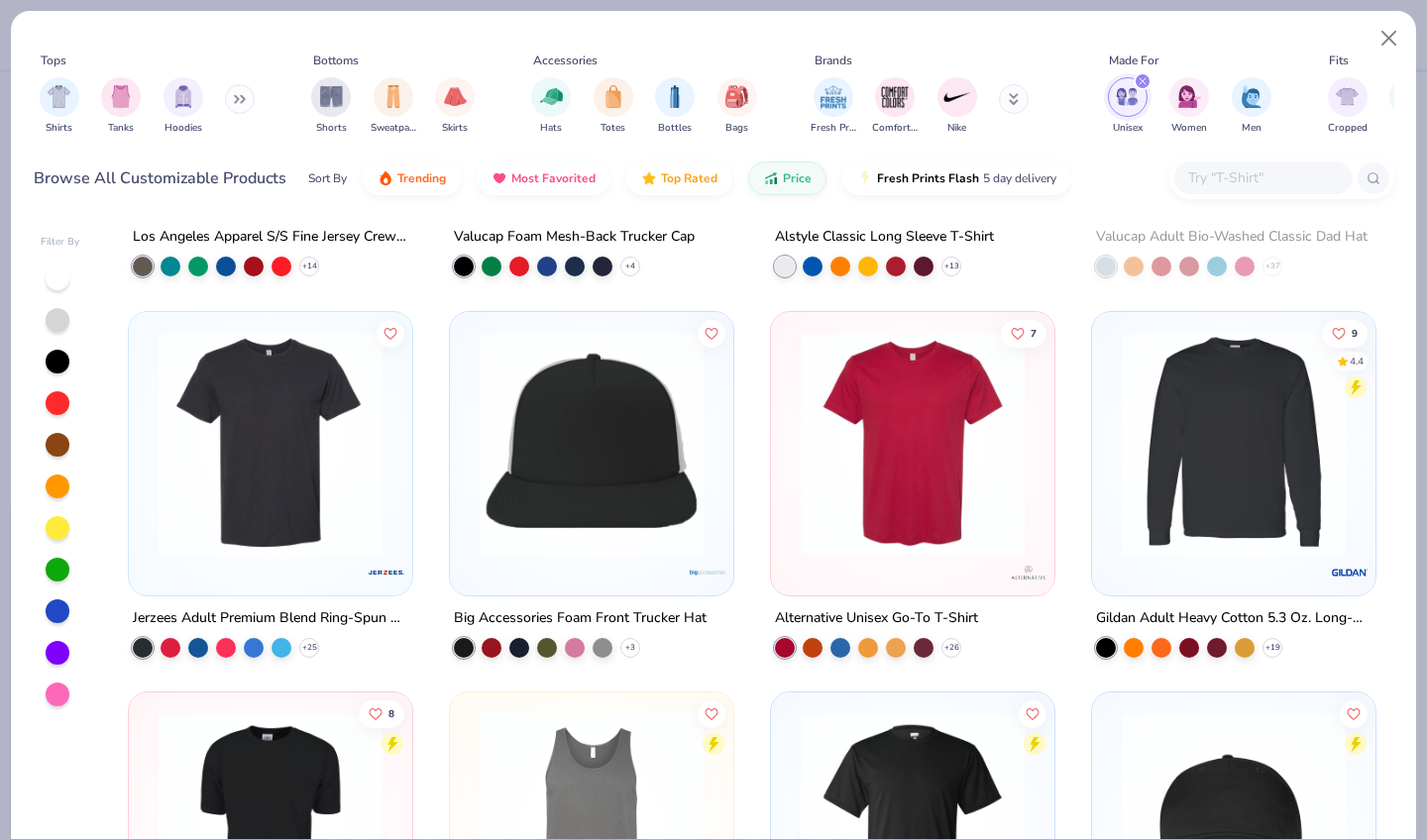 click on "Sort By" at bounding box center (327, 178) 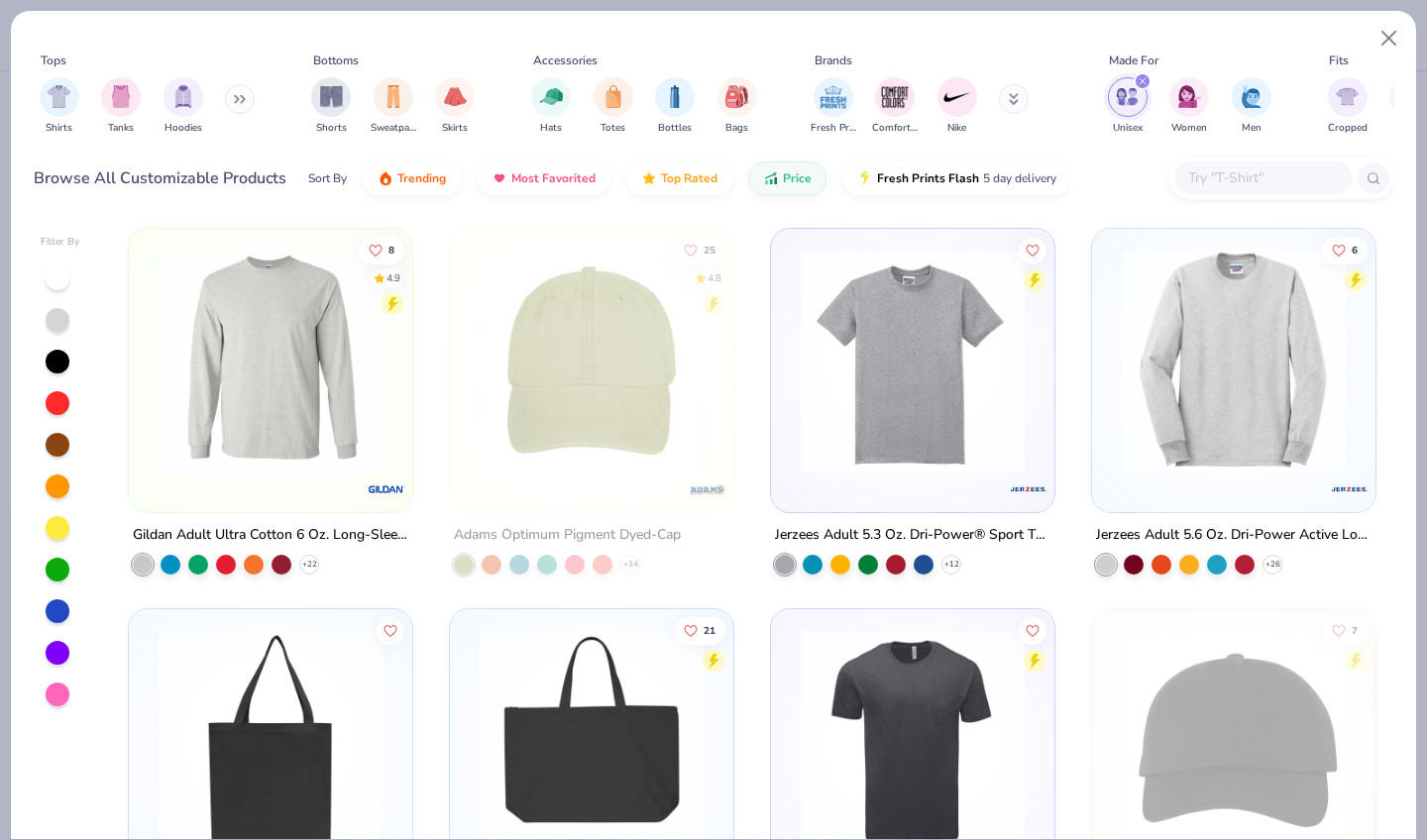scroll, scrollTop: 6876, scrollLeft: 0, axis: vertical 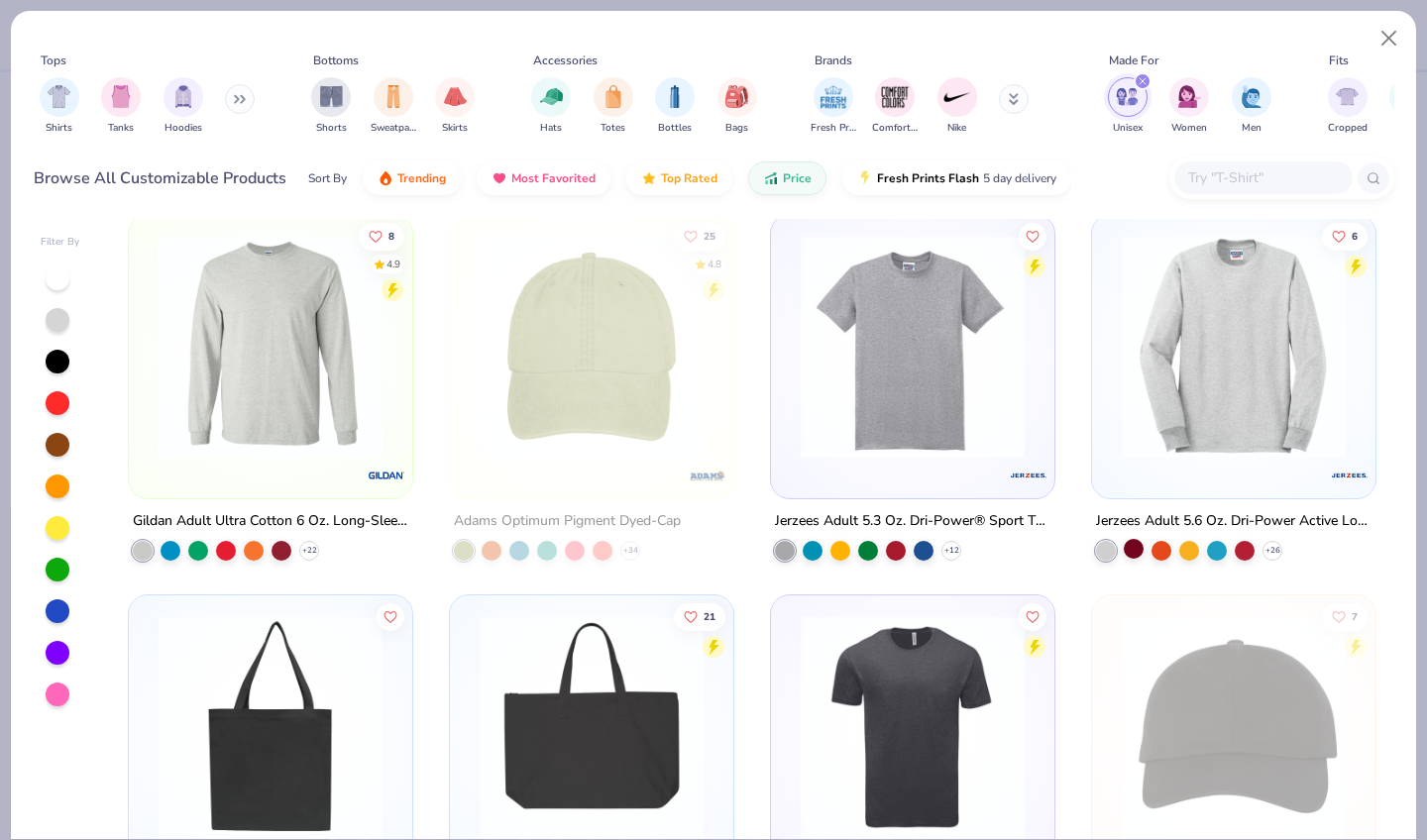 click at bounding box center [1134, 548] 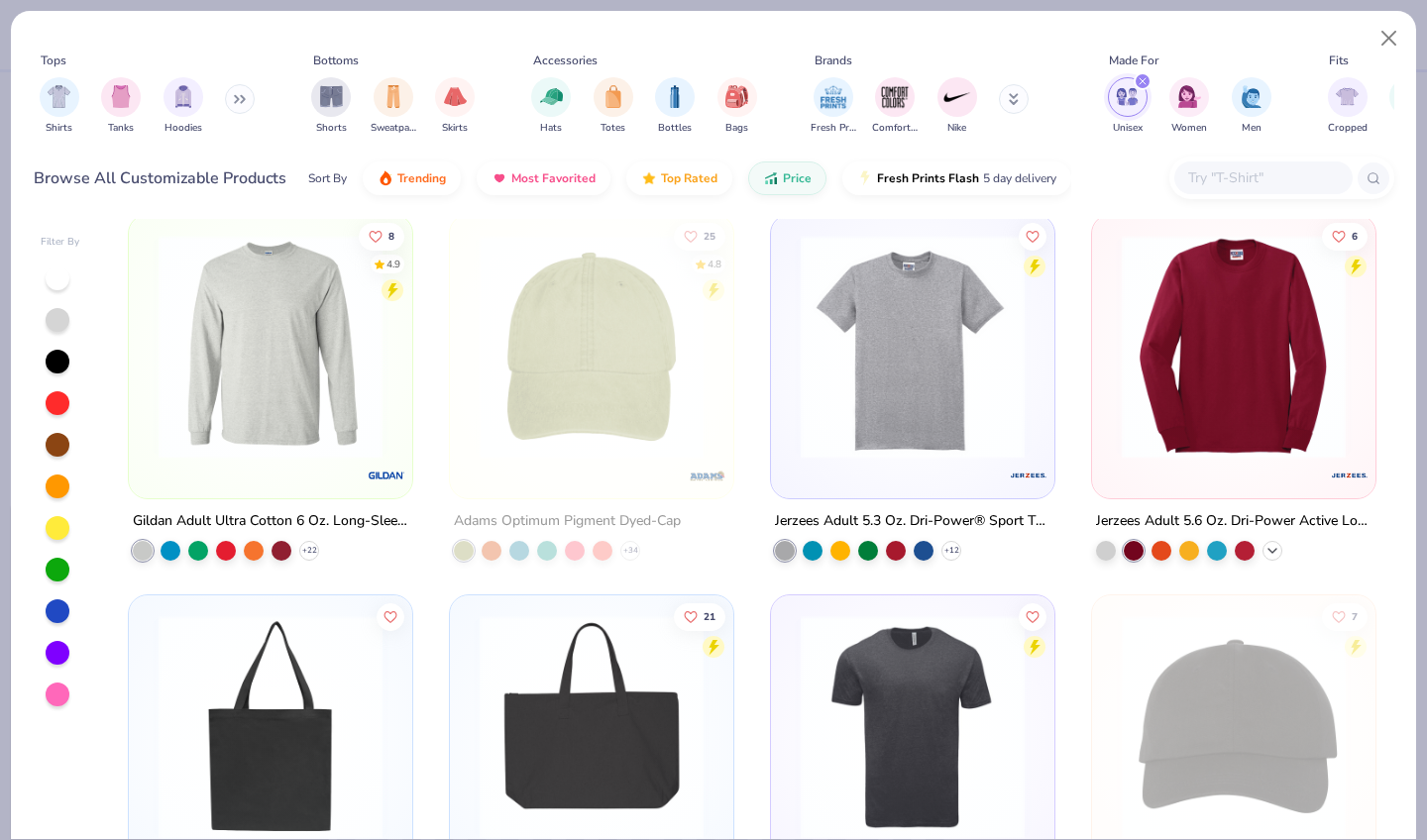 click 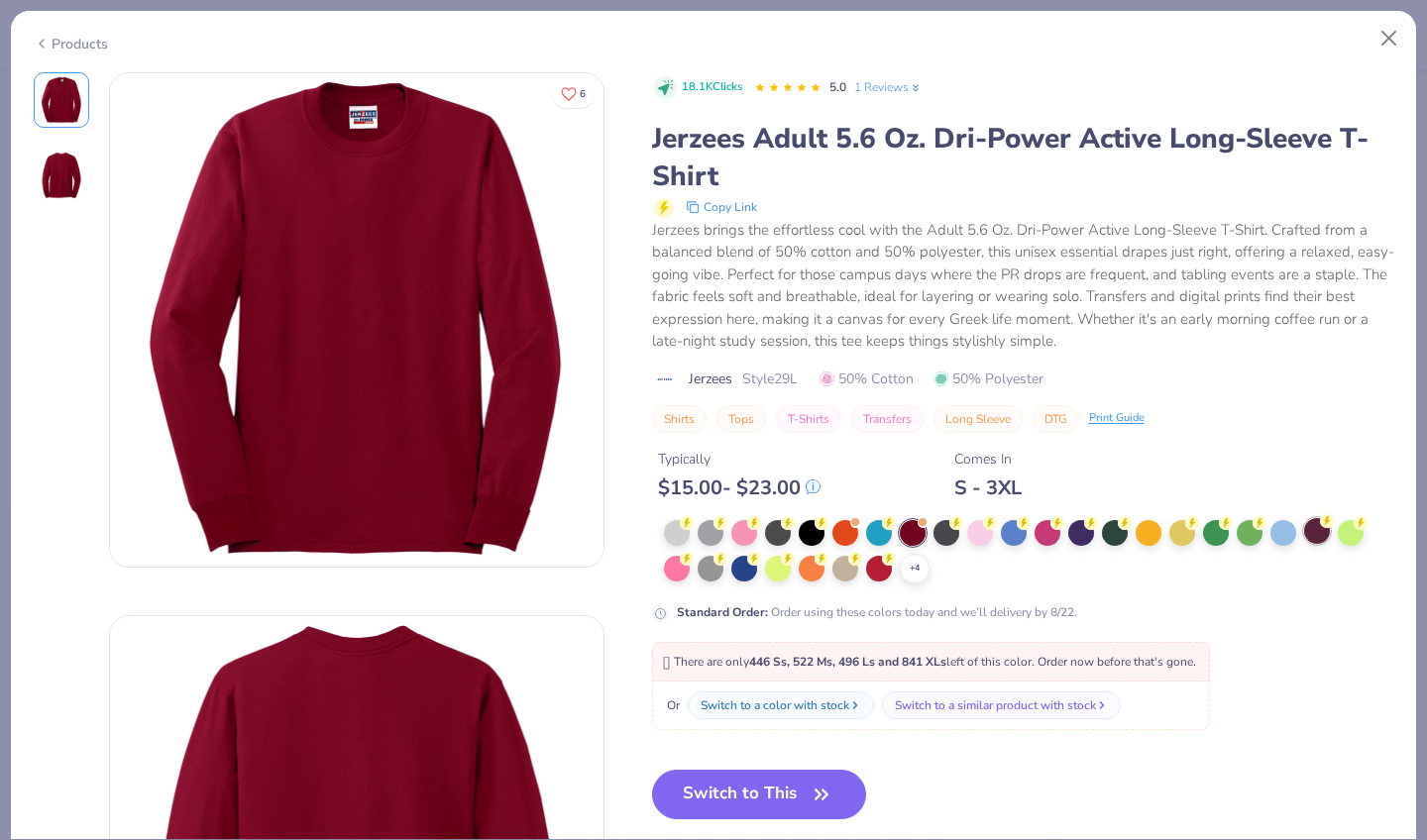 click at bounding box center (1317, 531) 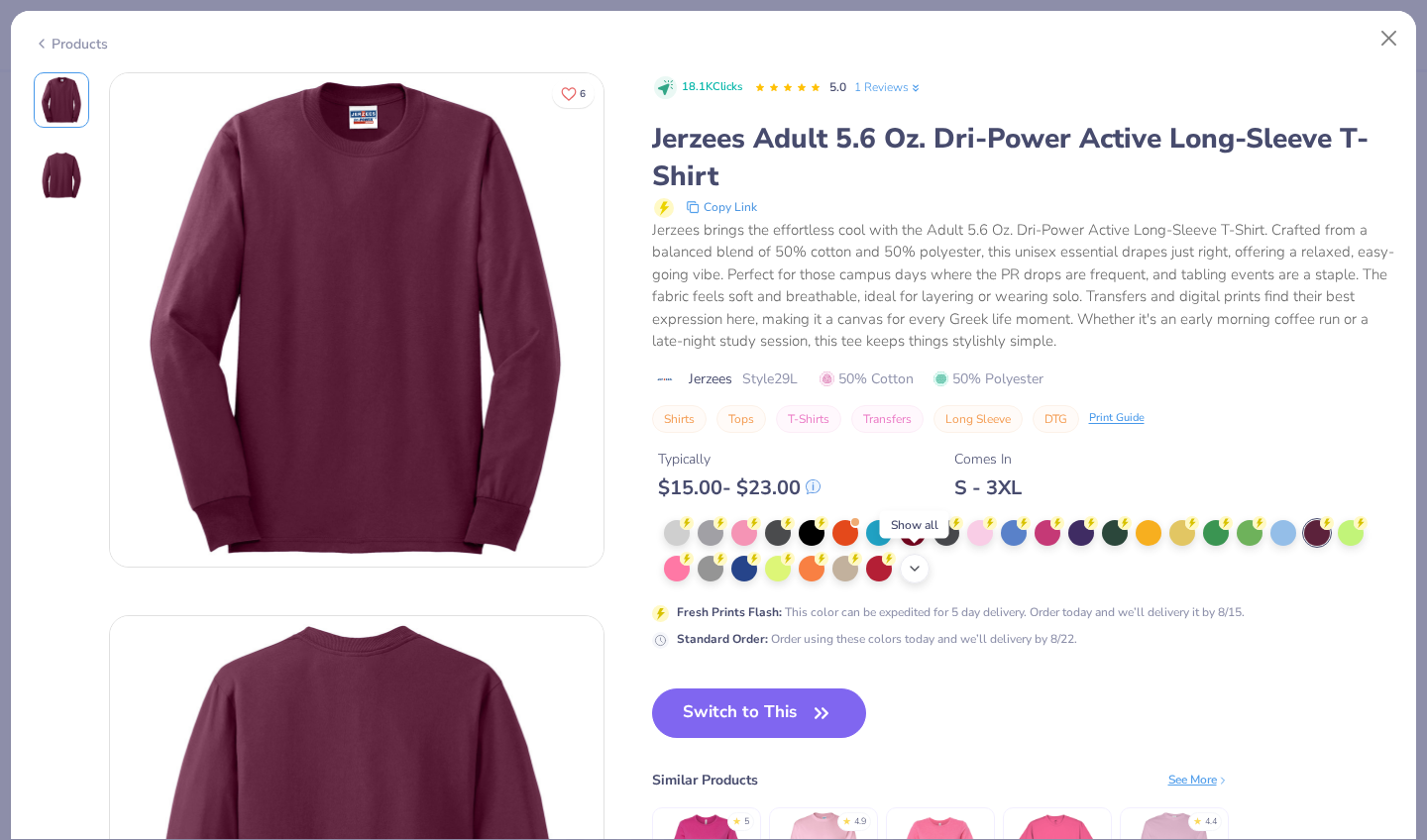 click 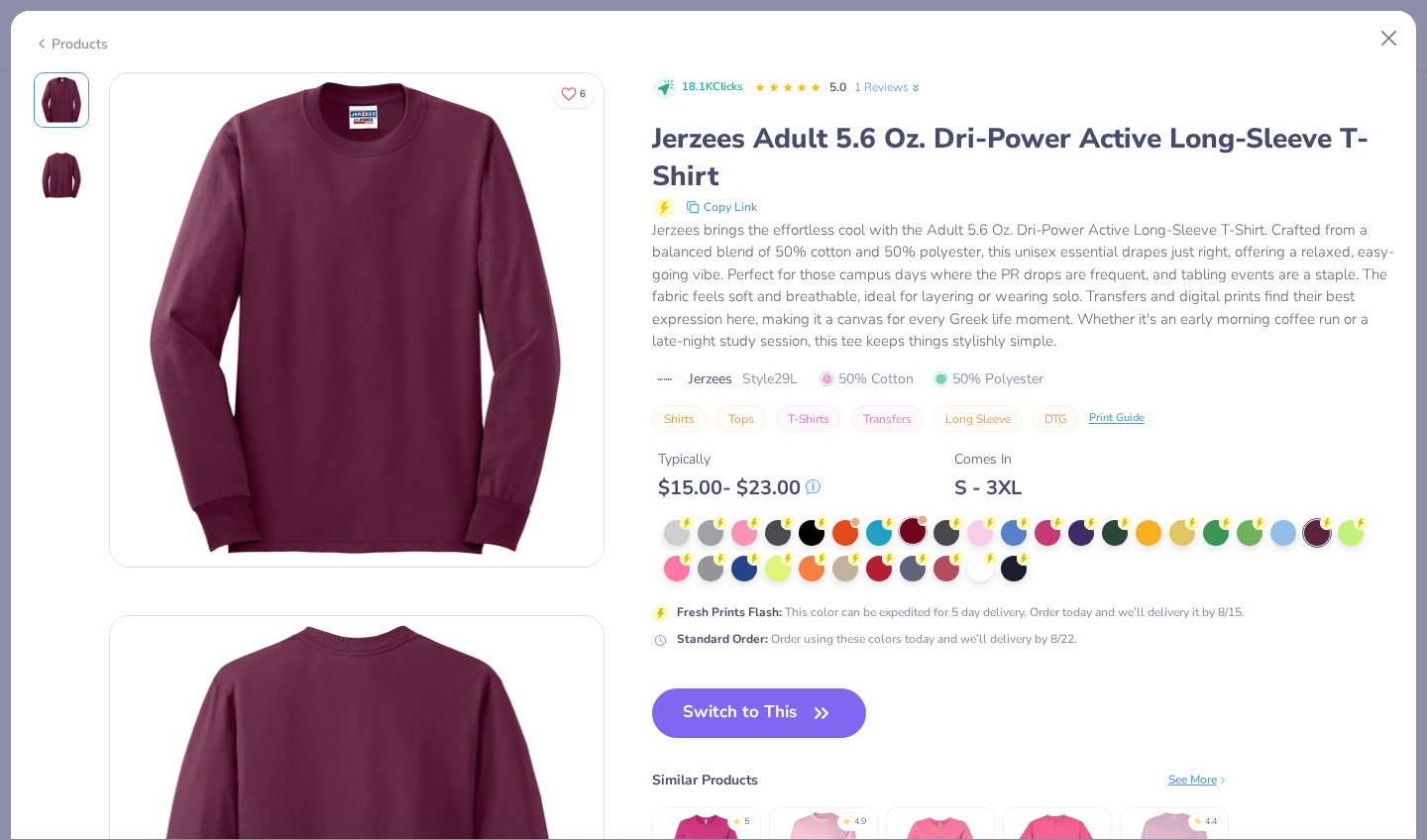 click at bounding box center [913, 531] 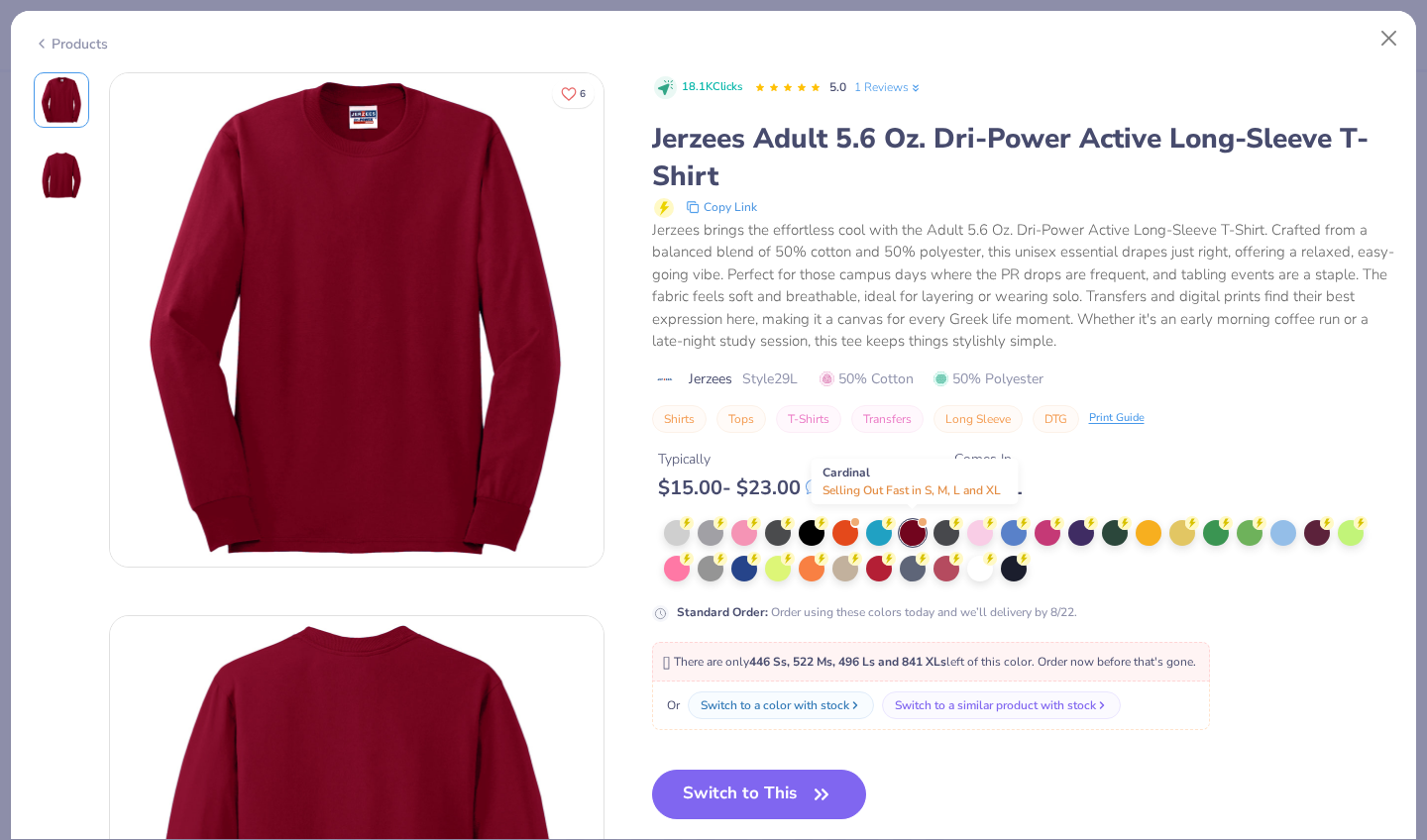 click at bounding box center [913, 533] 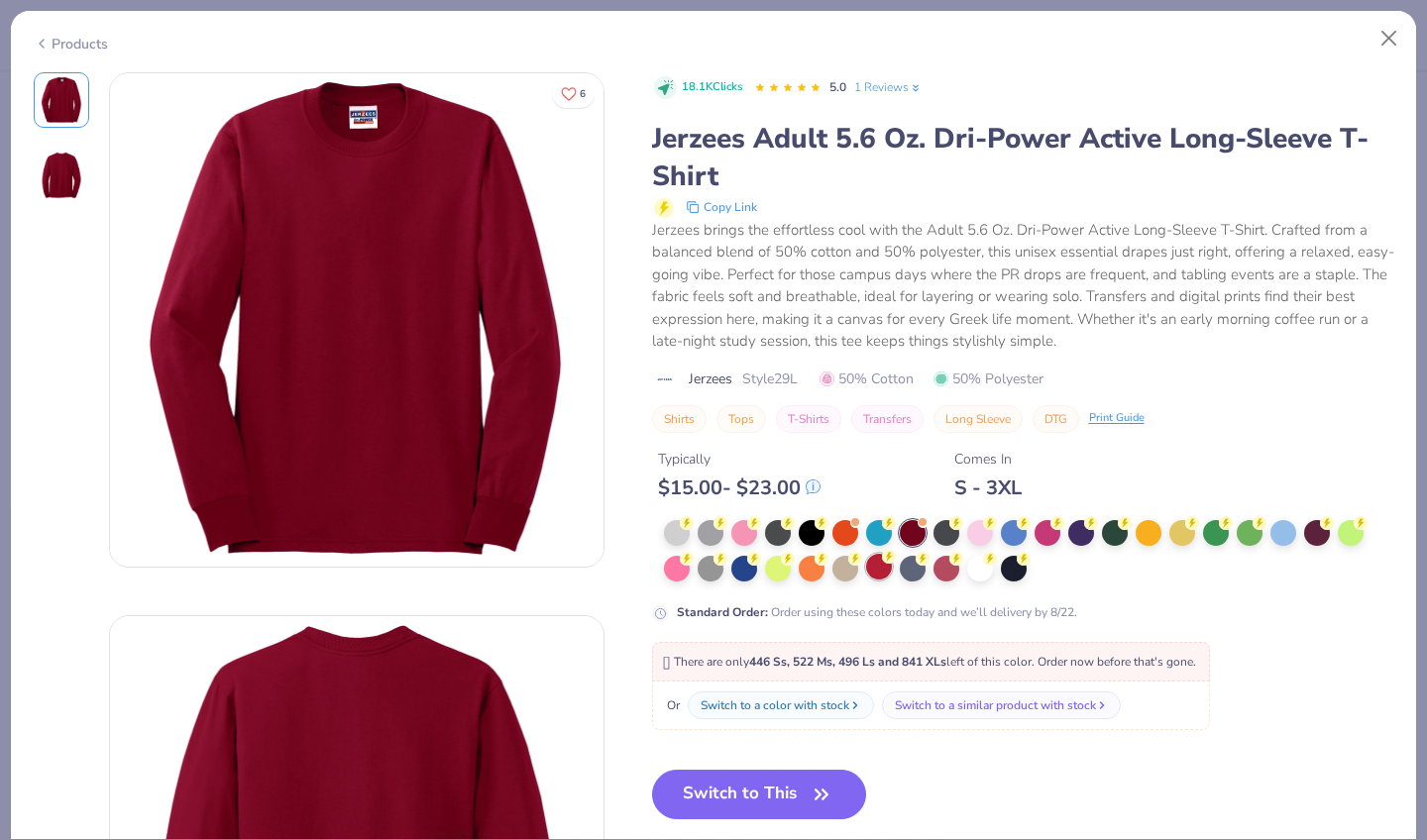 click at bounding box center (879, 567) 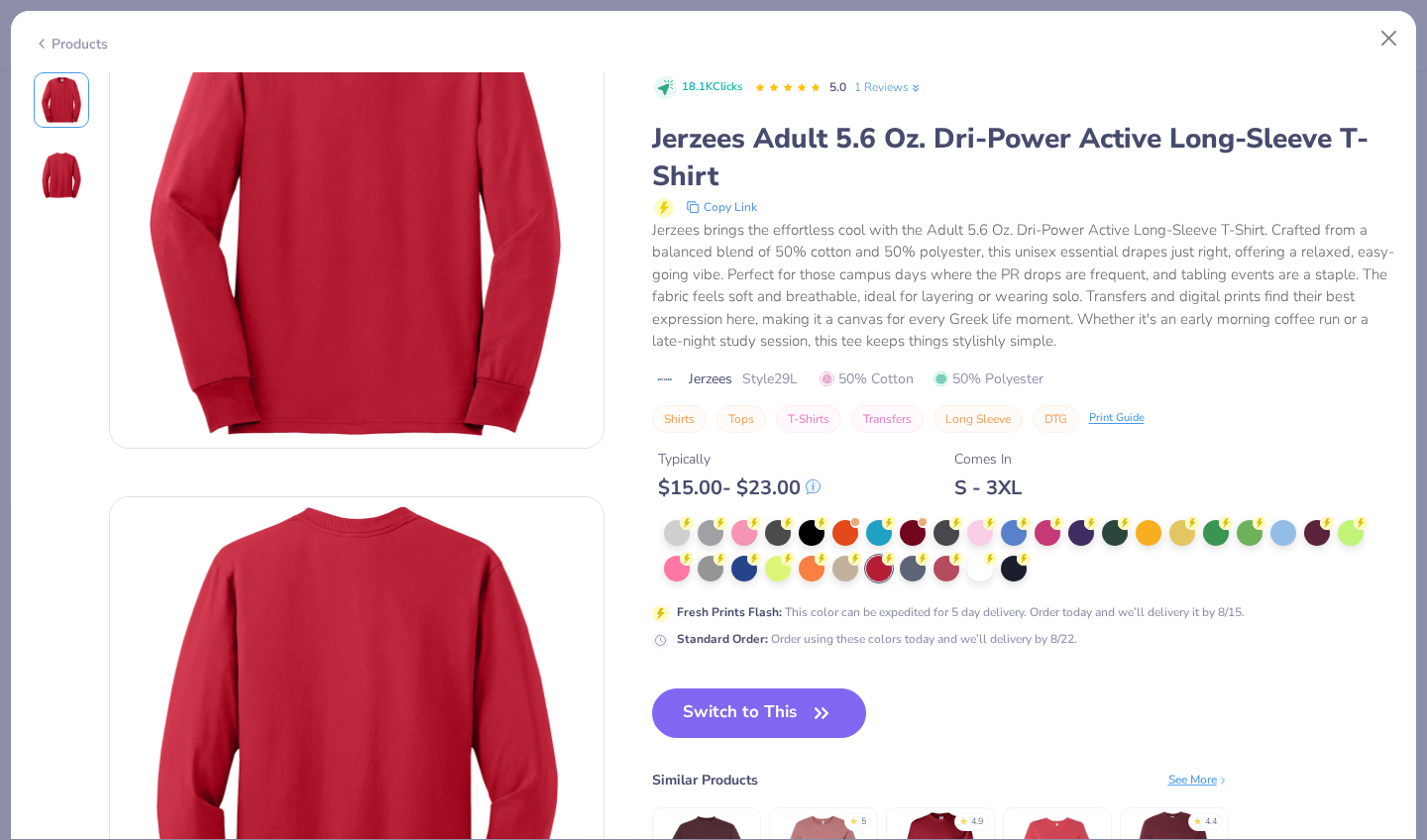 scroll, scrollTop: 0, scrollLeft: 0, axis: both 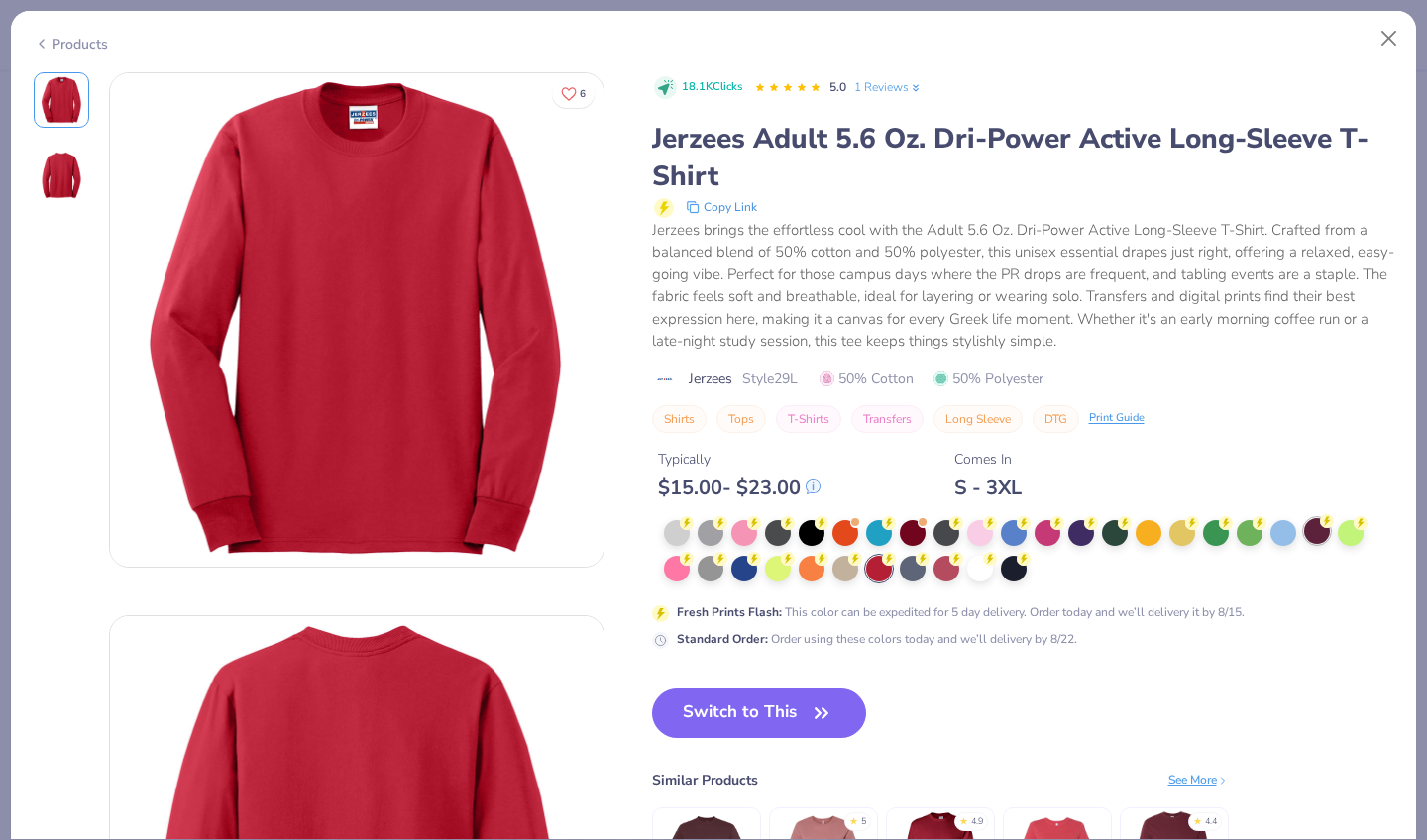 click at bounding box center (1317, 531) 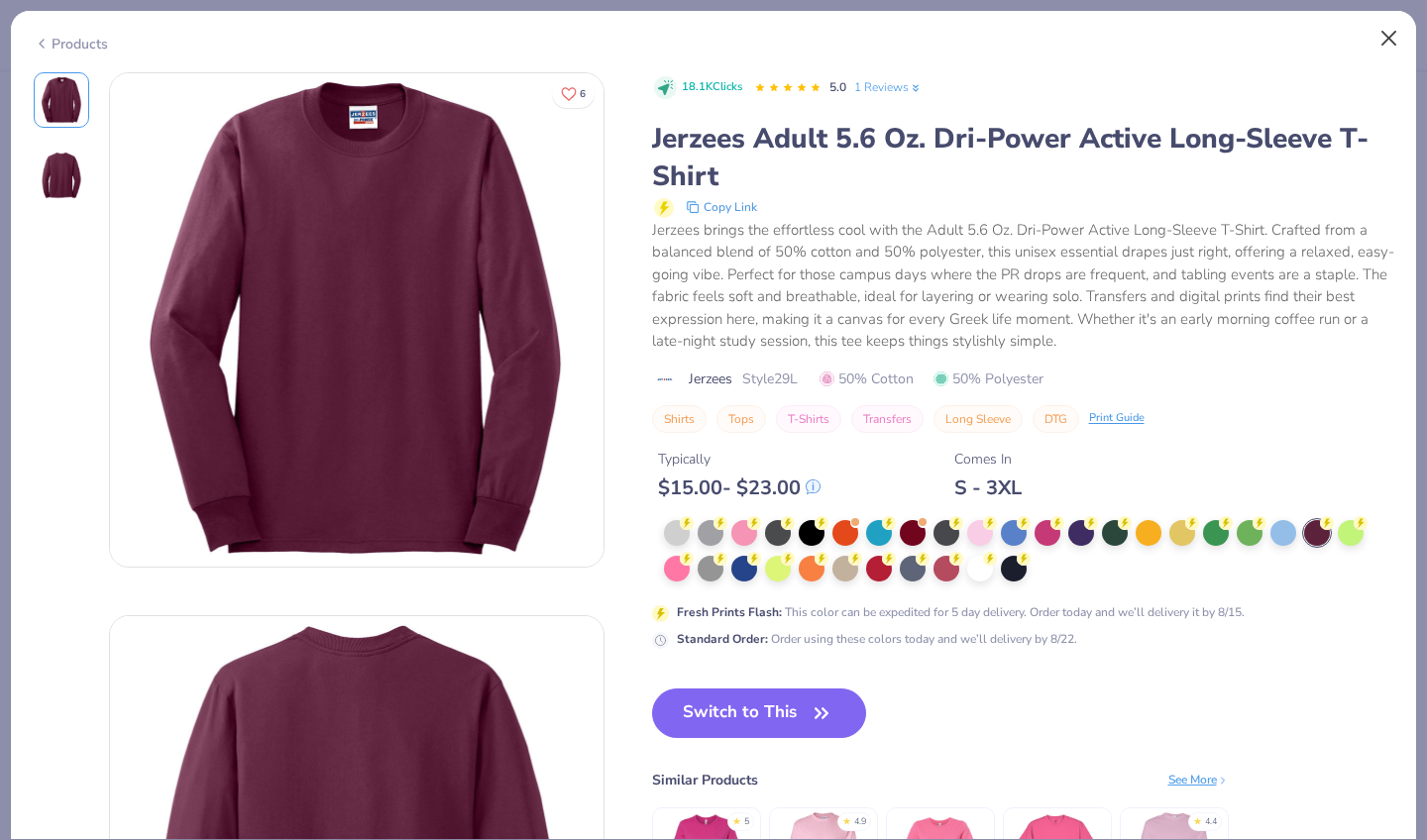 click at bounding box center [1389, 39] 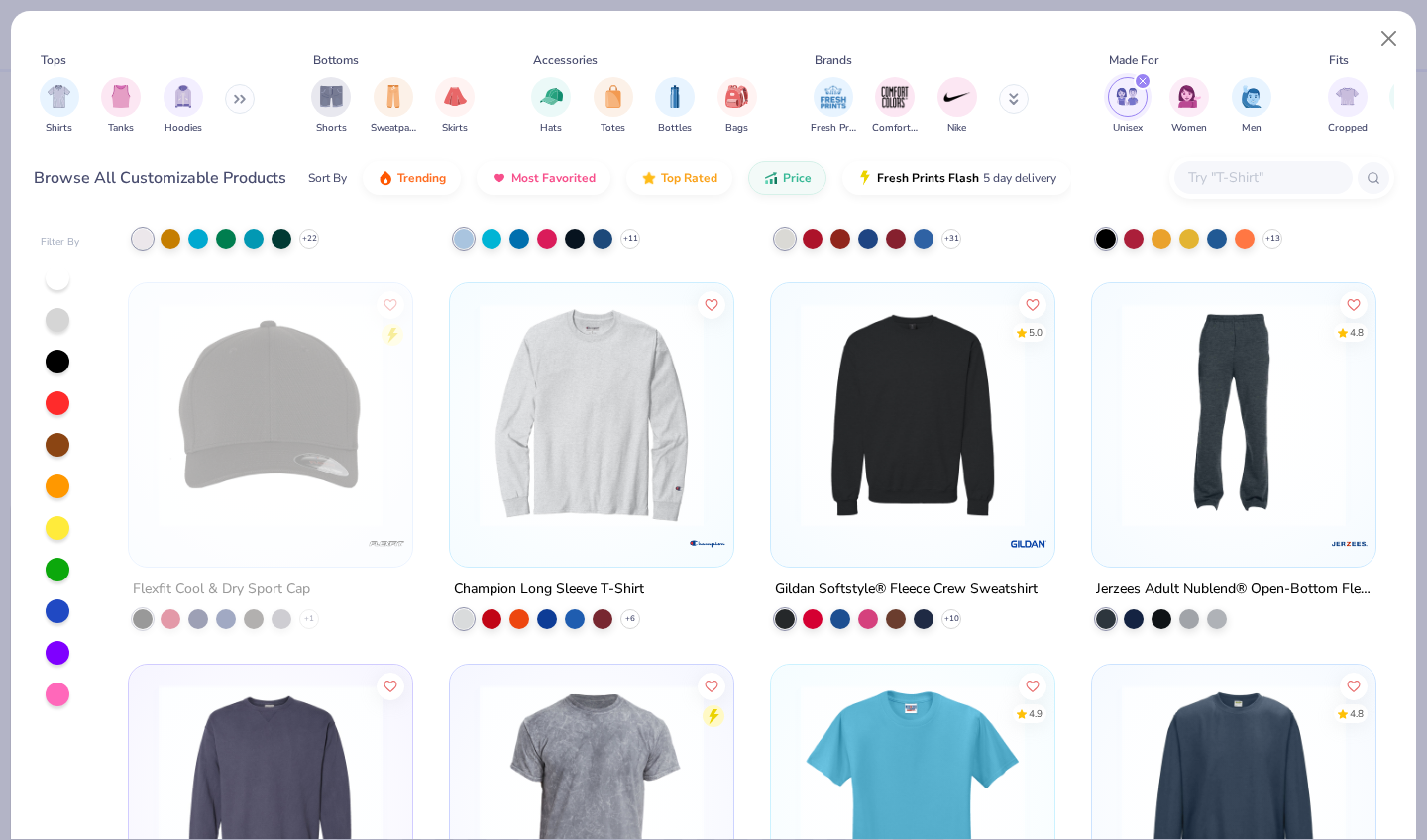 scroll, scrollTop: 11793, scrollLeft: 0, axis: vertical 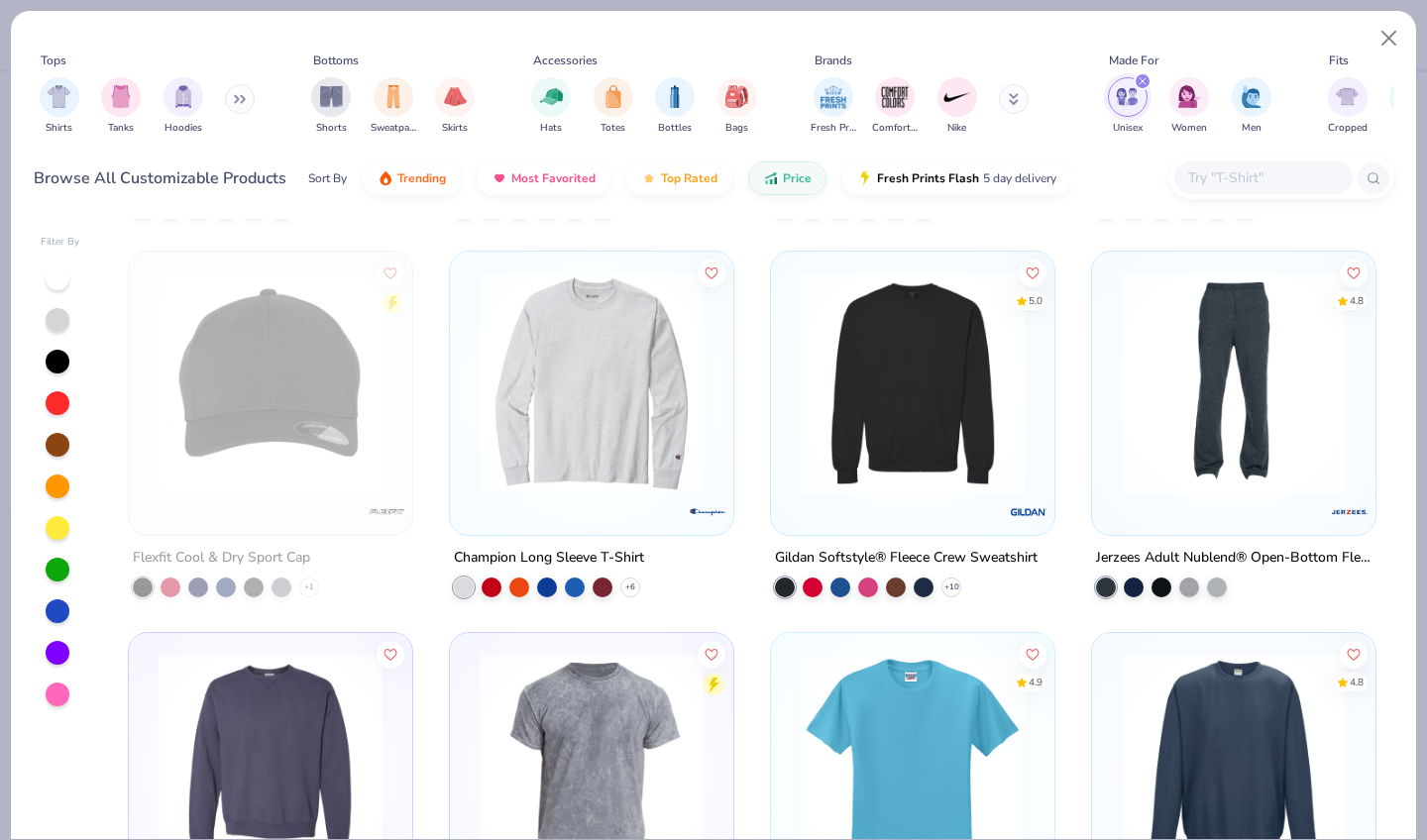 click 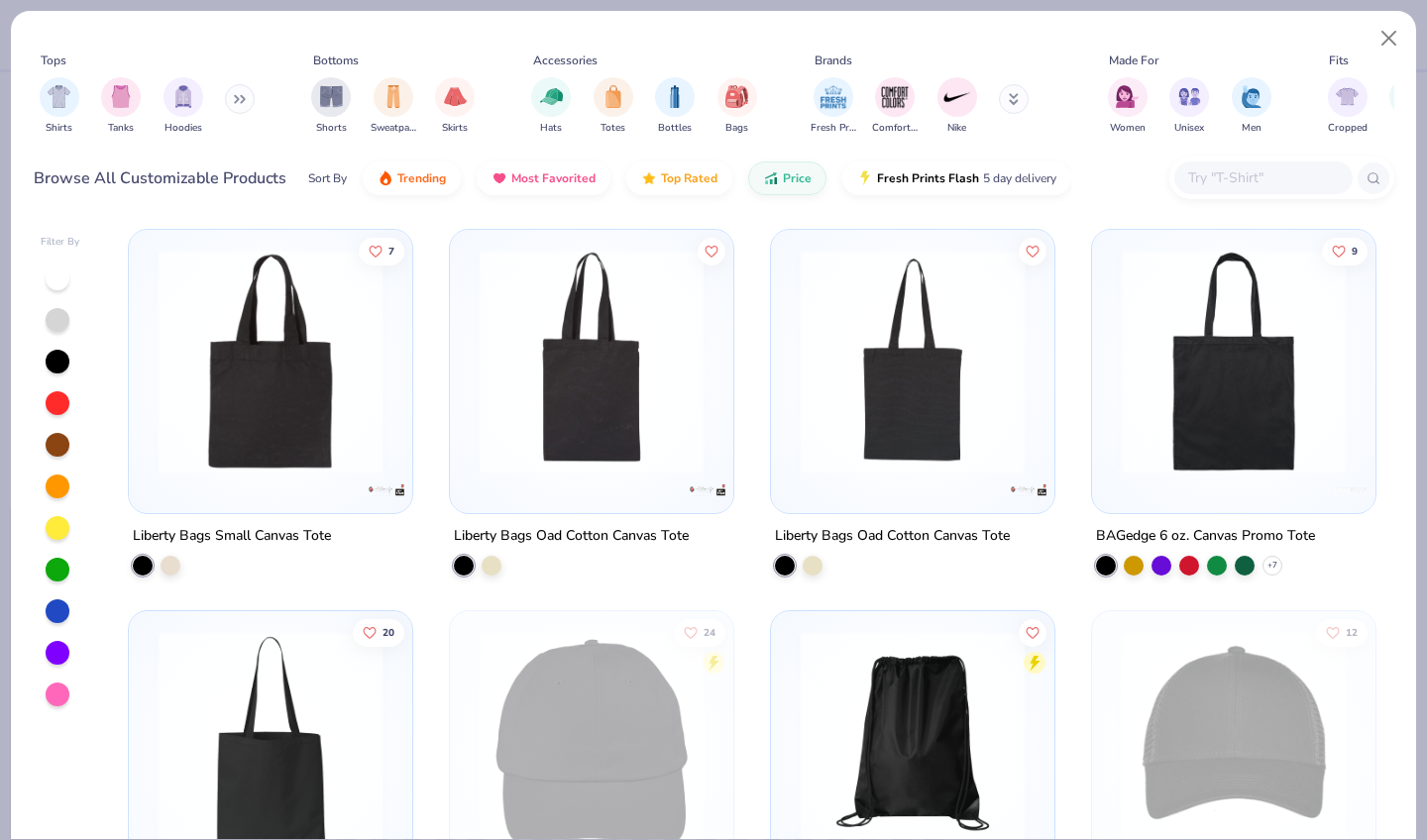 click on "Shirts Tanks Hoodies" at bounding box center (148, 106) 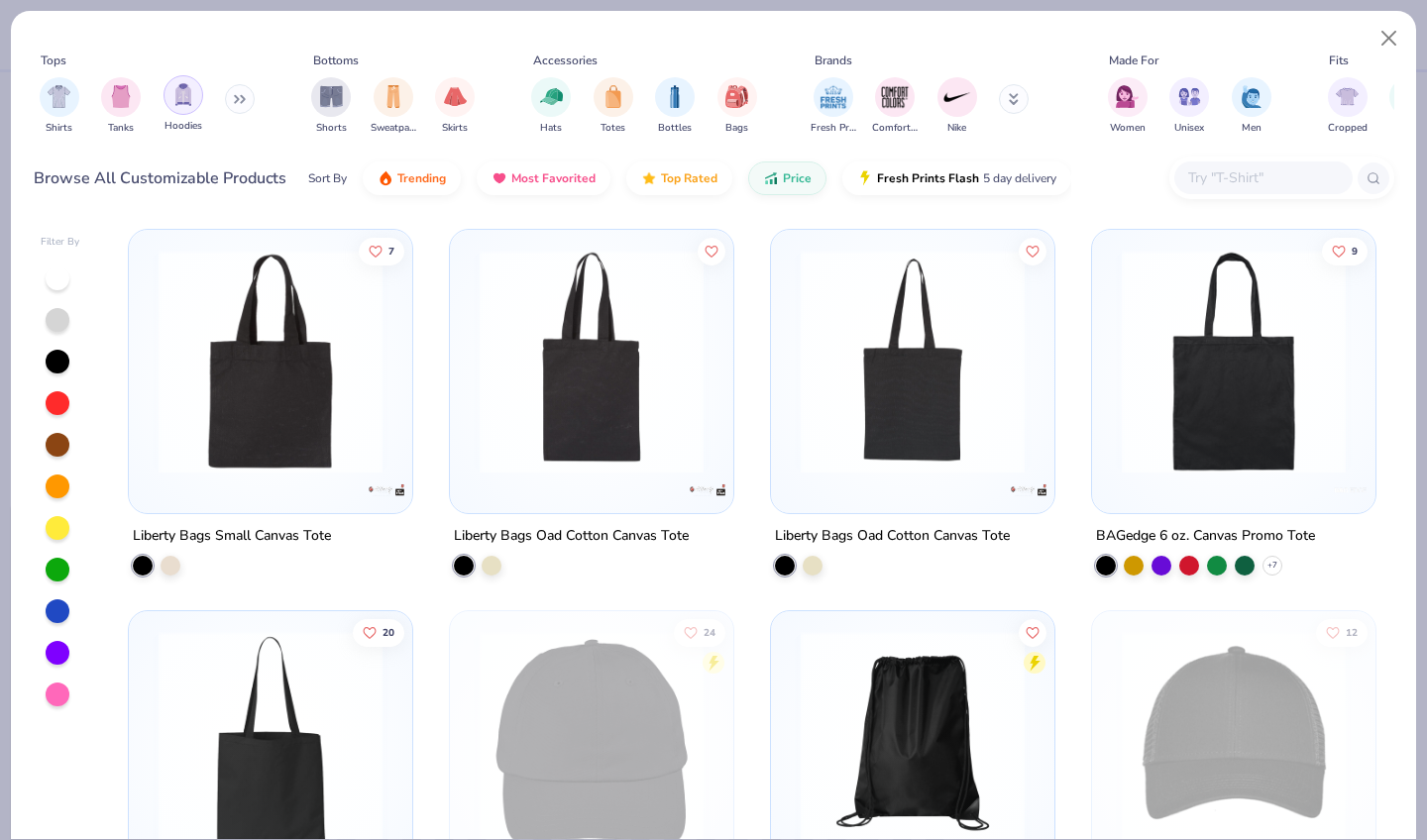 click at bounding box center (183, 94) 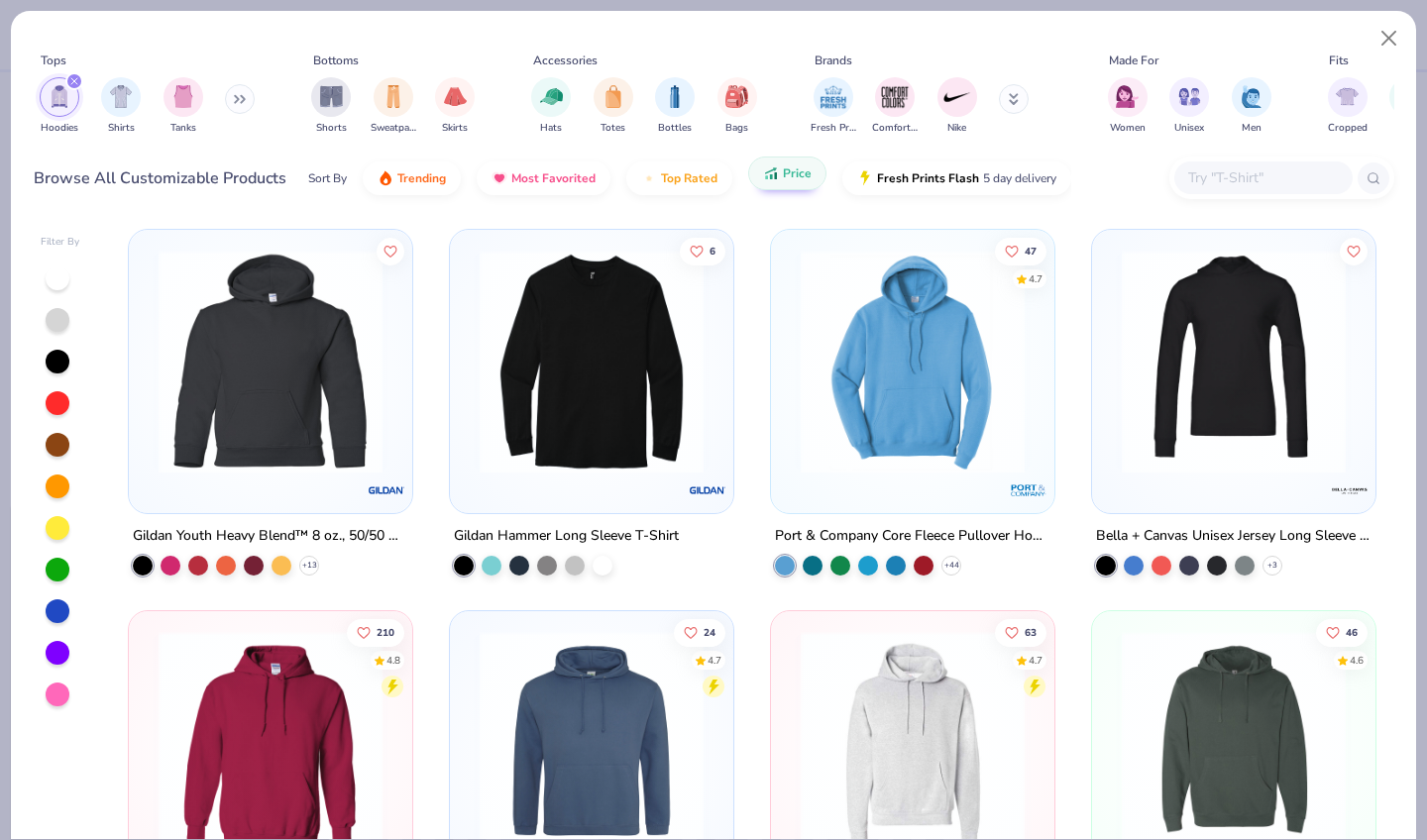 click on "Price" at bounding box center (787, 173) 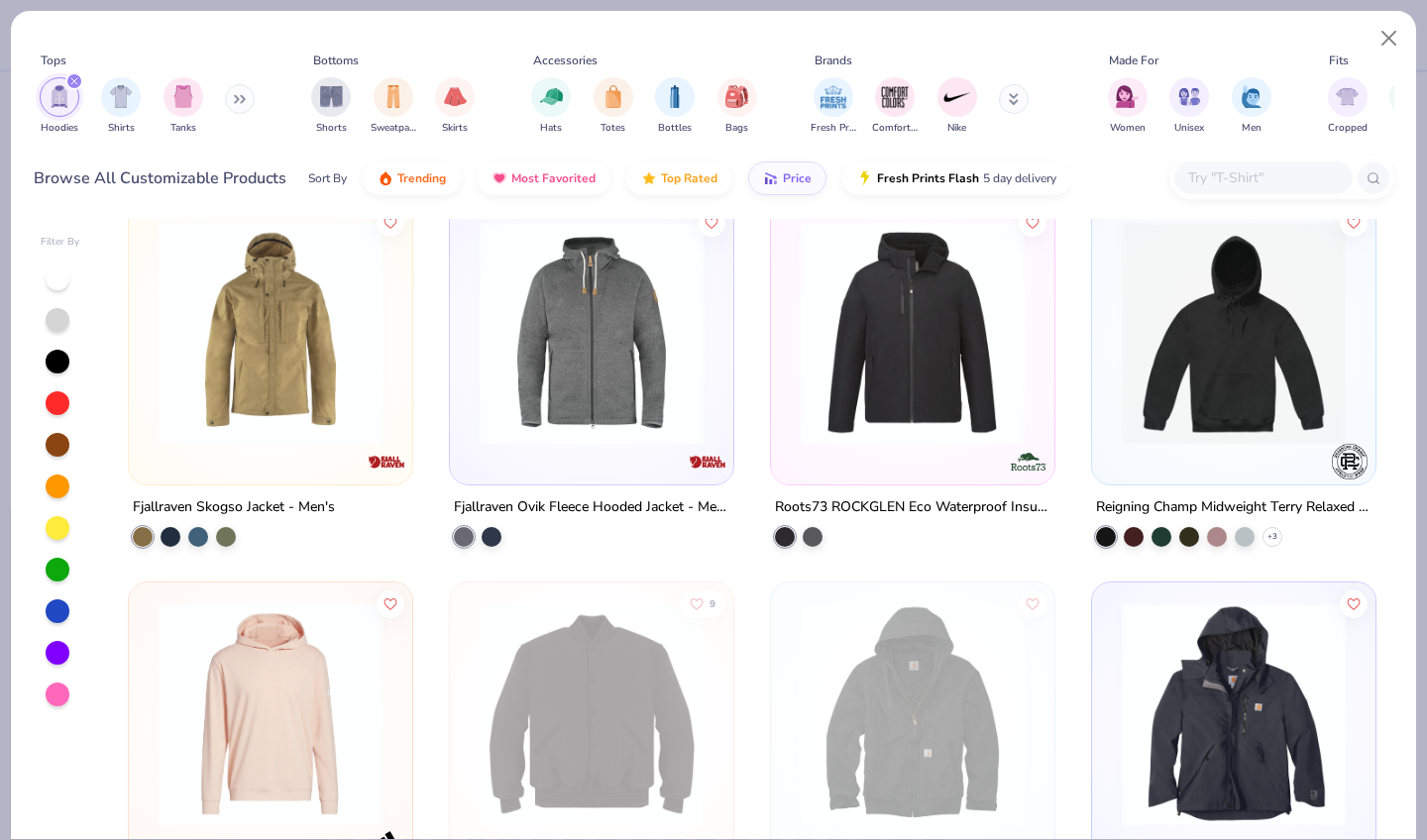 scroll, scrollTop: 37, scrollLeft: 0, axis: vertical 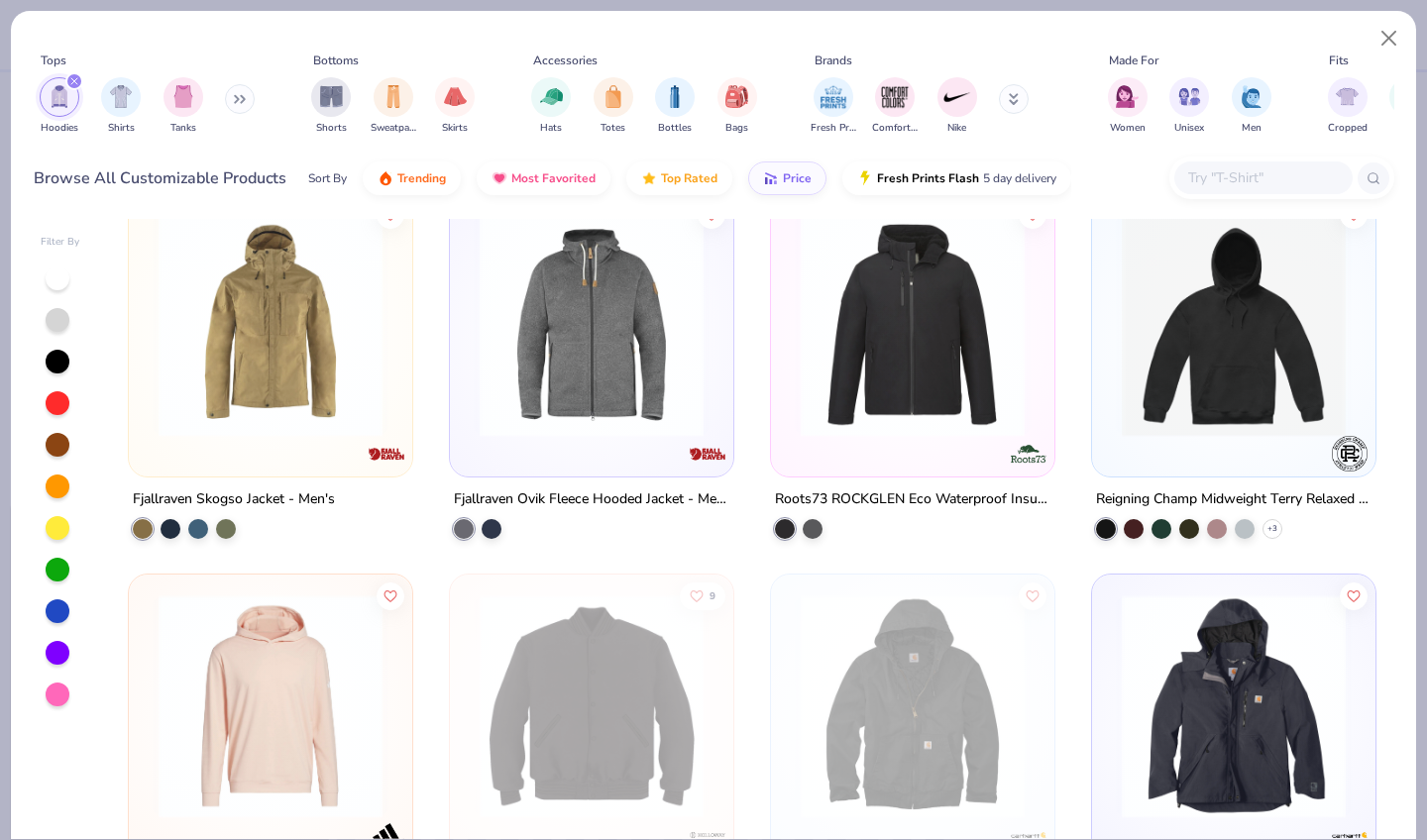 click at bounding box center [1234, 325] 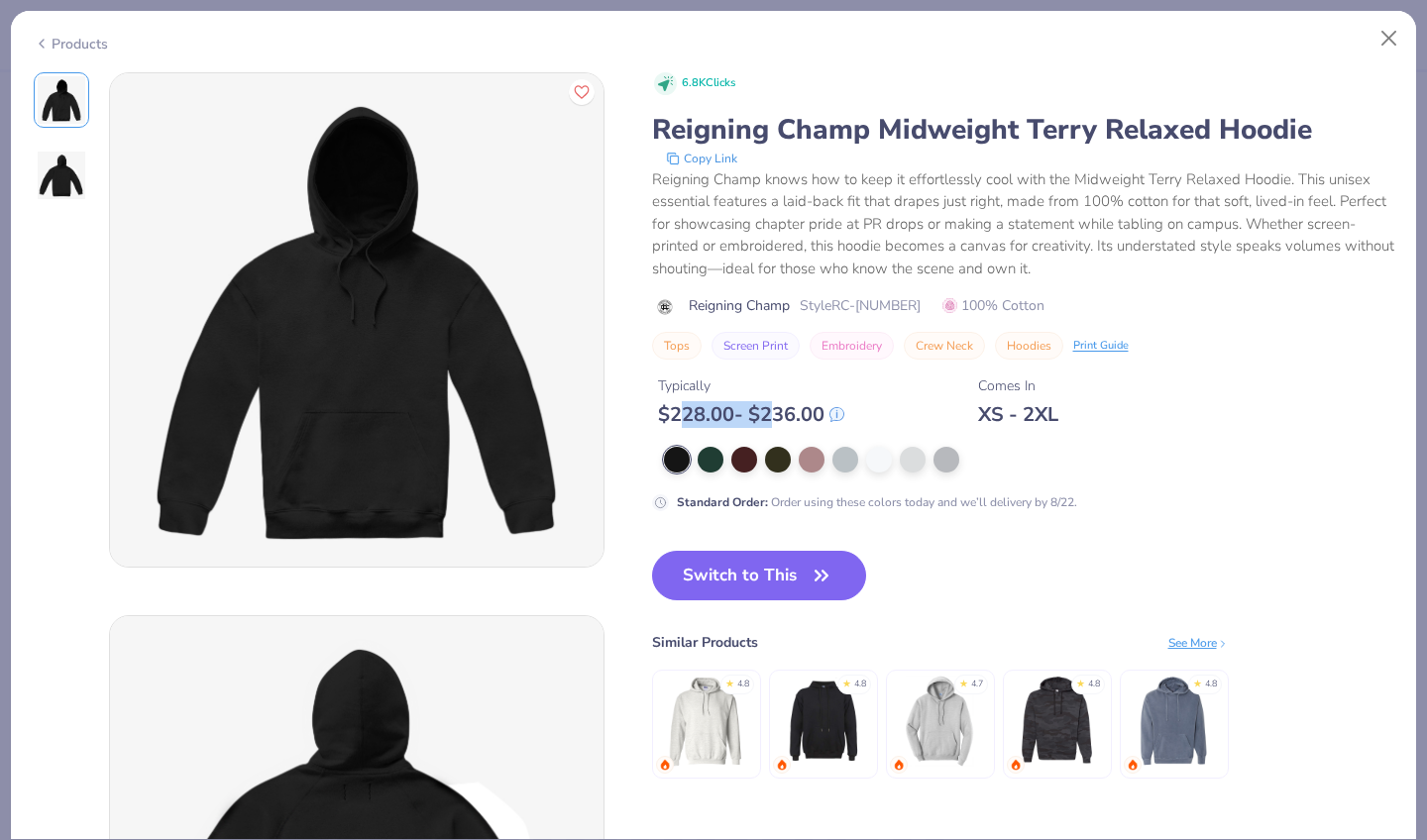 drag, startPoint x: 683, startPoint y: 413, endPoint x: 780, endPoint y: 415, distance: 97.02062 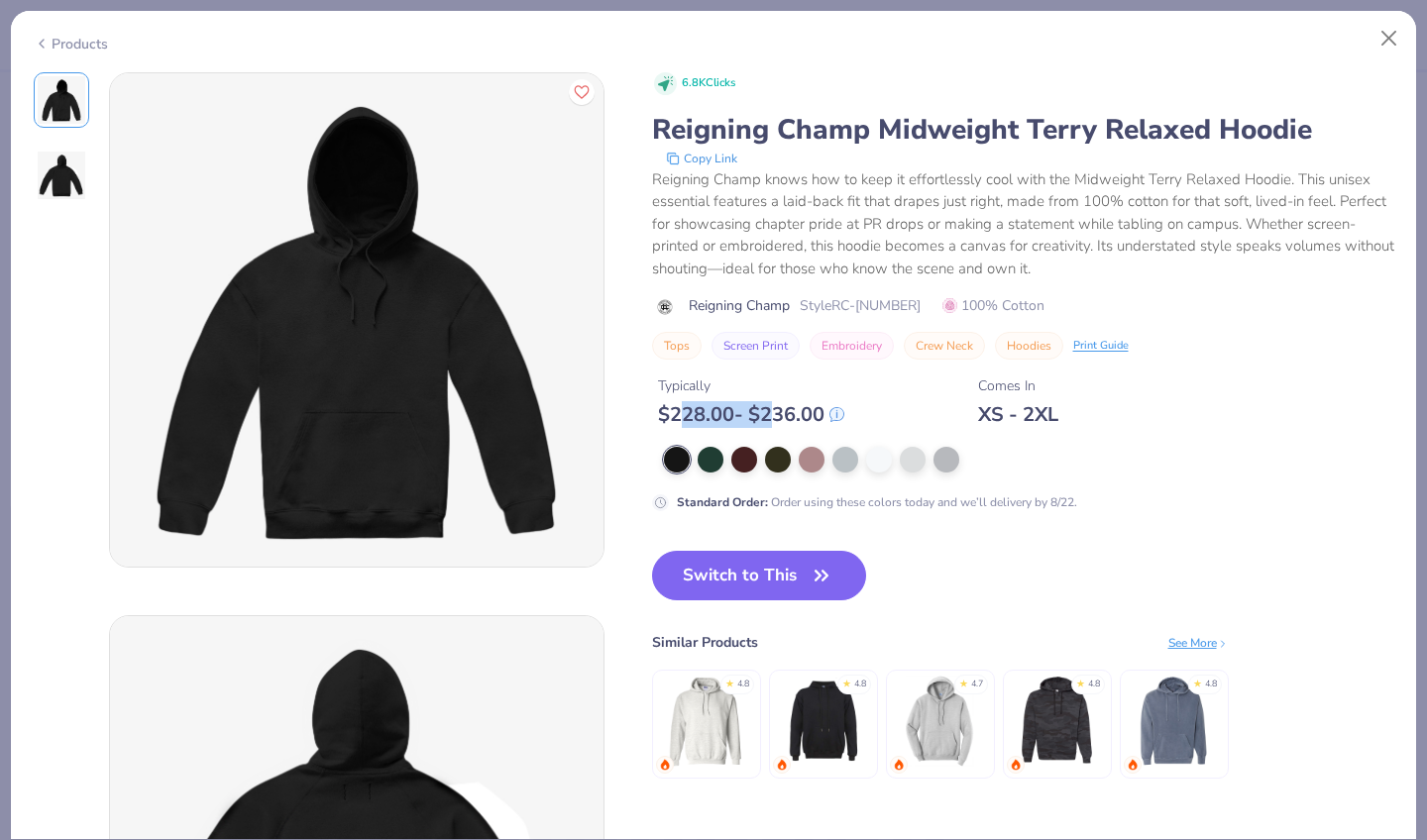click on "$ 228.00  - $ 236.00" at bounding box center [751, 414] 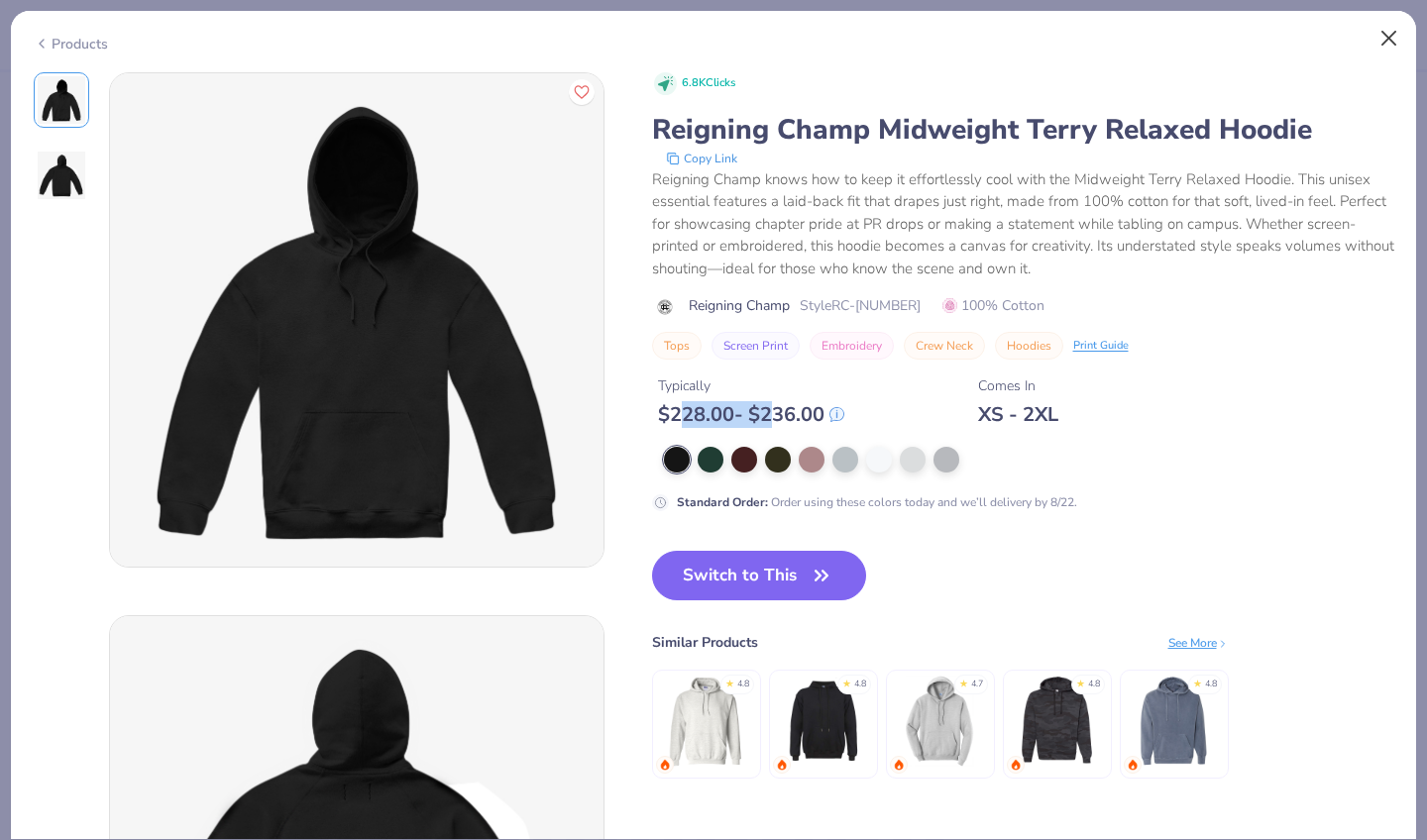 click at bounding box center [1389, 39] 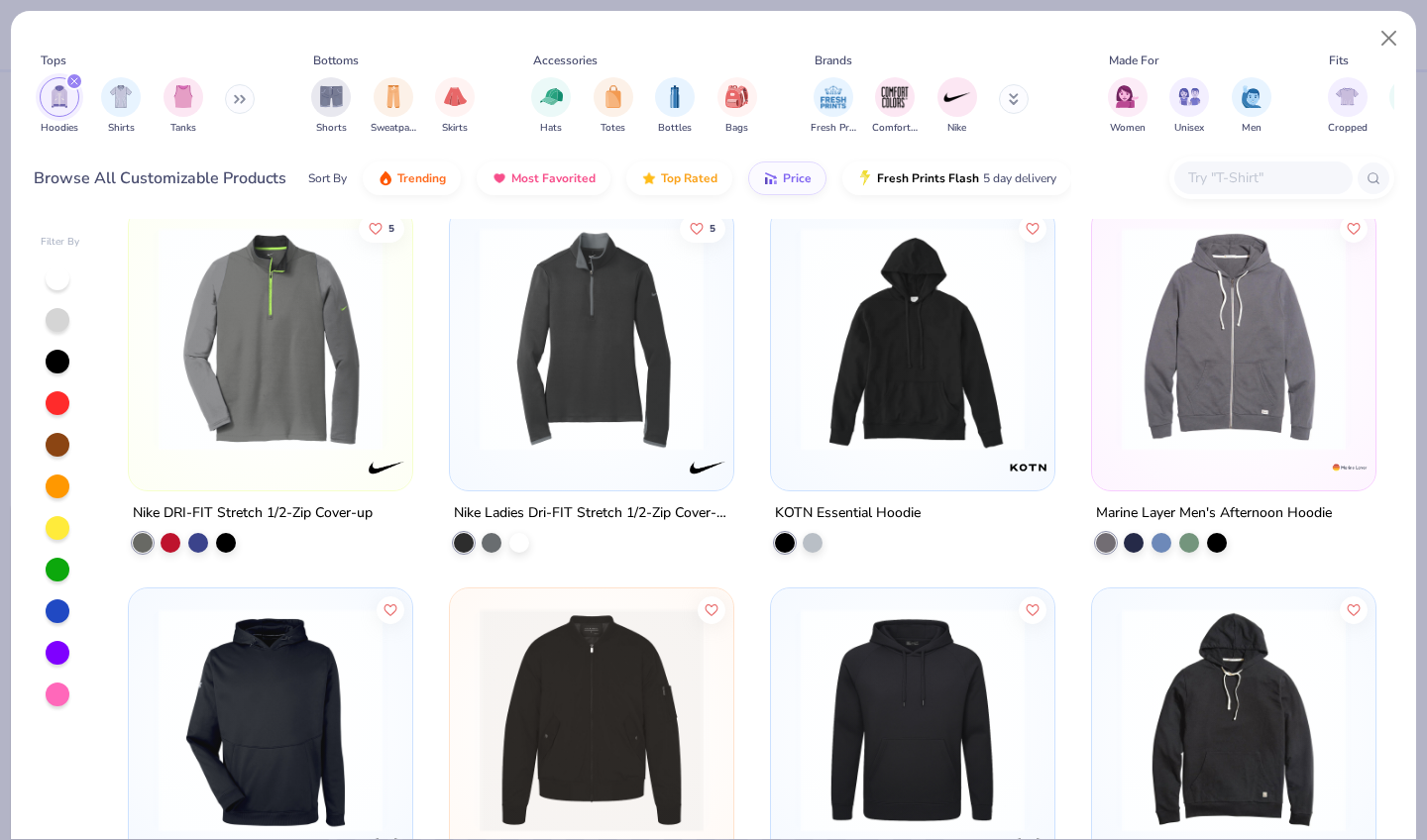 scroll, scrollTop: 1552, scrollLeft: 0, axis: vertical 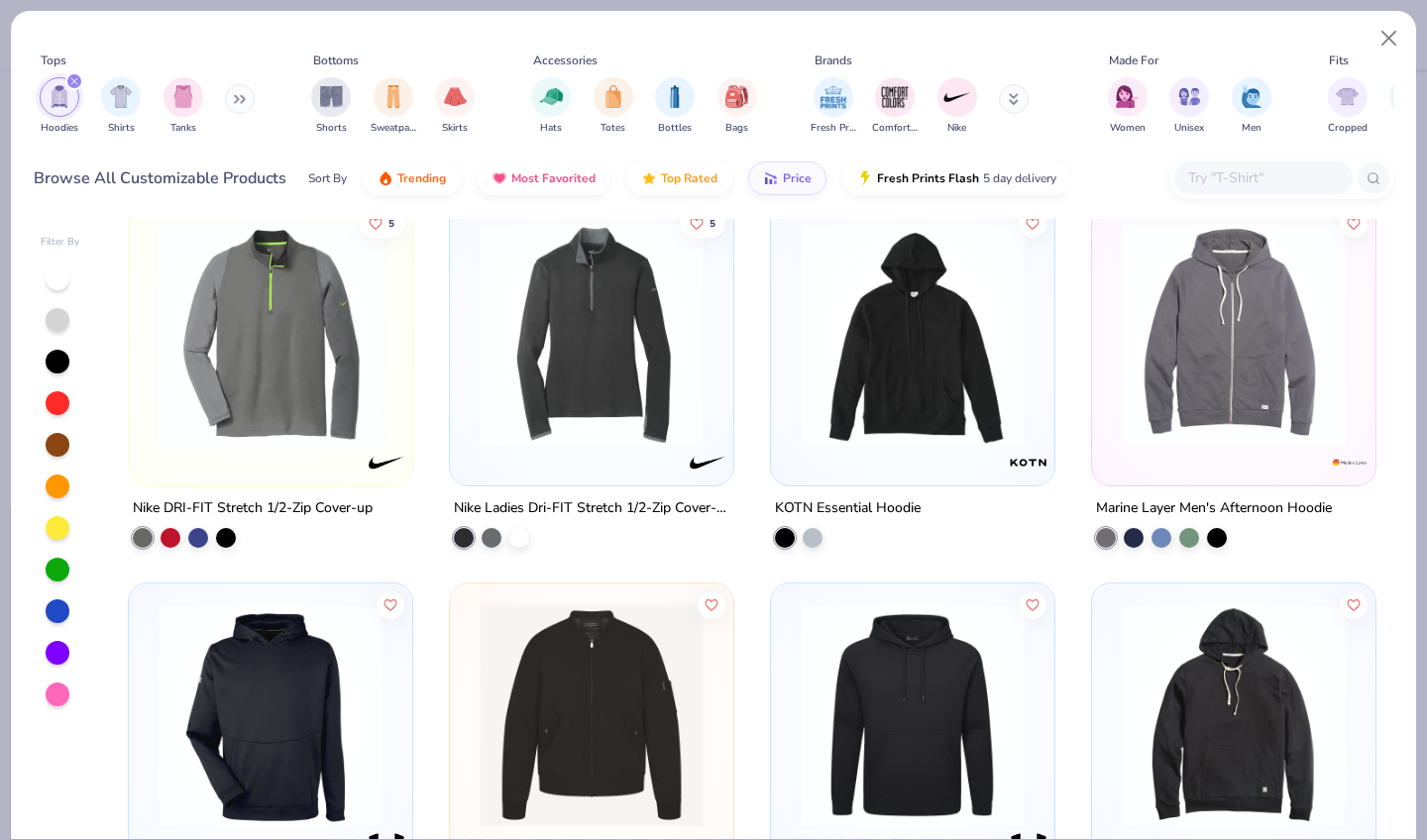 click at bounding box center [57, 445] 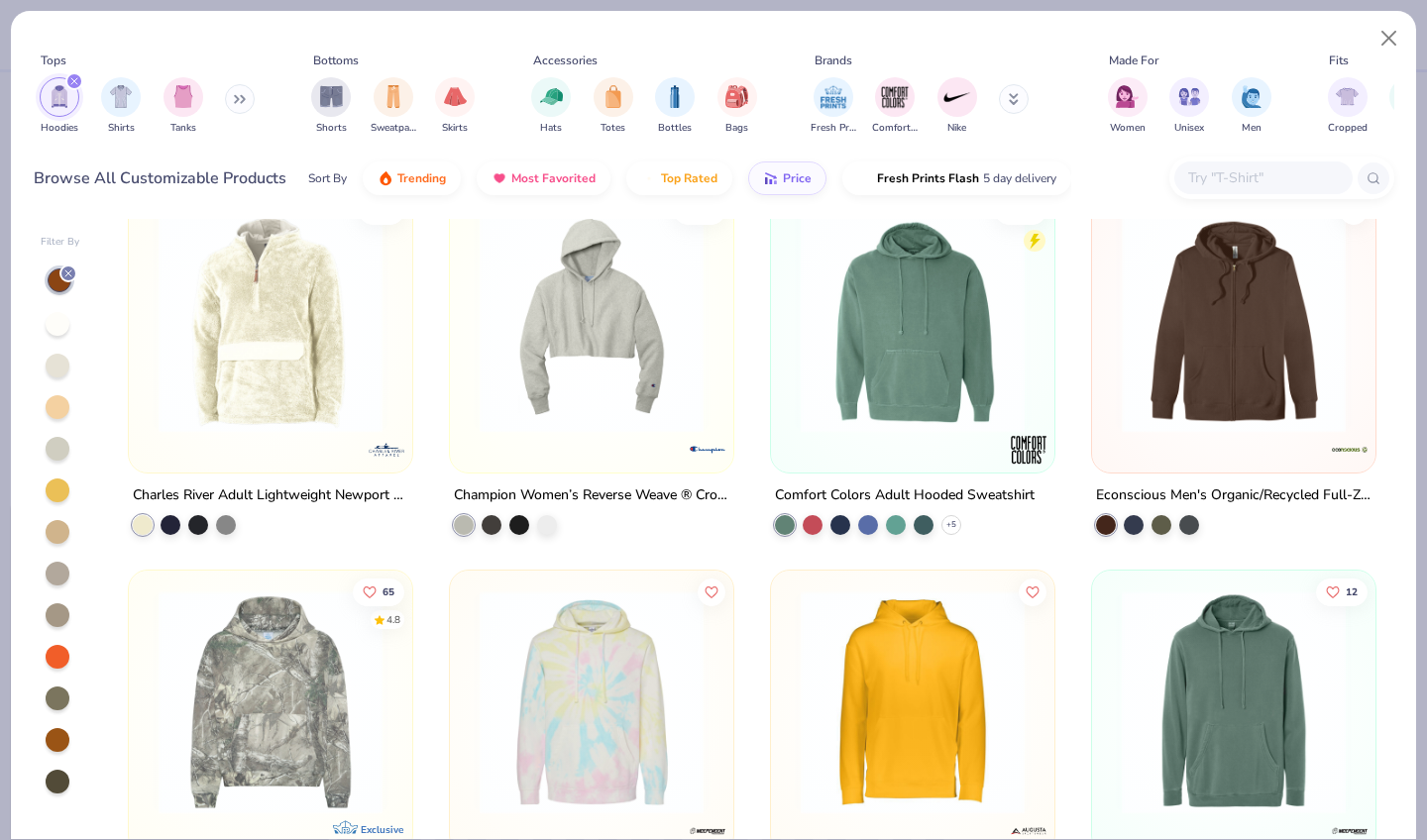 scroll, scrollTop: 1939, scrollLeft: 0, axis: vertical 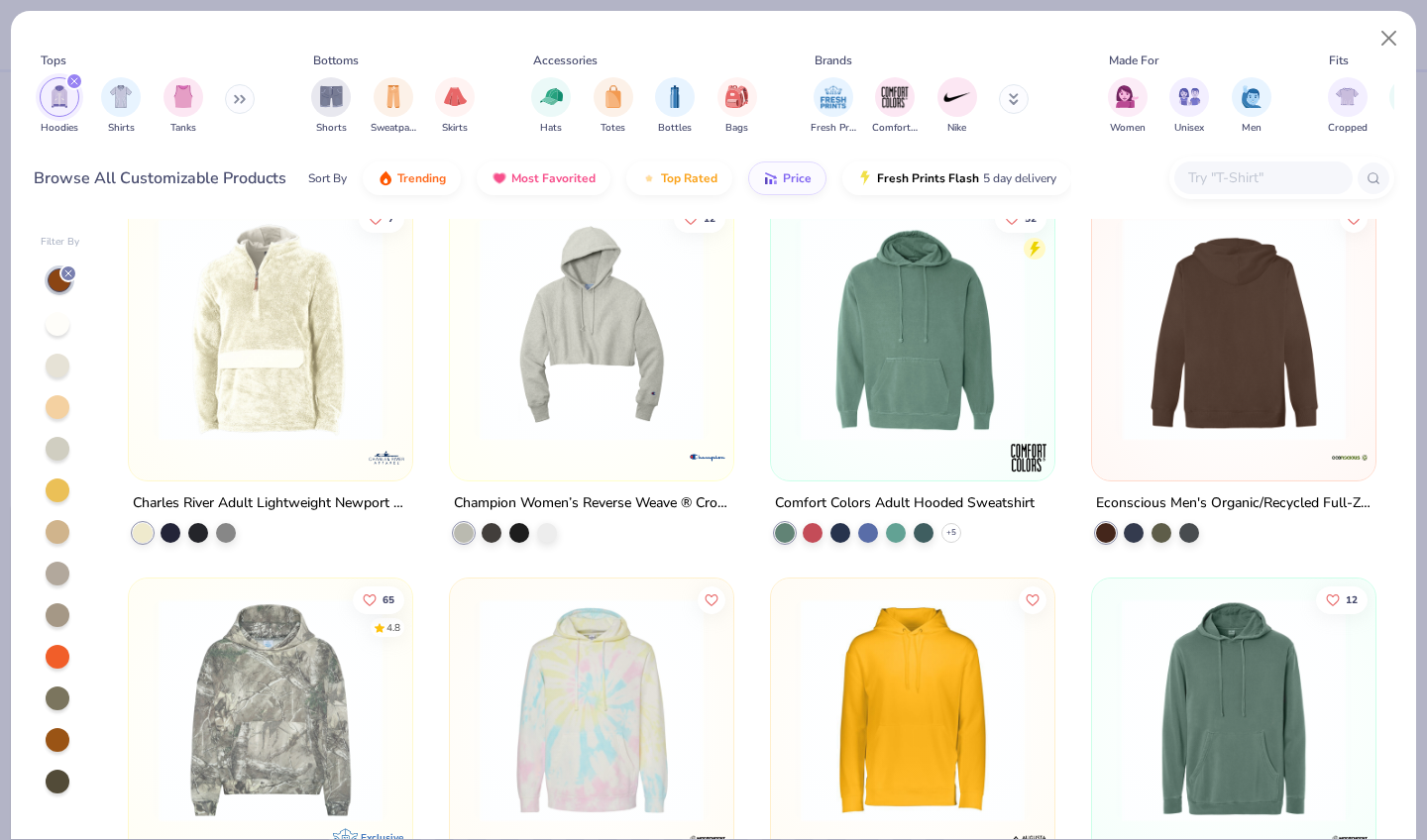 click at bounding box center (990, 329) 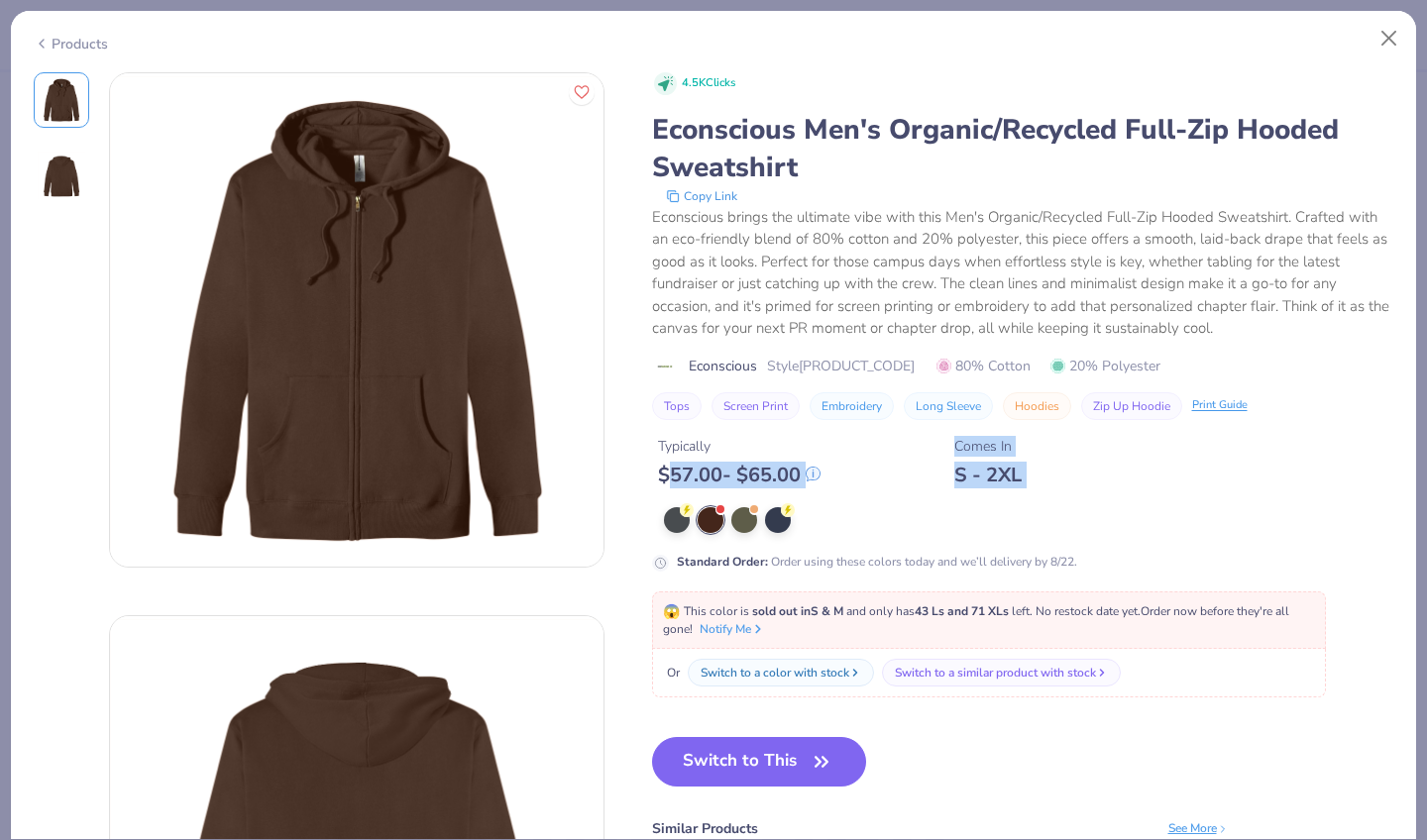 drag, startPoint x: 665, startPoint y: 479, endPoint x: 762, endPoint y: 480, distance: 97.005155 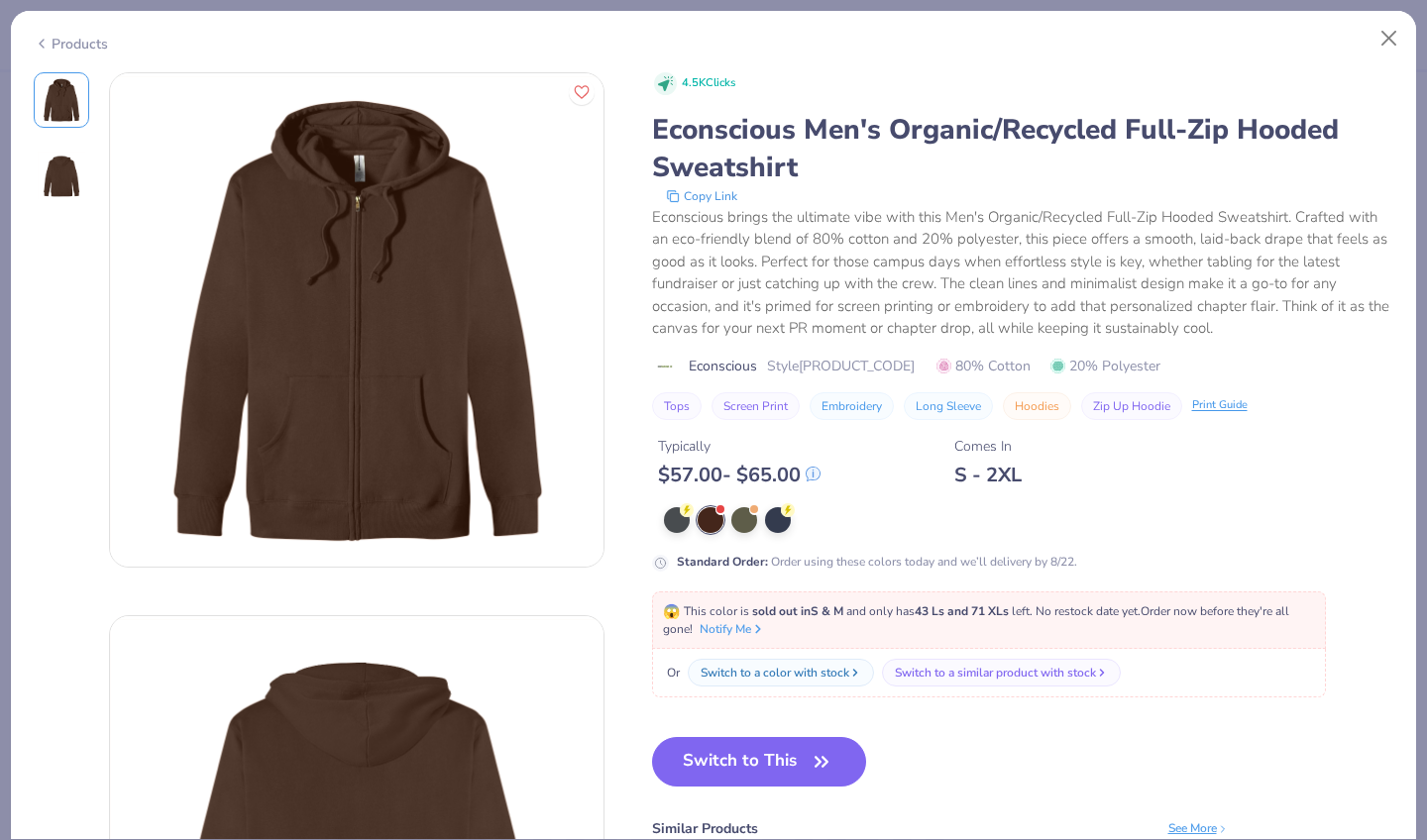 click on "Econscious brings the ultimate vibe with this Men's Organic/Recycled Full-Zip Hooded Sweatshirt. Crafted with an eco-friendly blend of 80% cotton and 20% polyester, this piece offers a smooth, laid-back drape that feels as good as it looks. Perfect for those campus days when effortless style is key, whether tabling for the latest fundraiser or just catching up with the crew. The clean lines and minimalist design make it a go-to for any occasion, and it's primed for screen printing or embroidery to add that personalized chapter flair. Think of it as the canvas for your next PR moment or chapter drop, all while keeping it sustainably cool." at bounding box center [1023, 272] 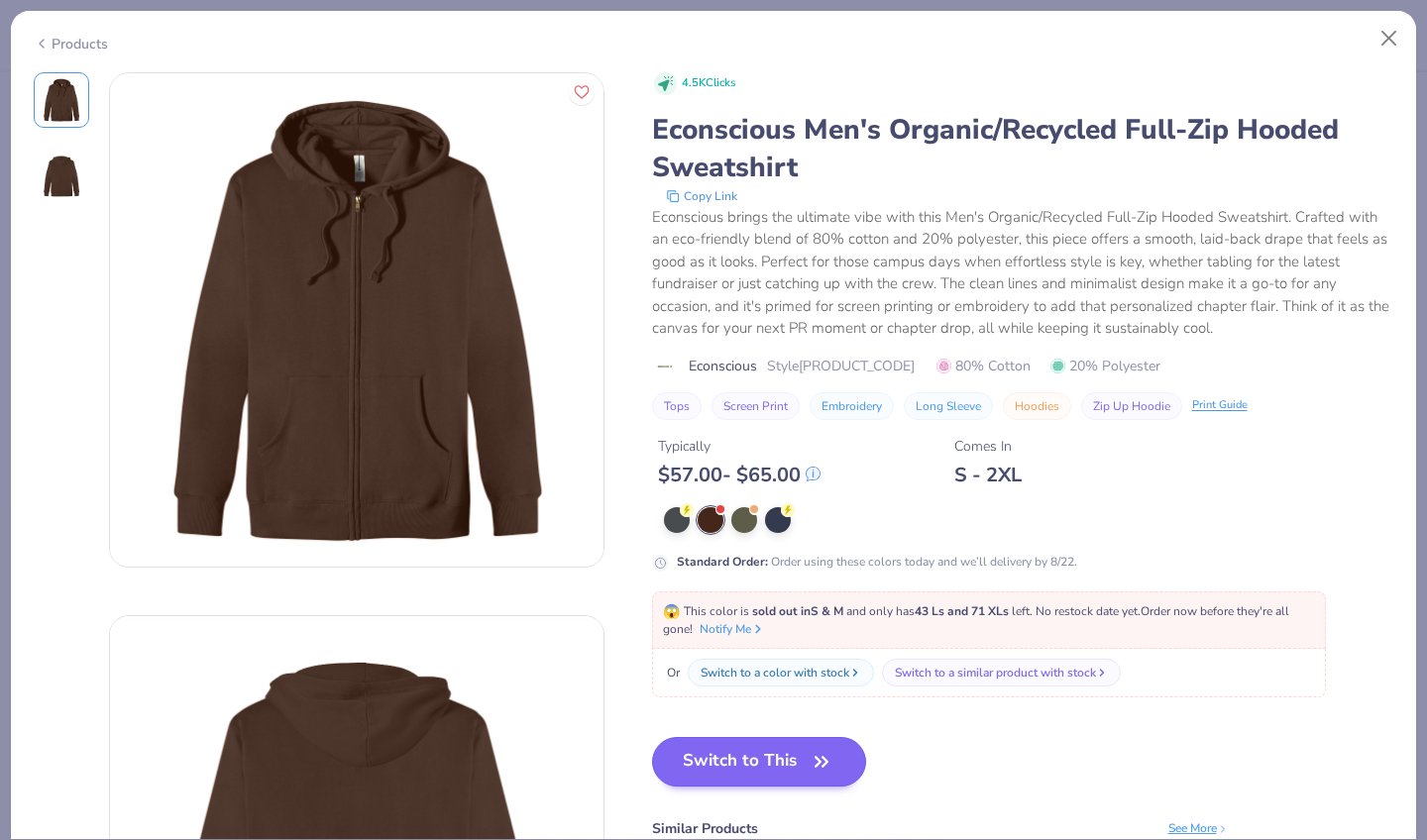 click on "Switch to This" at bounding box center (759, 762) 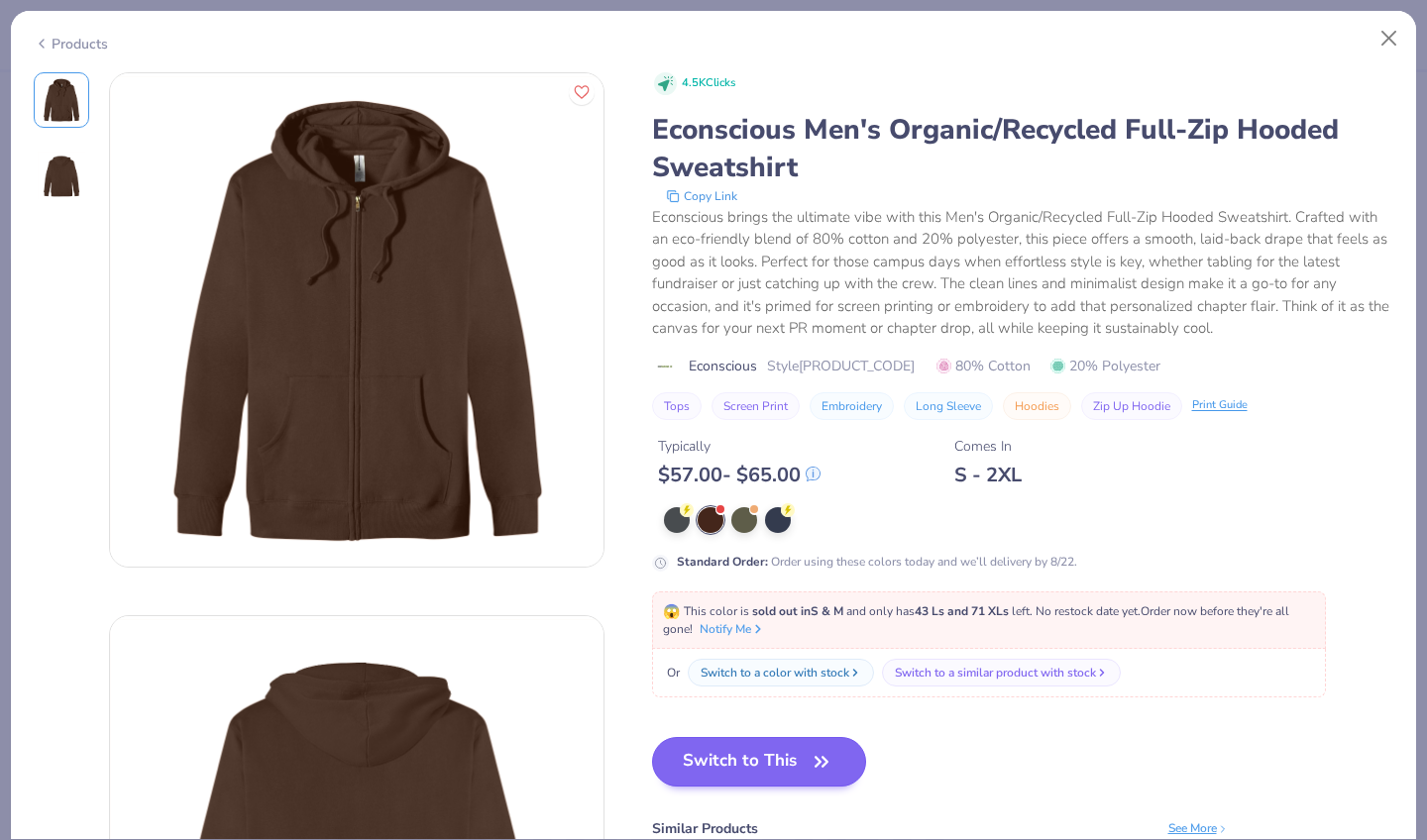 scroll, scrollTop: 59, scrollLeft: 0, axis: vertical 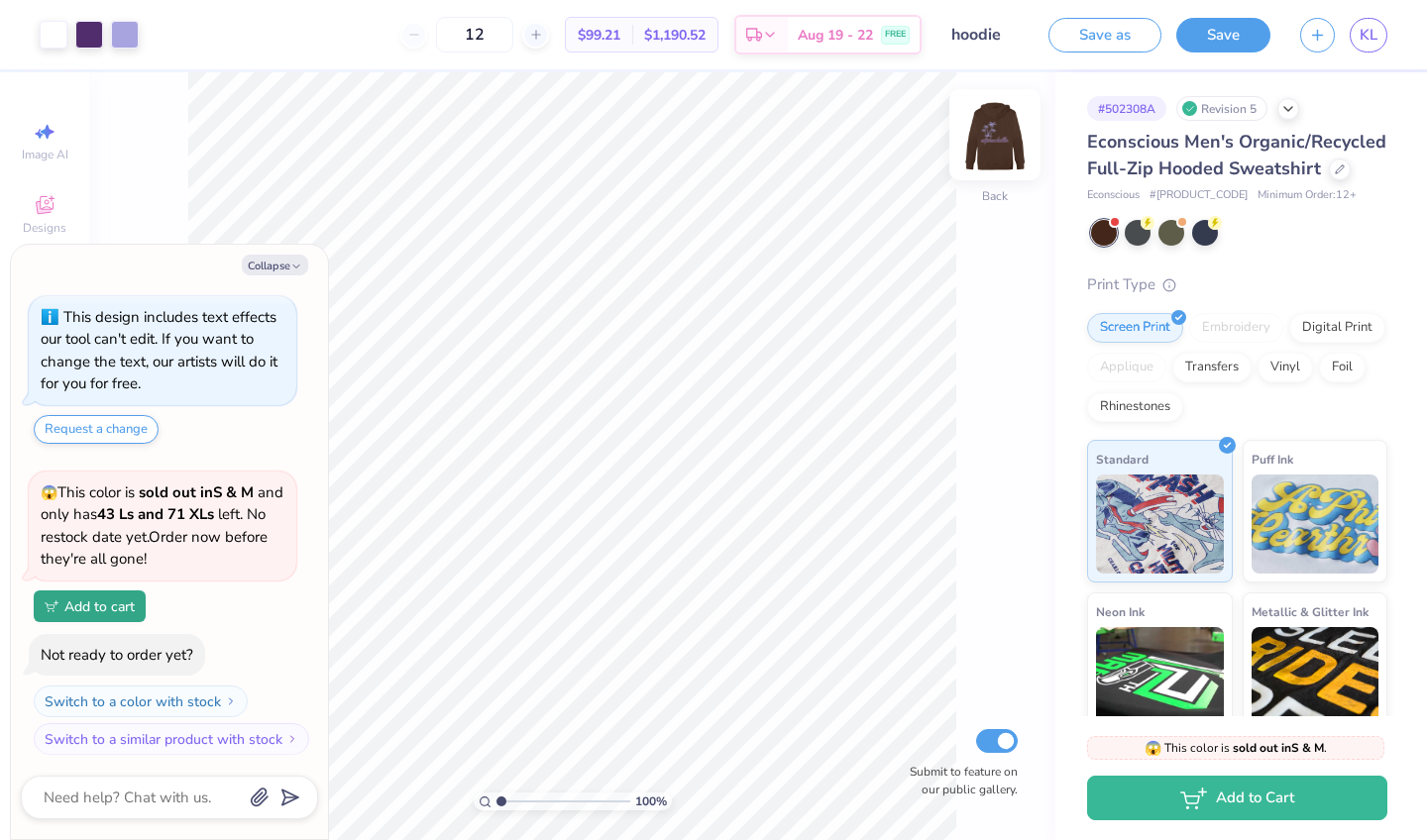 click at bounding box center (995, 135) 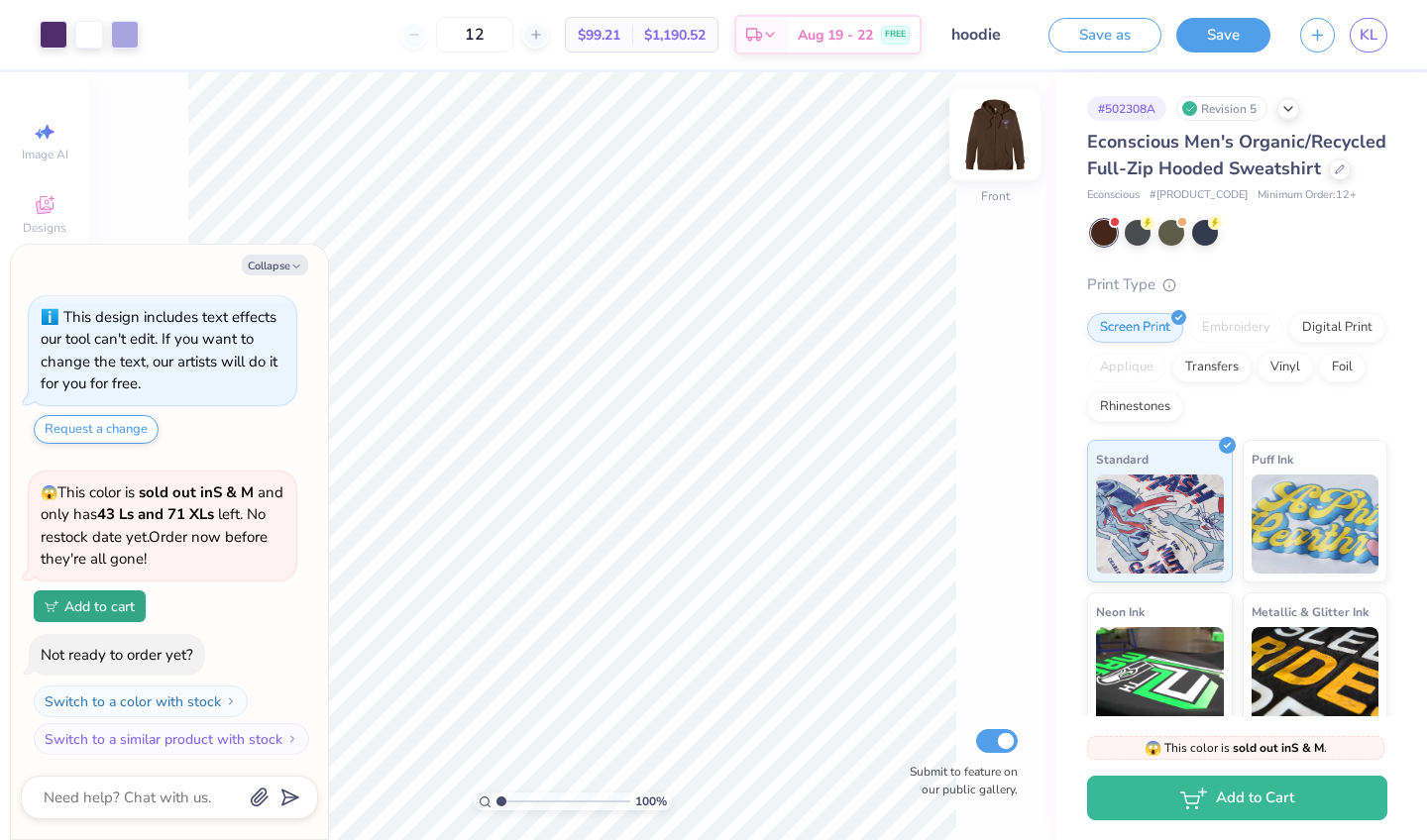 click at bounding box center [995, 135] 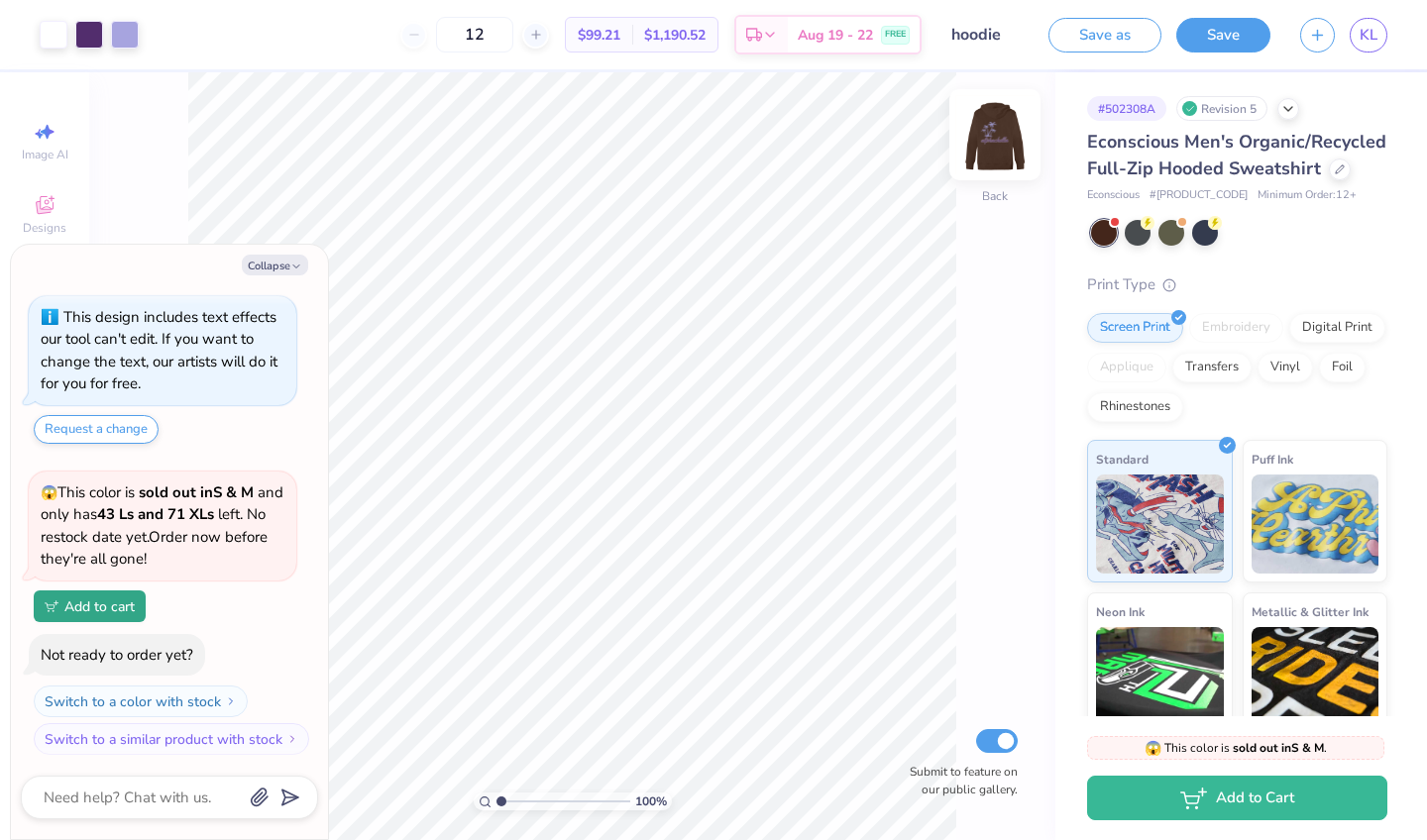 click at bounding box center [995, 135] 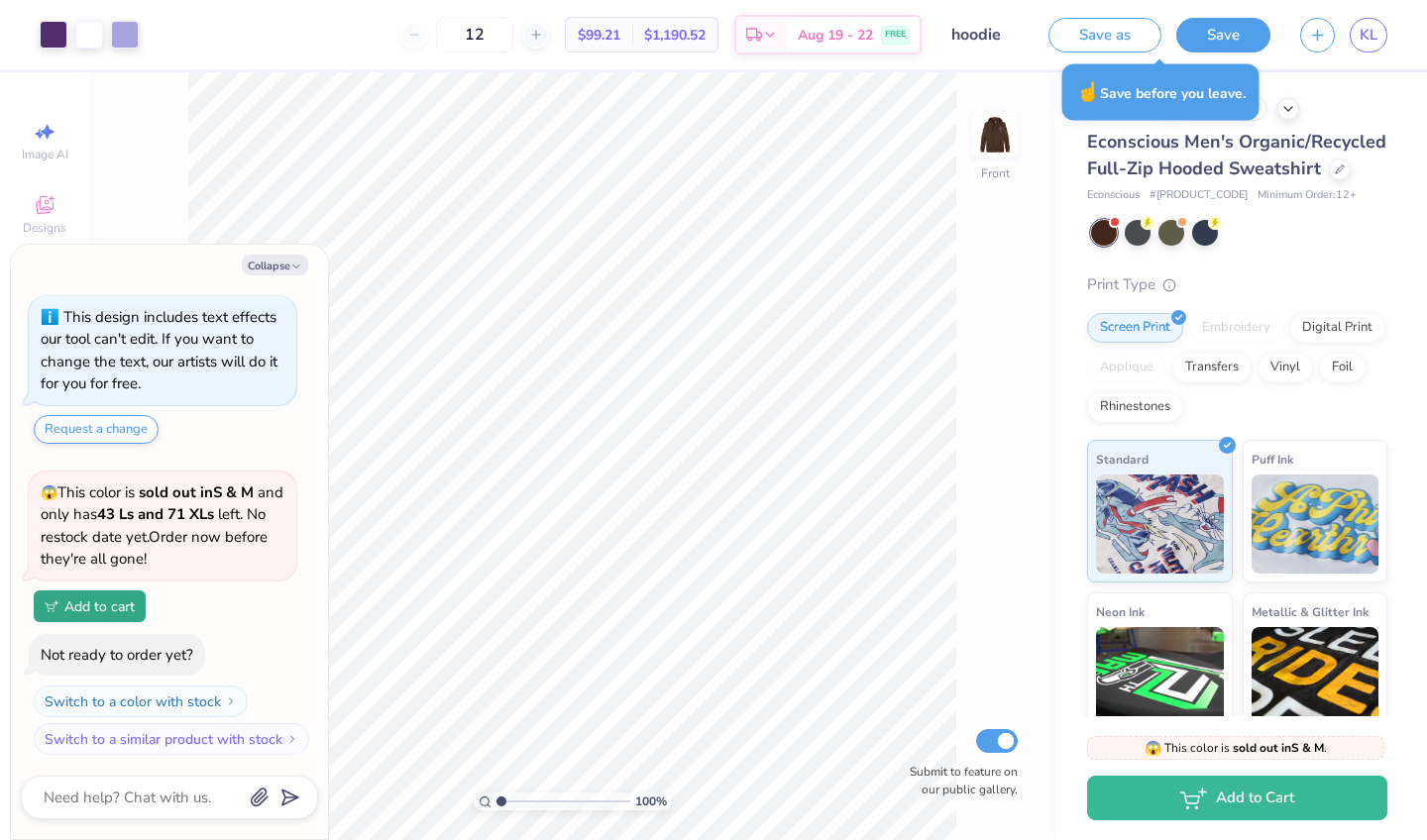 click on "Save as Save KL" at bounding box center (1238, 35) 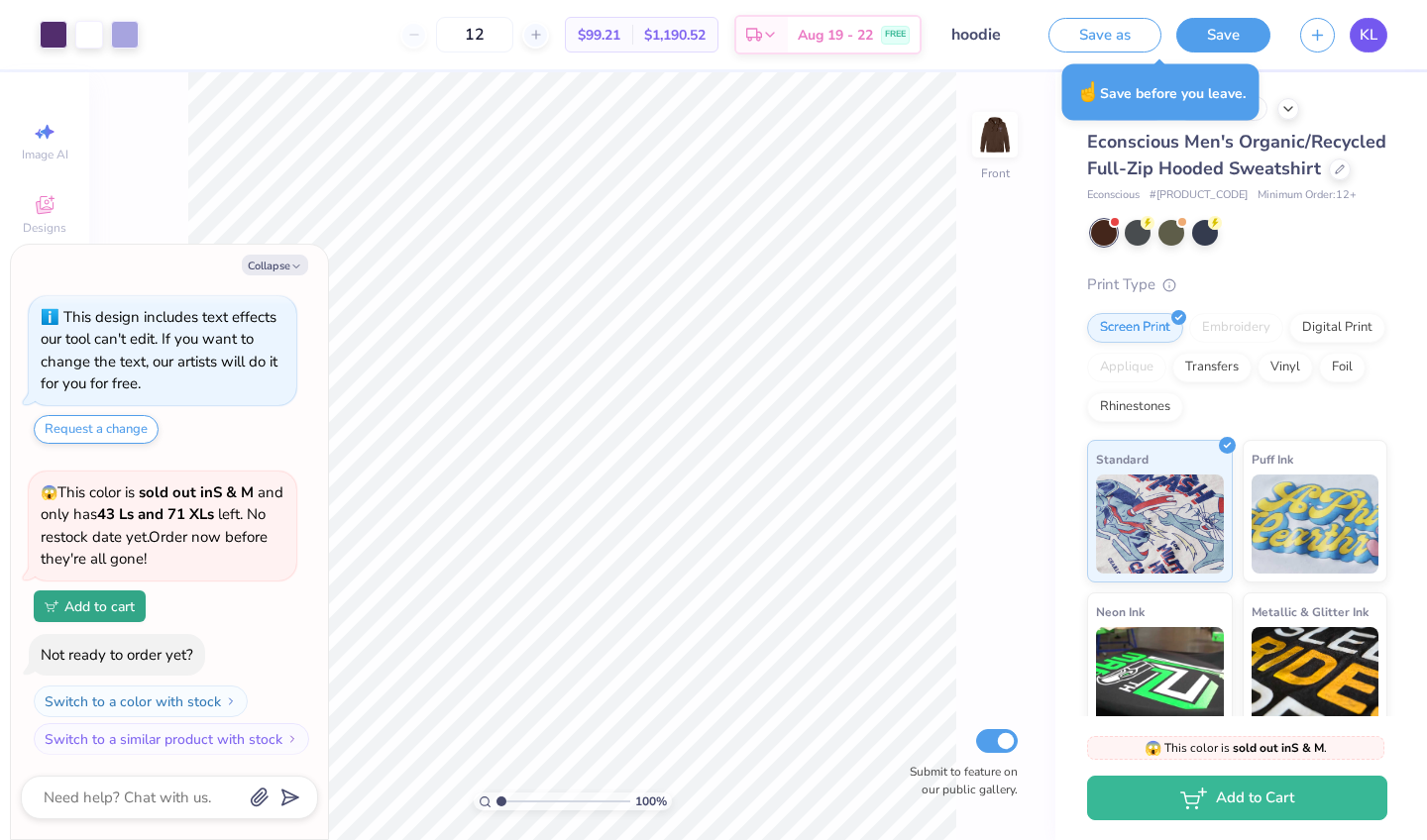 click on "KL" at bounding box center [1369, 35] 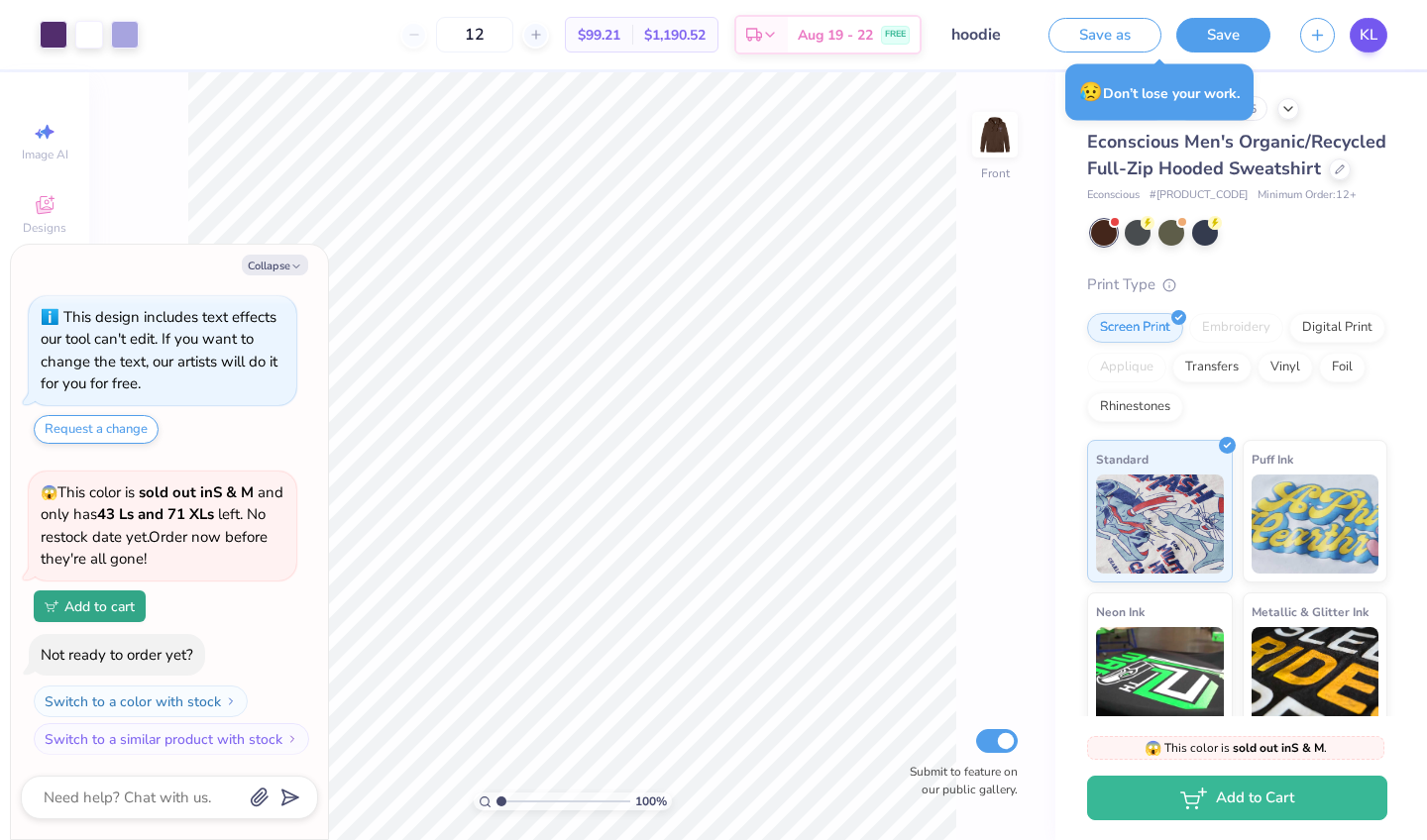 type on "x" 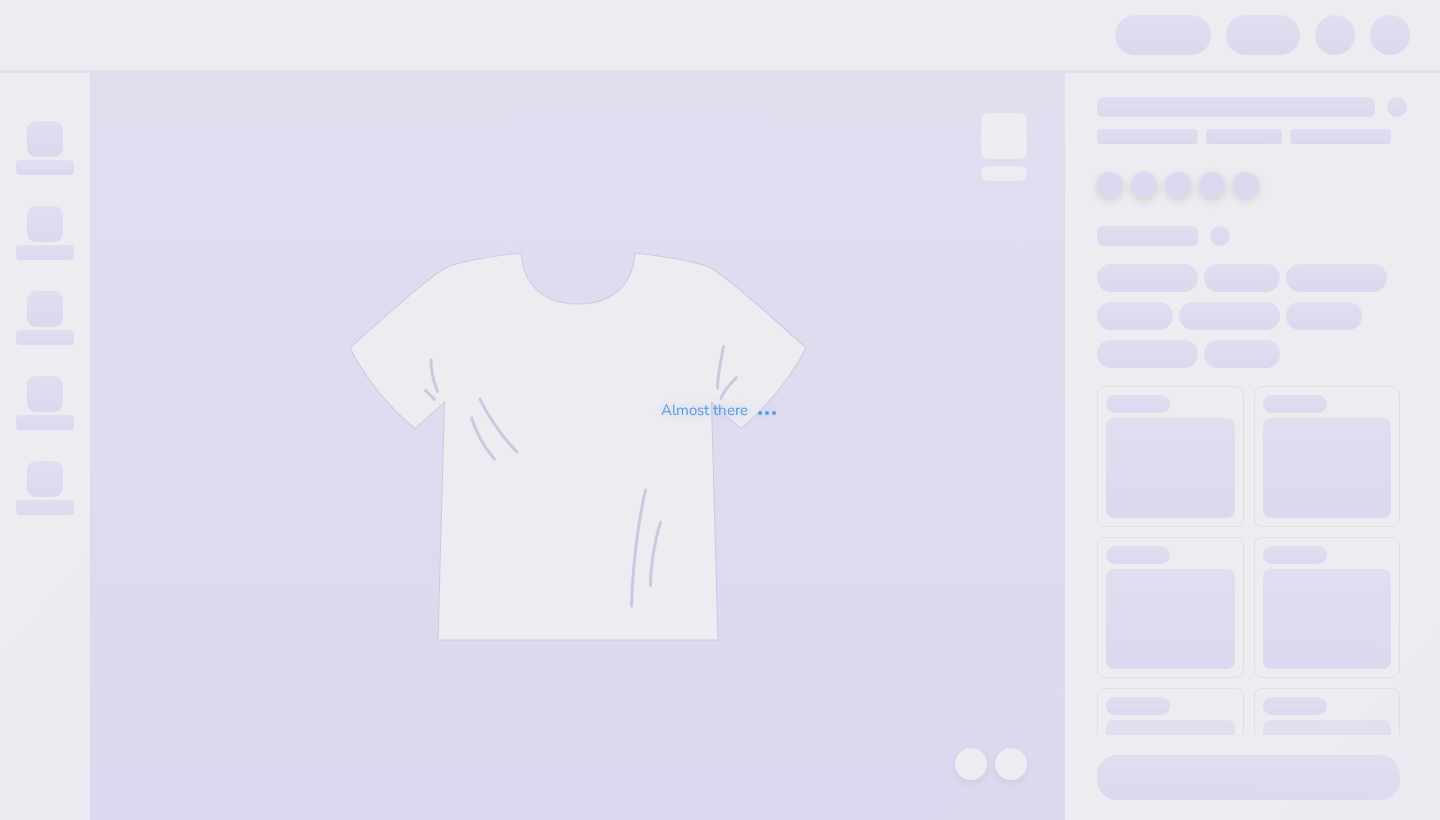 scroll, scrollTop: 0, scrollLeft: 0, axis: both 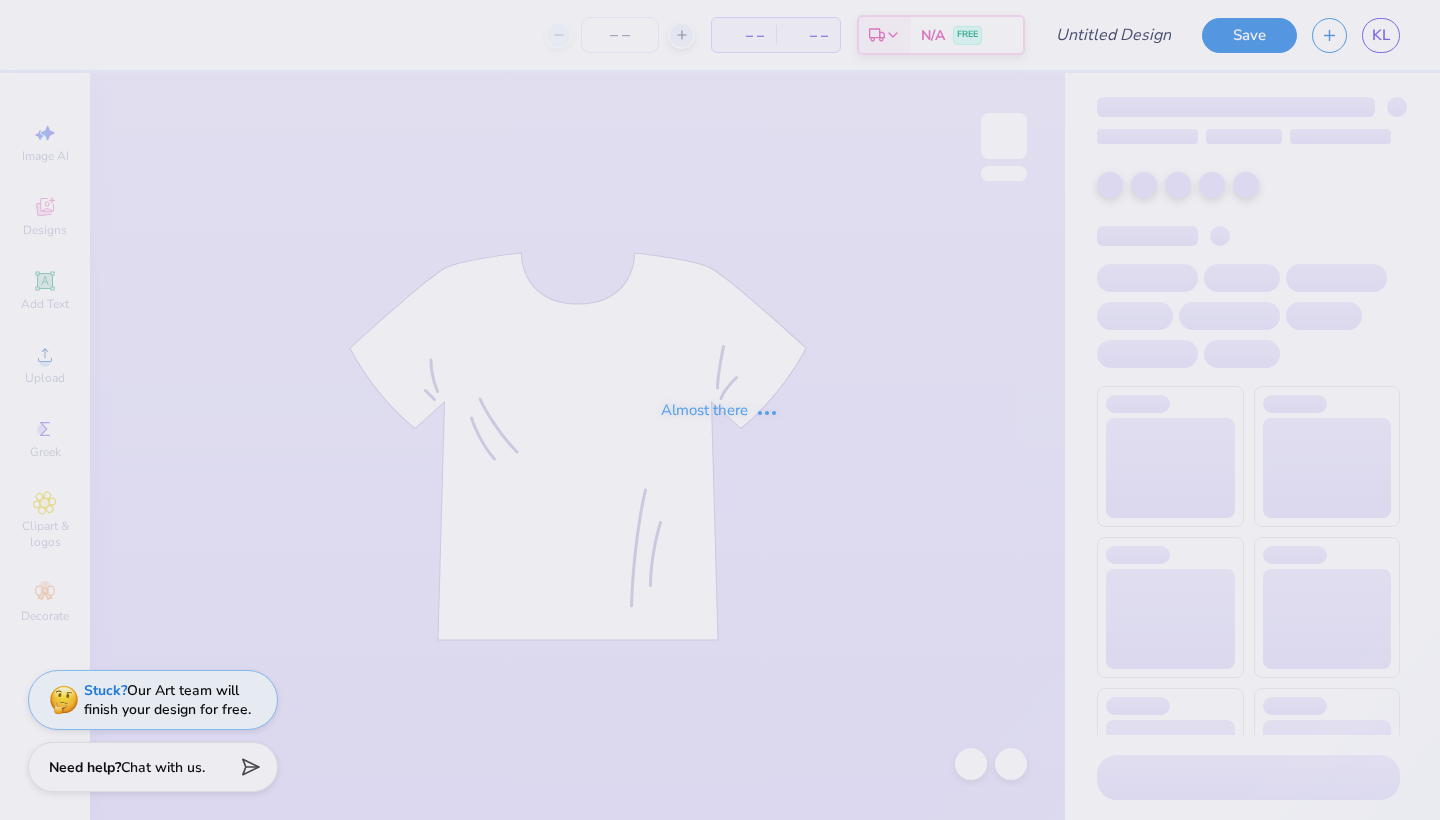 type on "hoodie 2" 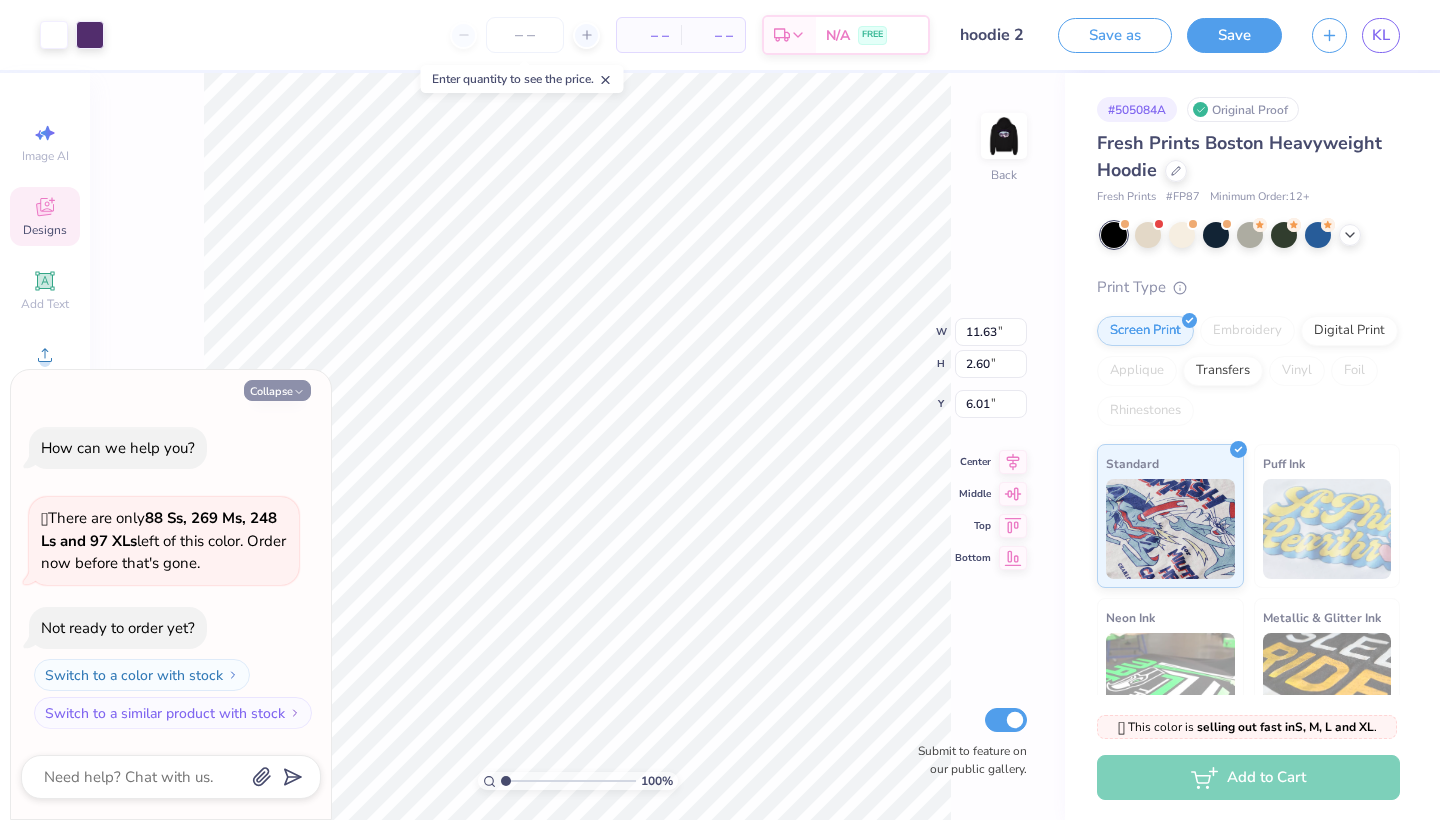 click on "Collapse" at bounding box center (277, 390) 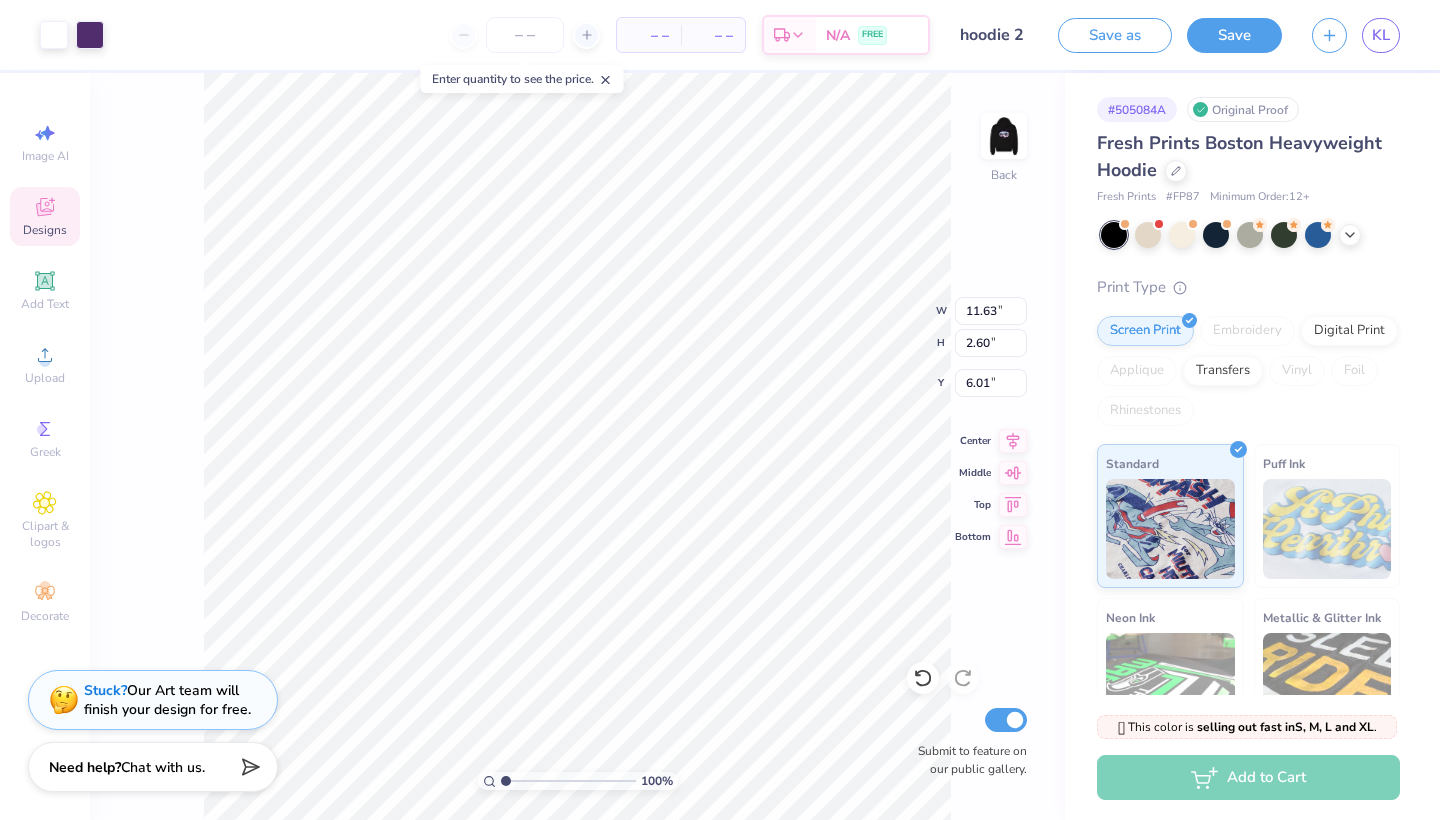 type on "5.11" 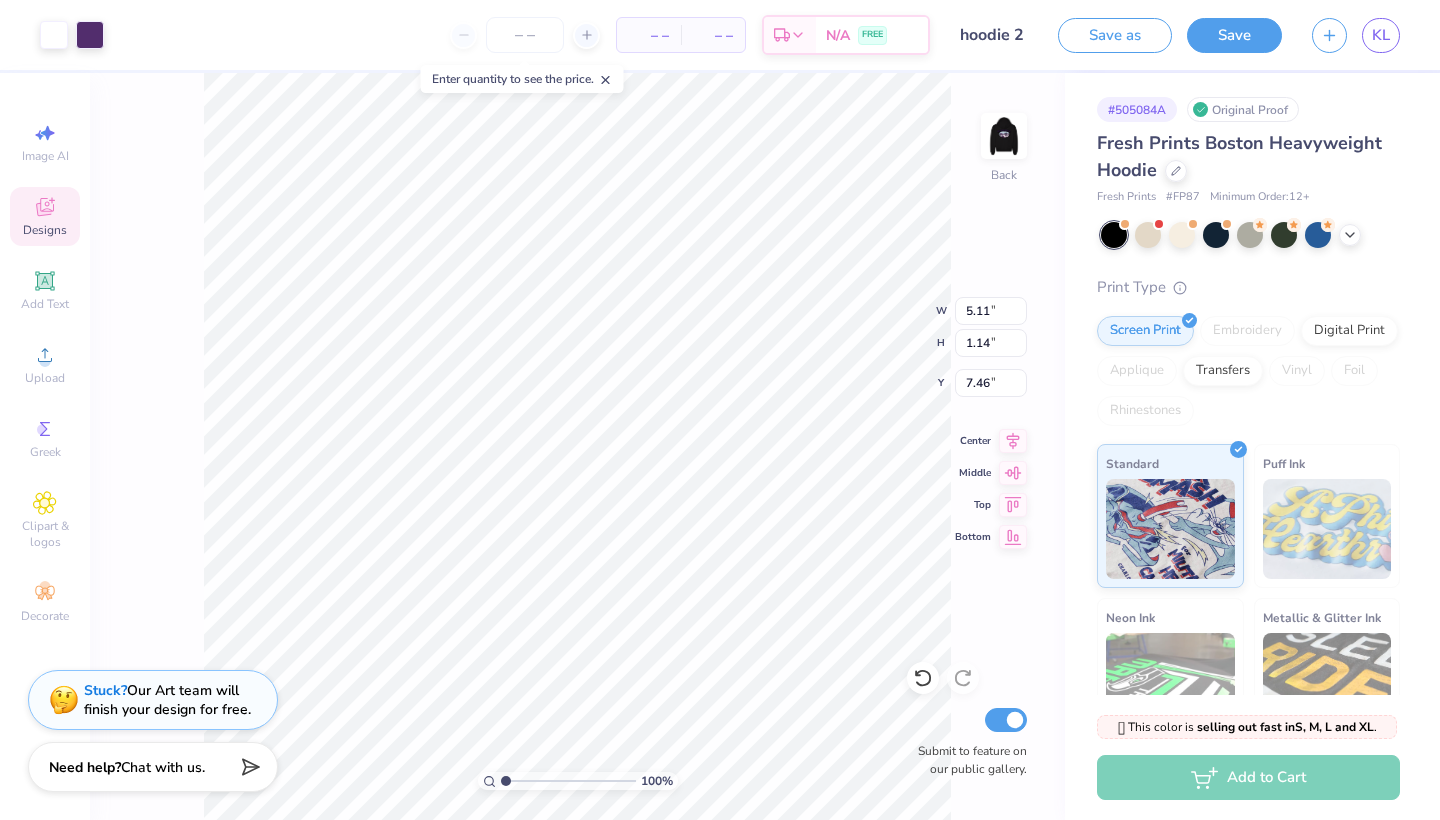 type on "4.54" 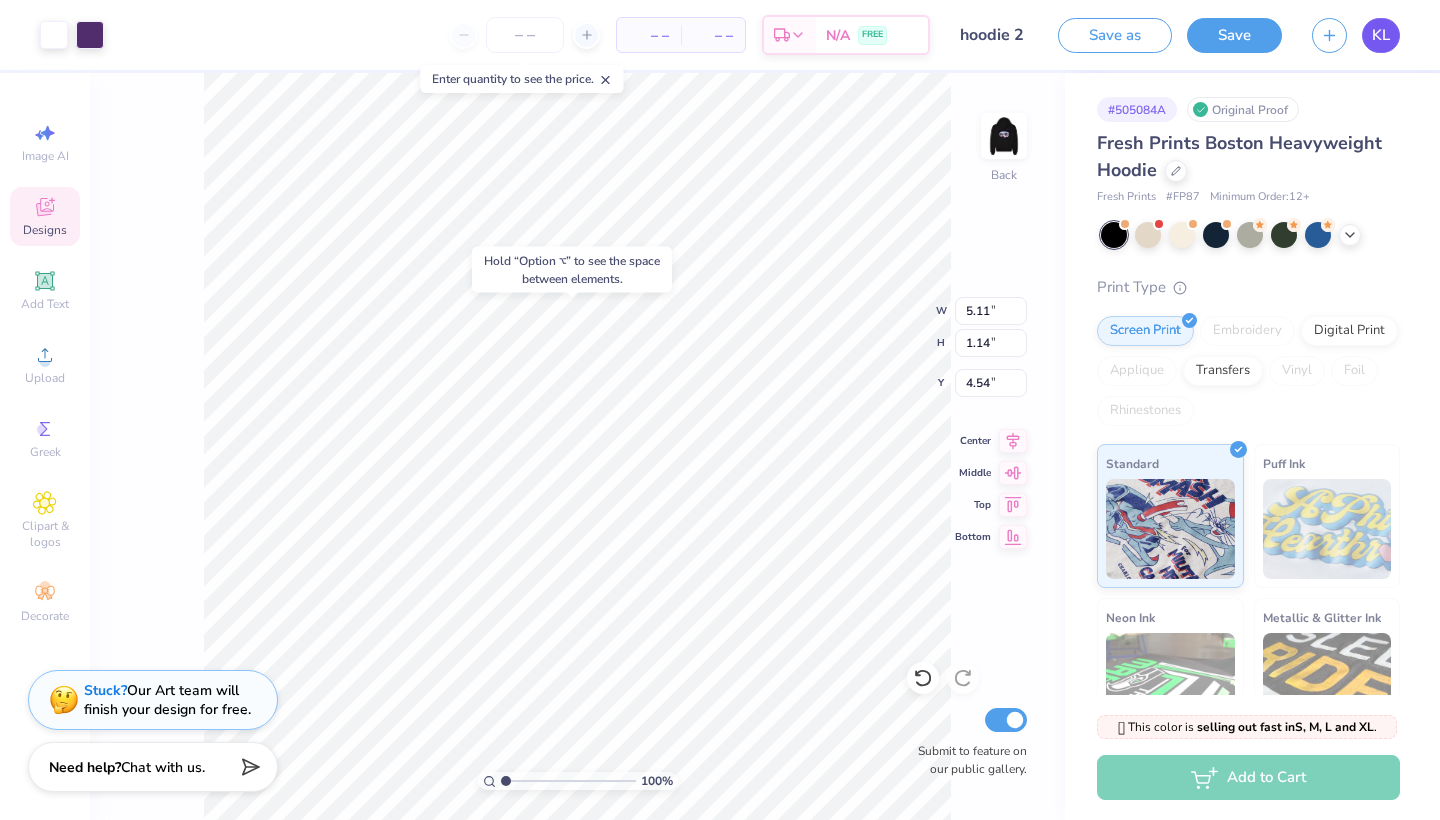 click on "KL" at bounding box center [1381, 35] 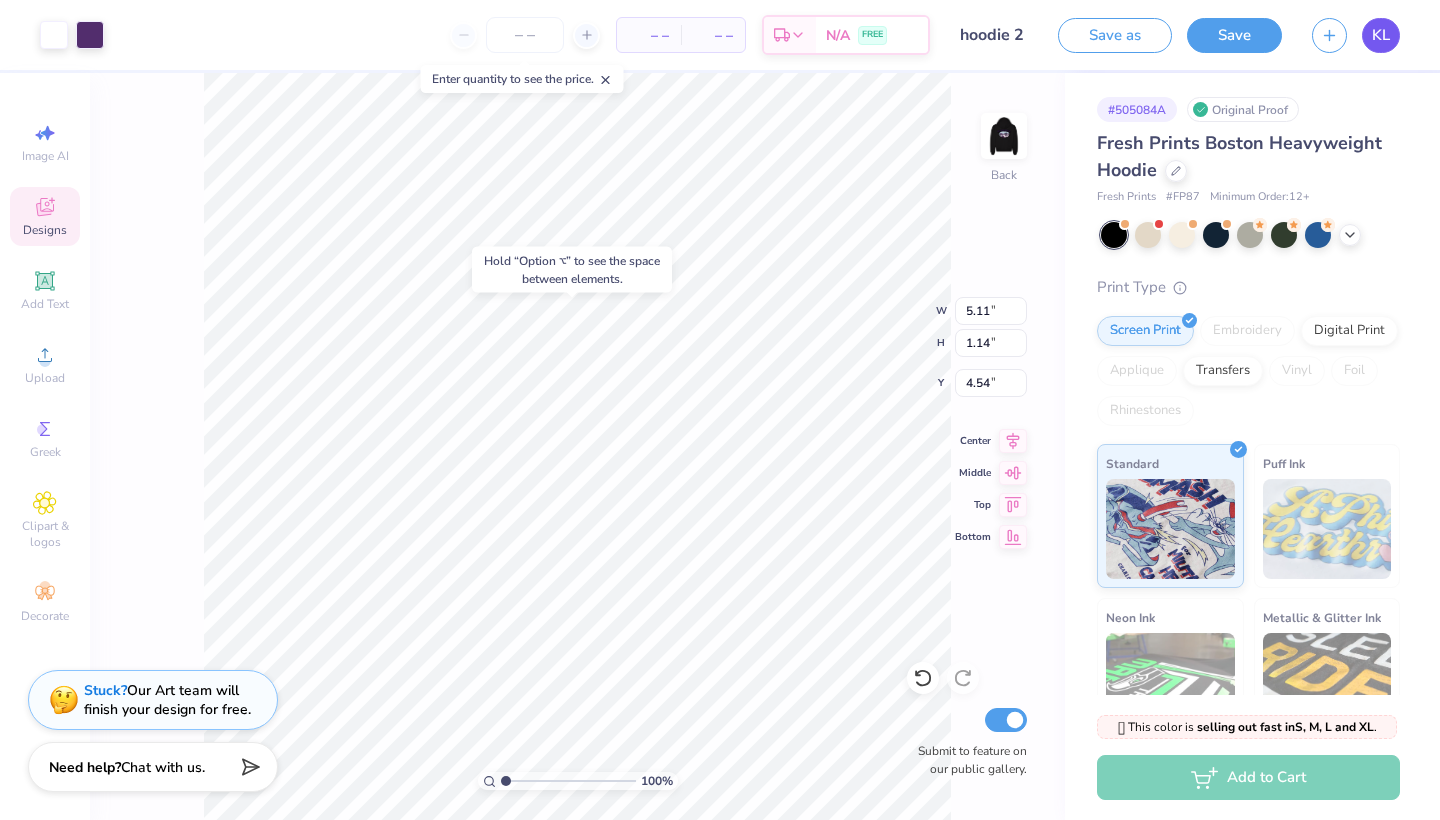 type on "x" 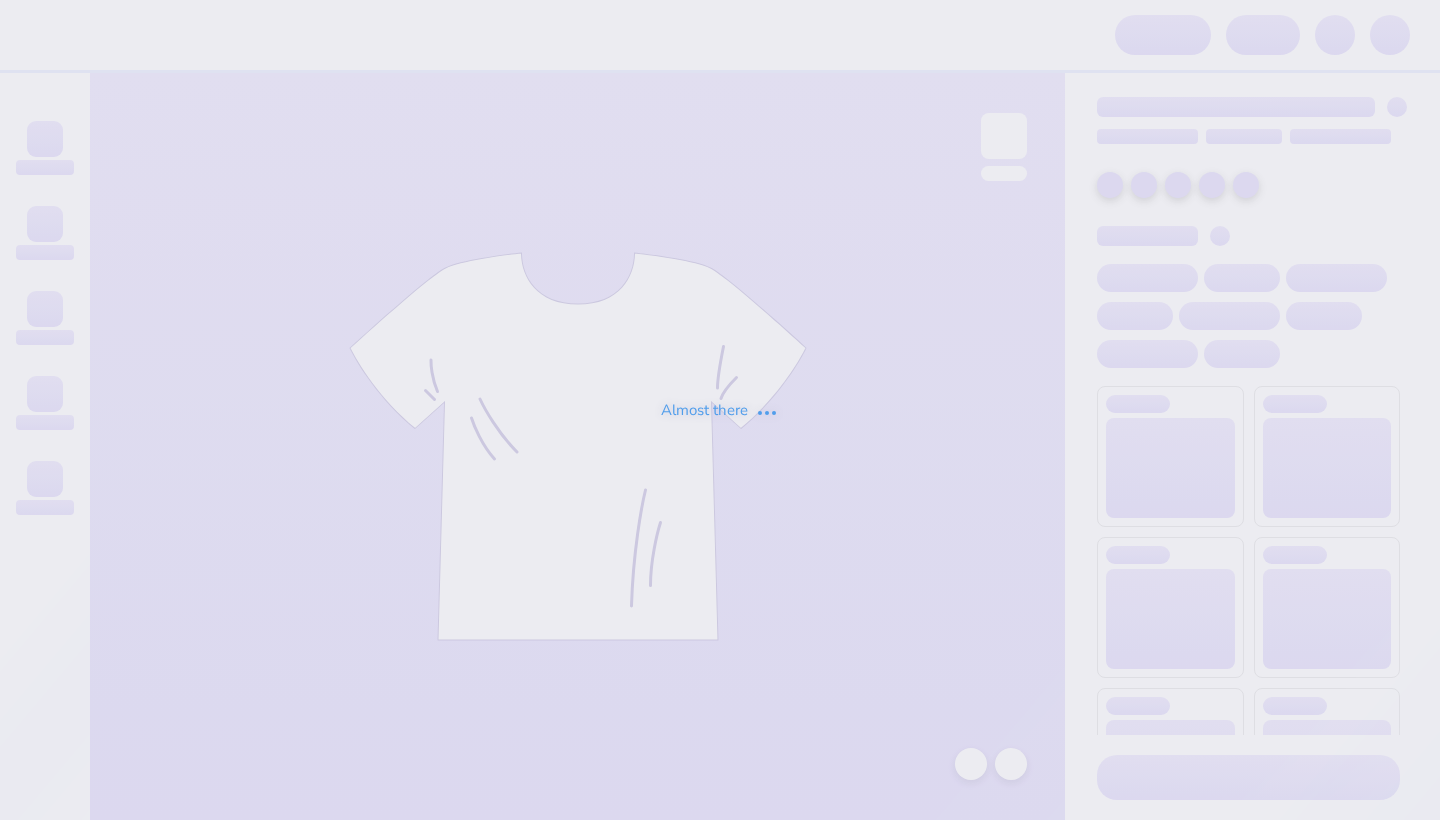 scroll, scrollTop: 0, scrollLeft: 0, axis: both 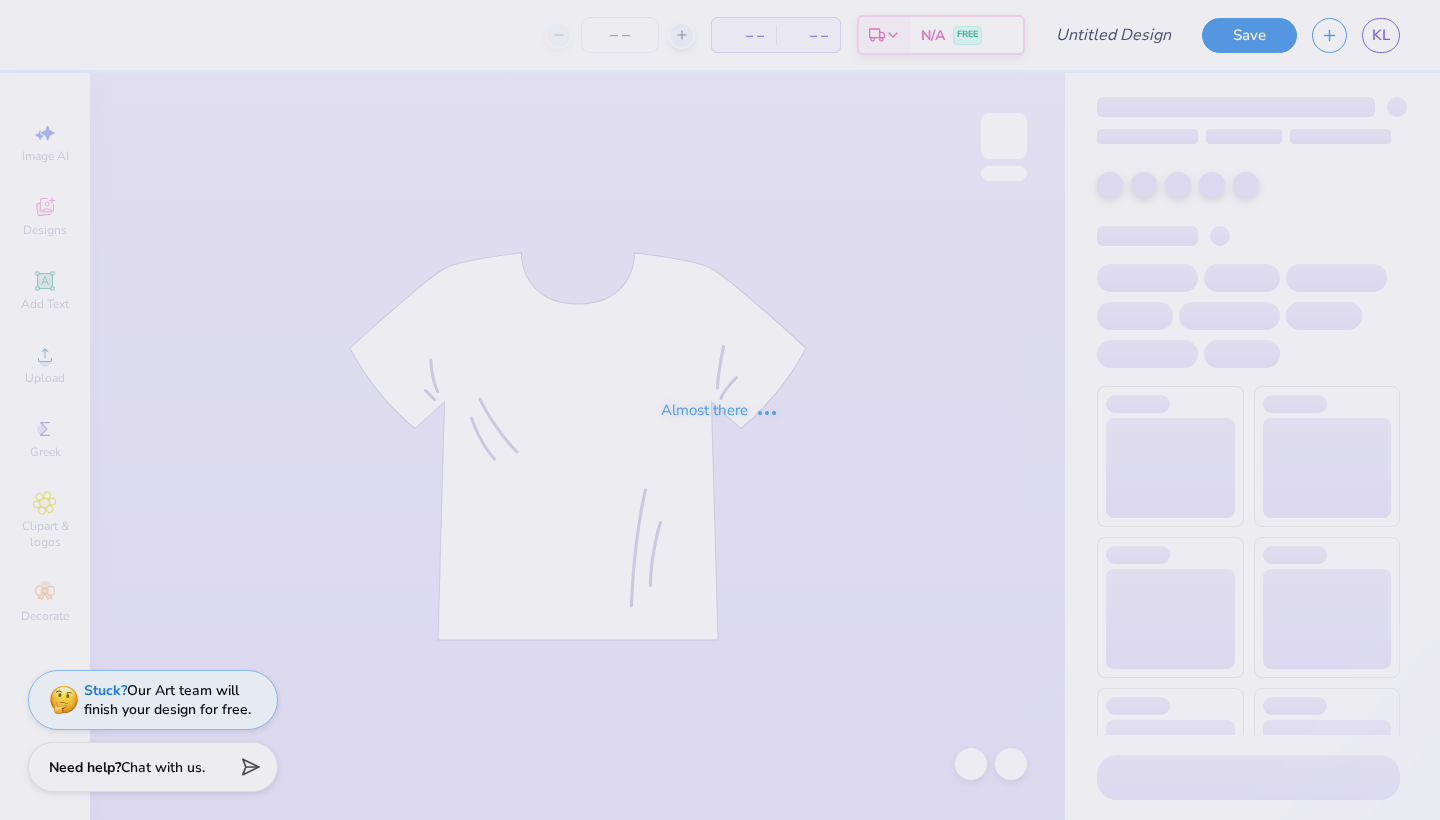 type on "hoodie 2" 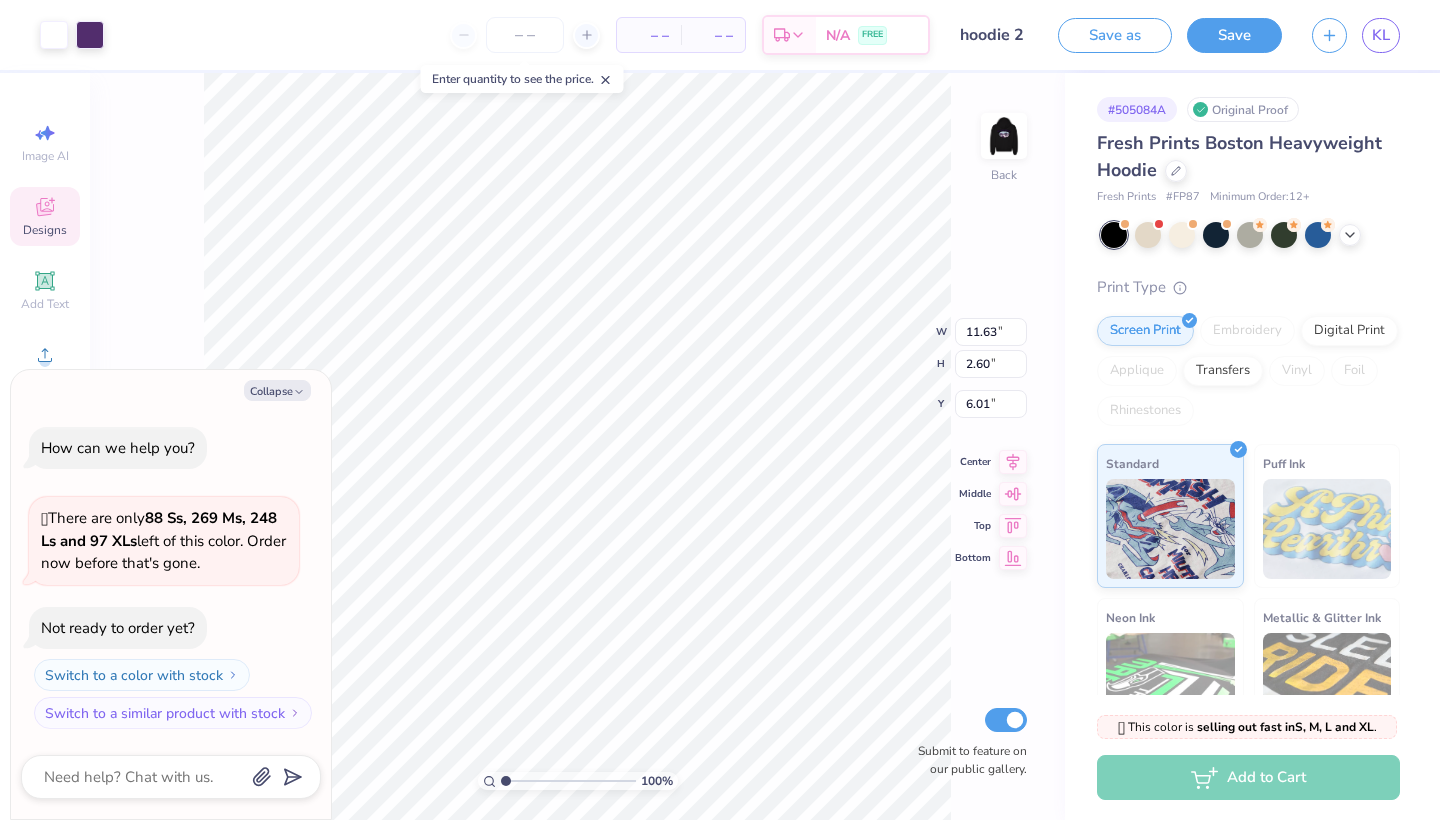 type on "x" 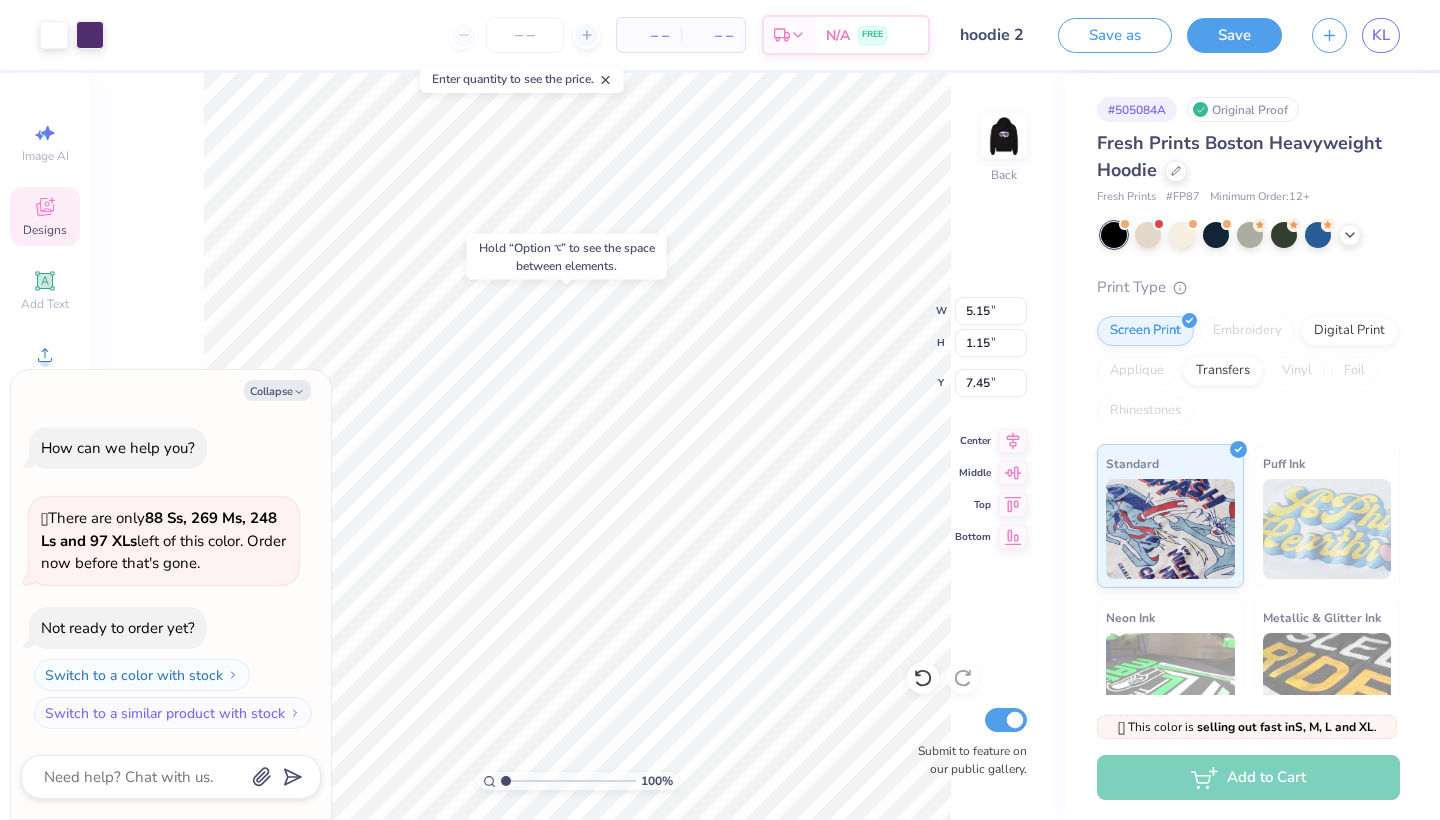 type on "x" 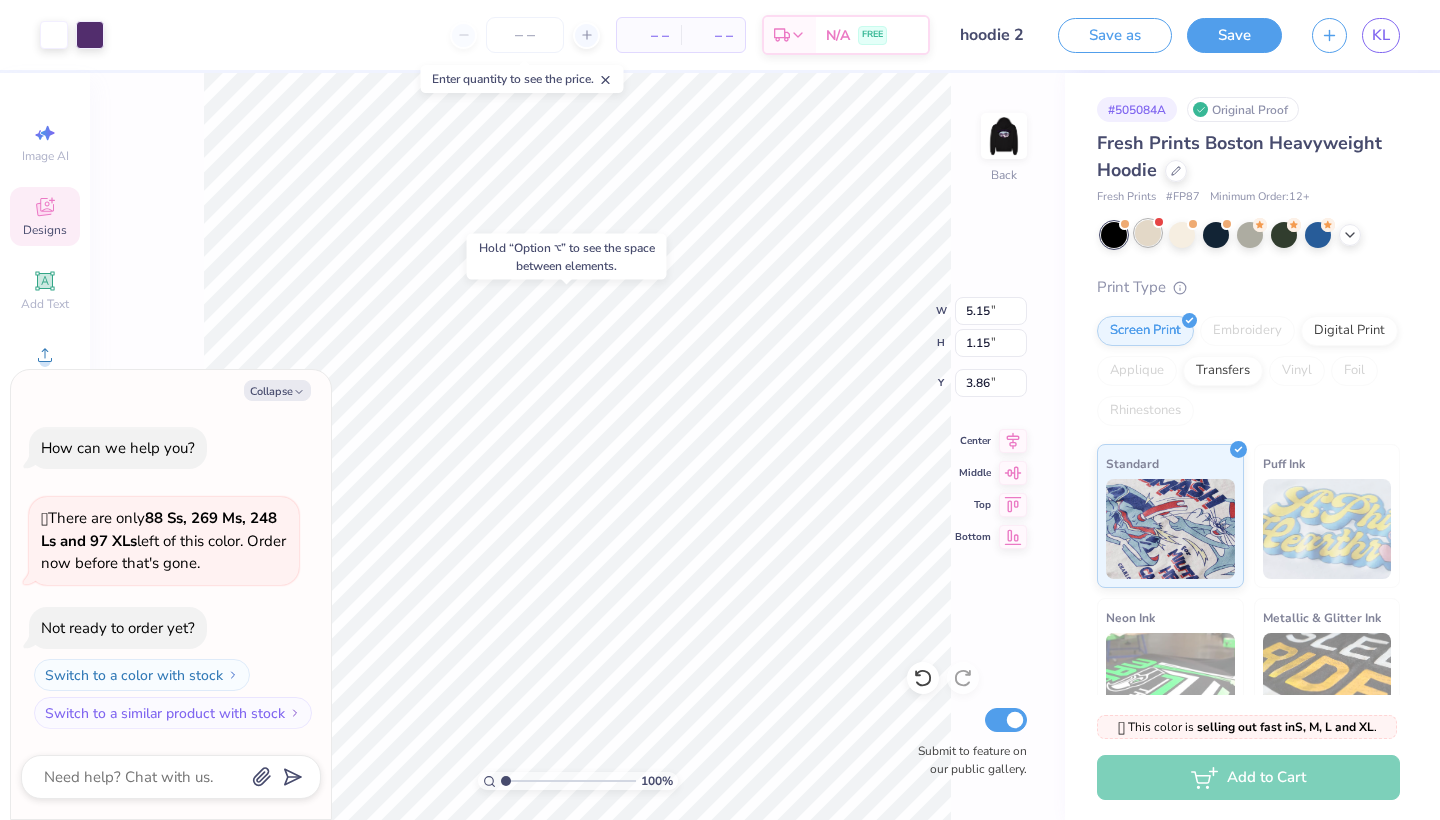 click at bounding box center (1148, 233) 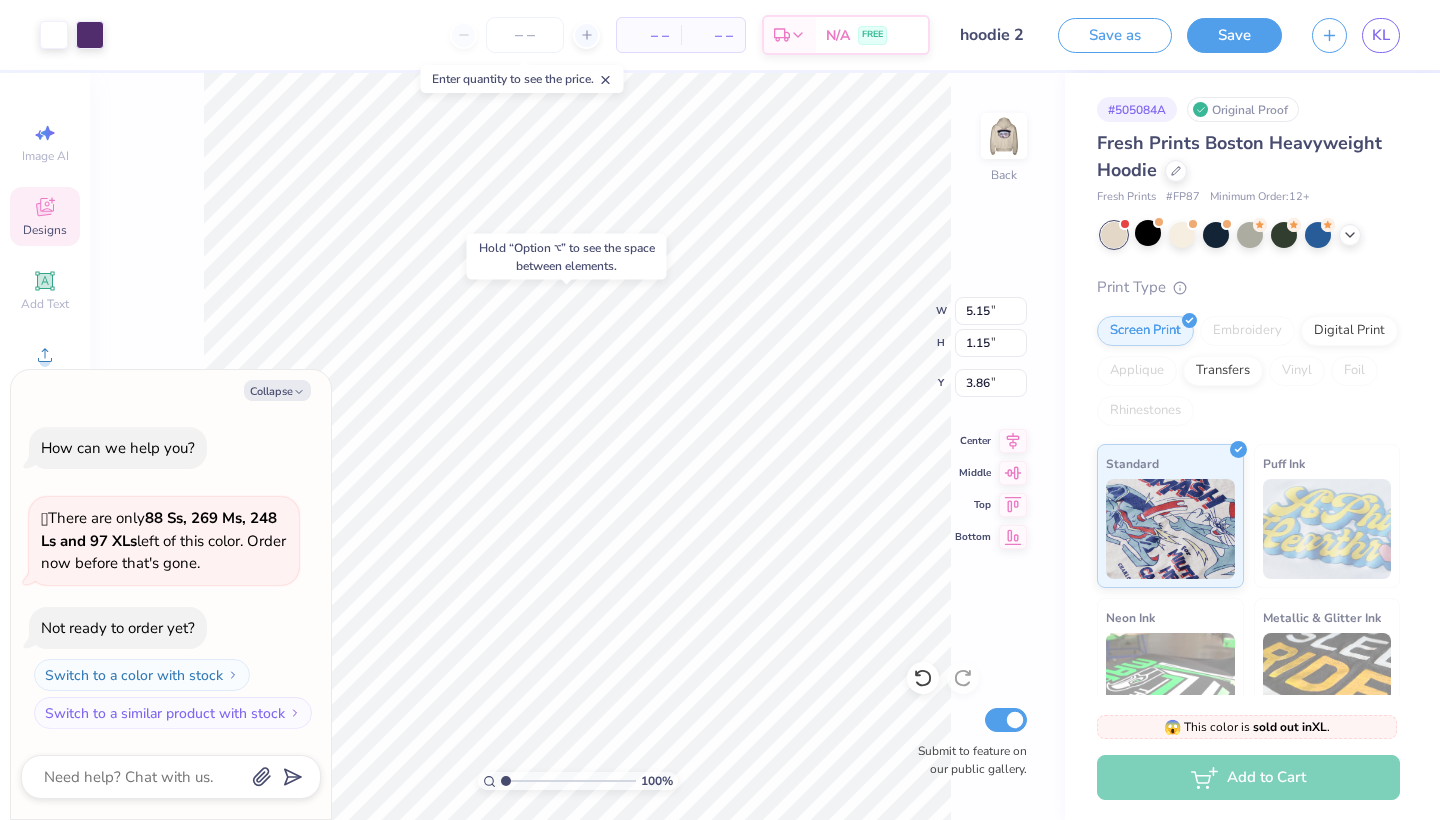 scroll, scrollTop: 127, scrollLeft: 0, axis: vertical 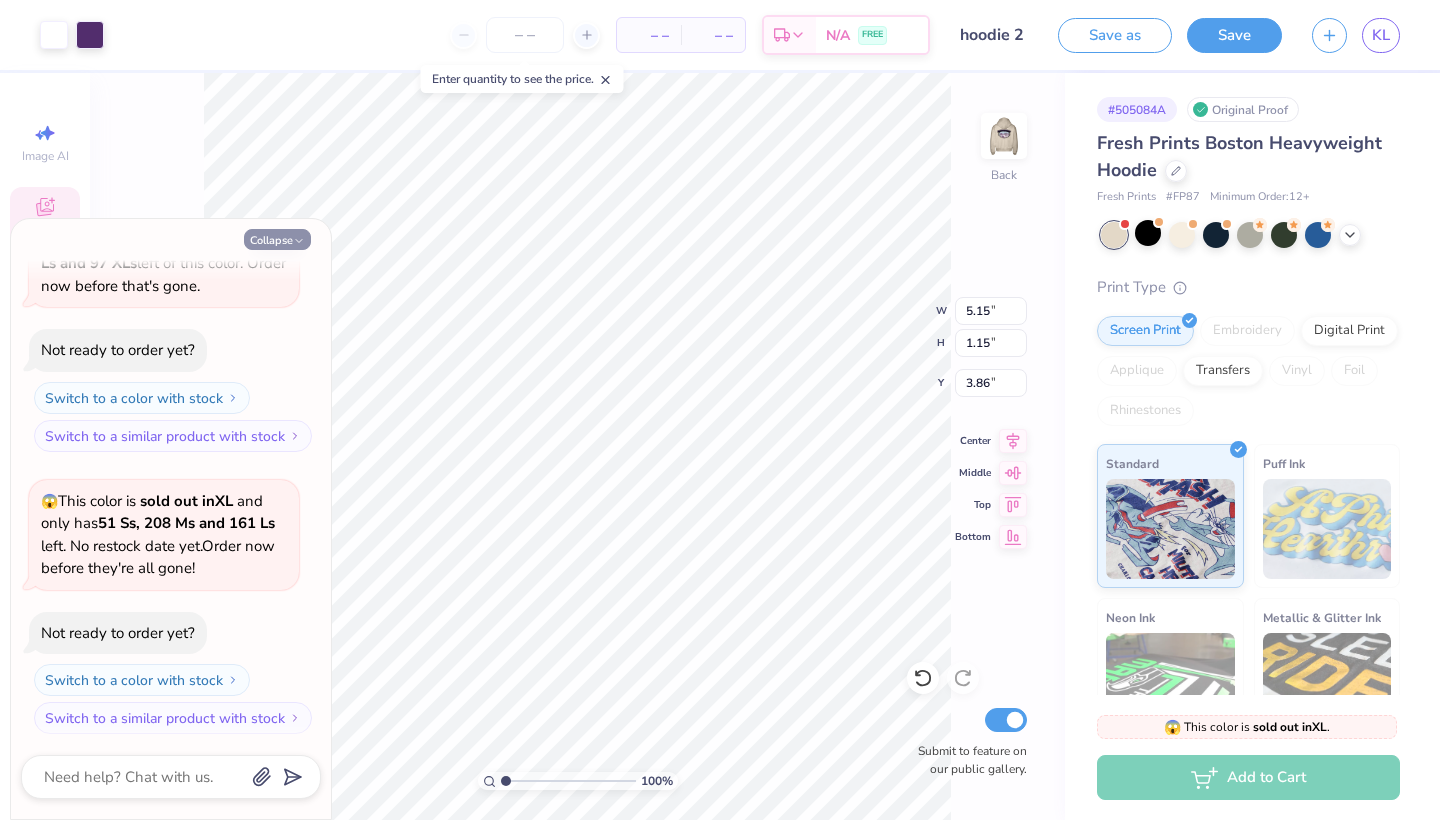 click on "Collapse" at bounding box center [277, 239] 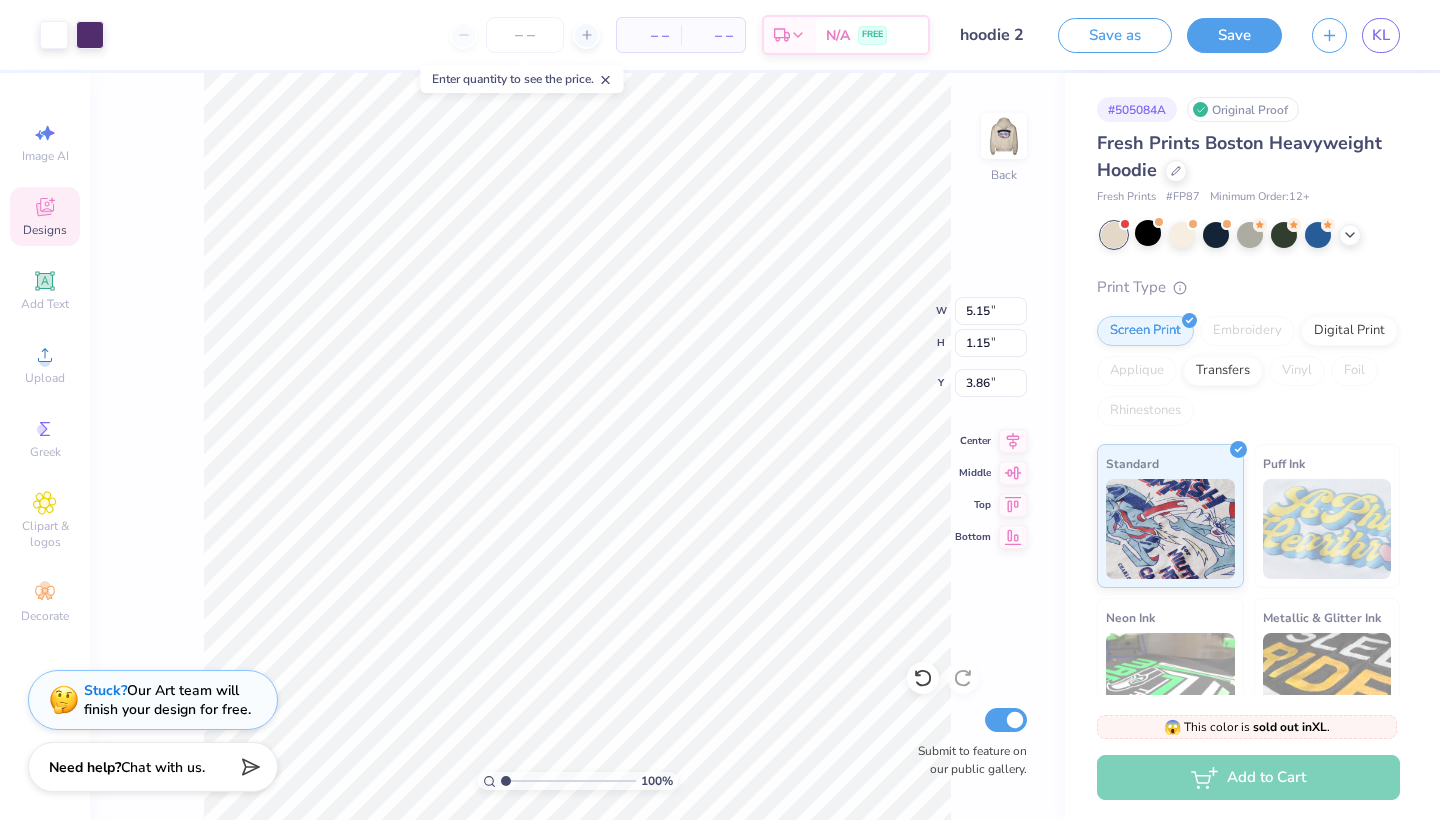 type on "x" 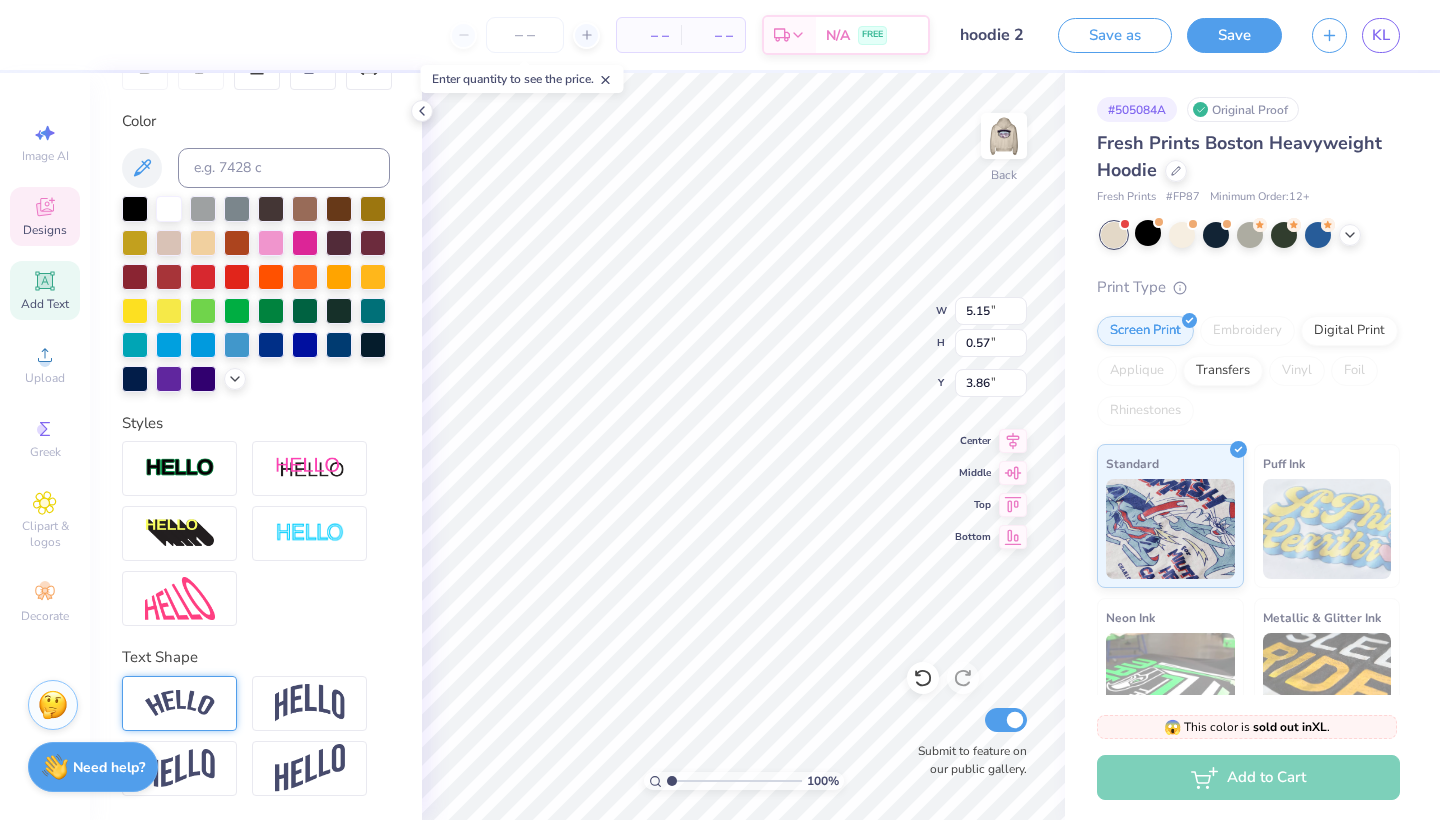 scroll, scrollTop: 343, scrollLeft: 0, axis: vertical 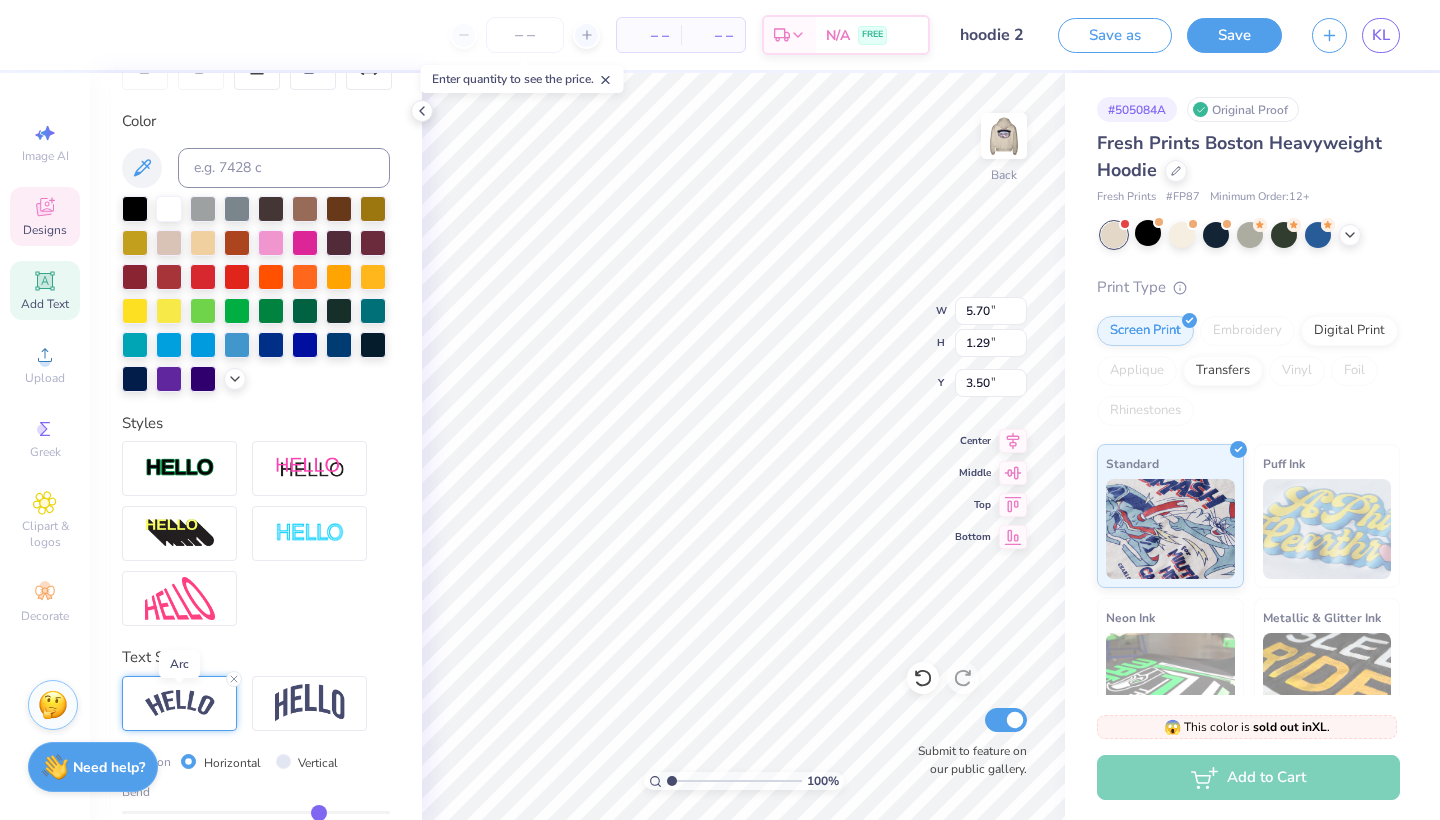 type on "5.70" 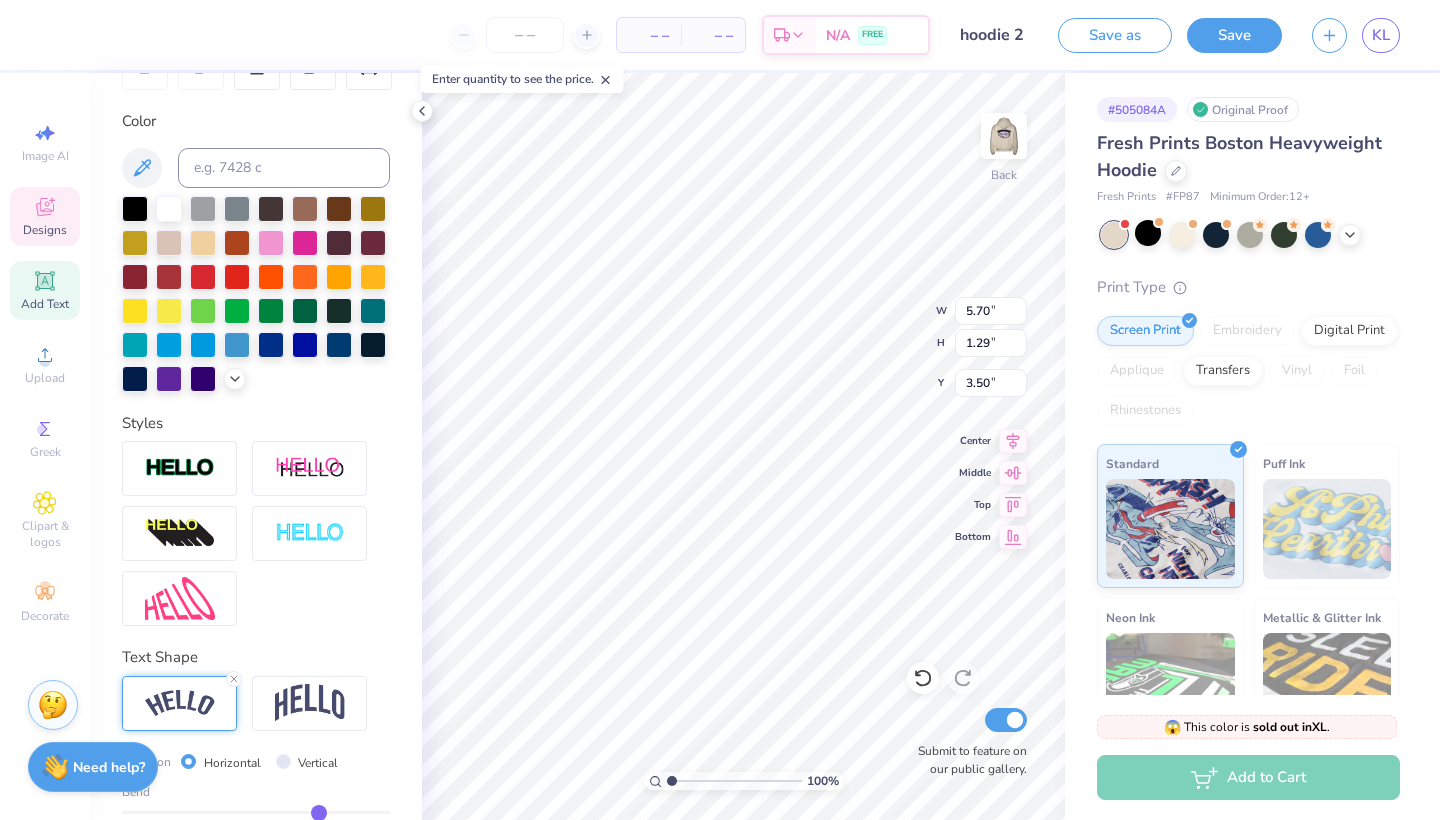 type on "4.37" 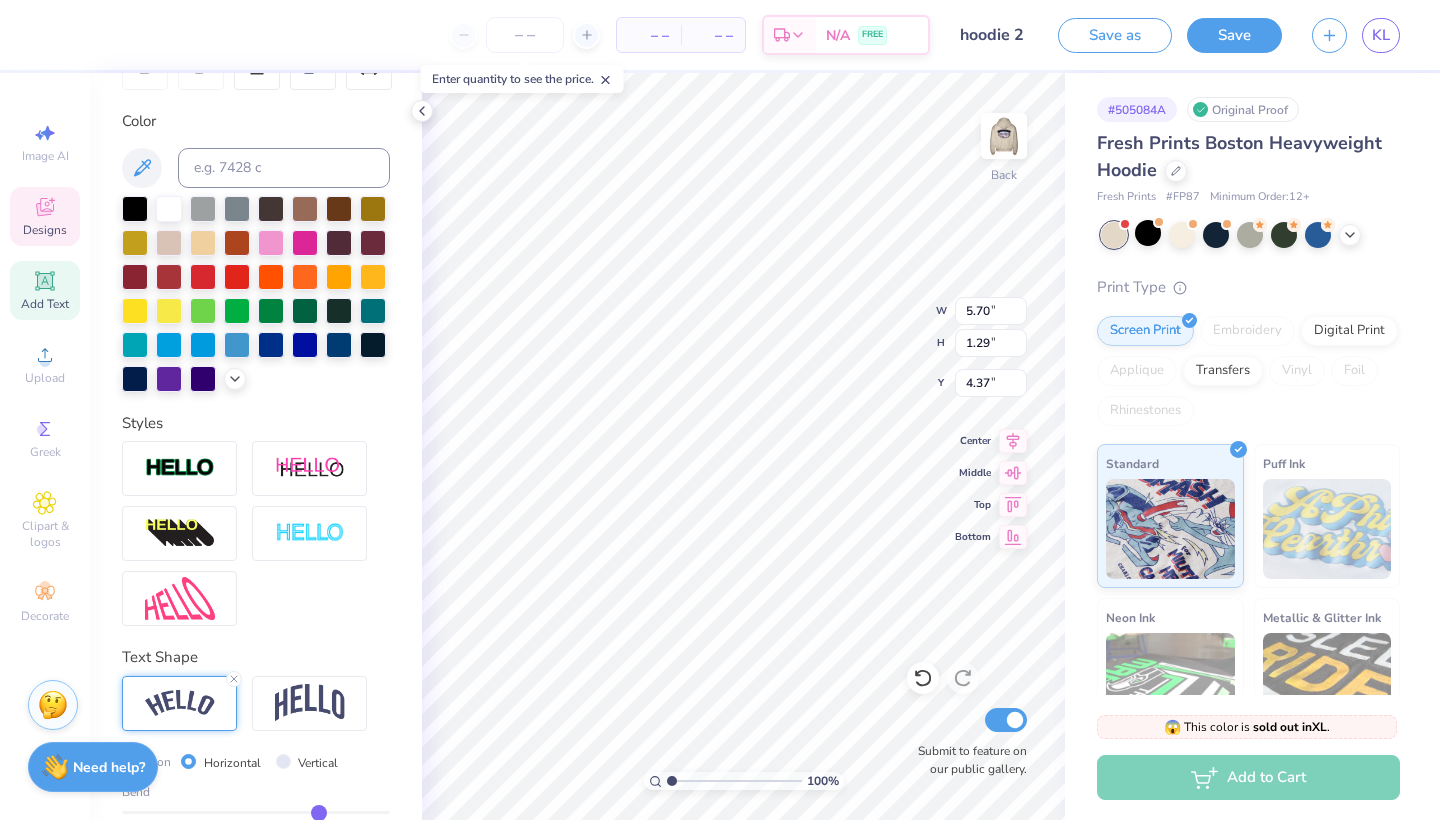 type on "1.52" 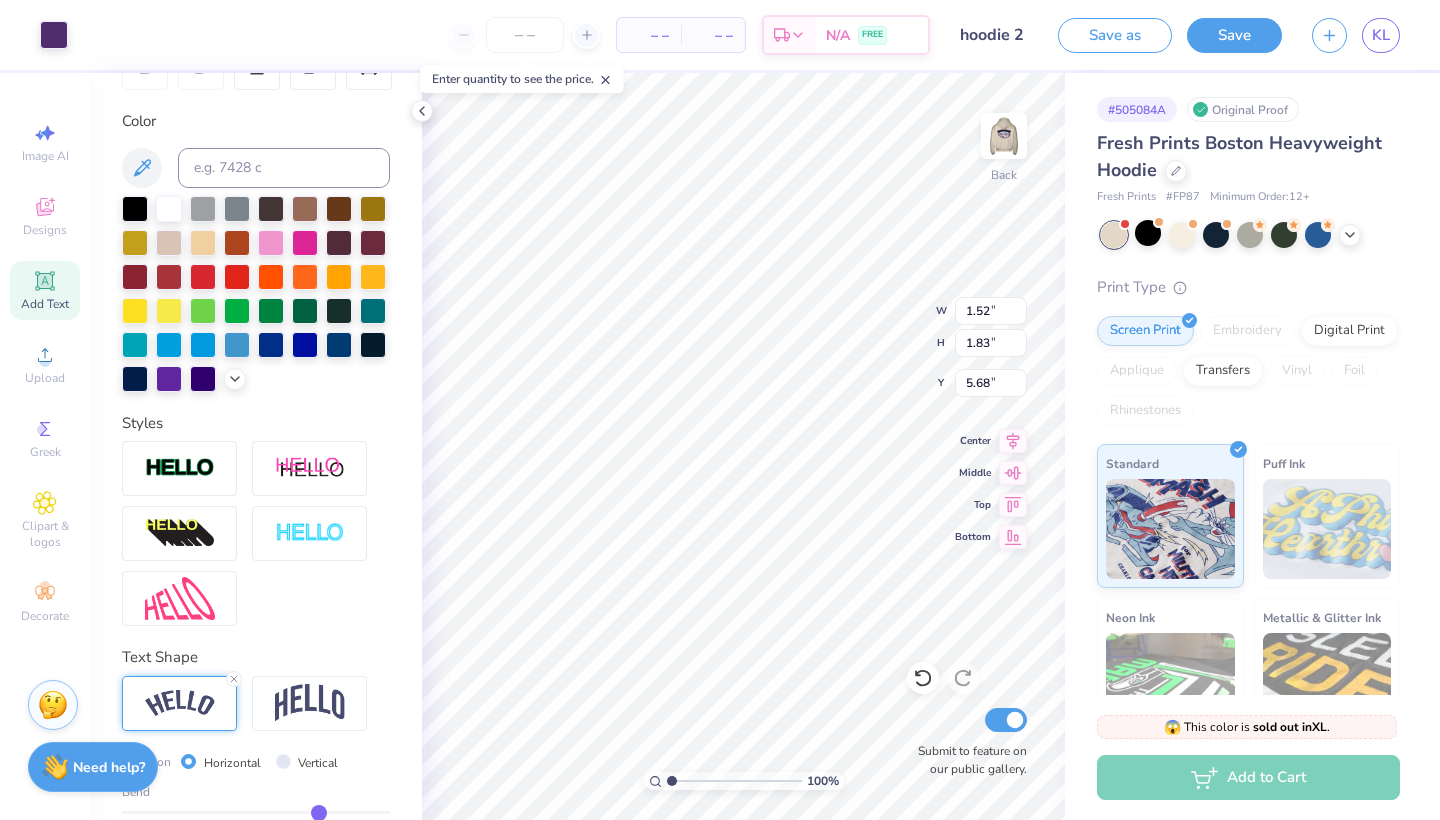 type on "5.83" 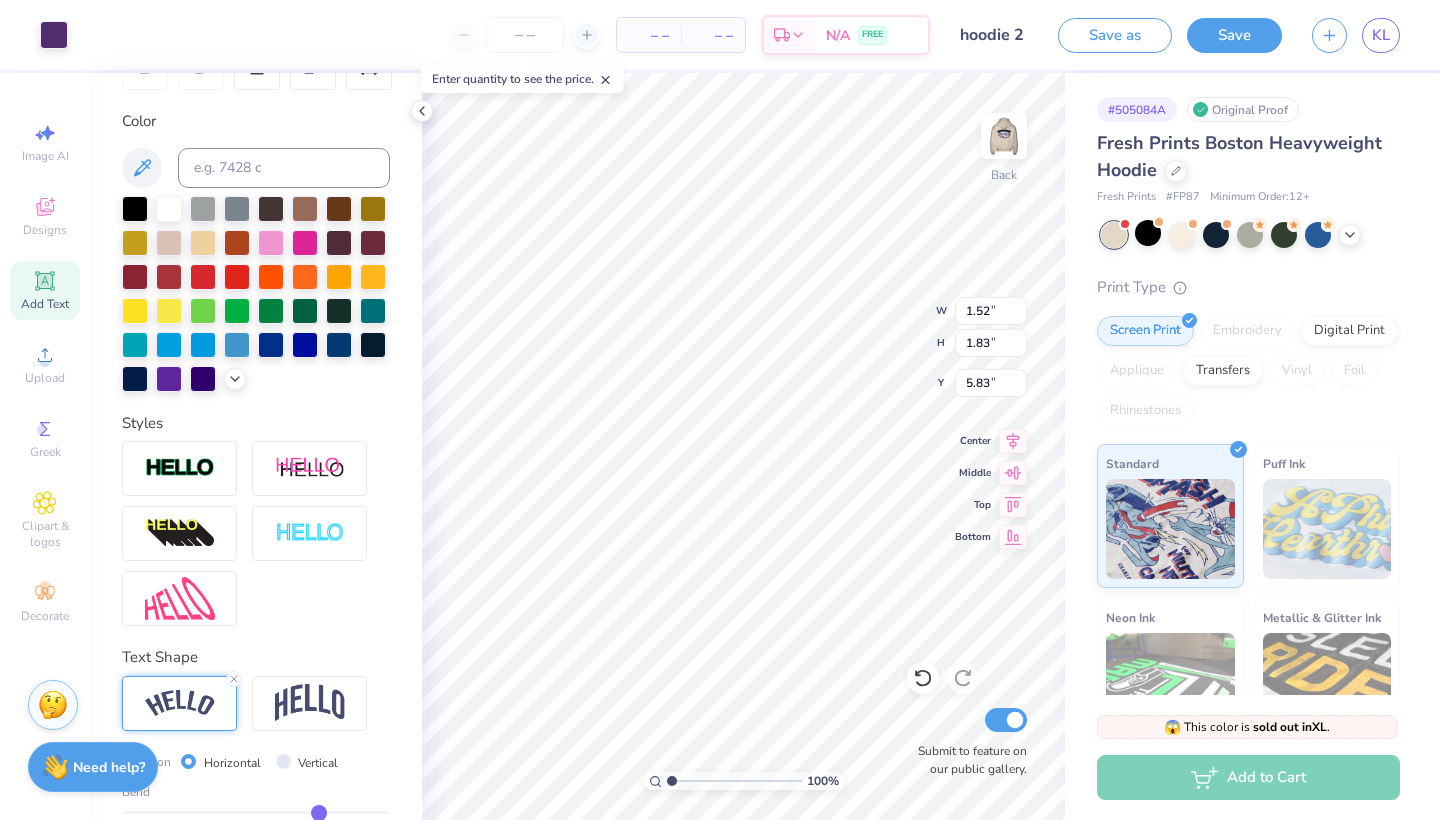 type on "5.37" 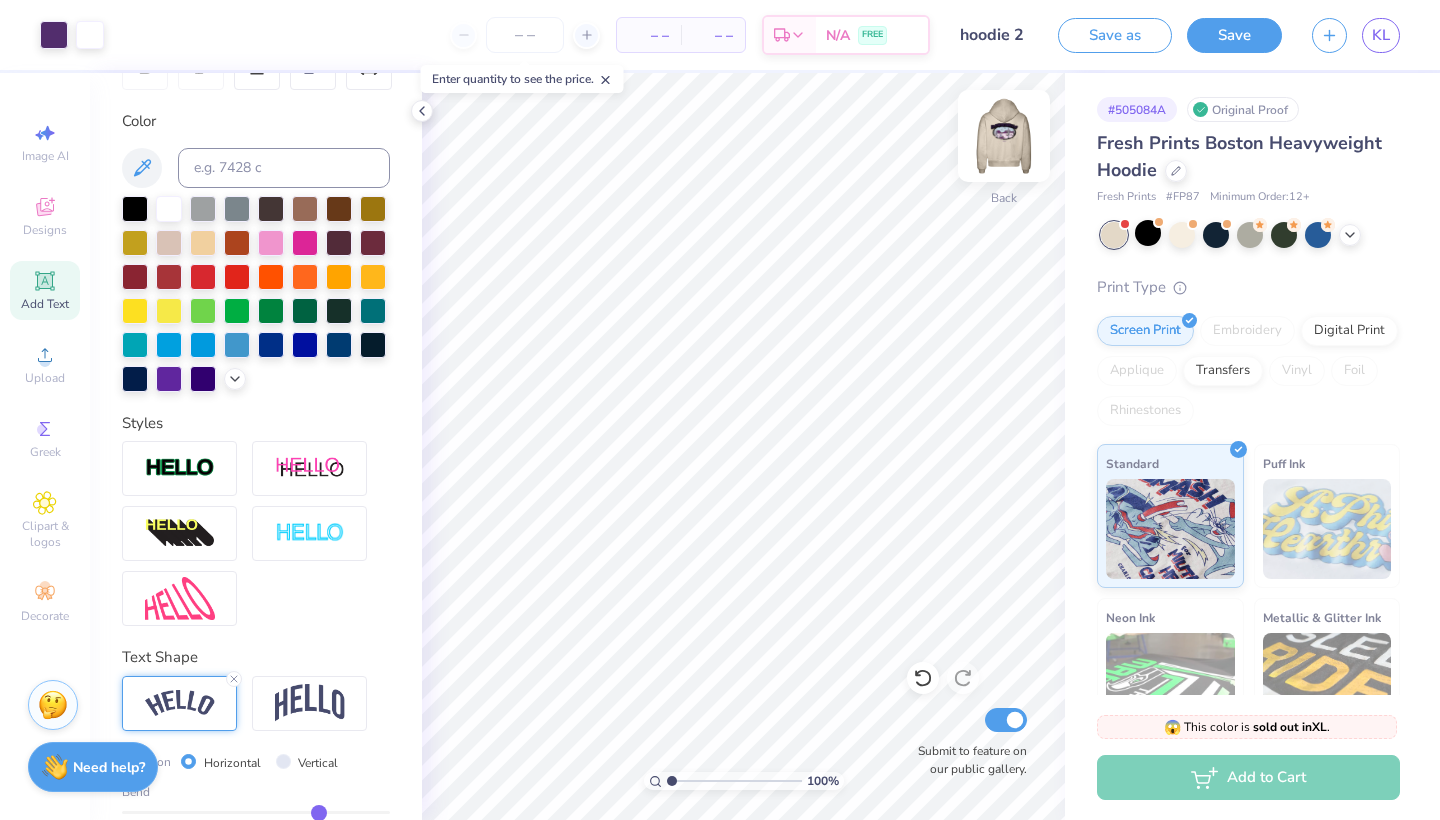 click at bounding box center [1004, 136] 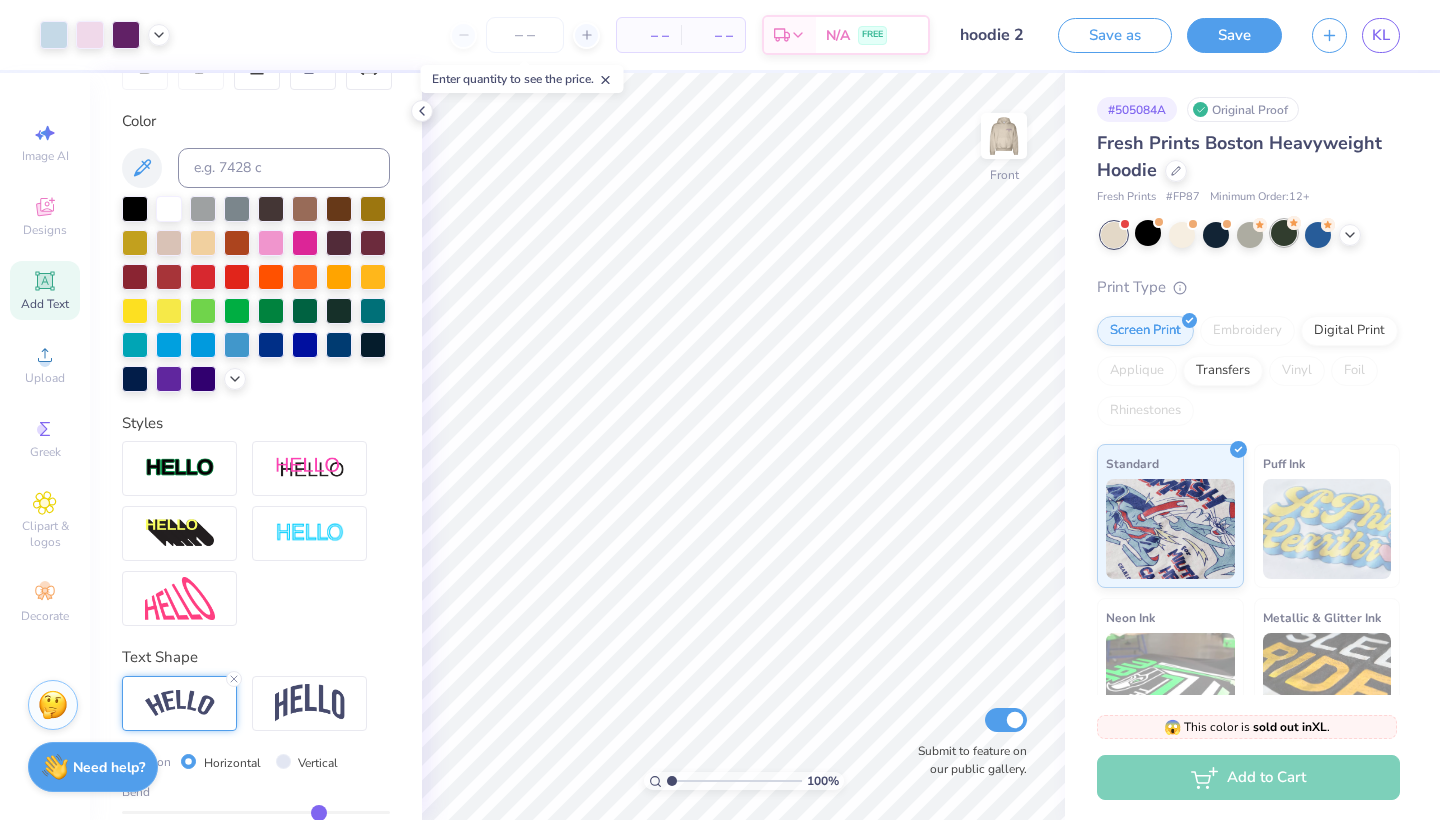 click at bounding box center [1284, 233] 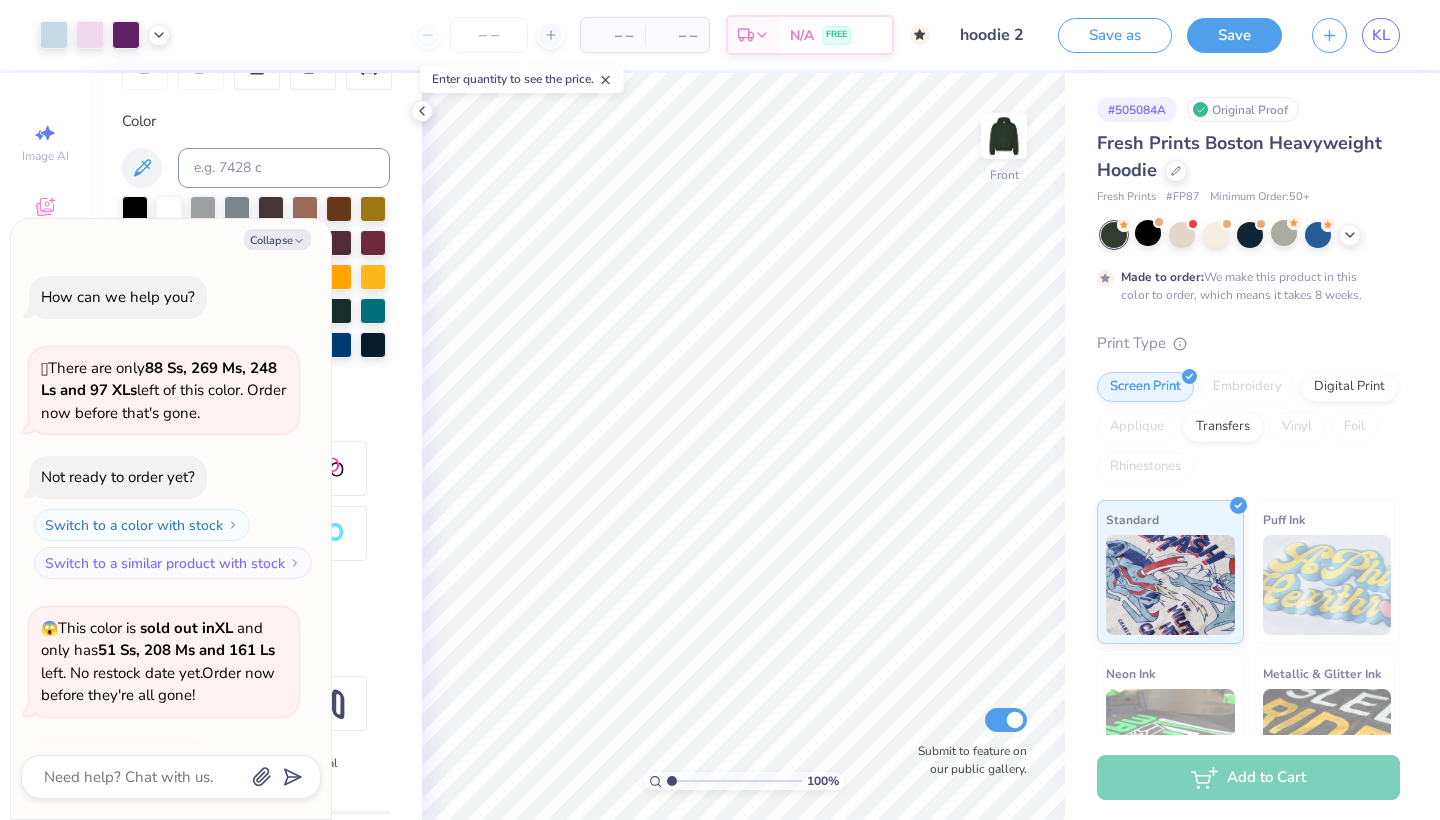 scroll, scrollTop: 292, scrollLeft: 0, axis: vertical 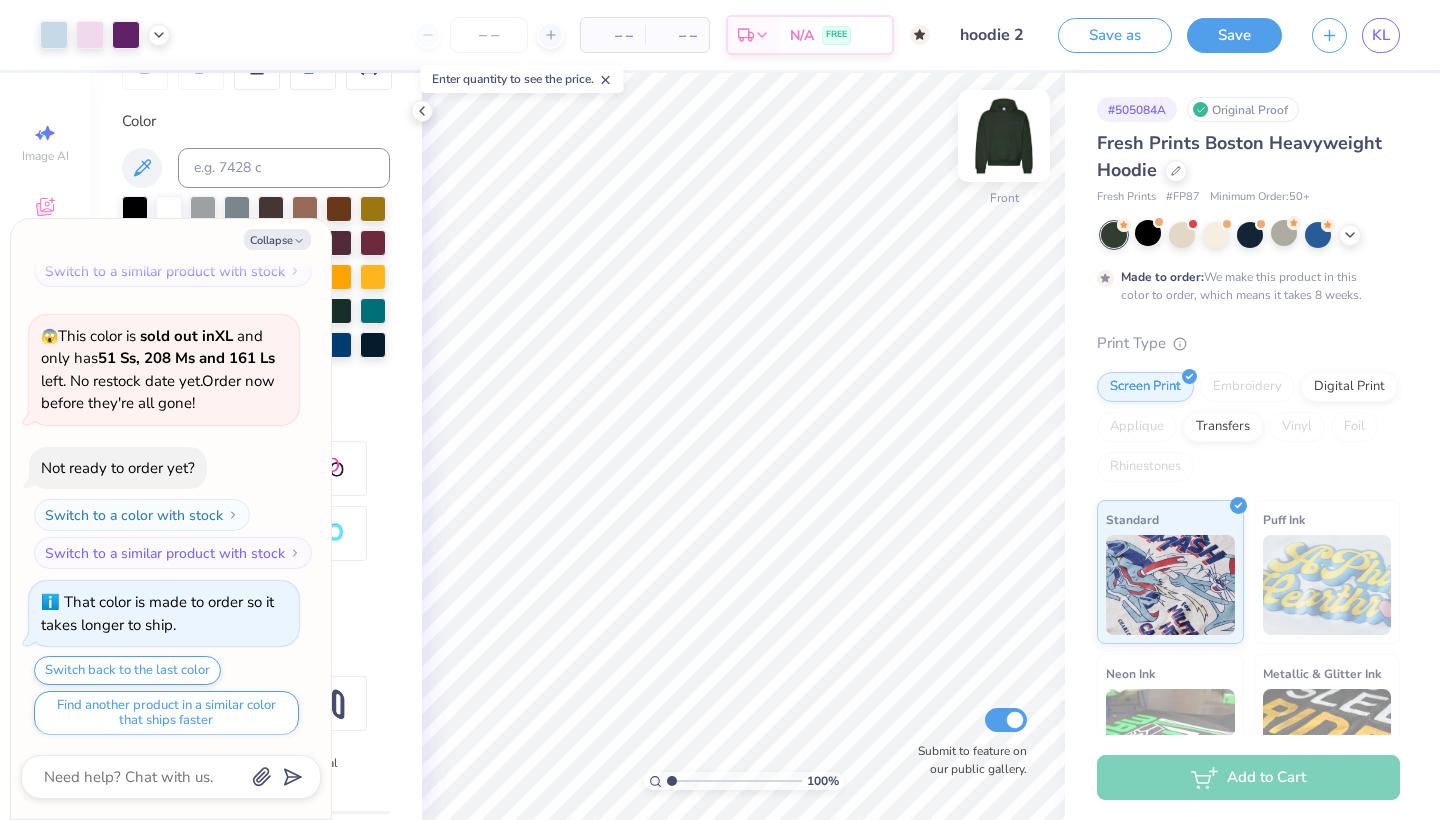 click at bounding box center (1004, 136) 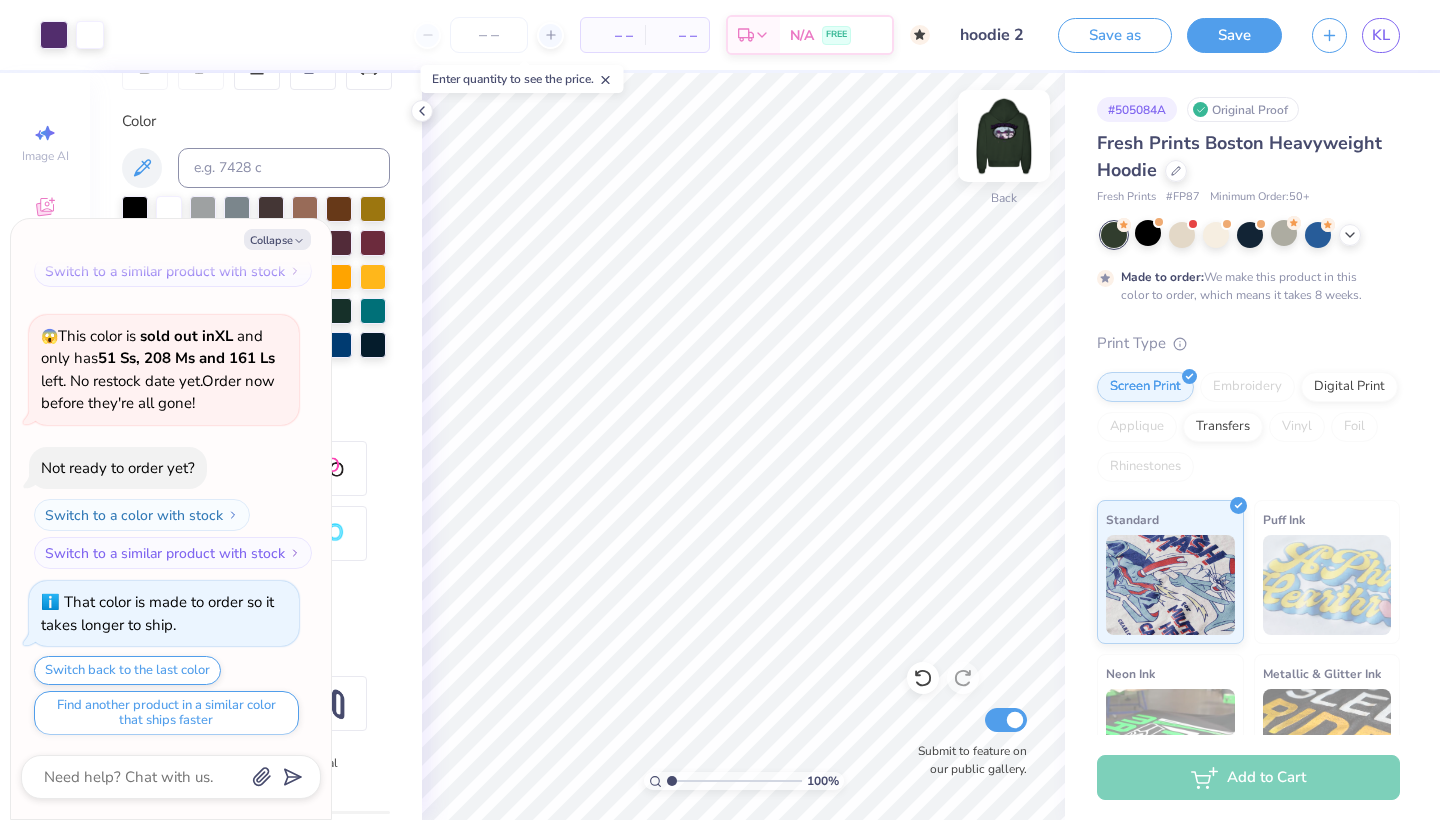 click at bounding box center [1004, 136] 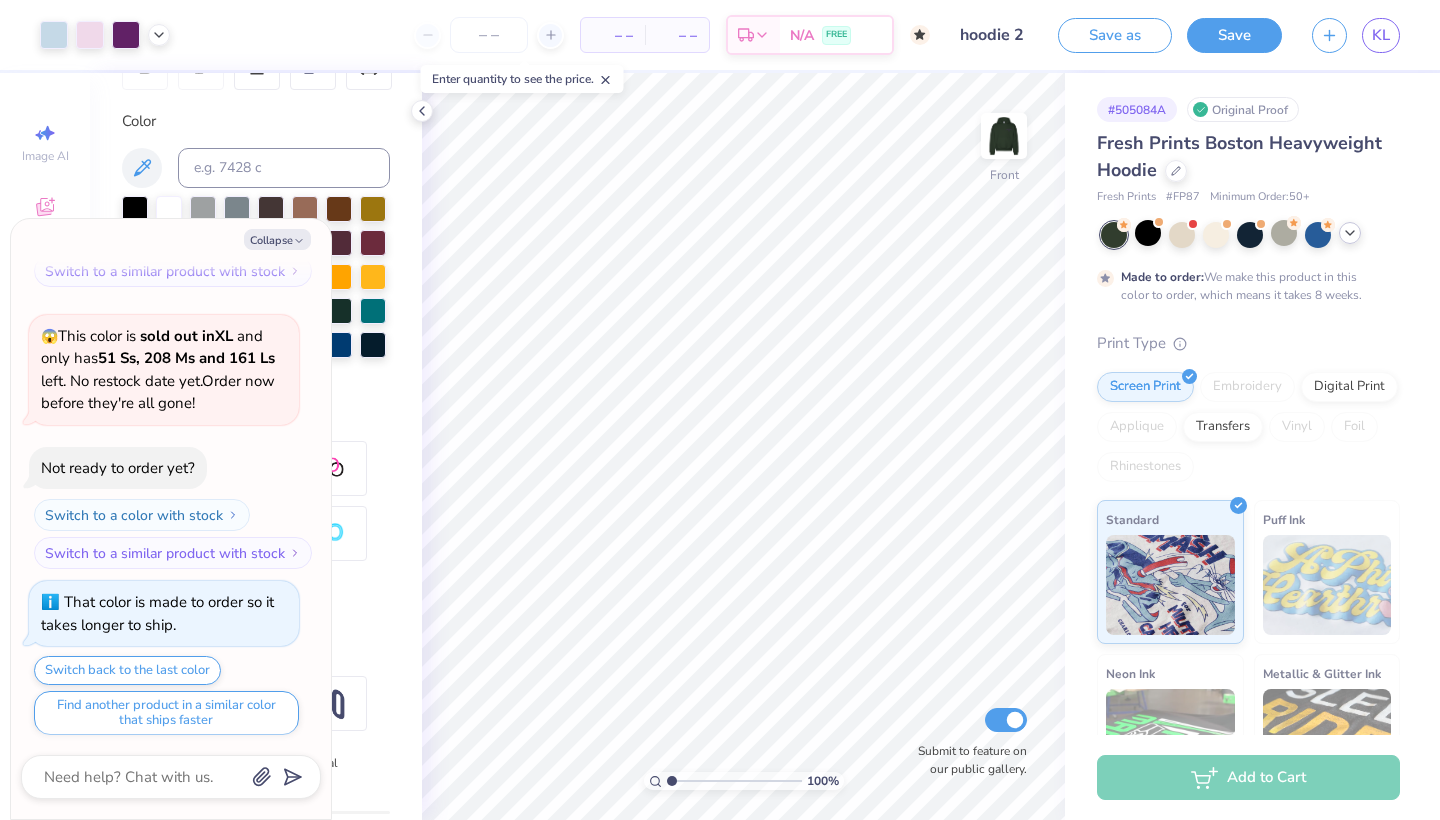 click 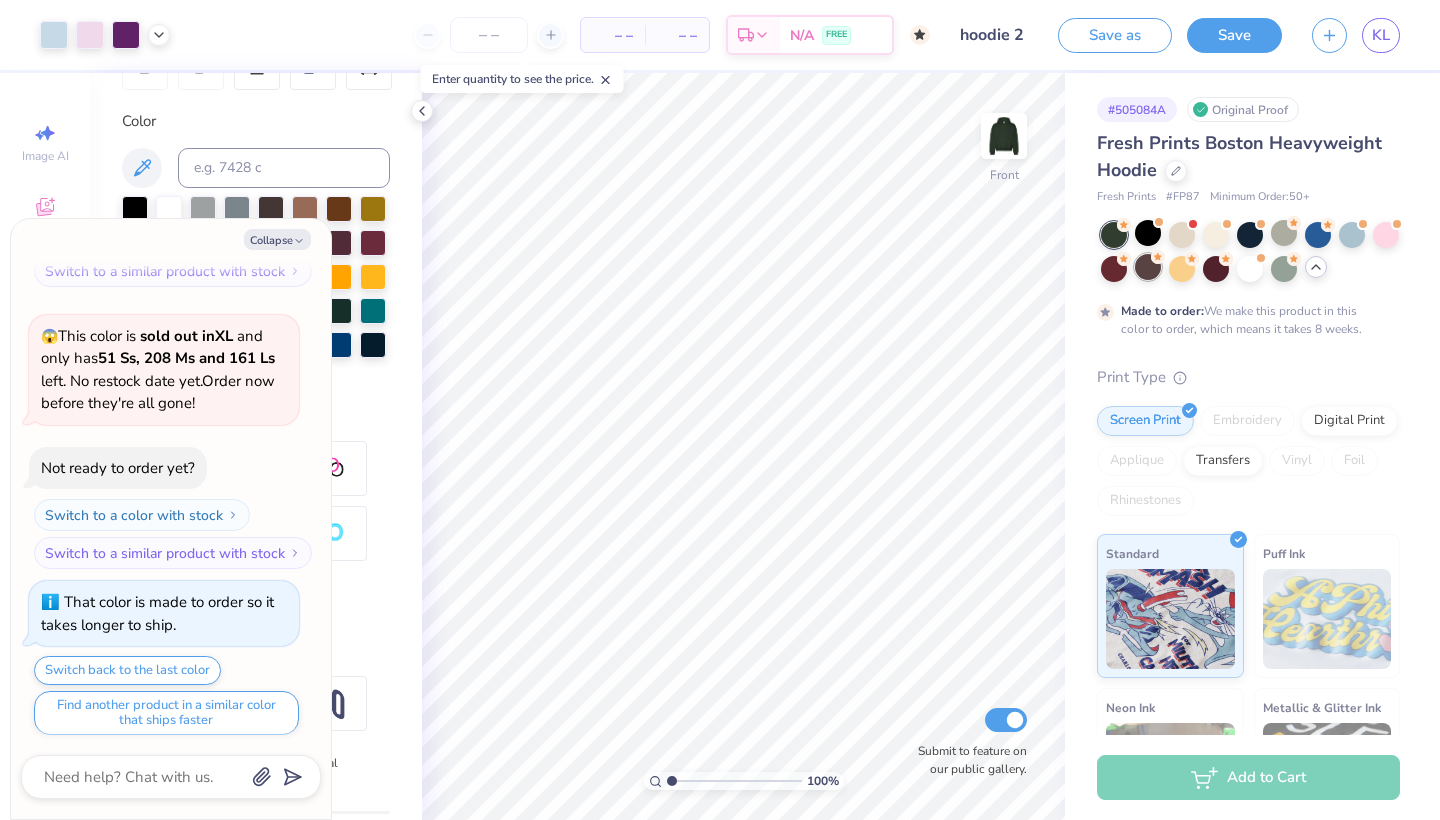 click at bounding box center (1148, 267) 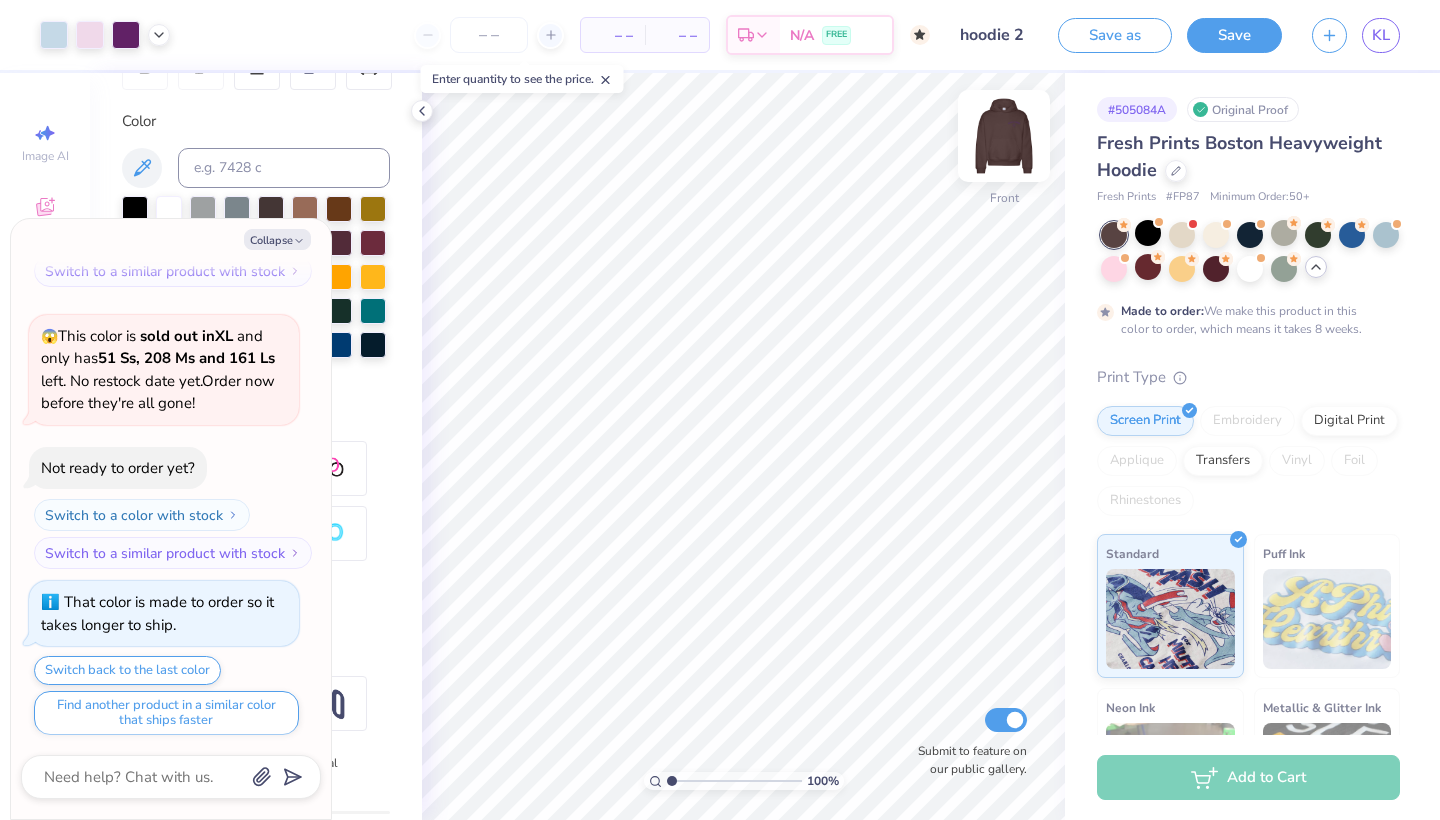 click at bounding box center [1004, 136] 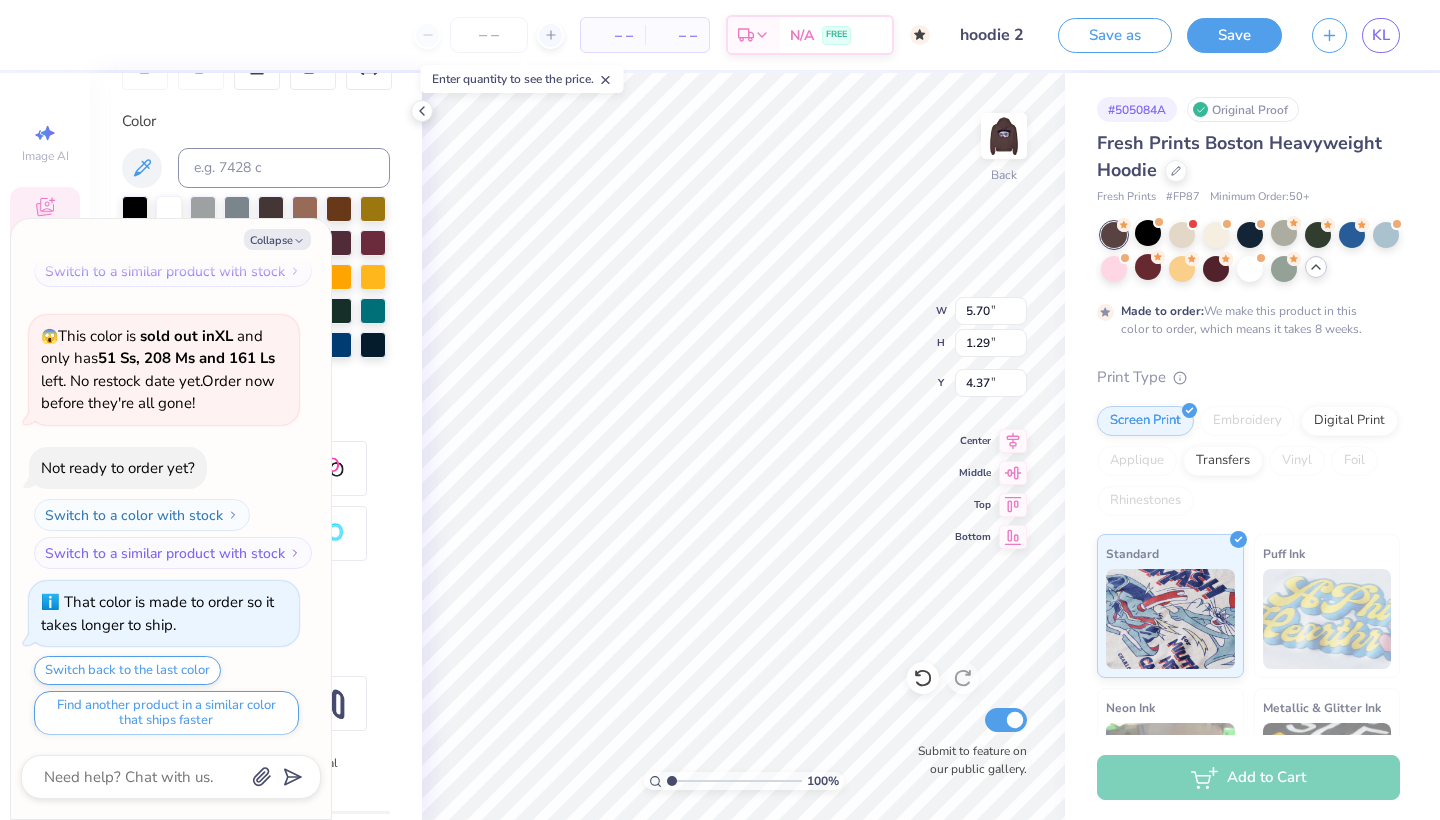 click on "Collapse How can we help you? 🫣 There are only  88 Ss, 269 Ms, 248 Ls and 97 XLs  left of this color. Order now before that's gone. Not ready to order yet? Switch to a color with stock Switch to a similar product with stock 😱 This color is   sold out in  XL   and only has  51 Ss, 208 Ms and 161 Ls   left . No restock date yet.  Order now before they're all gone! Not ready to order yet? Switch to a color with stock Switch to a similar product with stock That color is made to order so it takes longer to ship. Switch back to the last color Find another product in a similar color that ships faster" at bounding box center [171, 519] 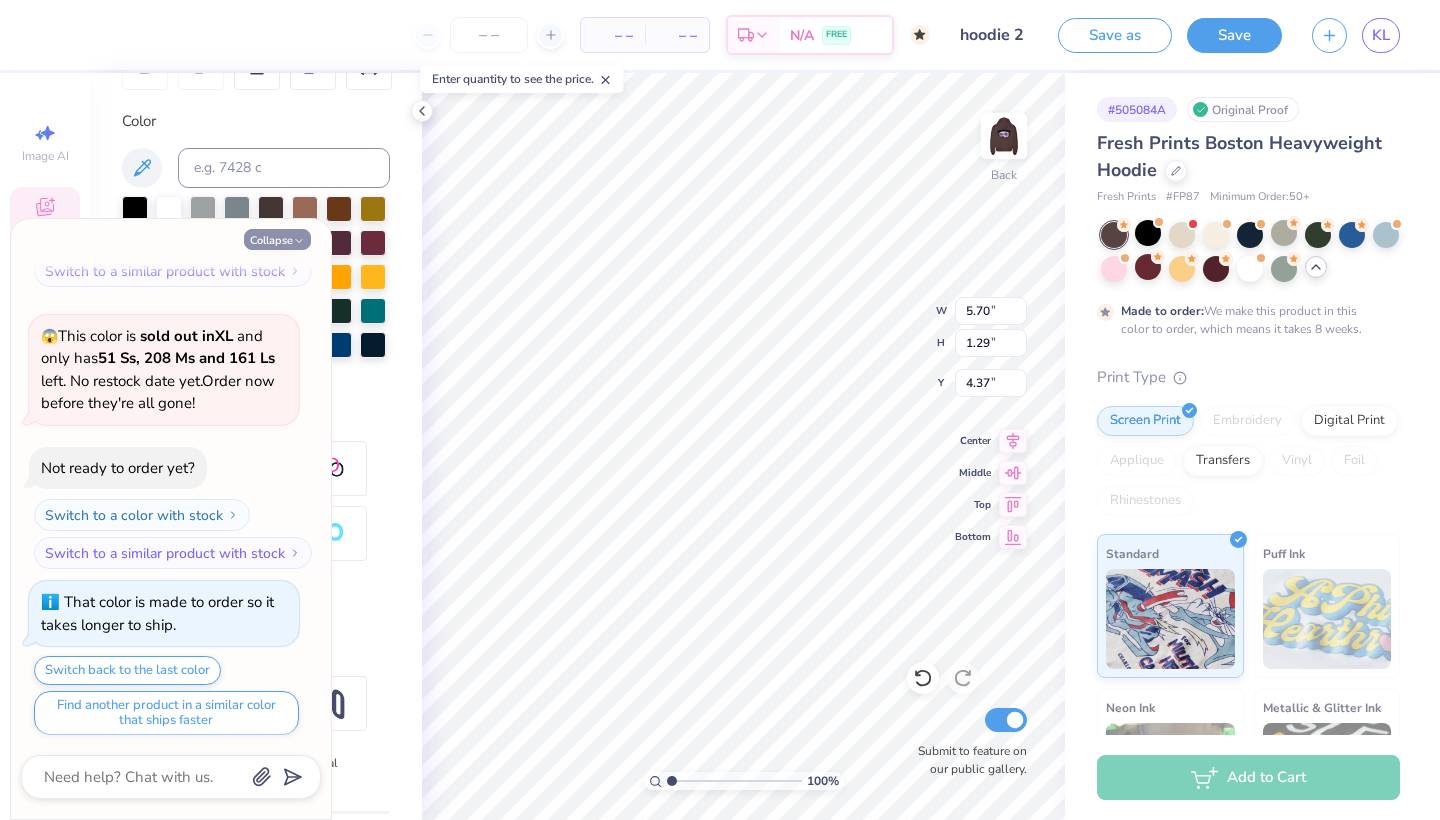 click on "Collapse" at bounding box center [277, 239] 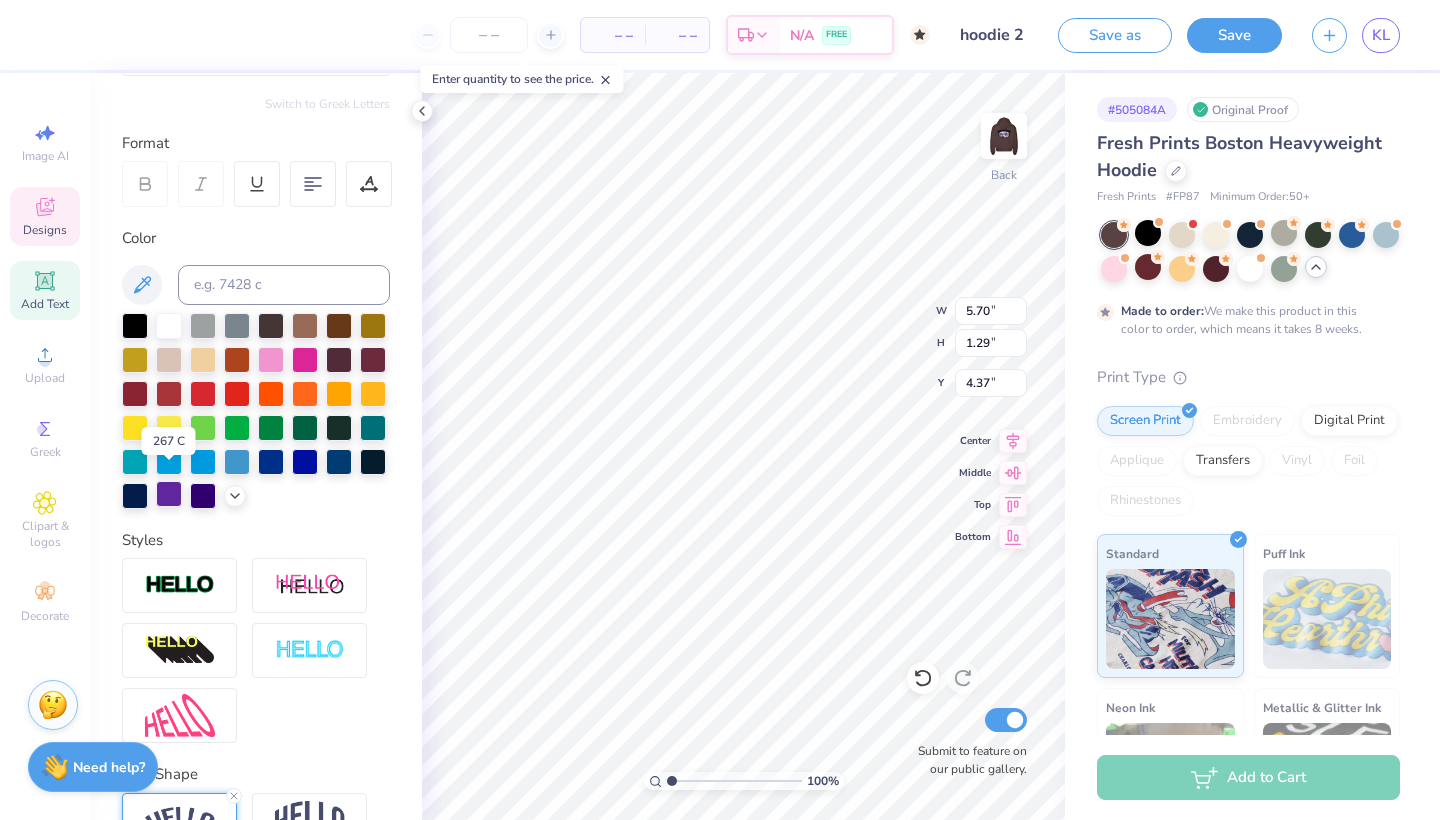 scroll, scrollTop: 222, scrollLeft: 0, axis: vertical 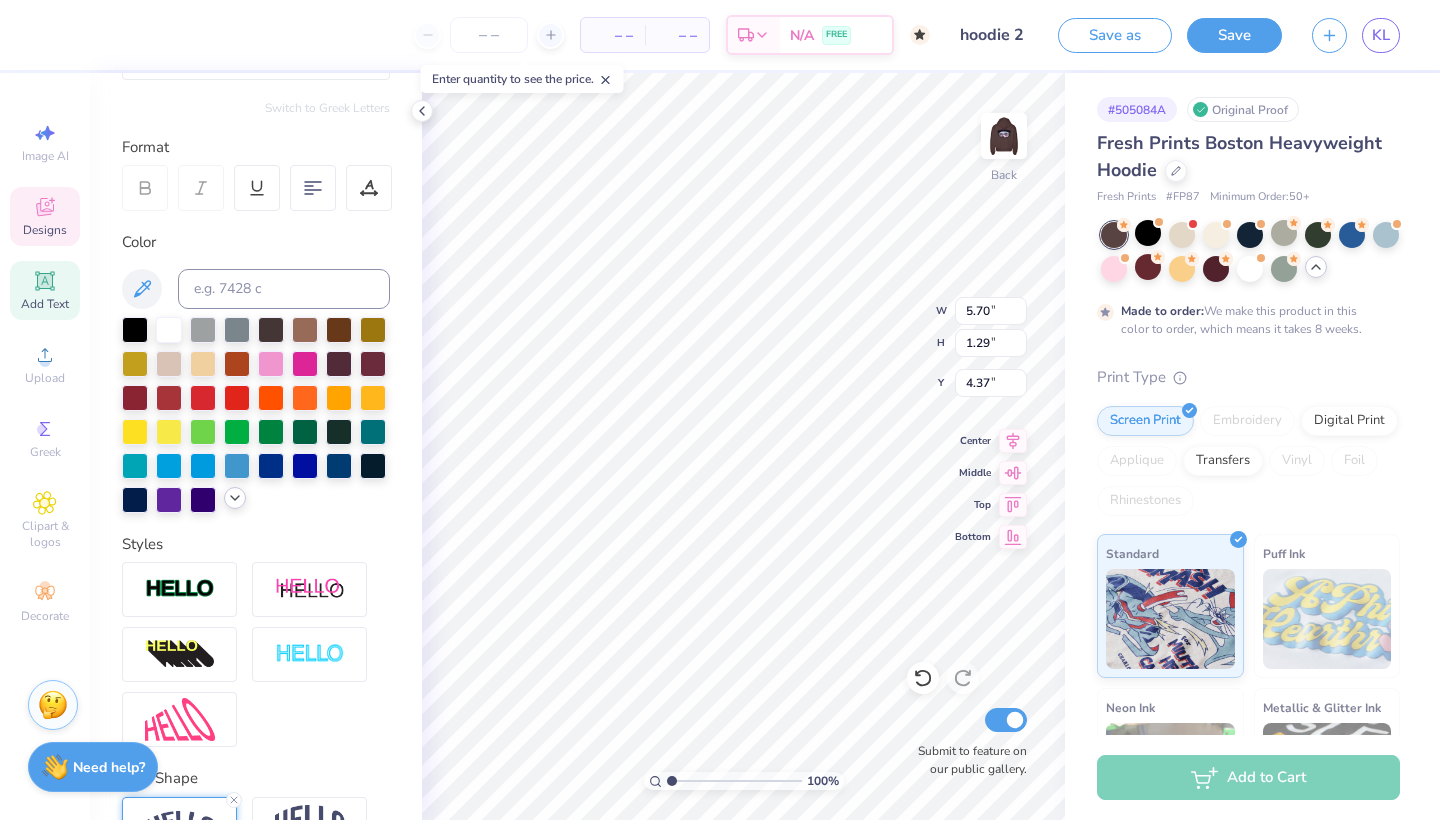 click at bounding box center (235, 498) 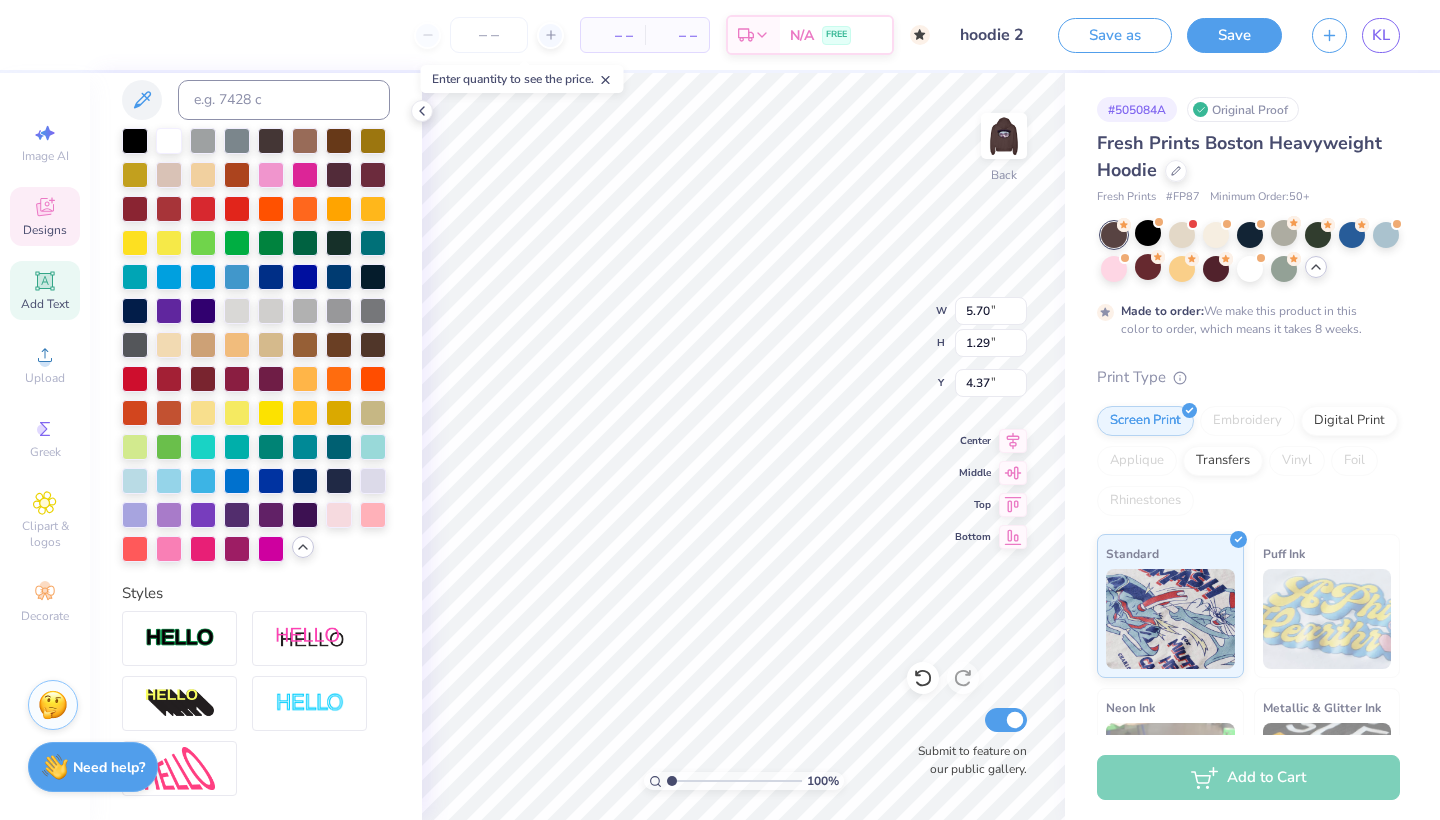 scroll, scrollTop: 422, scrollLeft: 0, axis: vertical 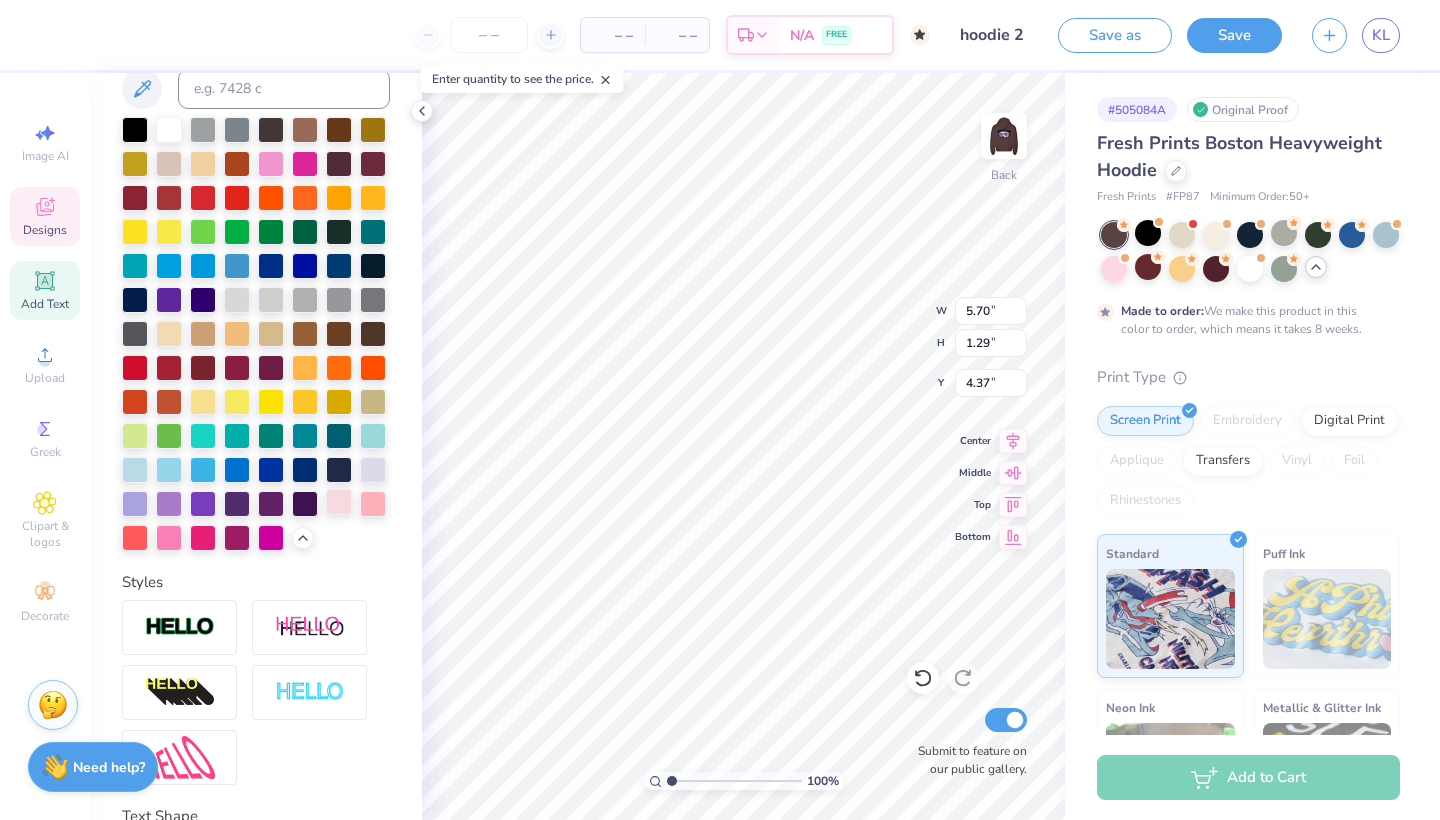 click at bounding box center [339, 502] 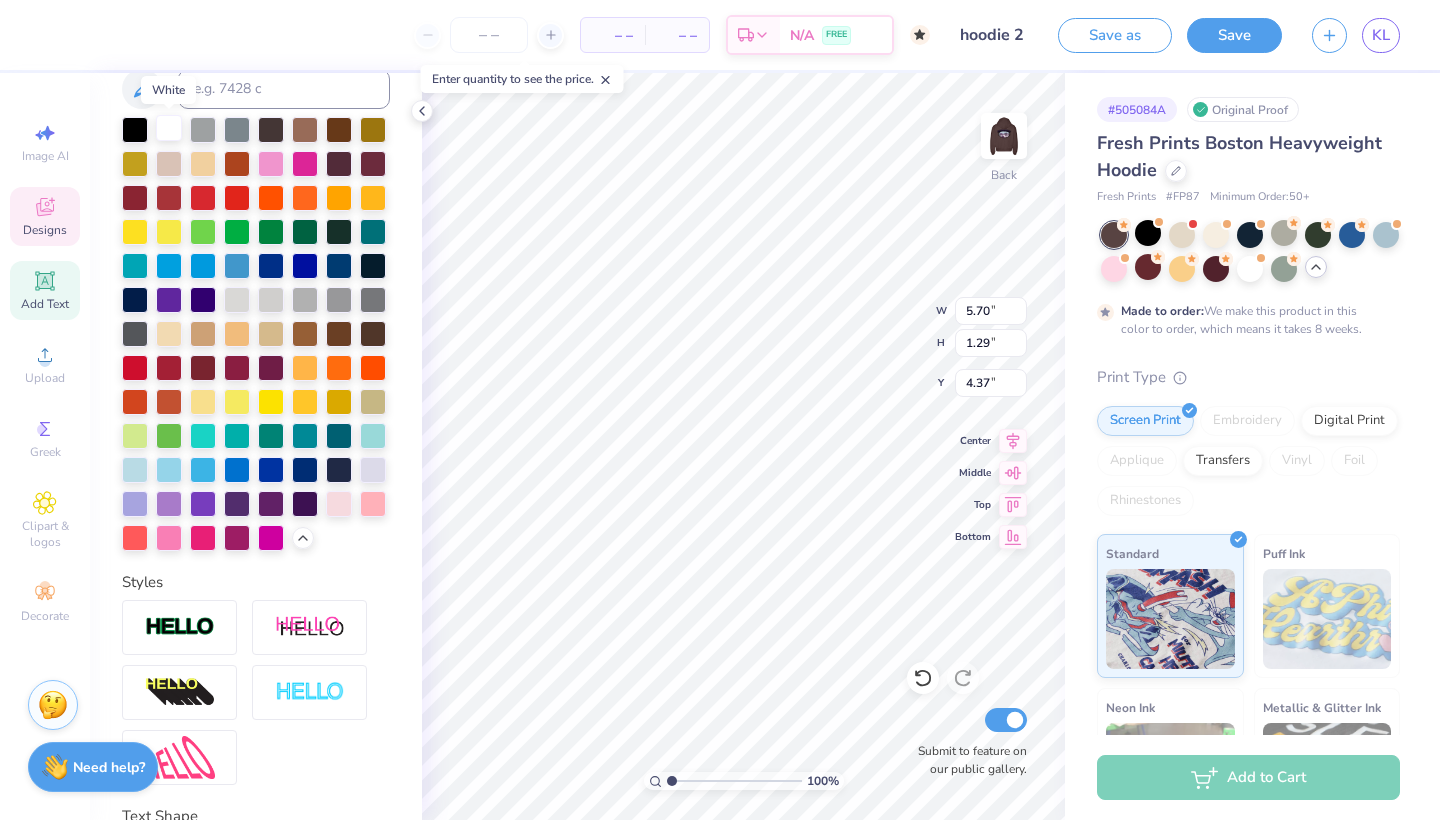 click at bounding box center (169, 128) 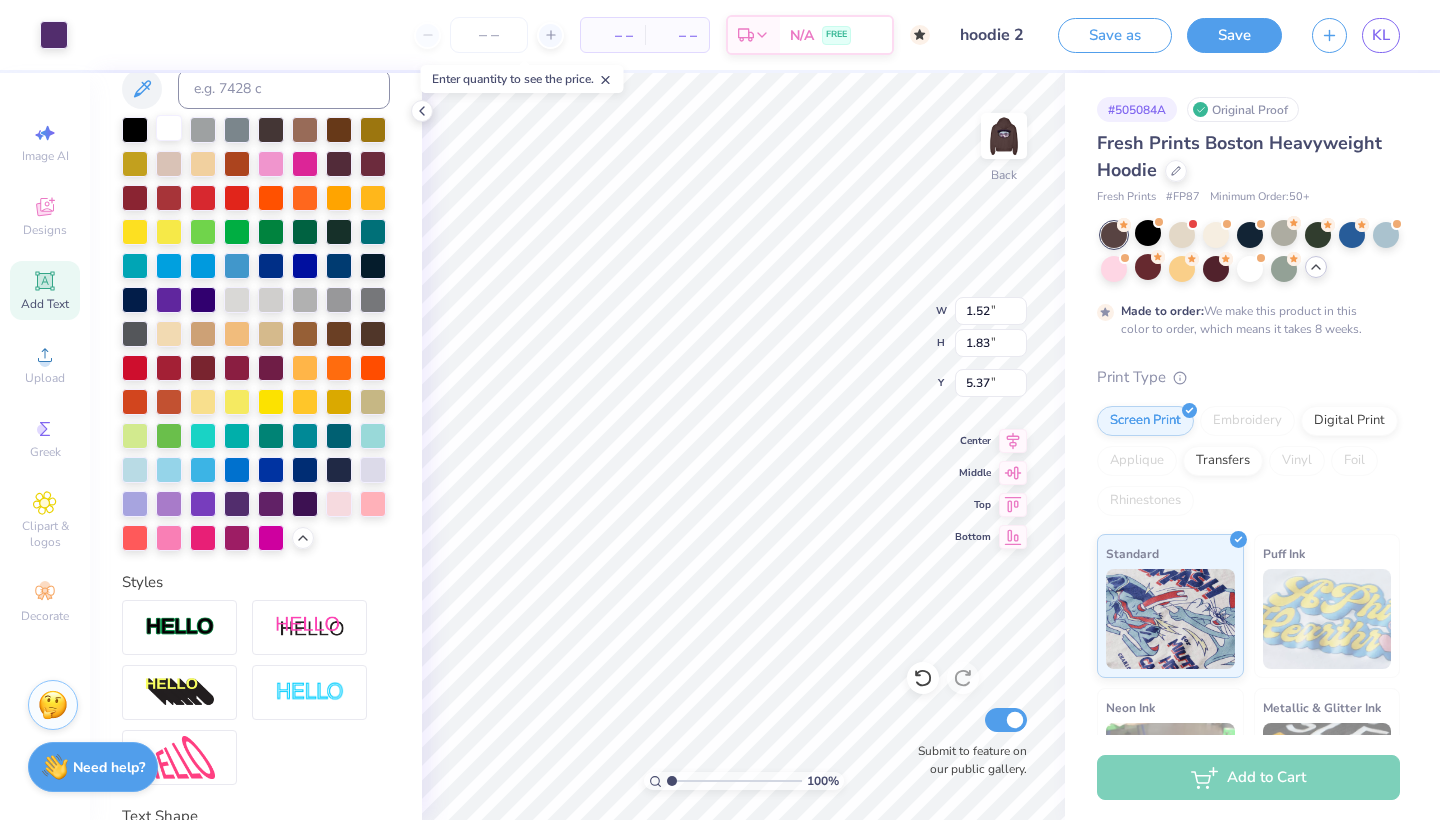 click at bounding box center [169, 128] 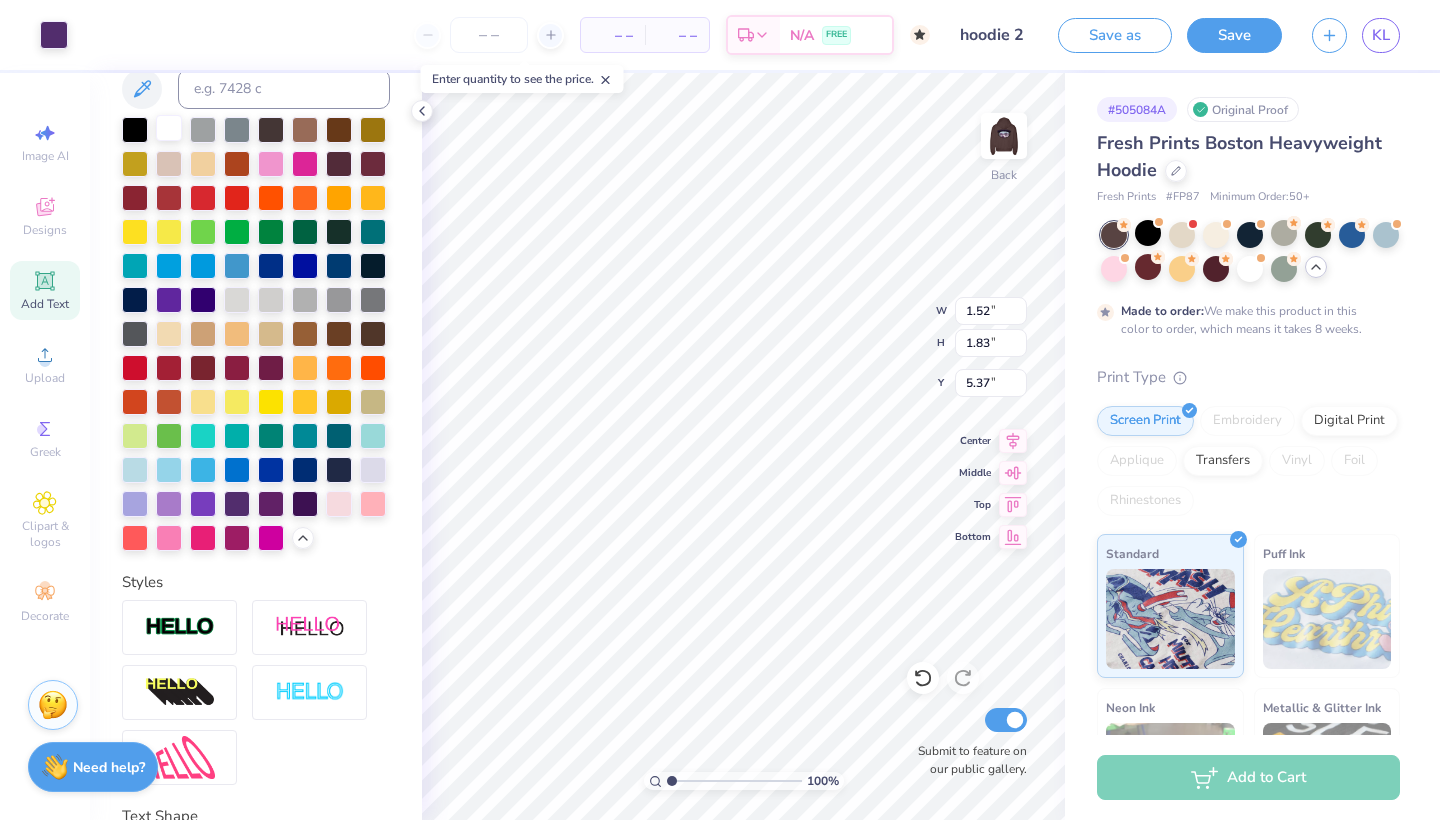 click at bounding box center (169, 128) 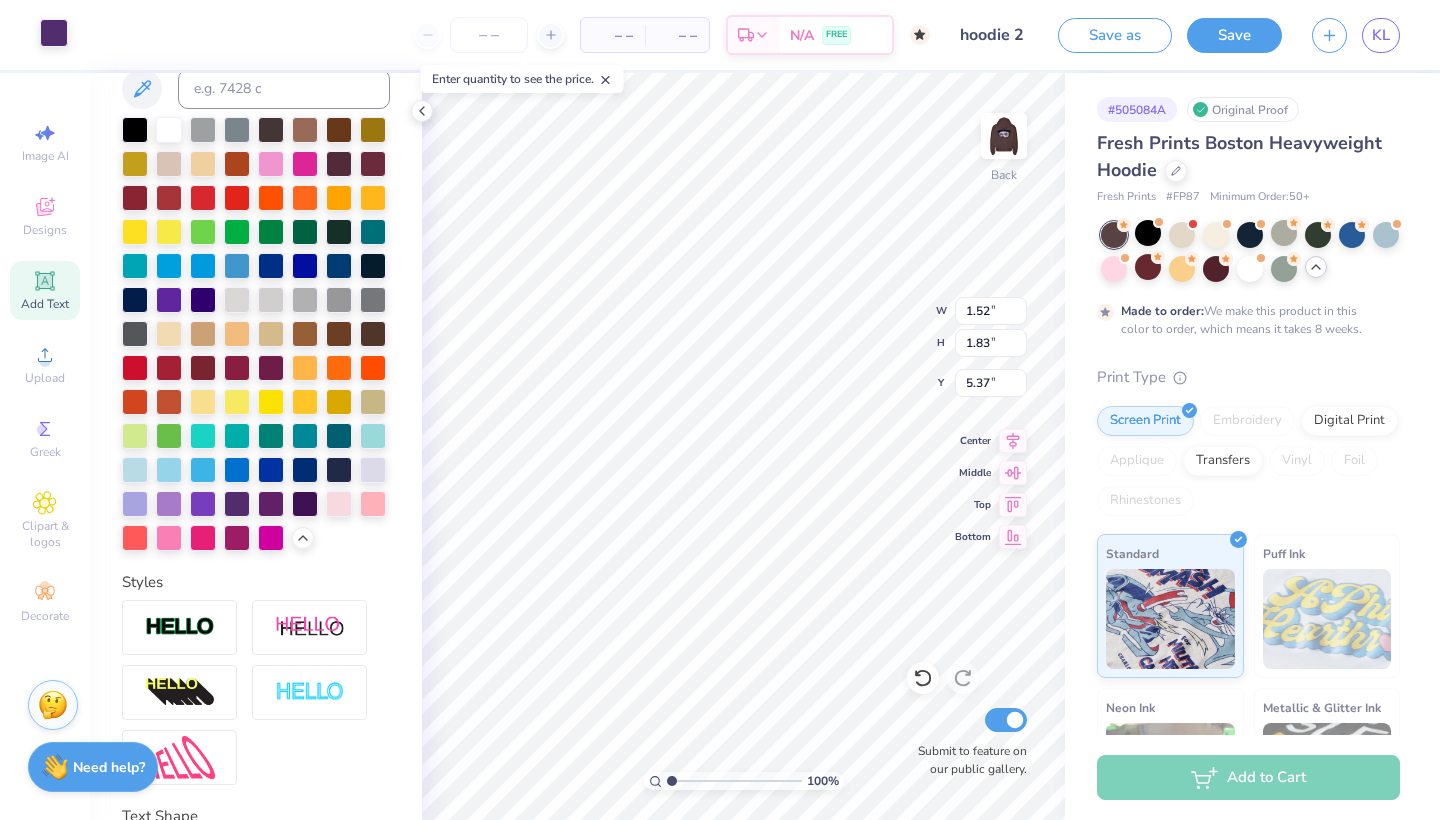 click at bounding box center (54, 33) 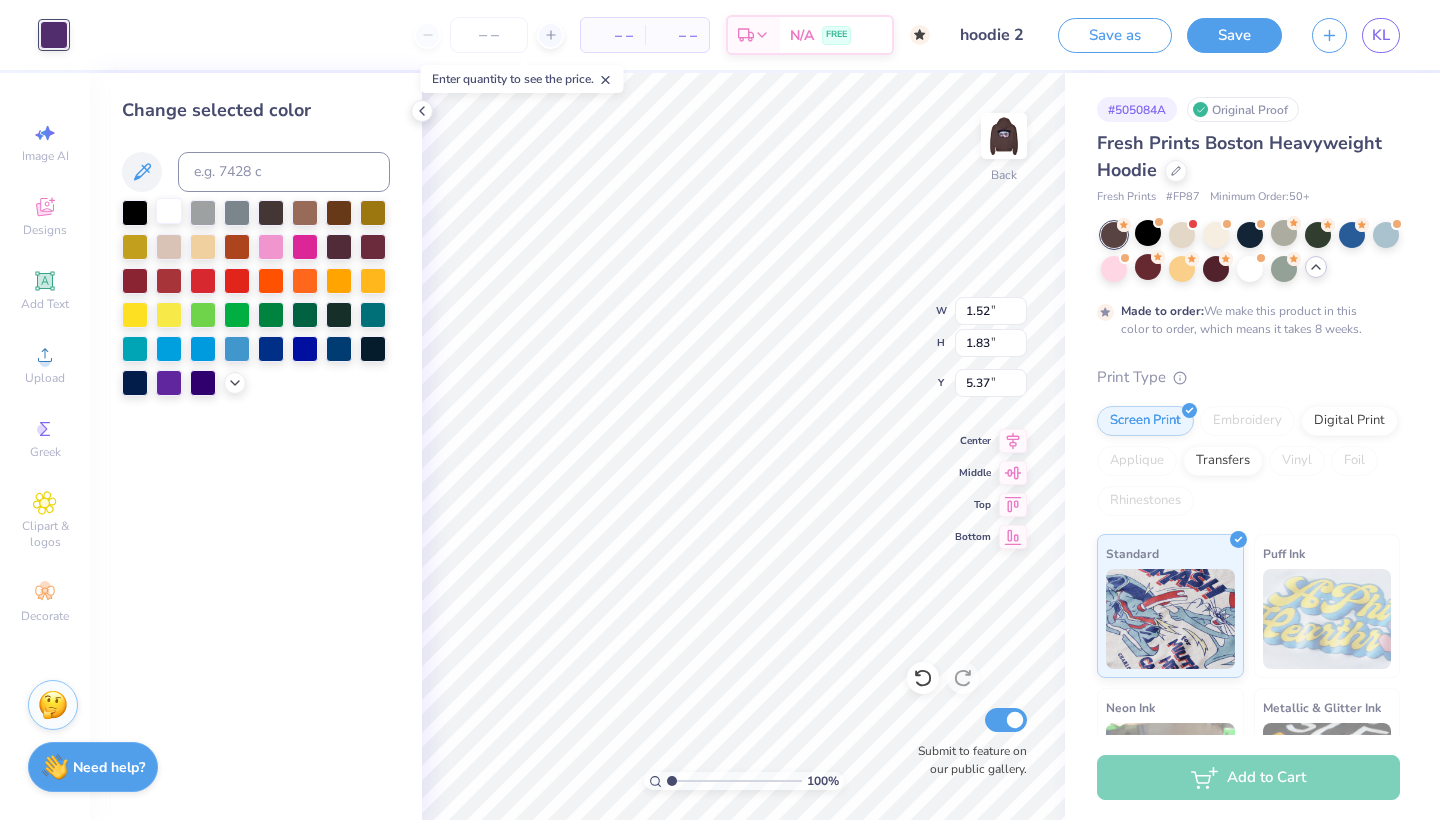 click at bounding box center (169, 211) 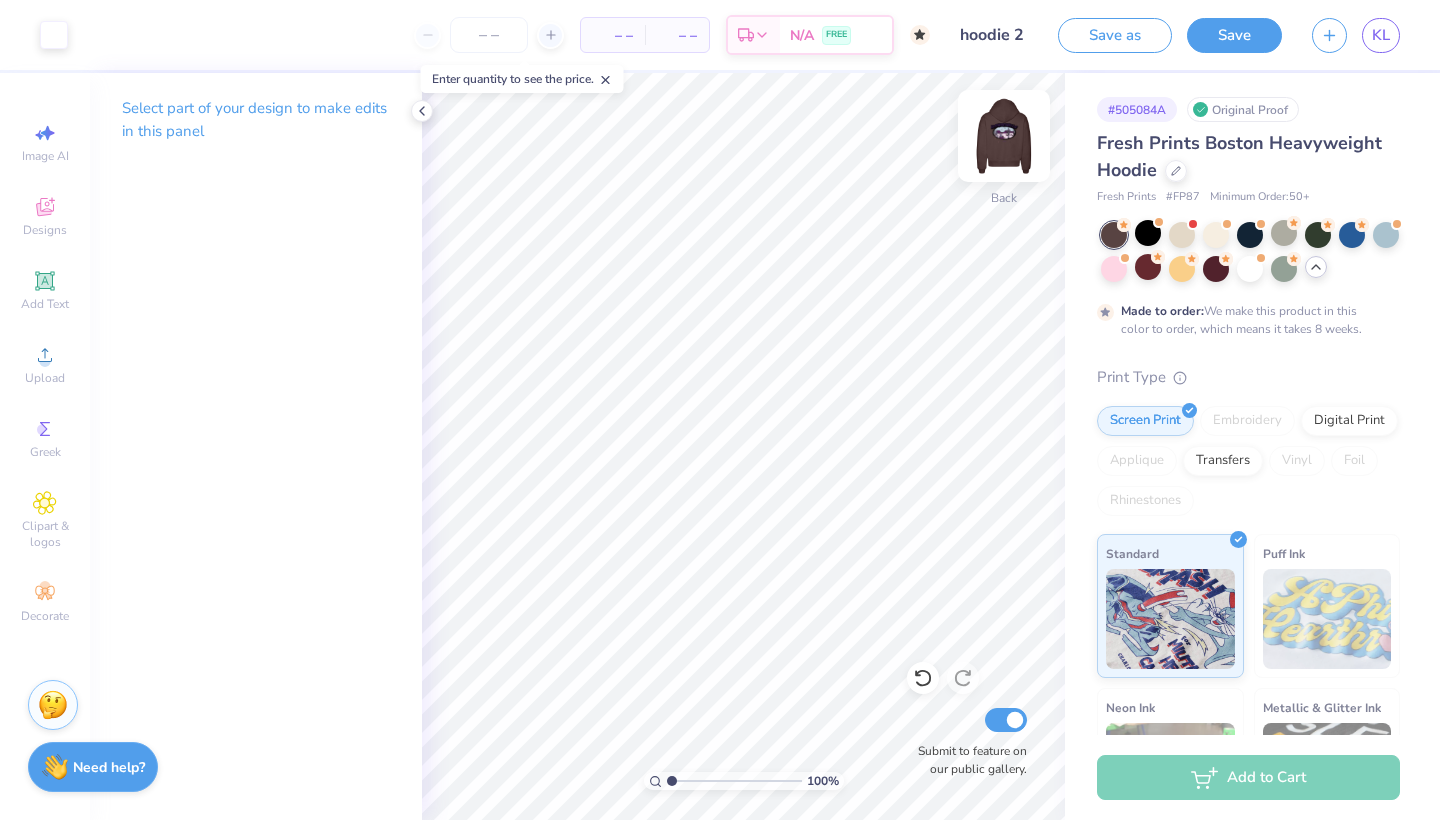 click at bounding box center [1004, 136] 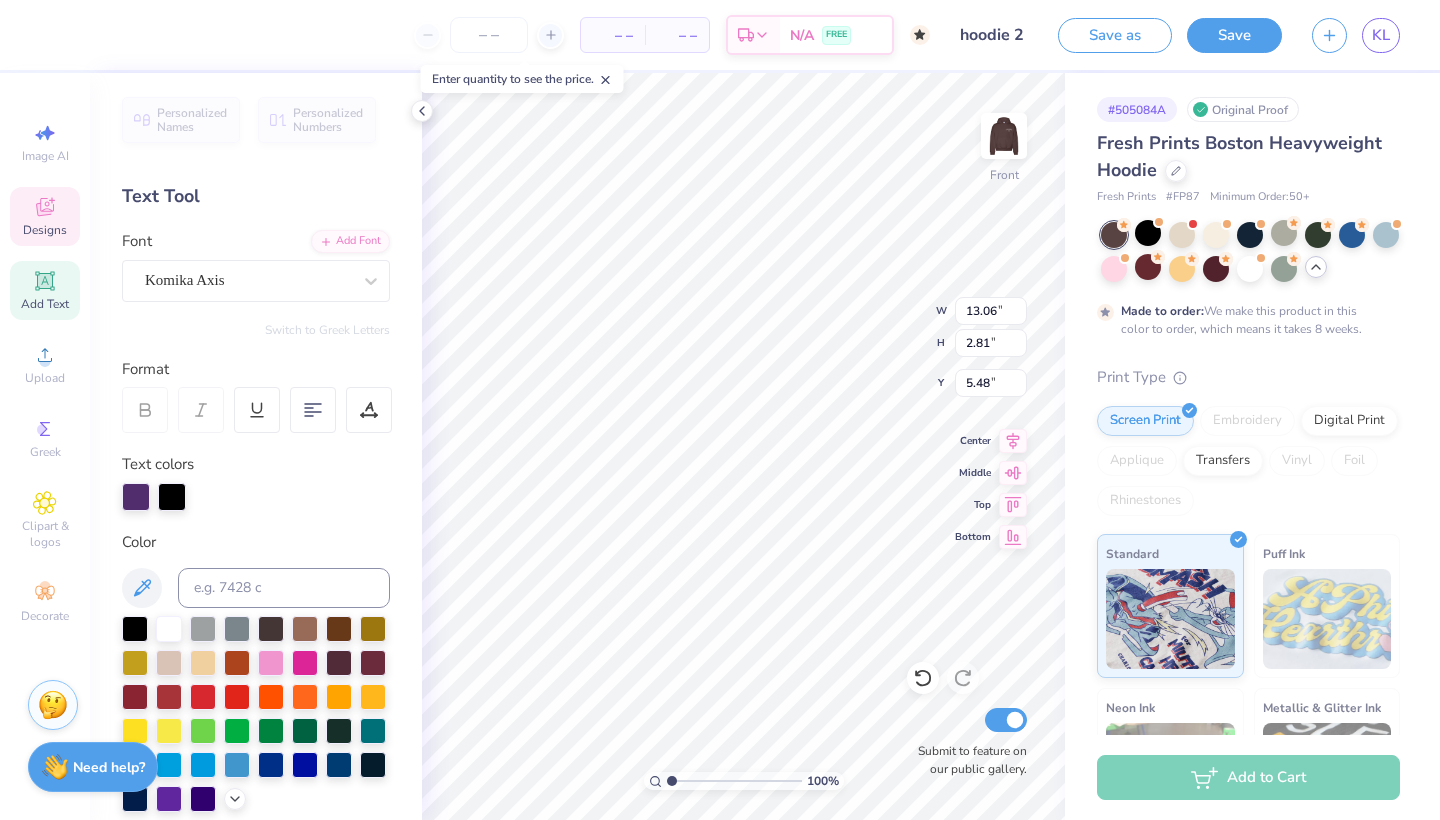 click at bounding box center (136, 497) 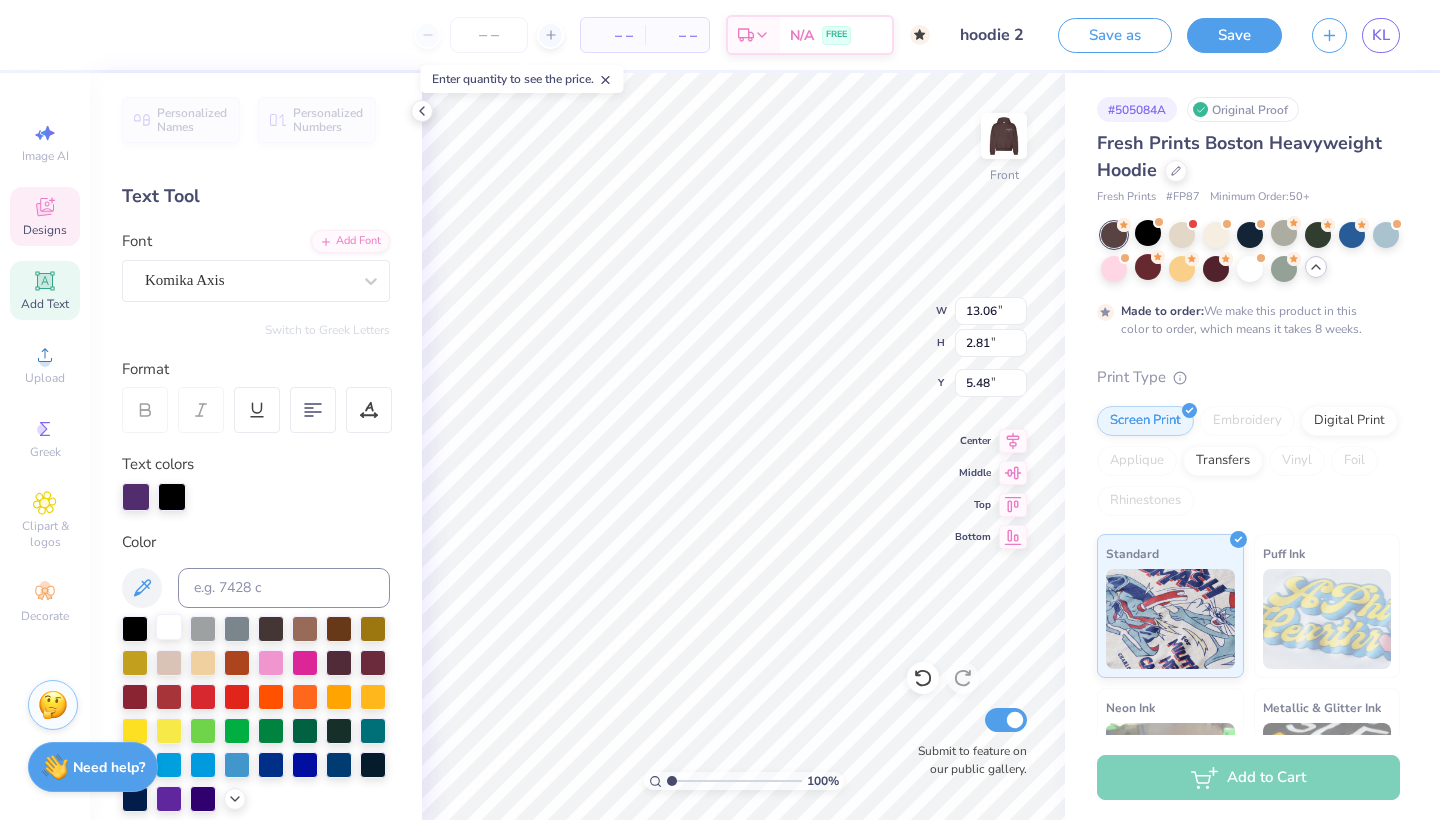 click at bounding box center [169, 627] 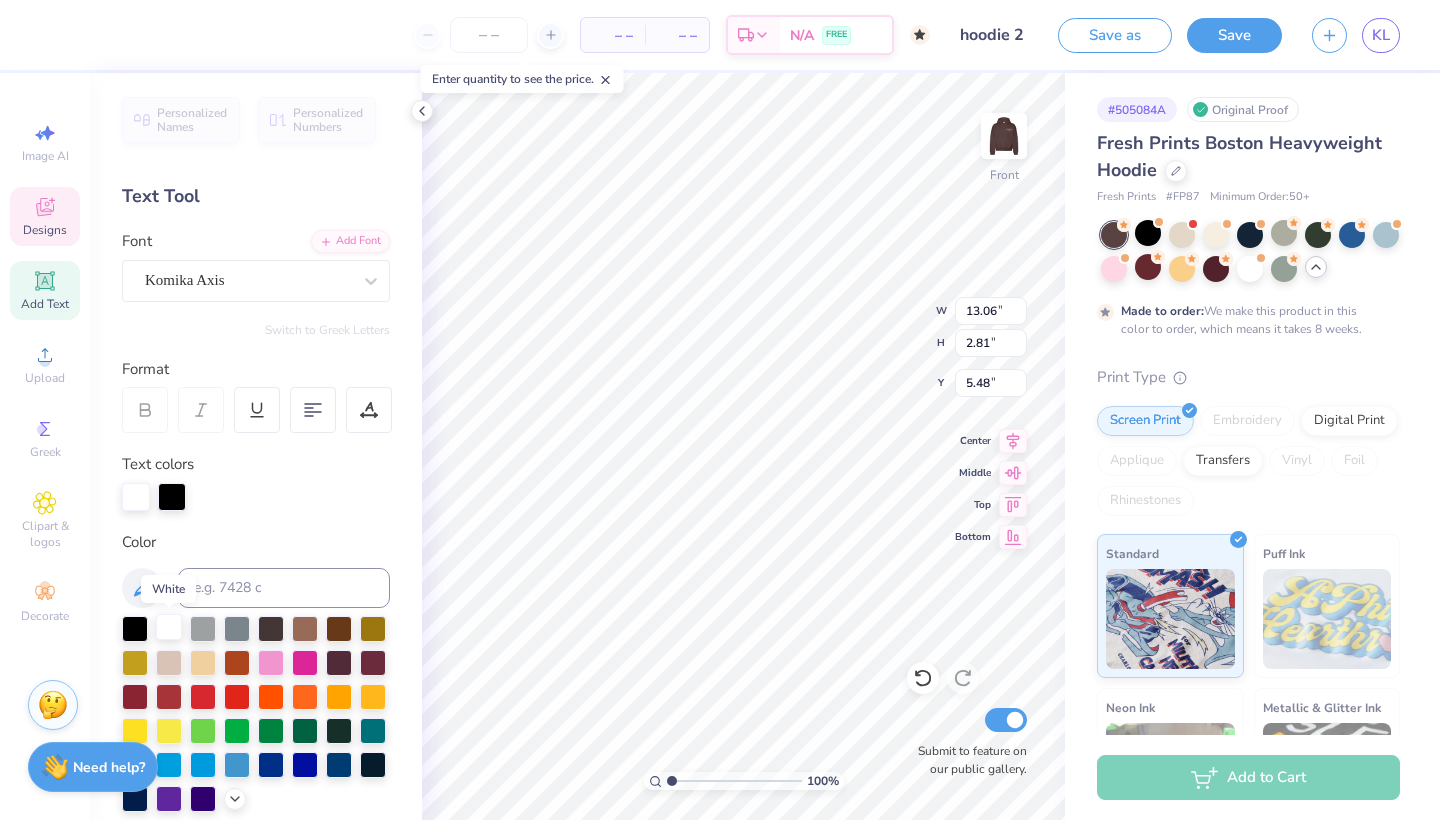 scroll, scrollTop: 0, scrollLeft: 3, axis: horizontal 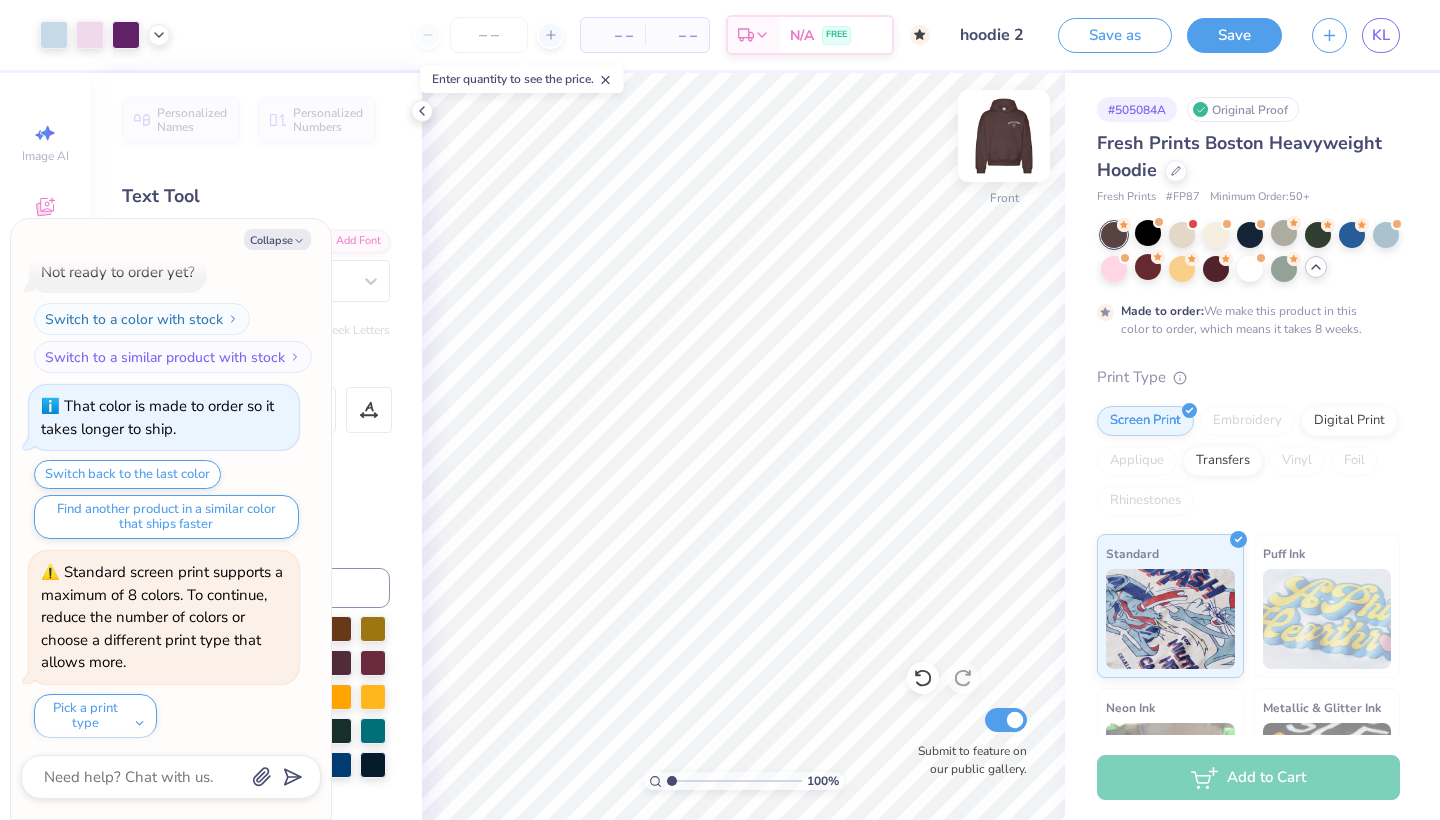 click at bounding box center (1004, 136) 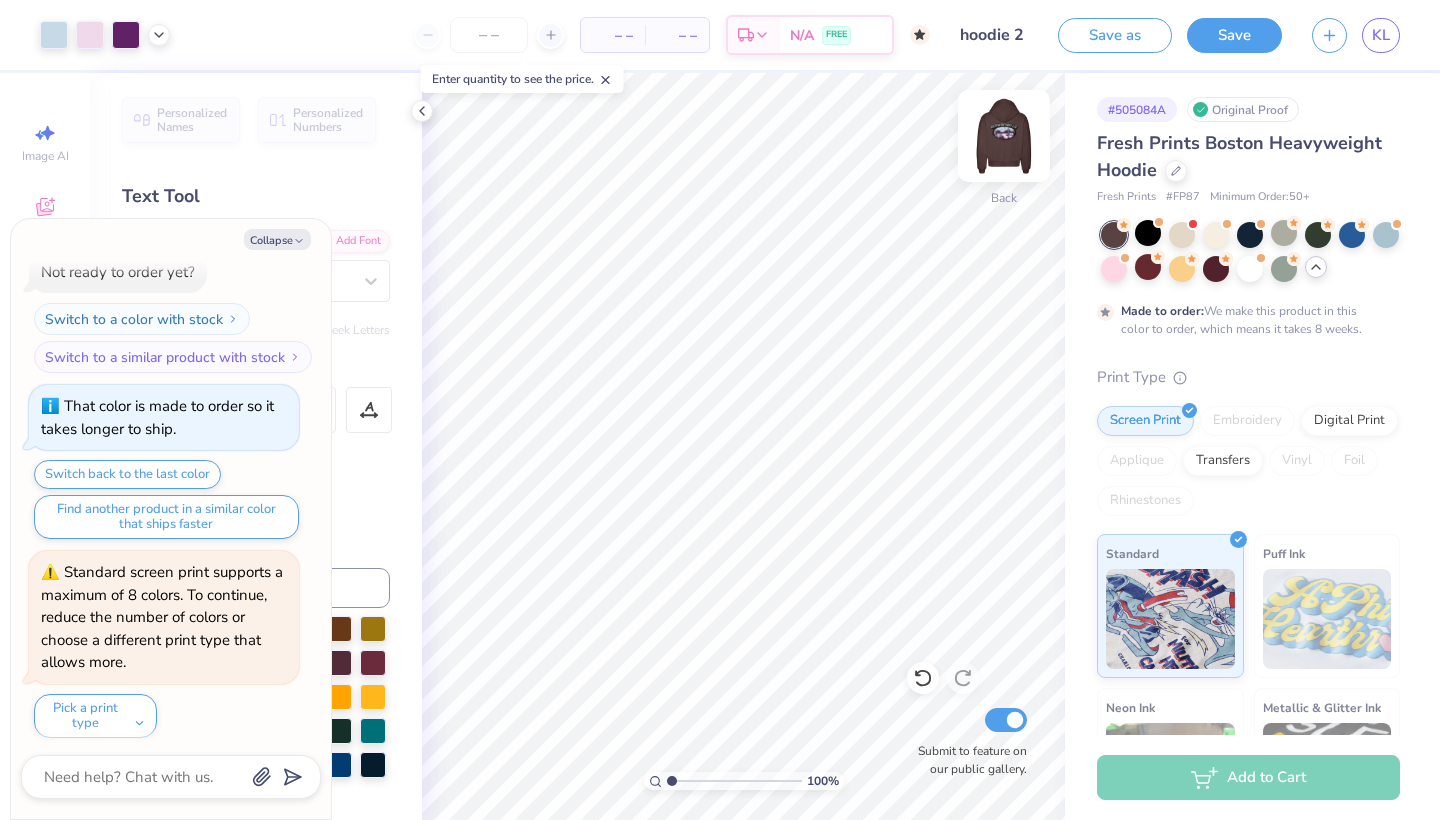 click at bounding box center (1004, 136) 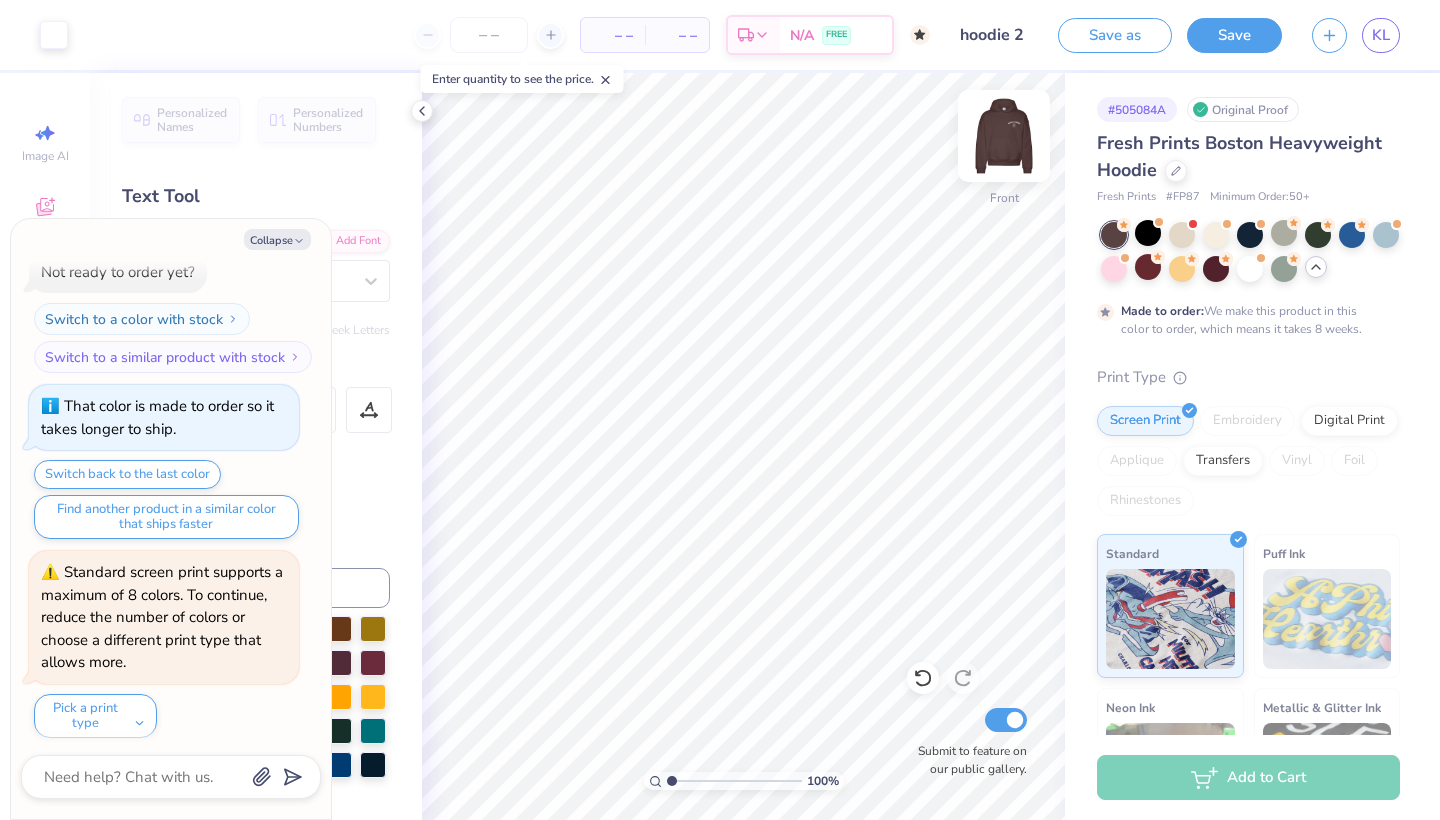 click at bounding box center (1004, 136) 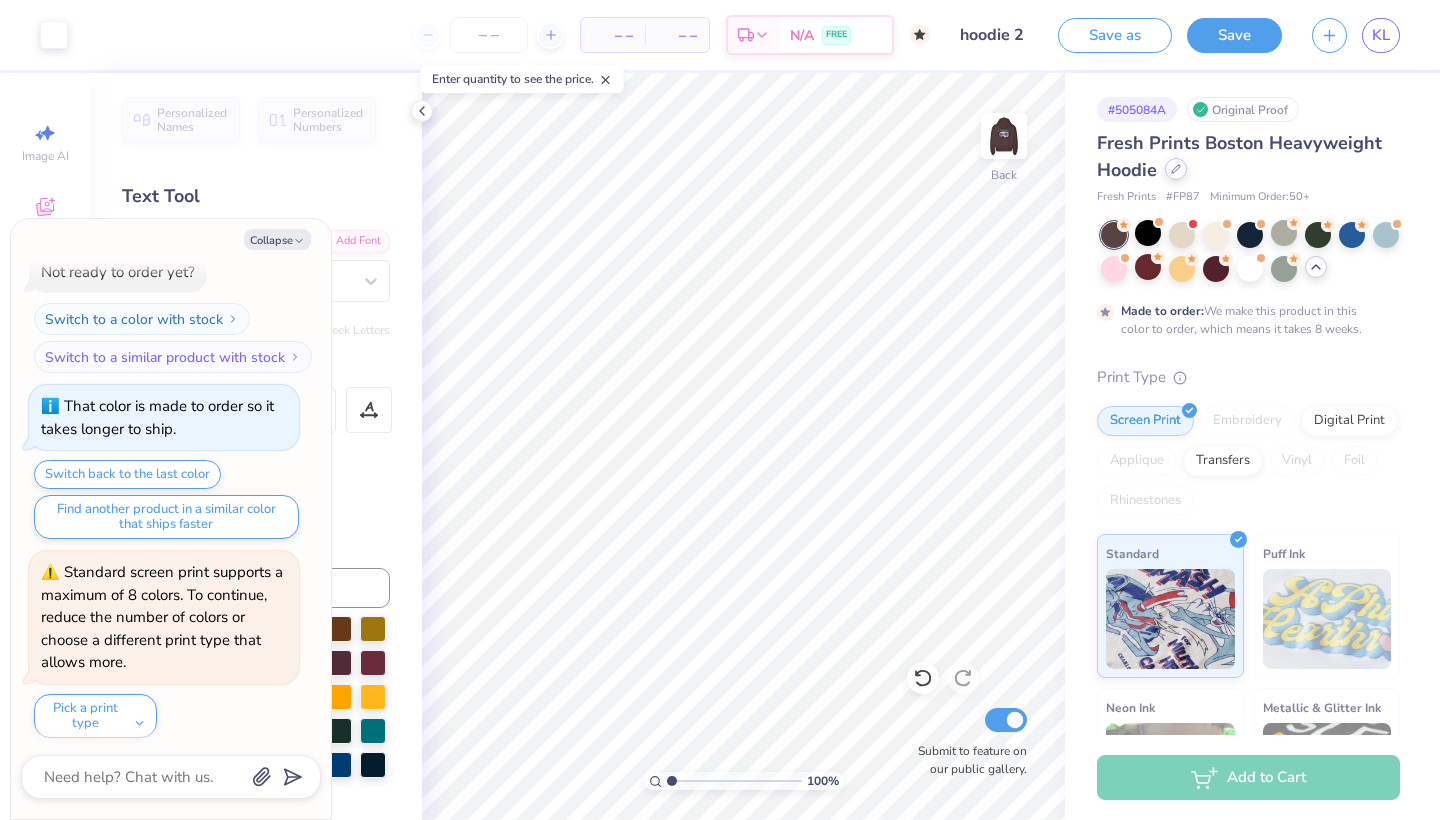 click at bounding box center (1176, 169) 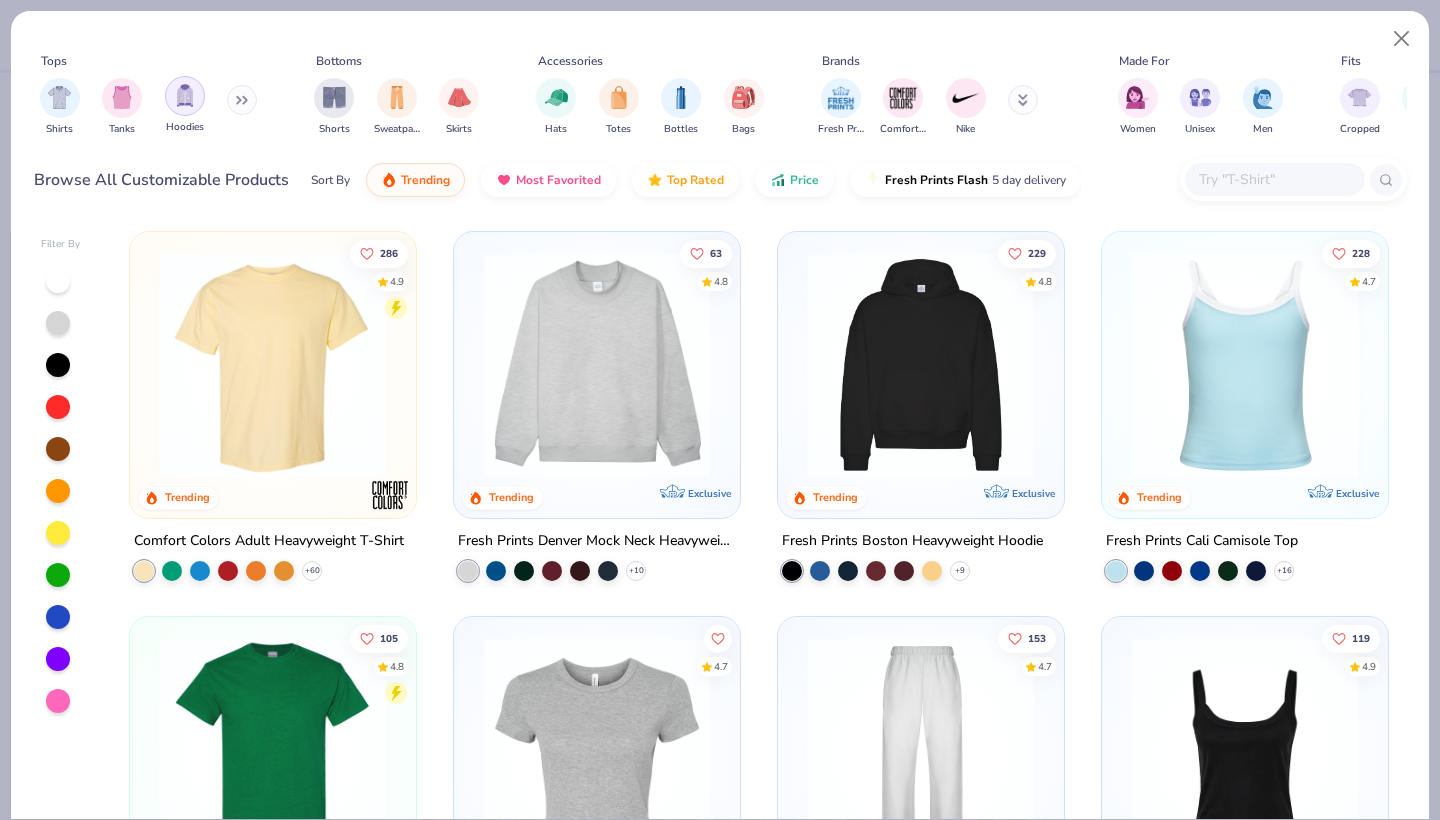 click at bounding box center (185, 95) 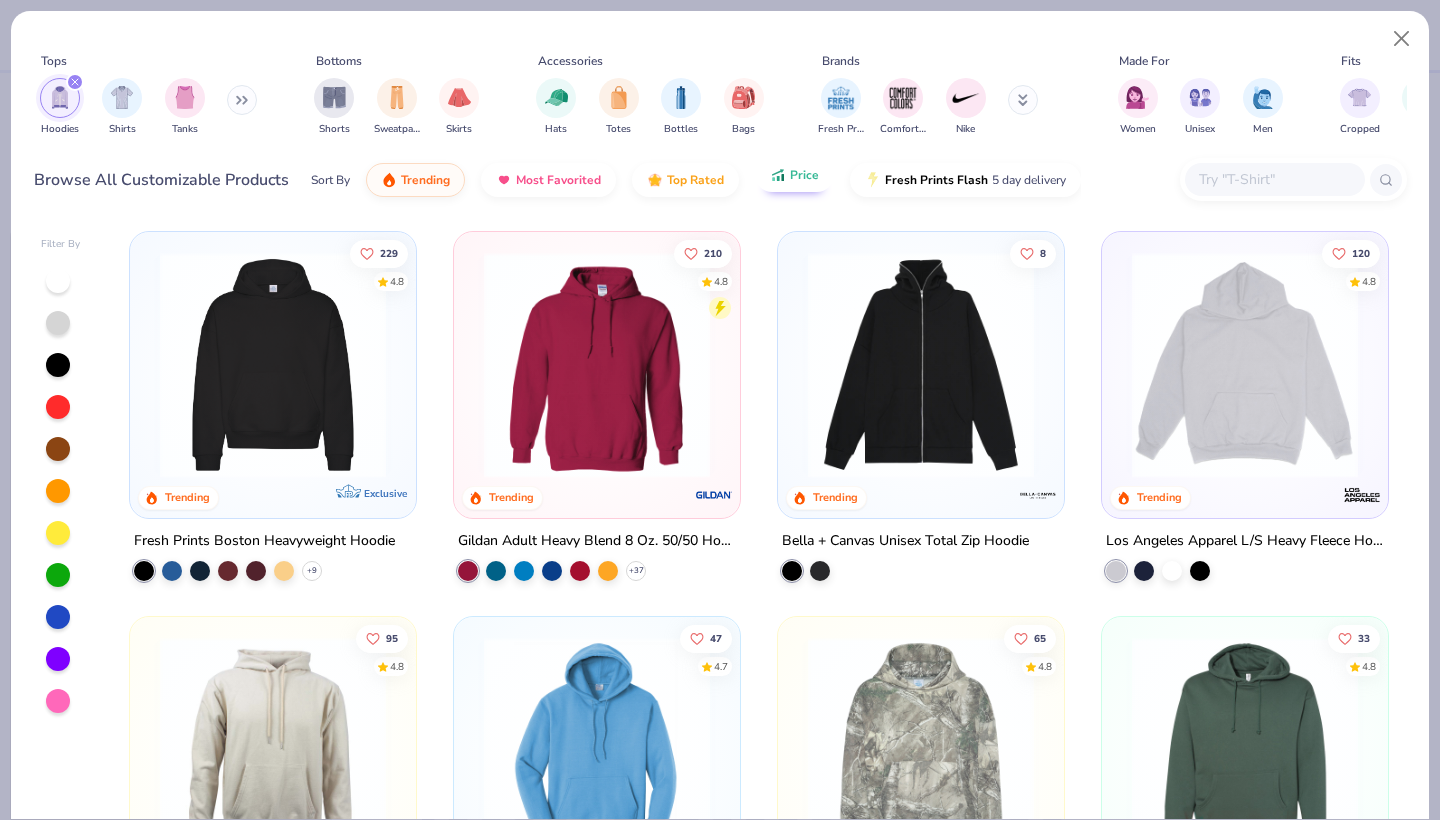 click on "Price" at bounding box center [794, 175] 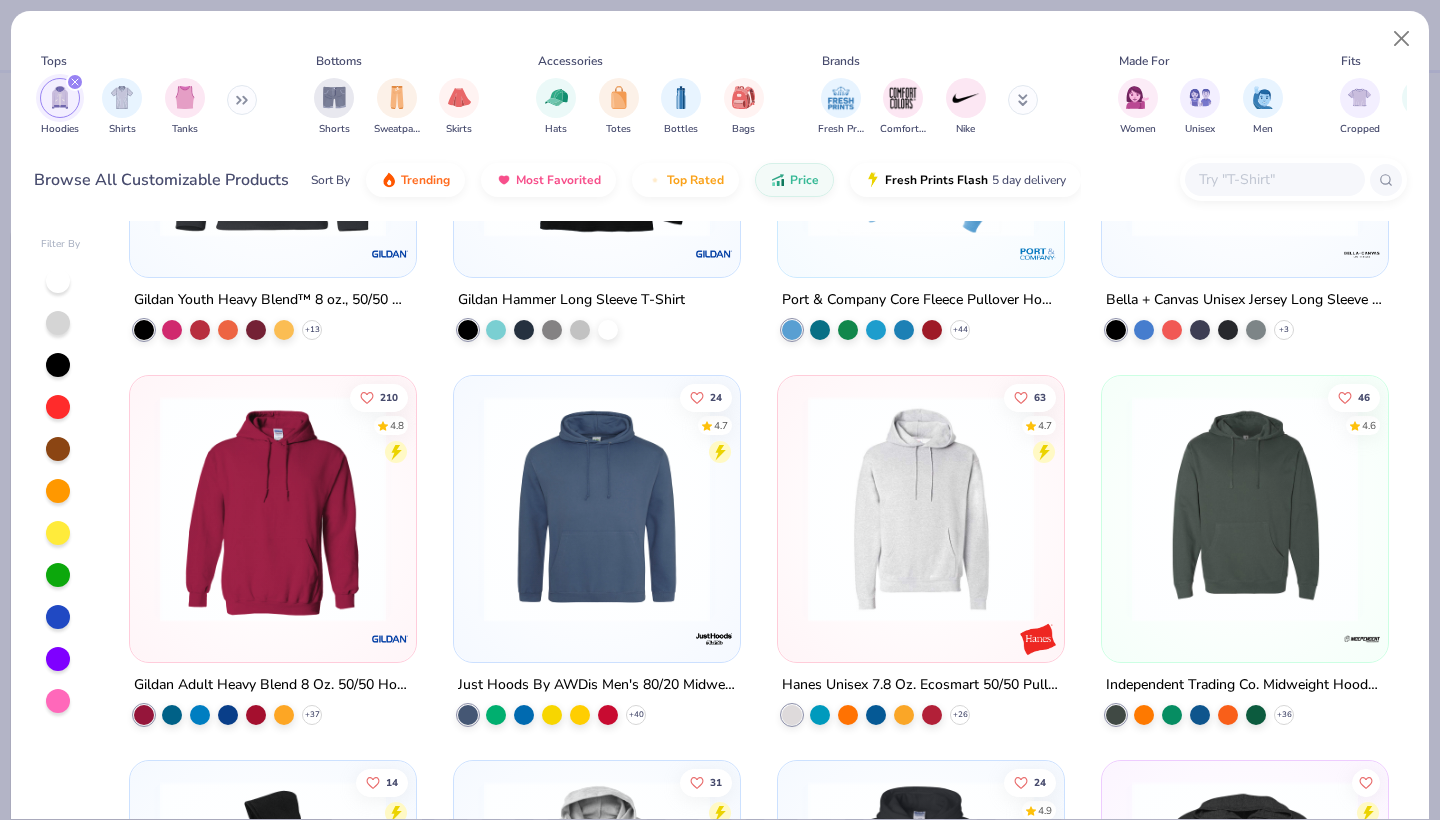 scroll, scrollTop: 277, scrollLeft: 0, axis: vertical 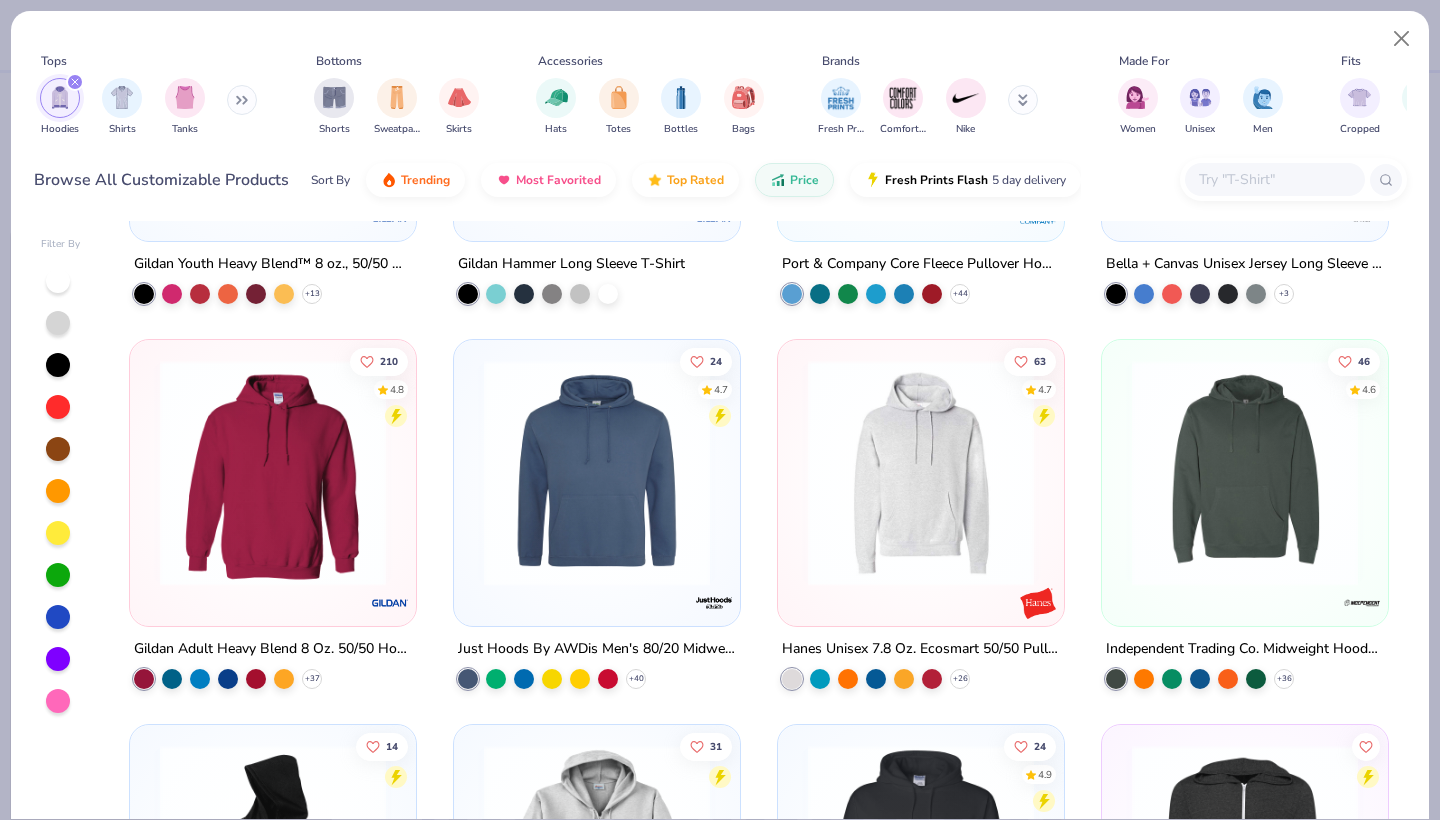 click at bounding box center (273, 473) 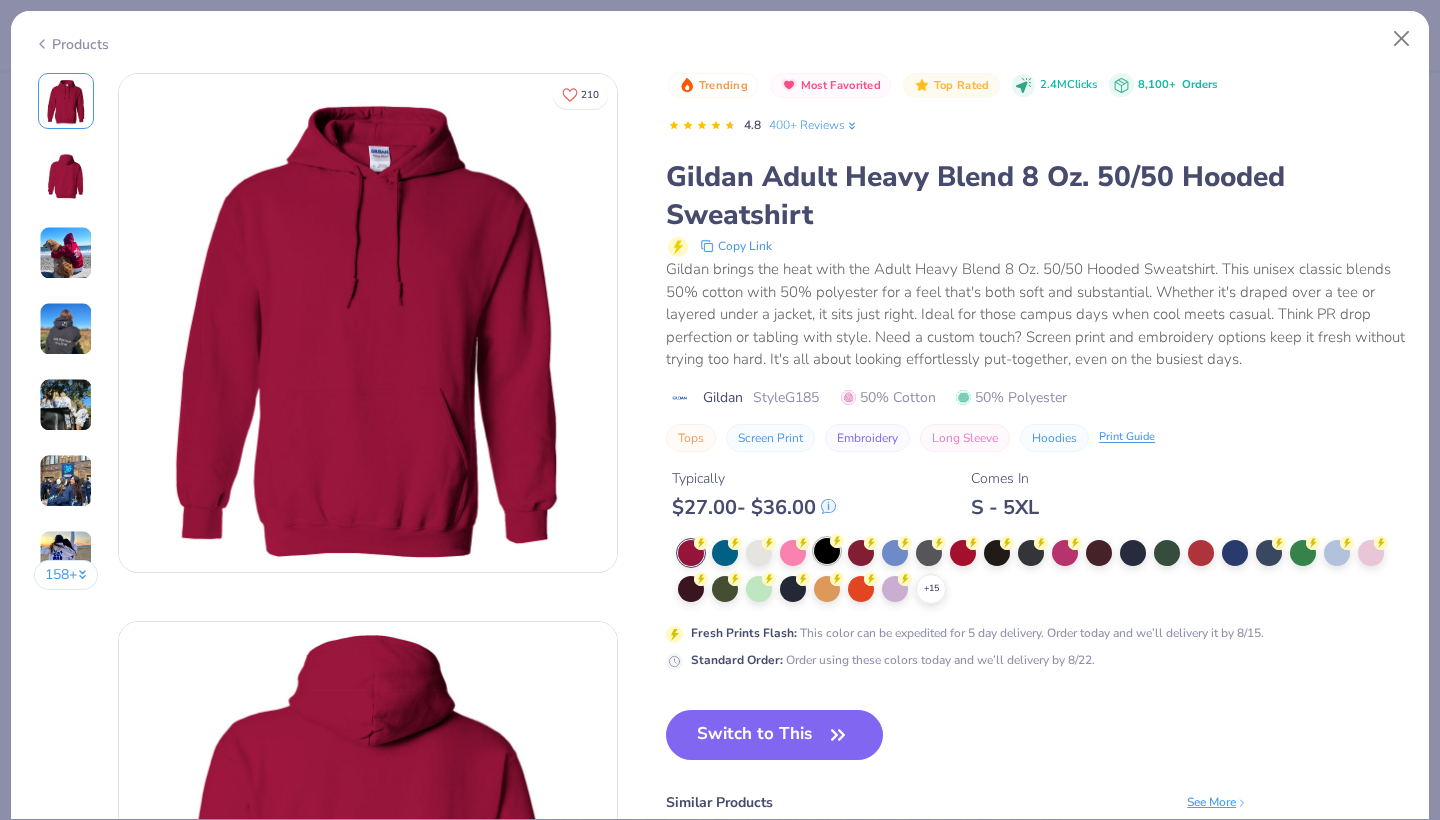 click at bounding box center [827, 551] 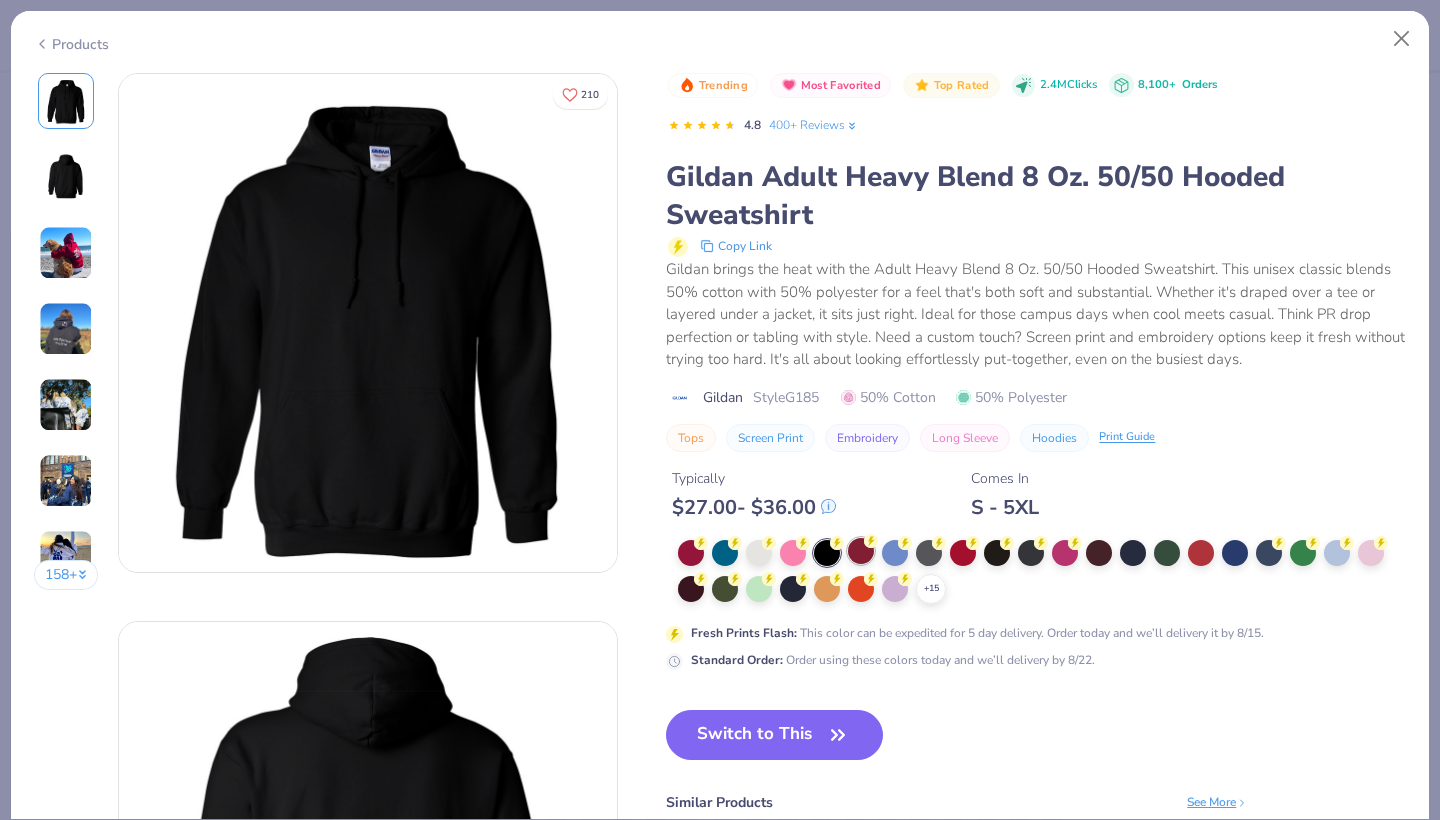 click at bounding box center [861, 551] 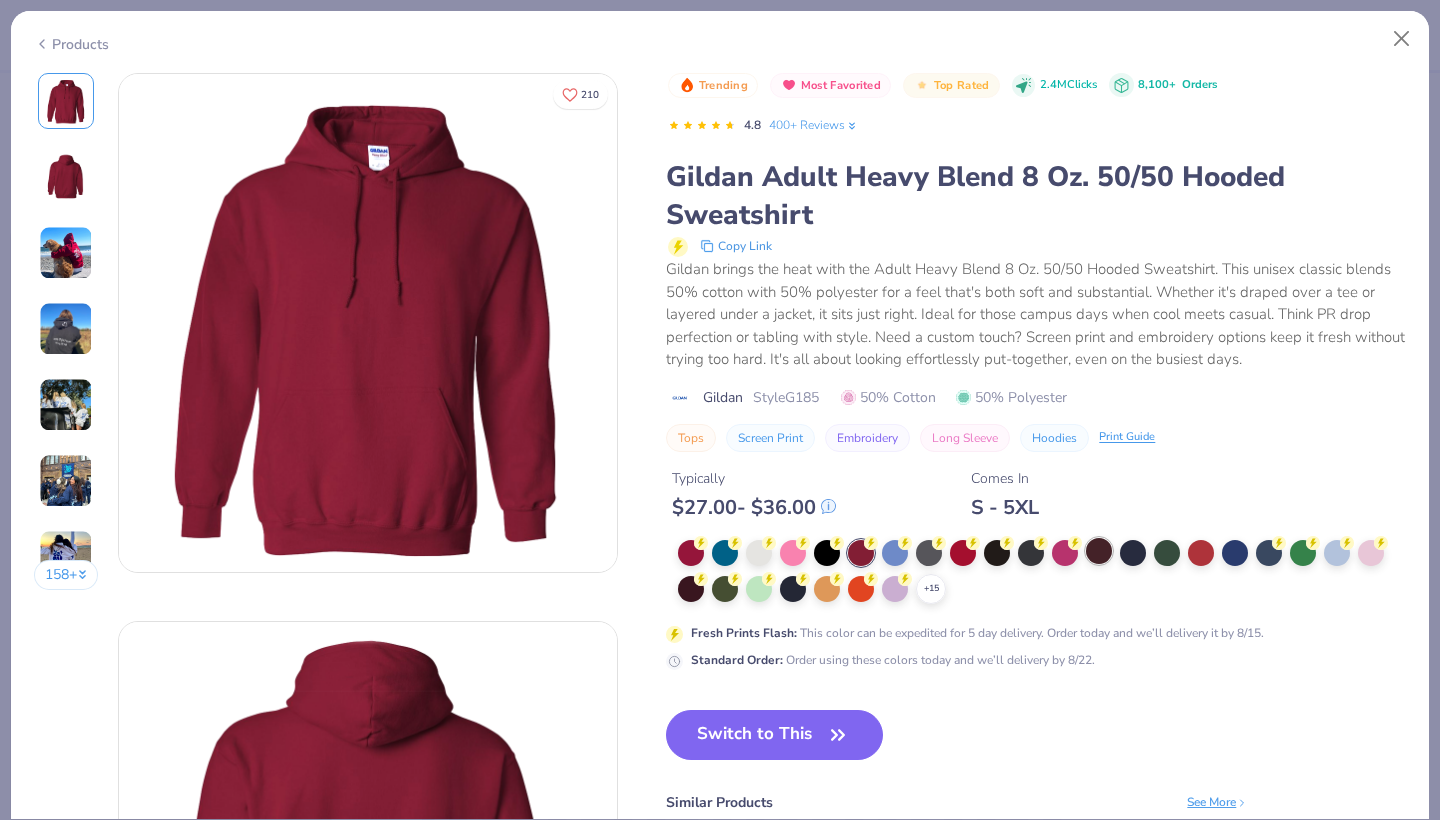 click at bounding box center (1099, 551) 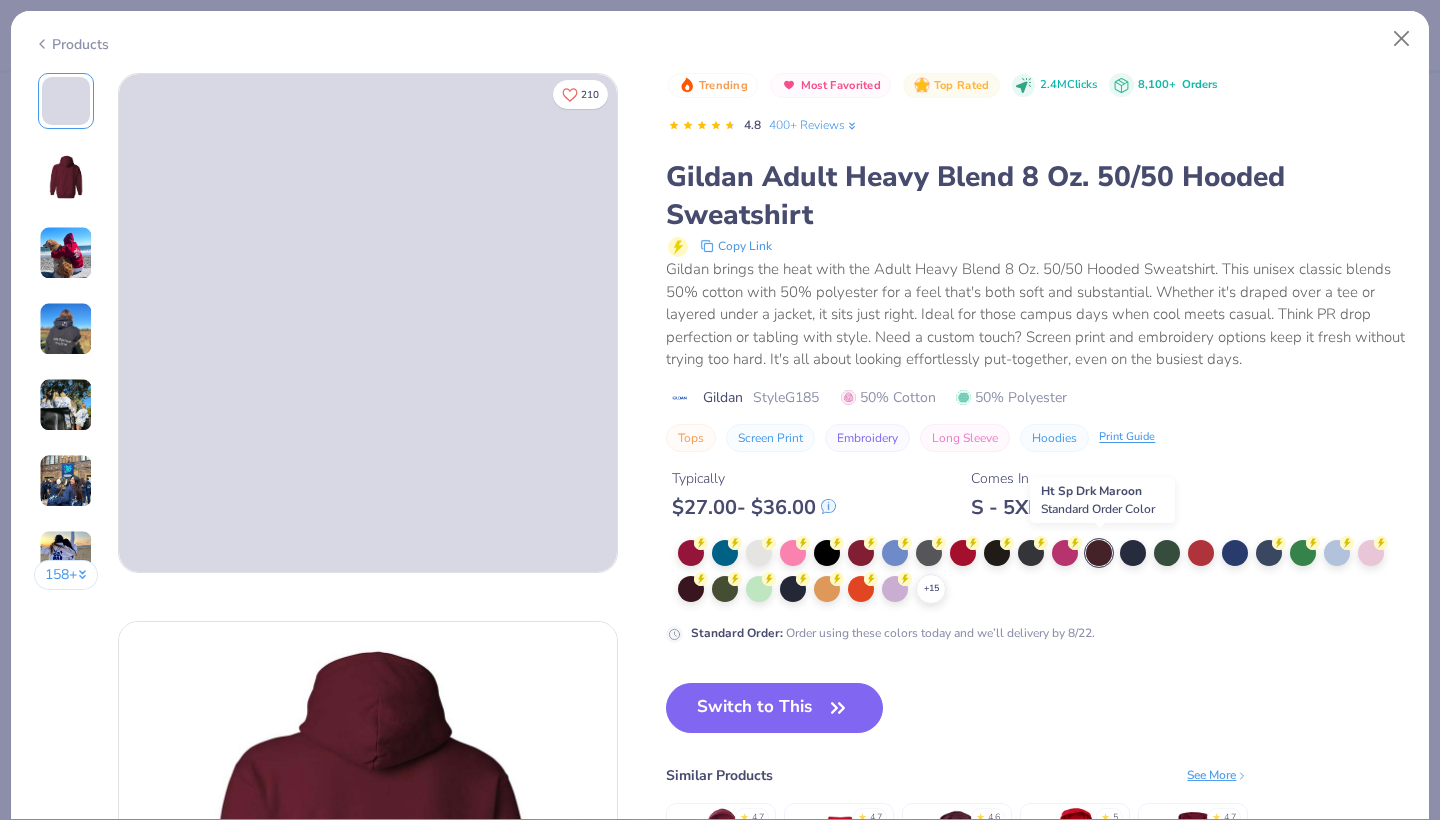 click at bounding box center (1099, 553) 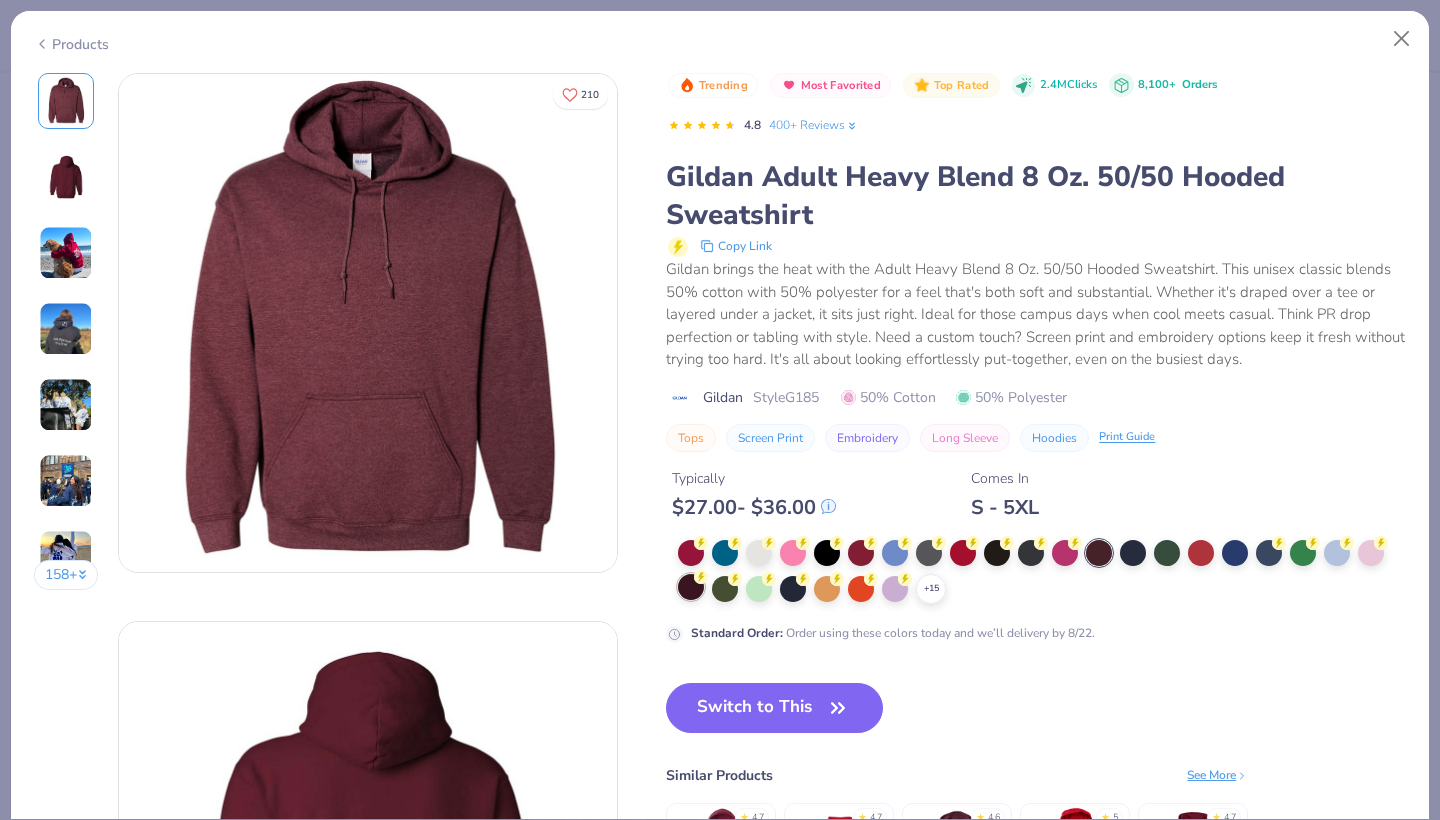 click at bounding box center [691, 587] 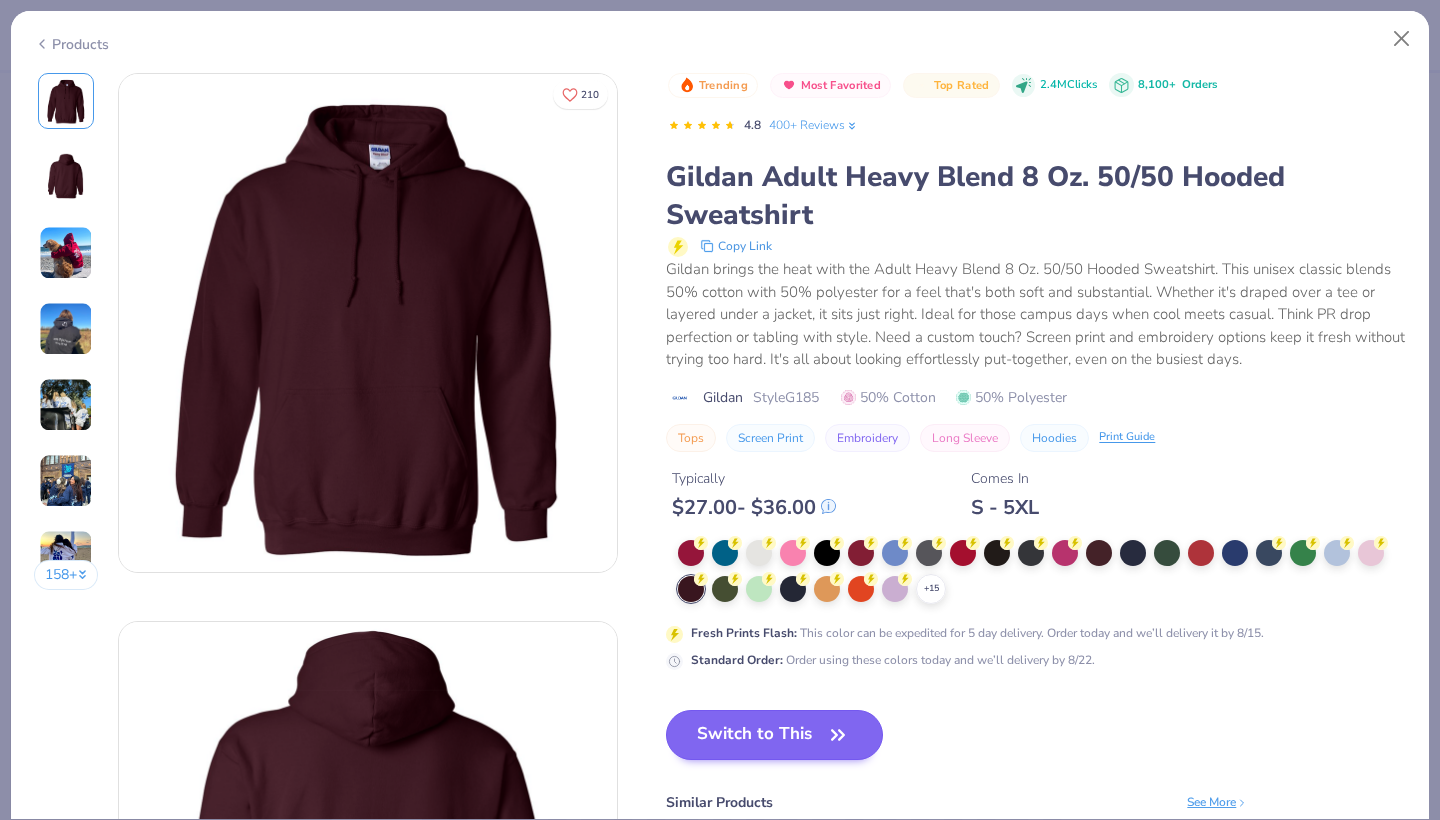 click on "Switch to This" at bounding box center [774, 735] 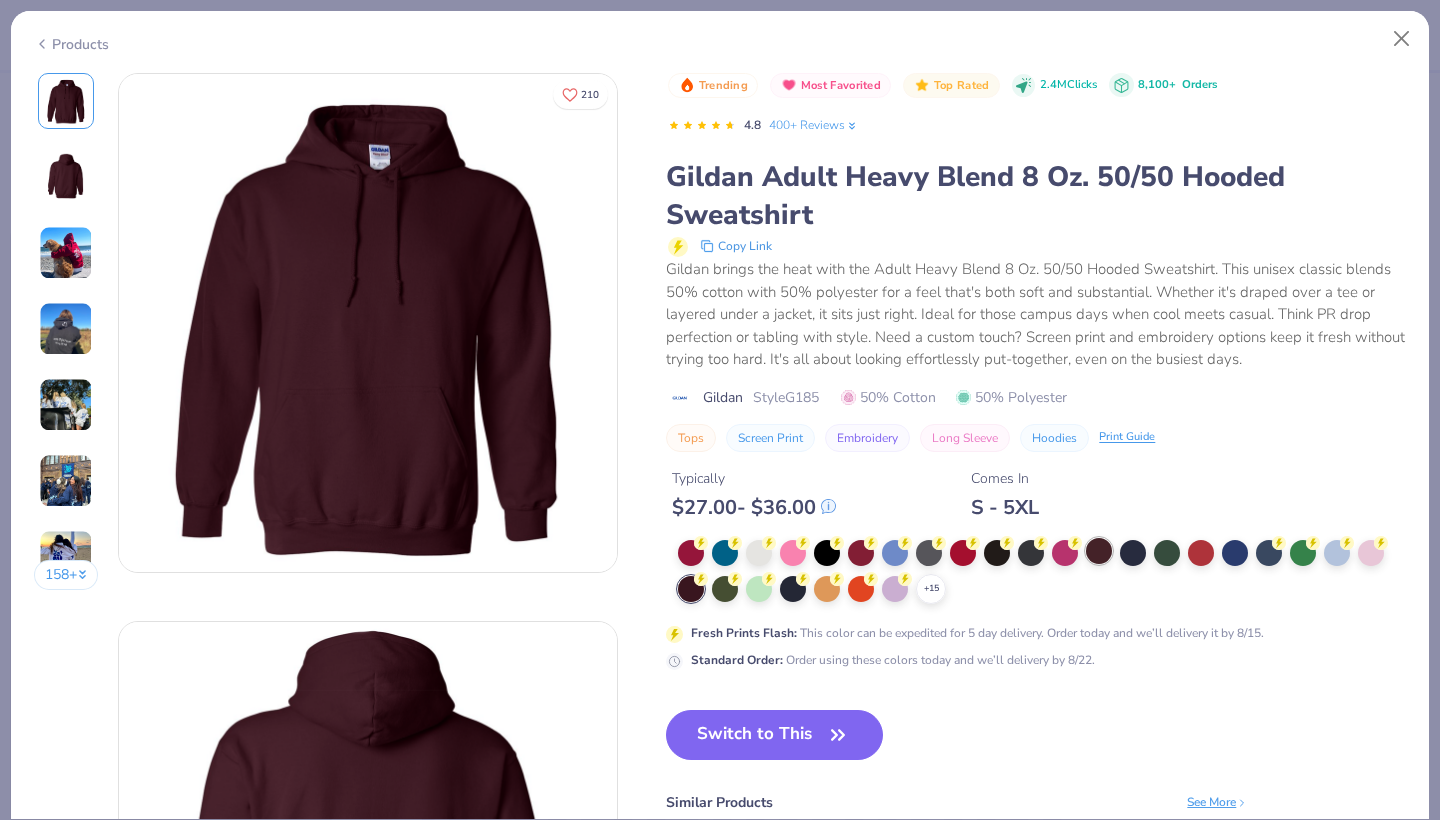 click at bounding box center [1099, 551] 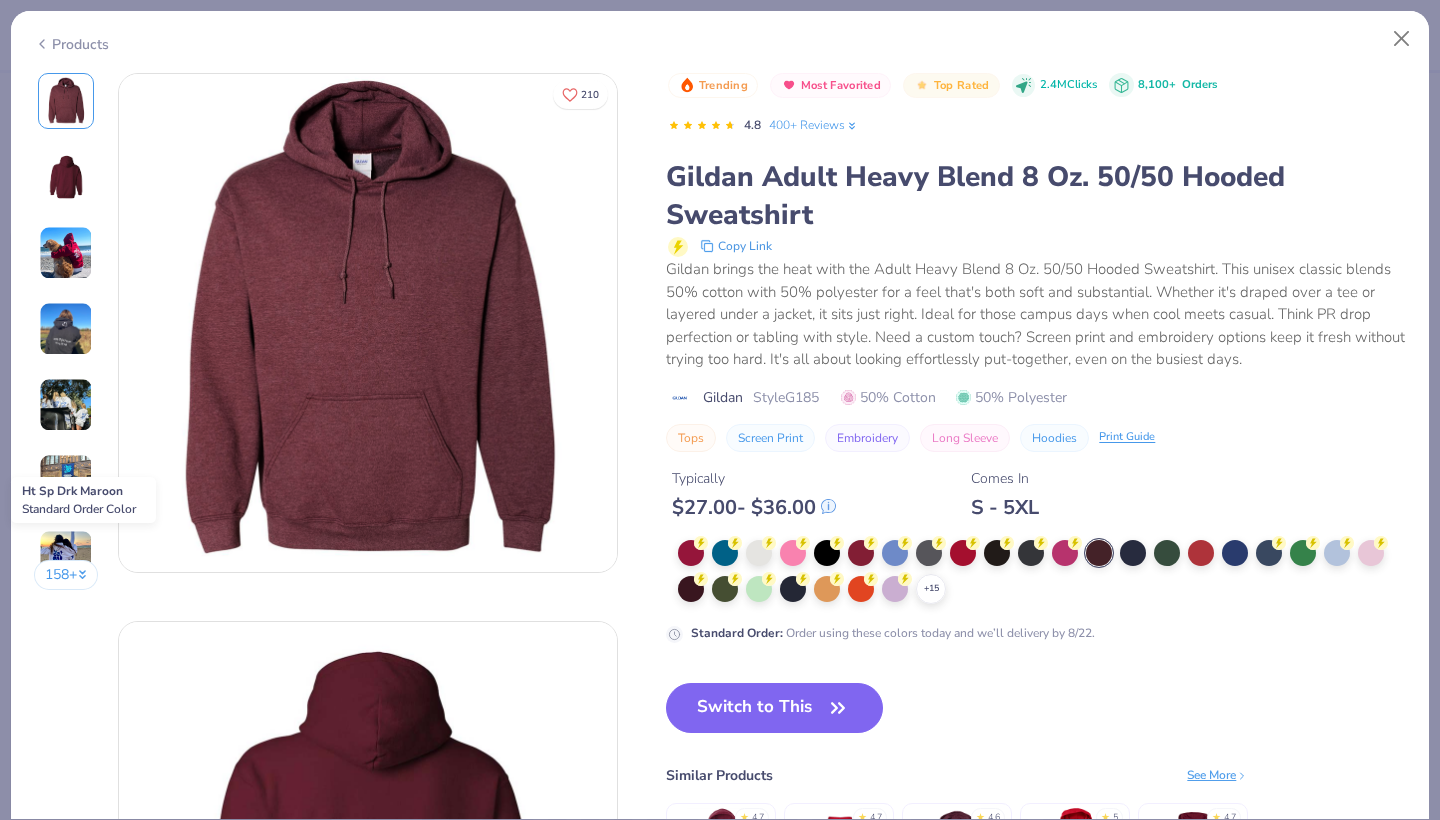 click at bounding box center [1099, 553] 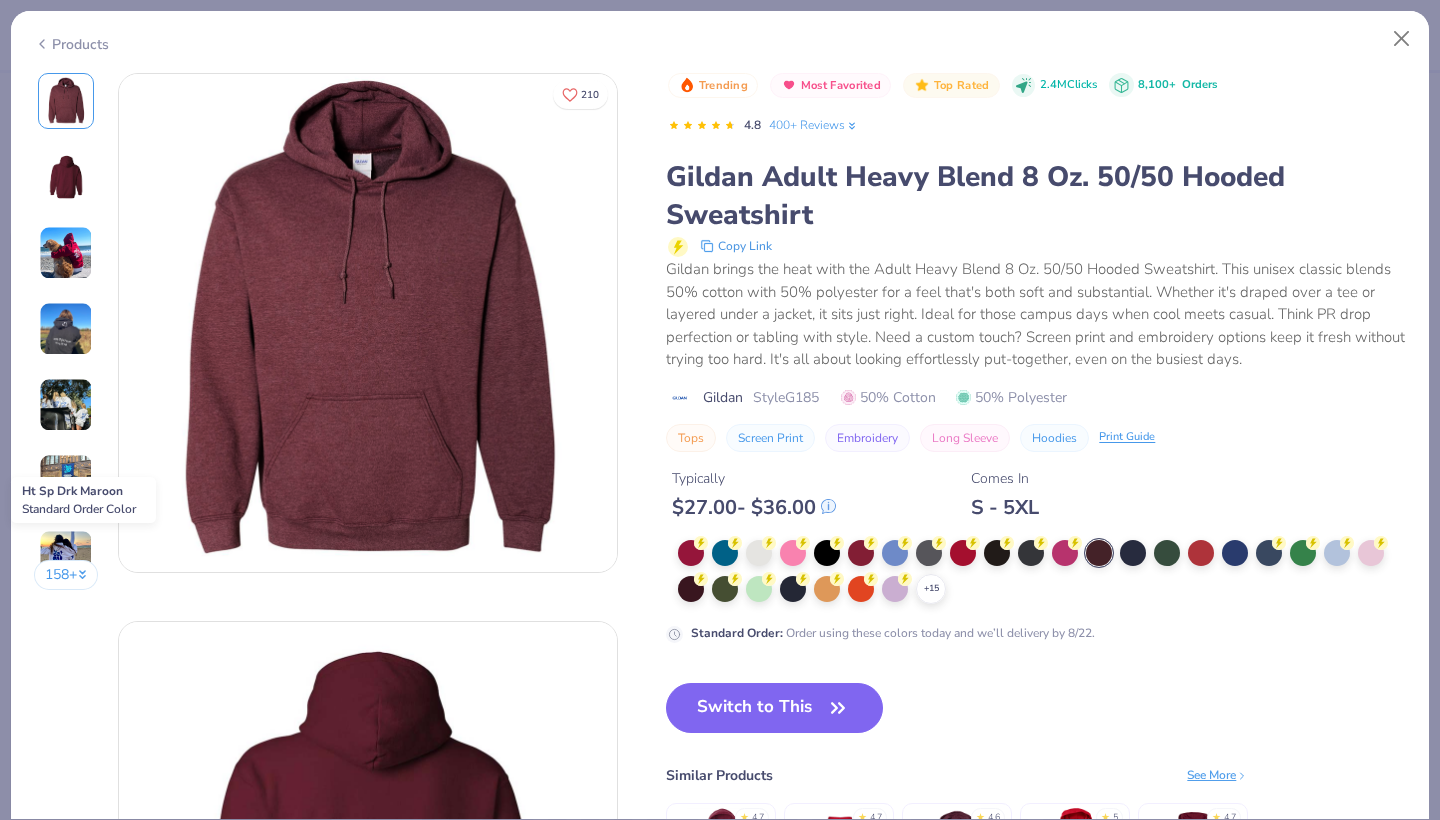 scroll, scrollTop: 586, scrollLeft: 0, axis: vertical 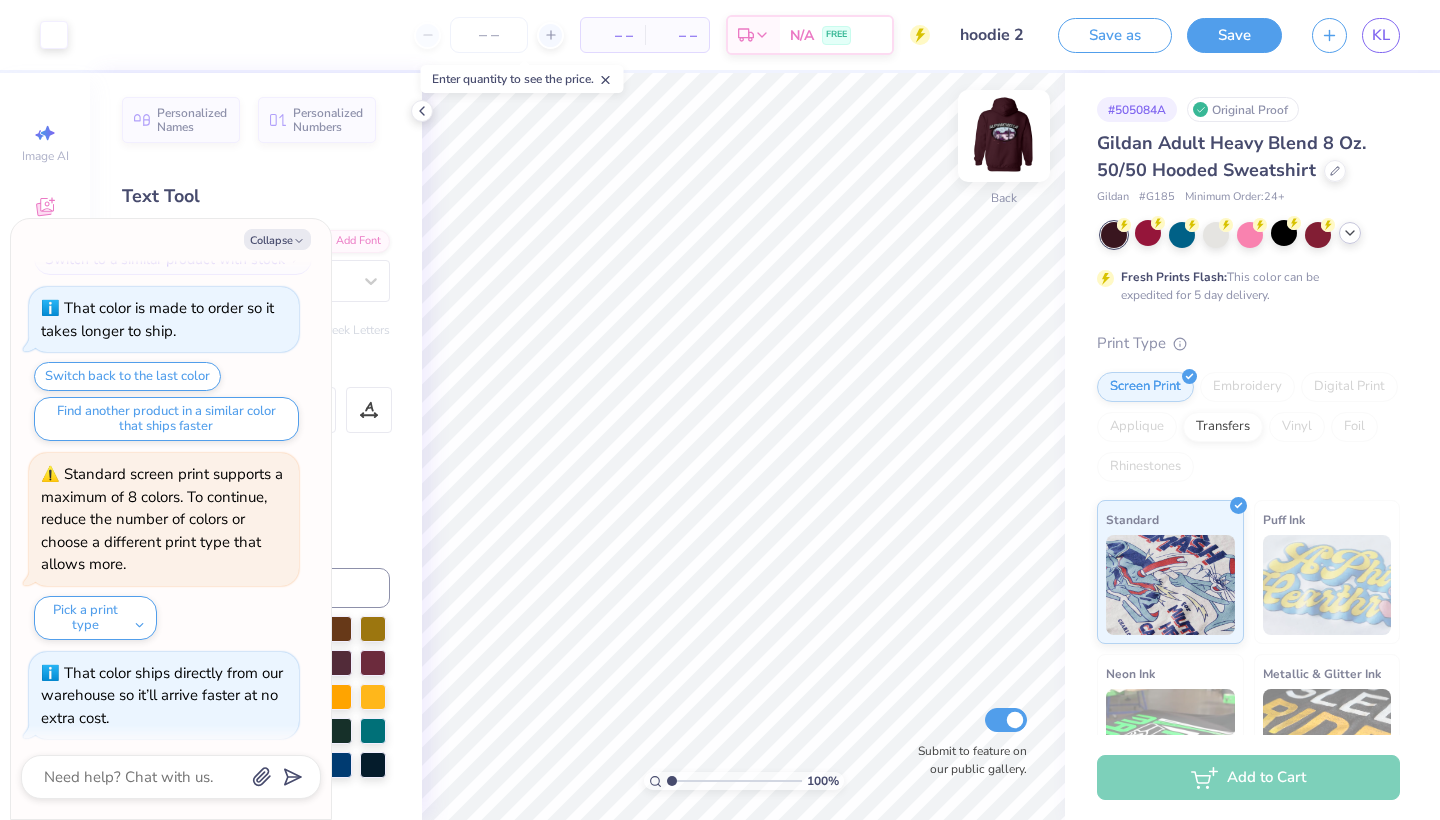 click at bounding box center [1004, 136] 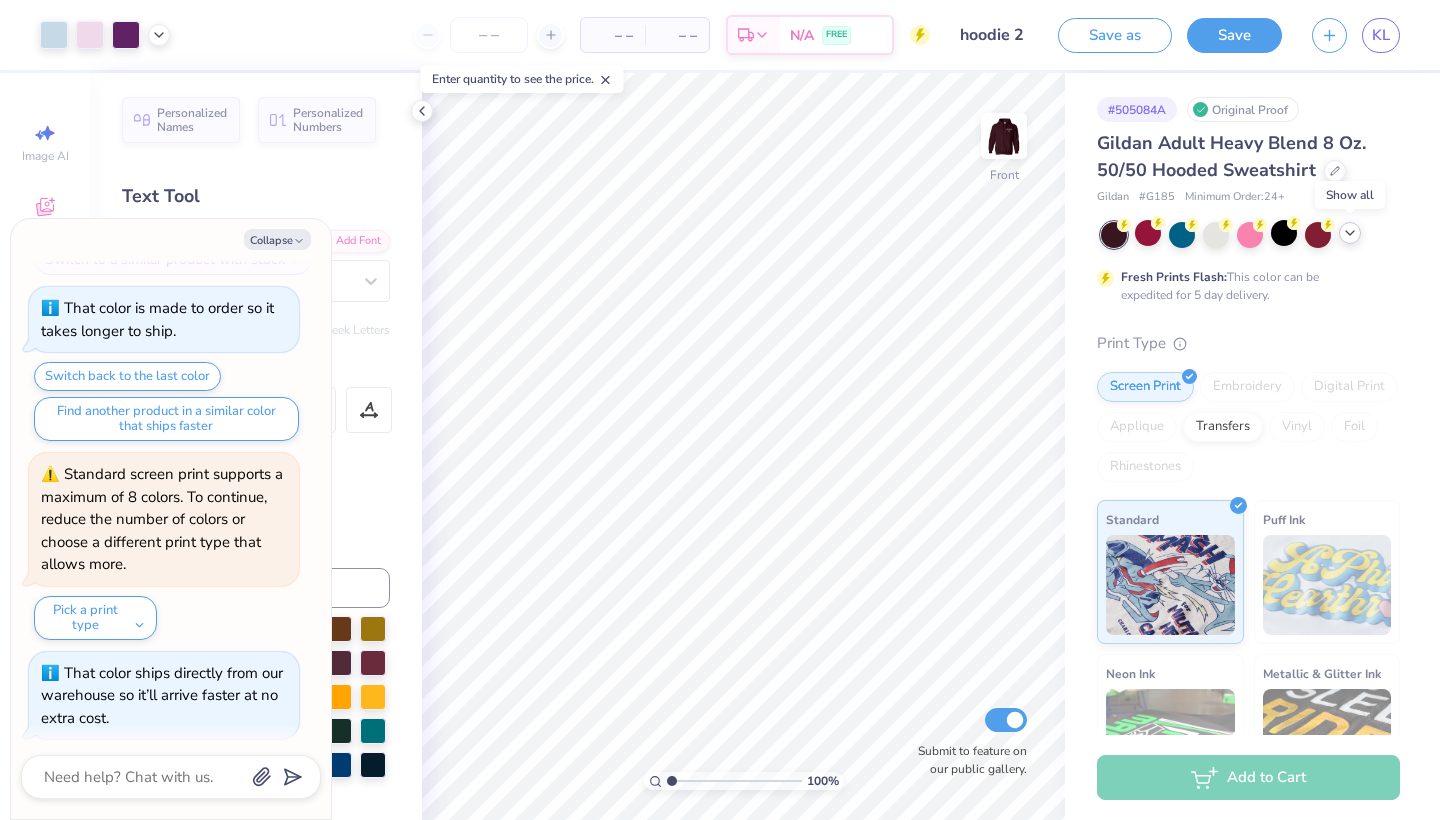 click 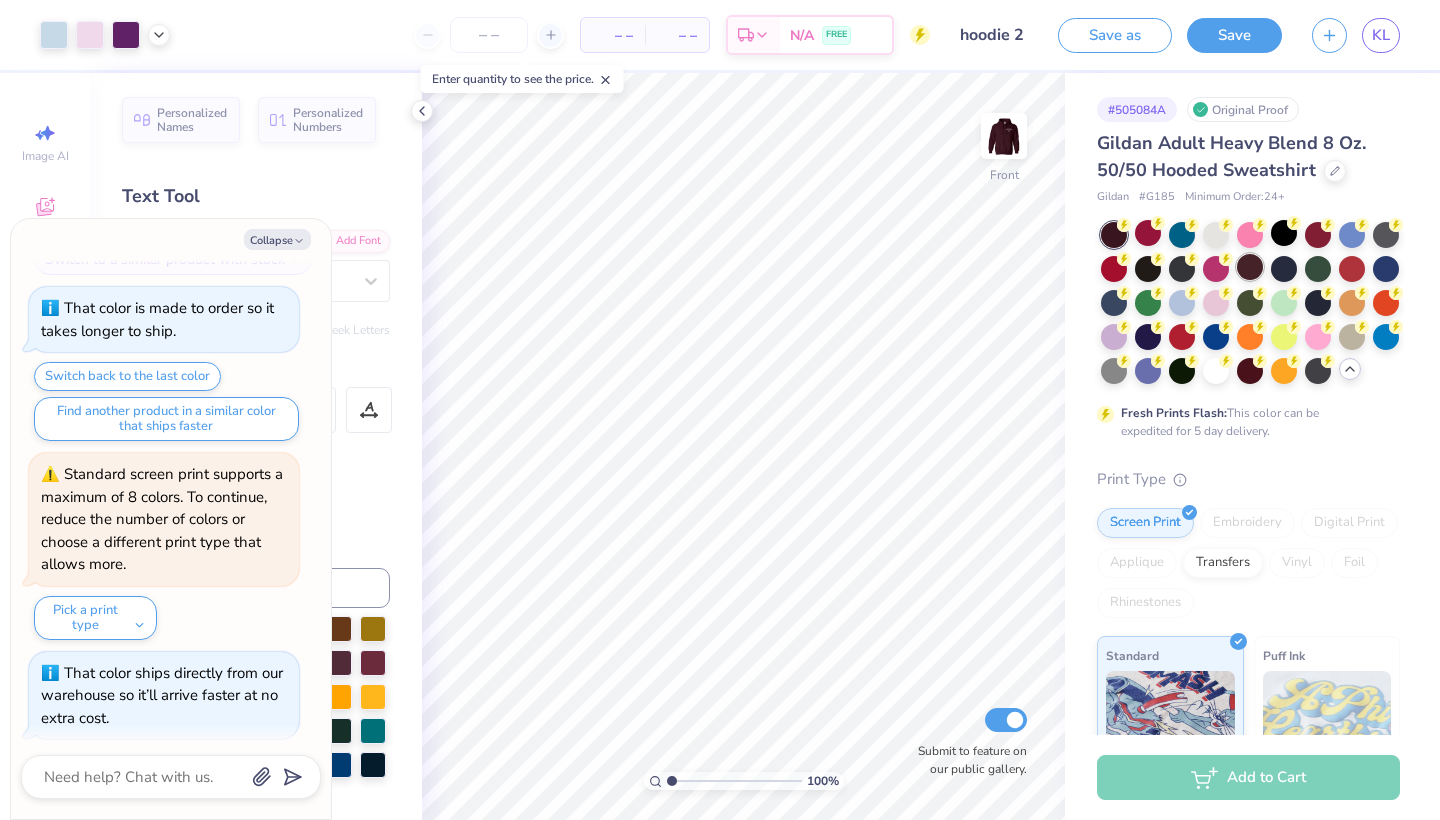 click at bounding box center (1250, 267) 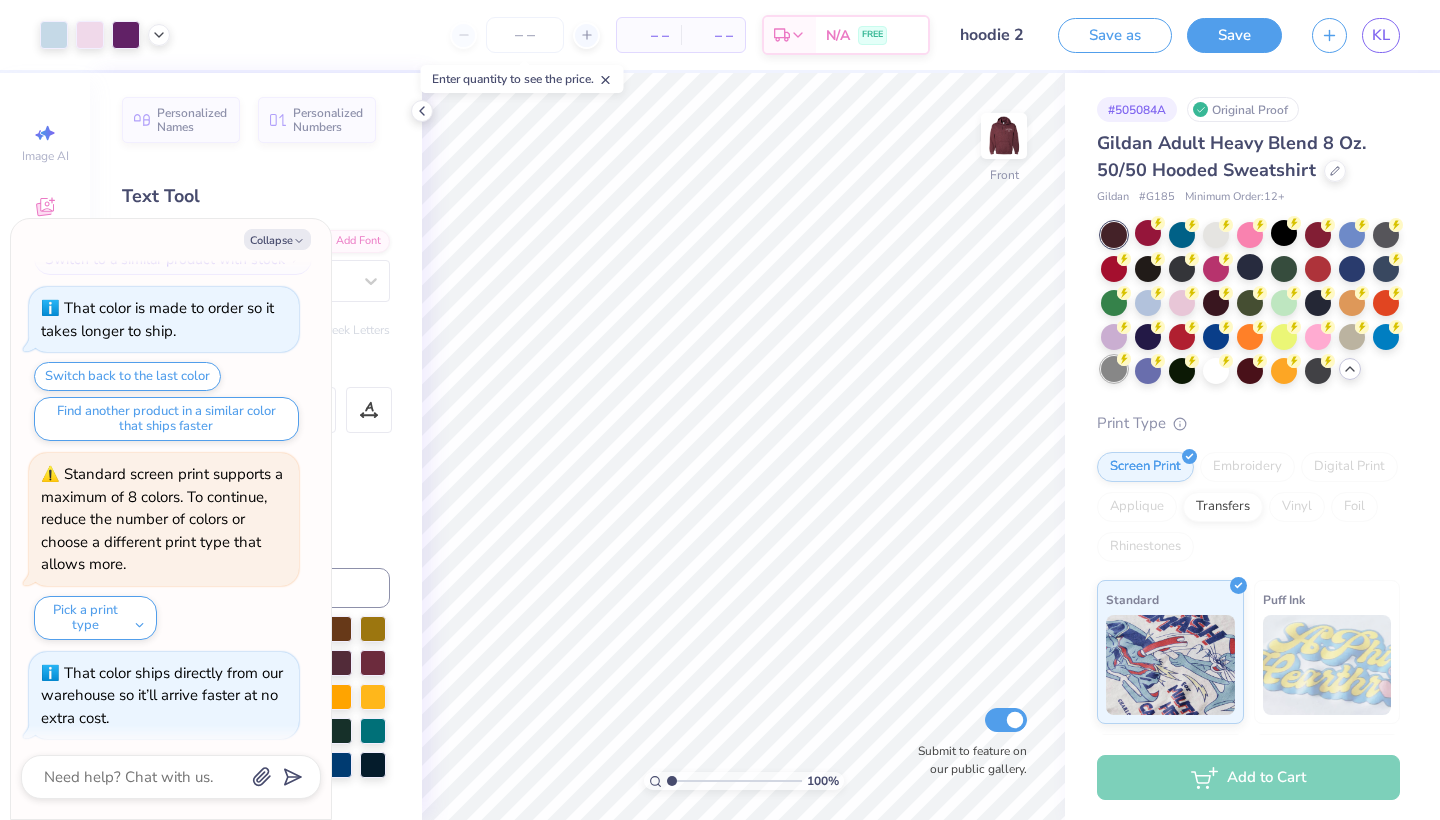 click at bounding box center [1114, 369] 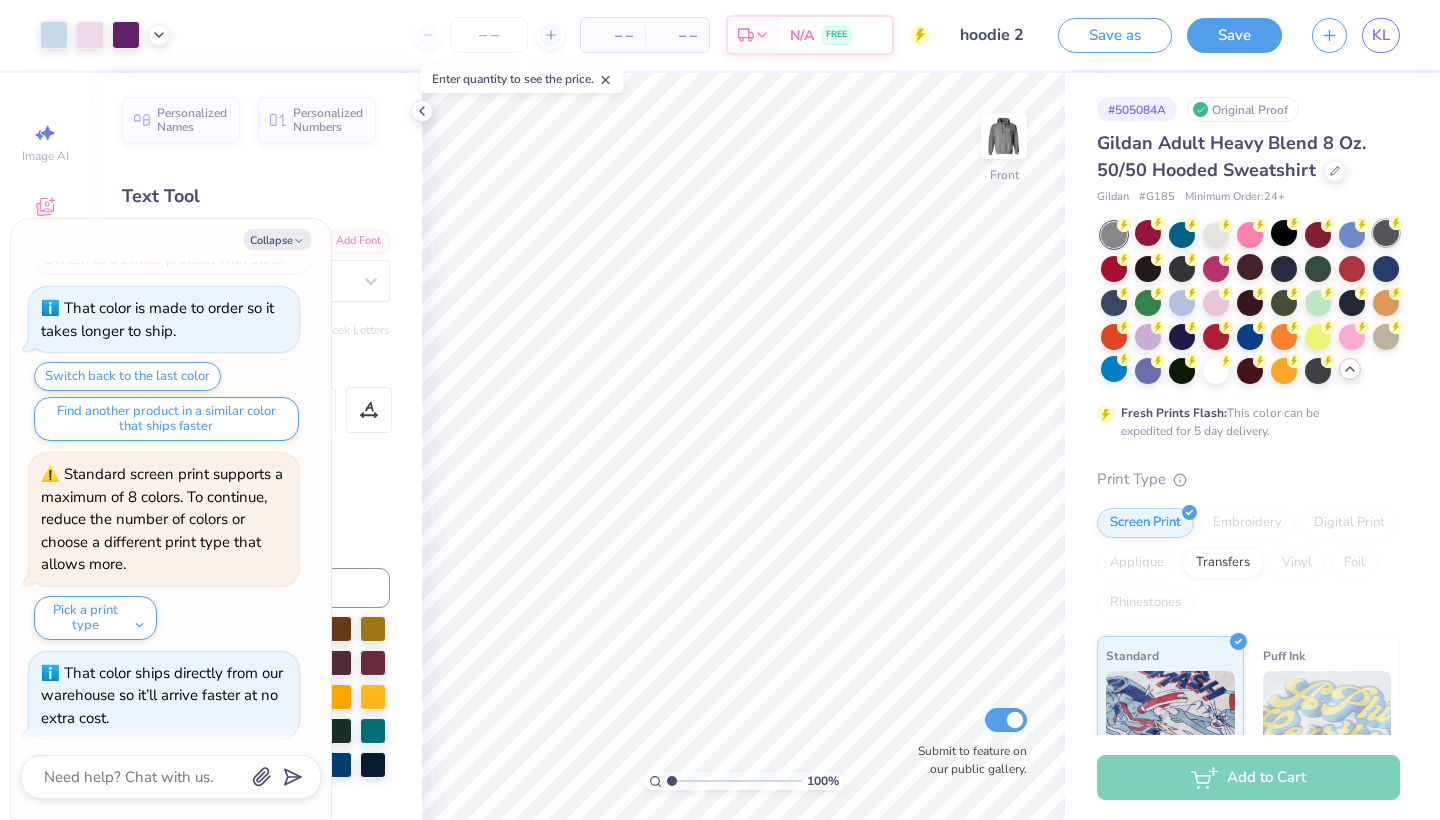 click at bounding box center (1386, 233) 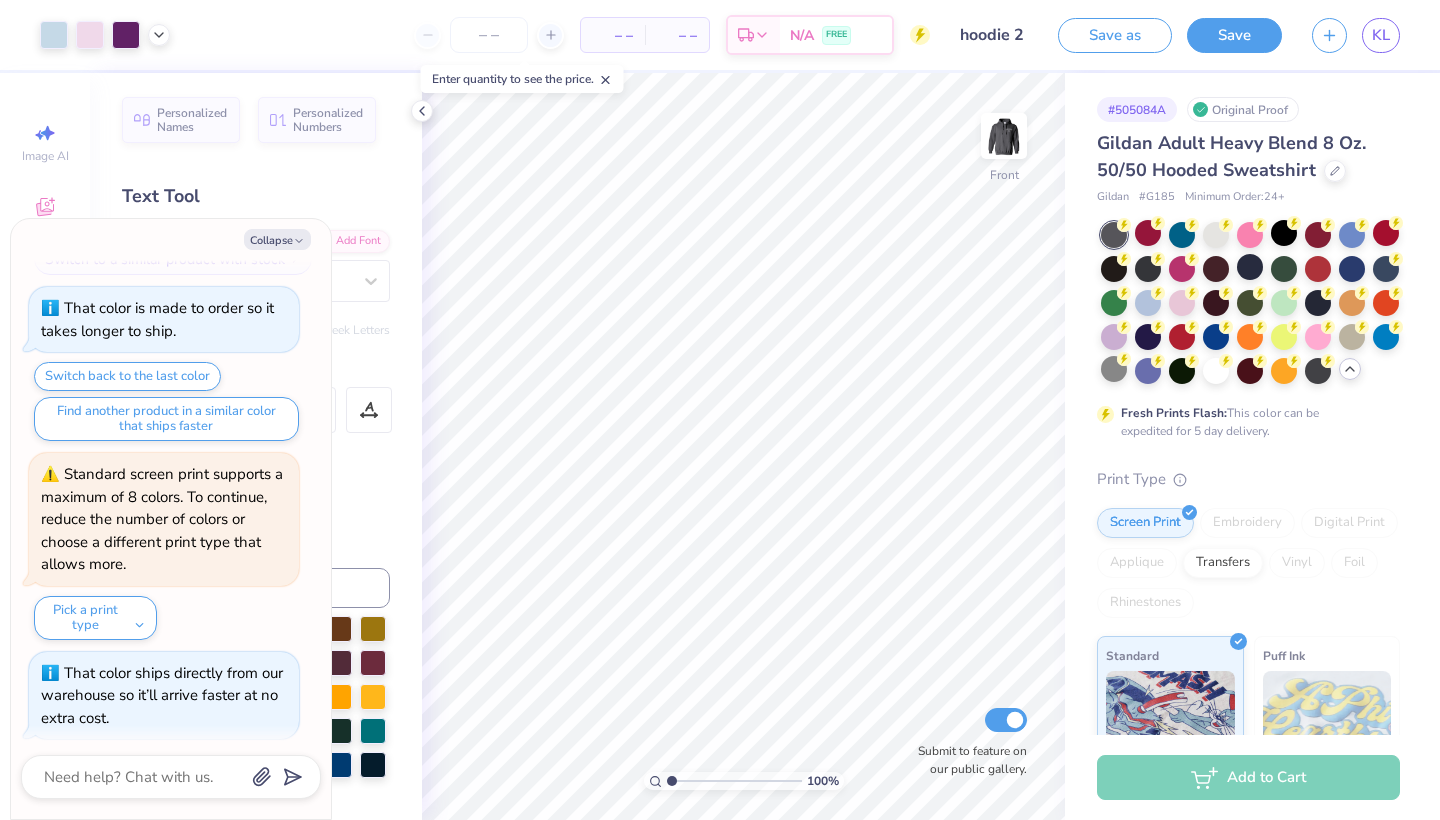 click on "Add to Cart" at bounding box center (1248, 777) 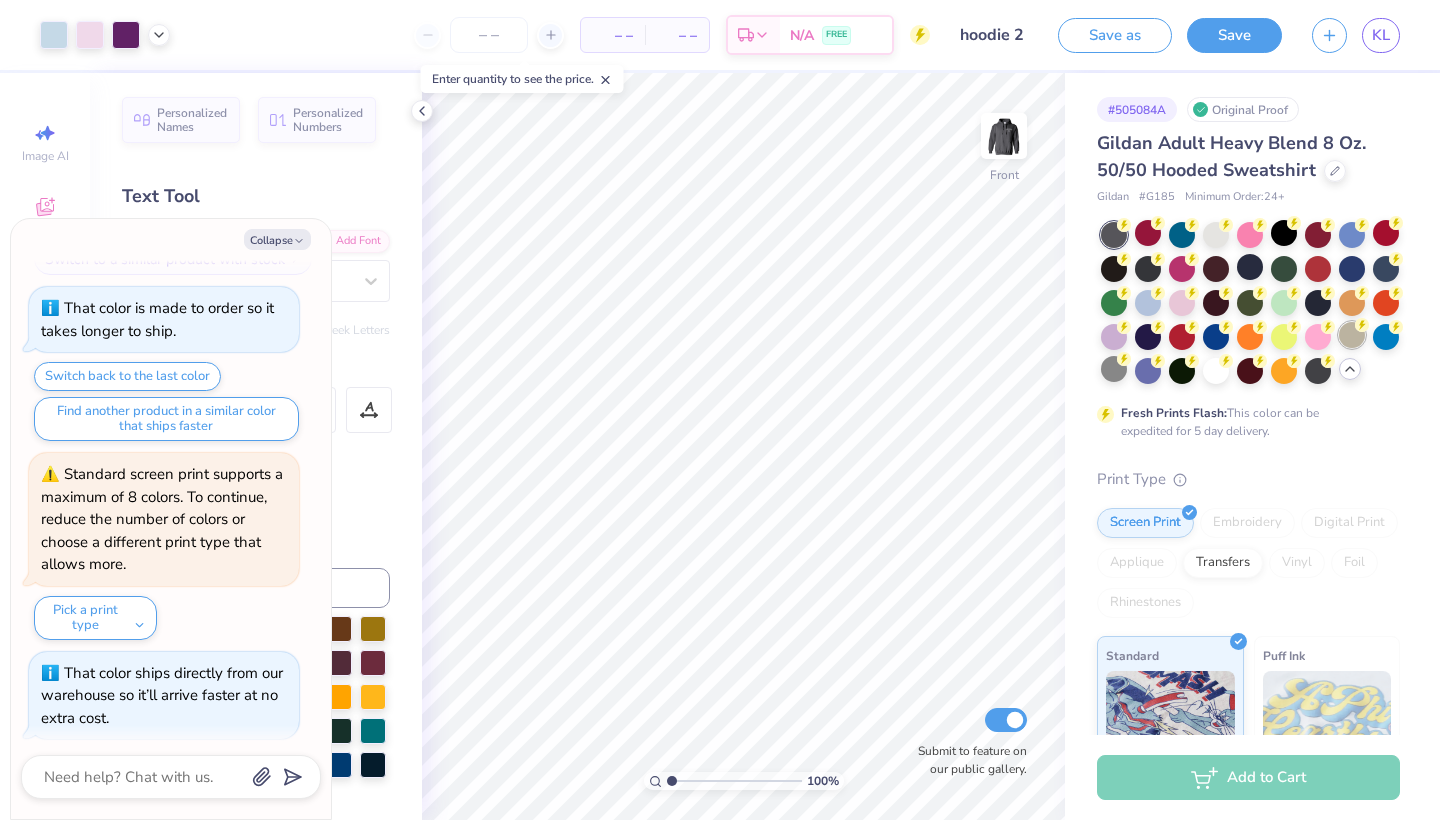 click at bounding box center [1352, 335] 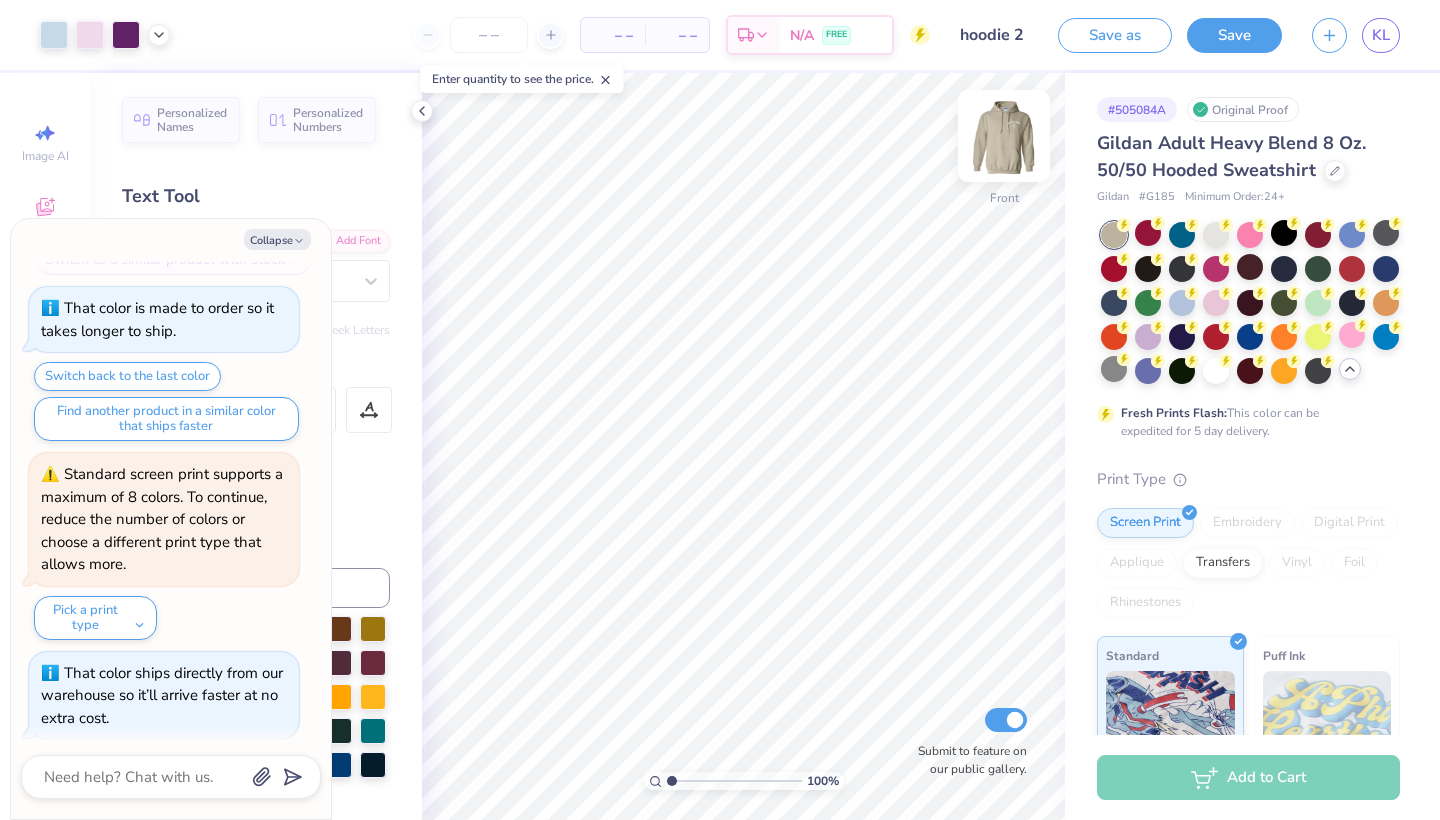 click at bounding box center (1004, 136) 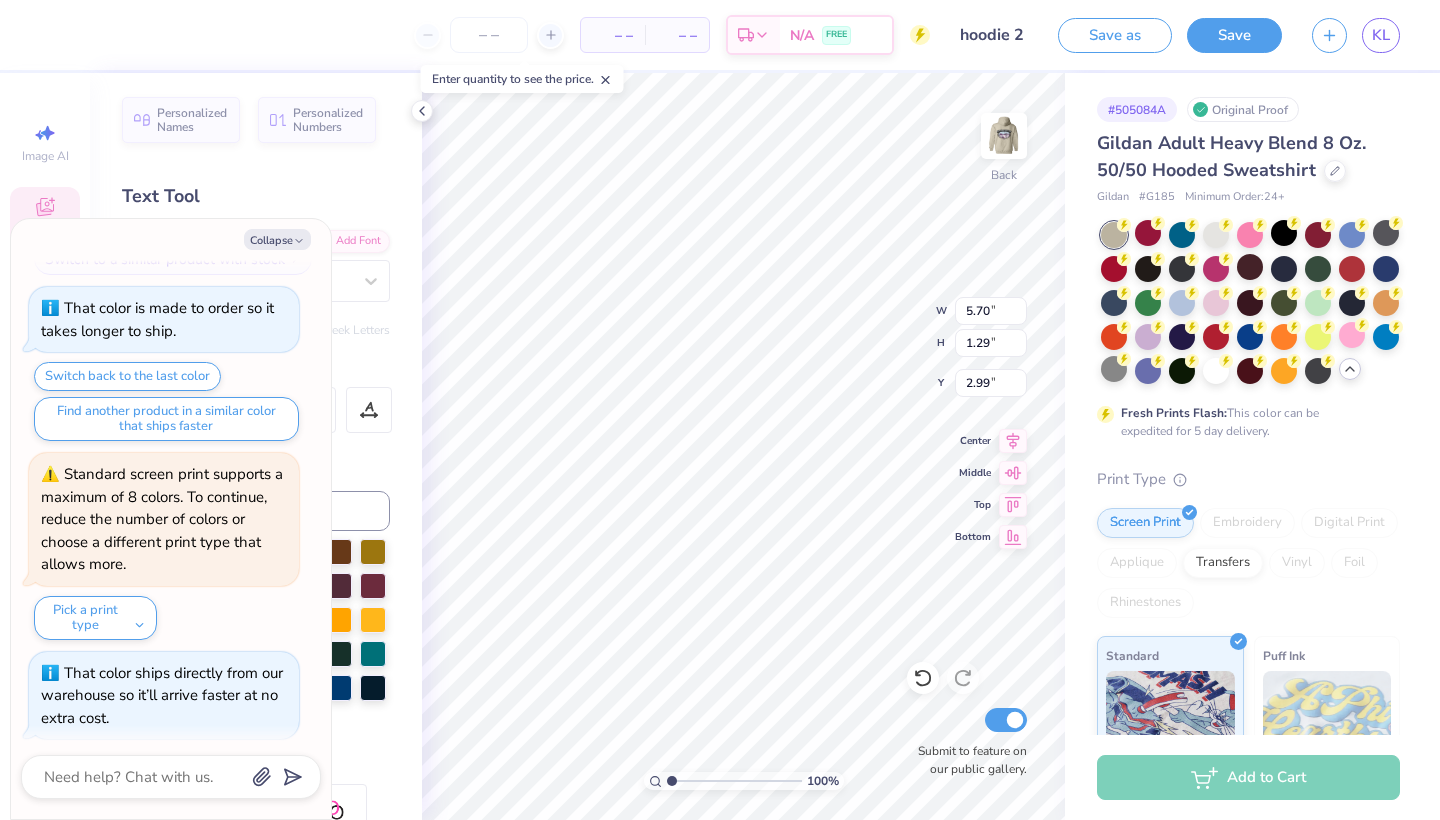type on "x" 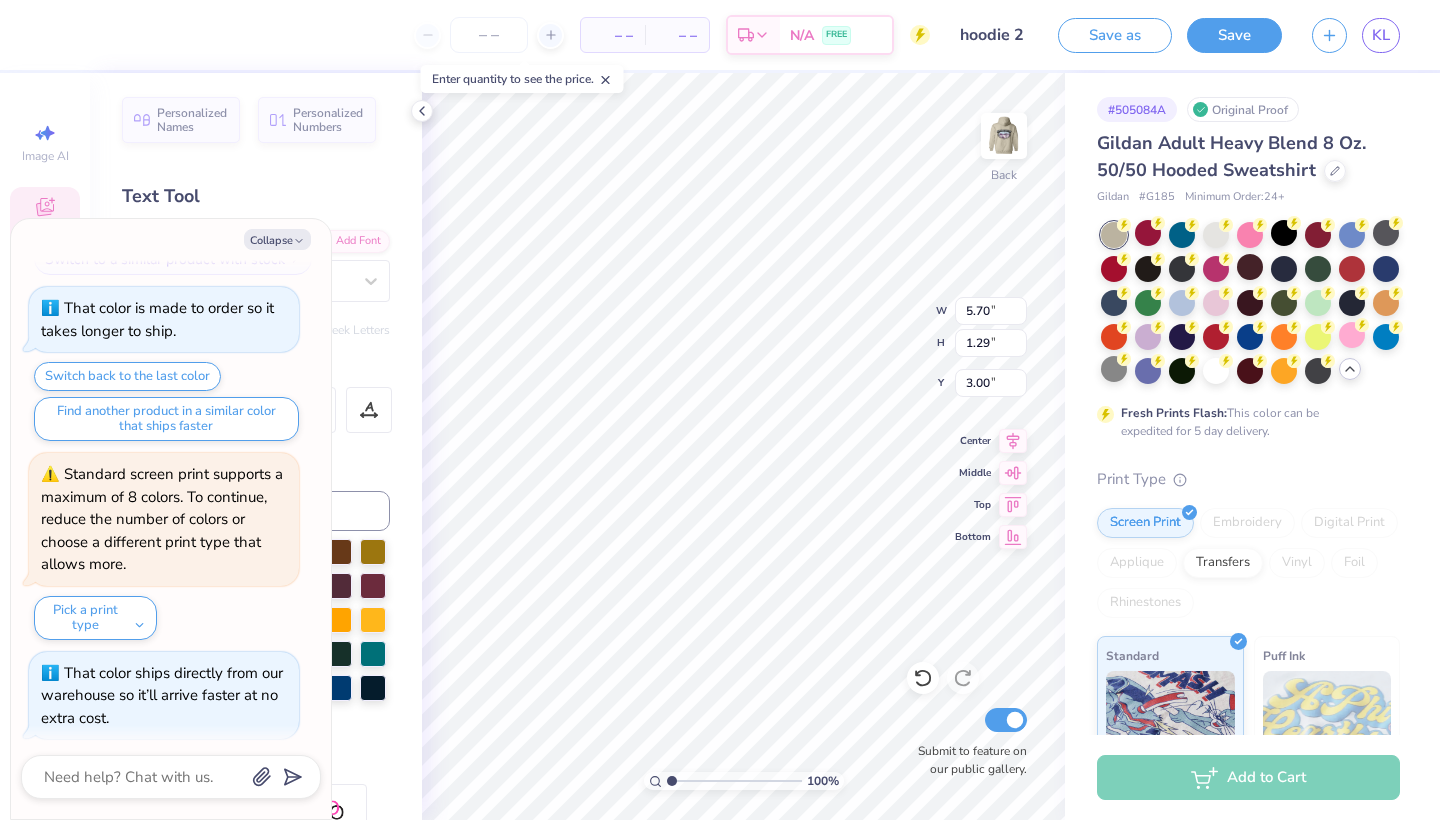 type on "x" 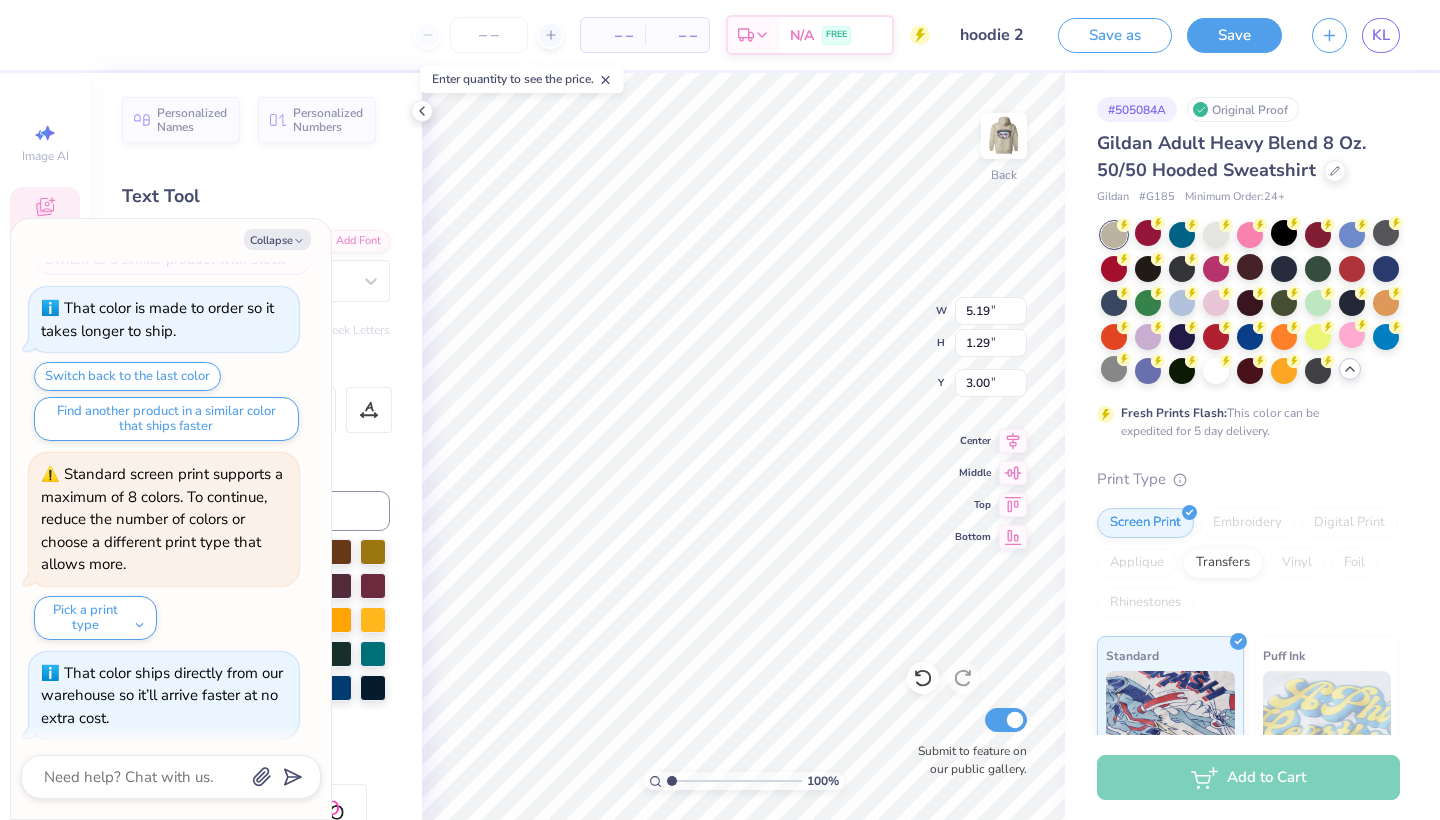 type on "1.18" 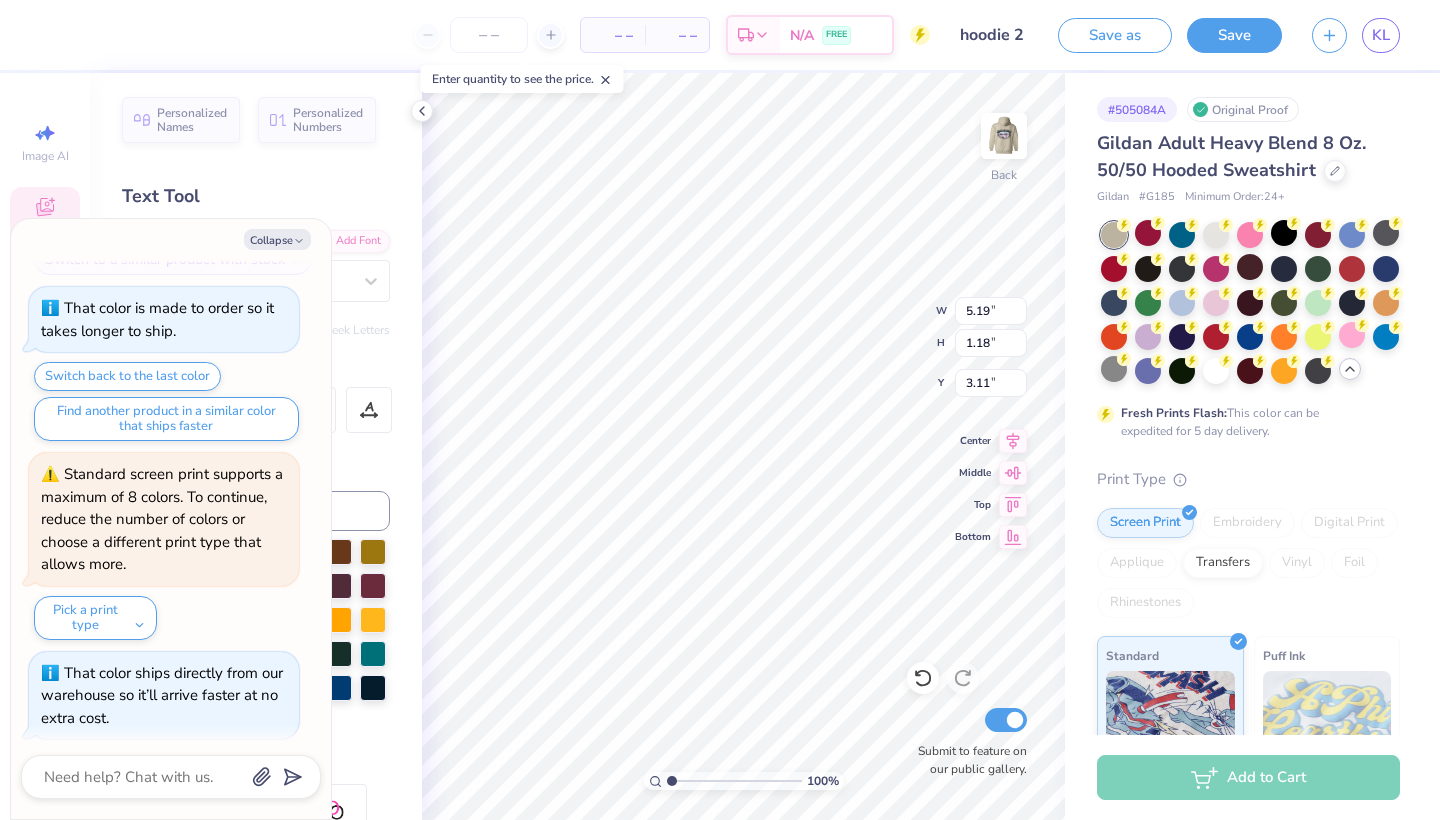 type on "x" 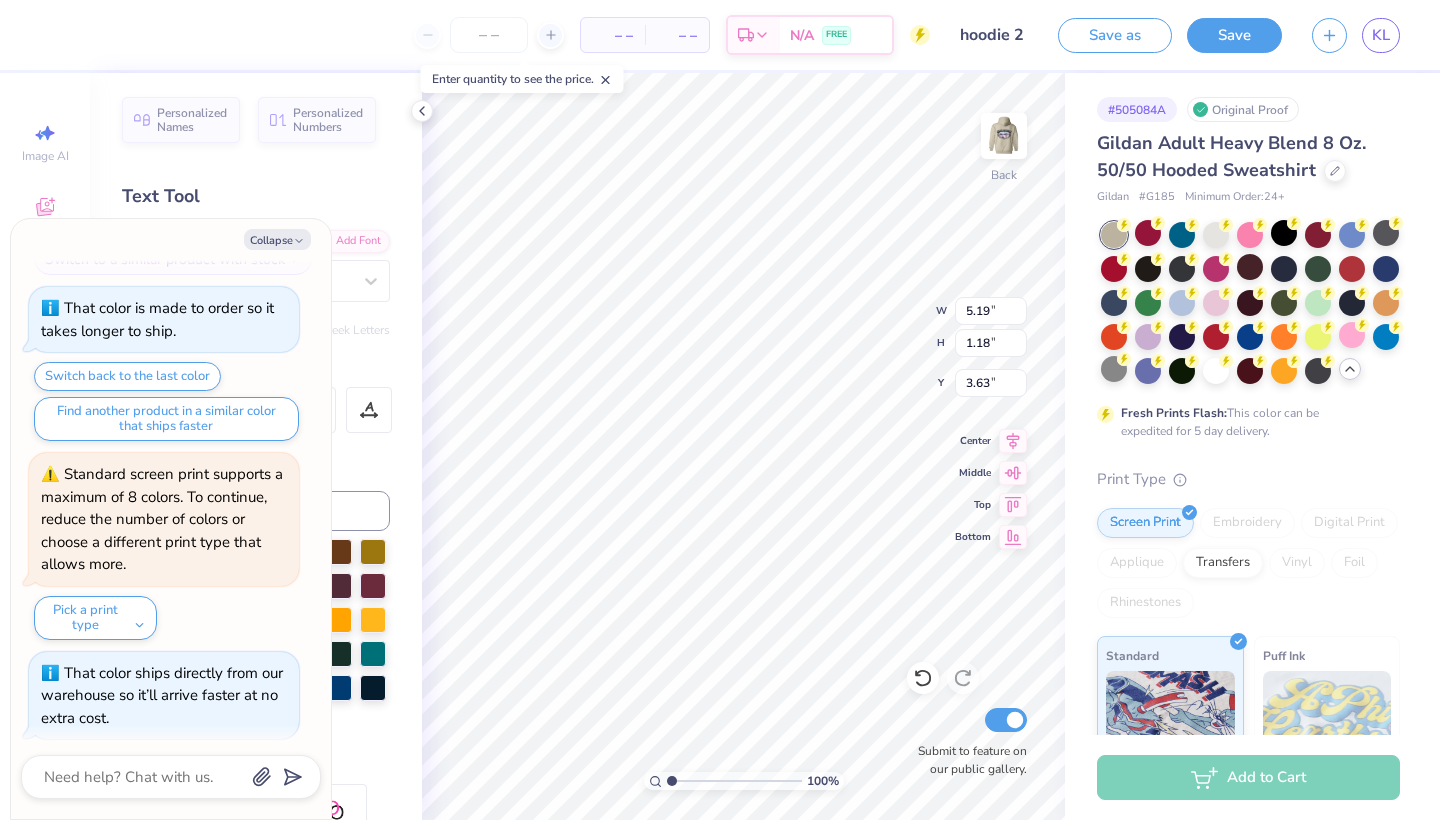 type on "x" 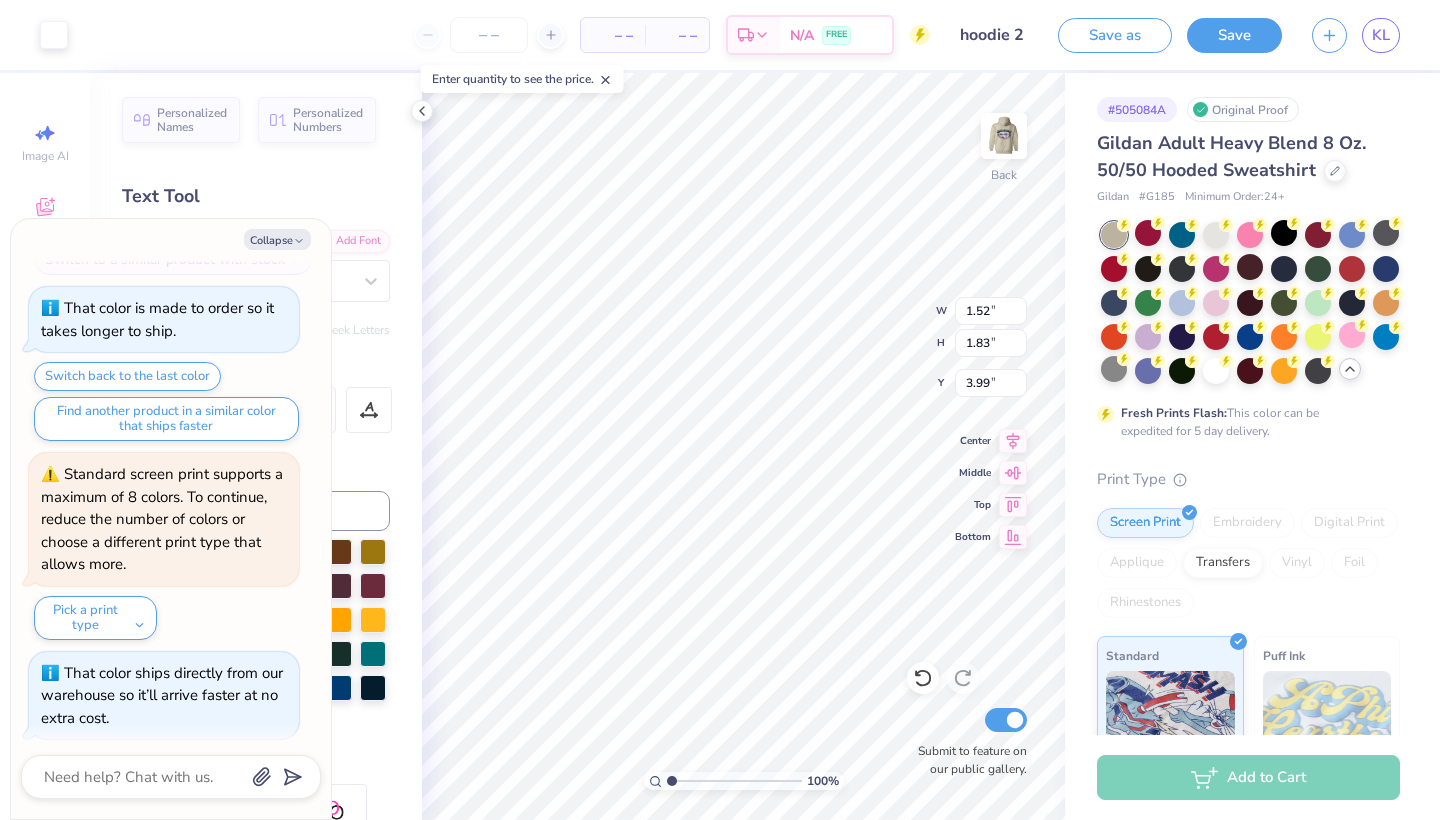 type on "x" 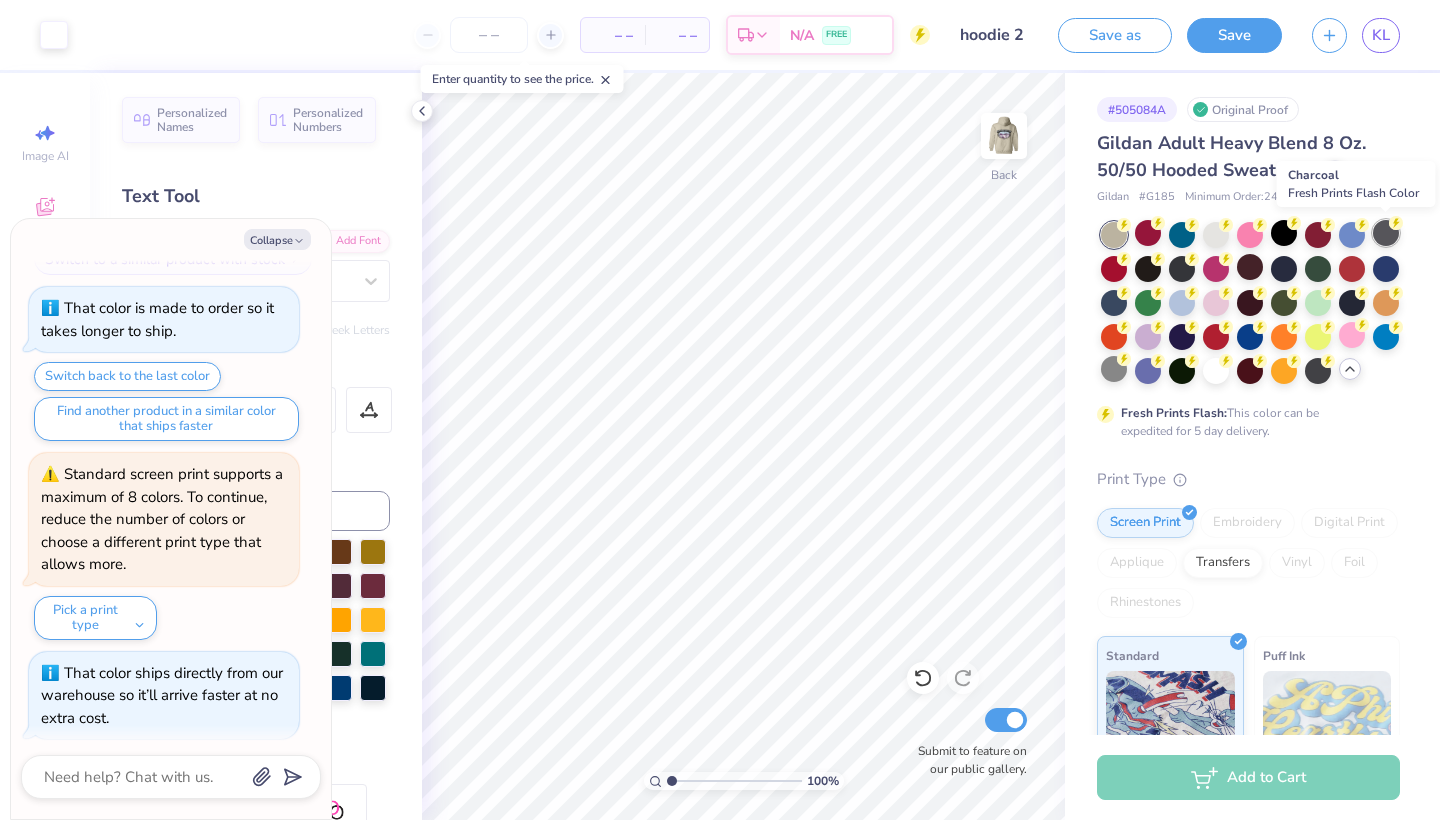 click at bounding box center [1386, 233] 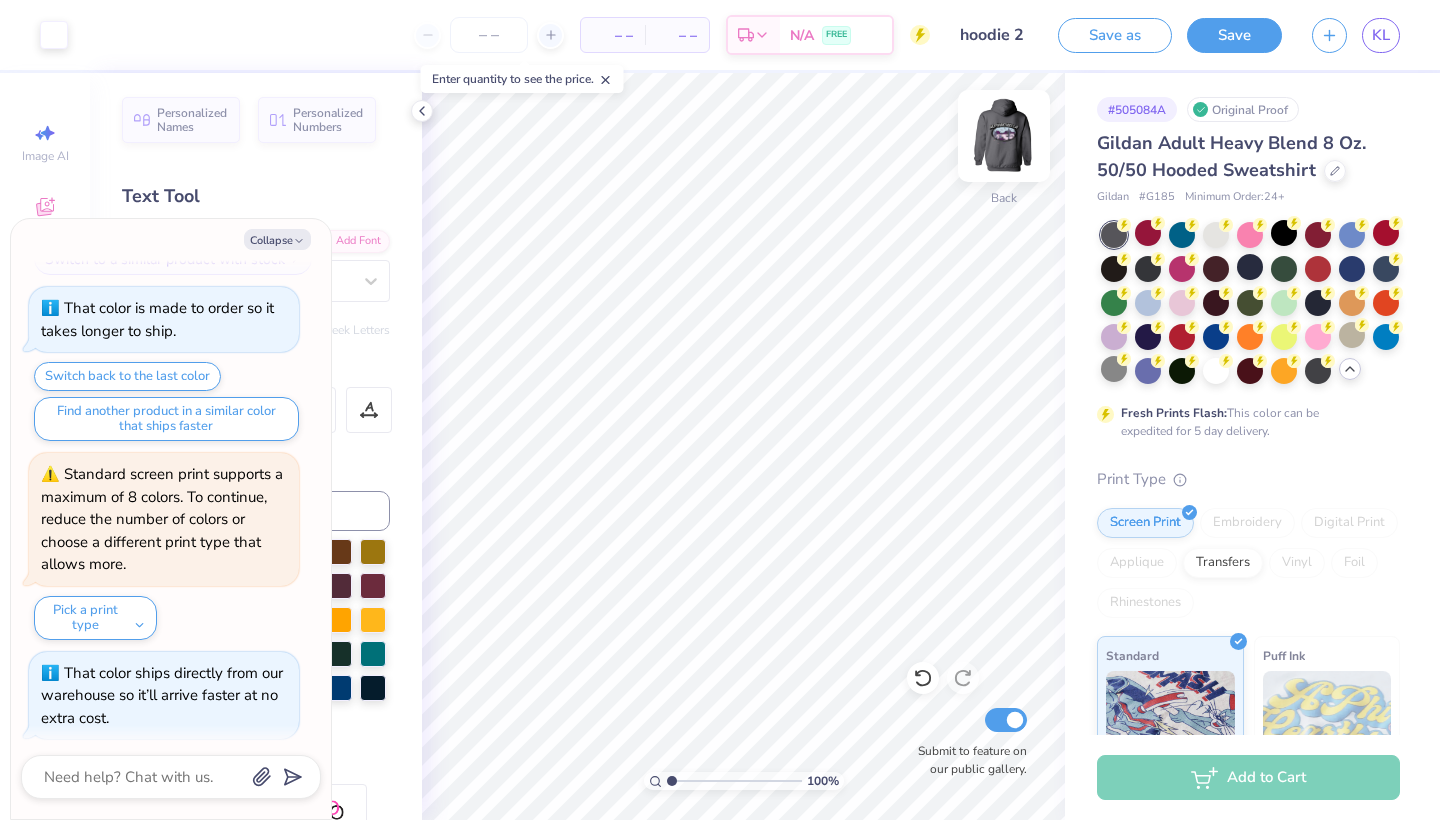 click at bounding box center [1004, 136] 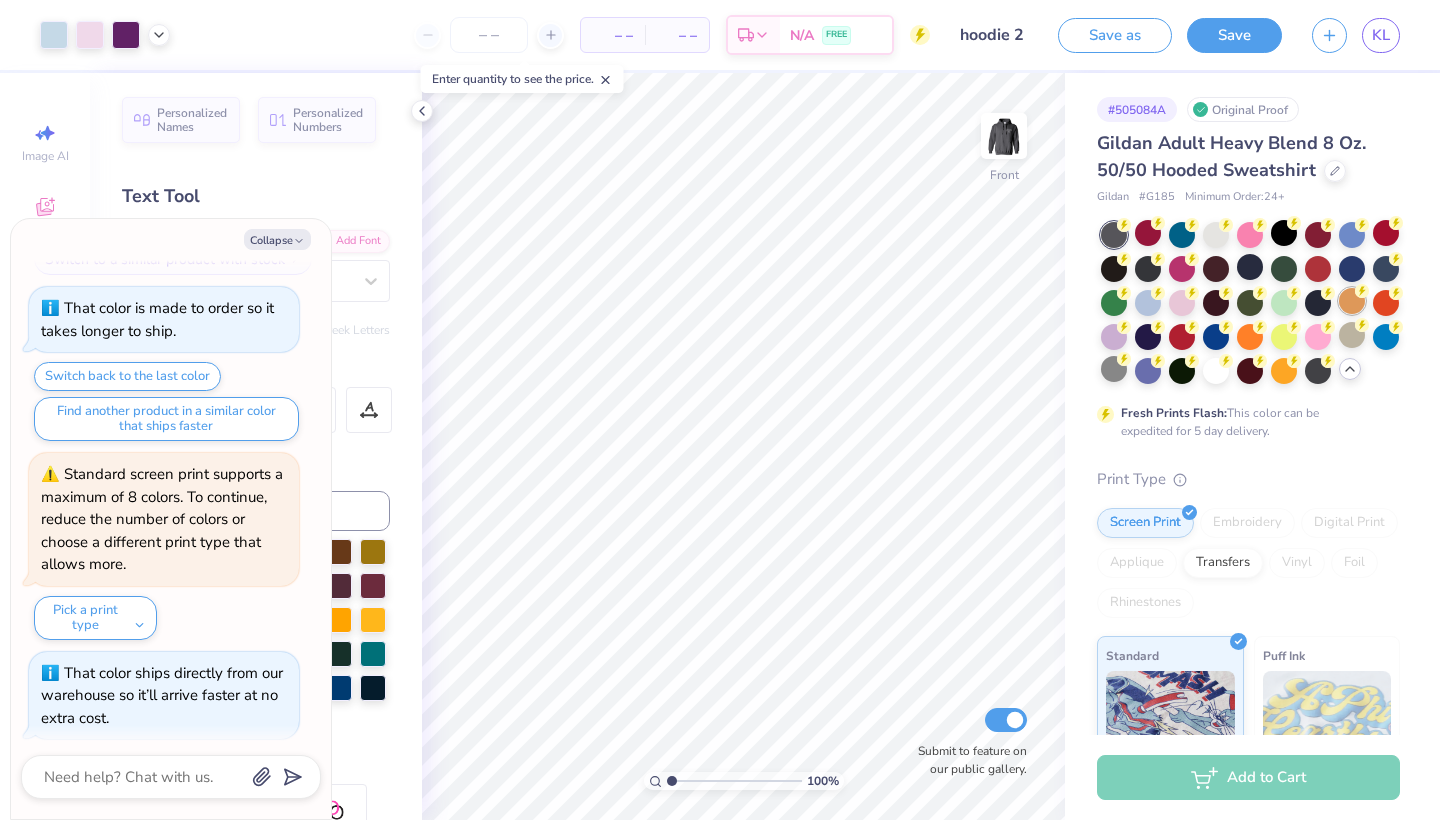 click at bounding box center [1352, 301] 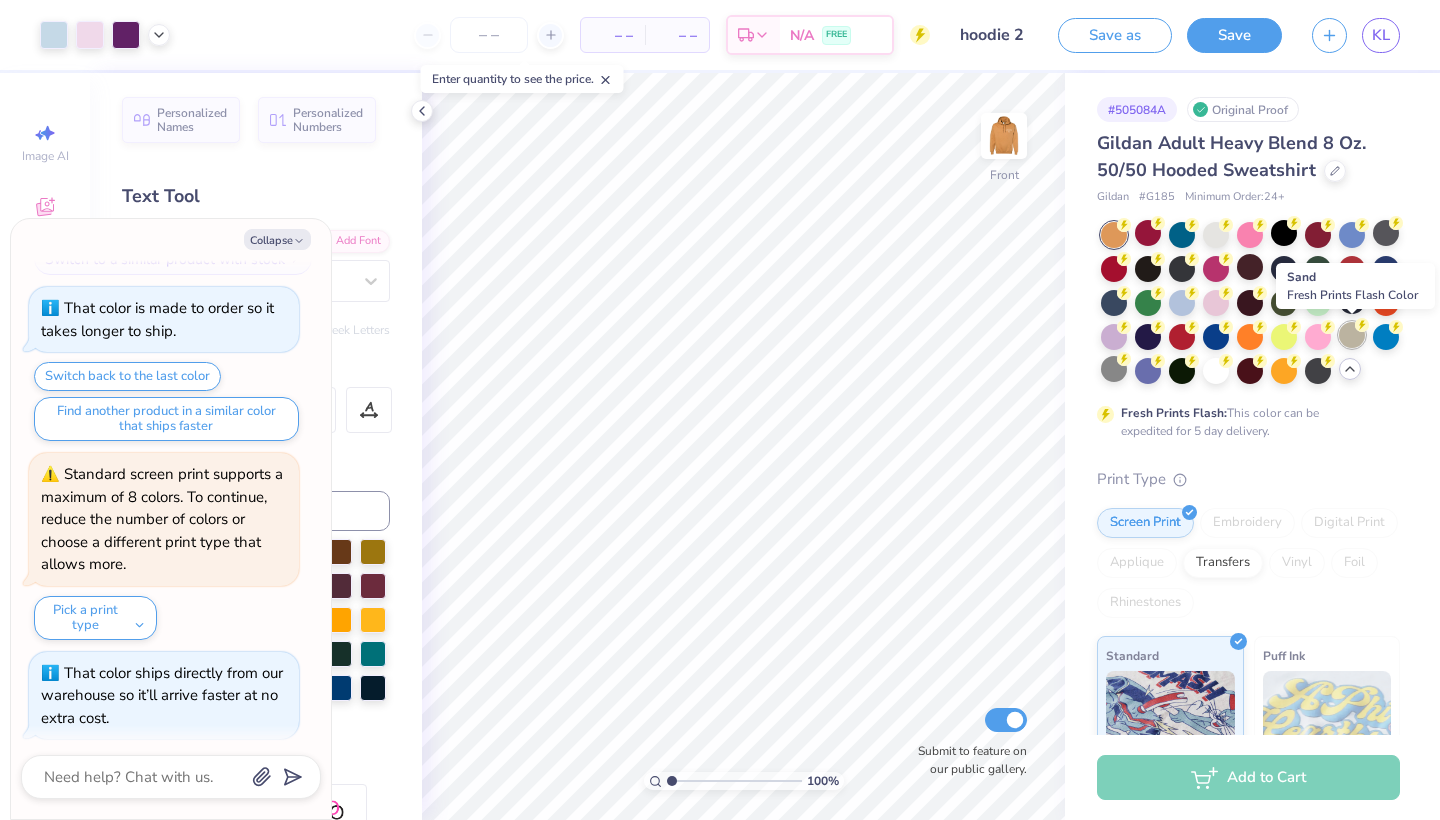 click at bounding box center (1352, 335) 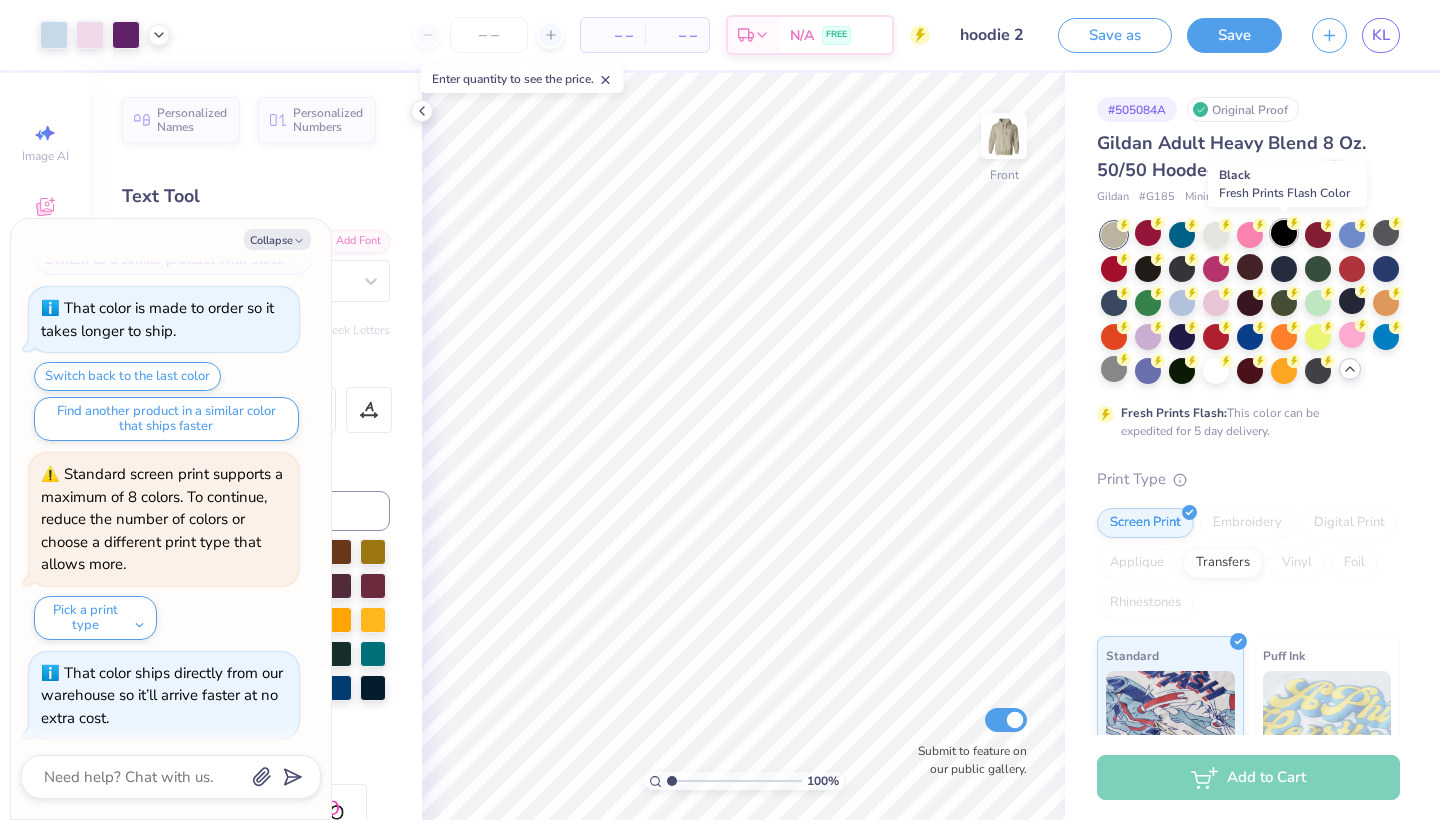 click at bounding box center [1284, 233] 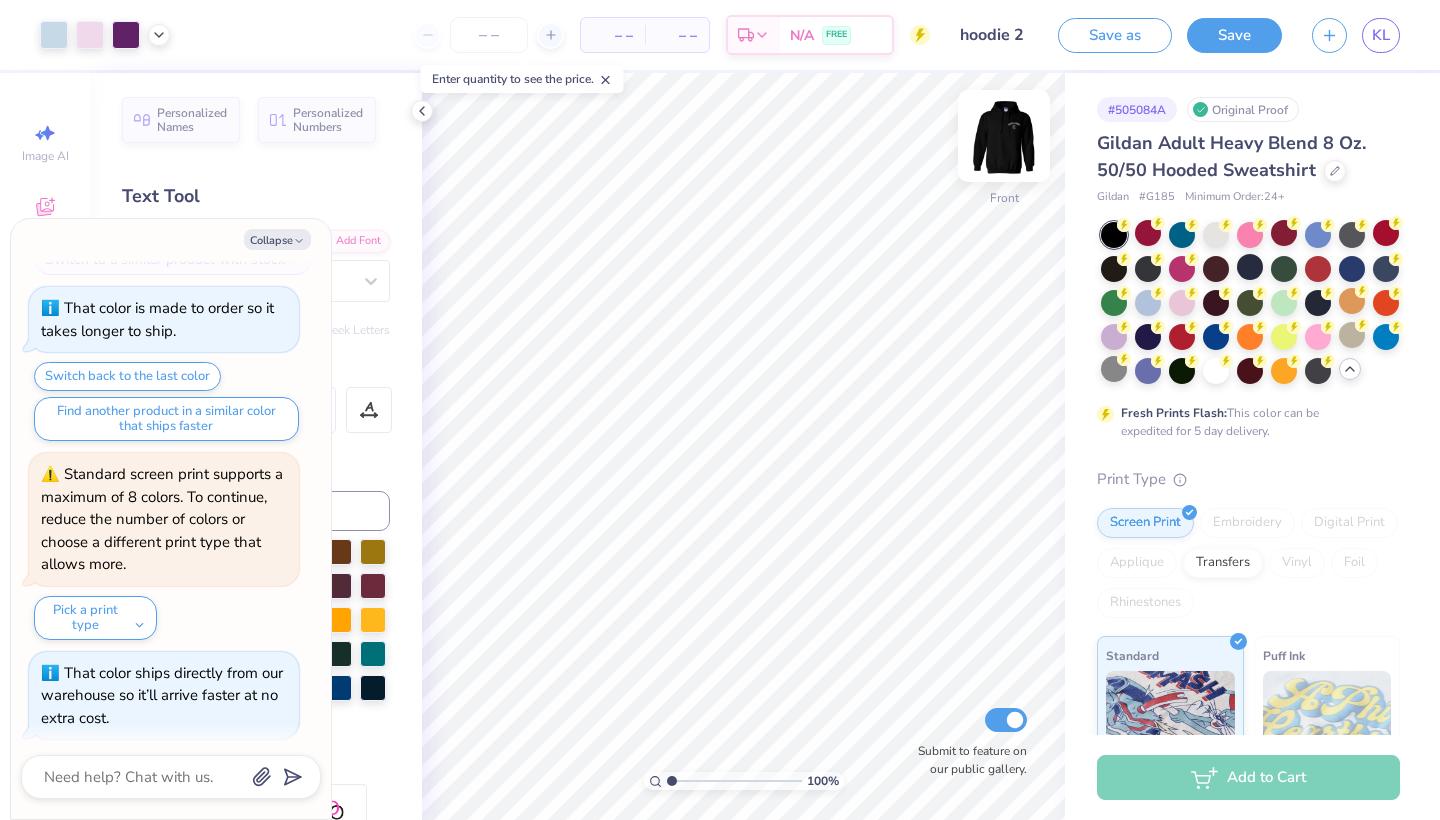 click at bounding box center [1004, 136] 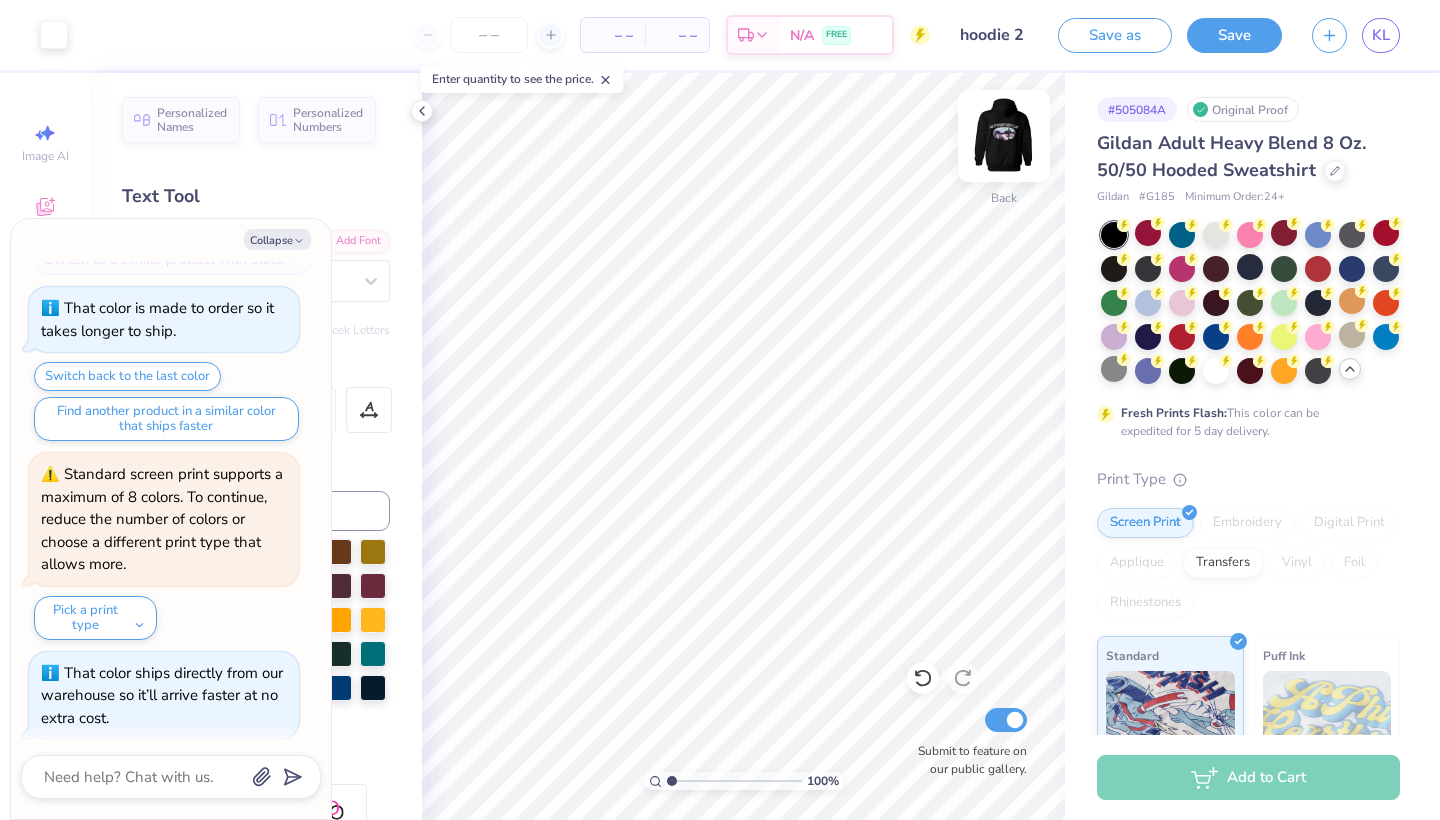 click at bounding box center [1004, 136] 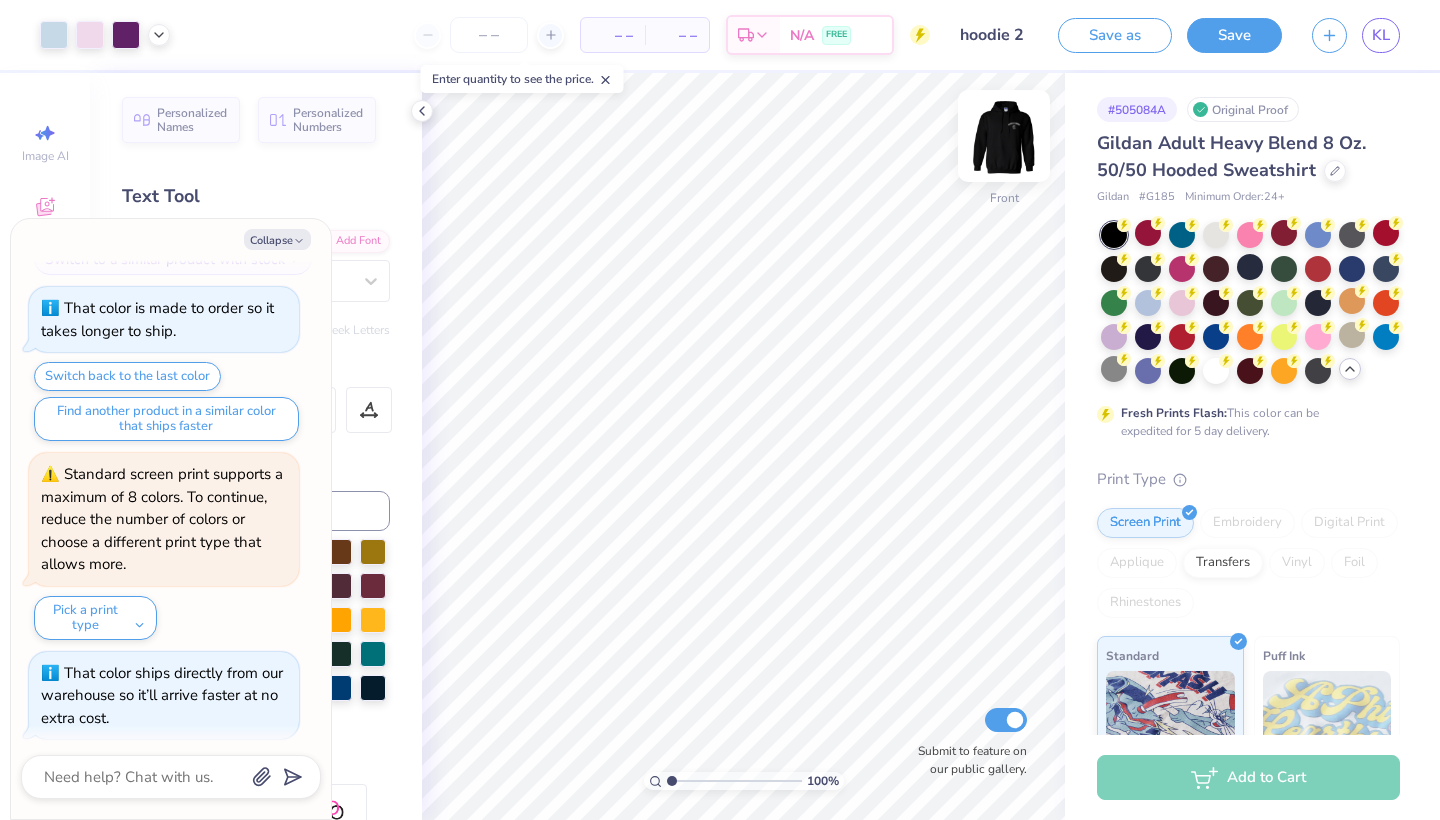click at bounding box center (1004, 136) 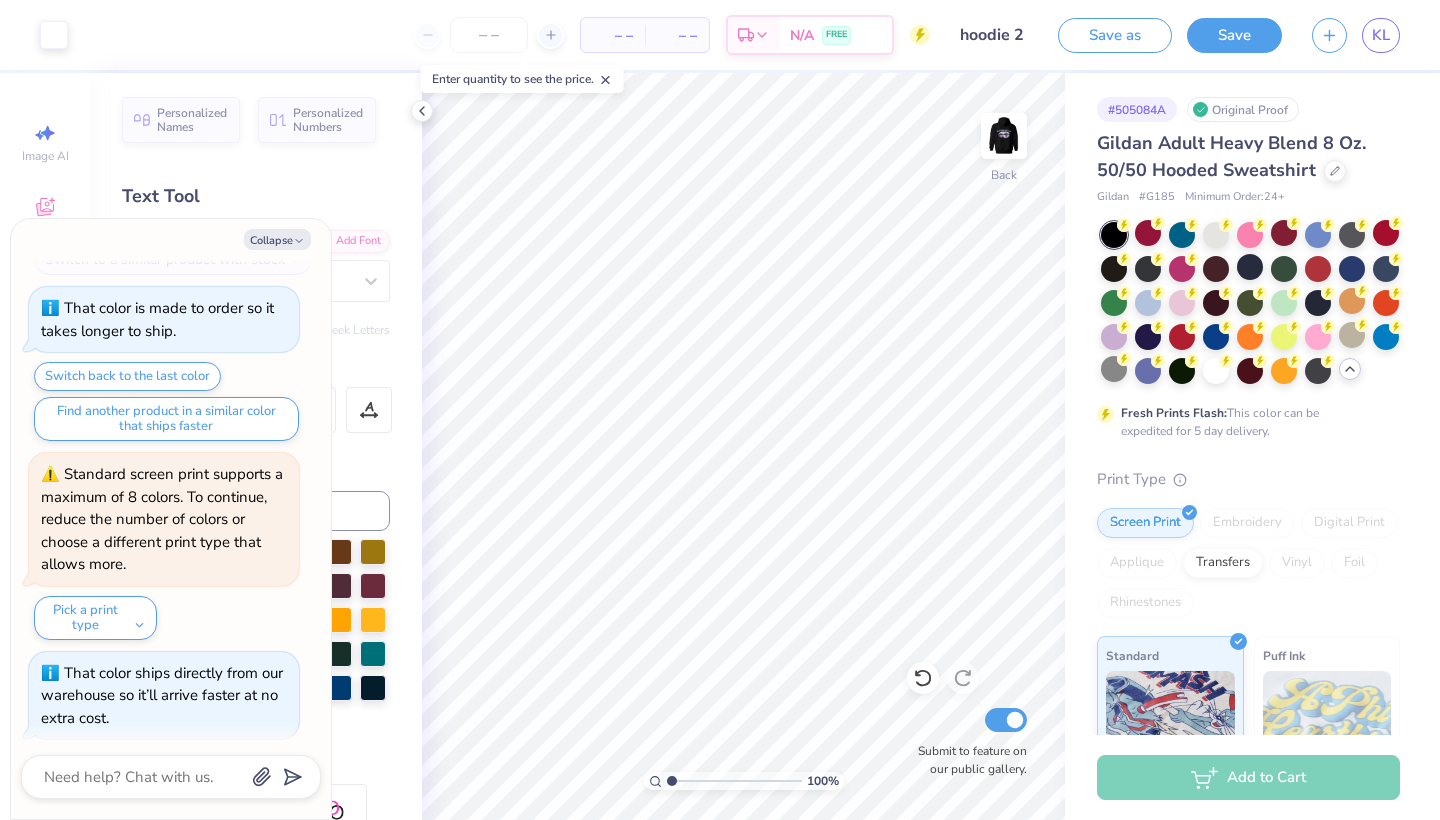 click at bounding box center (1004, 136) 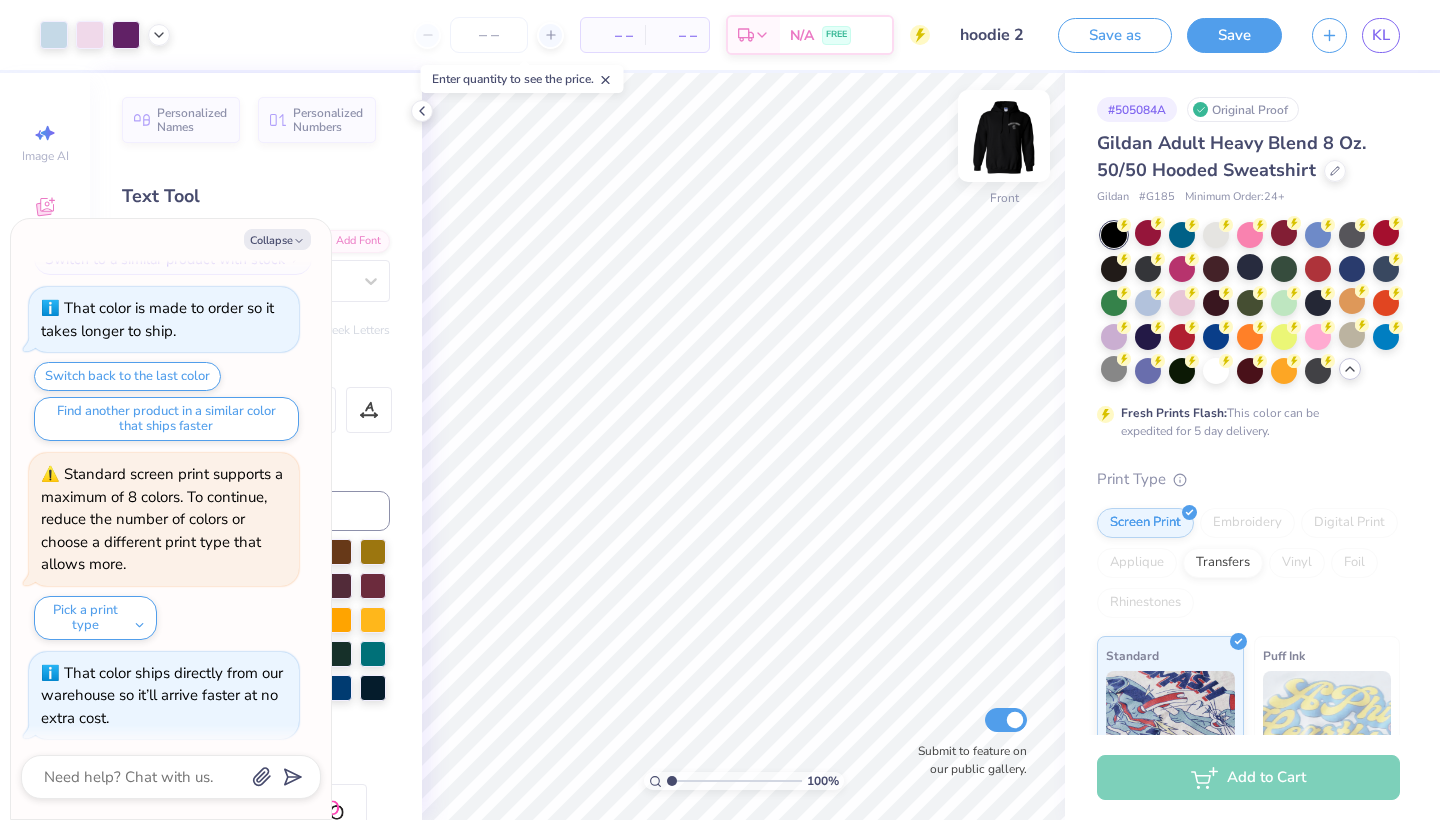 click at bounding box center [1004, 136] 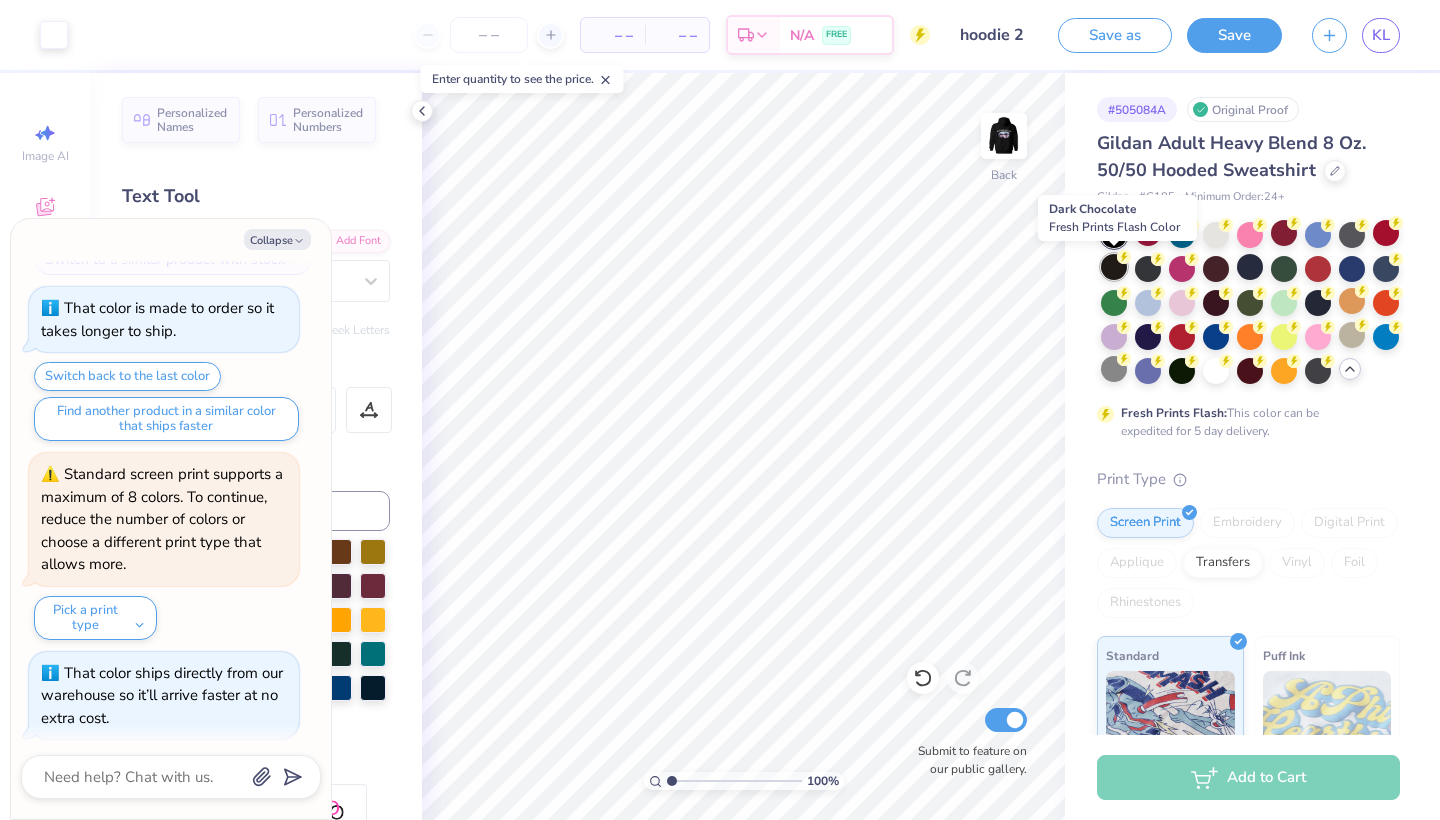 click at bounding box center (1114, 267) 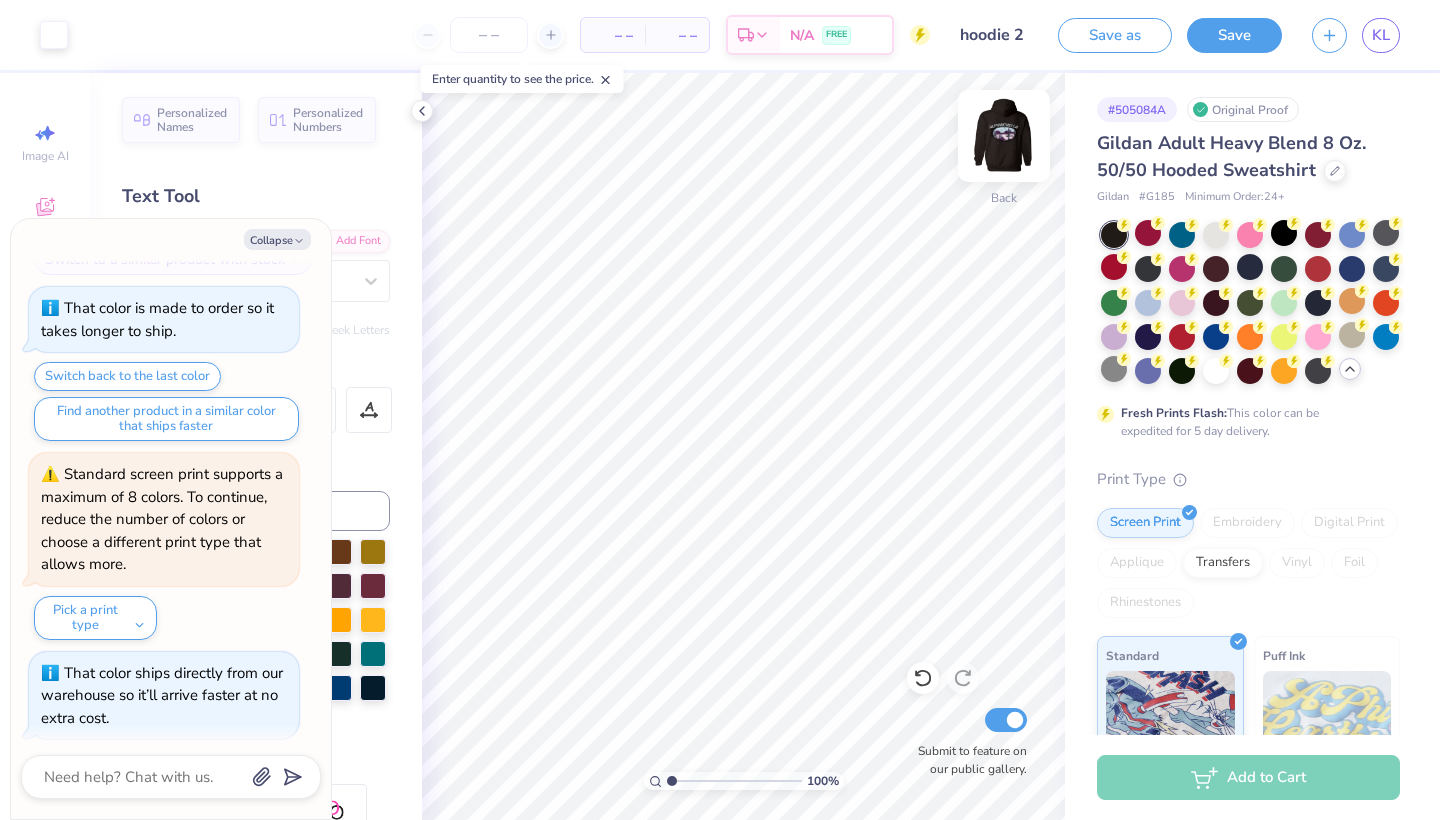 click at bounding box center [1004, 136] 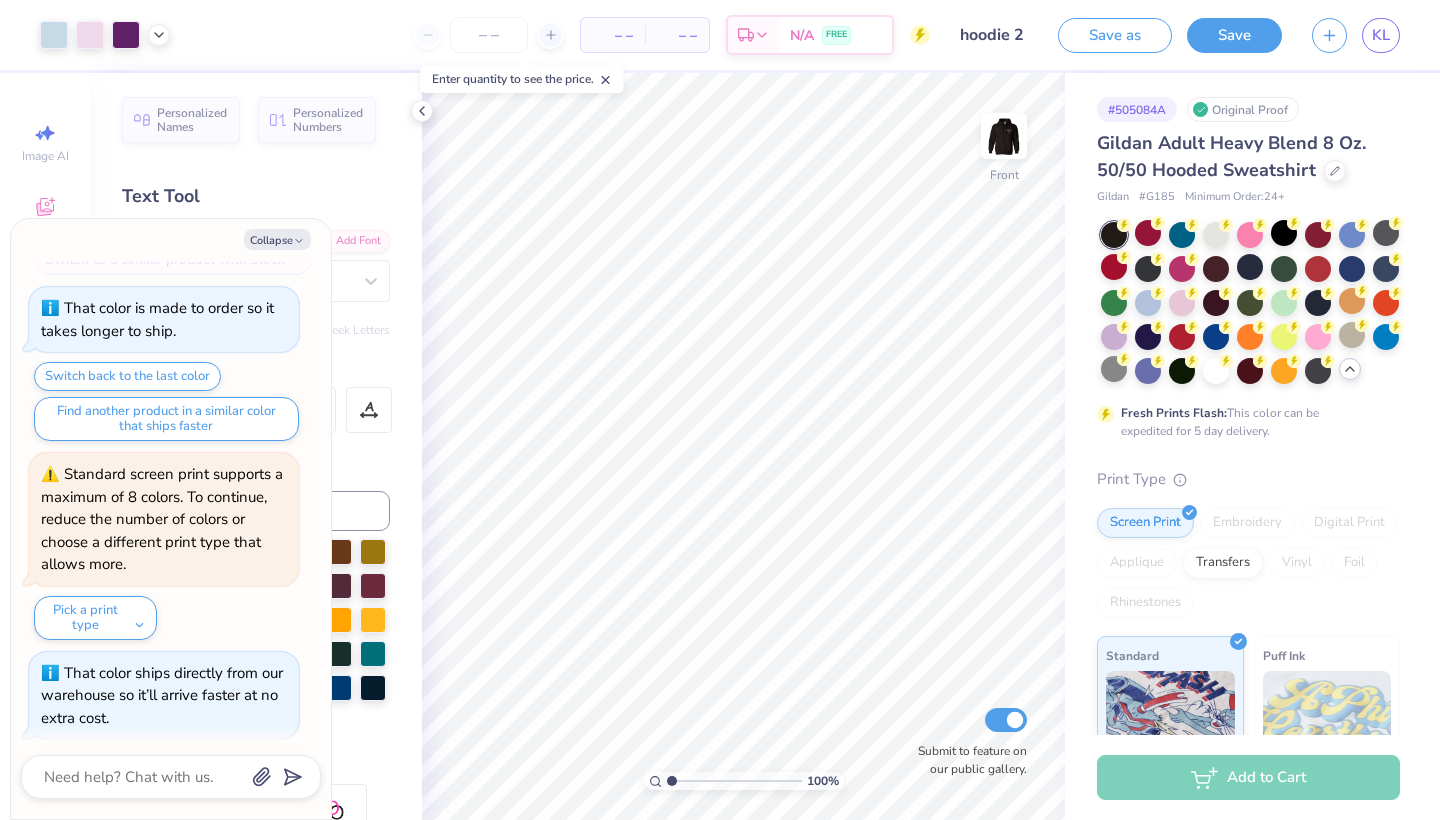 click at bounding box center (1004, 136) 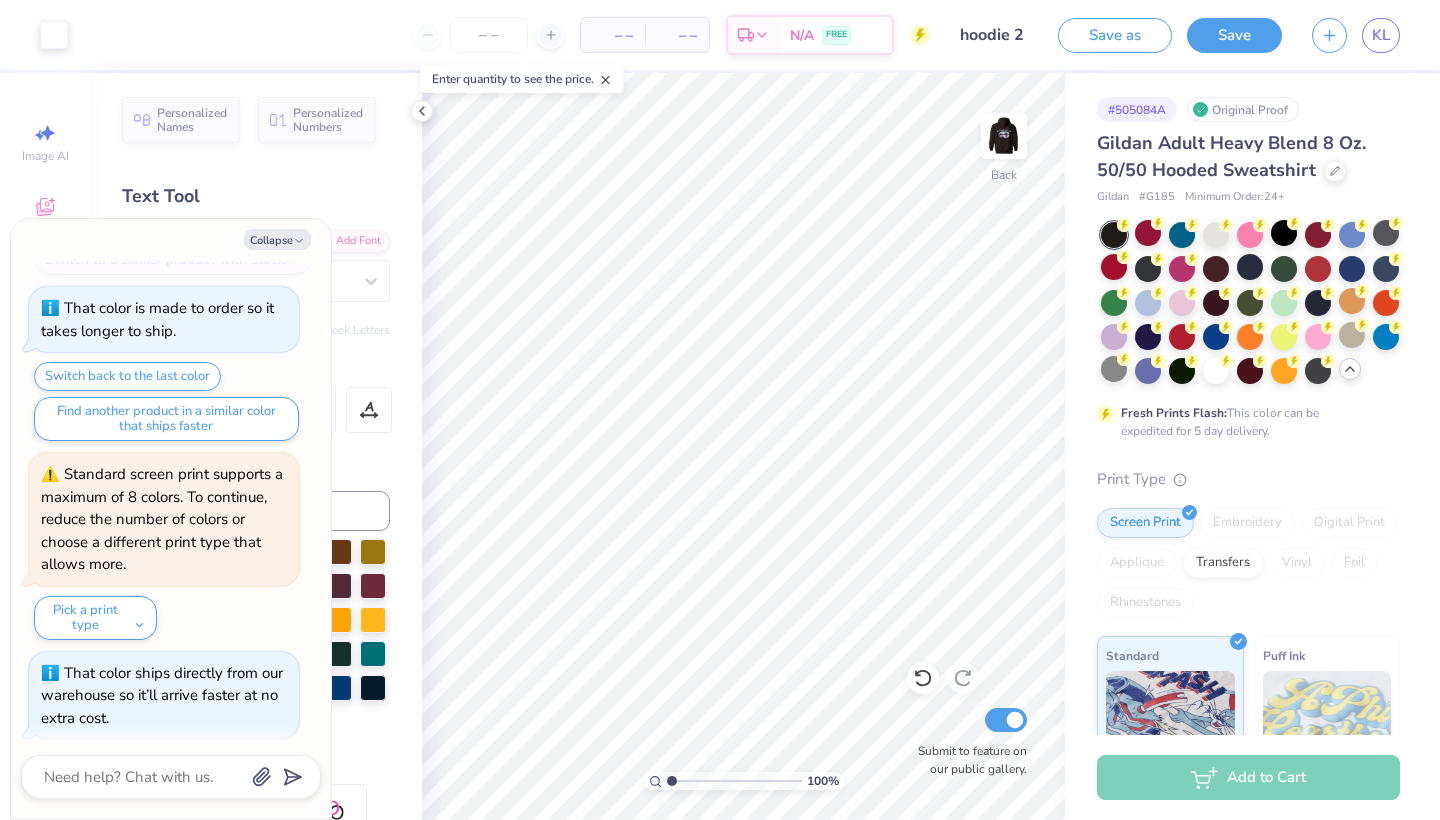 click on "Standard screen print supports a maximum of 8 colors. To continue, reduce the number of colors or choose a different print type that allows more." at bounding box center (162, 519) 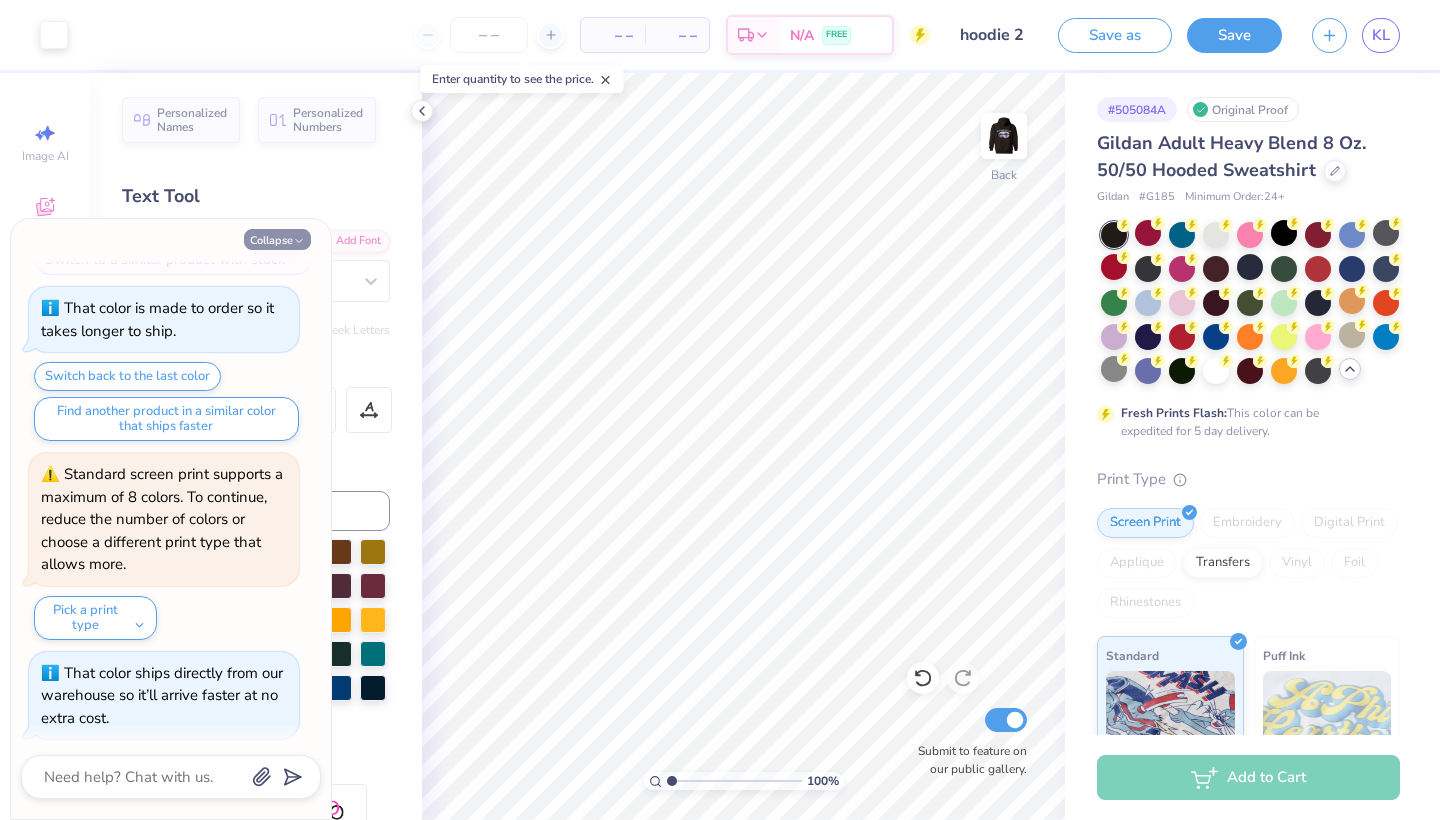 click on "Collapse" at bounding box center [277, 239] 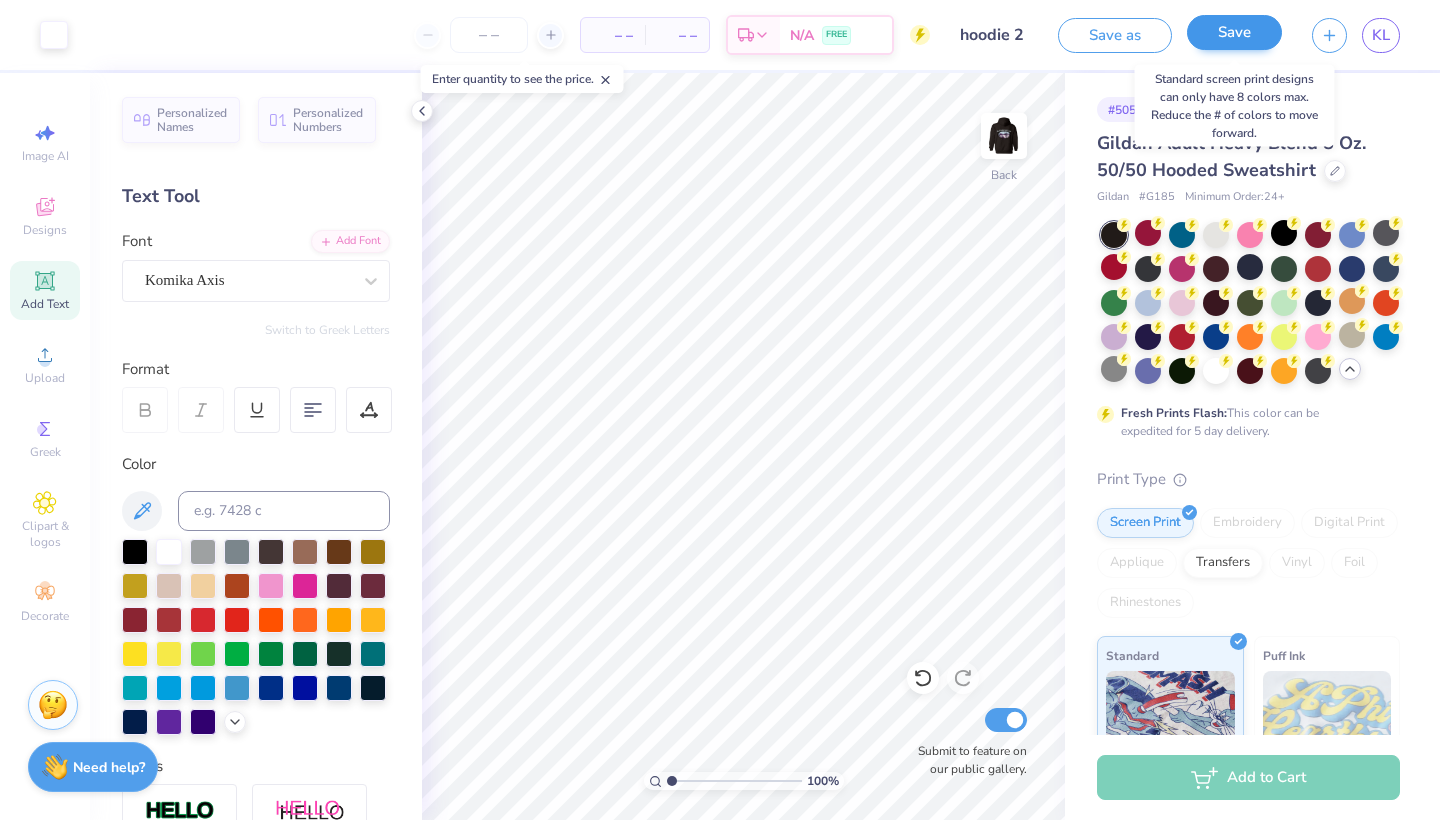 click on "Save" at bounding box center [1234, 32] 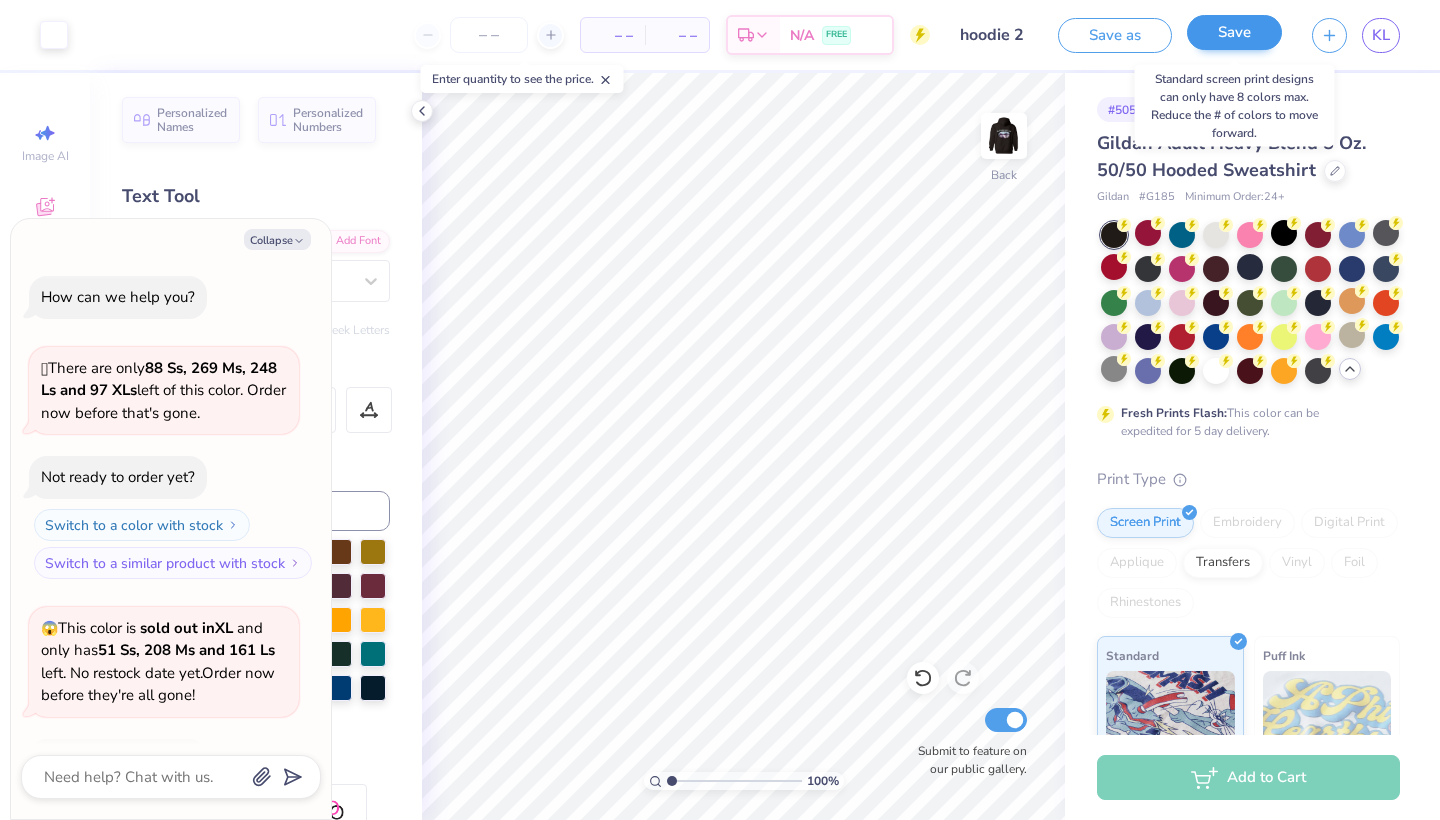 scroll, scrollTop: 782, scrollLeft: 0, axis: vertical 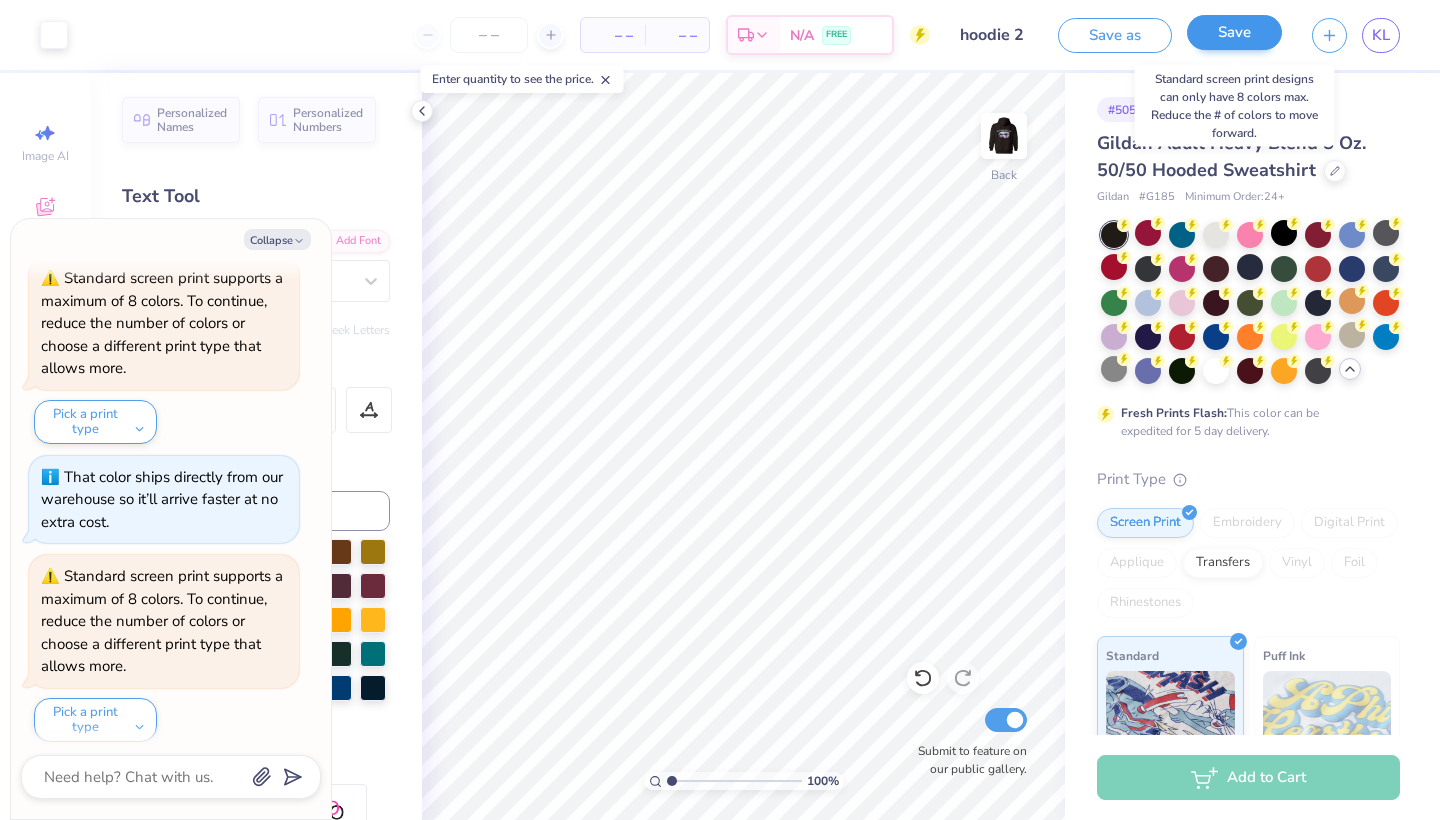 click on "Save" at bounding box center (1234, 32) 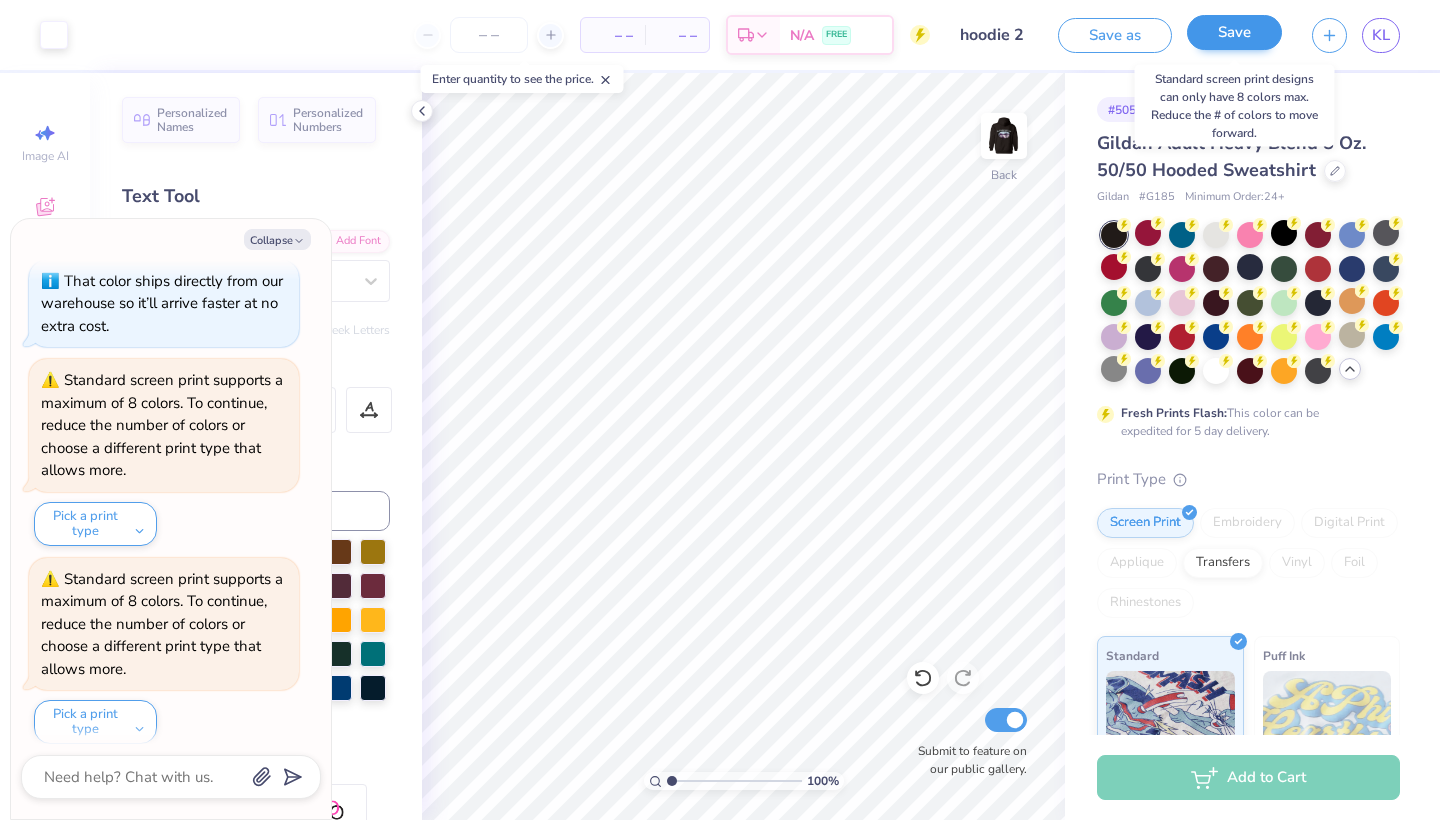 click on "Save" at bounding box center [1234, 32] 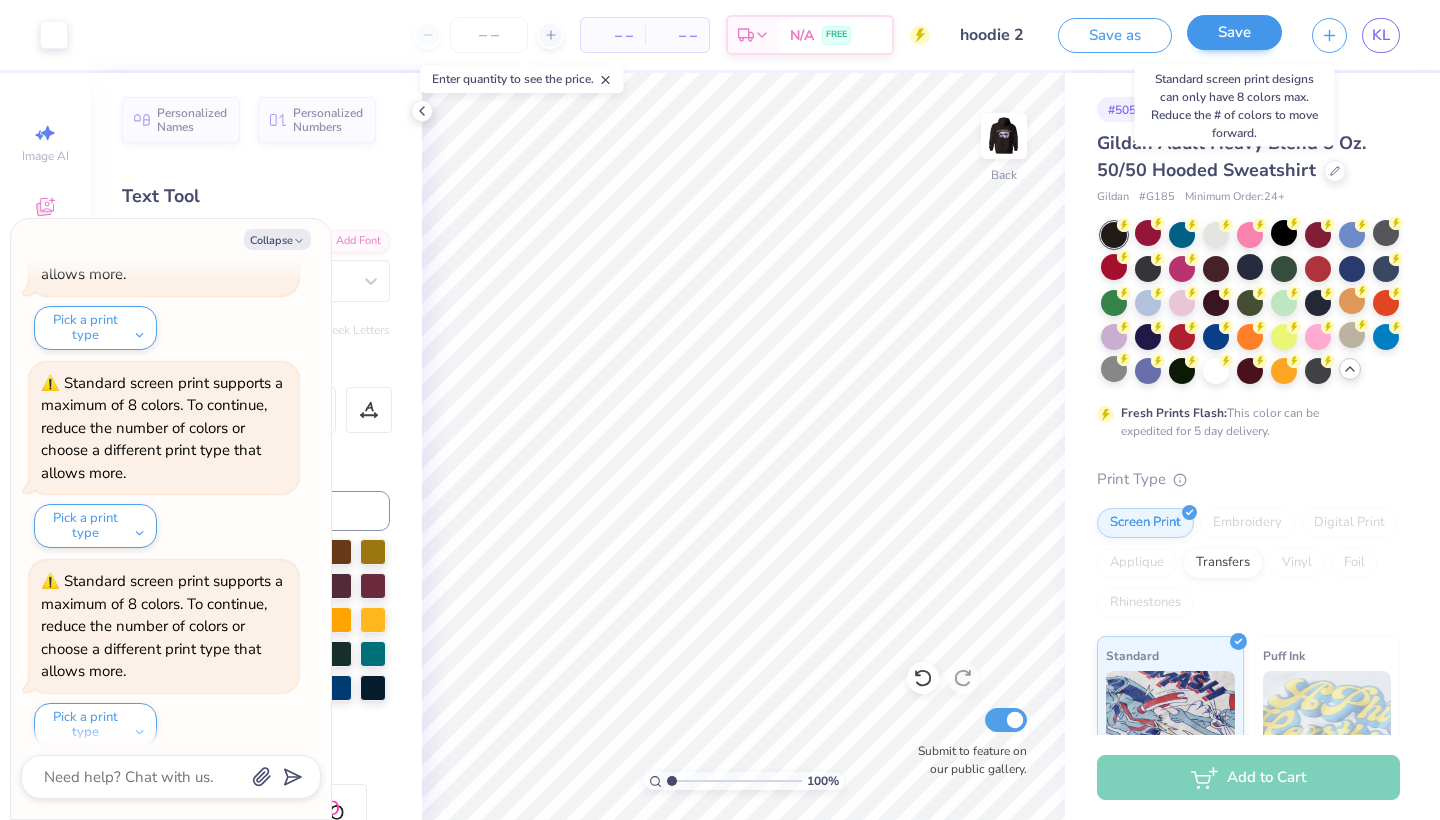 click on "Save" at bounding box center (1234, 32) 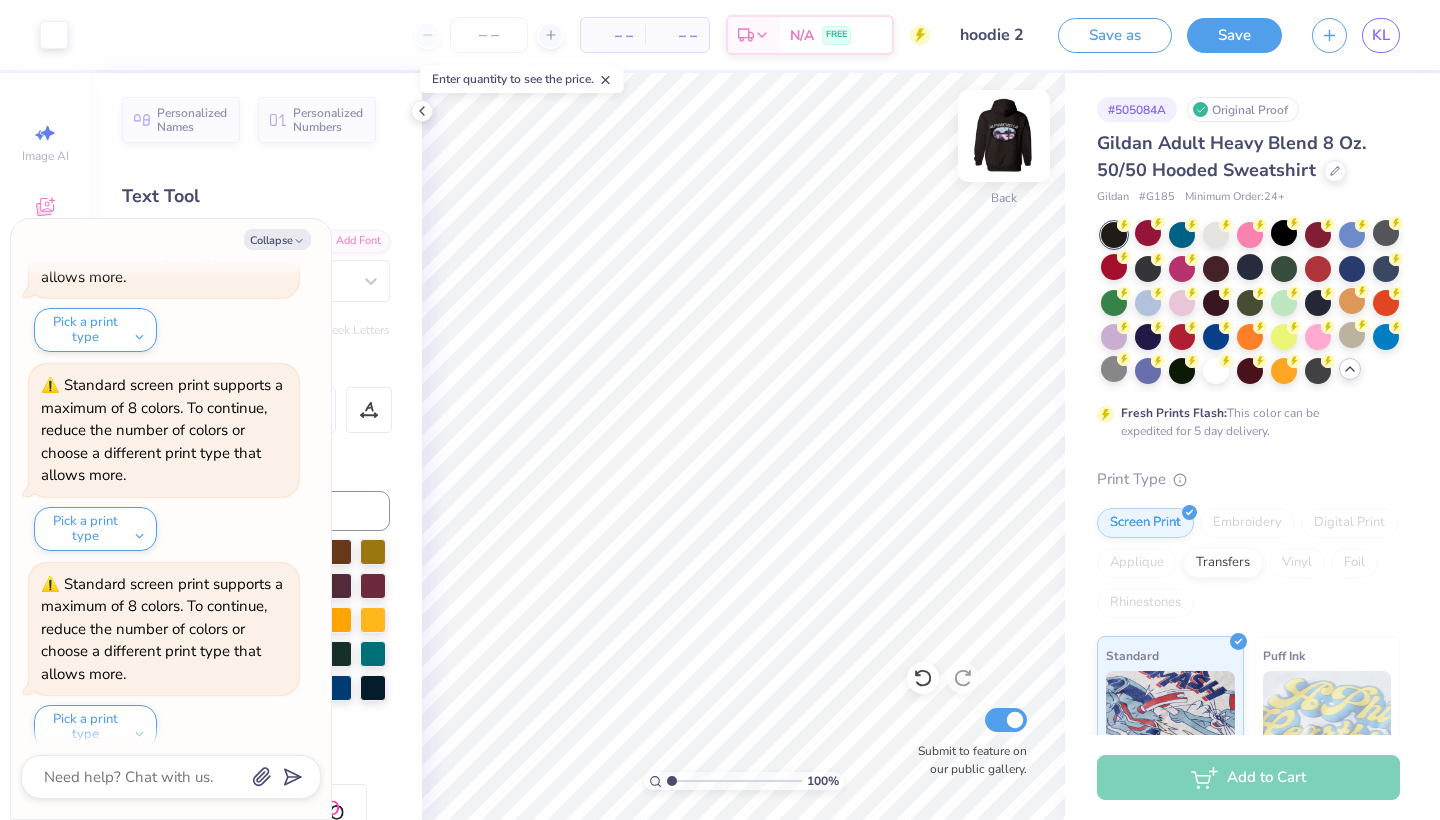 click at bounding box center [1004, 136] 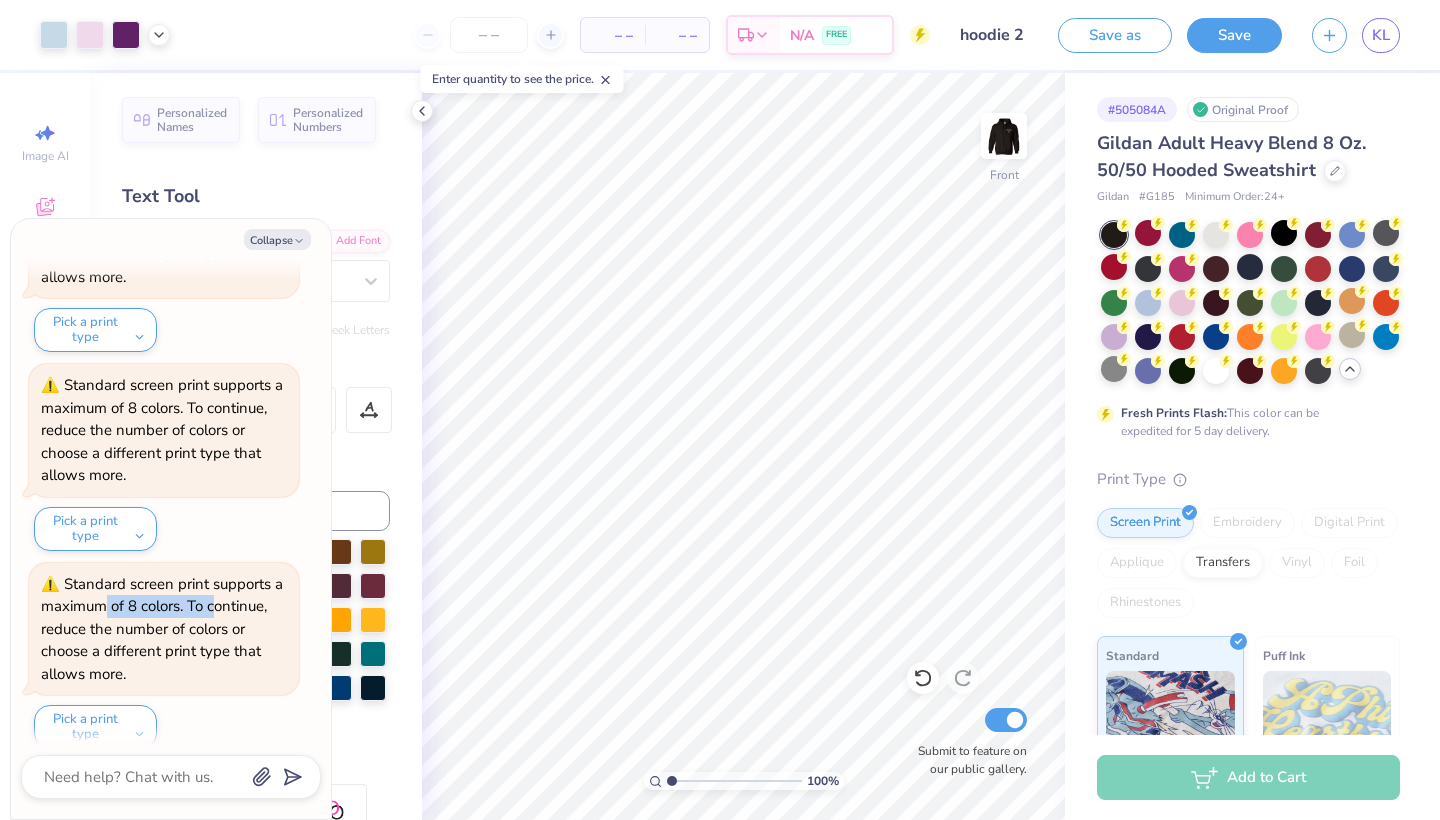 drag, startPoint x: 106, startPoint y: 594, endPoint x: 231, endPoint y: 603, distance: 125.32358 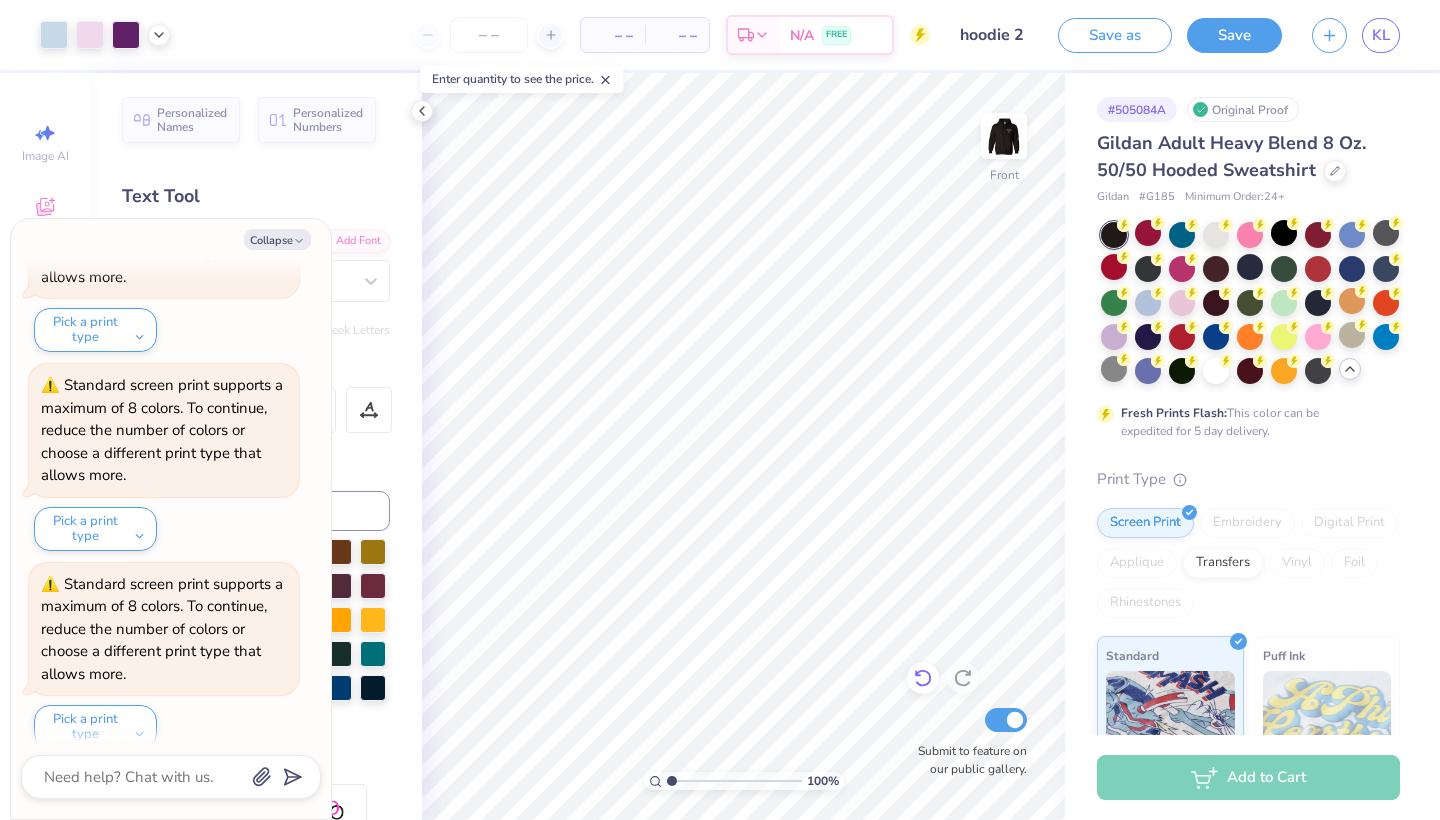 click 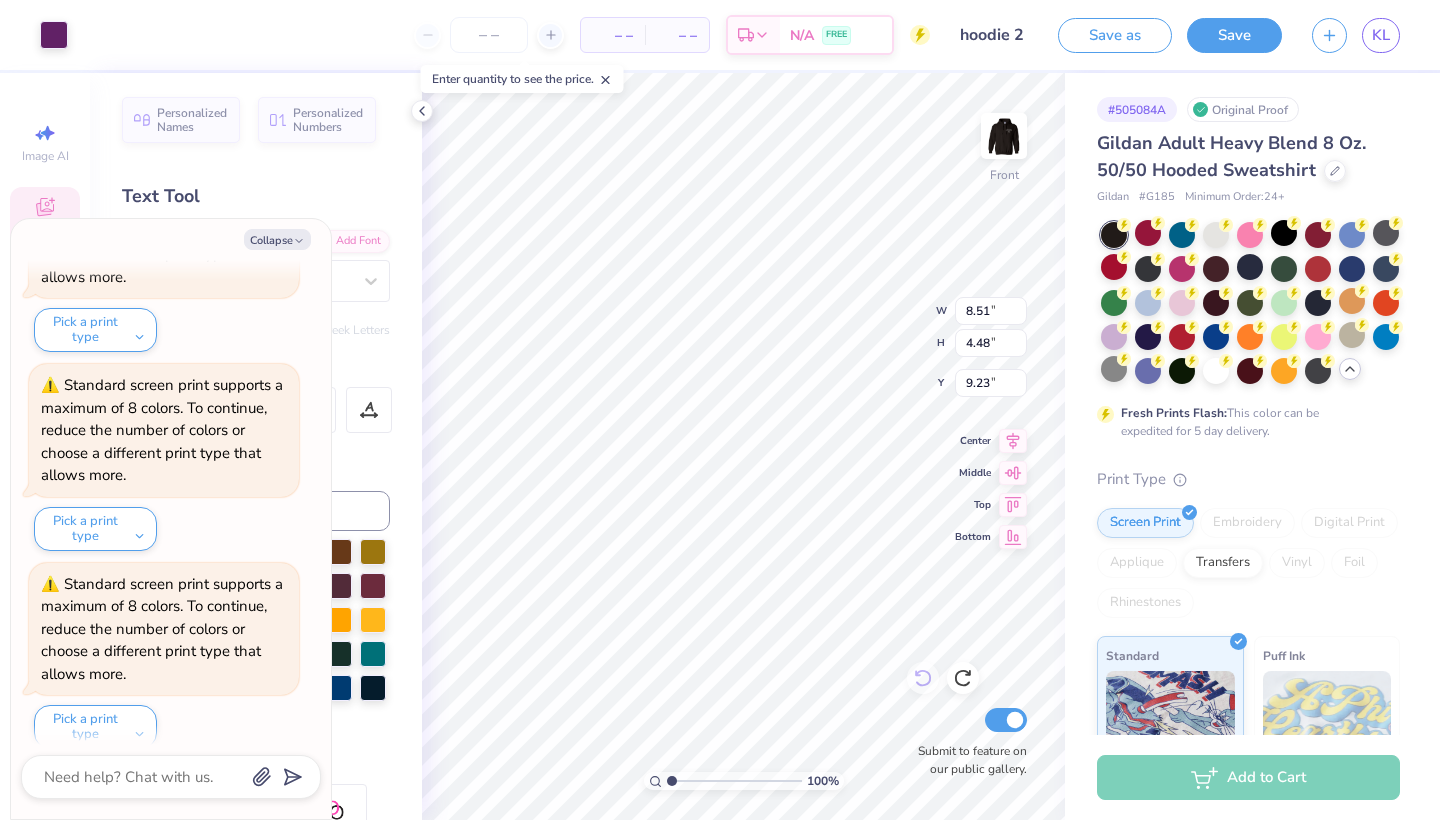type on "x" 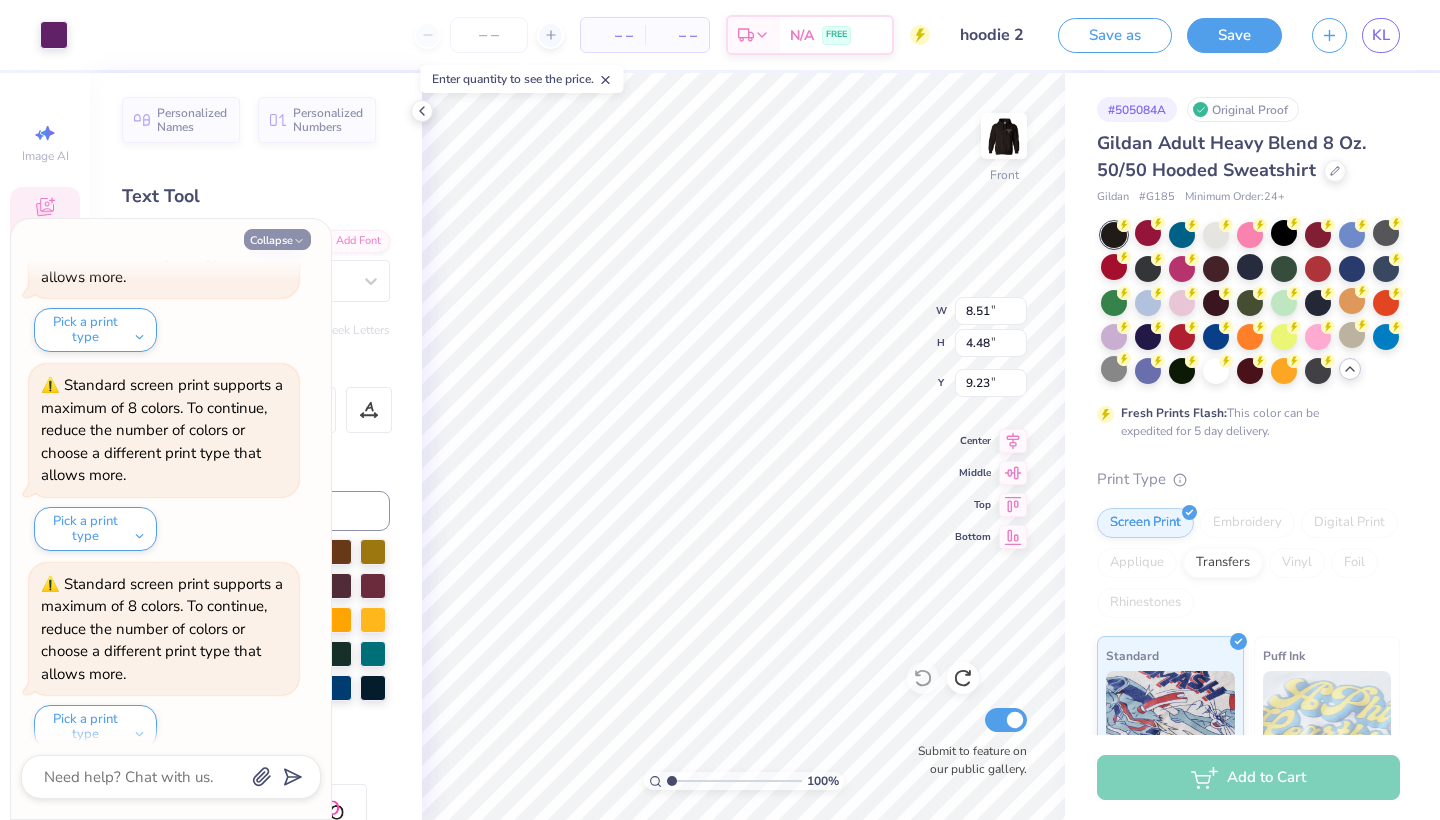 click on "Collapse" at bounding box center [277, 239] 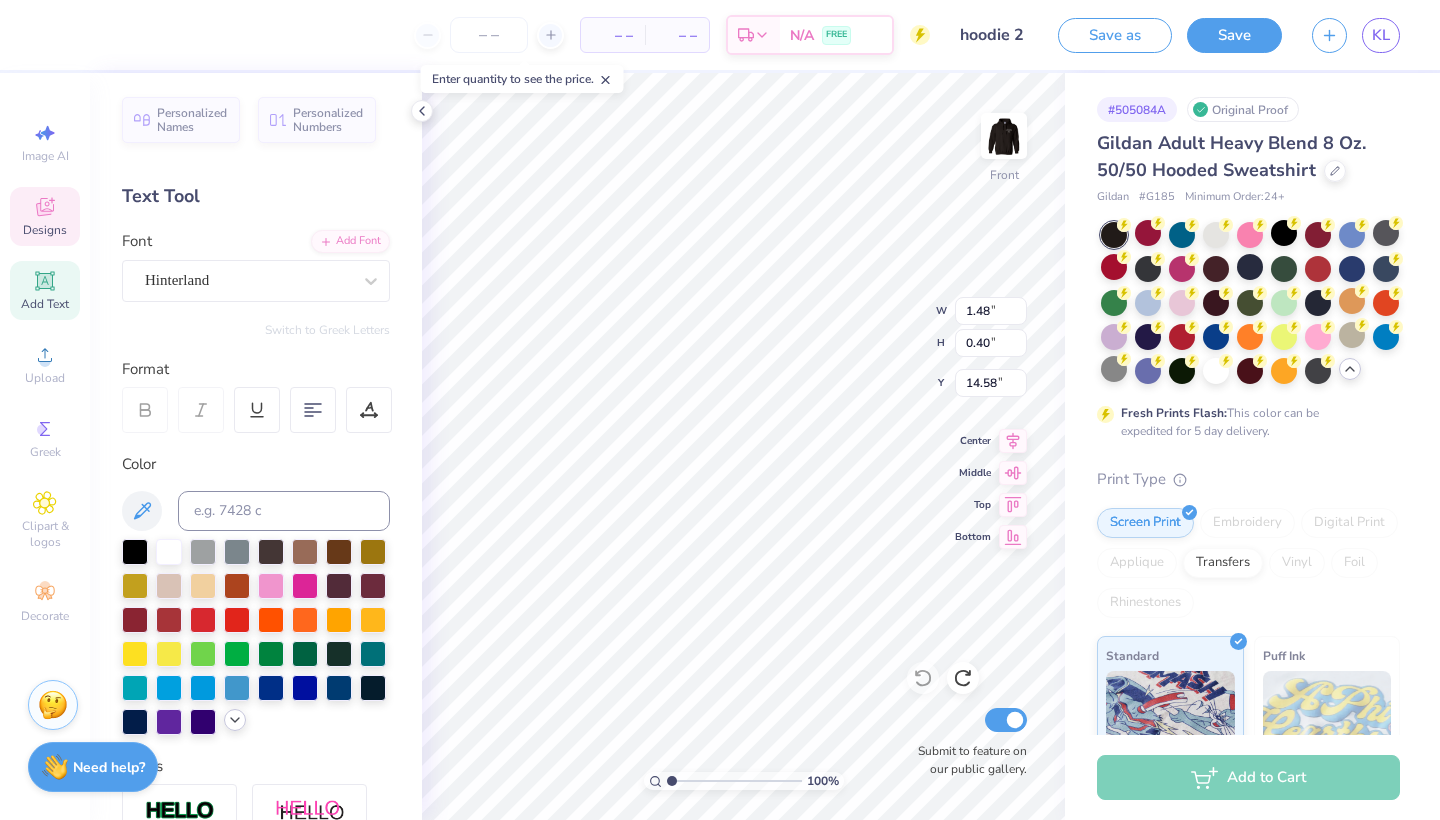 click at bounding box center (235, 720) 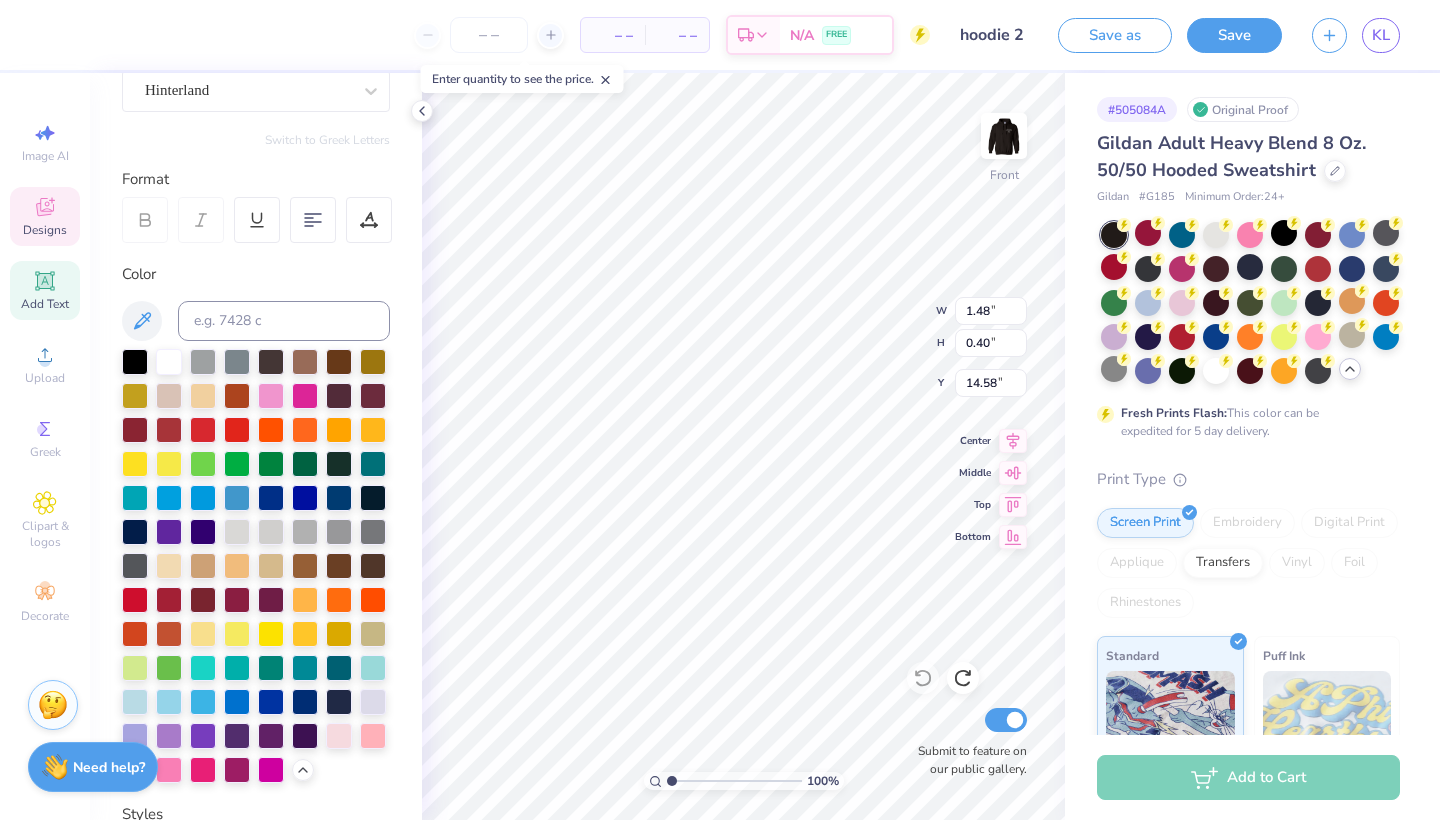 scroll, scrollTop: 201, scrollLeft: 0, axis: vertical 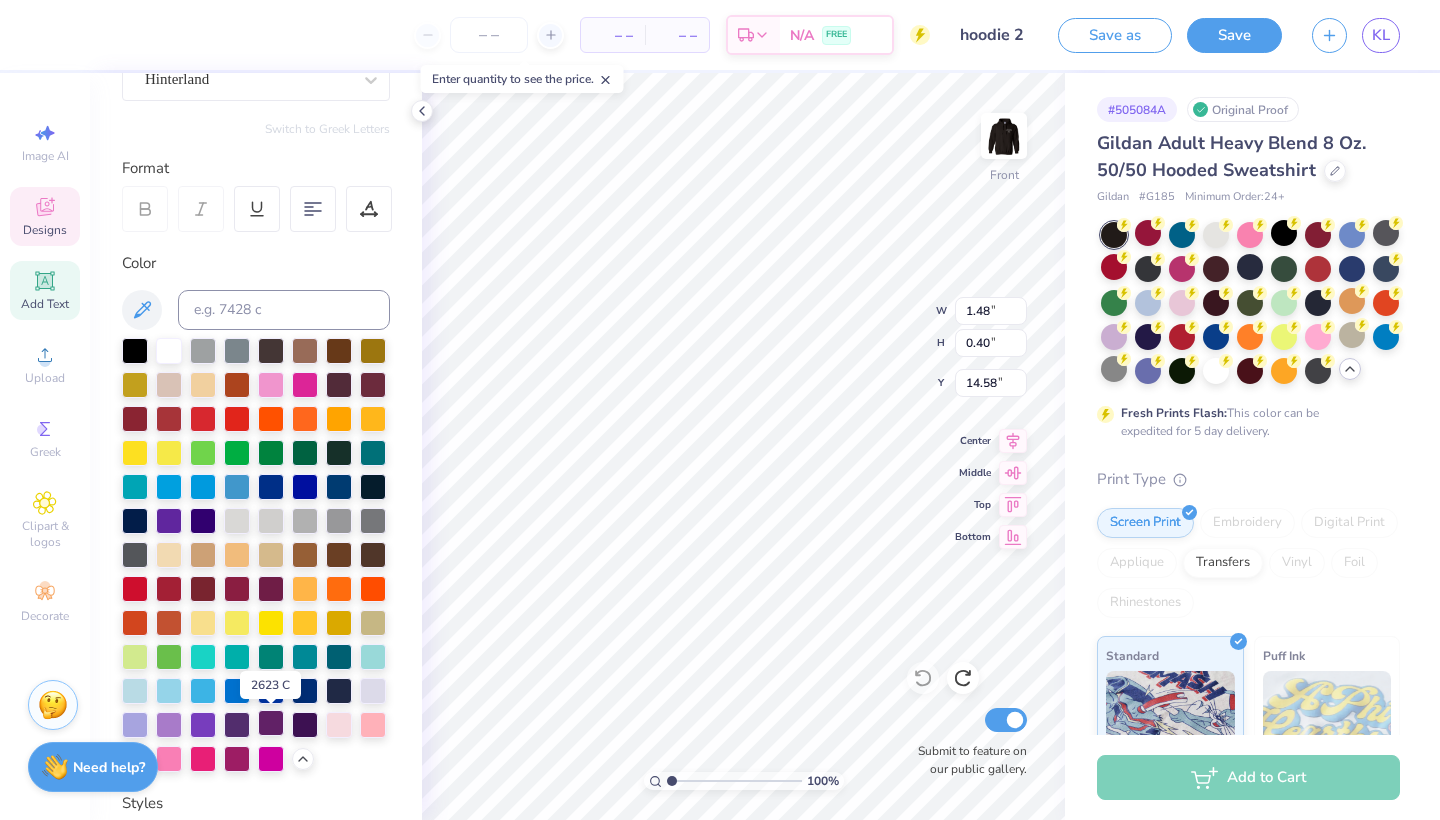 click at bounding box center [271, 723] 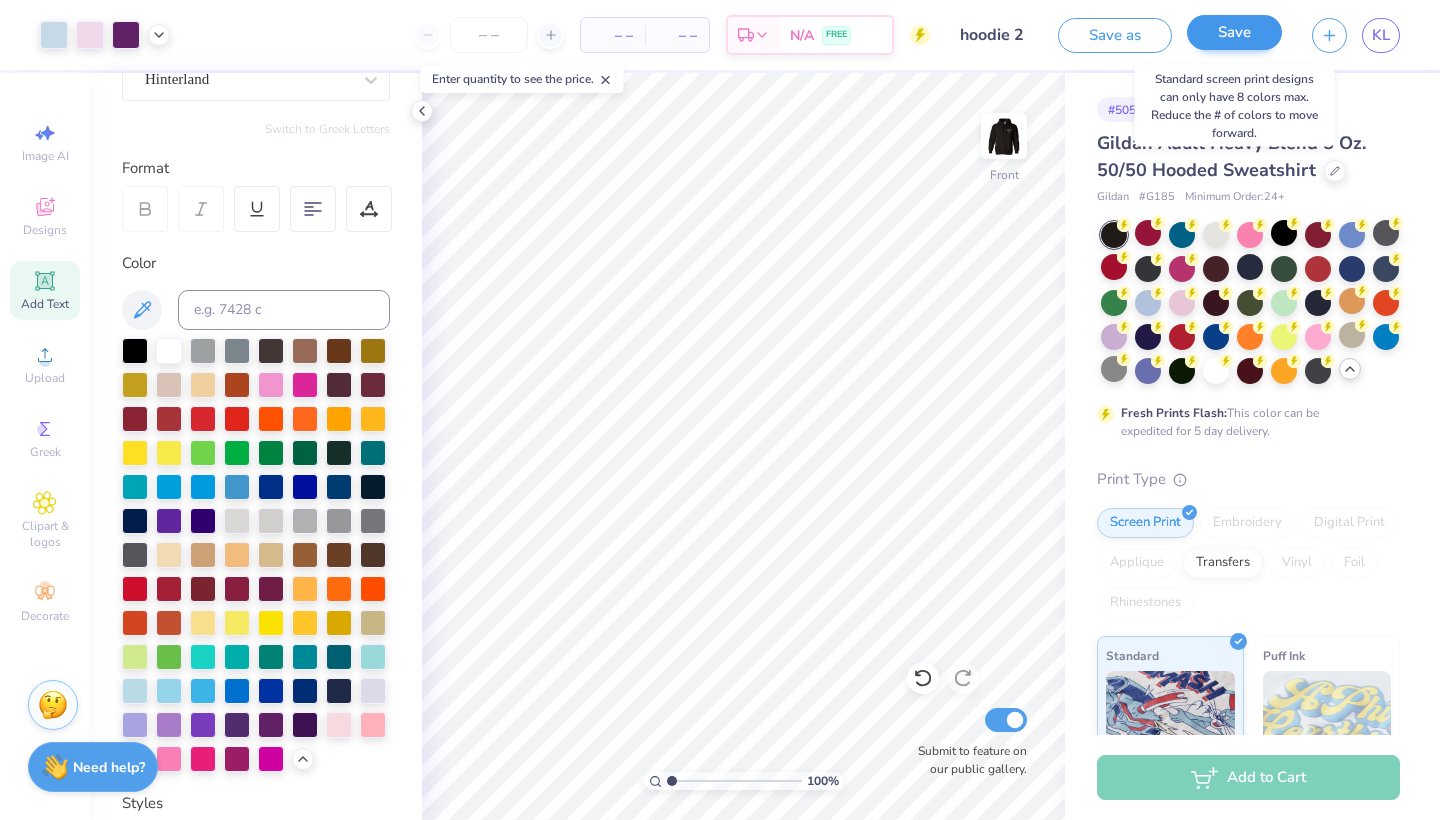 click on "Save" at bounding box center (1234, 32) 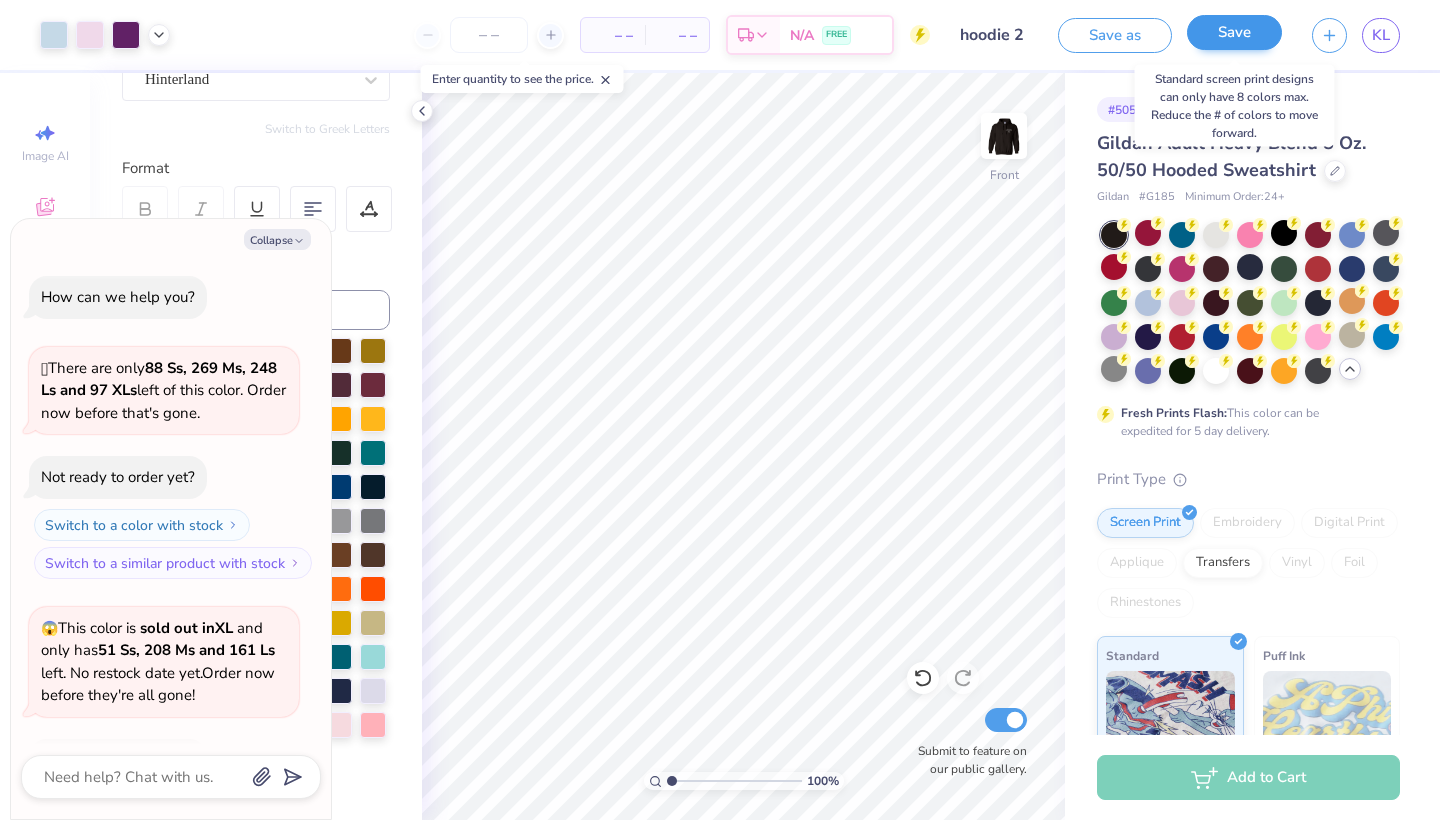 scroll, scrollTop: 1566, scrollLeft: 0, axis: vertical 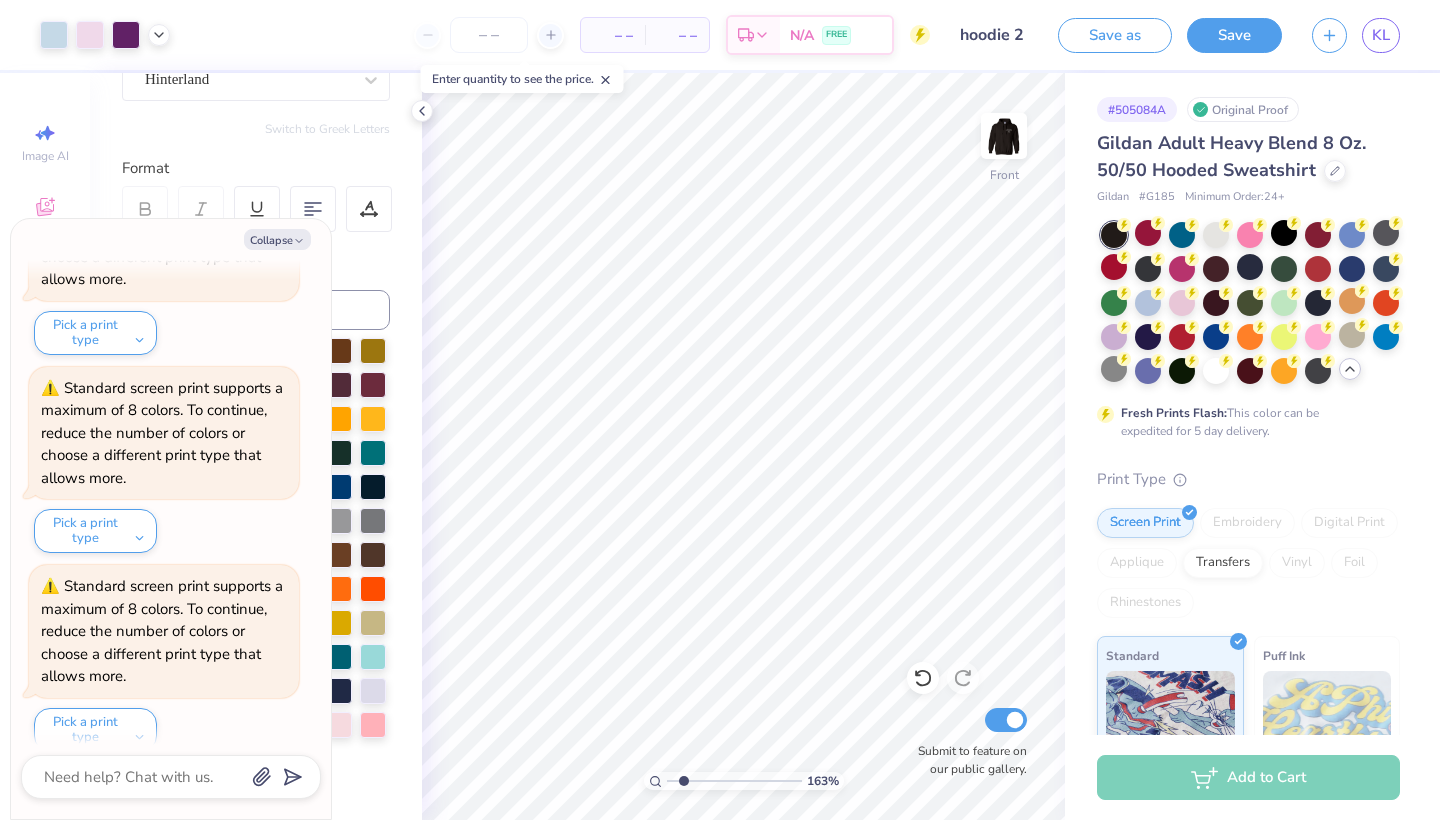 type on "2.01" 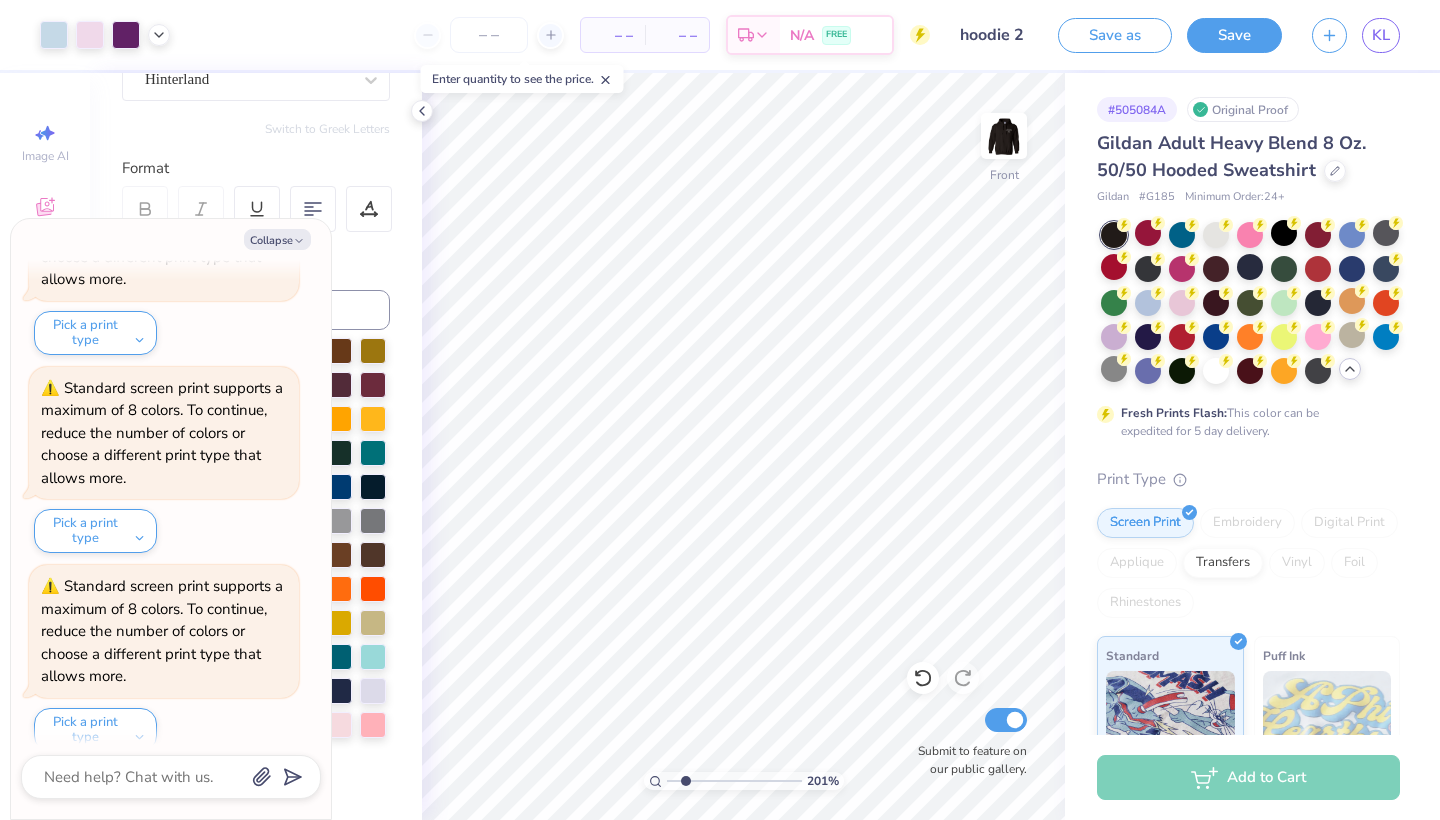 click at bounding box center (734, 781) 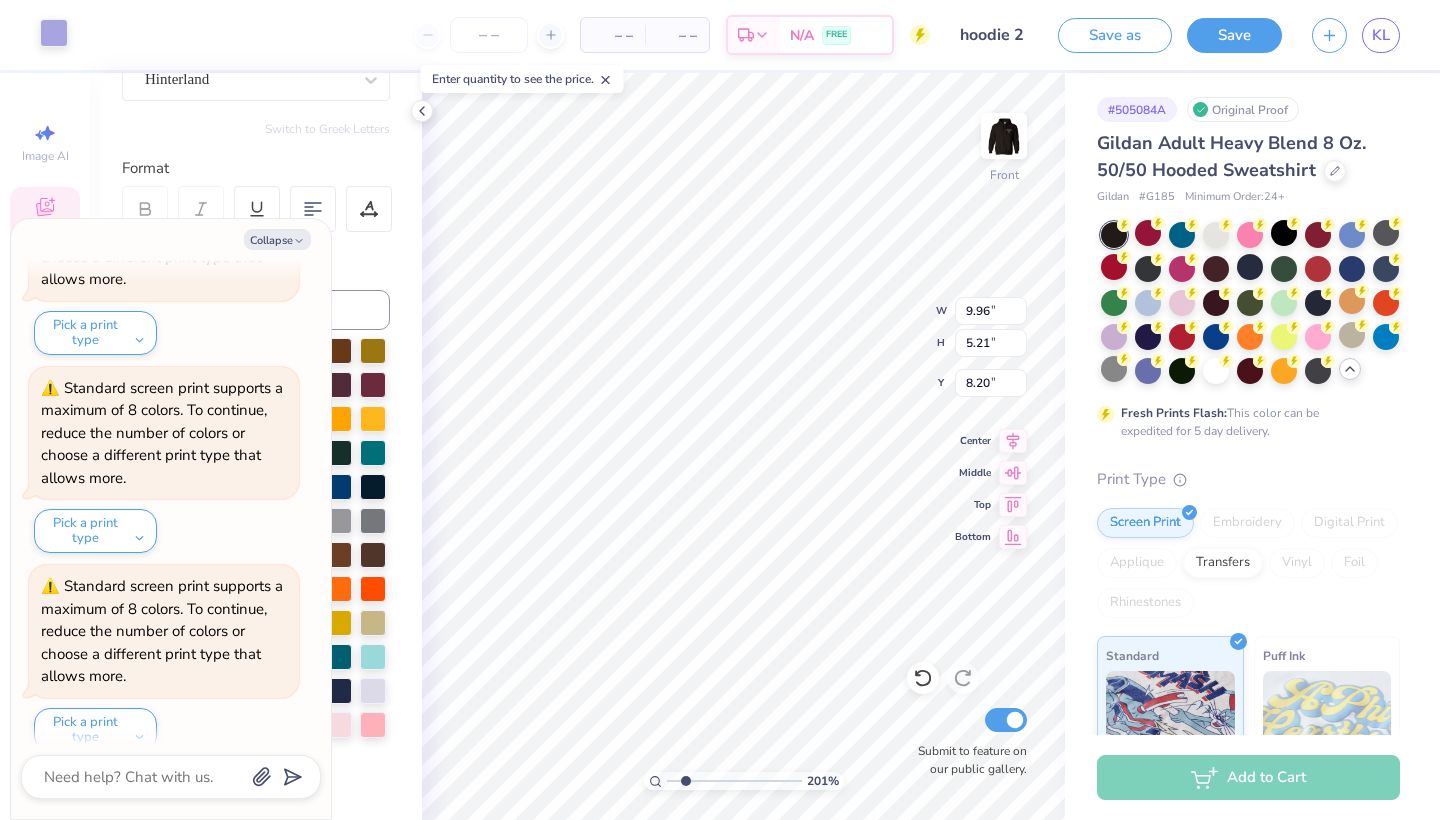 click at bounding box center [54, 33] 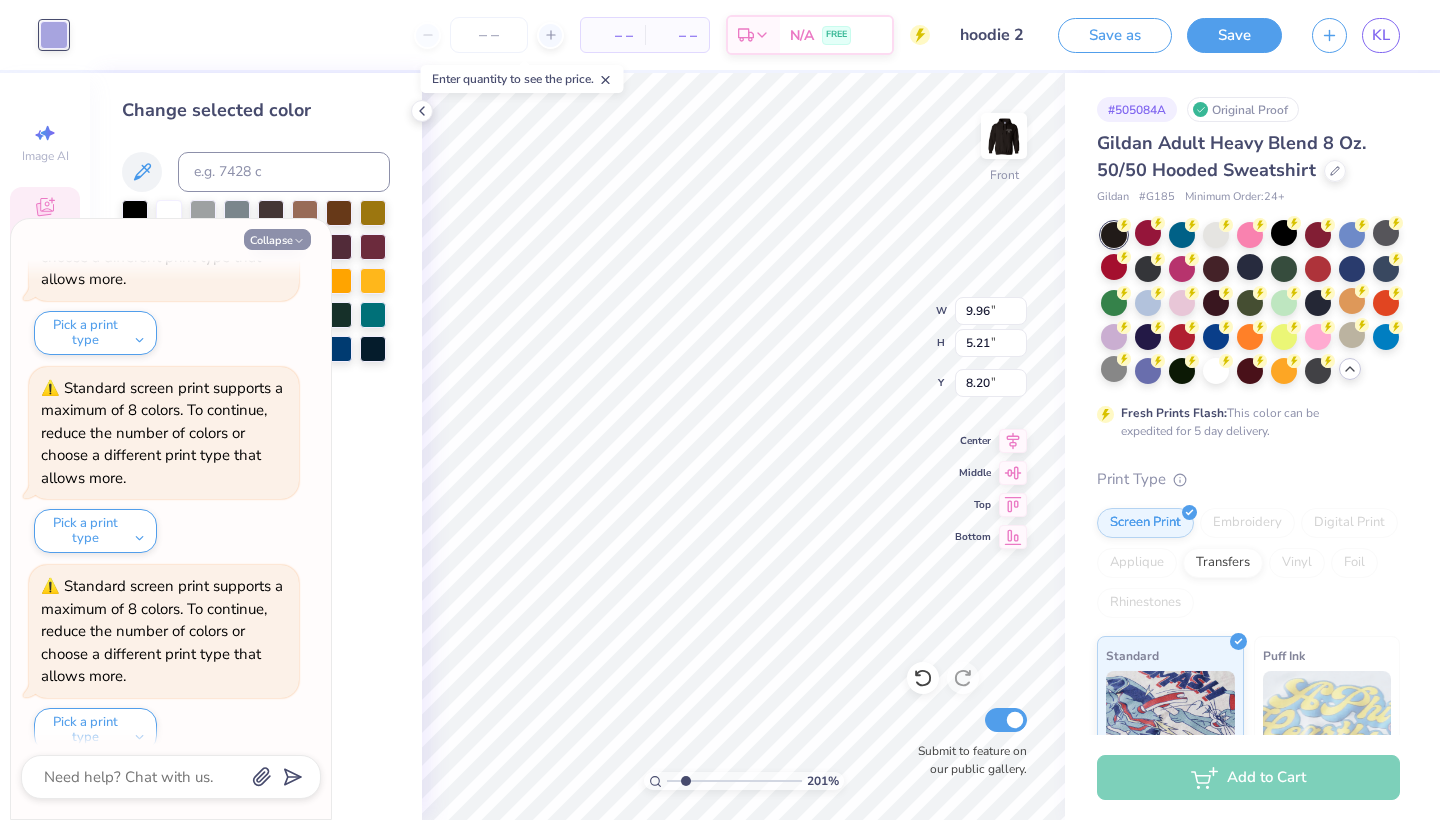 click on "Collapse" at bounding box center (277, 239) 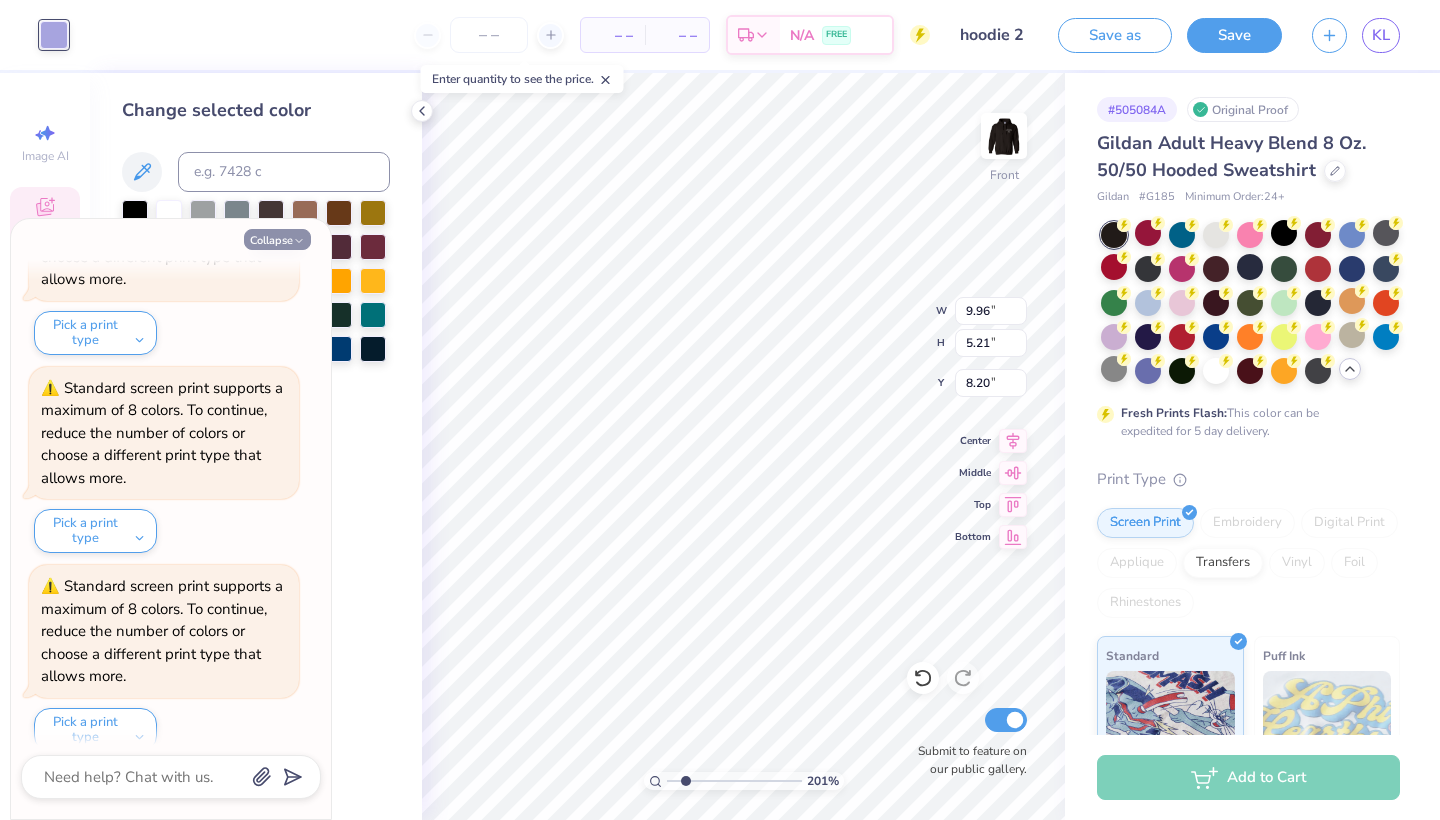 type on "x" 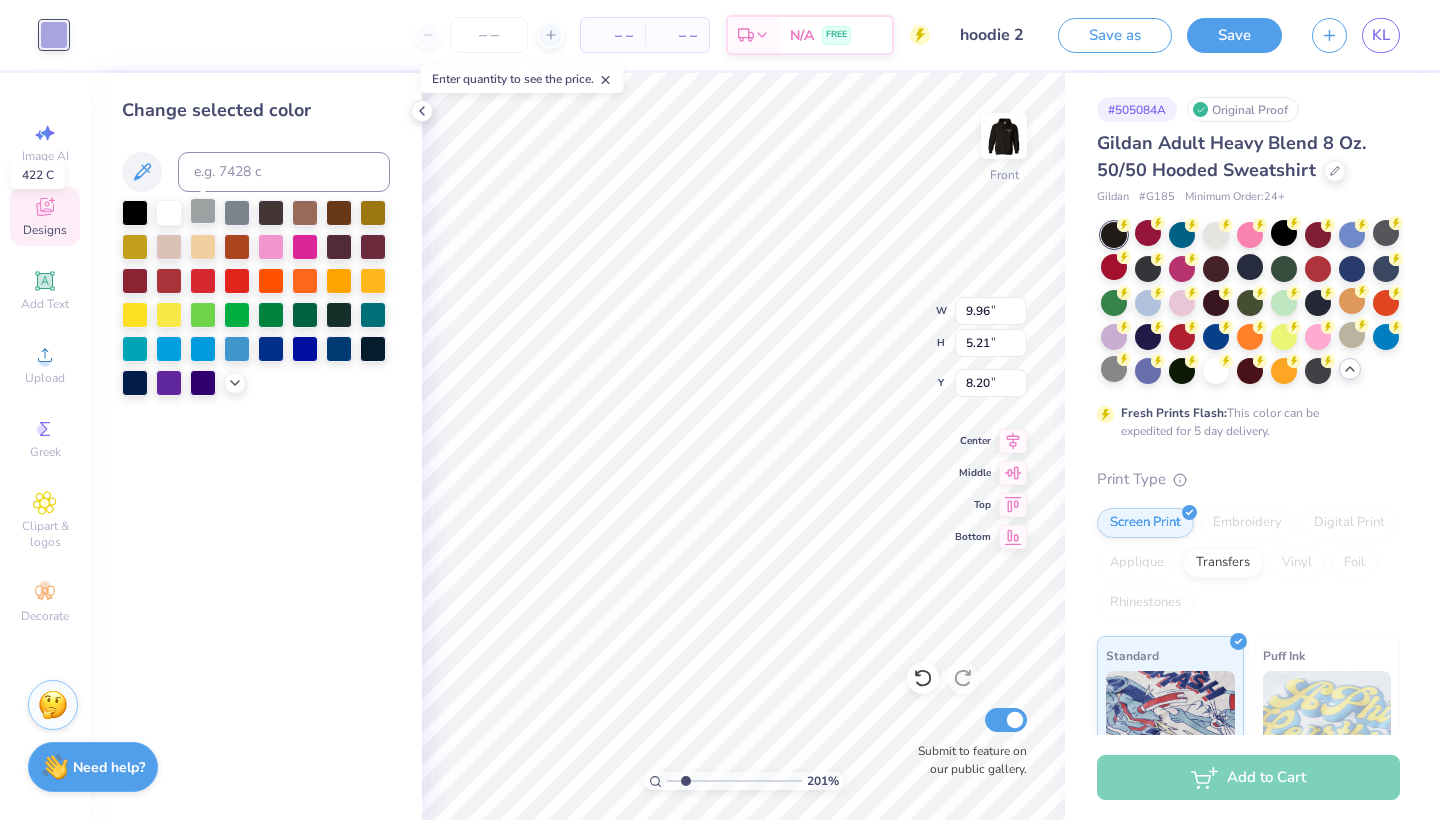 click at bounding box center (203, 211) 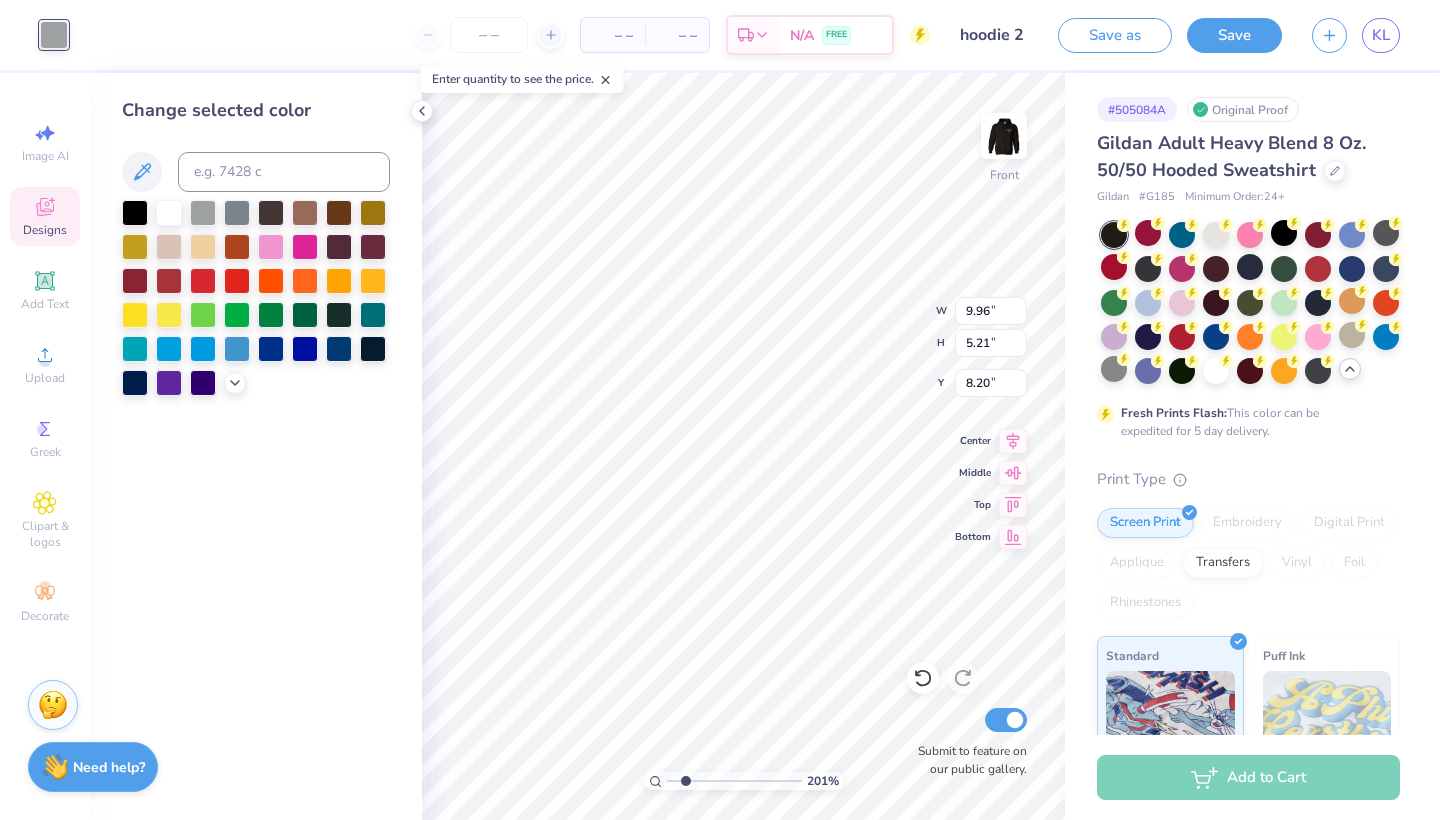 click at bounding box center [256, 298] 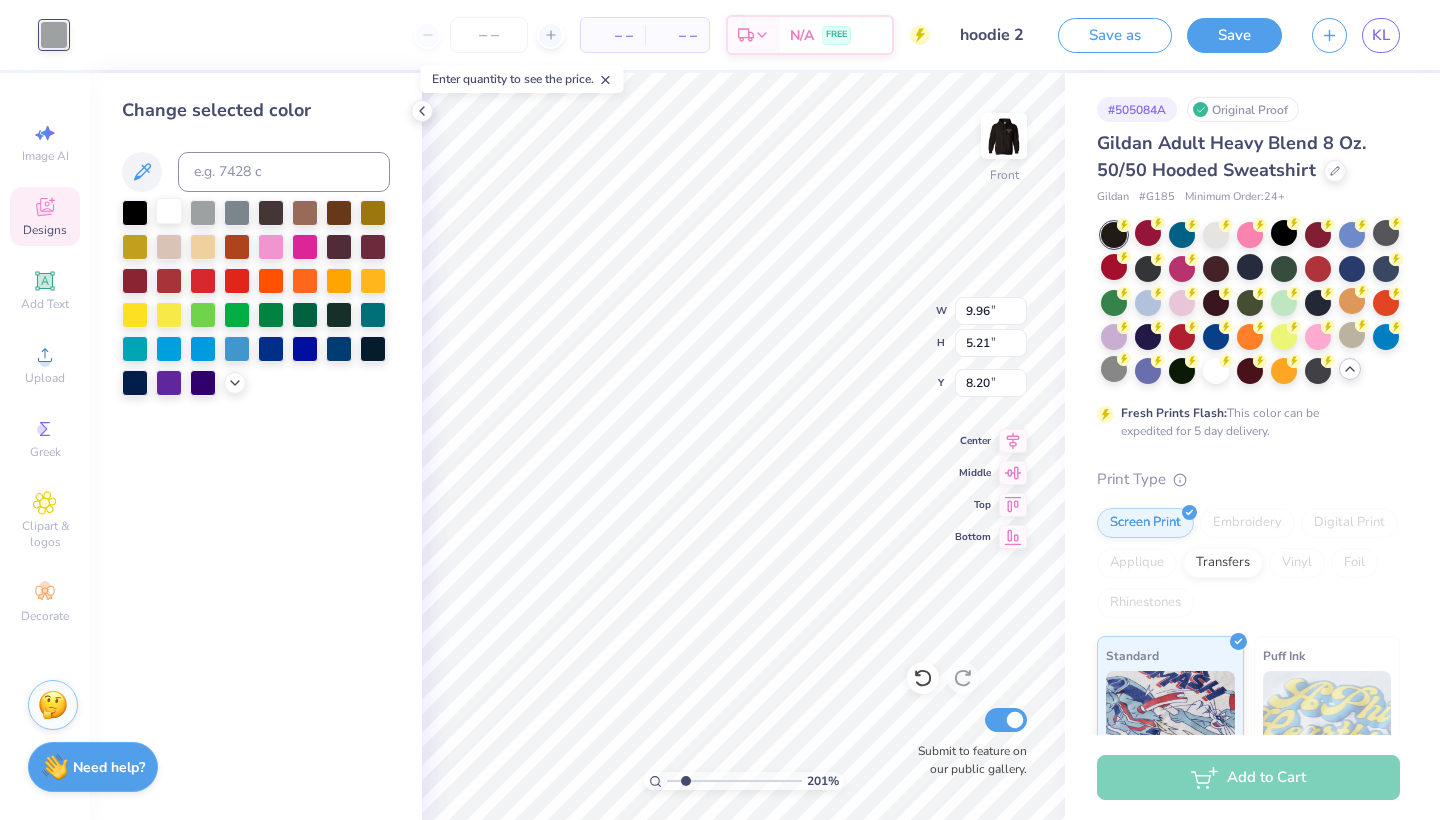 click at bounding box center (169, 211) 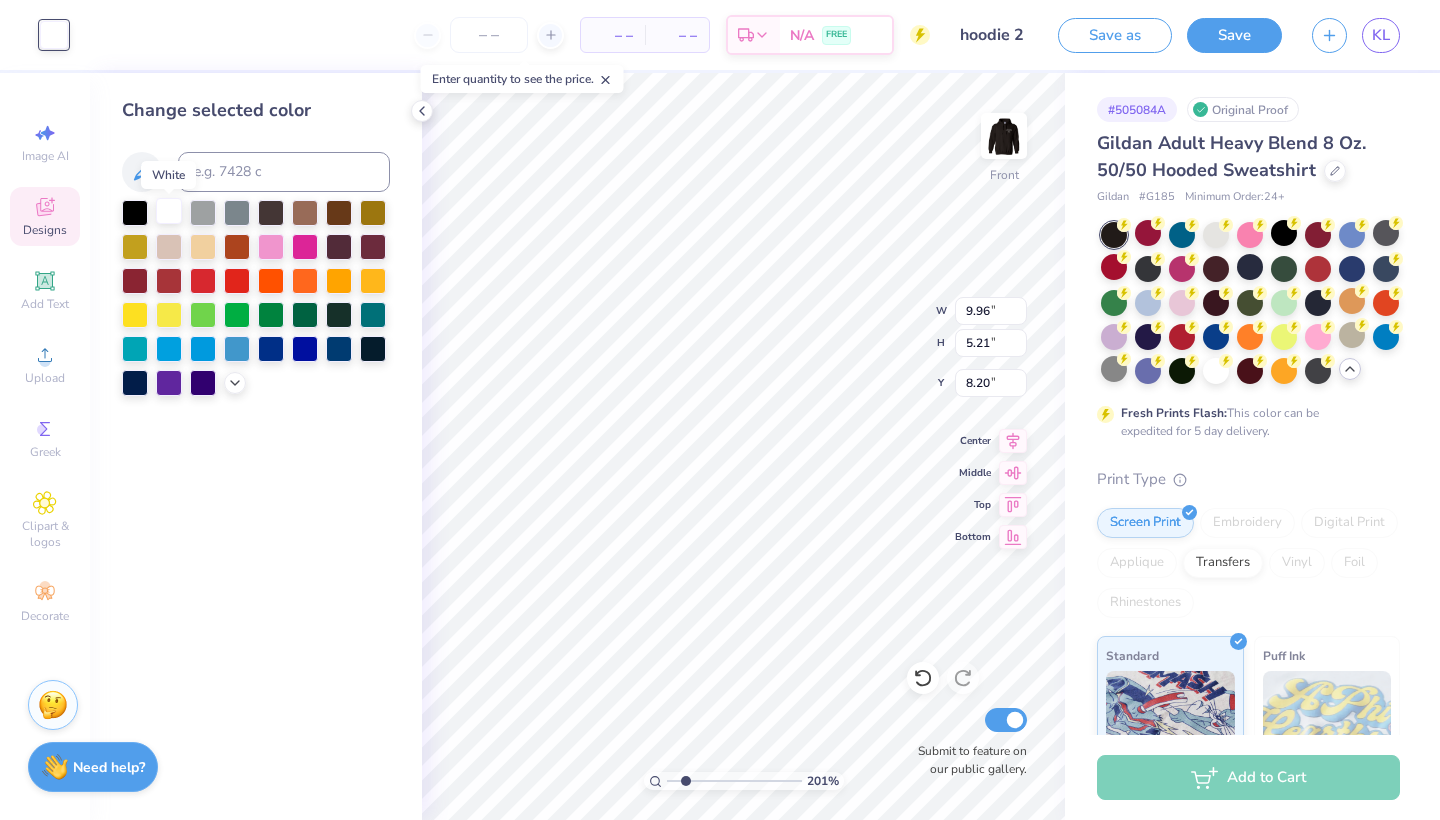 click at bounding box center (169, 211) 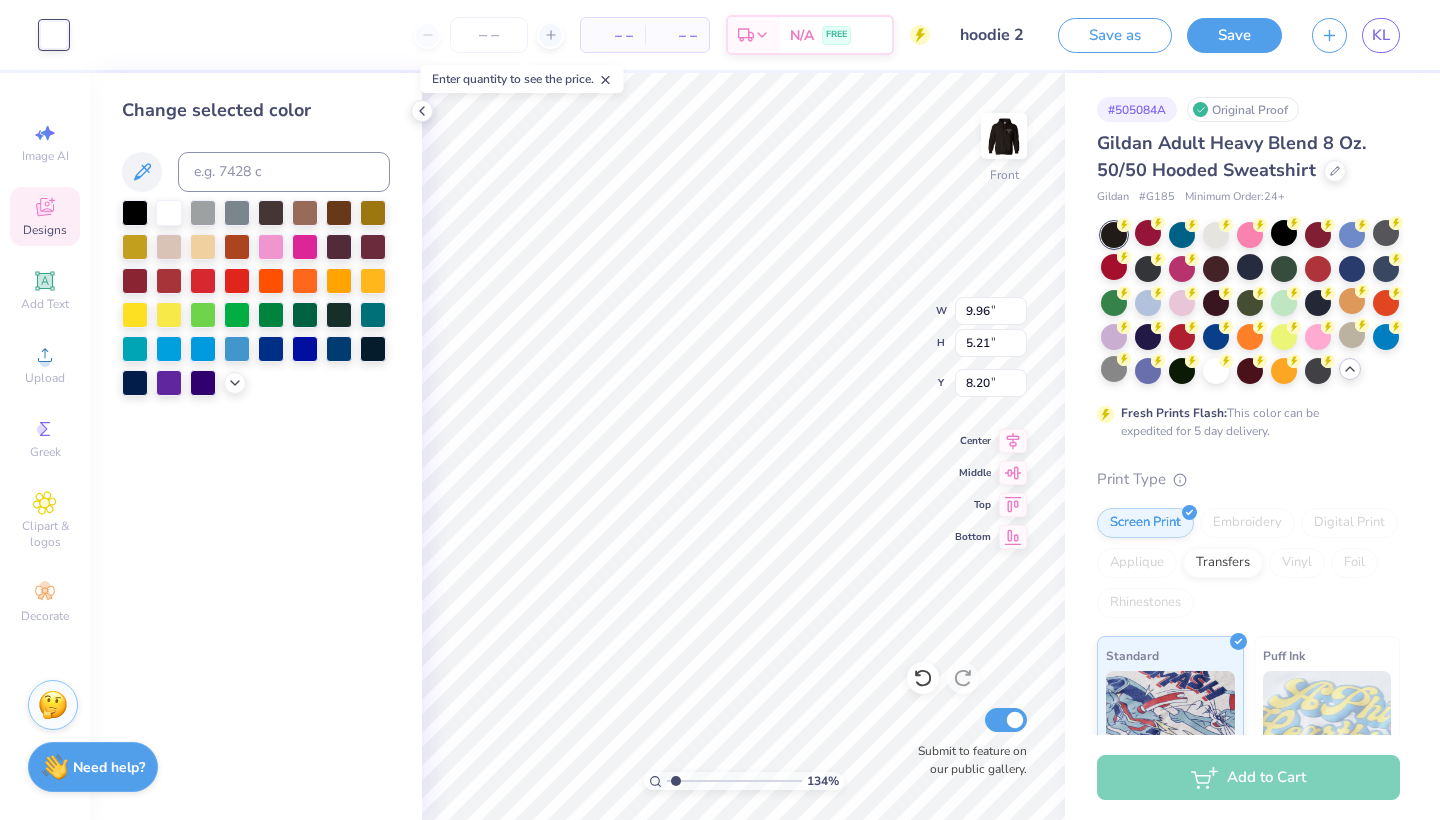 click at bounding box center [734, 781] 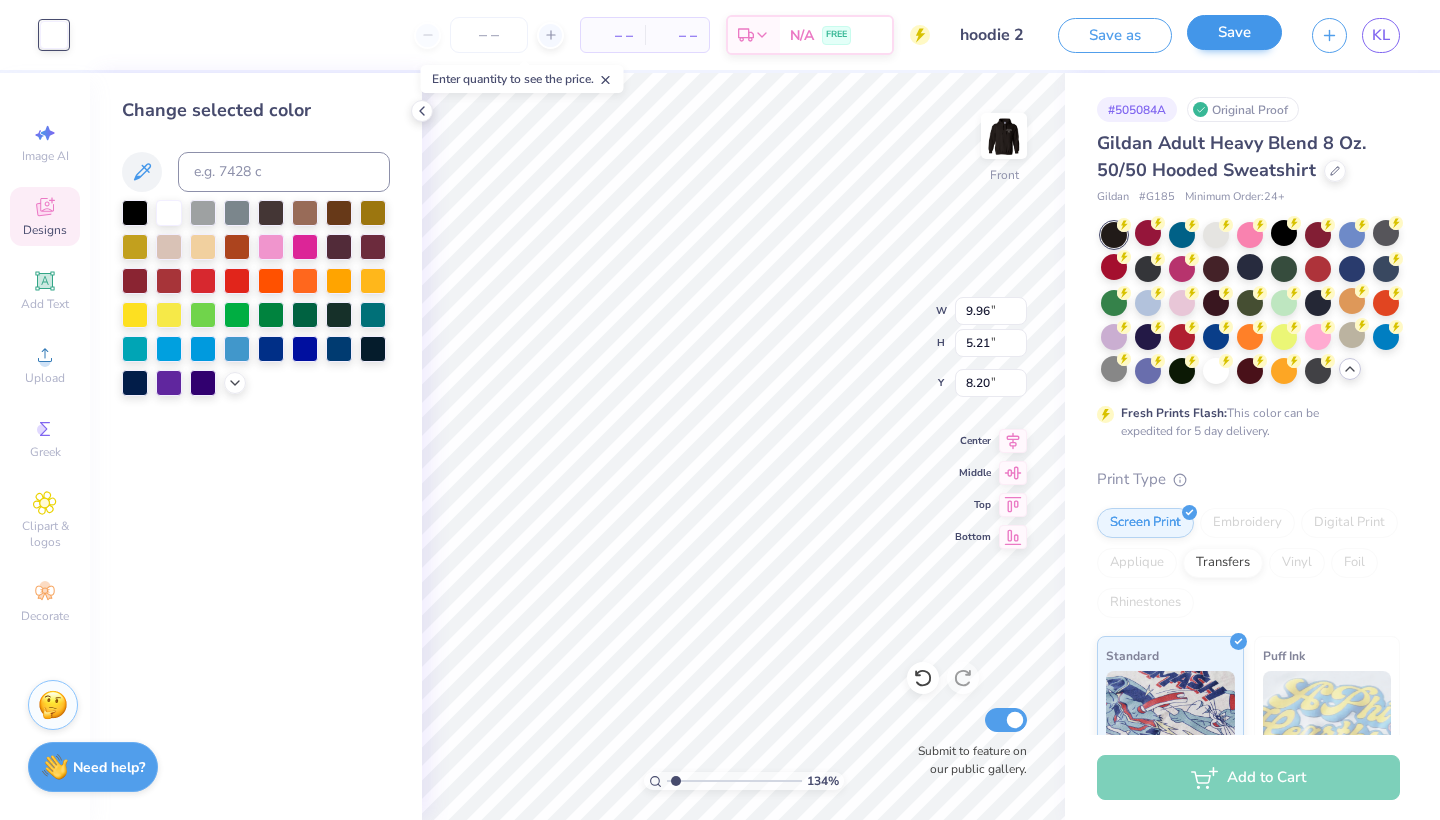 click on "Save" at bounding box center (1234, 32) 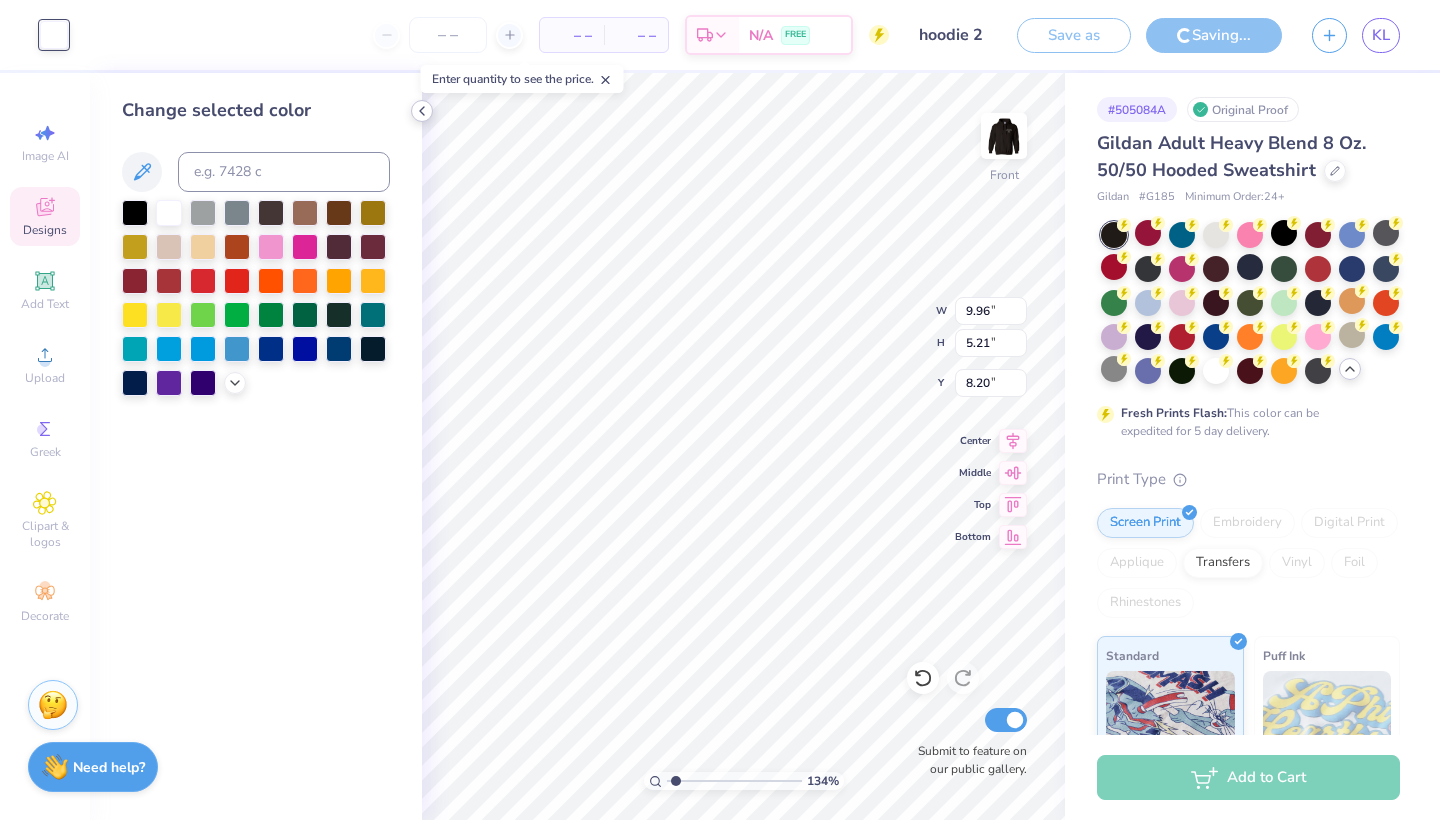click 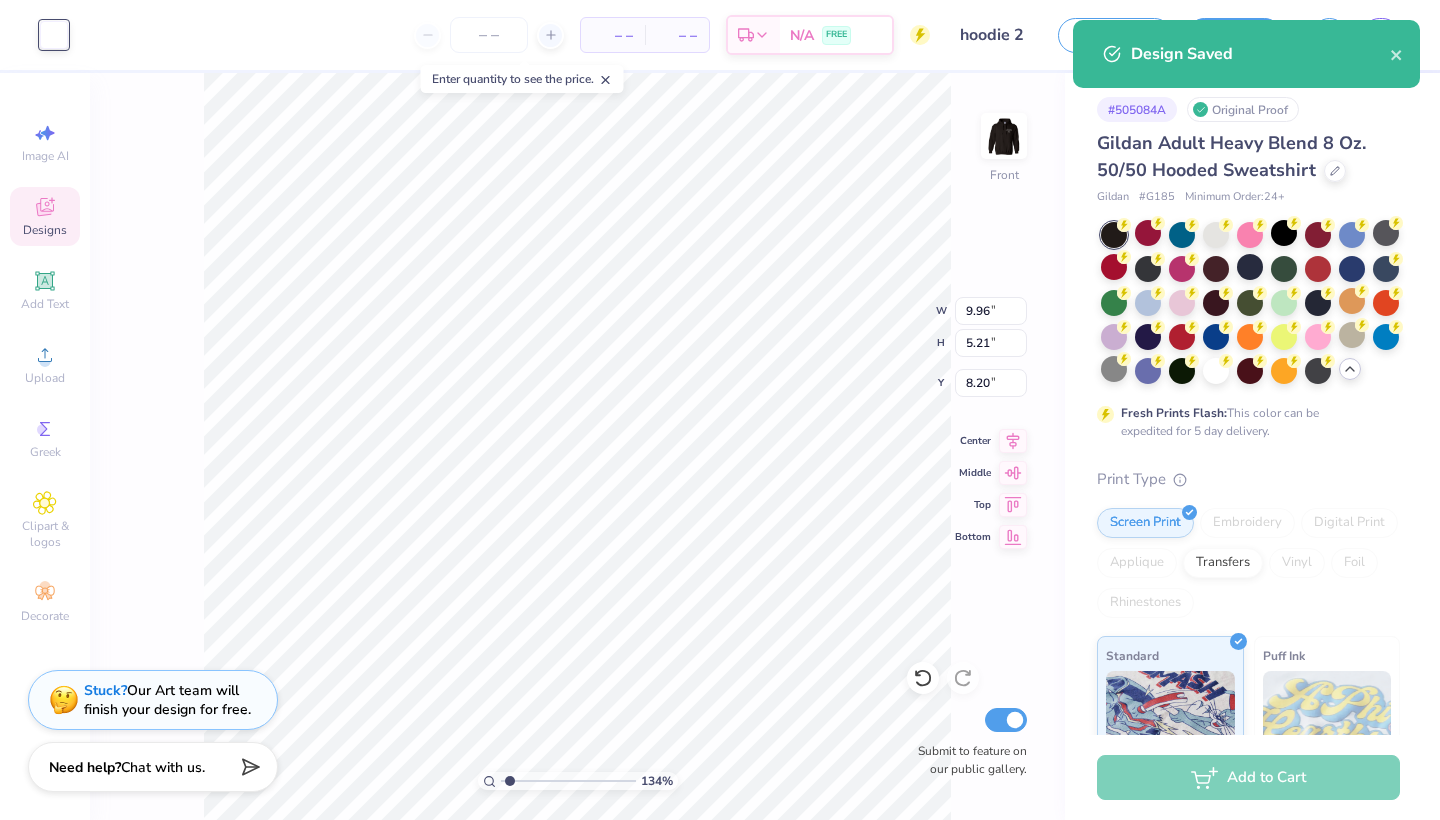 click on "Add to Cart" at bounding box center (1248, 777) 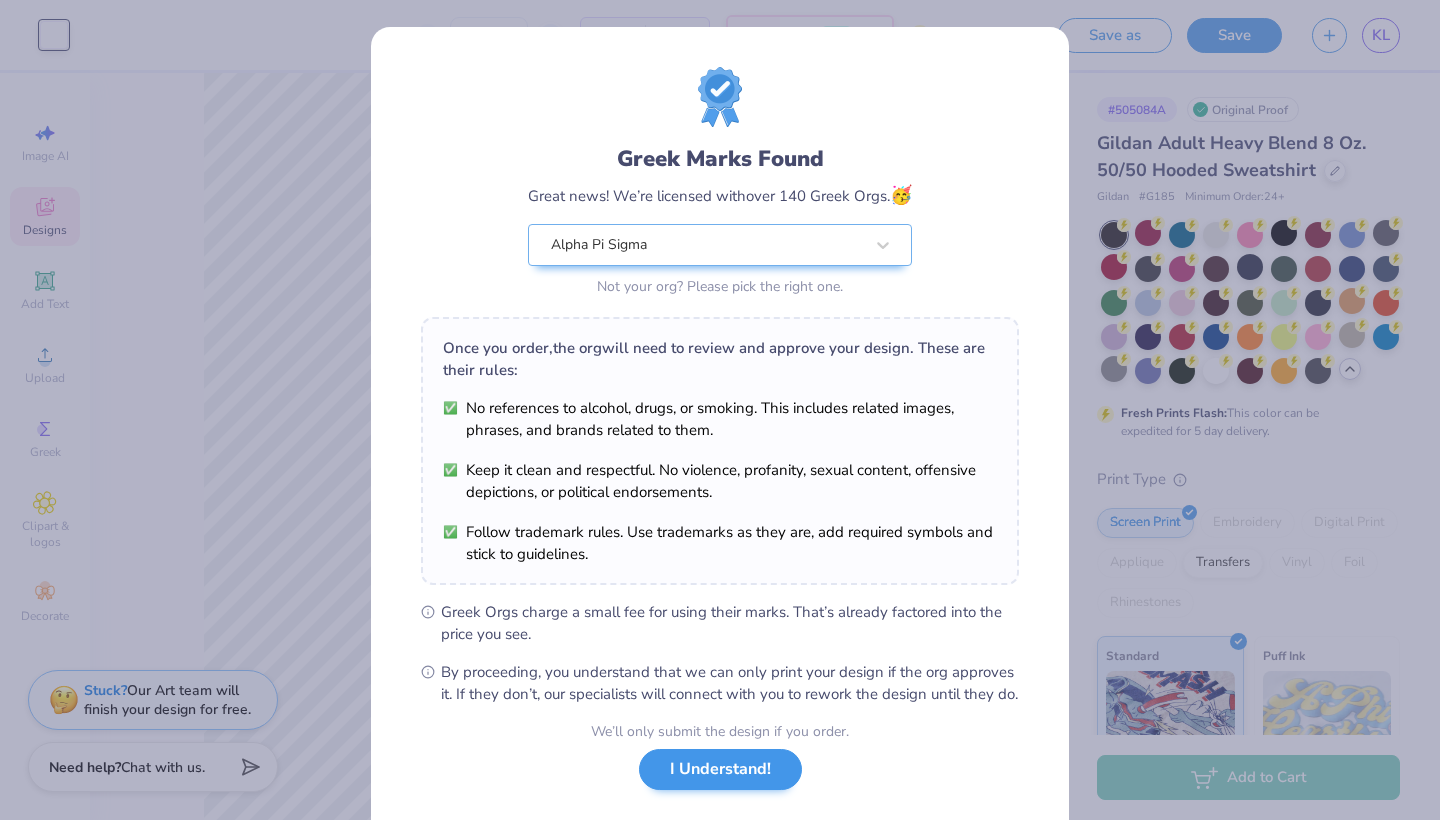 click on "I Understand!" at bounding box center (720, 769) 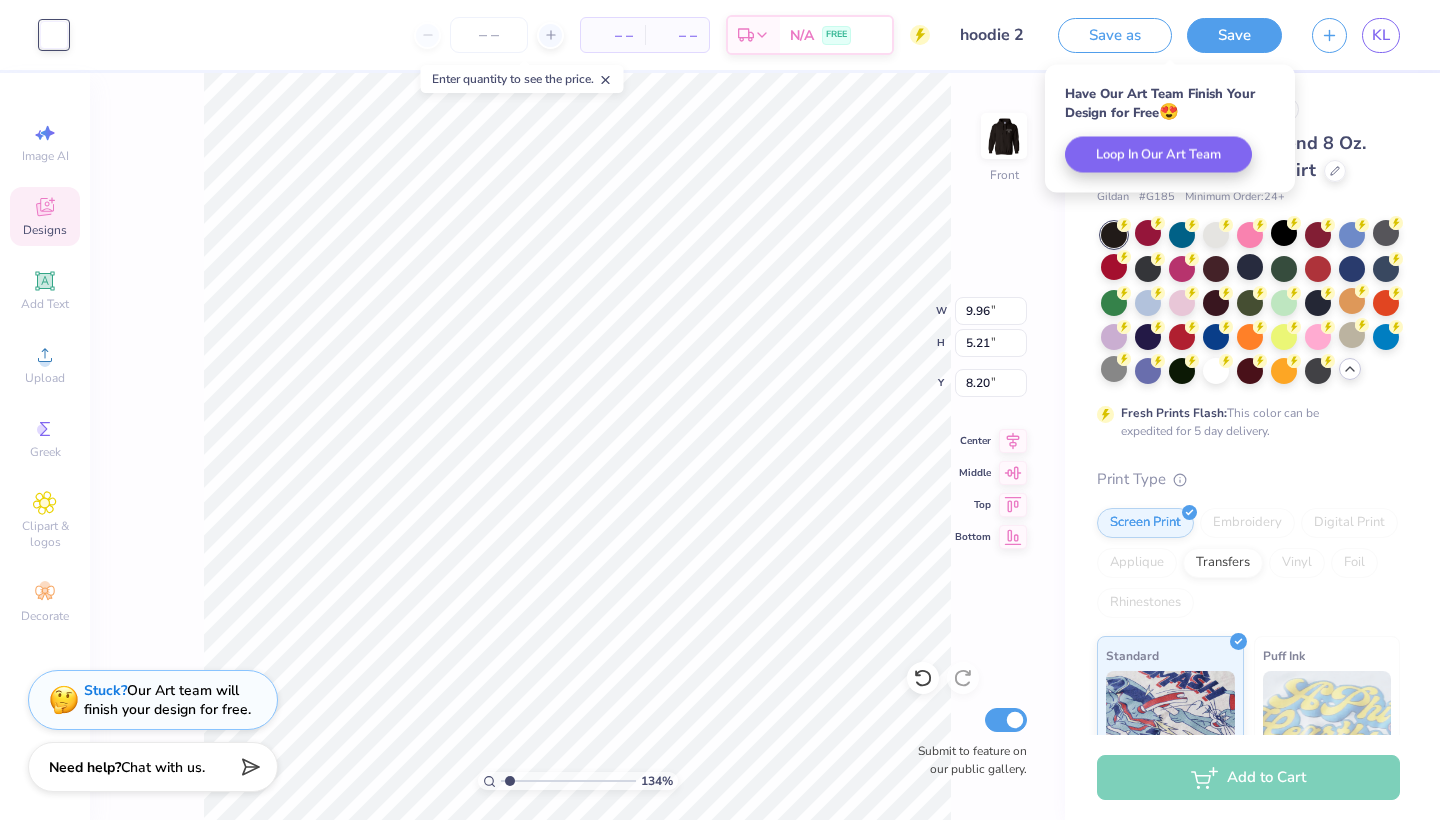 click on "Add to Cart" at bounding box center [1248, 777] 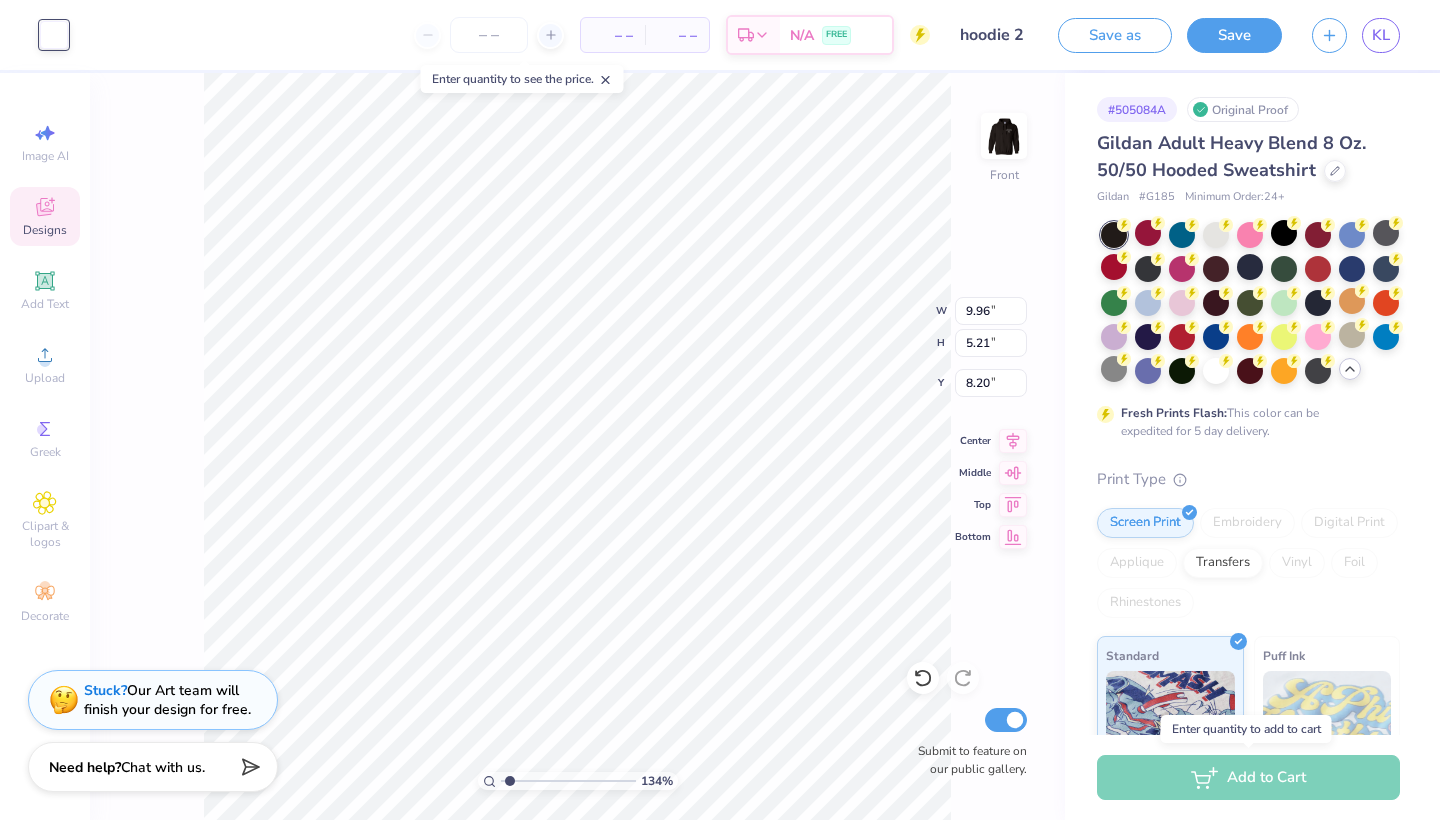 click on "Add to Cart" at bounding box center (1248, 777) 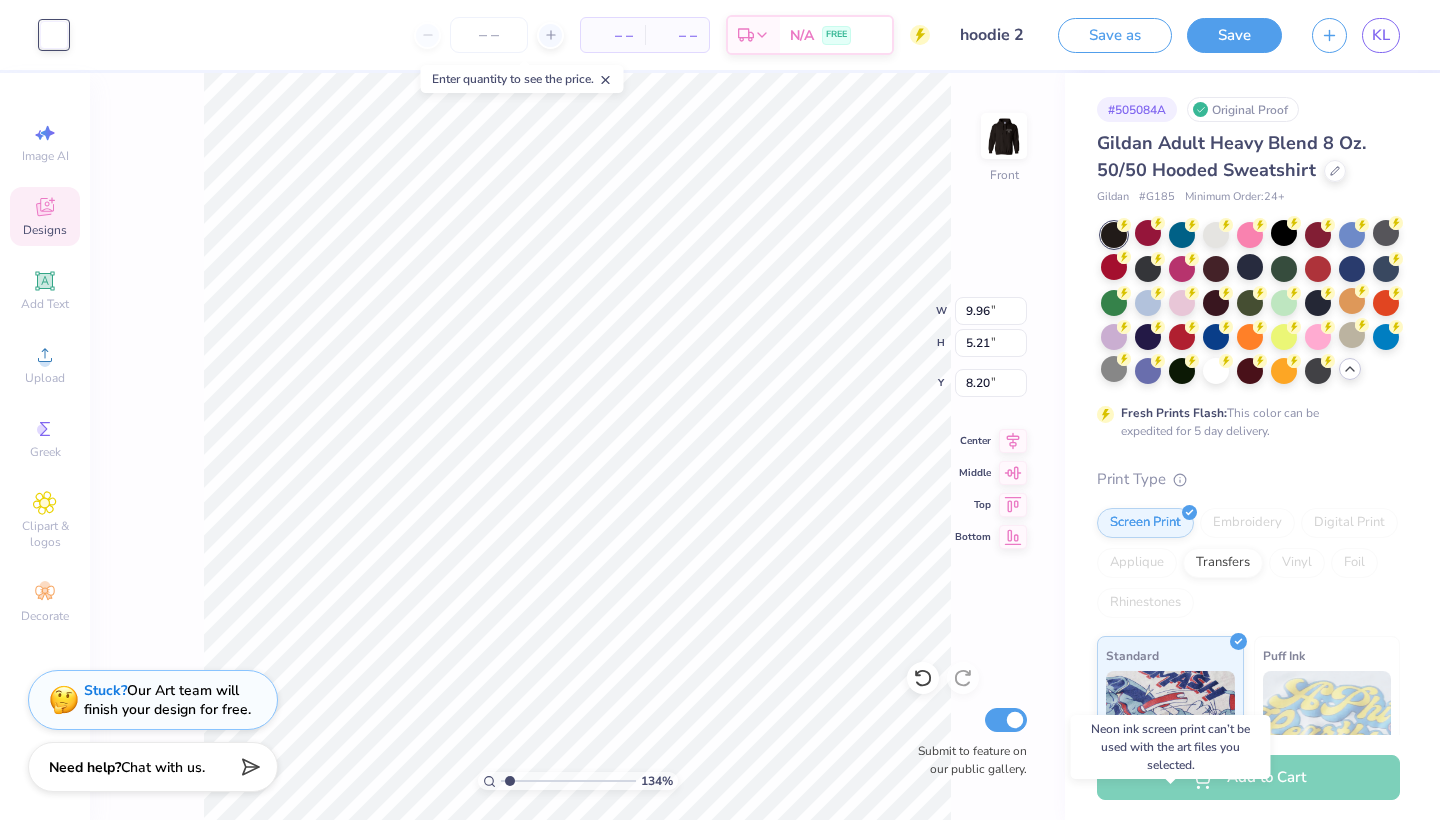 scroll, scrollTop: 0, scrollLeft: 0, axis: both 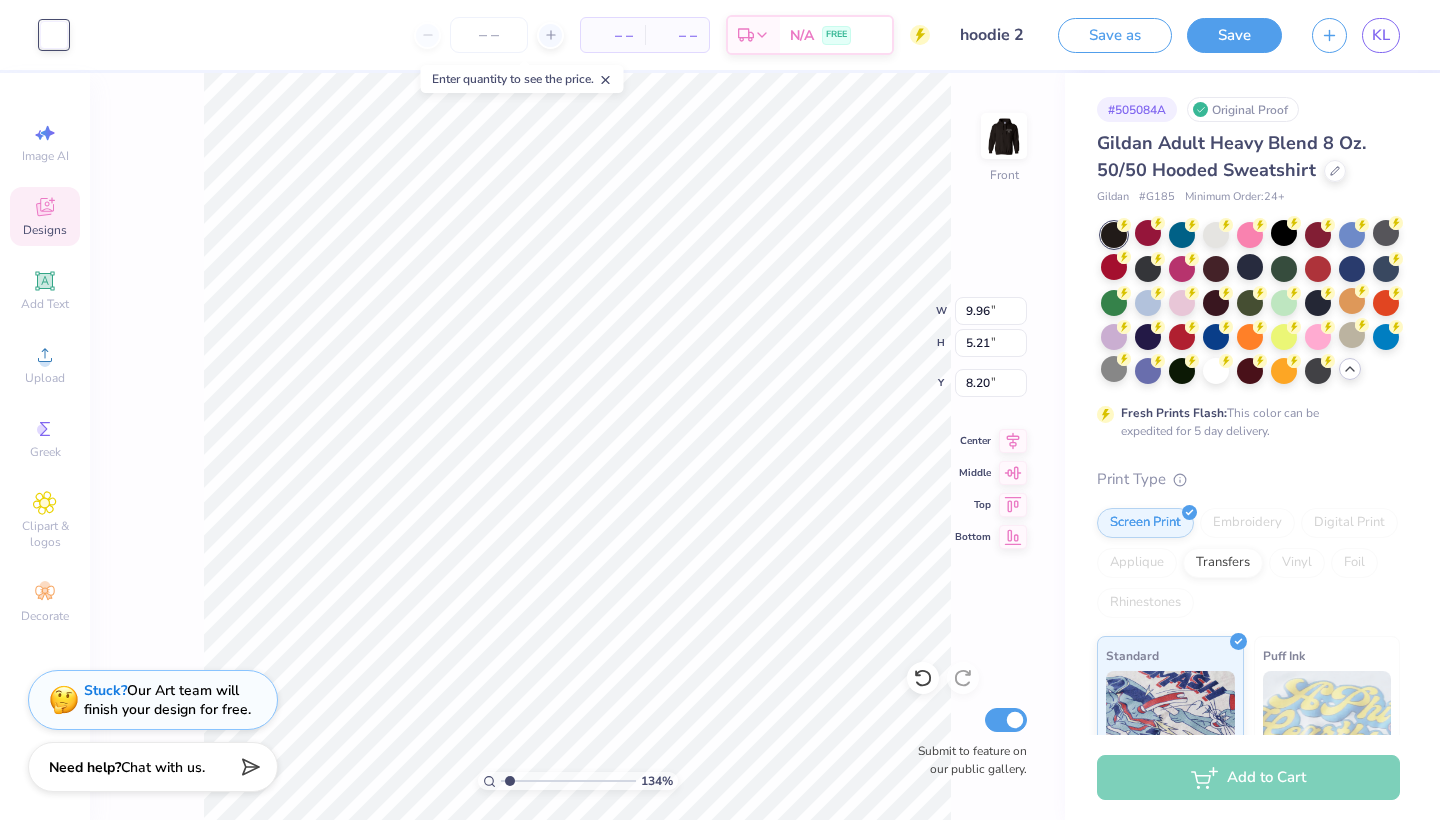 click on "Add to Cart" at bounding box center (1248, 777) 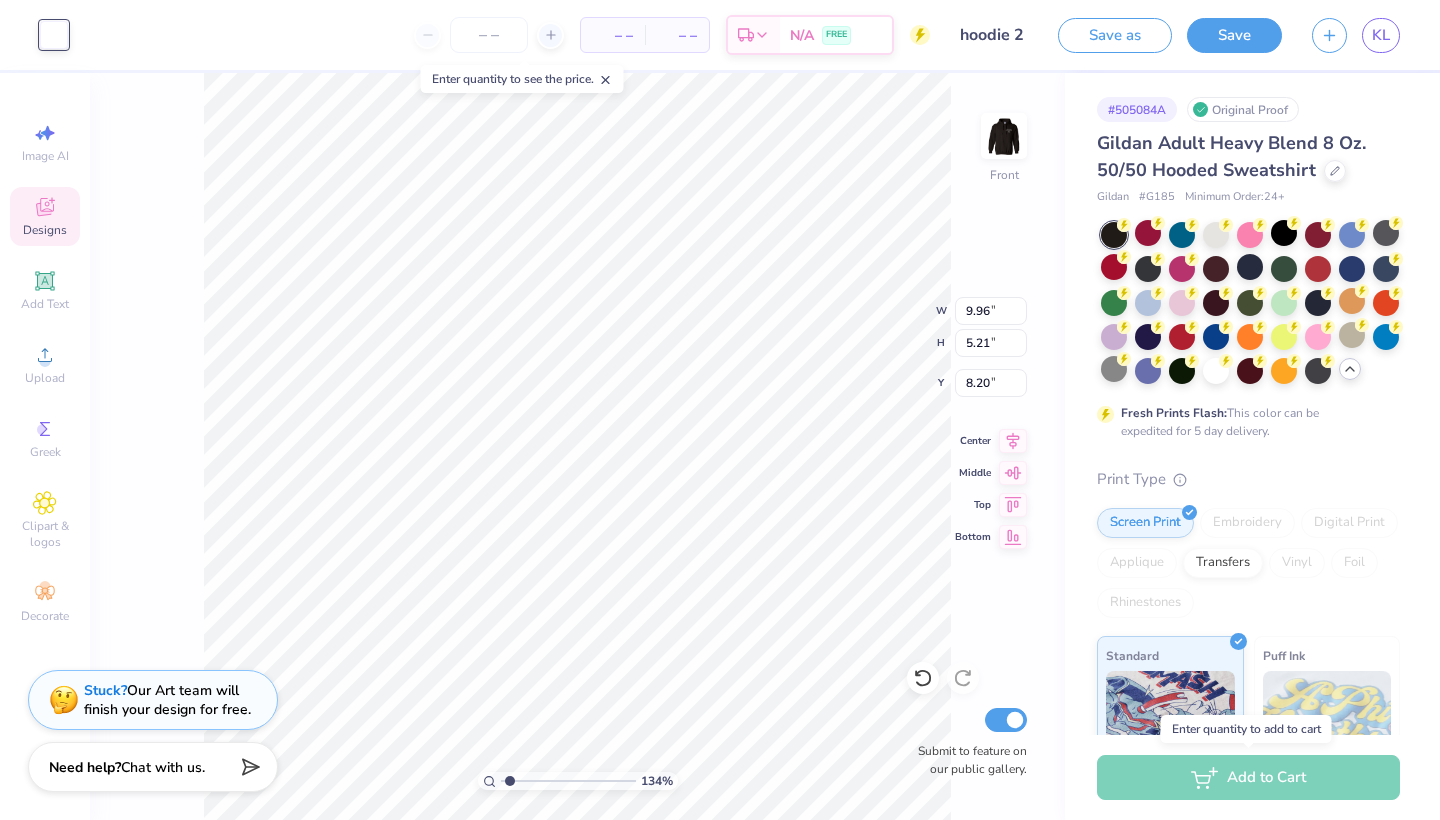 click on "Enter quantity to add to cart" at bounding box center [1246, 729] 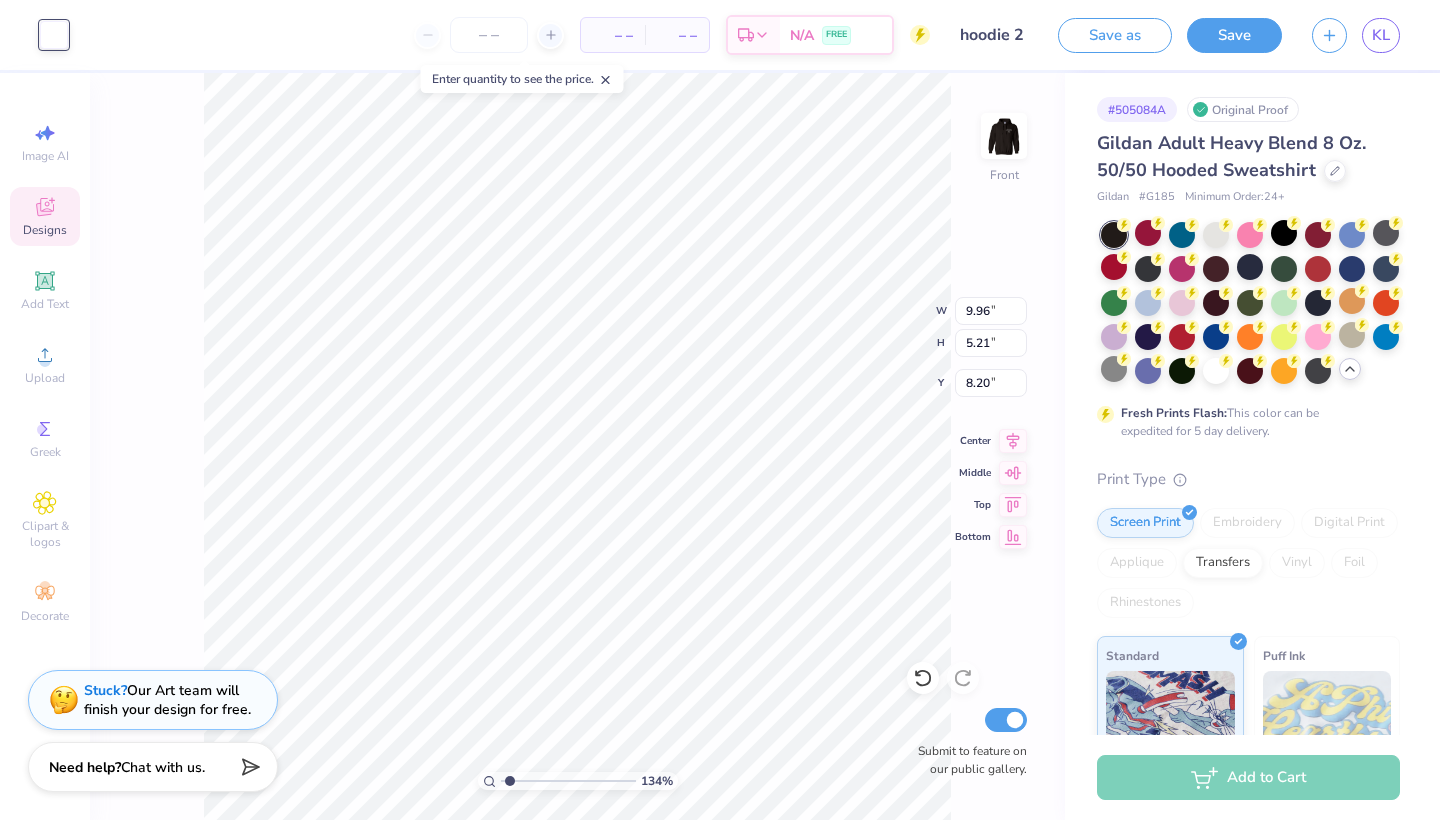 click on "Add to Cart" at bounding box center (1248, 777) 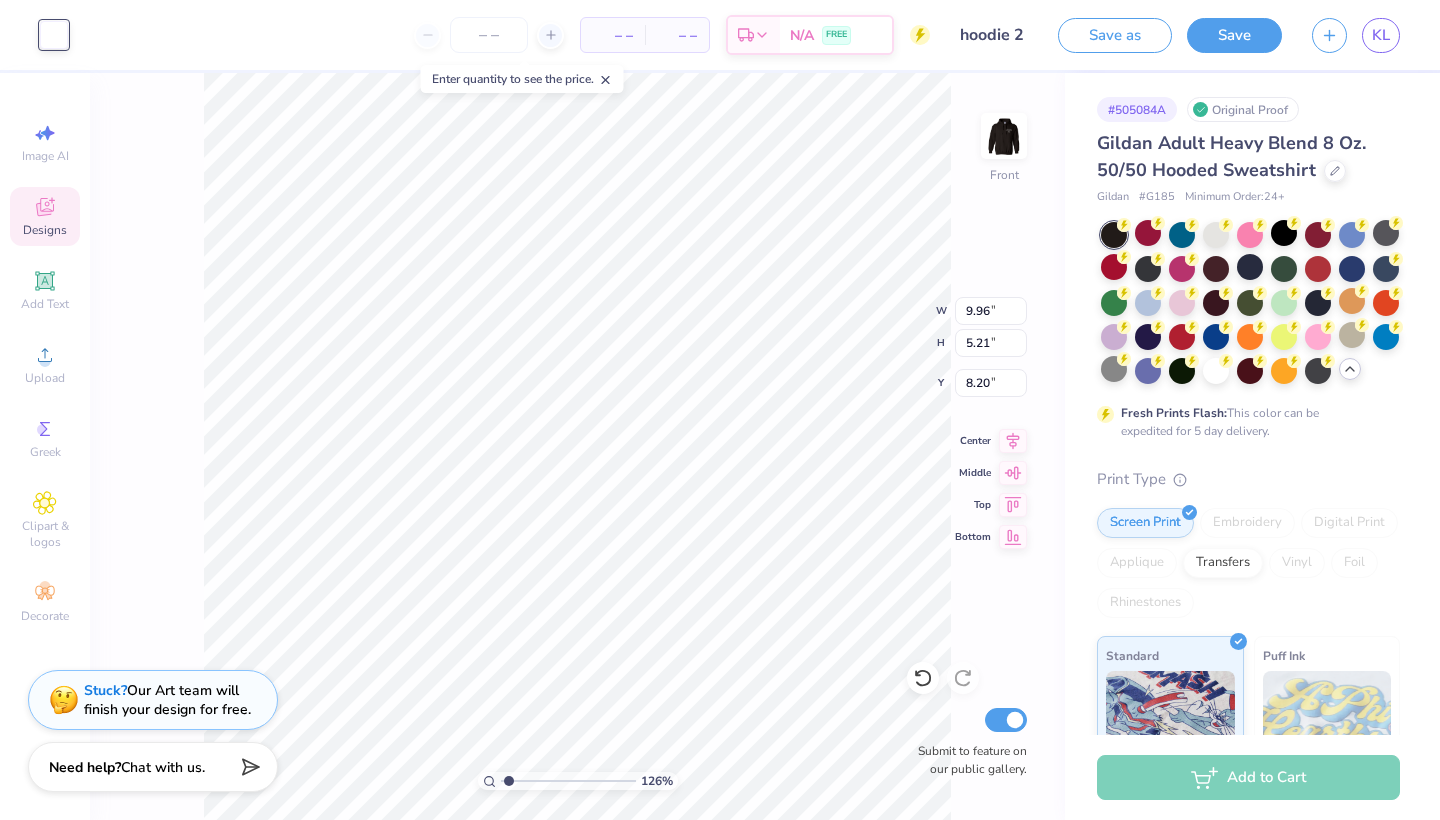 click at bounding box center (568, 781) 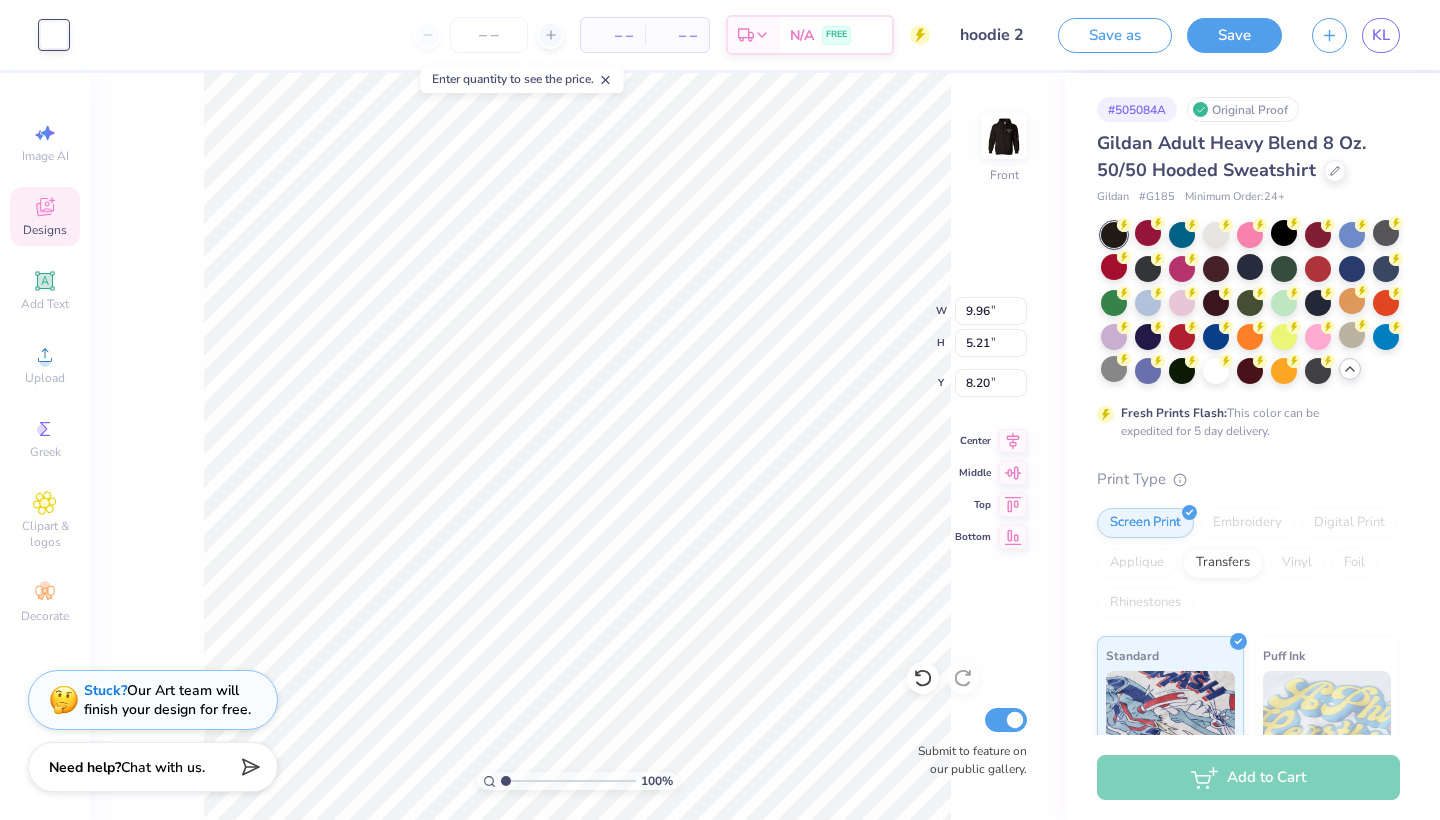 drag, startPoint x: 508, startPoint y: 783, endPoint x: 479, endPoint y: 781, distance: 29.068884 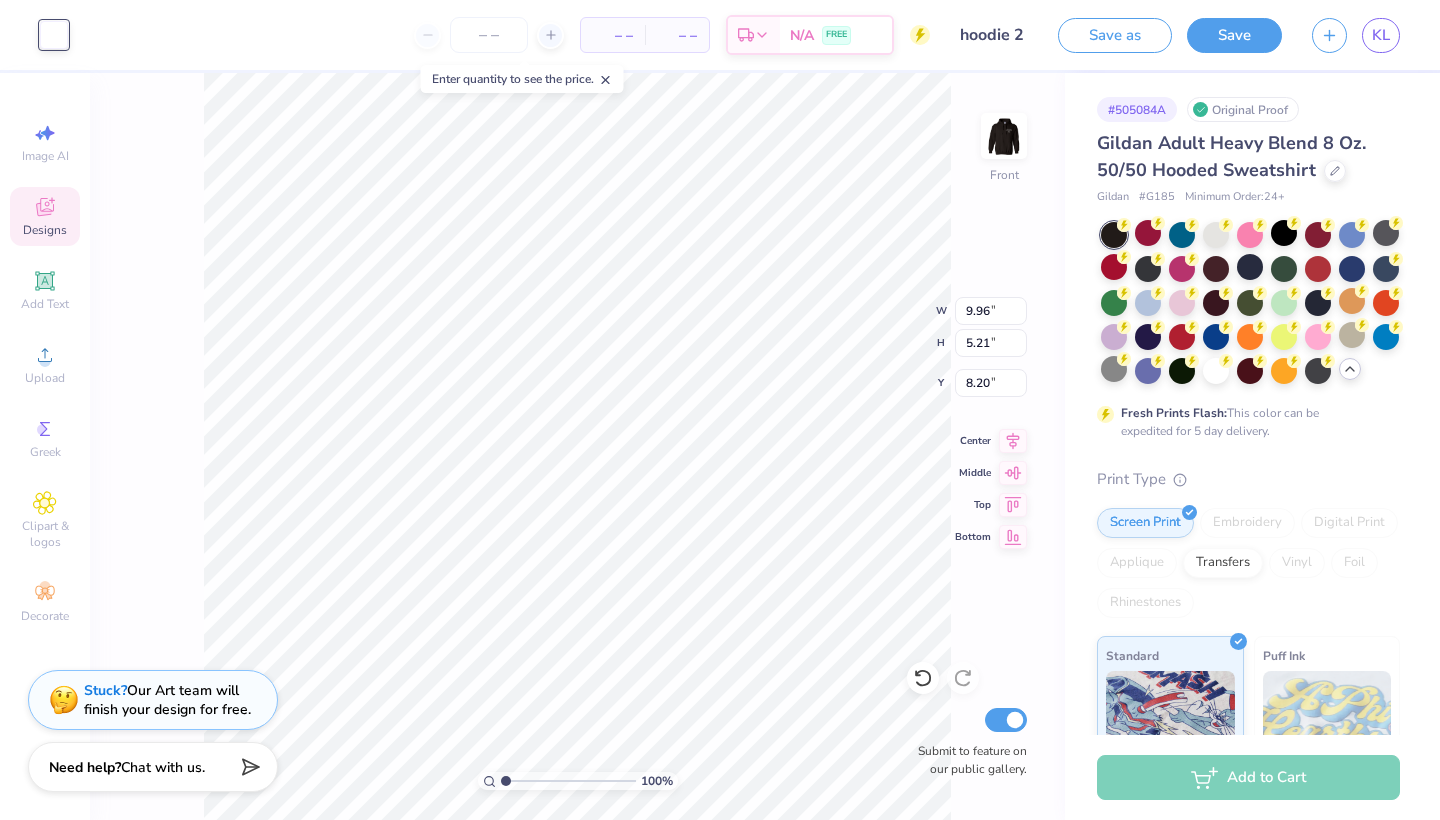 drag, startPoint x: 1329, startPoint y: 25, endPoint x: 1269, endPoint y: 295, distance: 276.58633 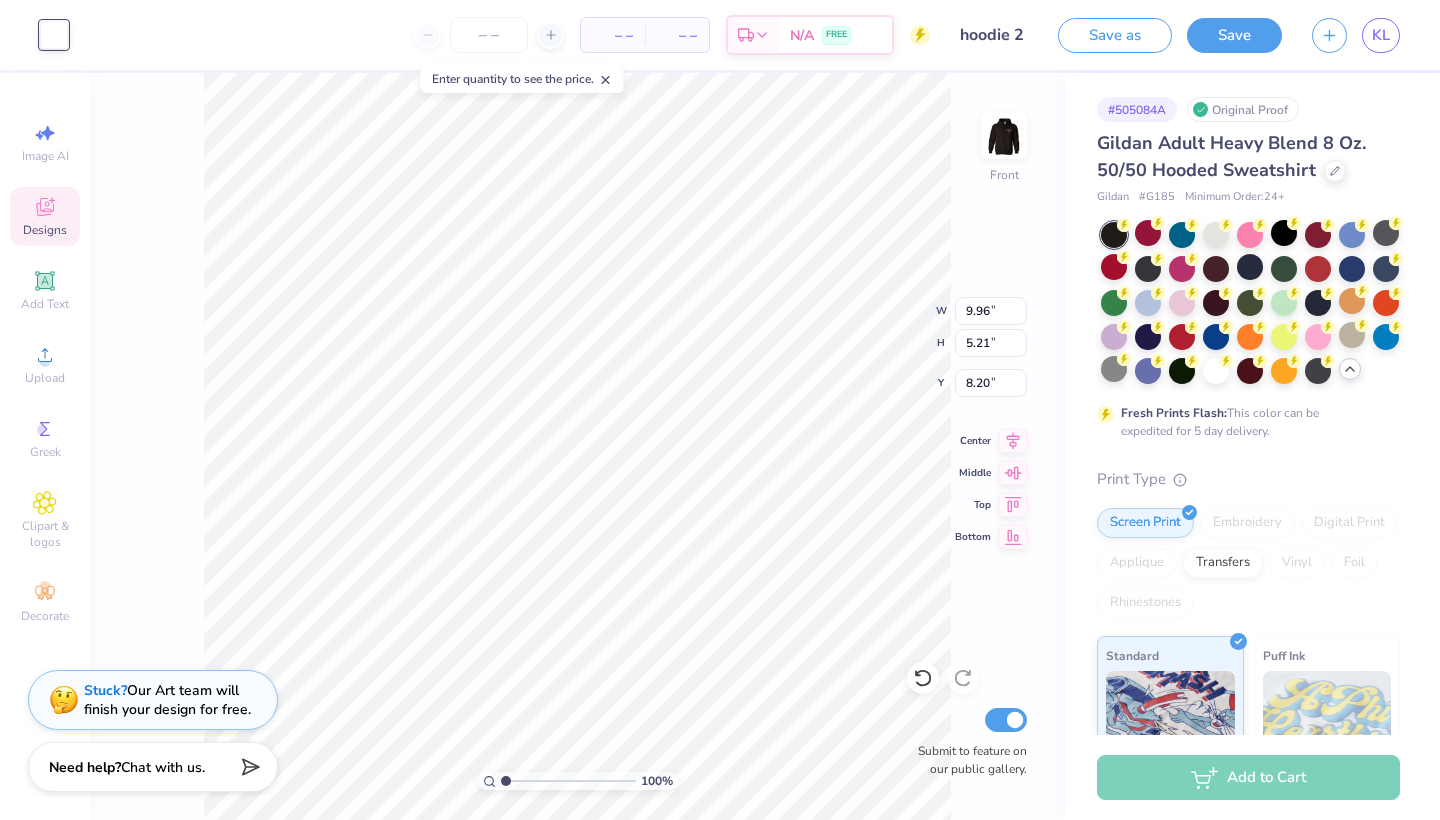 click on "Add to Cart" at bounding box center [1248, 777] 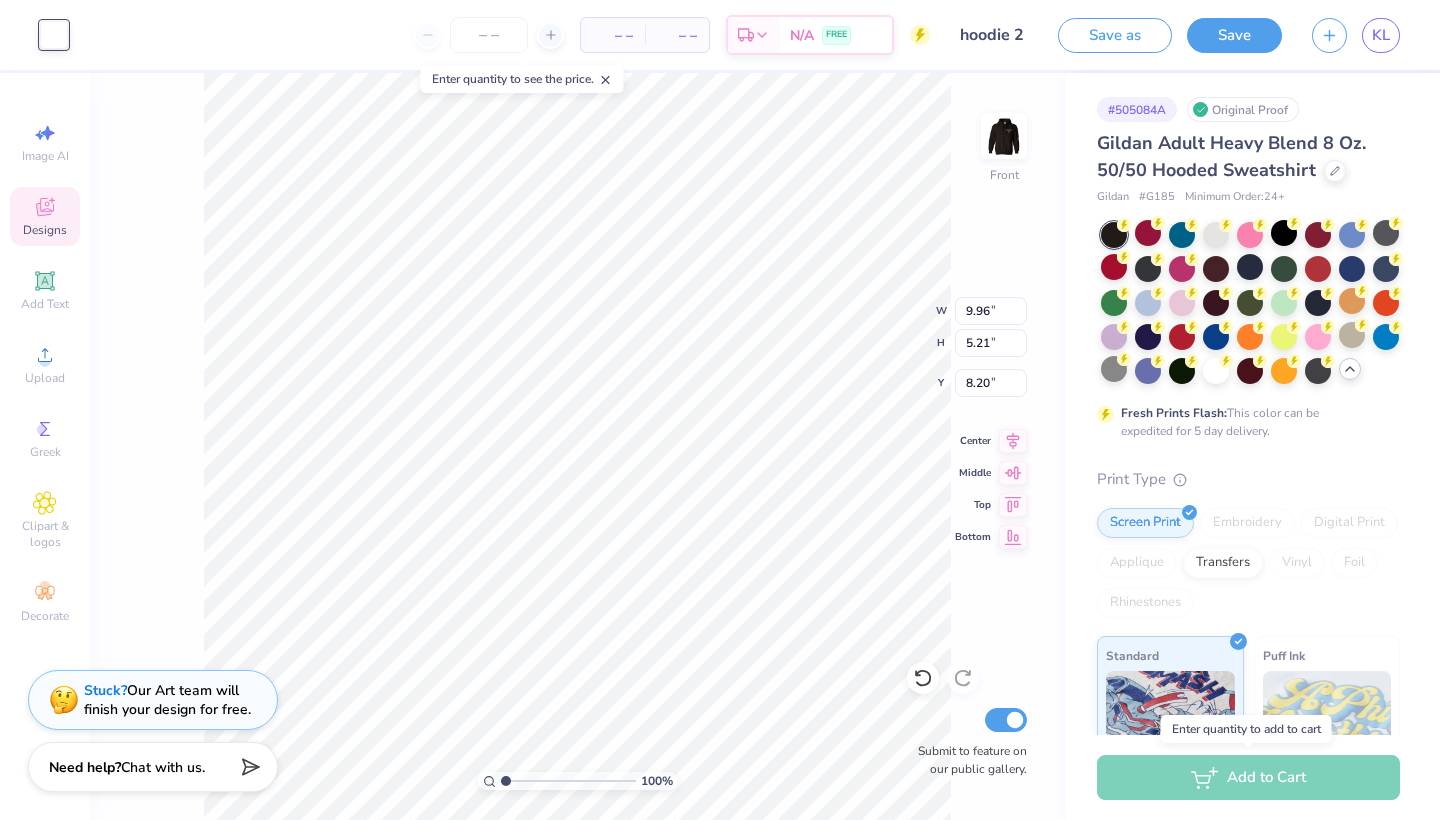 click on "Add to Cart" at bounding box center [1248, 777] 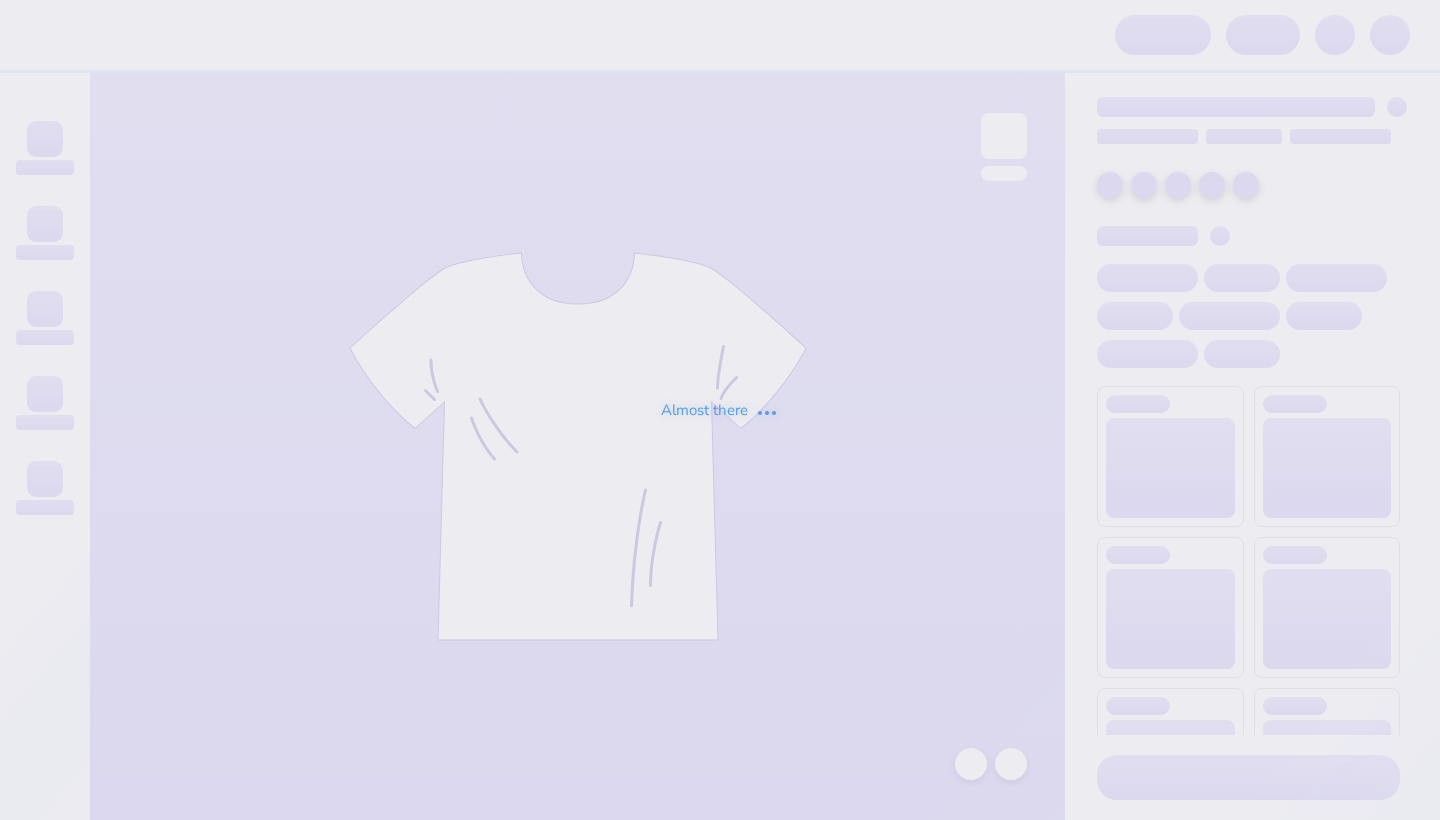 scroll, scrollTop: 0, scrollLeft: 0, axis: both 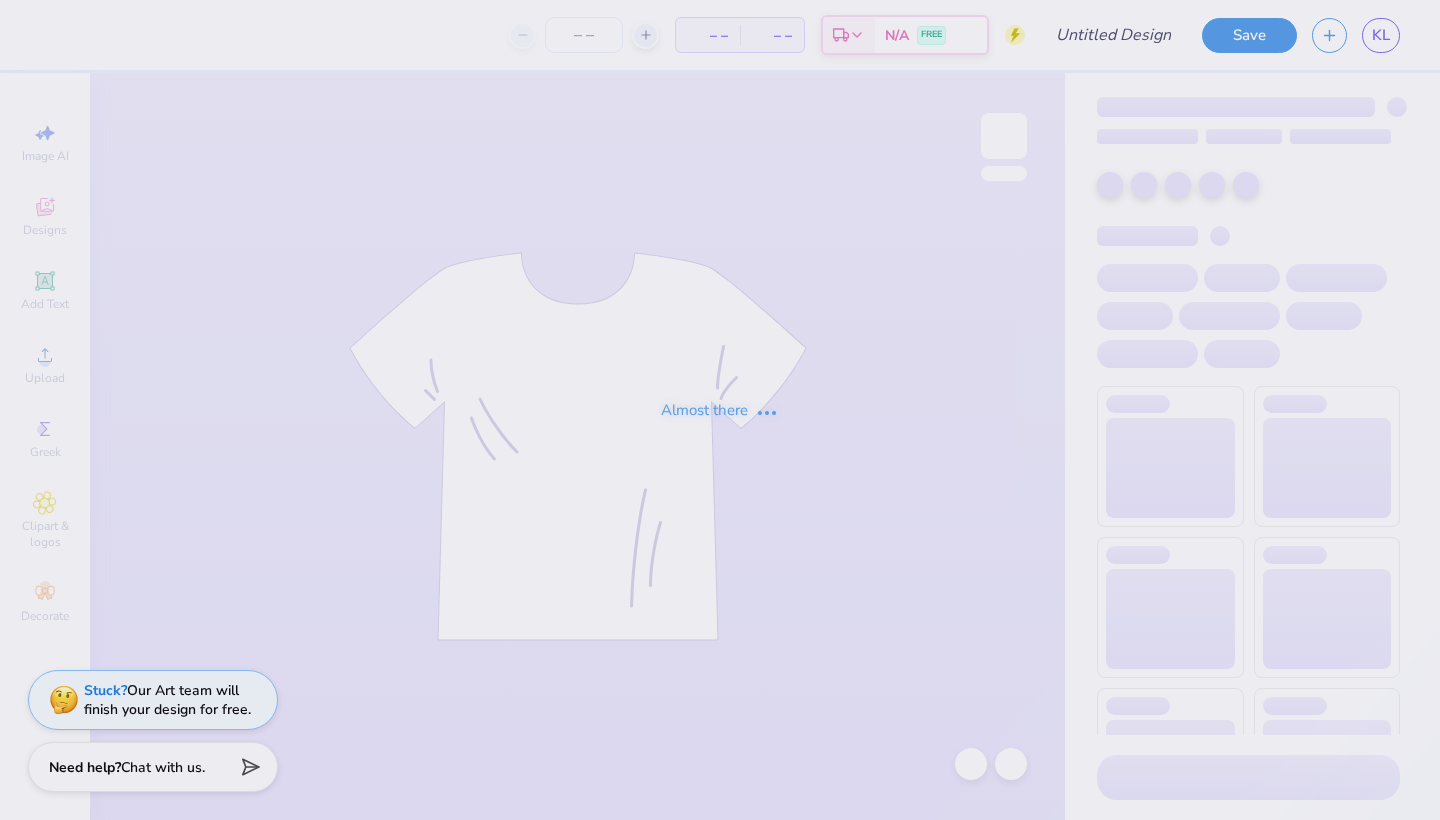 type on "hoodie 2" 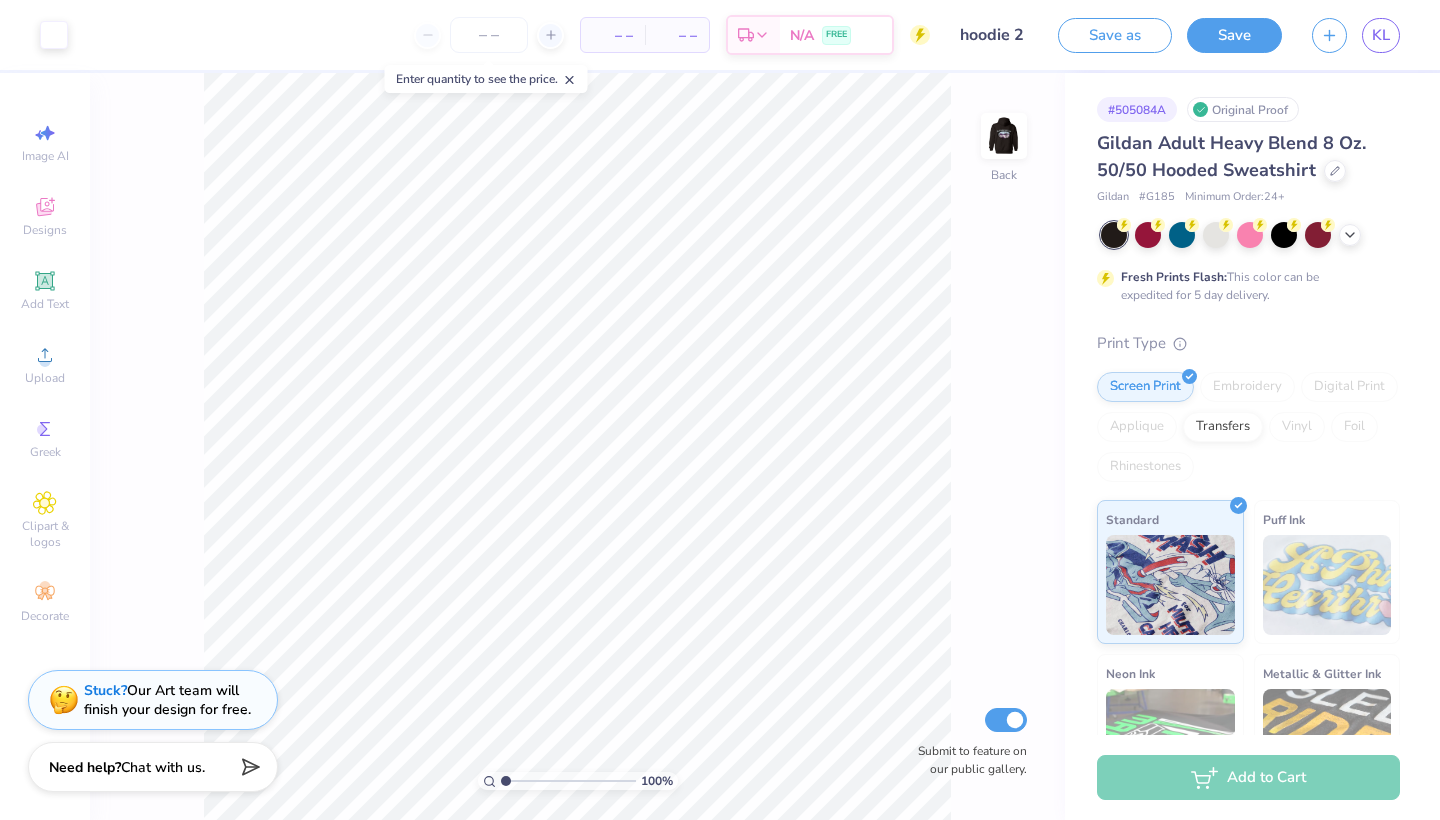 click on "Add to Cart" at bounding box center [1248, 777] 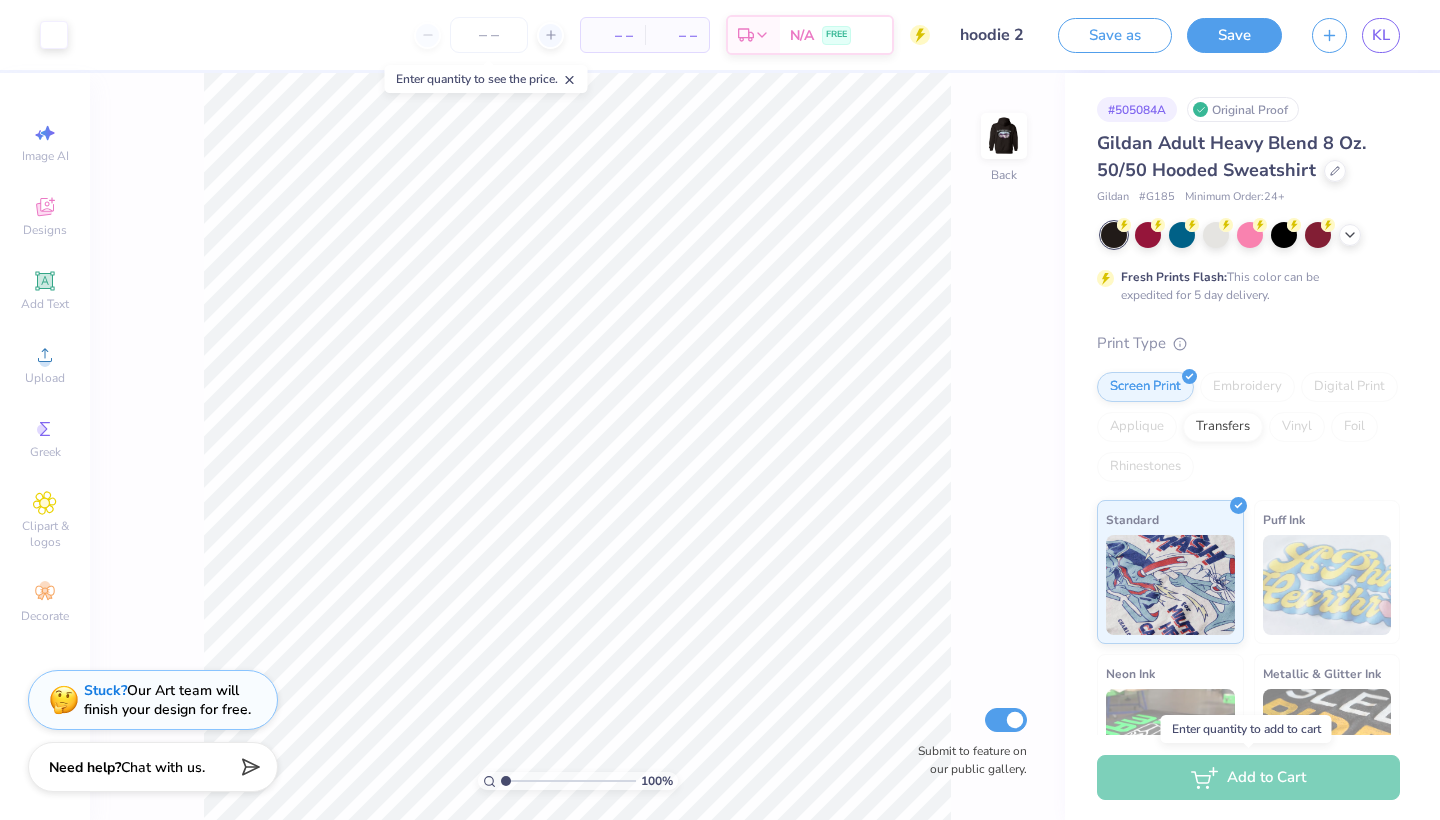 click on "Add to Cart" at bounding box center (1248, 777) 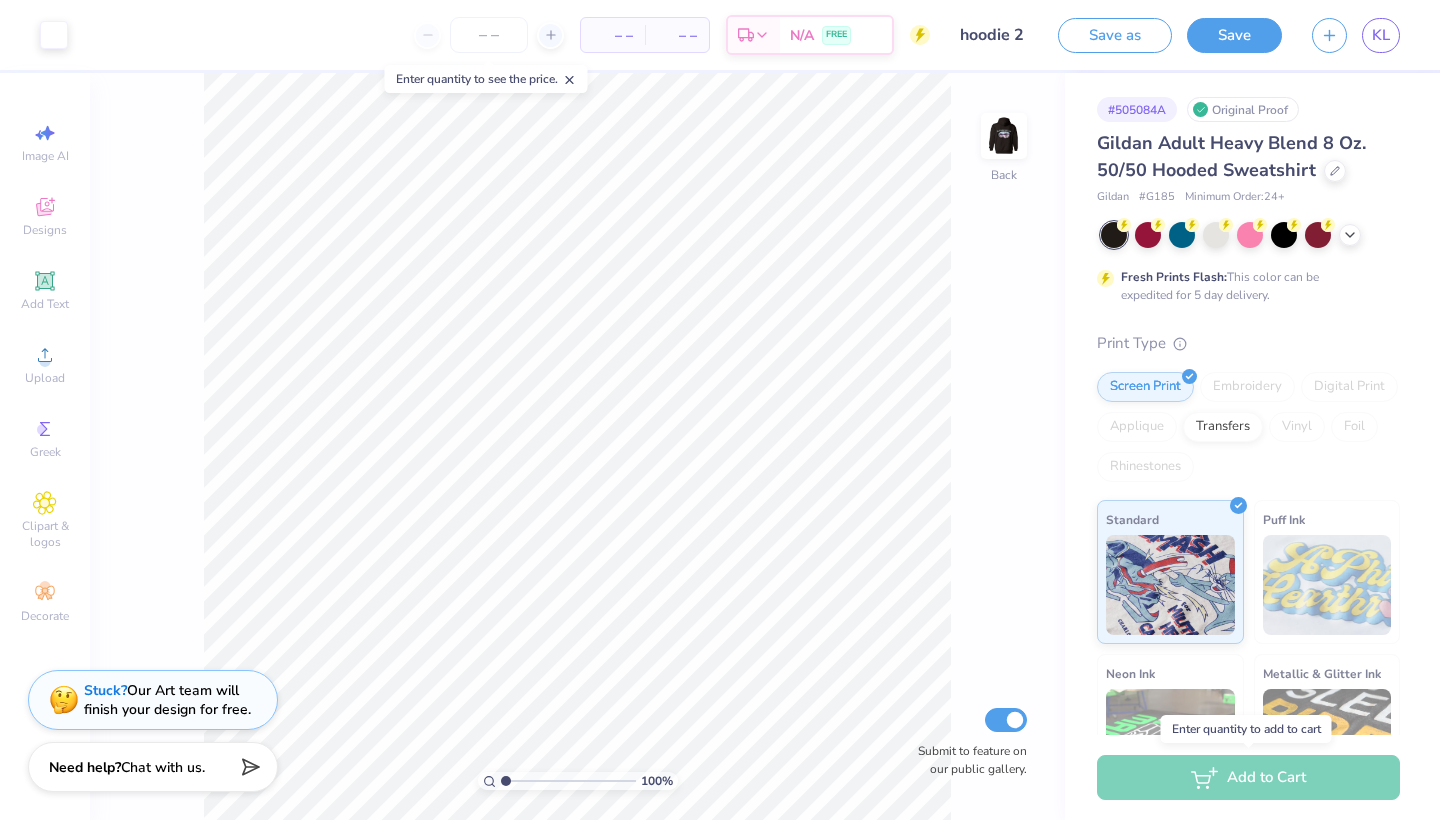 click on "Add to Cart" at bounding box center [1248, 777] 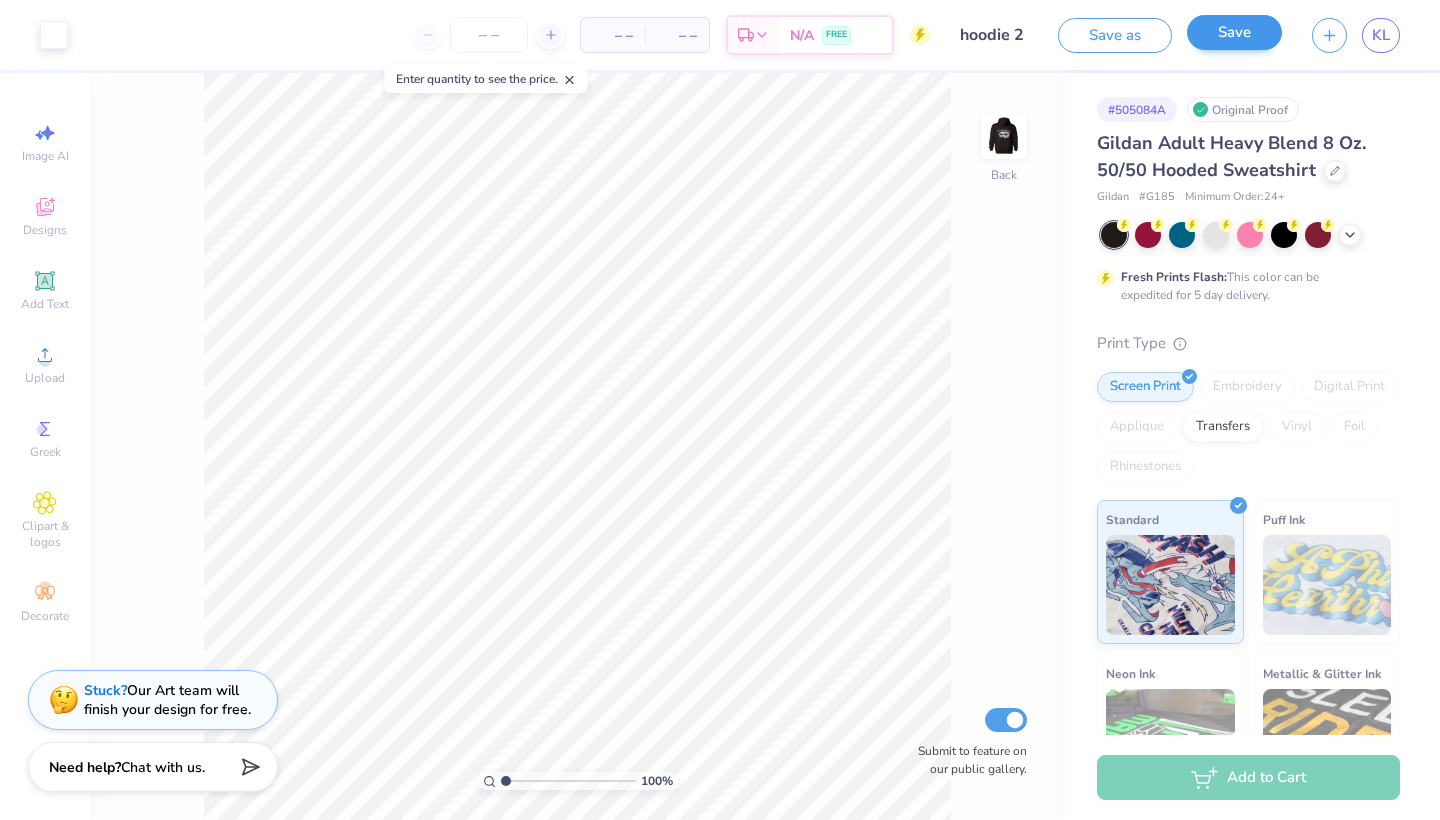 click on "Save" at bounding box center (1234, 32) 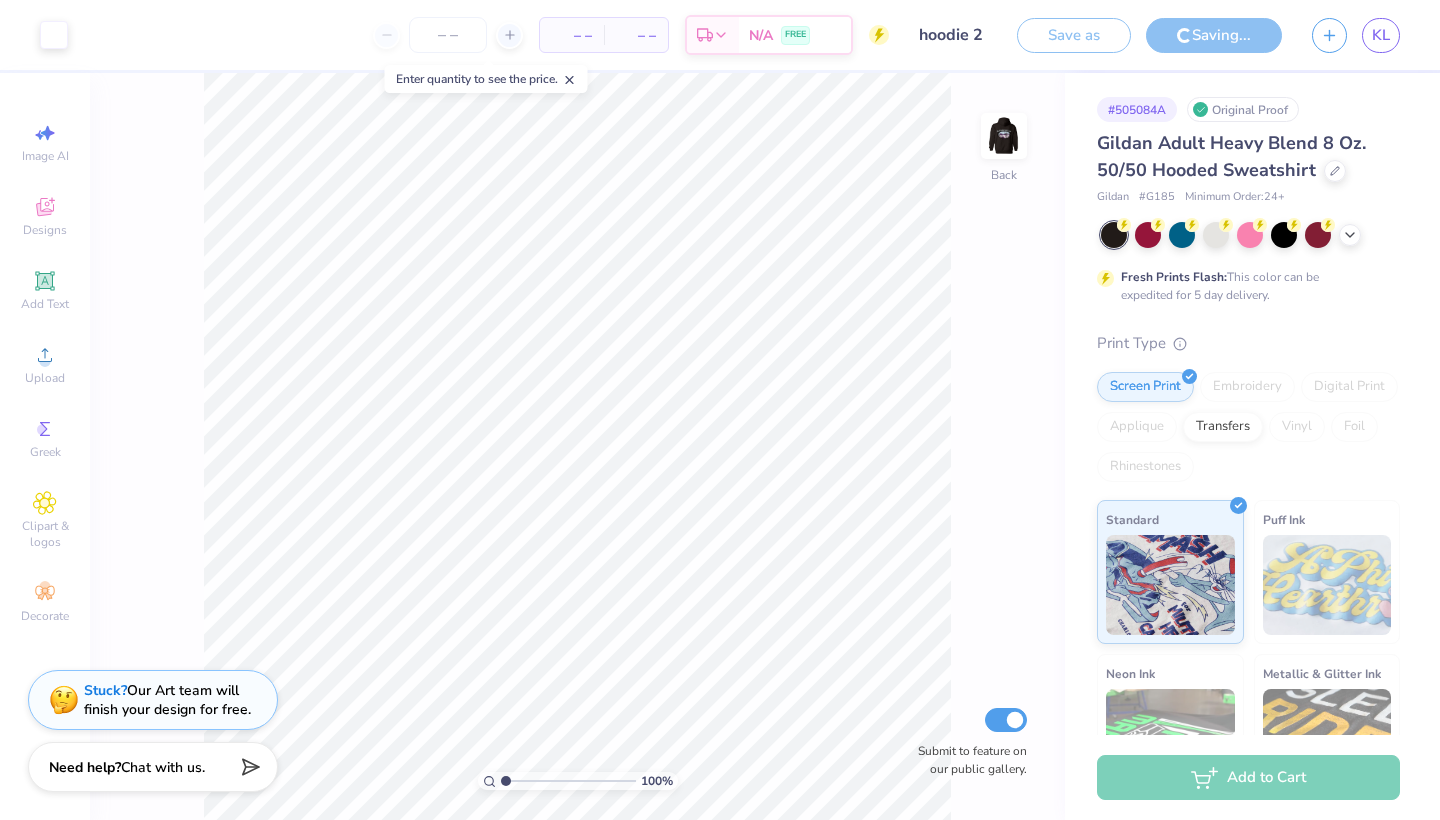 click on "– – Total" at bounding box center [636, 35] 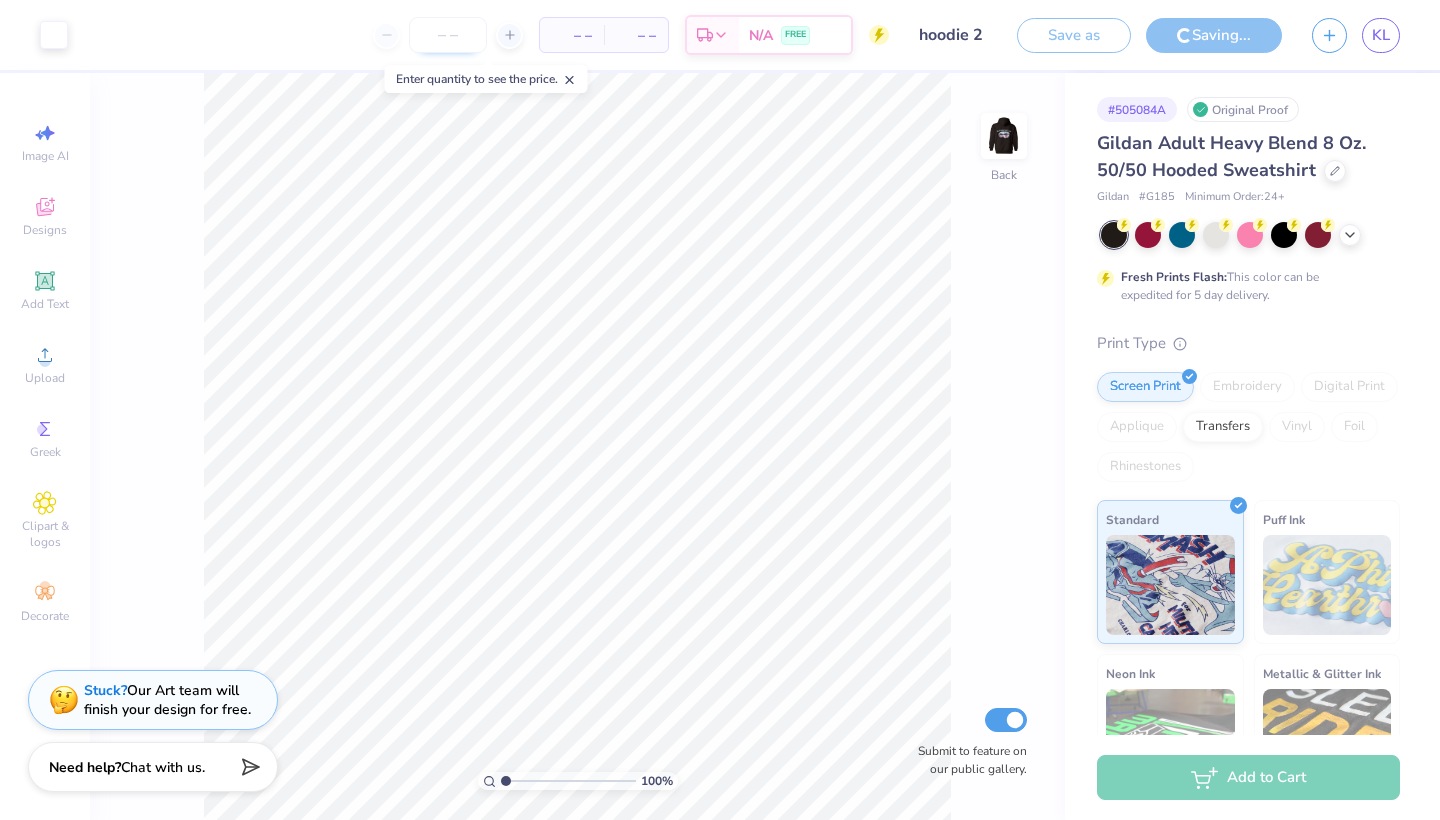 click at bounding box center [448, 35] 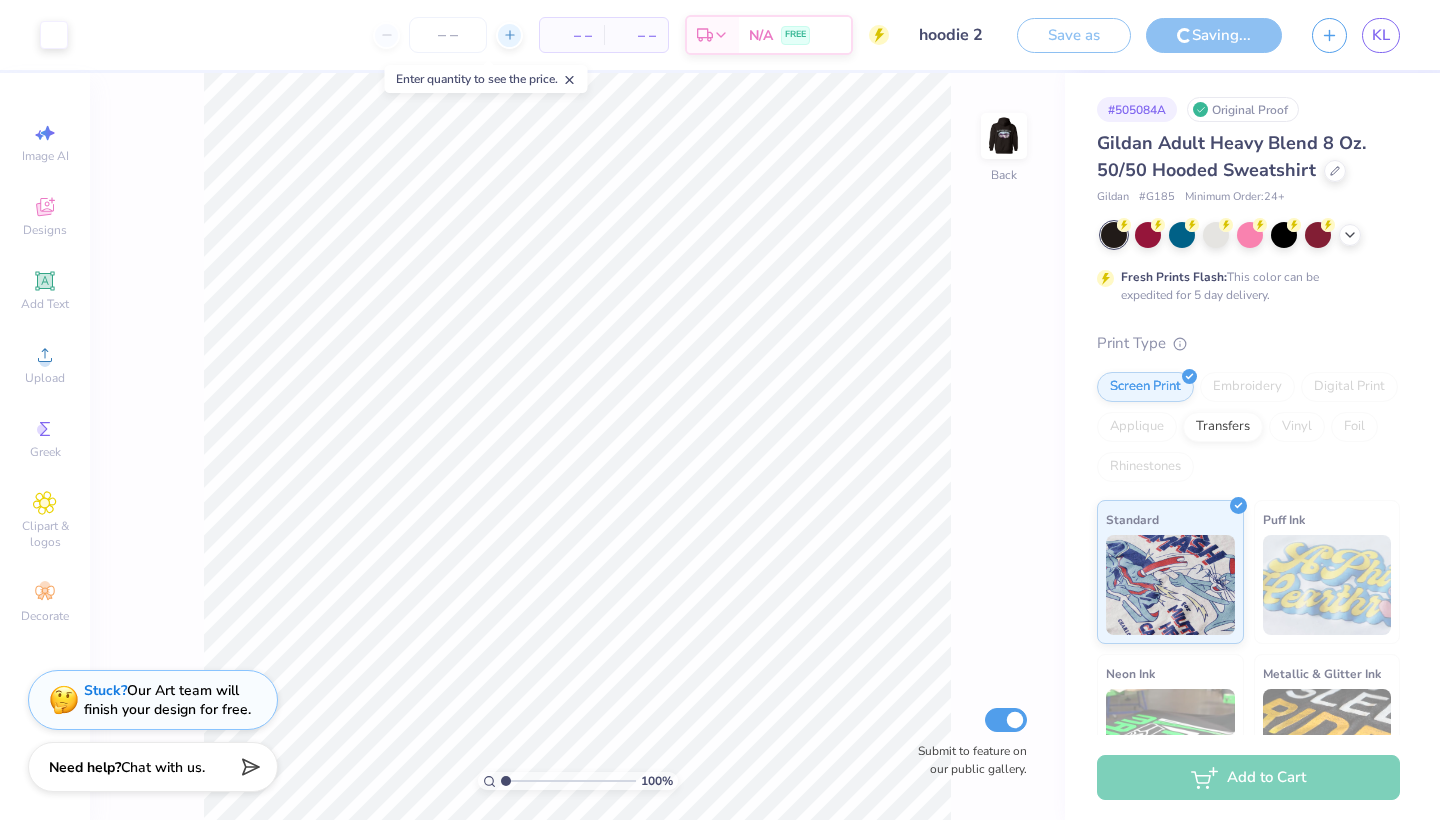 click 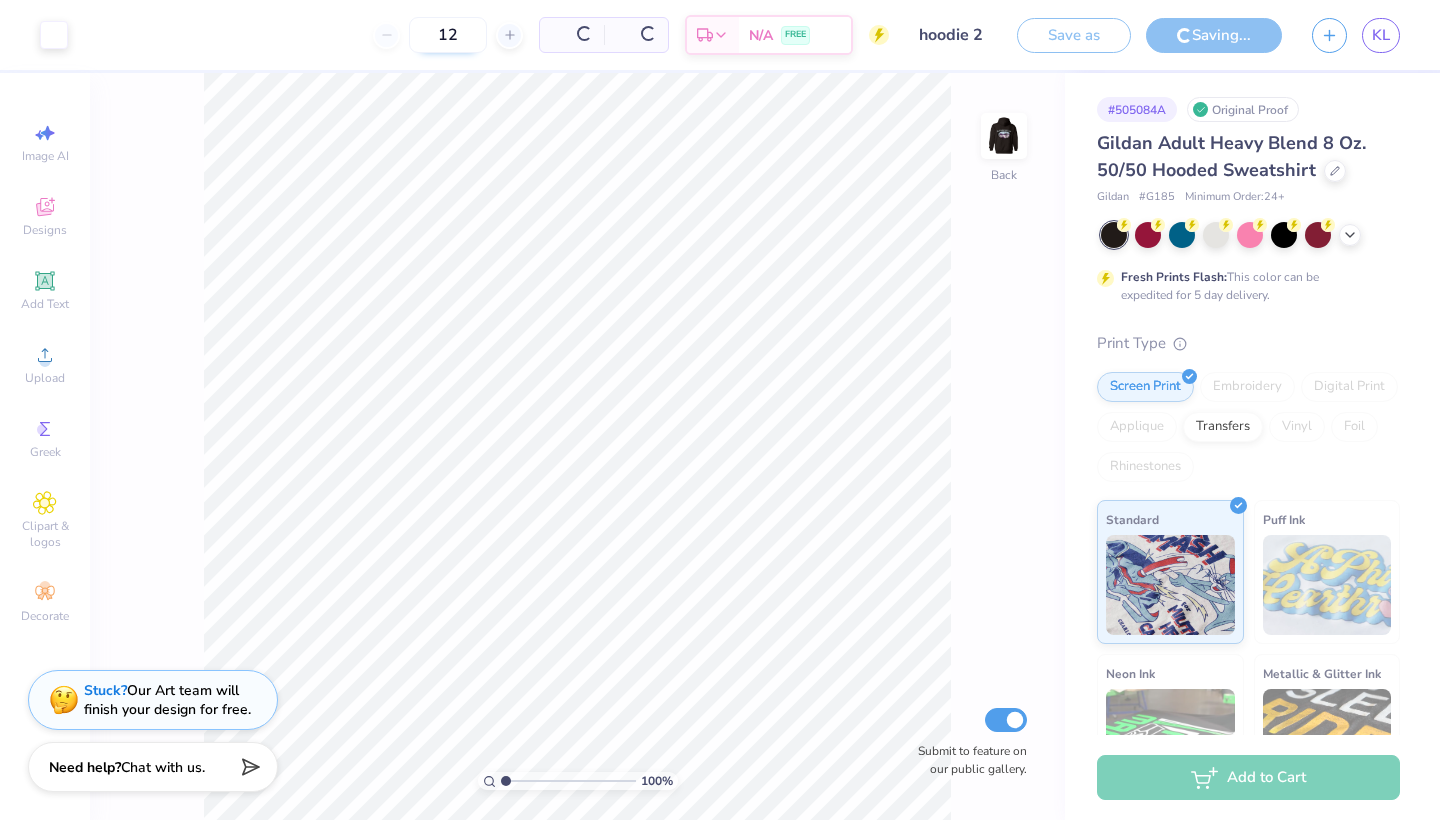 click on "12 Per Item Total Est.  Delivery N/A FREE" at bounding box center (486, 35) 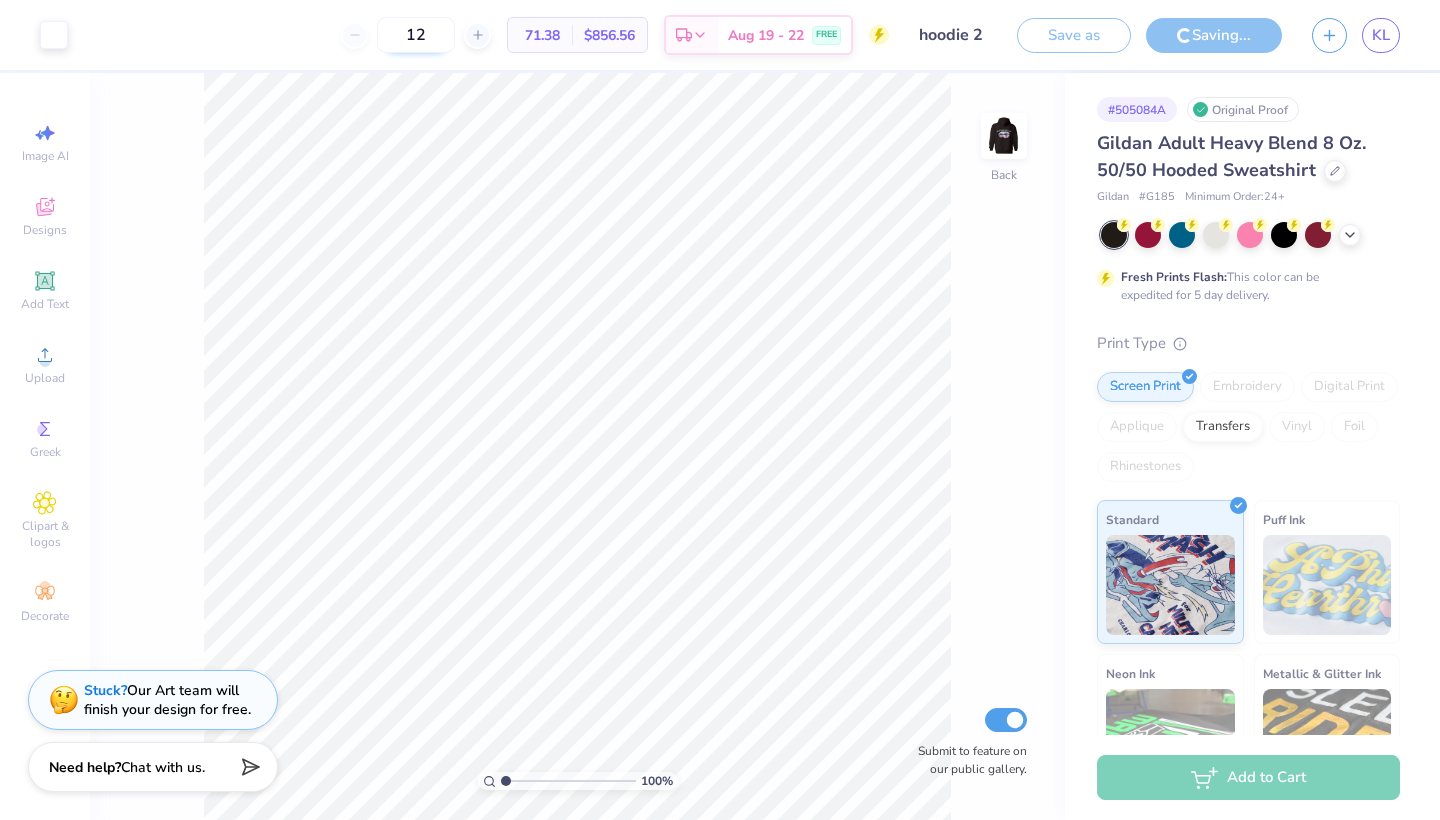 click on "12" at bounding box center [416, 35] 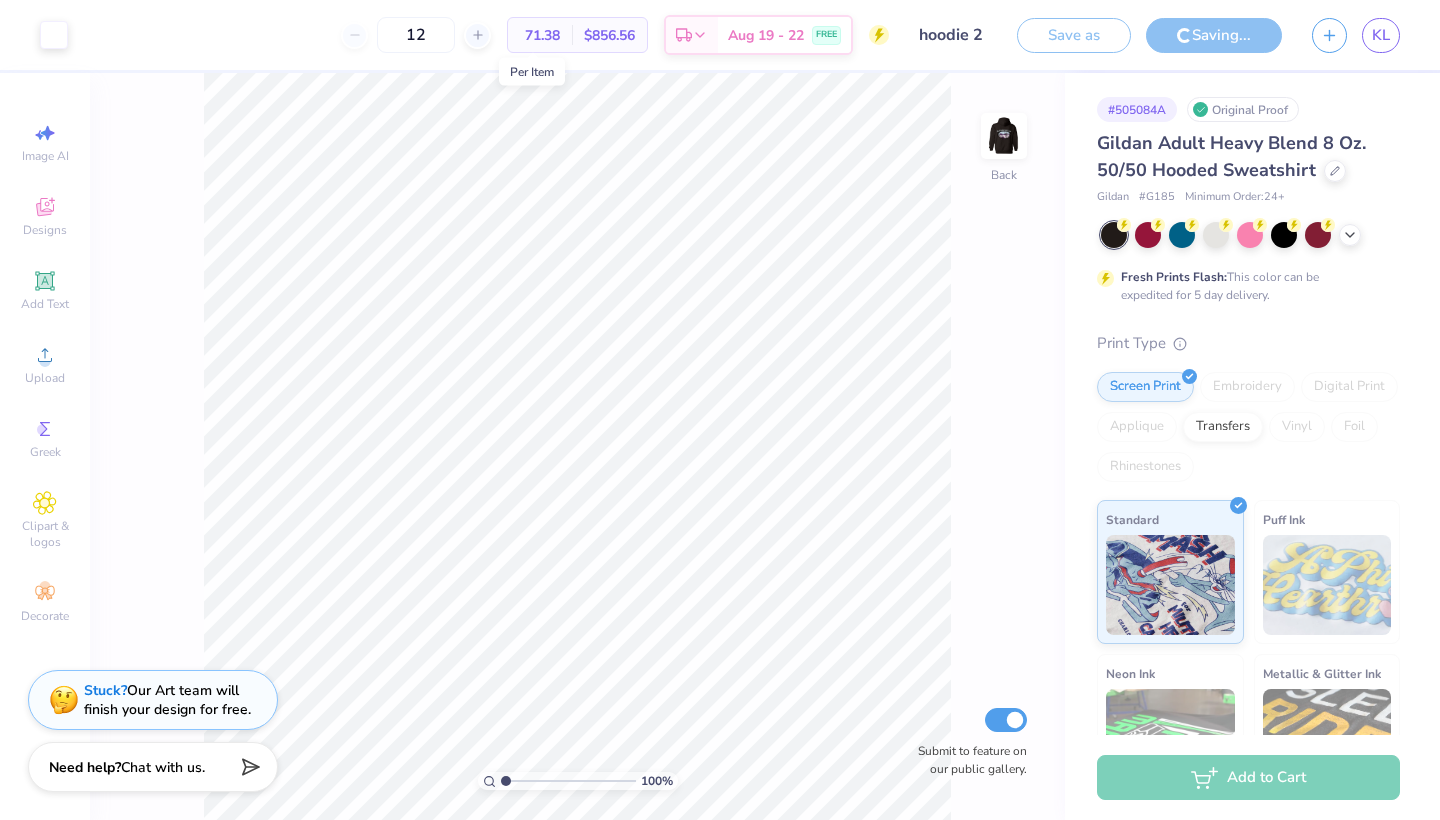 click on "71.38" at bounding box center (540, 35) 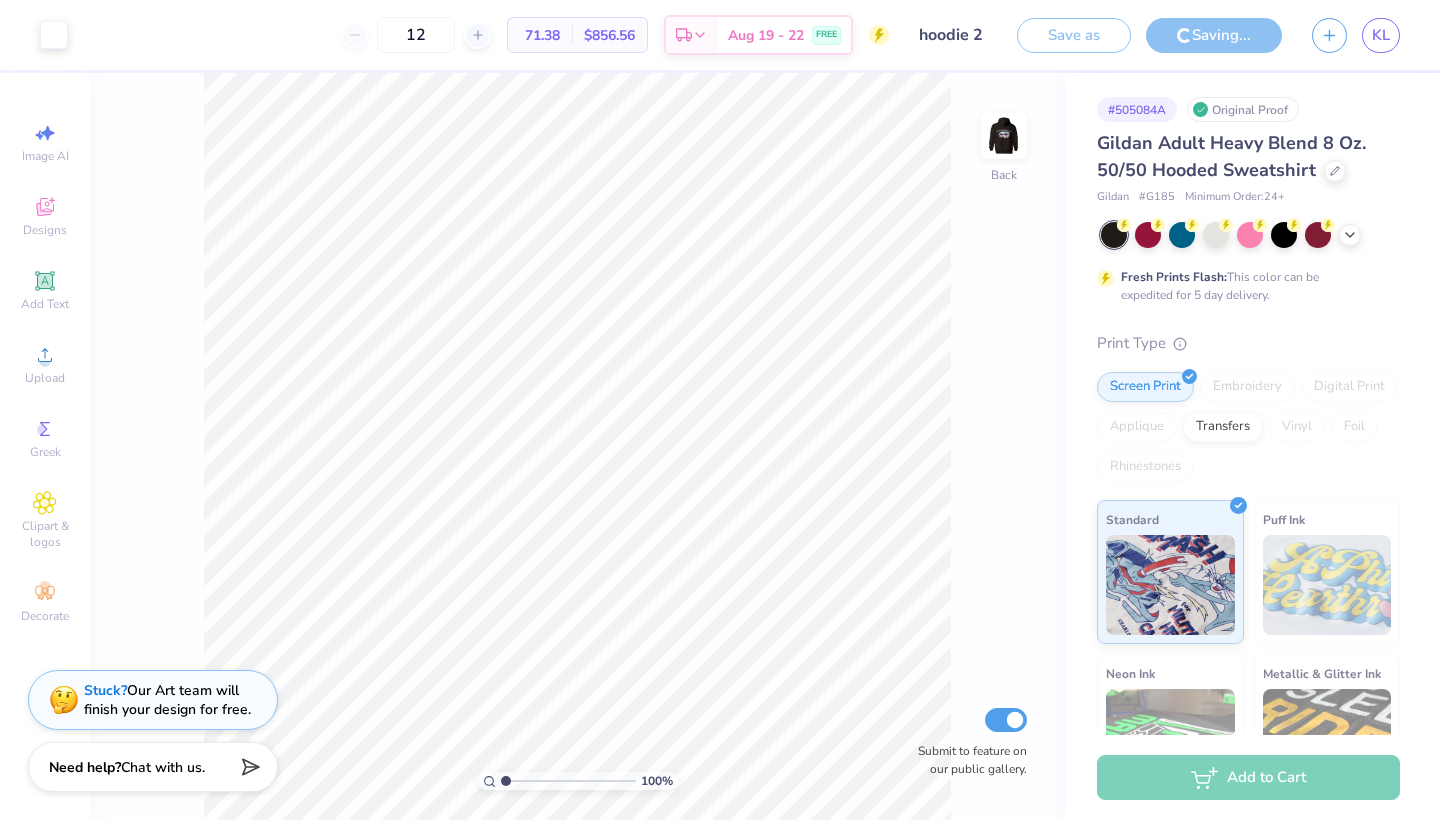 click on "$856.56" at bounding box center [609, 35] 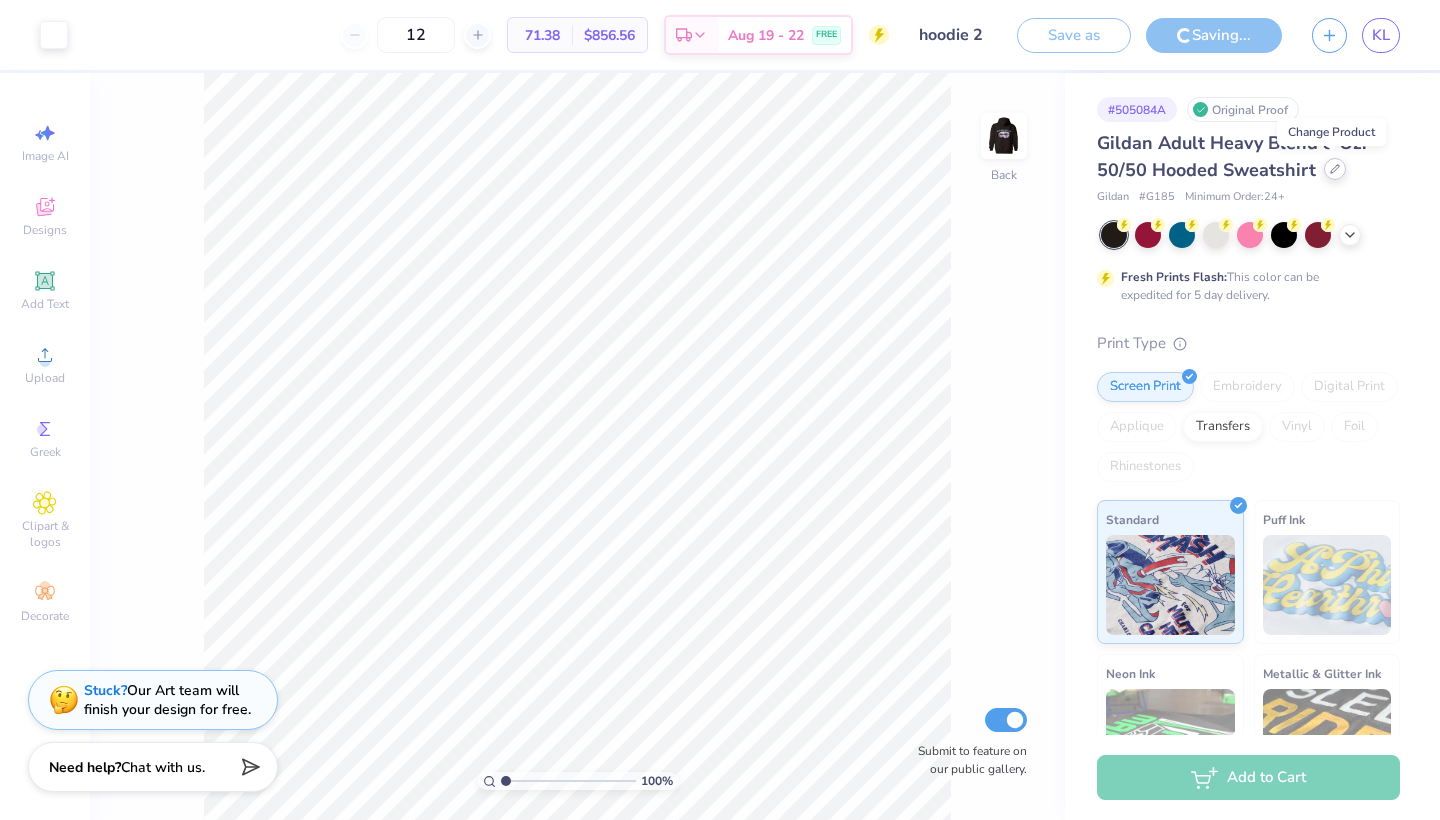 click 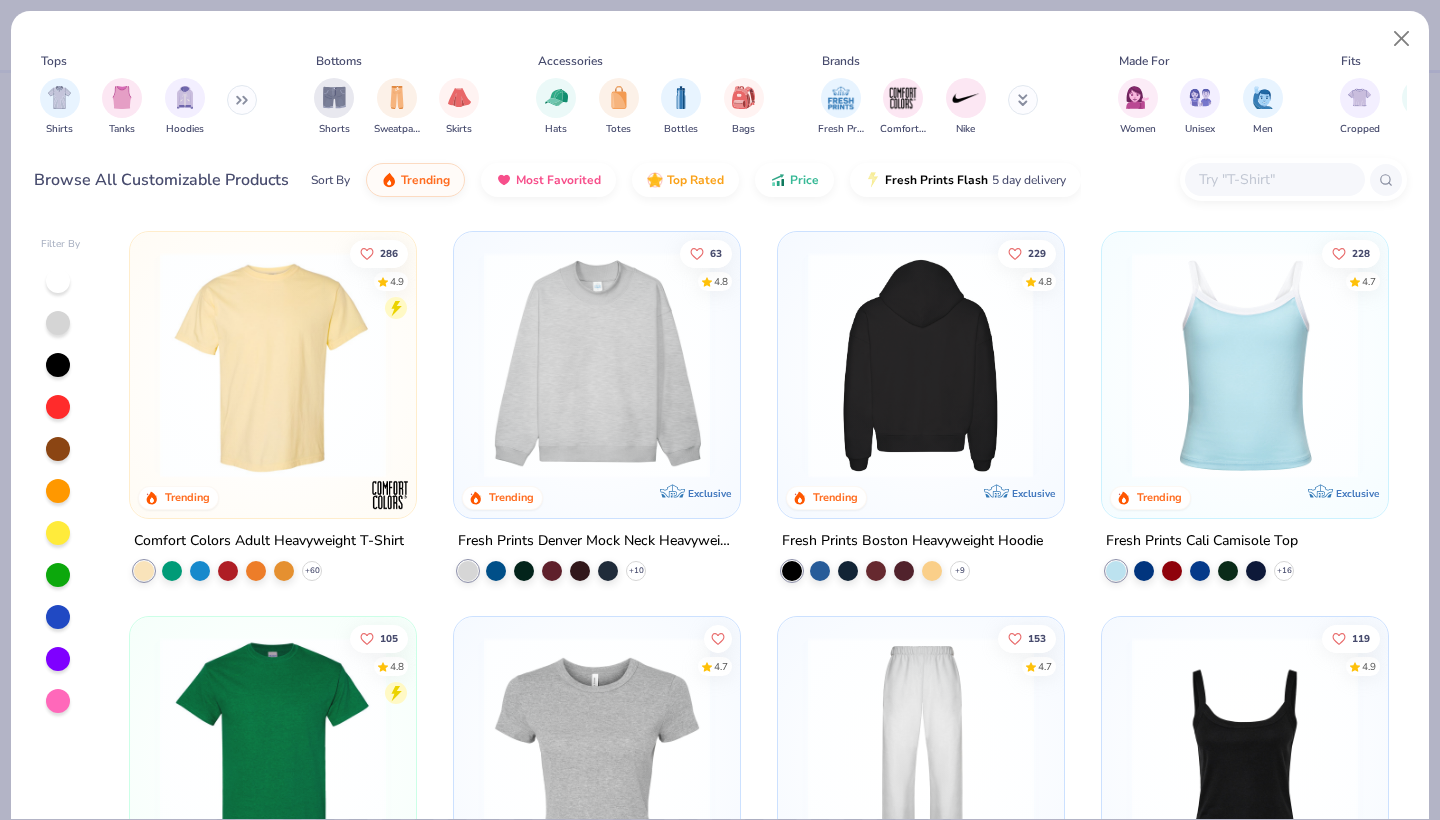 scroll, scrollTop: 0, scrollLeft: 0, axis: both 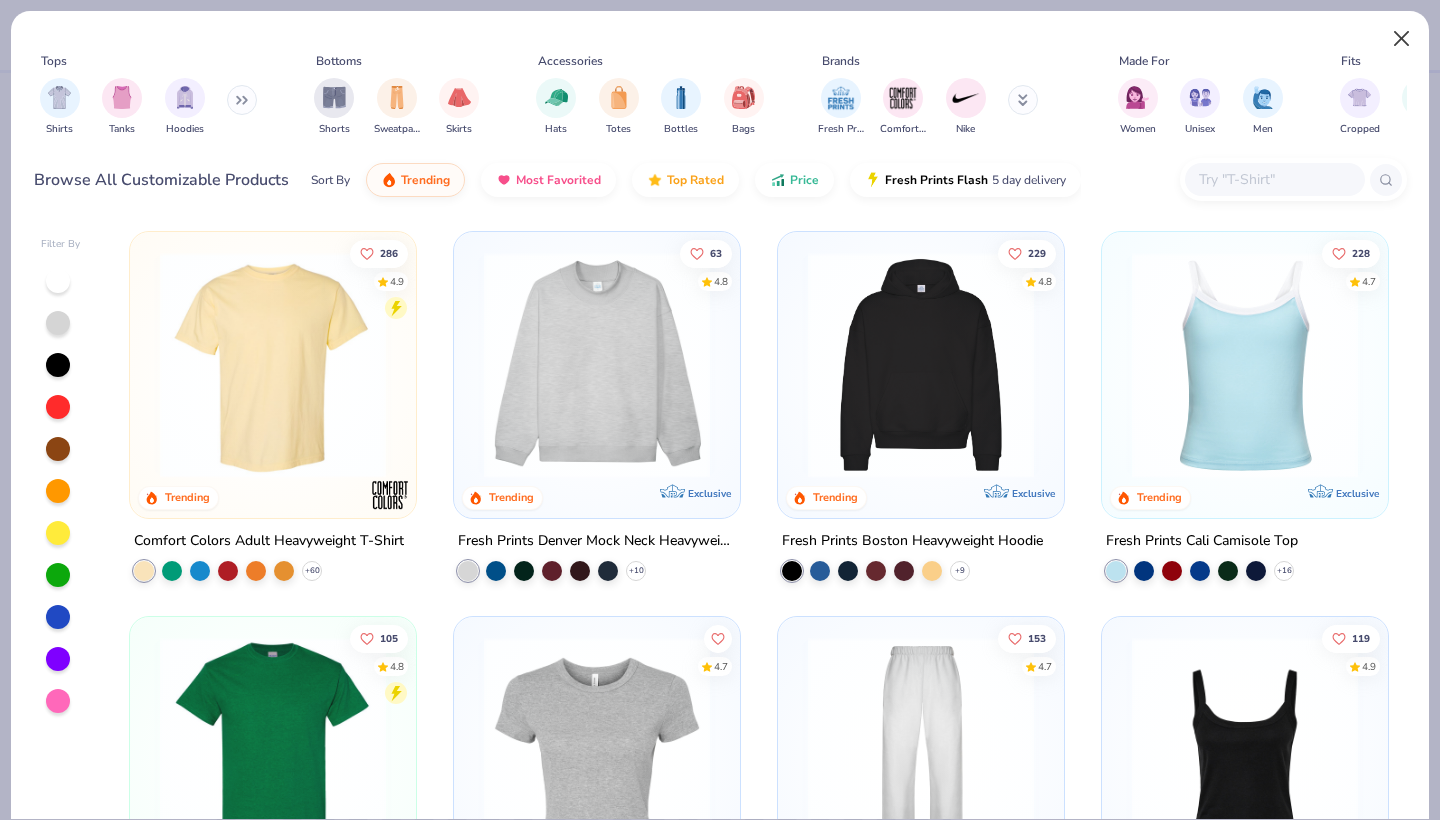 click at bounding box center [1402, 39] 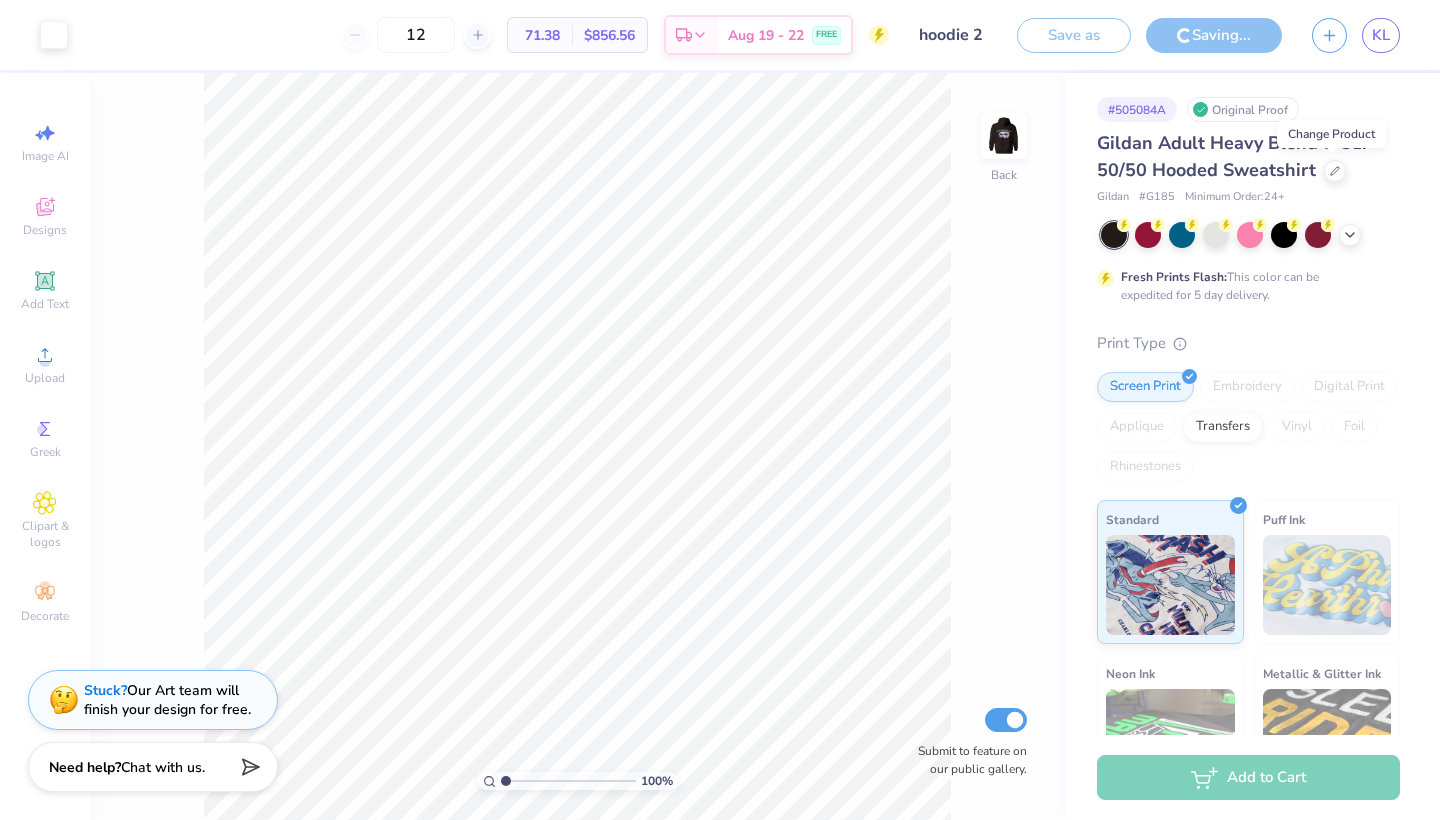 click on "71.38" at bounding box center [540, 35] 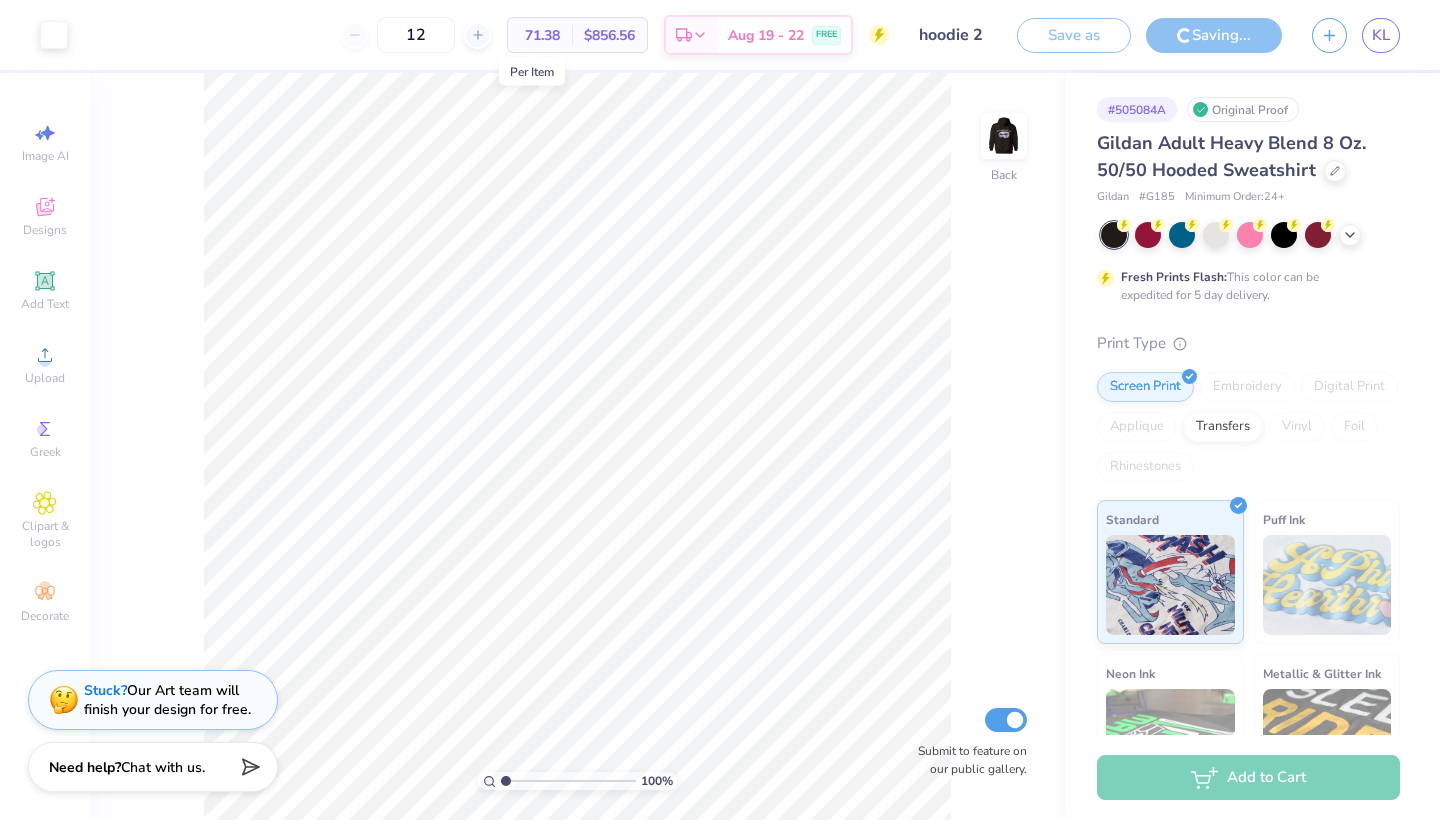 click on "71.38" at bounding box center (540, 35) 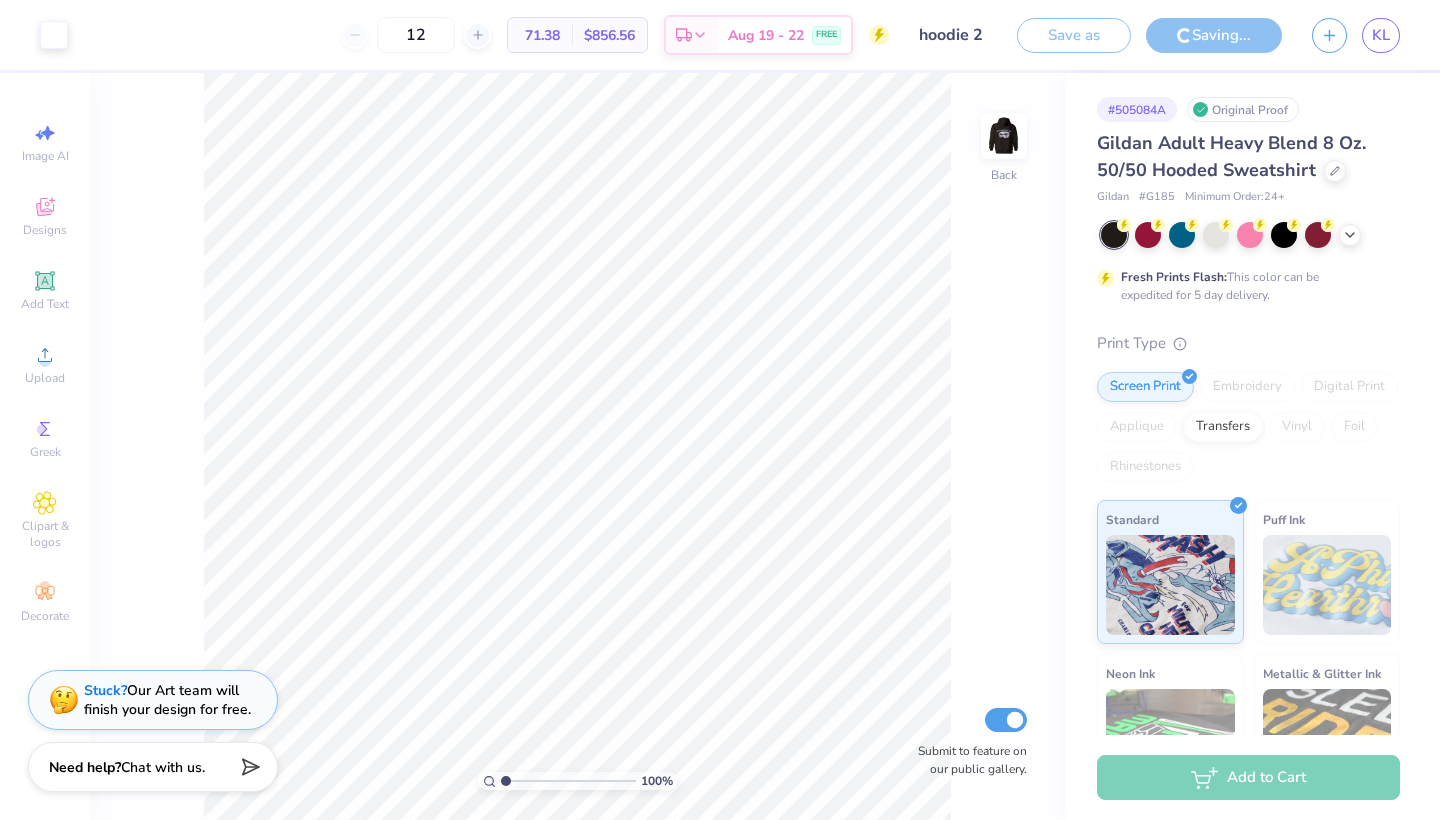 drag, startPoint x: 512, startPoint y: 46, endPoint x: 498, endPoint y: 52, distance: 15.231546 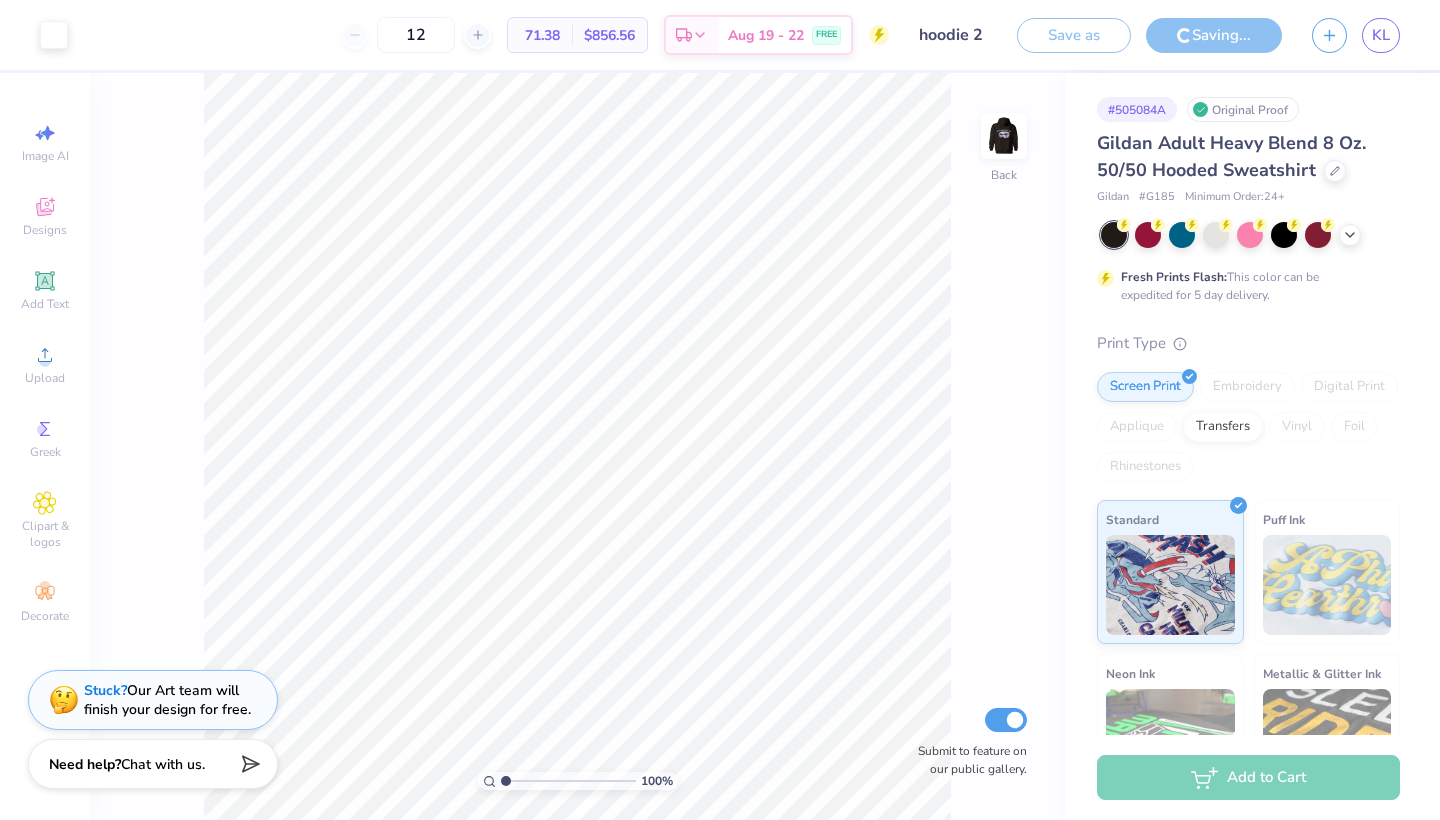 click on "Need help?  Chat with us." at bounding box center [153, 764] 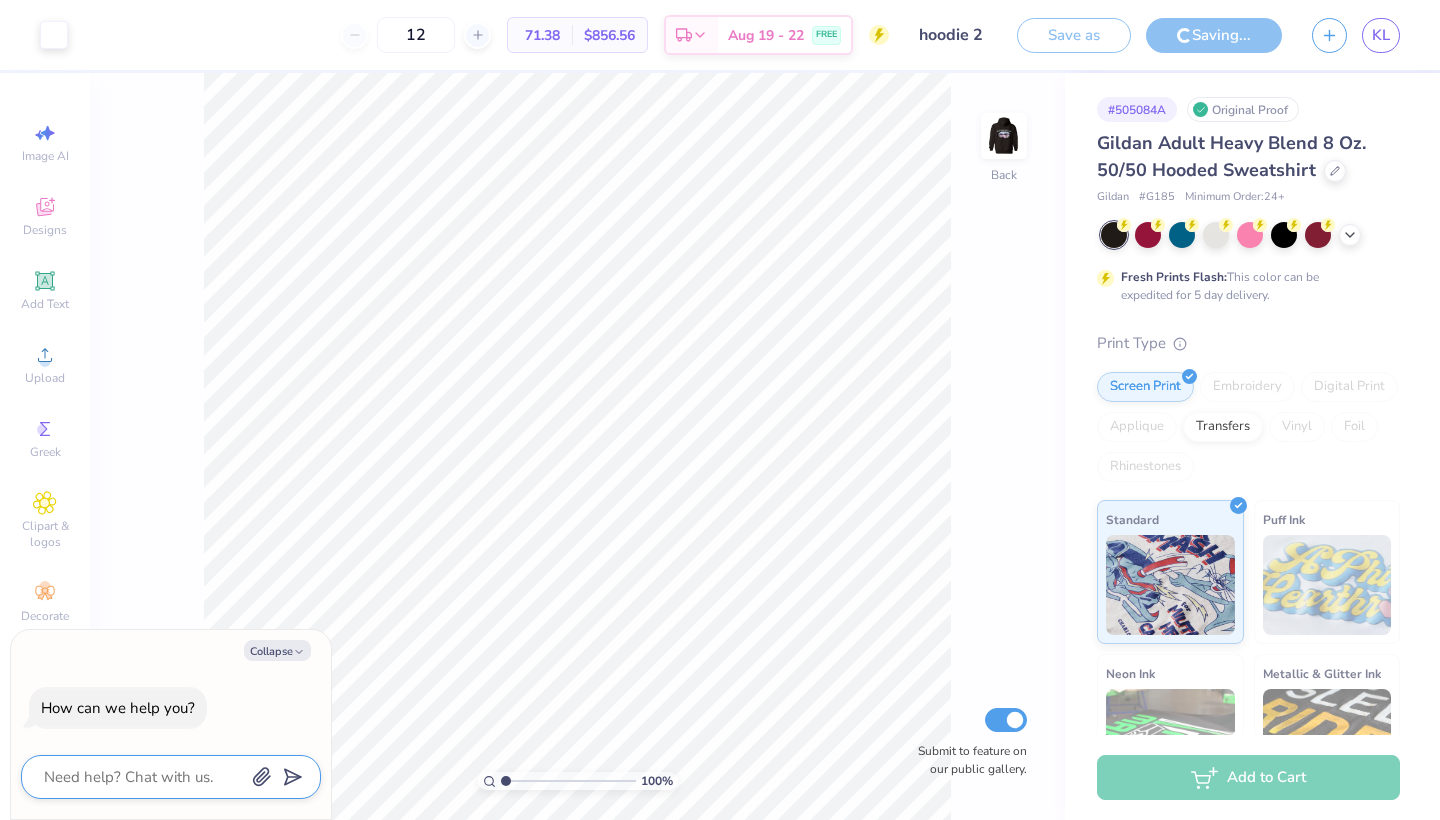 click at bounding box center (143, 777) 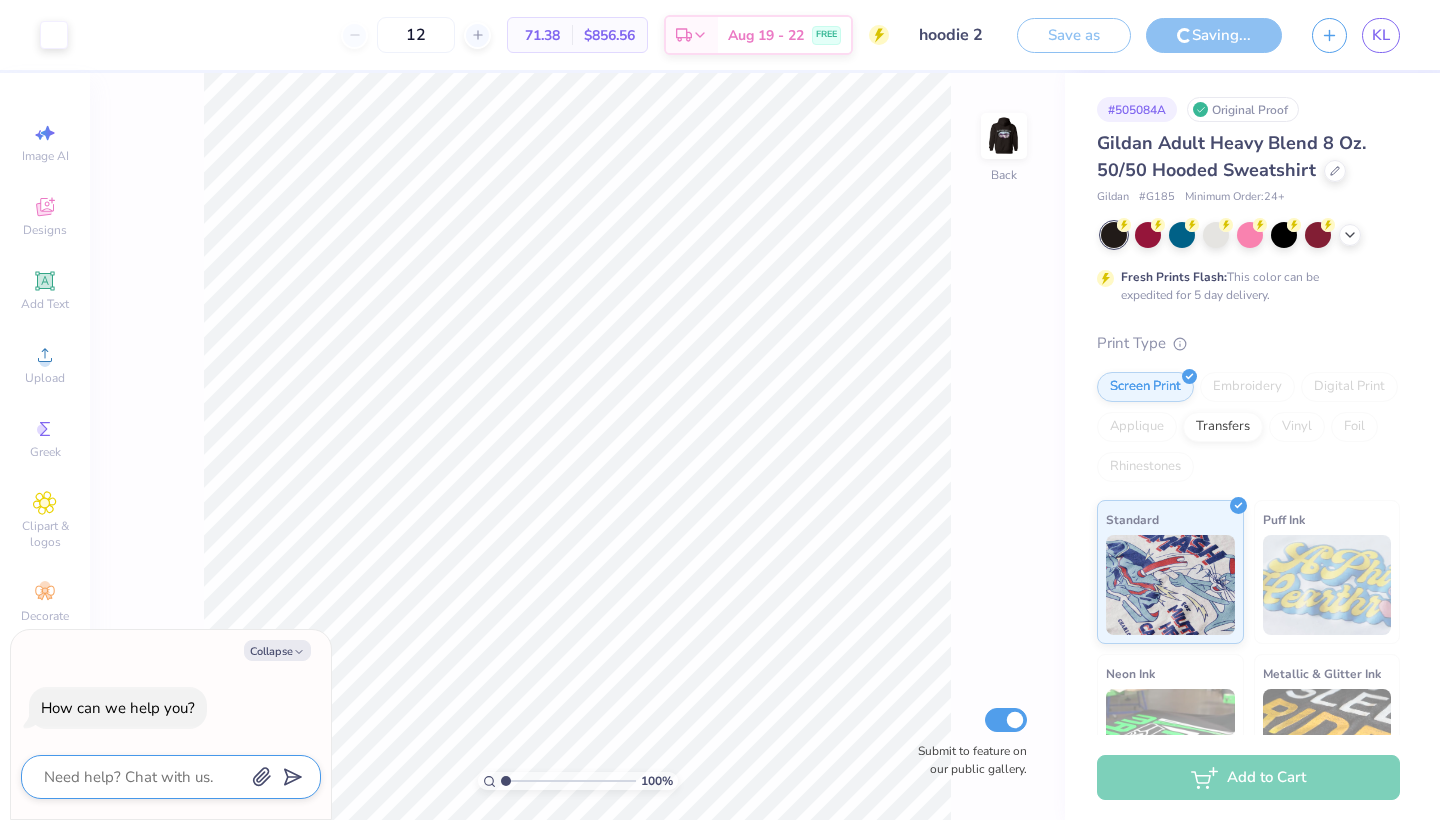 type on "w" 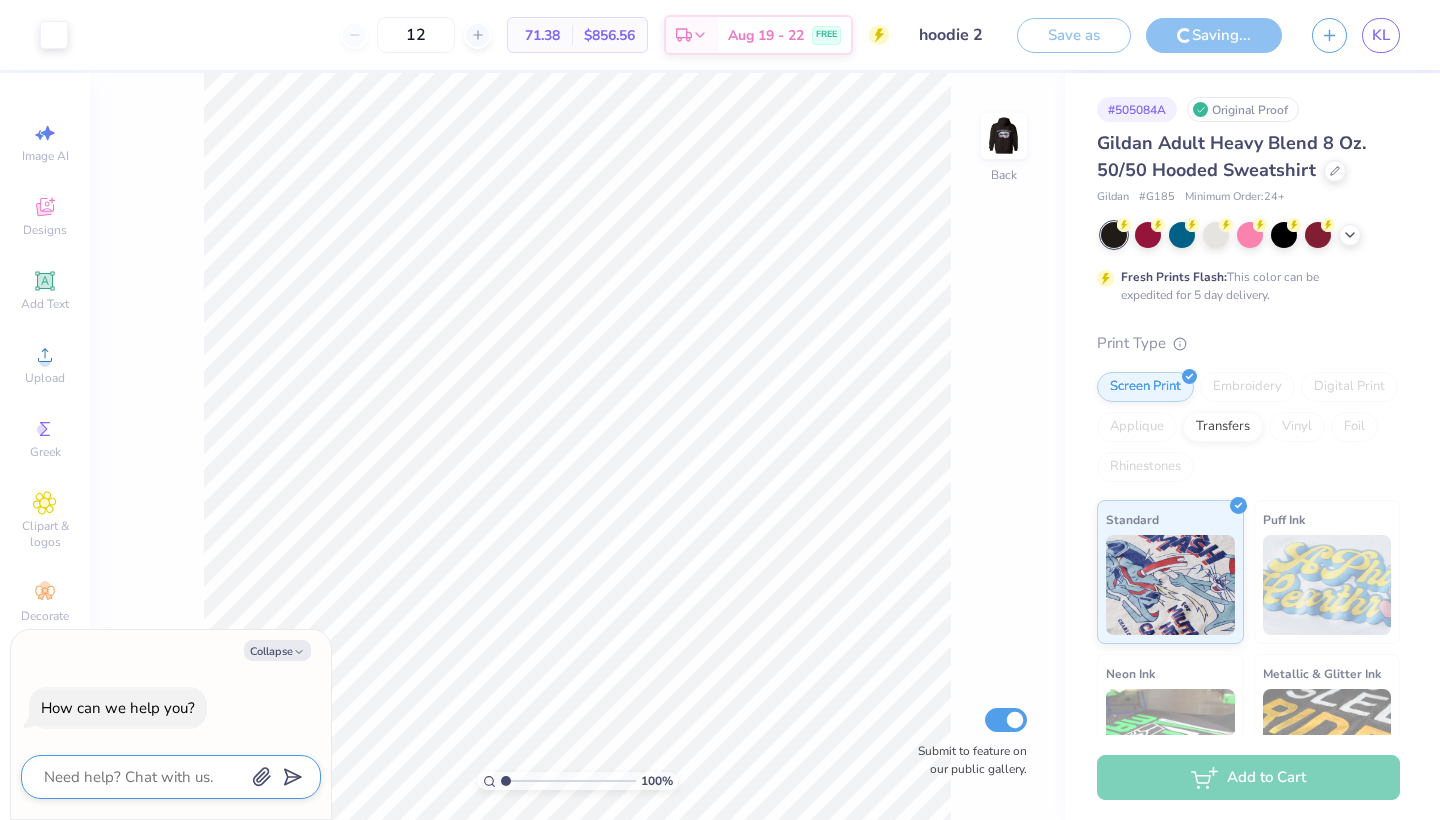 type on "x" 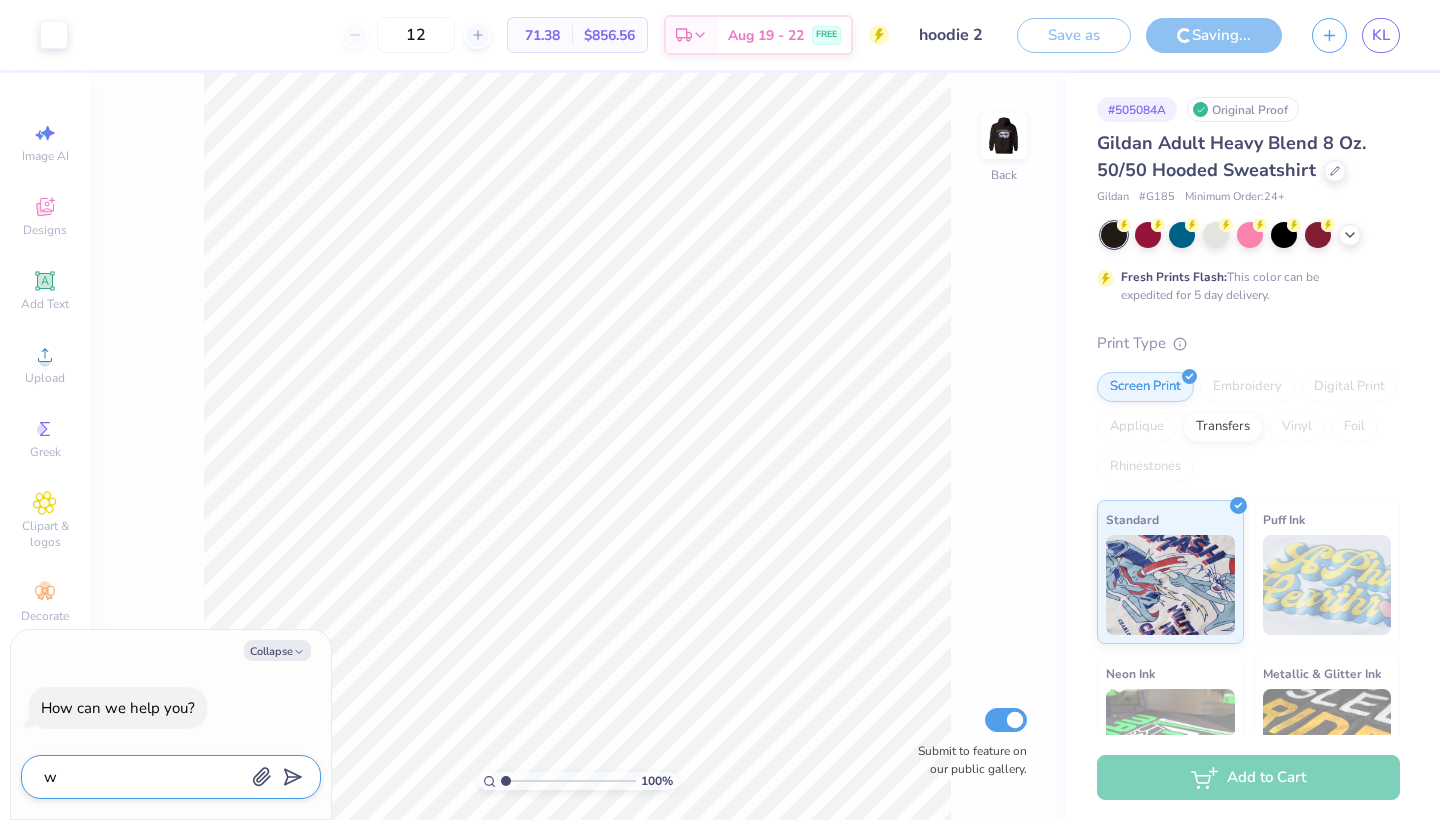 type on "wh" 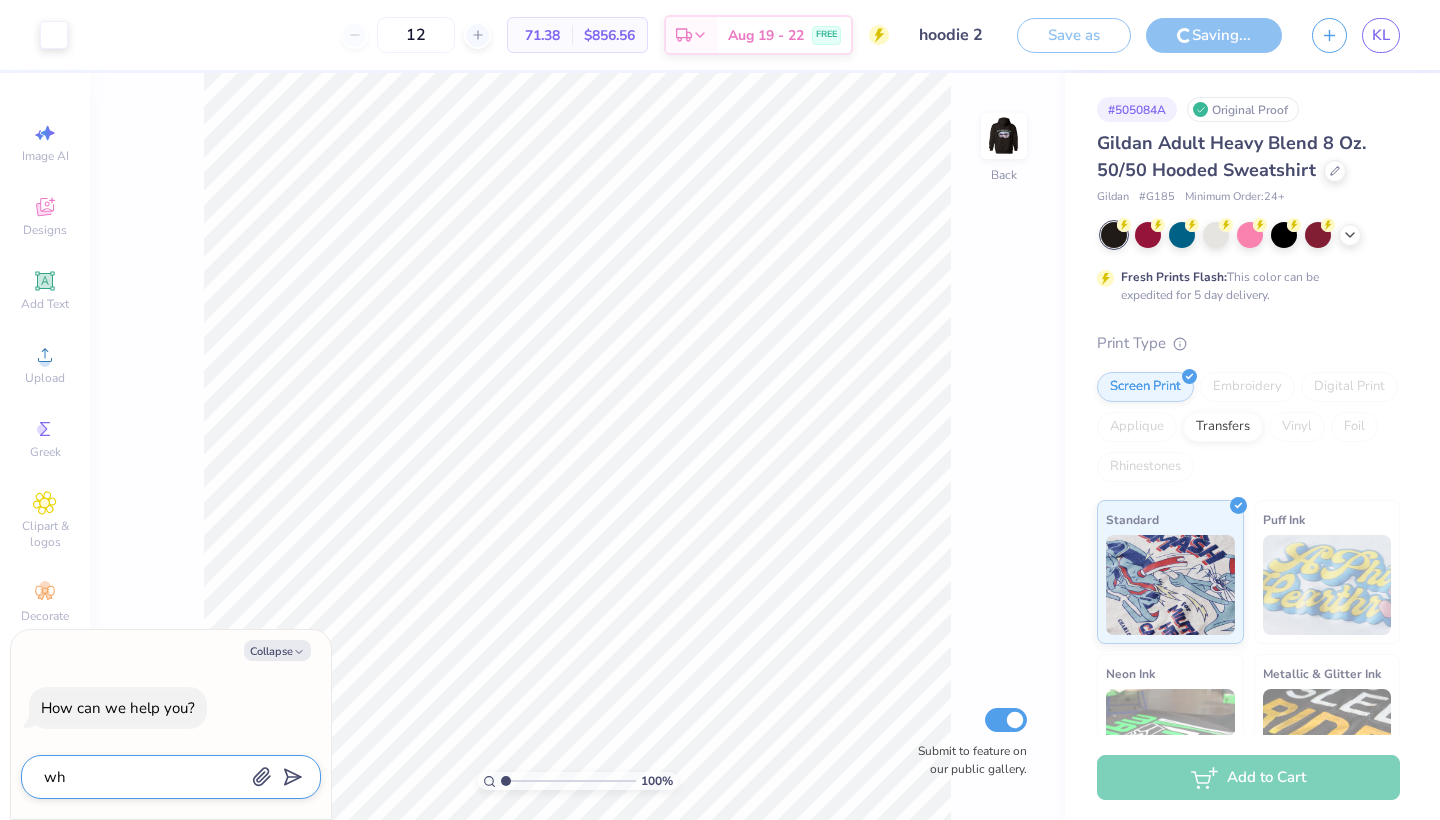 type on "why" 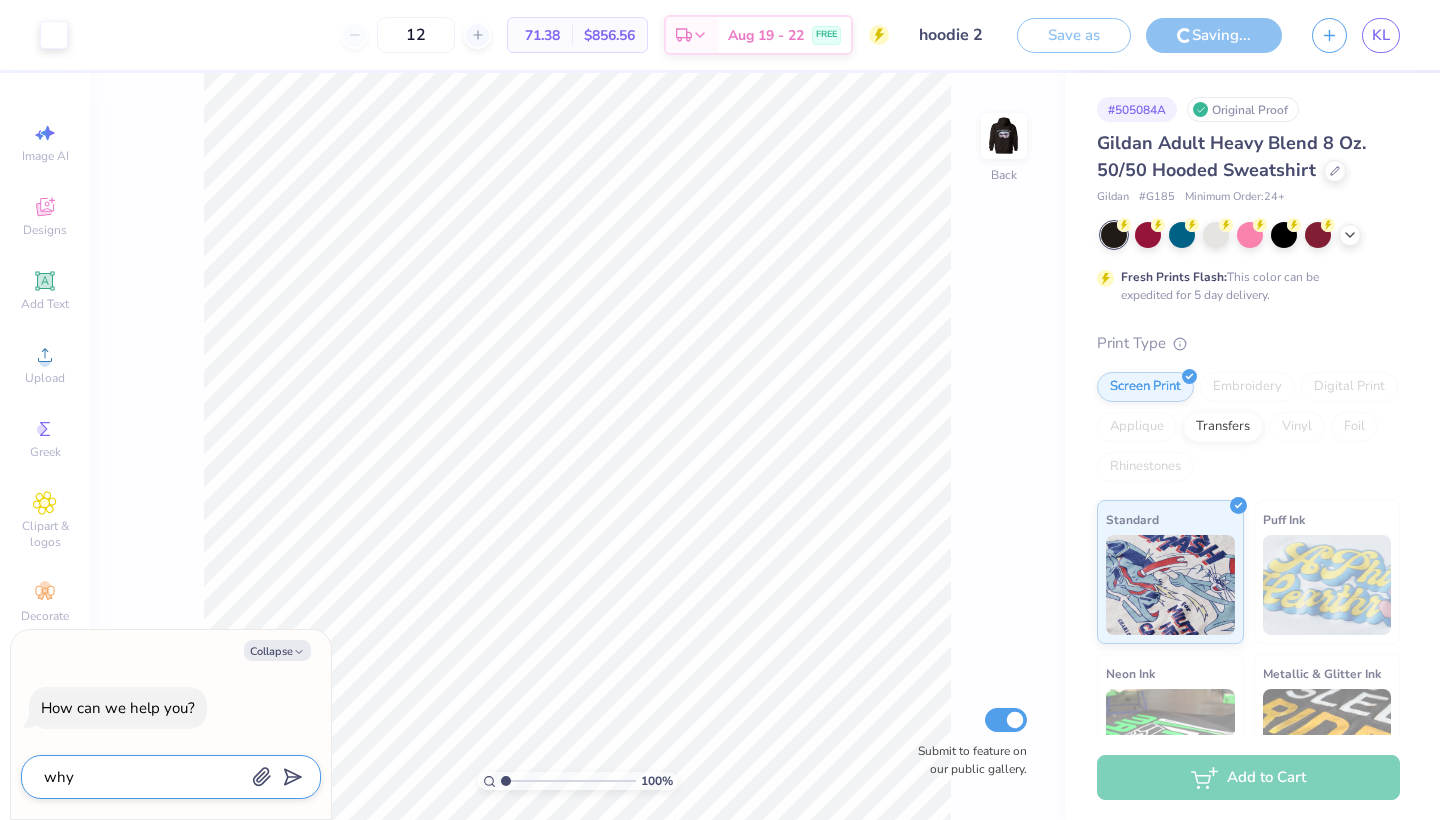 type on "why" 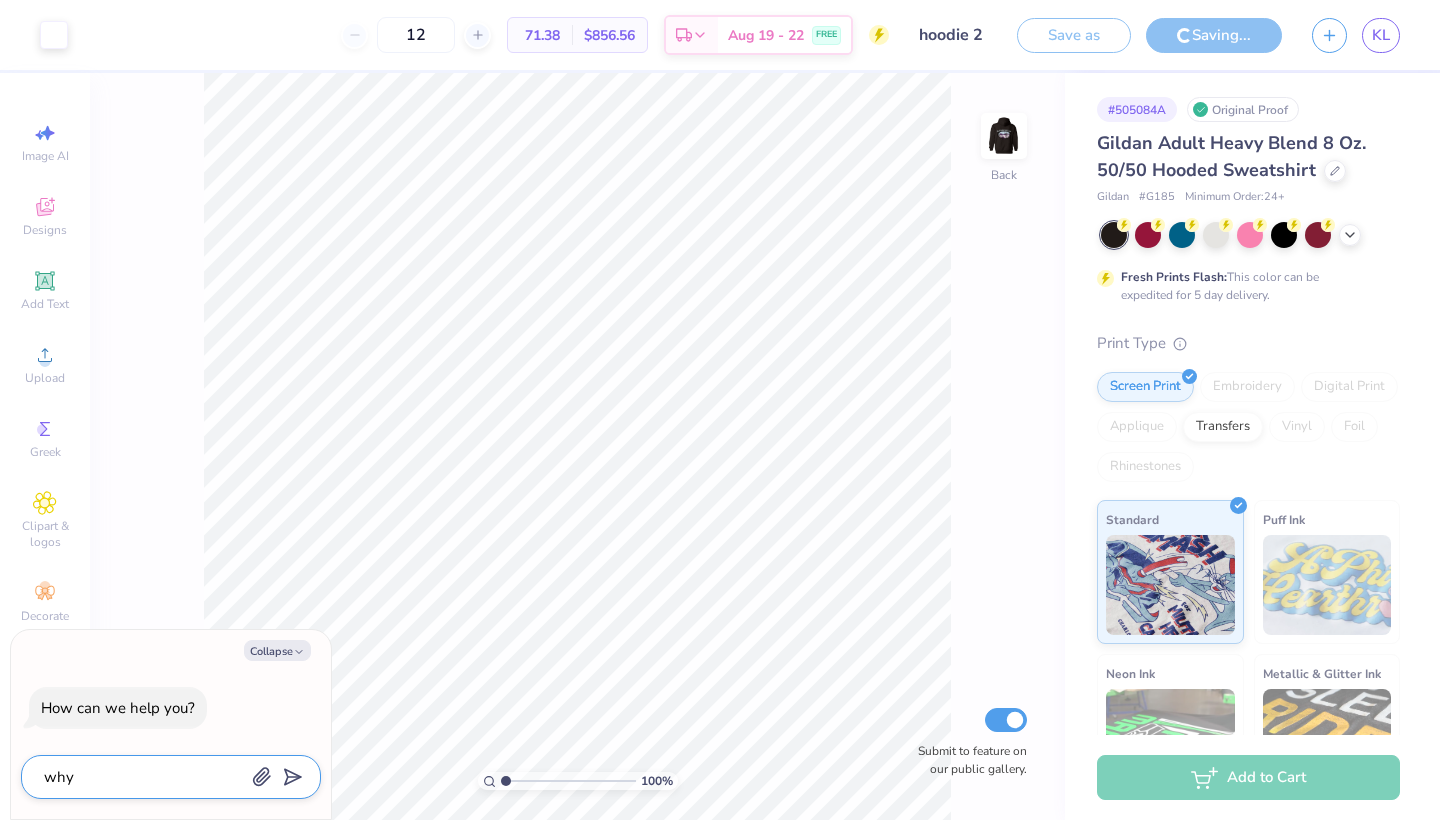 type on "why i" 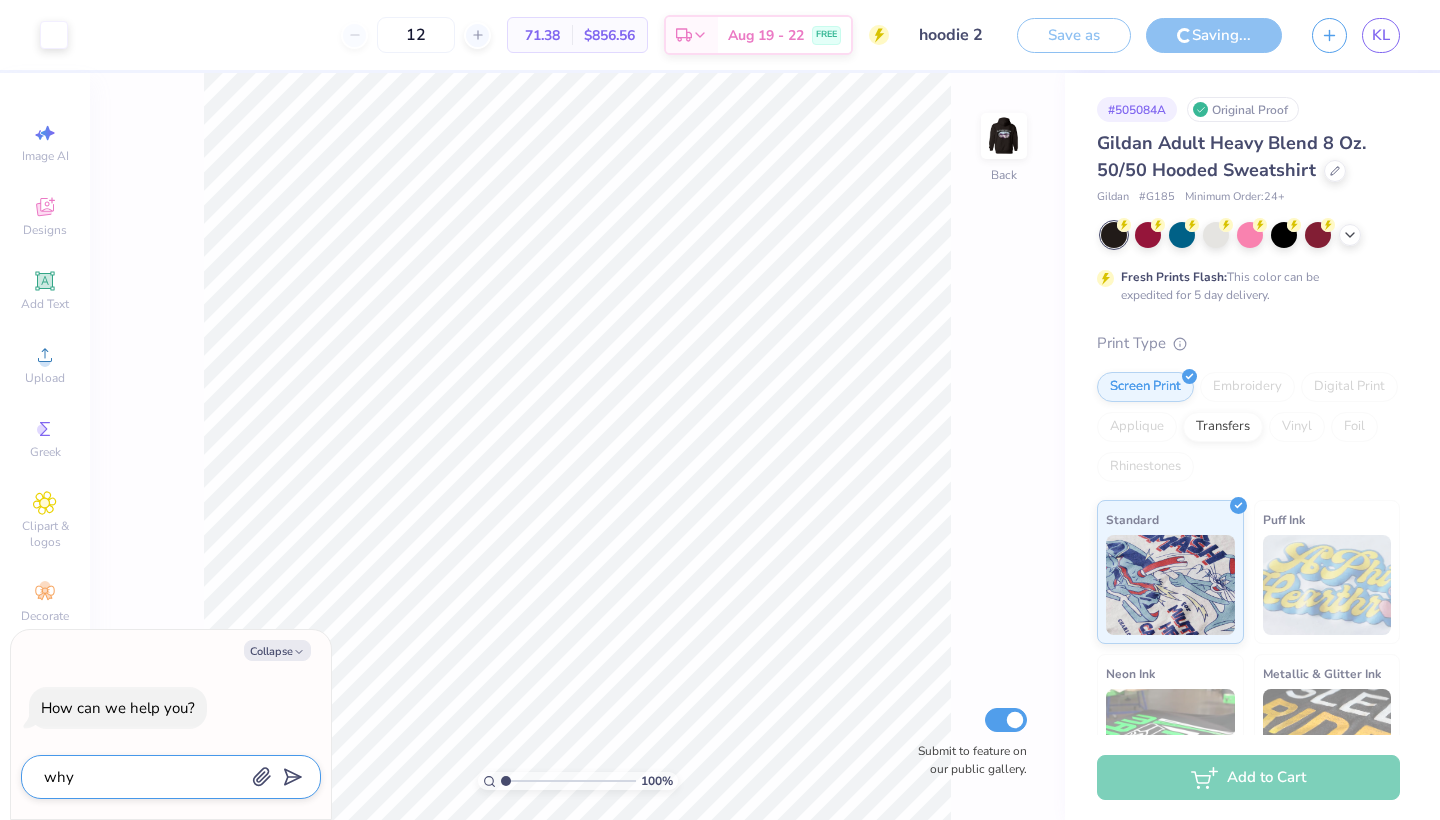 type on "x" 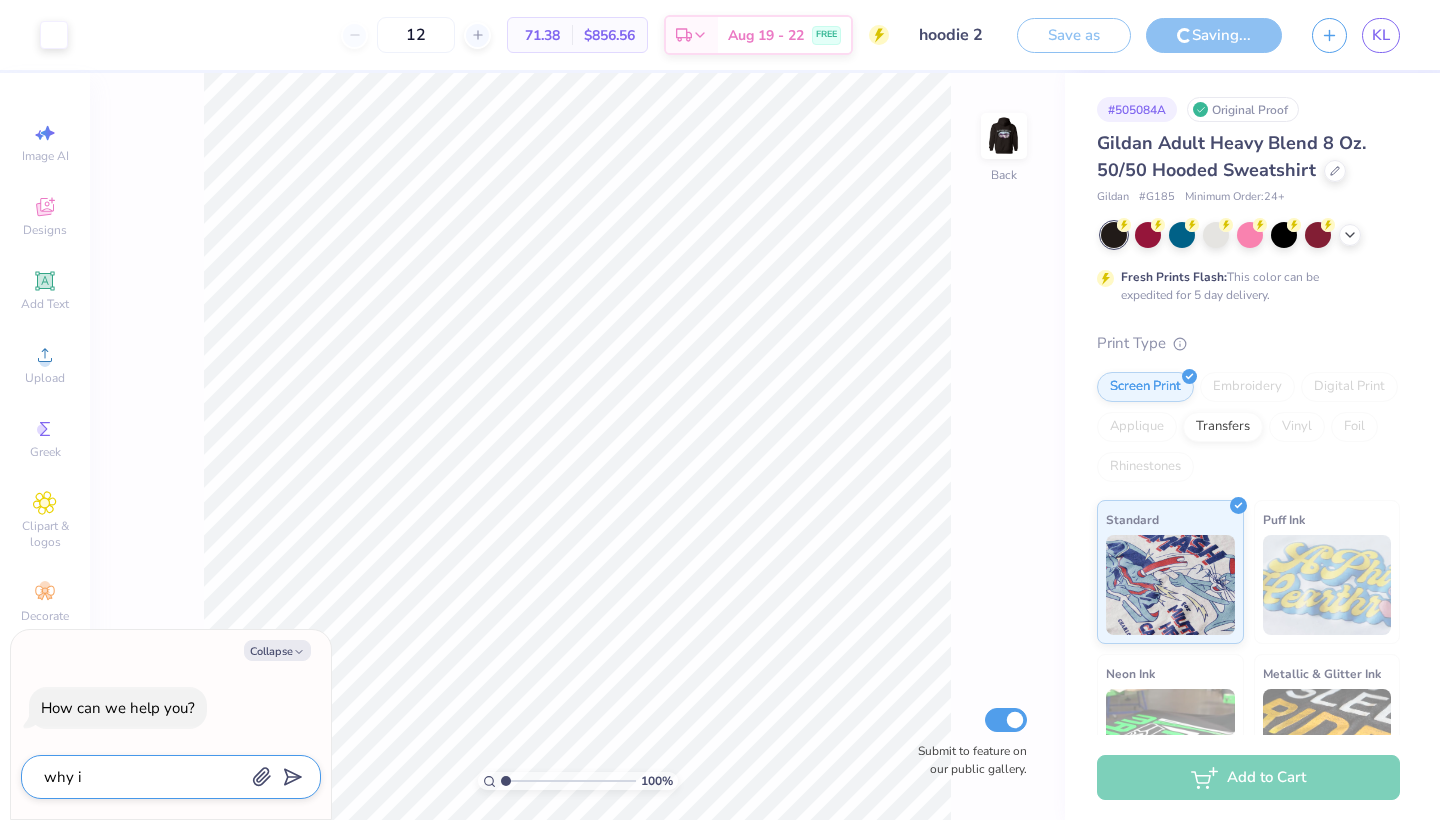 type on "why is" 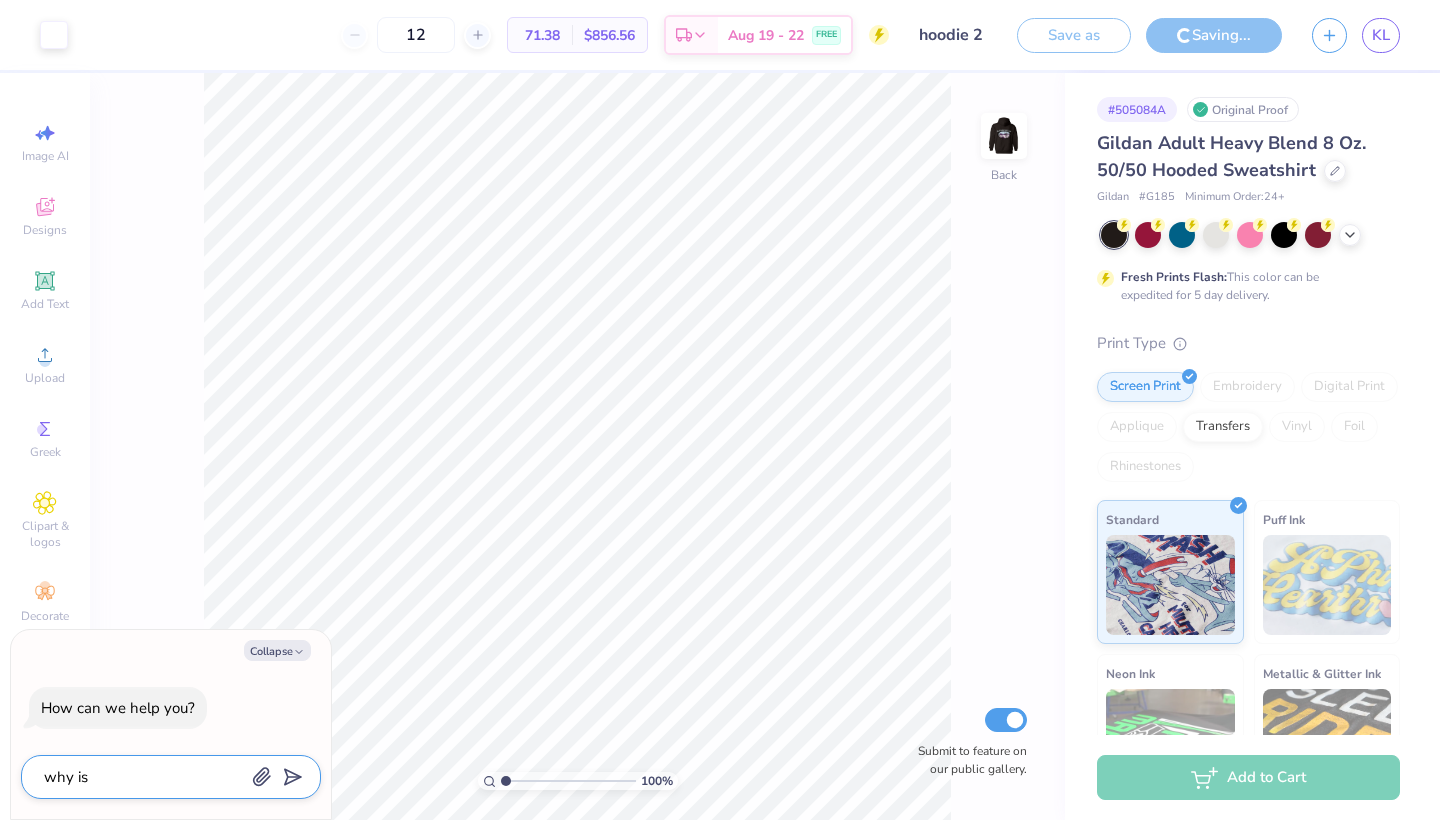 type on "why is" 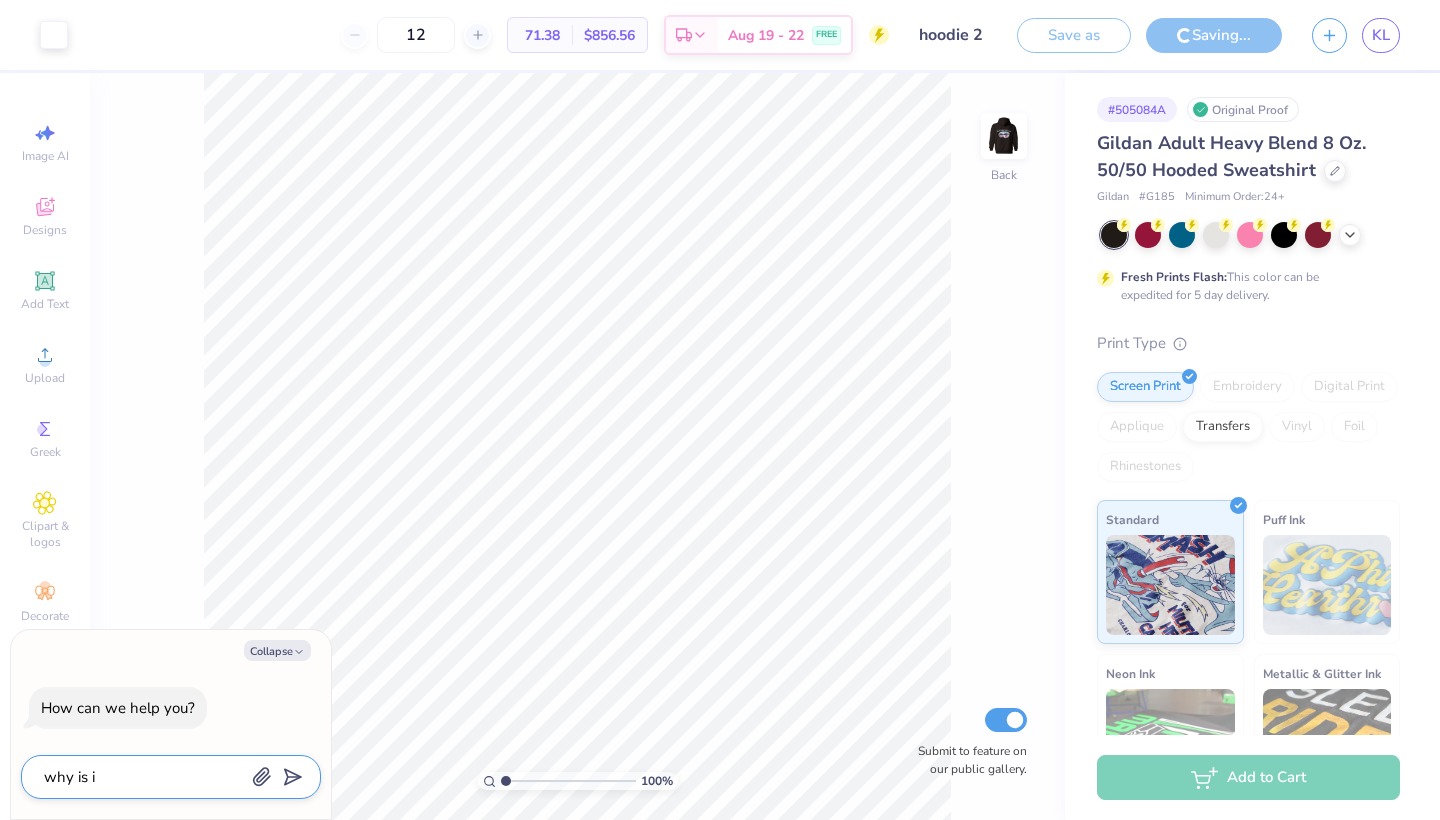 type on "why is it" 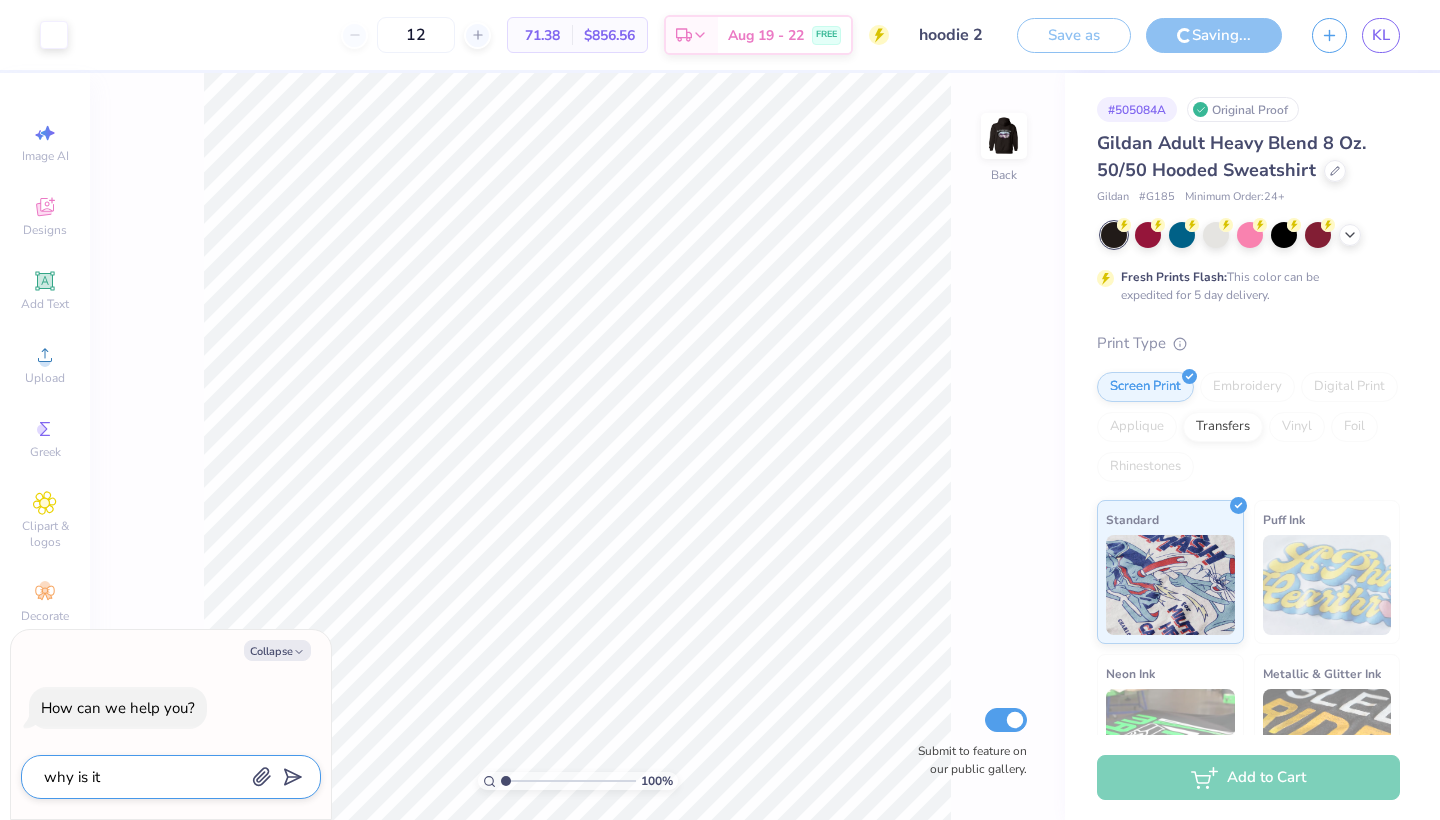 type on "why is it" 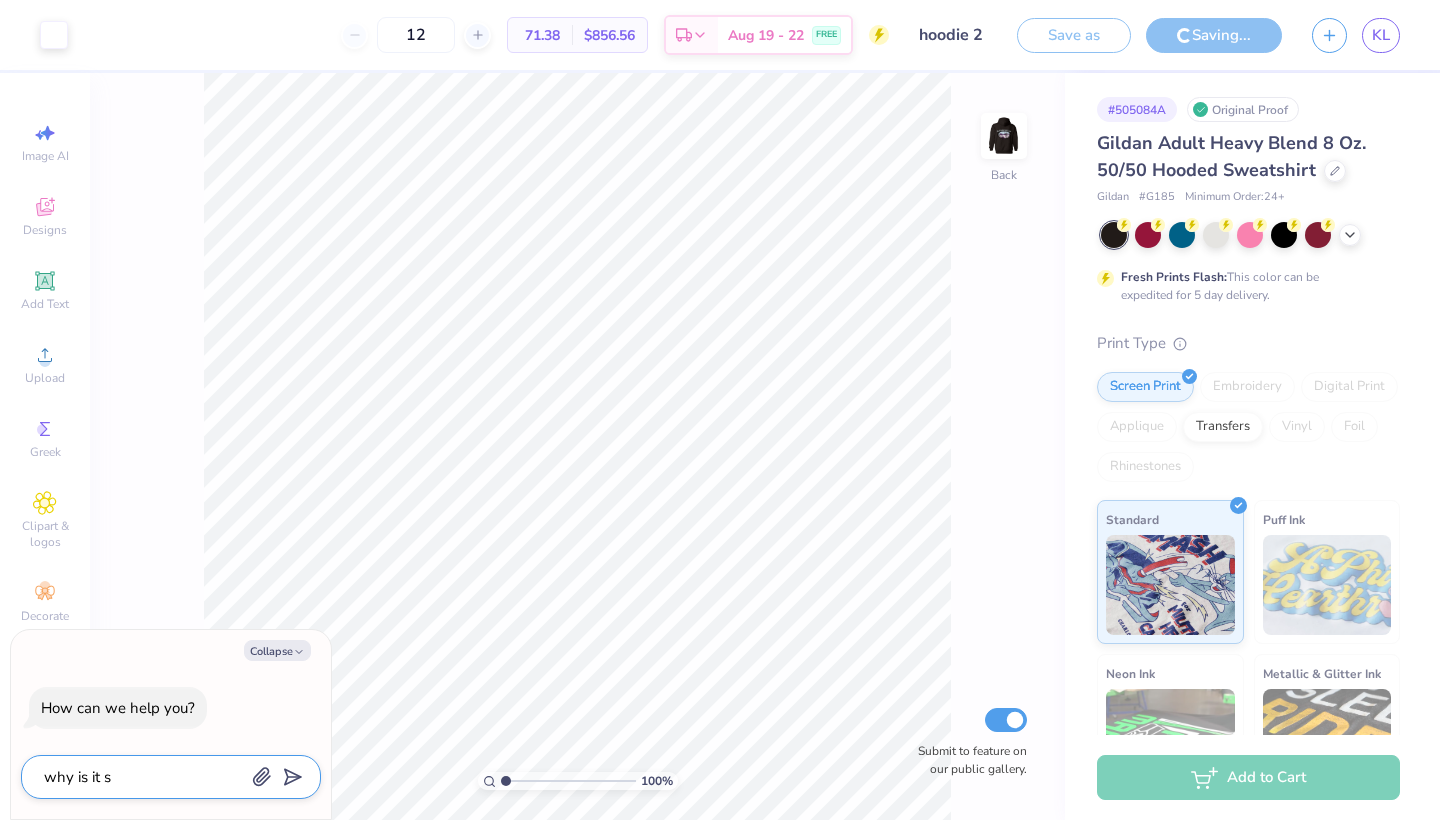type on "why is it so" 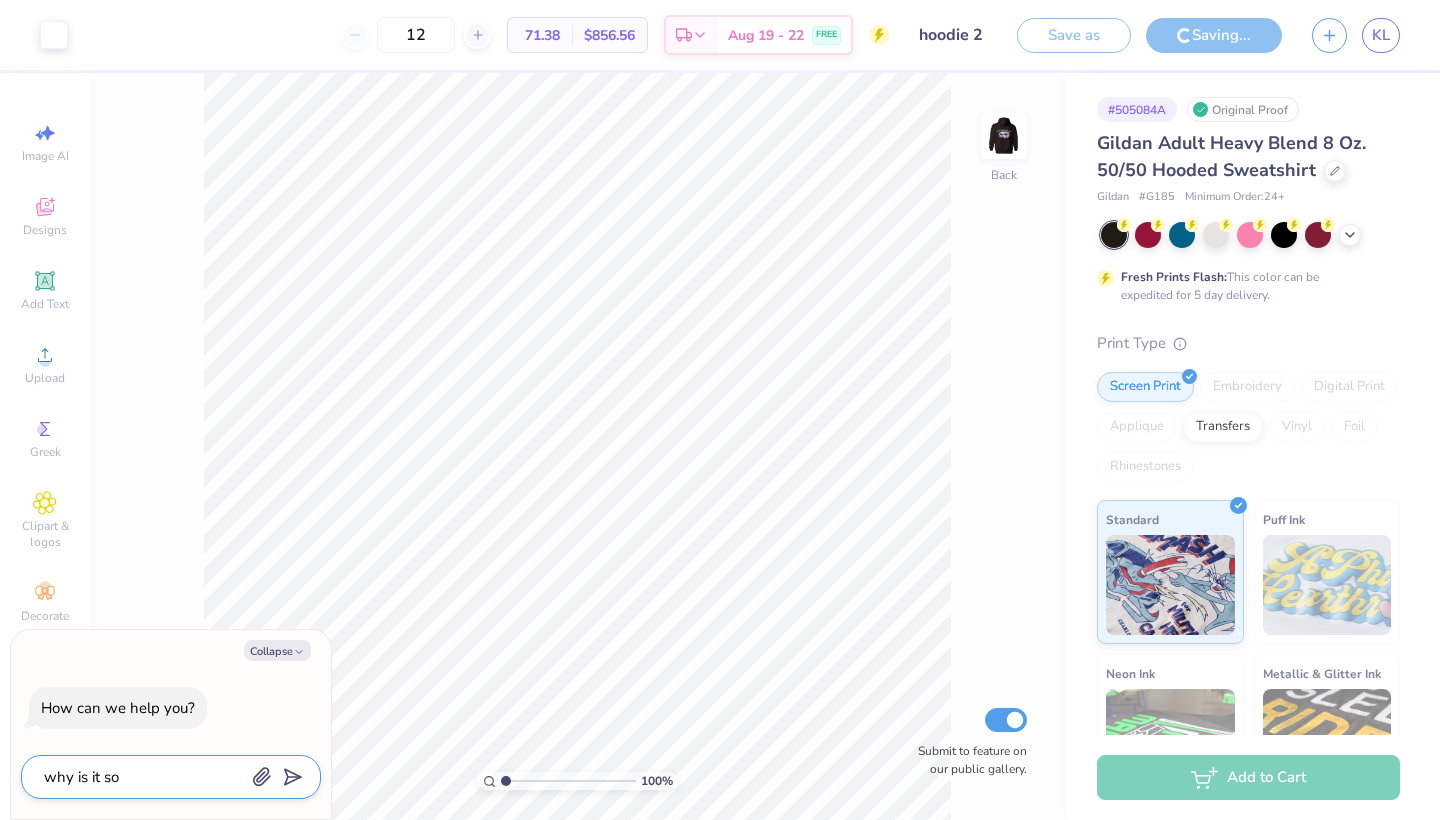 type on "why is it so" 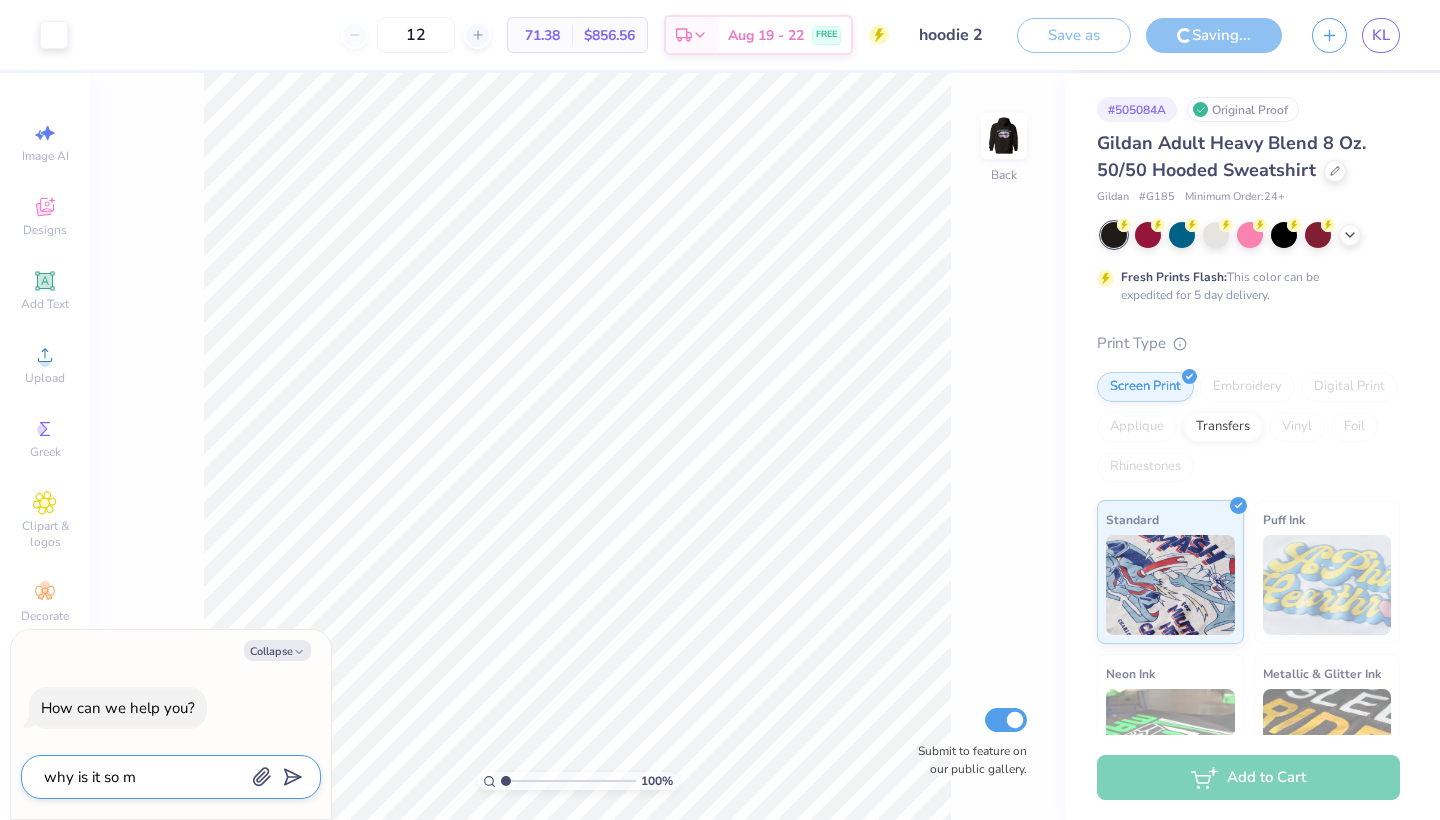 type on "why is it so mu" 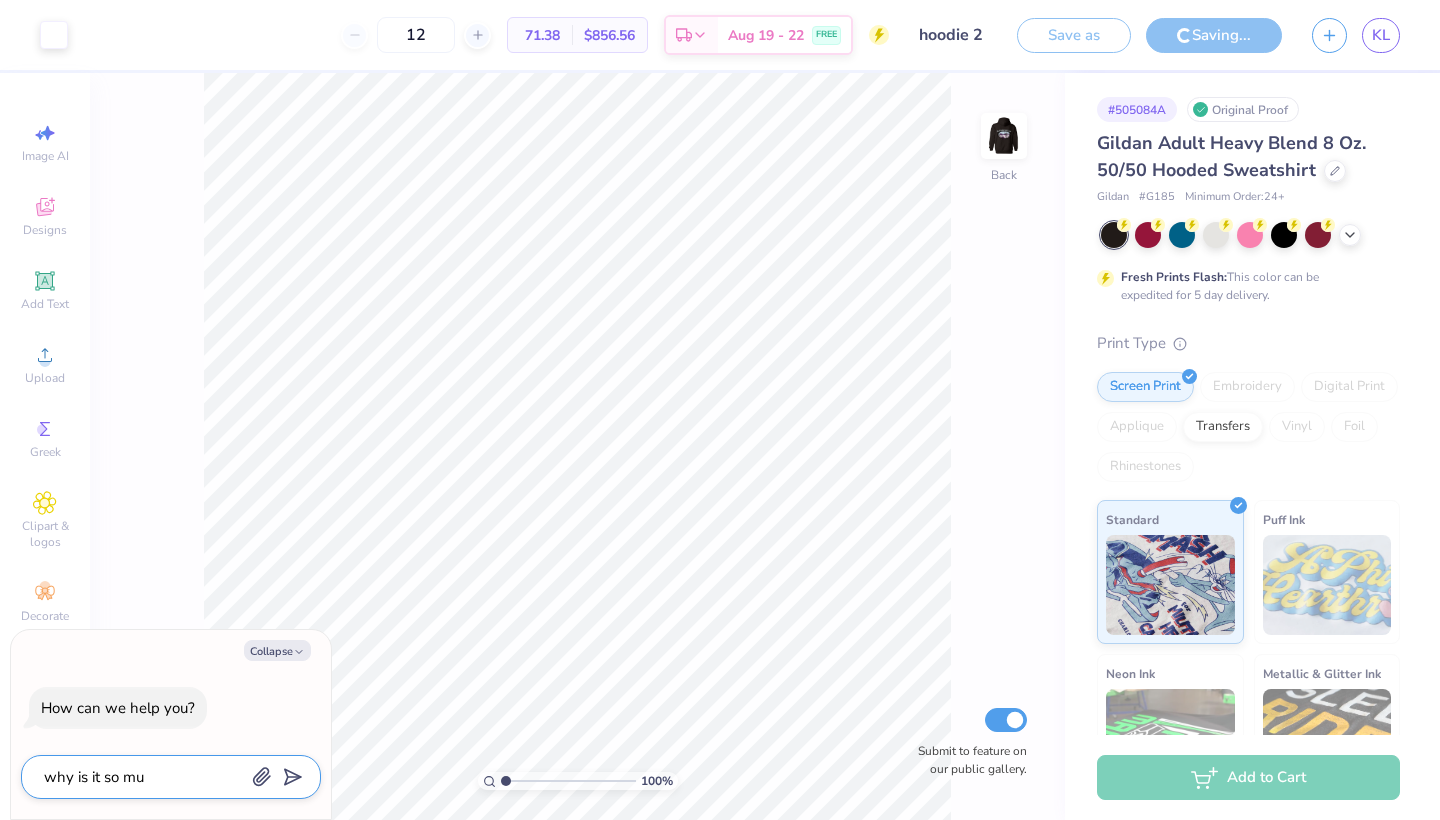 type on "why is it so muc" 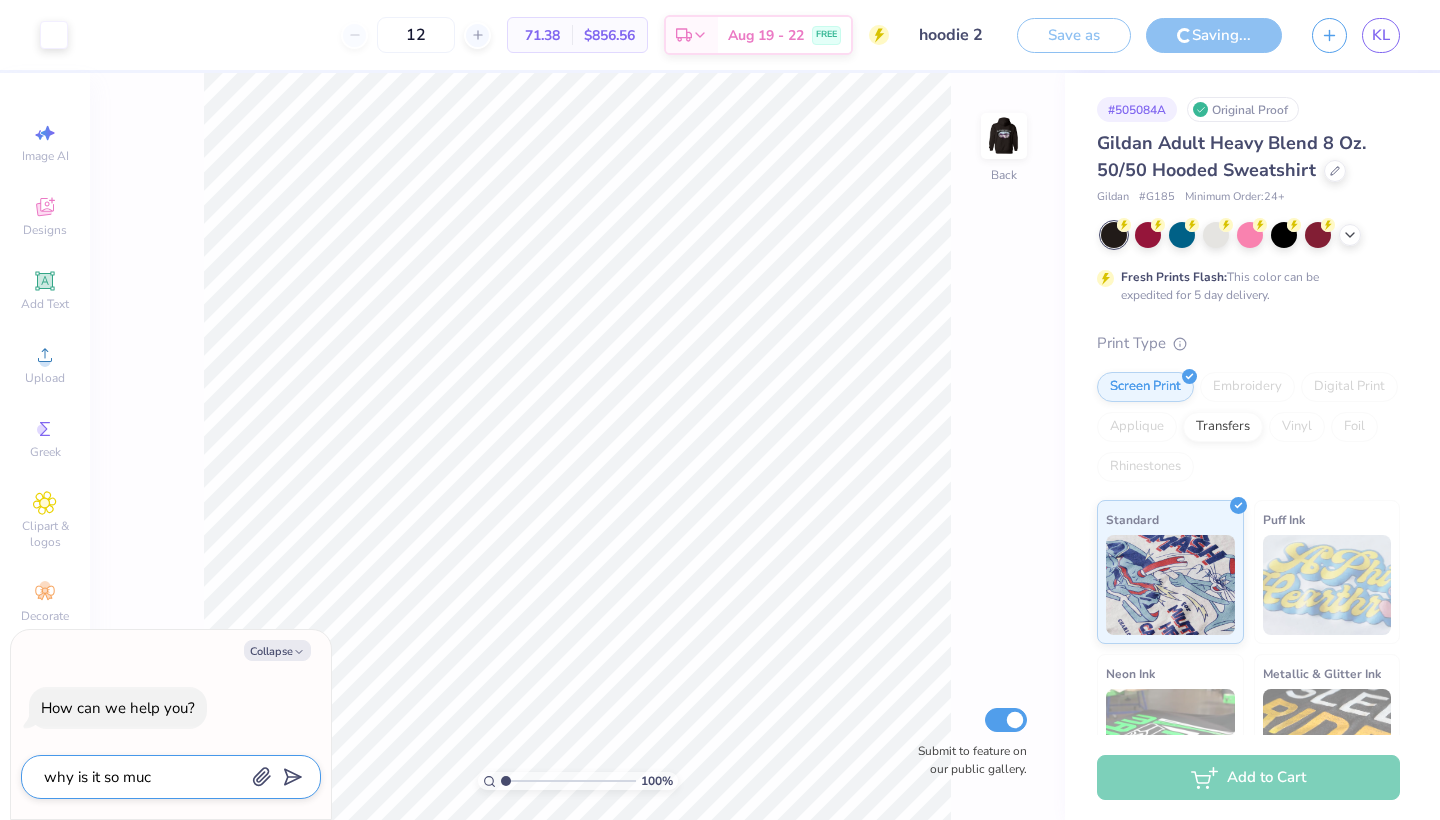 type on "why is it so much" 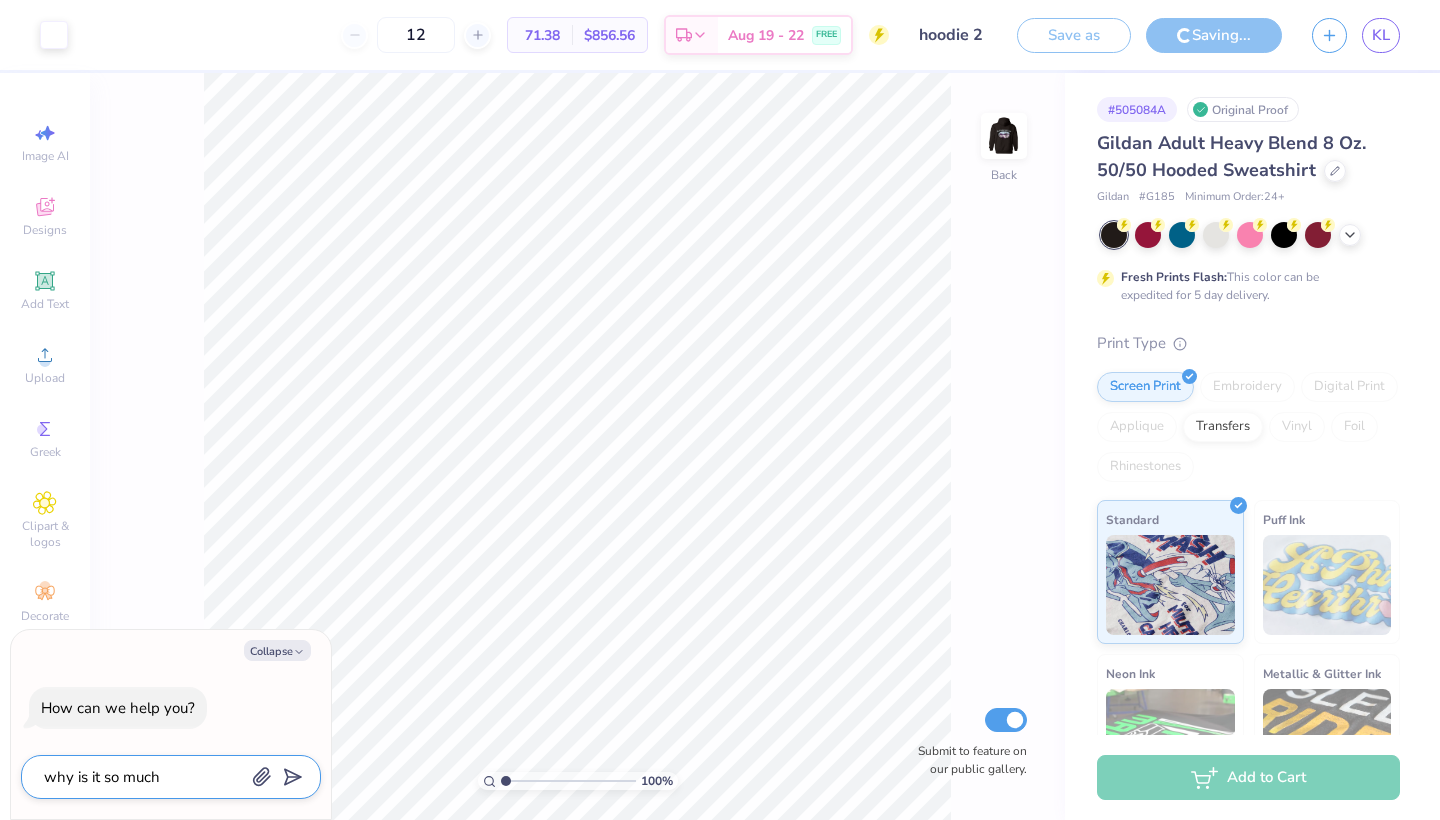 type on "why is it so much" 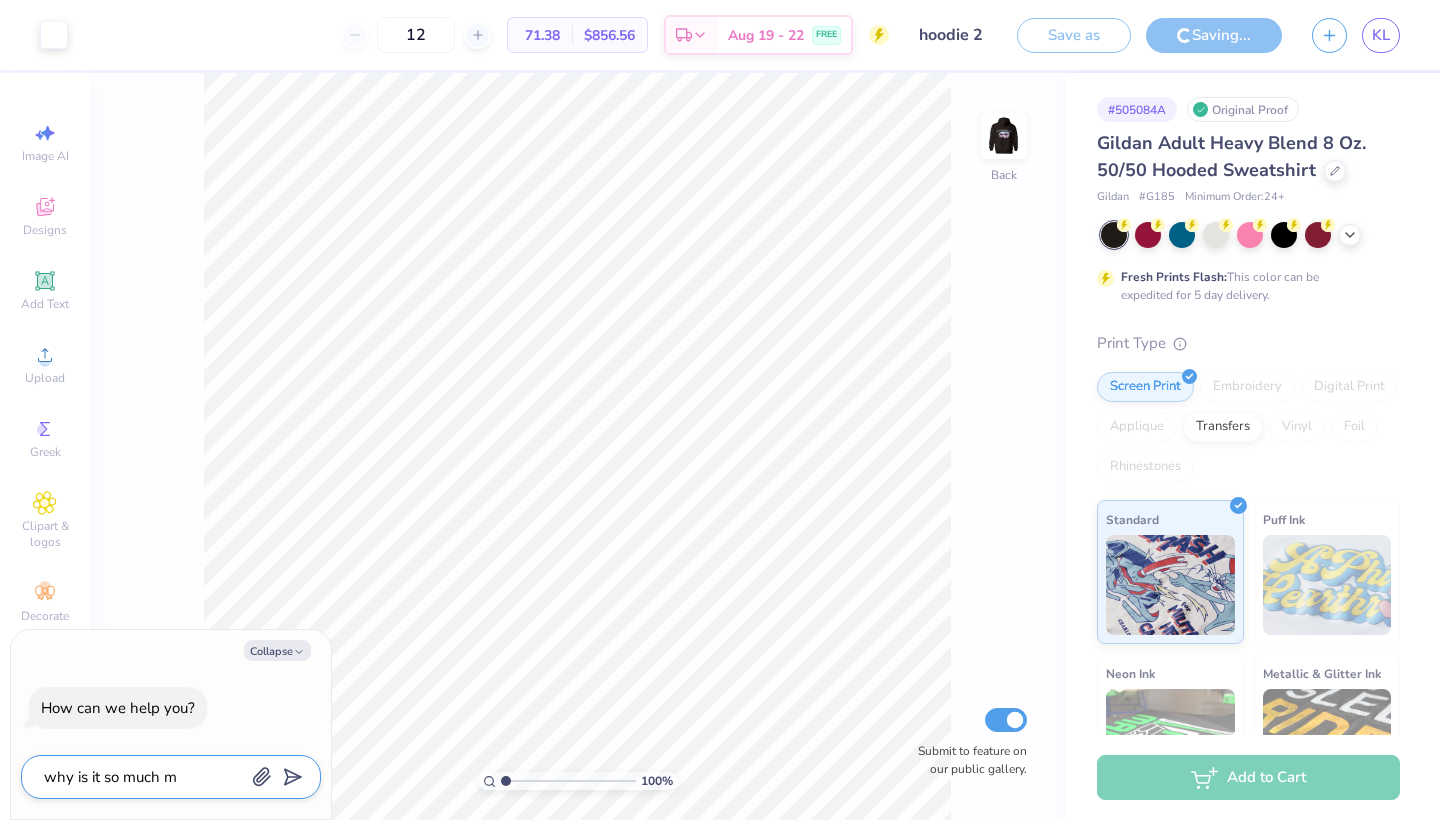 type on "why is it so much mo" 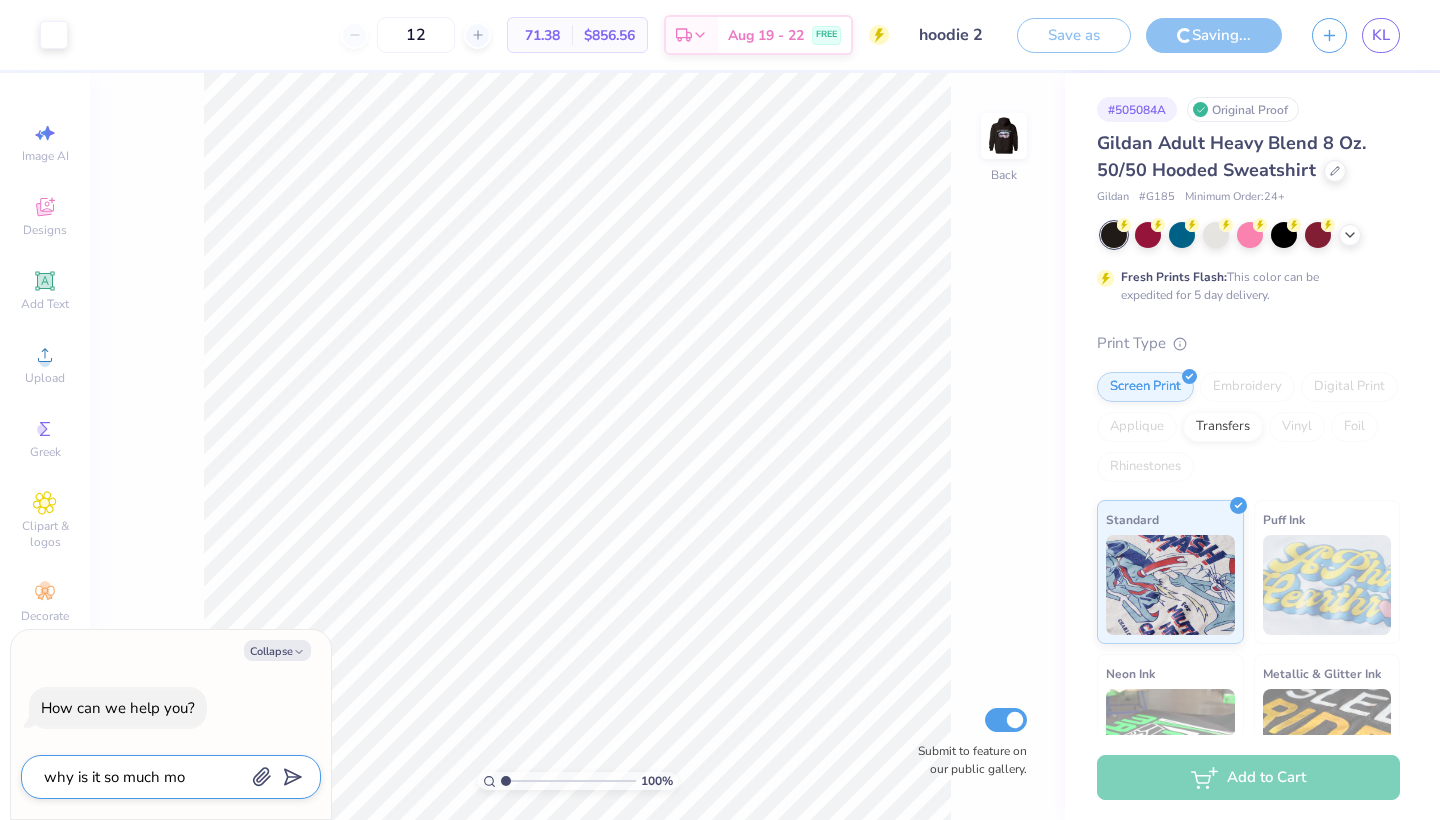 type on "why is it so much mon" 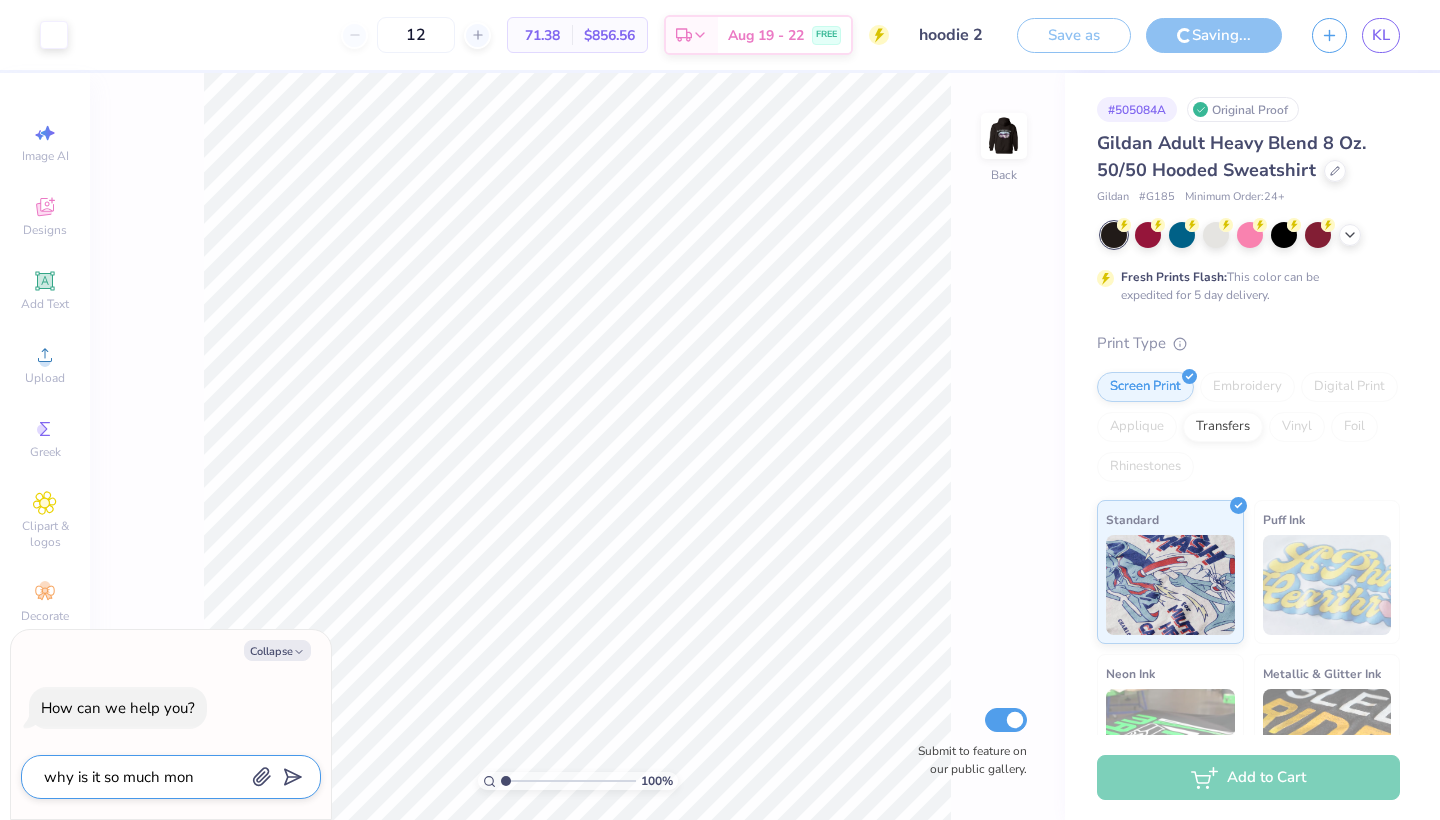 type on "why is it so much mone" 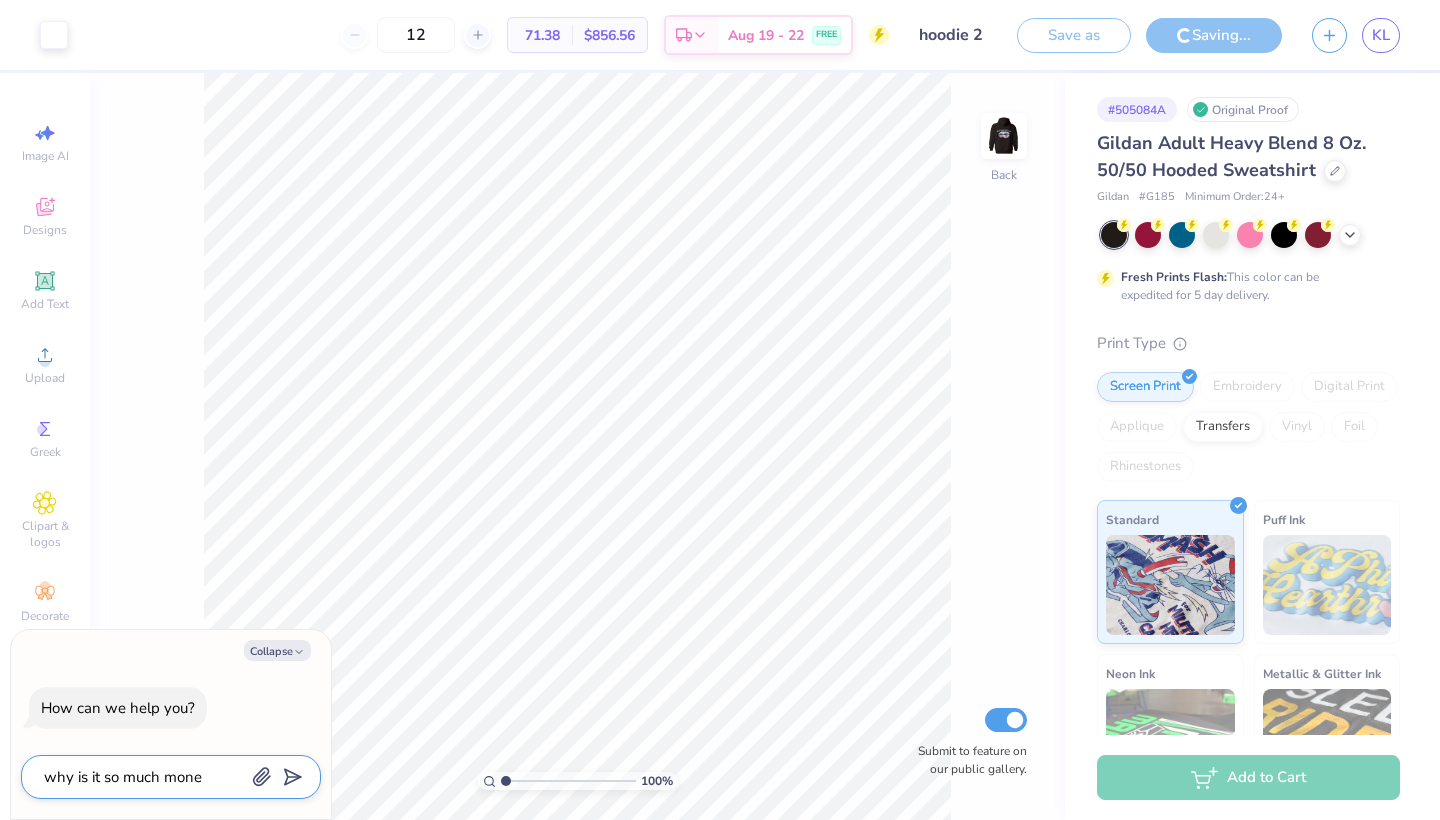 type on "why is it so much money" 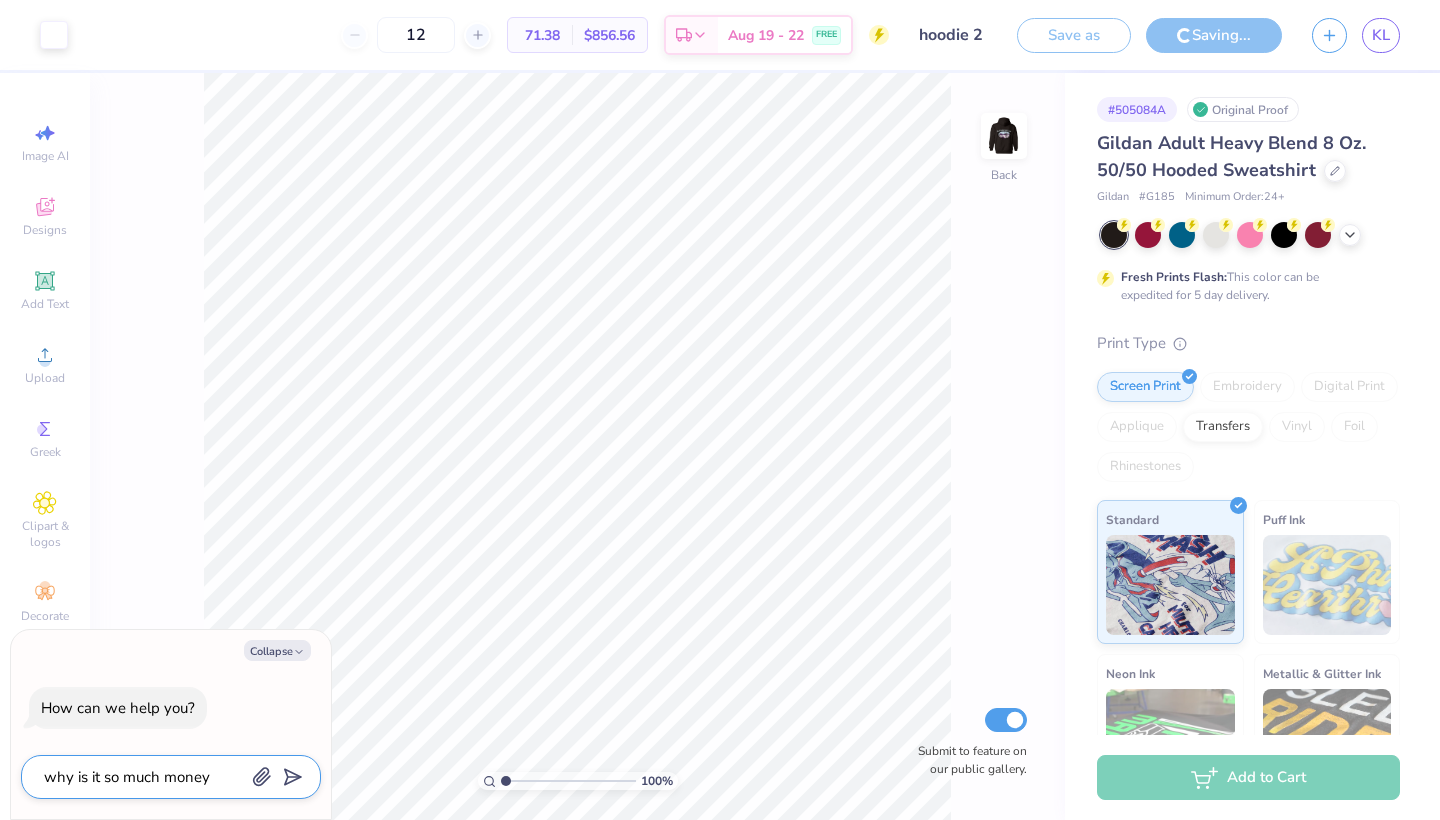 type on "why is it so much money" 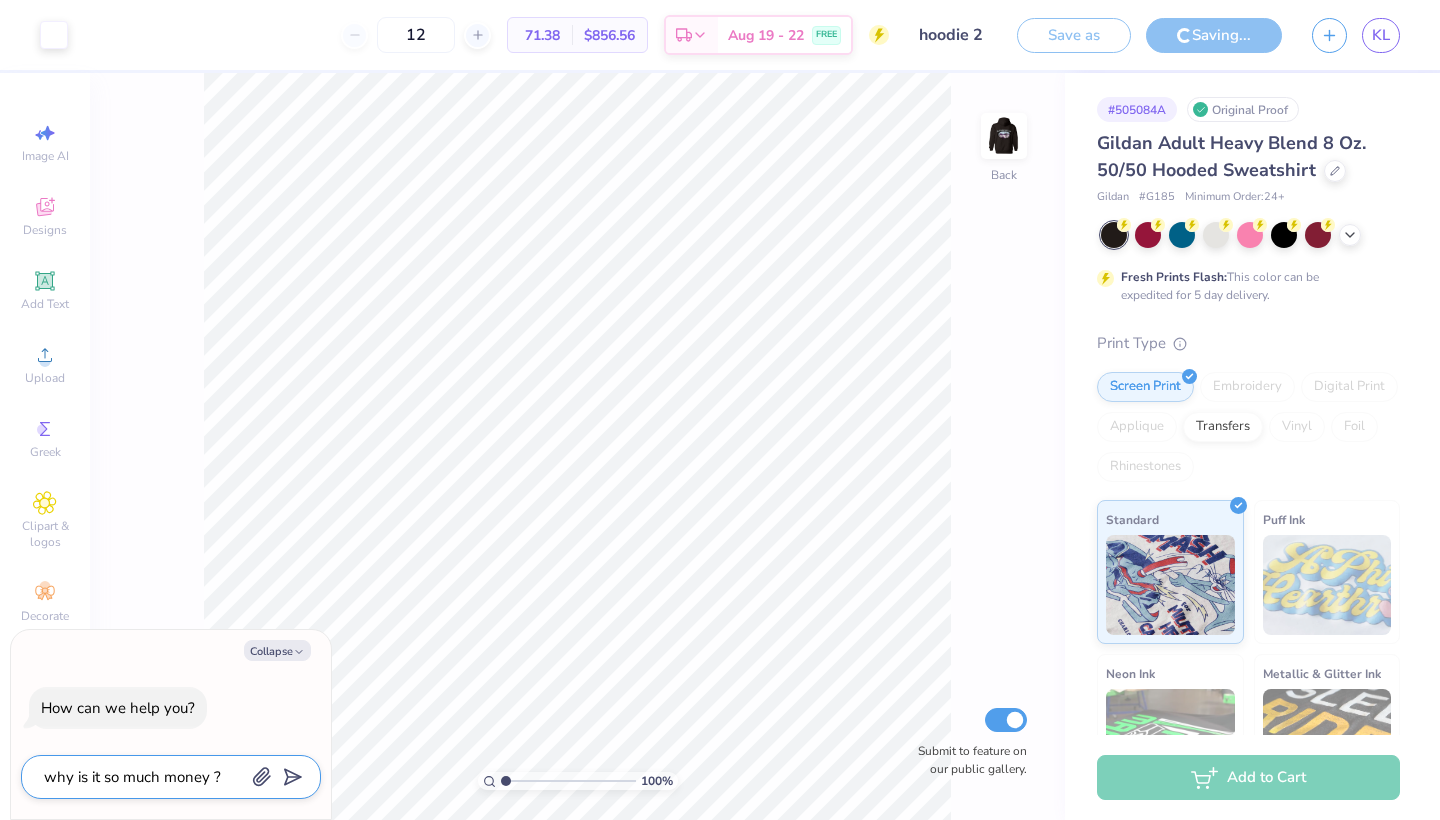 type on "x" 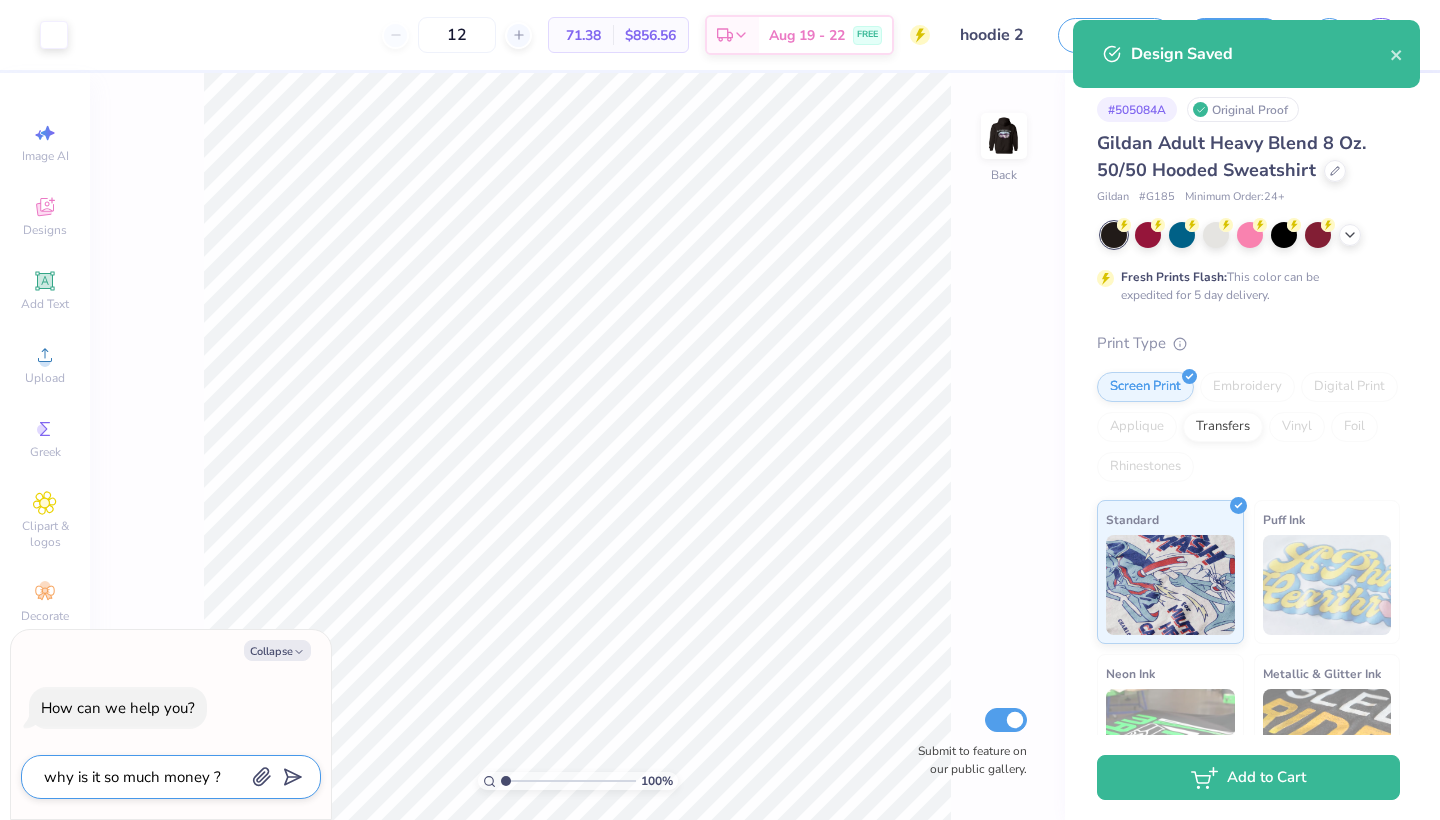 type on "why is it so much money ??" 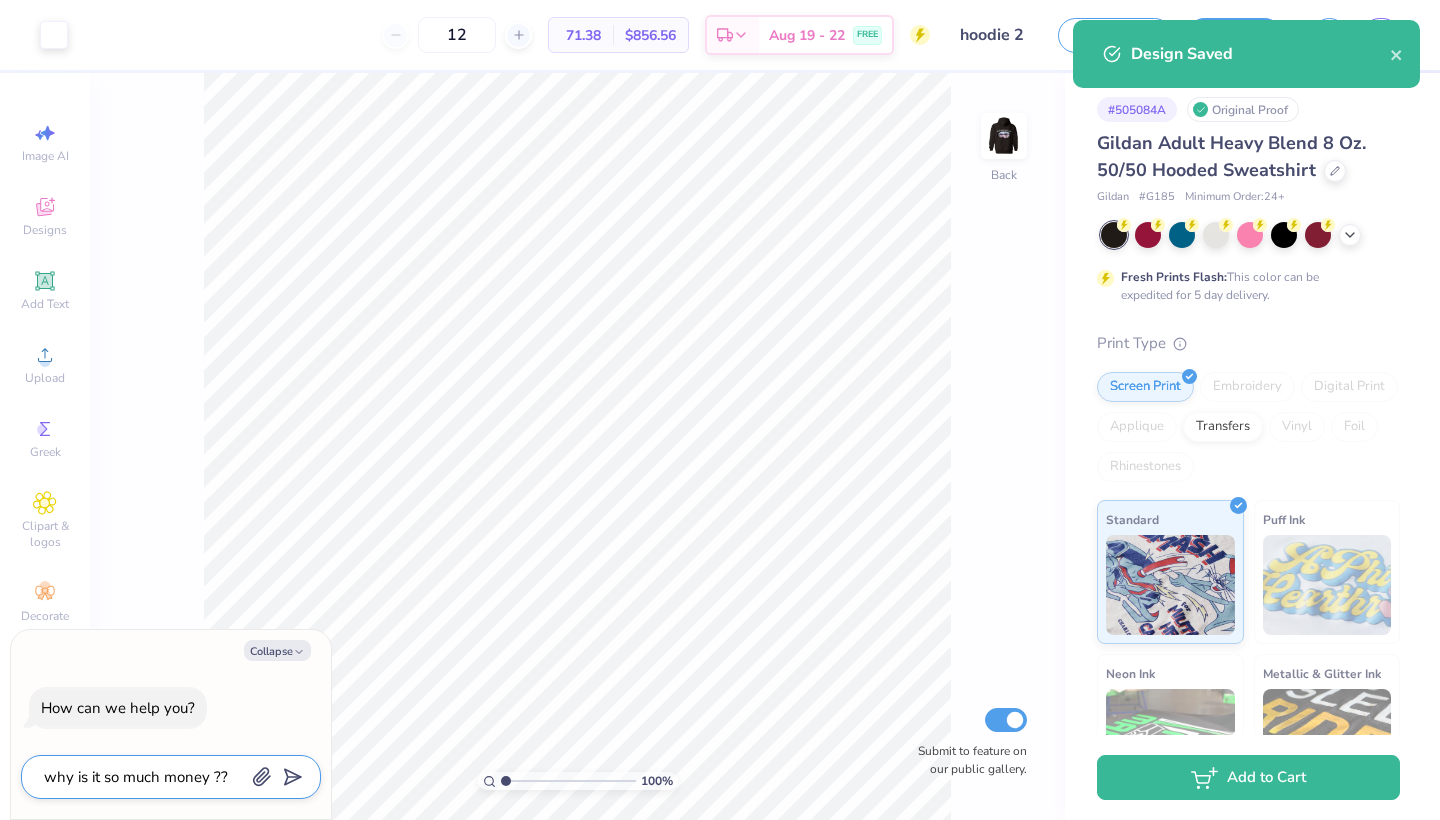 type on "why is it so much money ???" 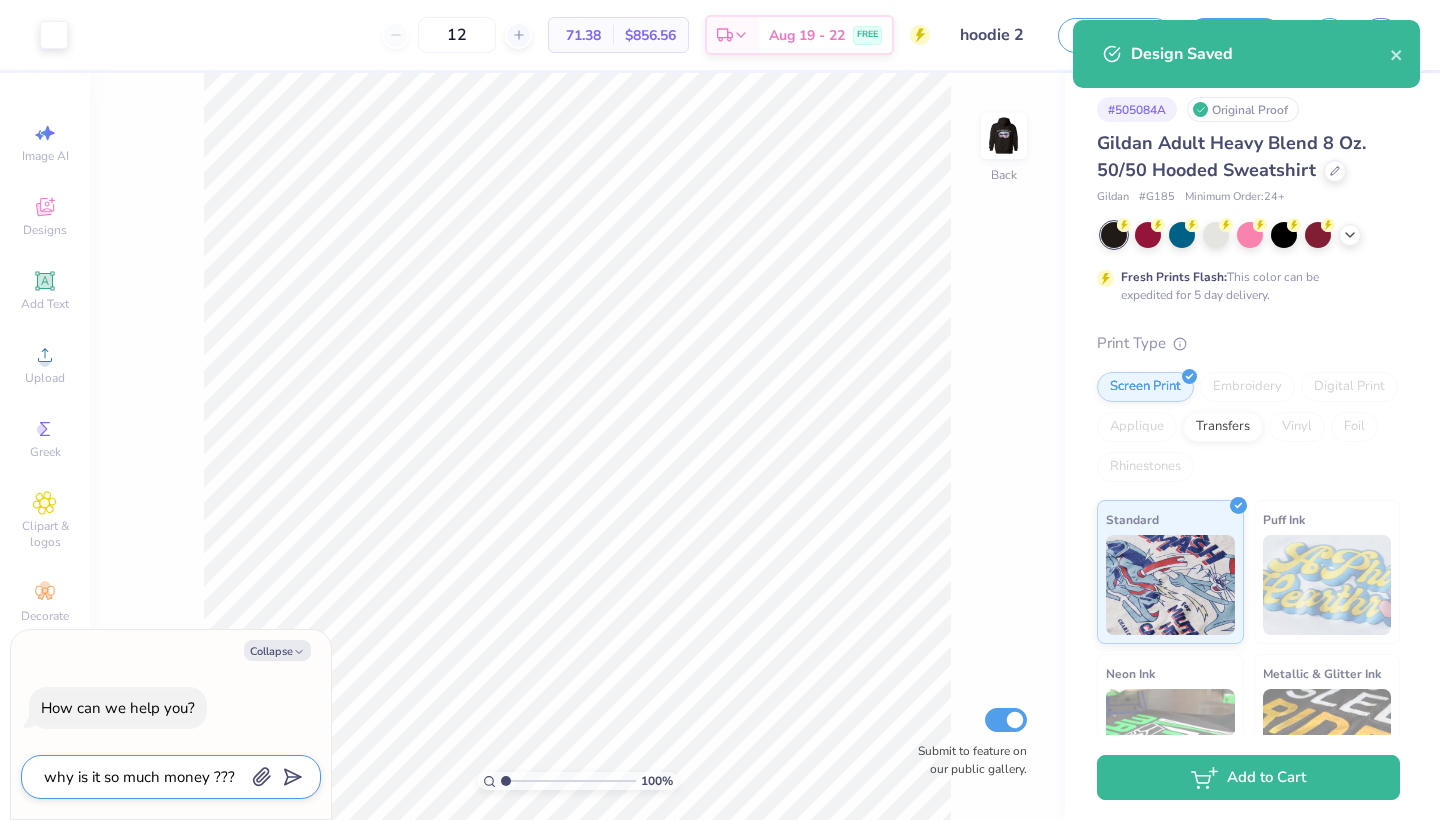 type on "why is it so much money ???" 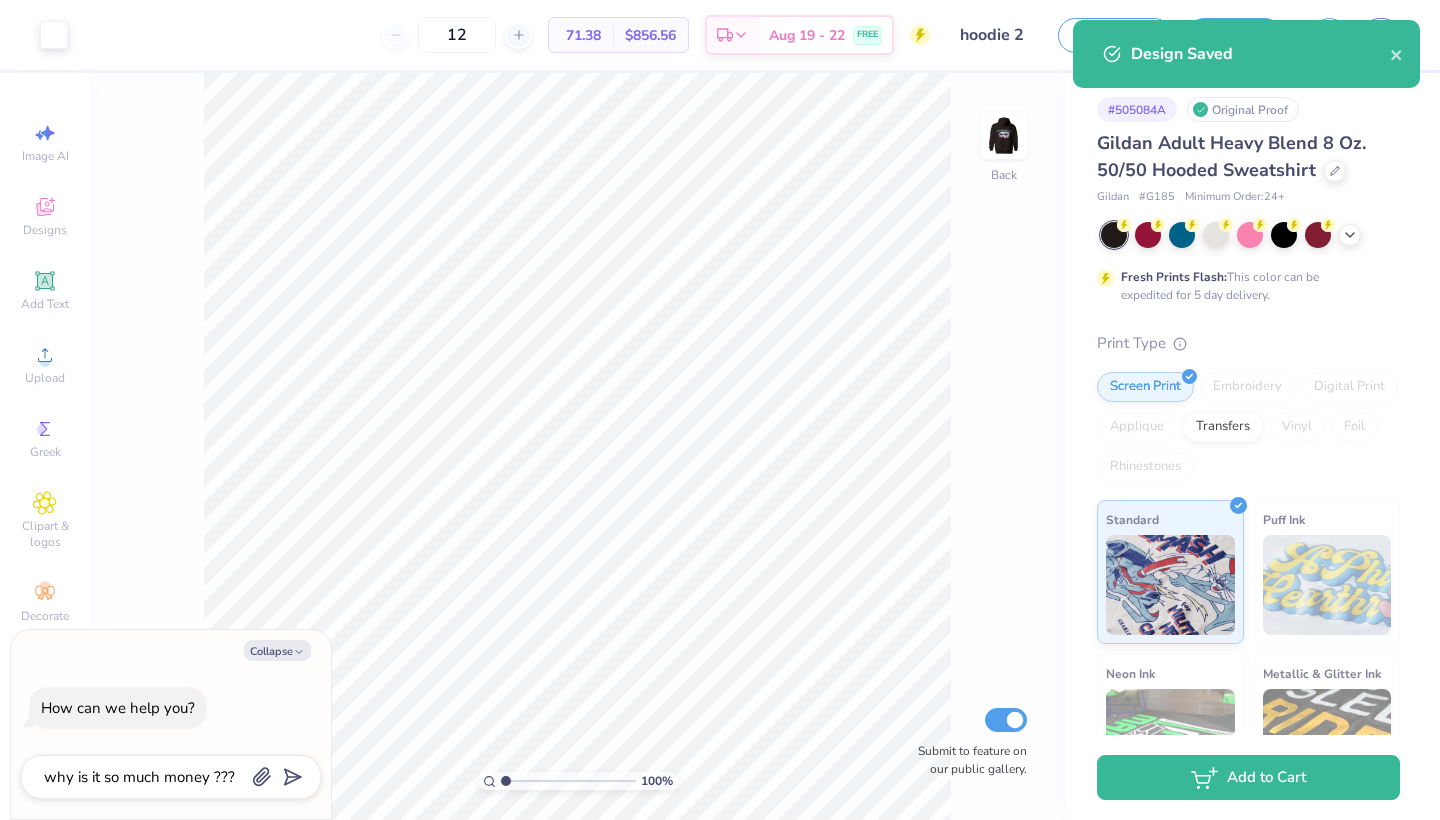 type on "x" 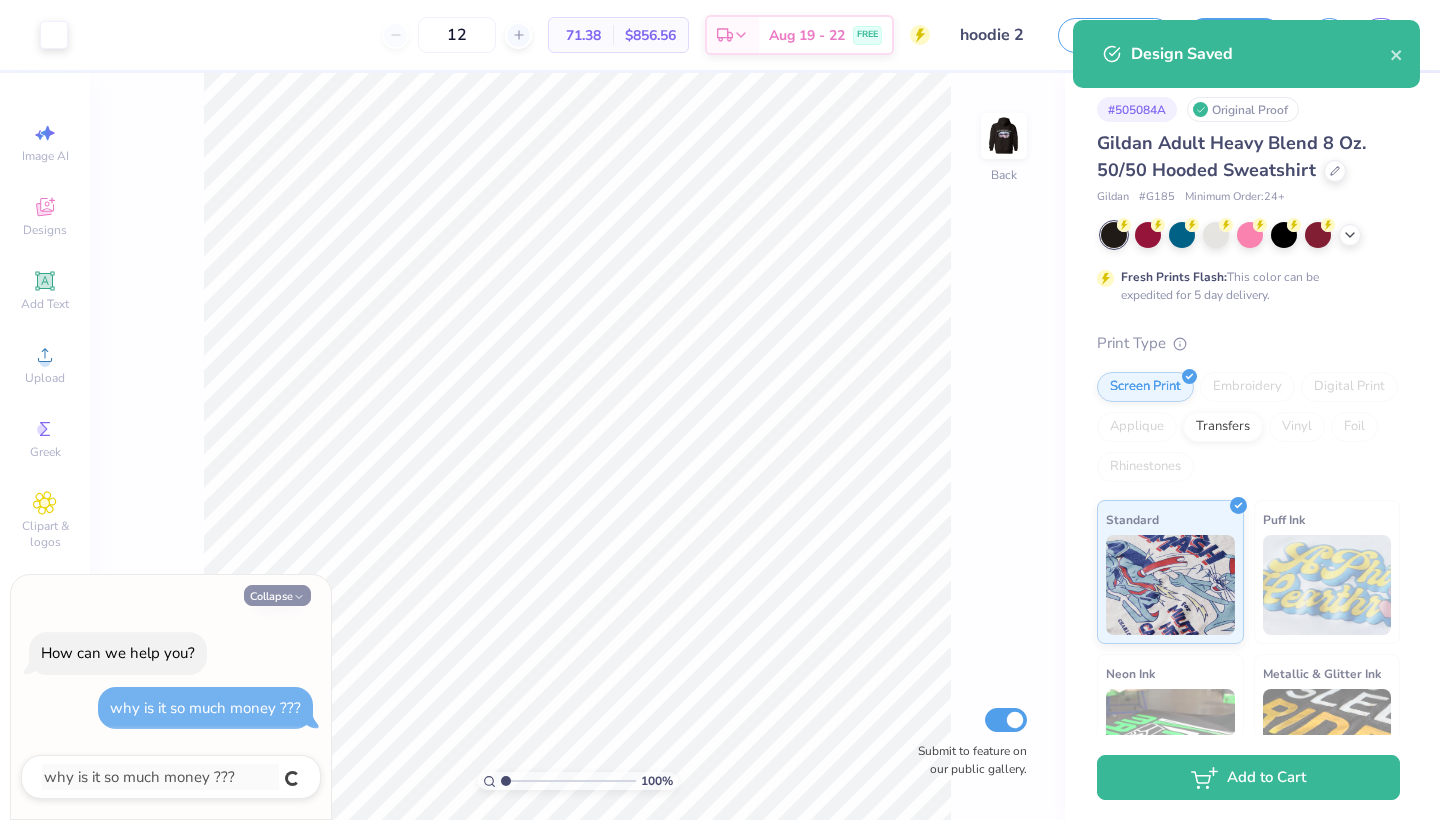 type 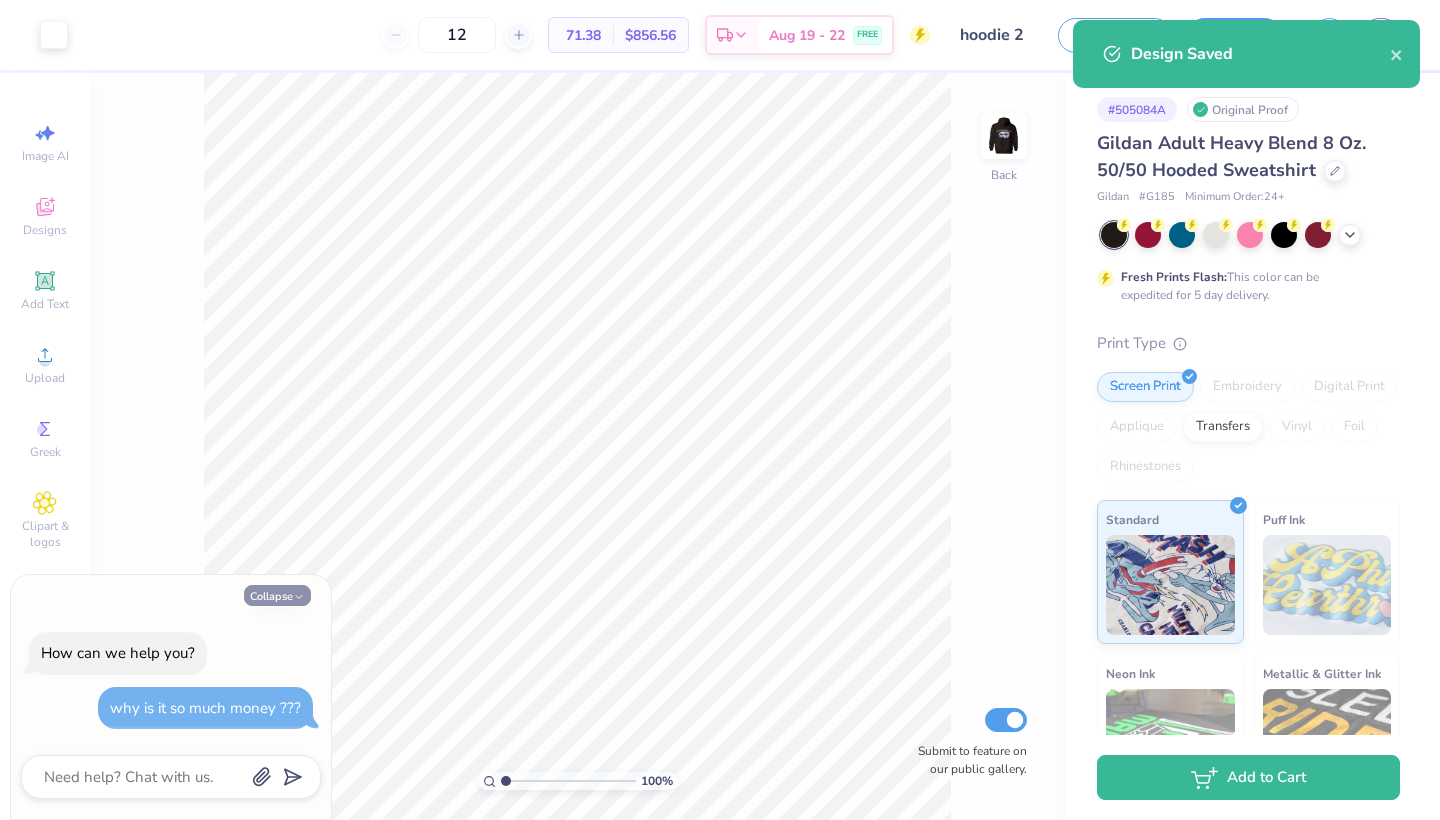 click on "Collapse" at bounding box center [277, 595] 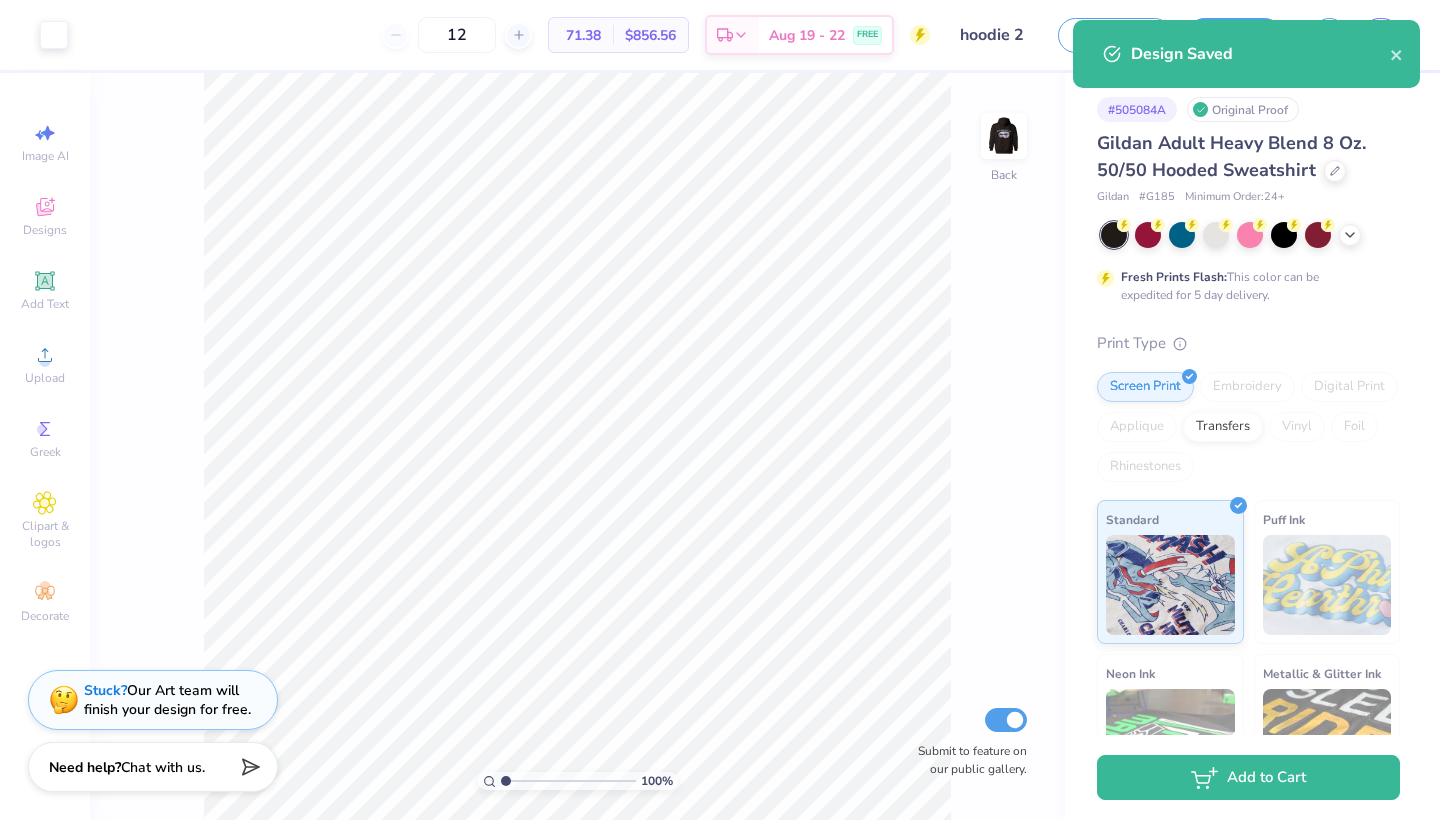 type on "x" 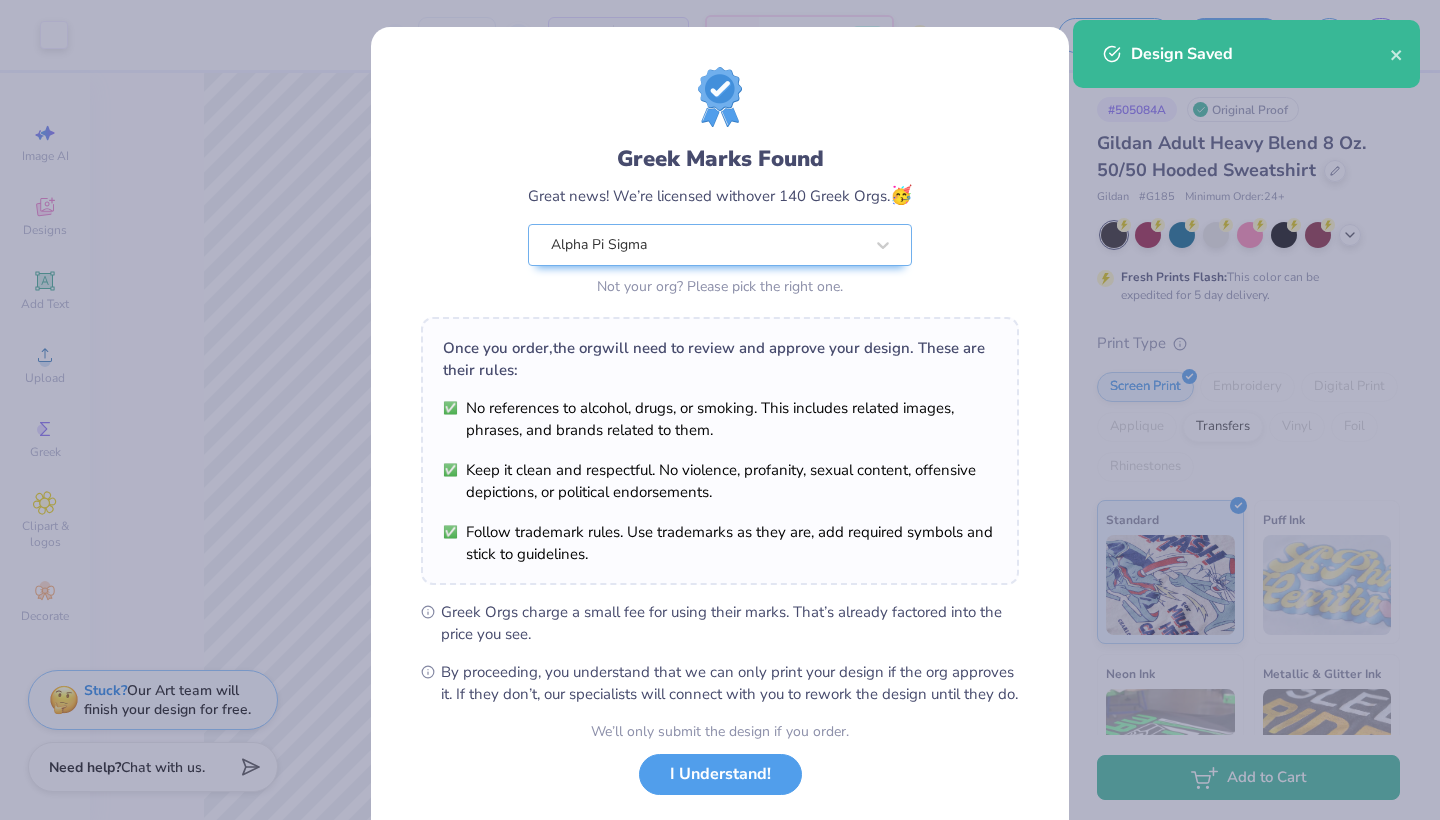 click on "I Understand!" at bounding box center (720, 774) 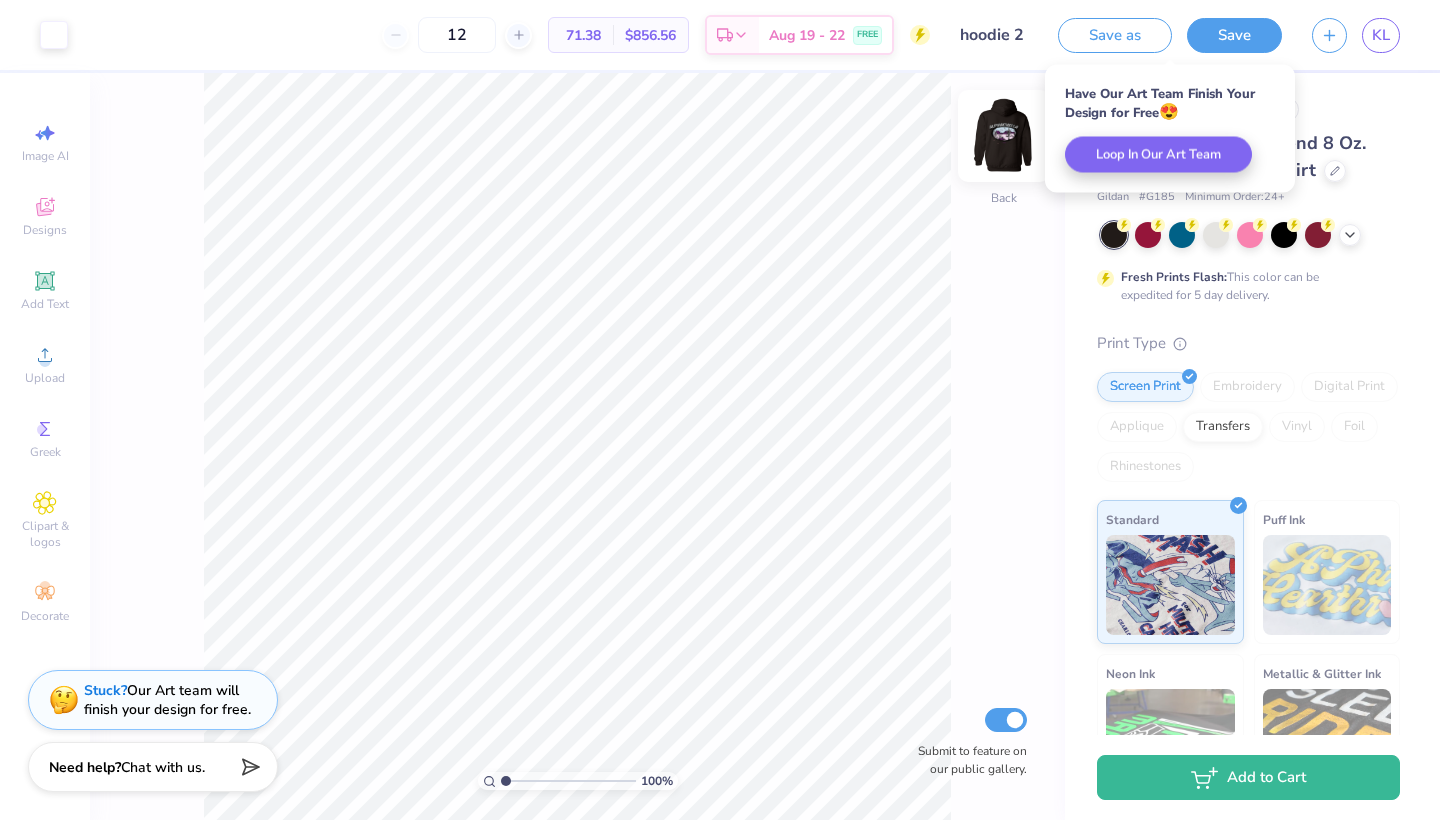 click at bounding box center [1004, 136] 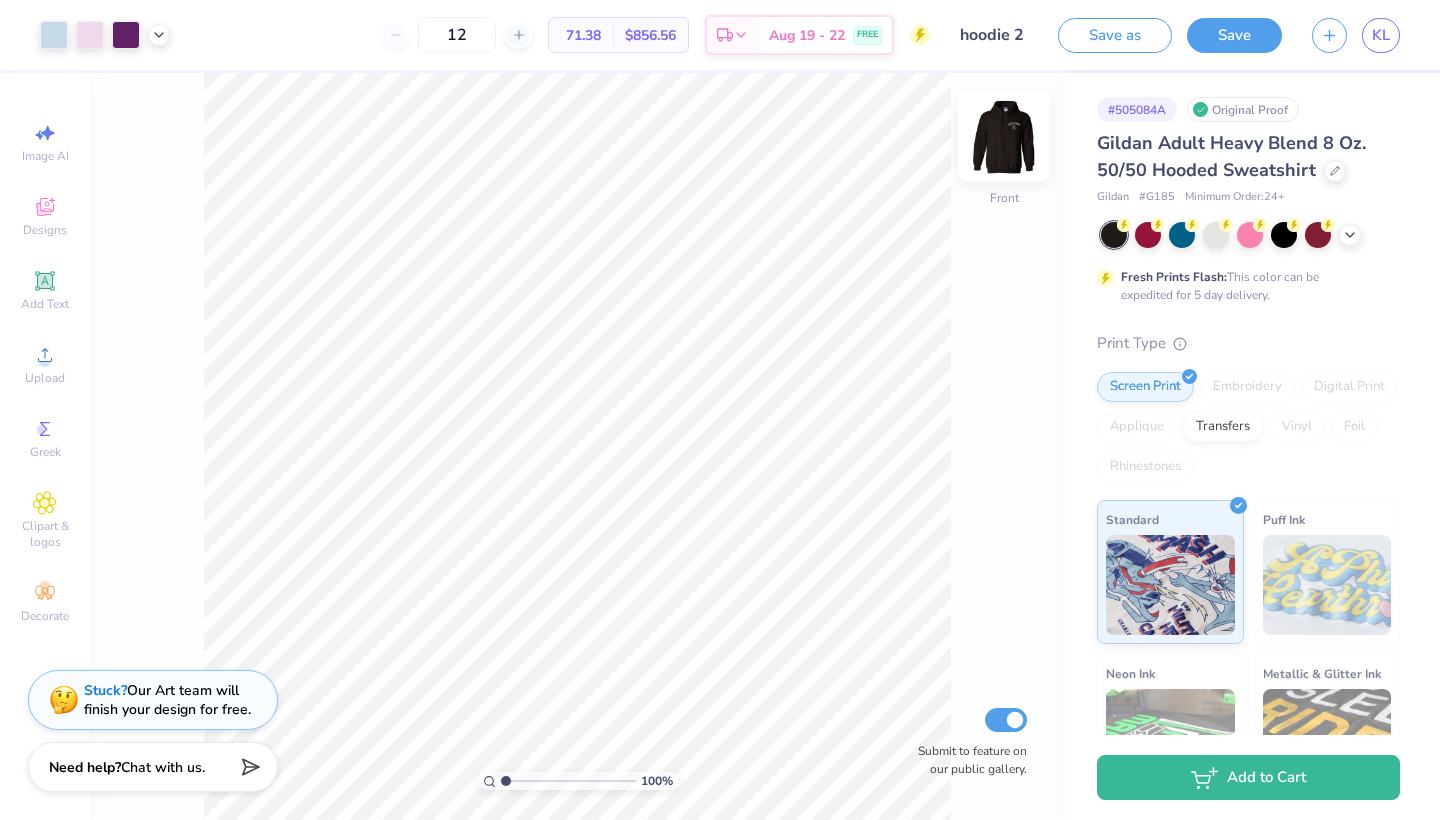 click at bounding box center (1004, 136) 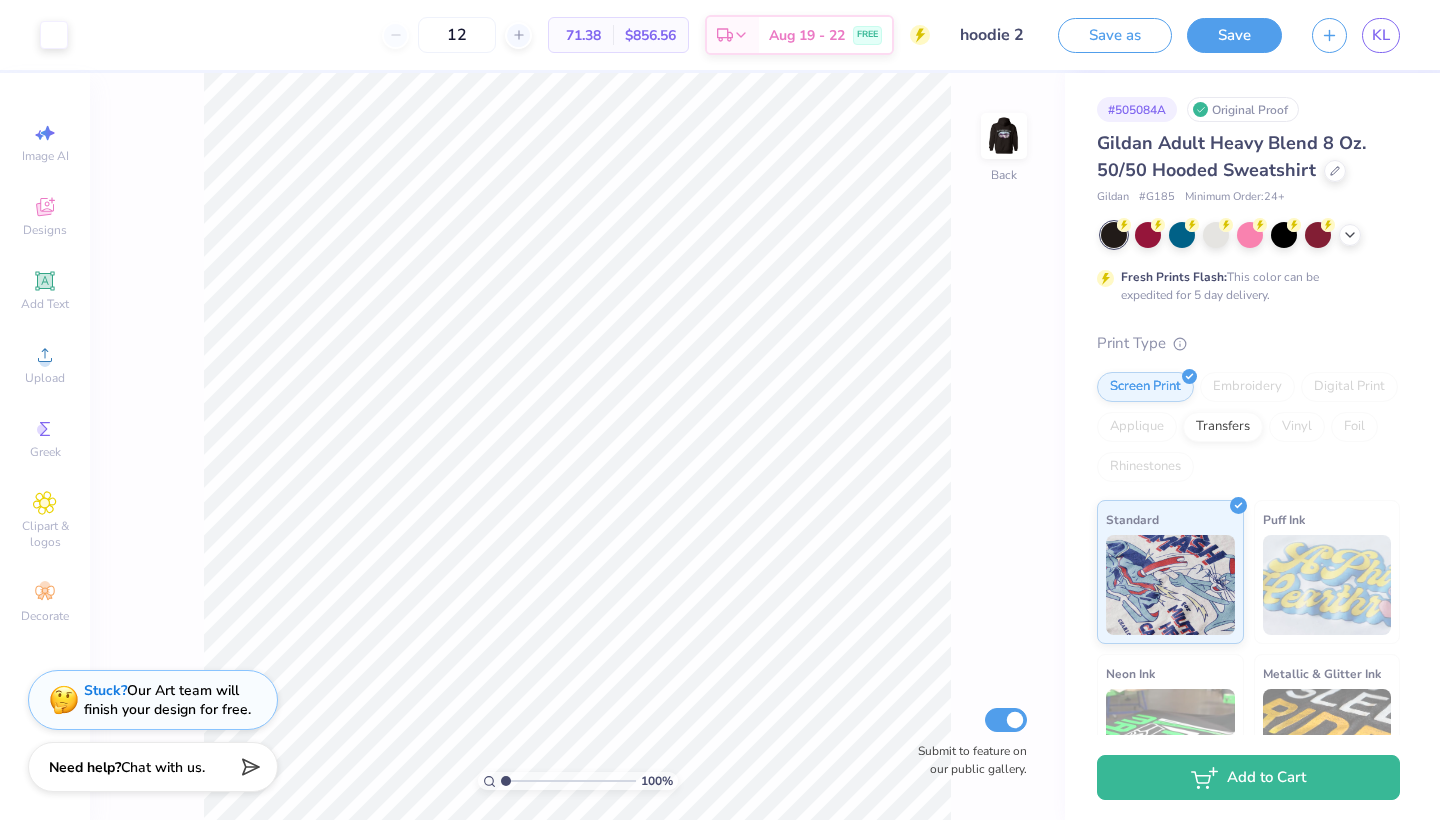 click on "71.38" at bounding box center (581, 35) 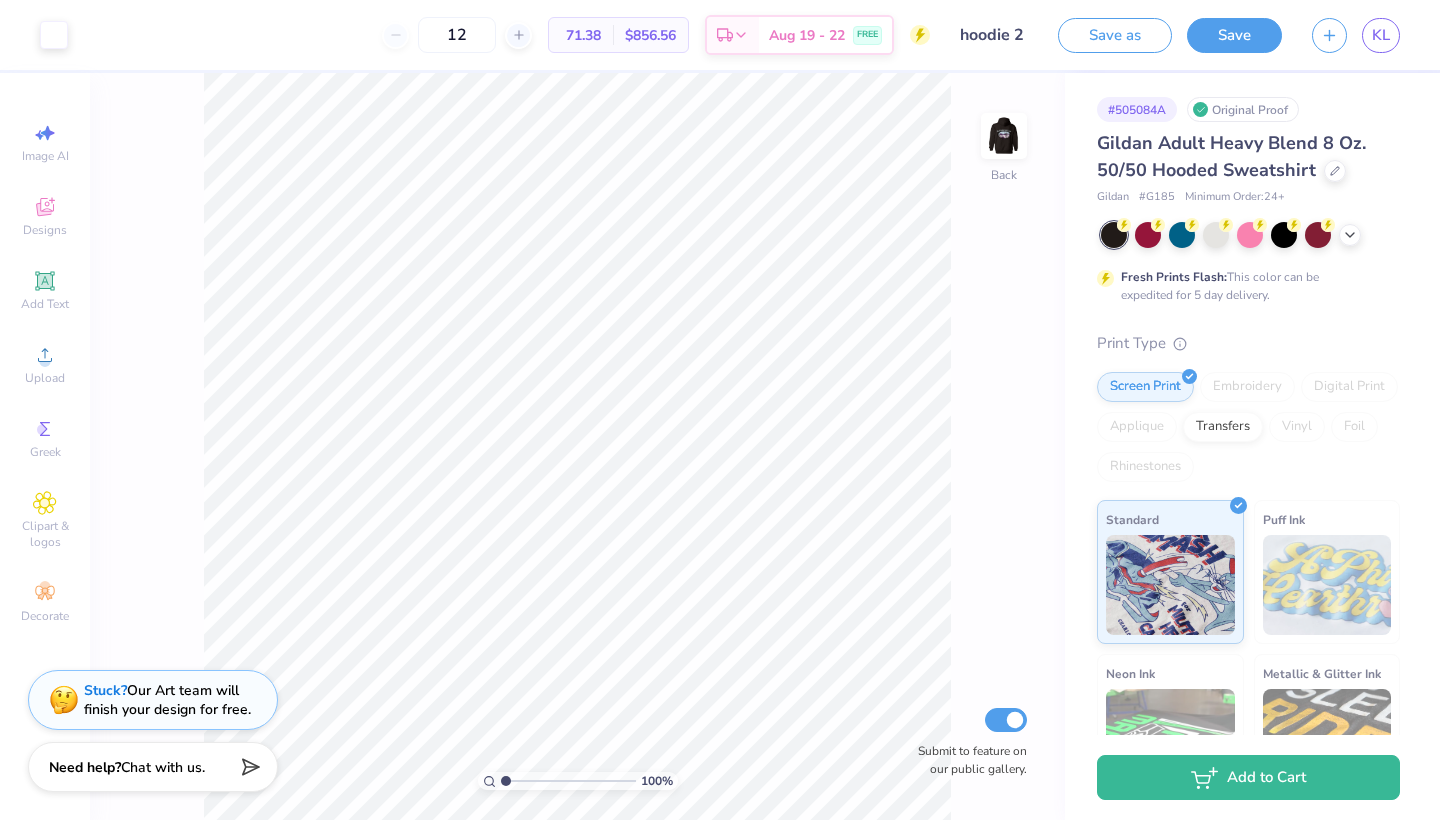 click on "12" at bounding box center [457, 35] 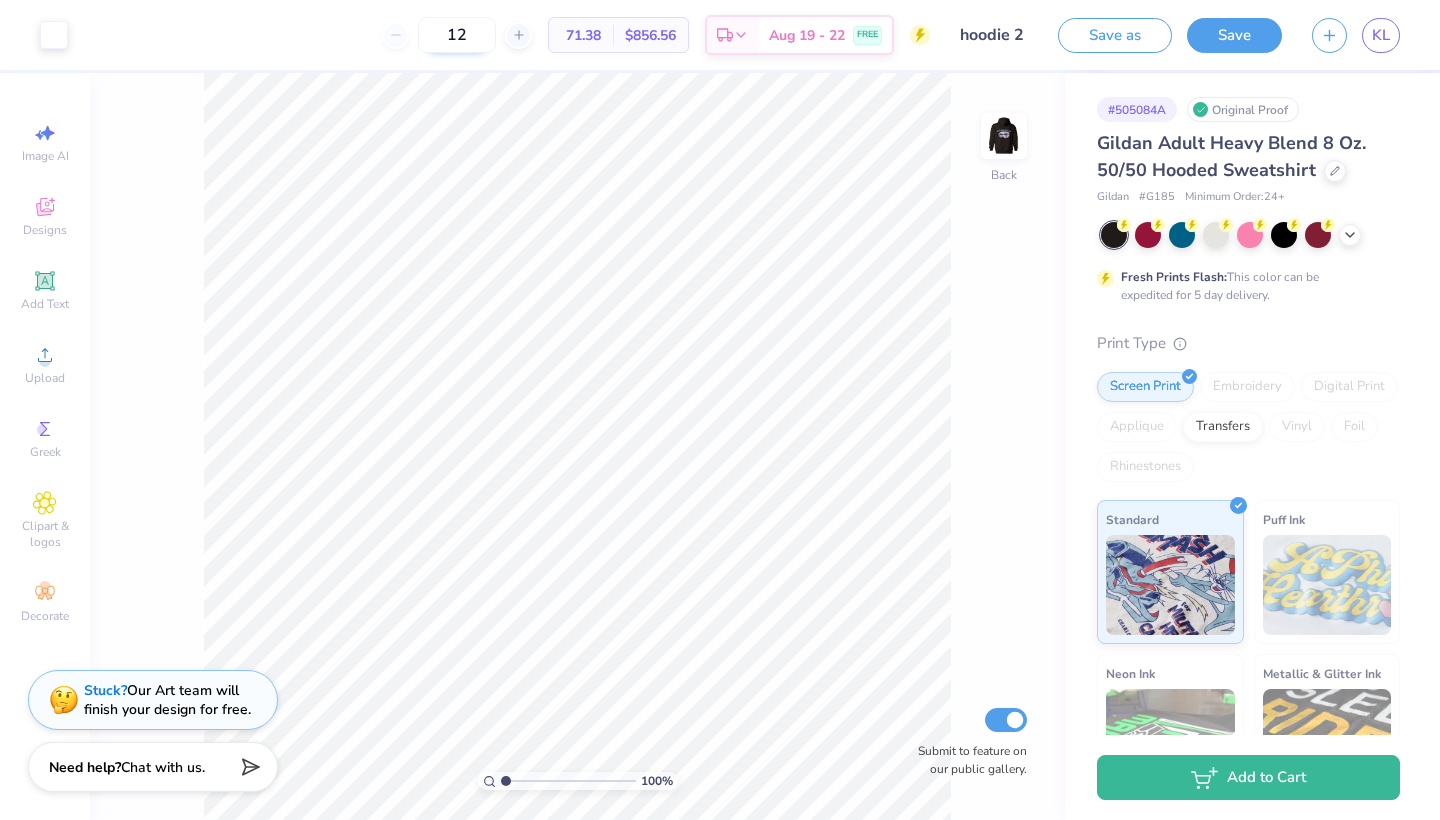 click on "12" at bounding box center [457, 35] 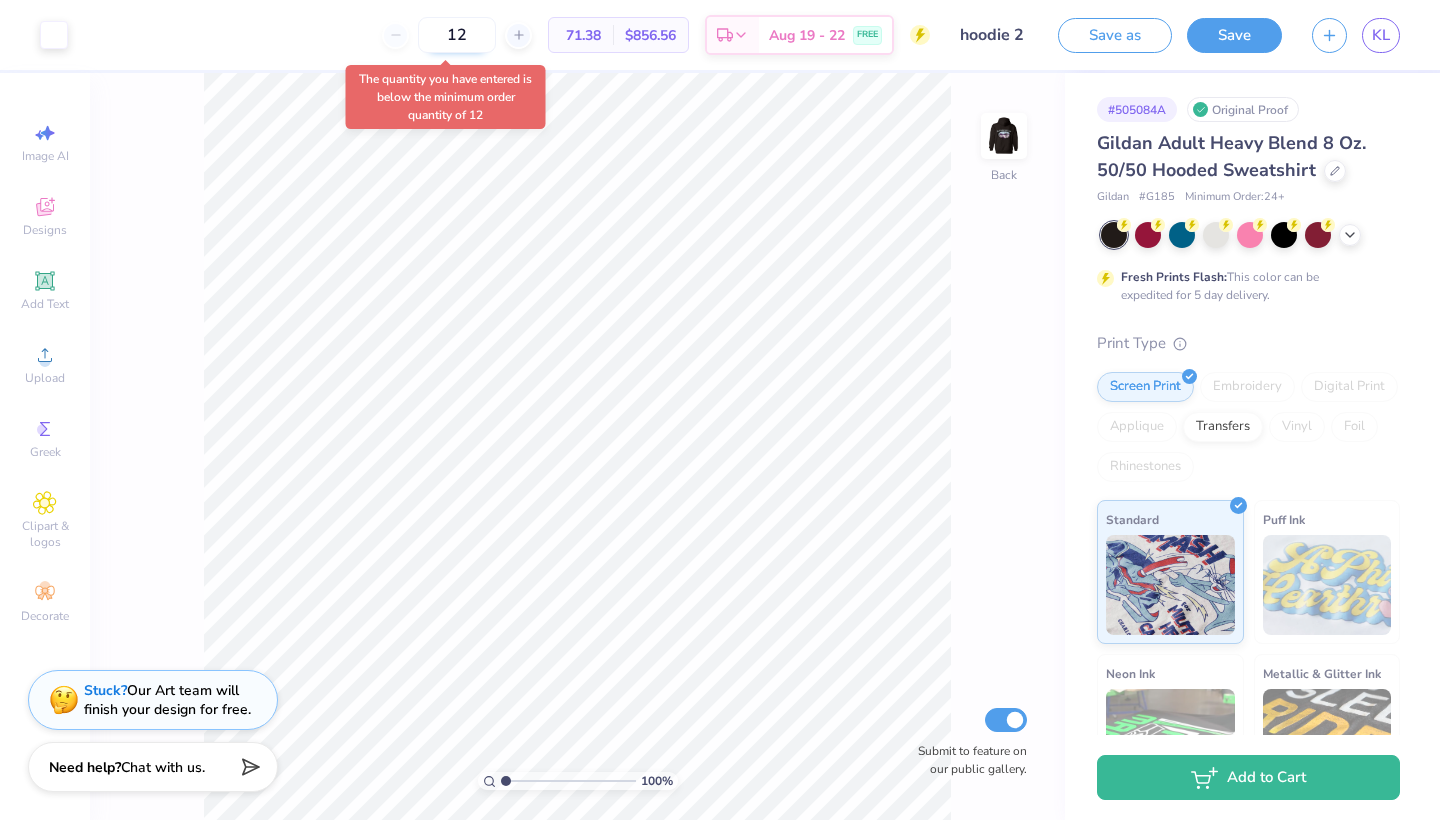 click on "12" at bounding box center (457, 35) 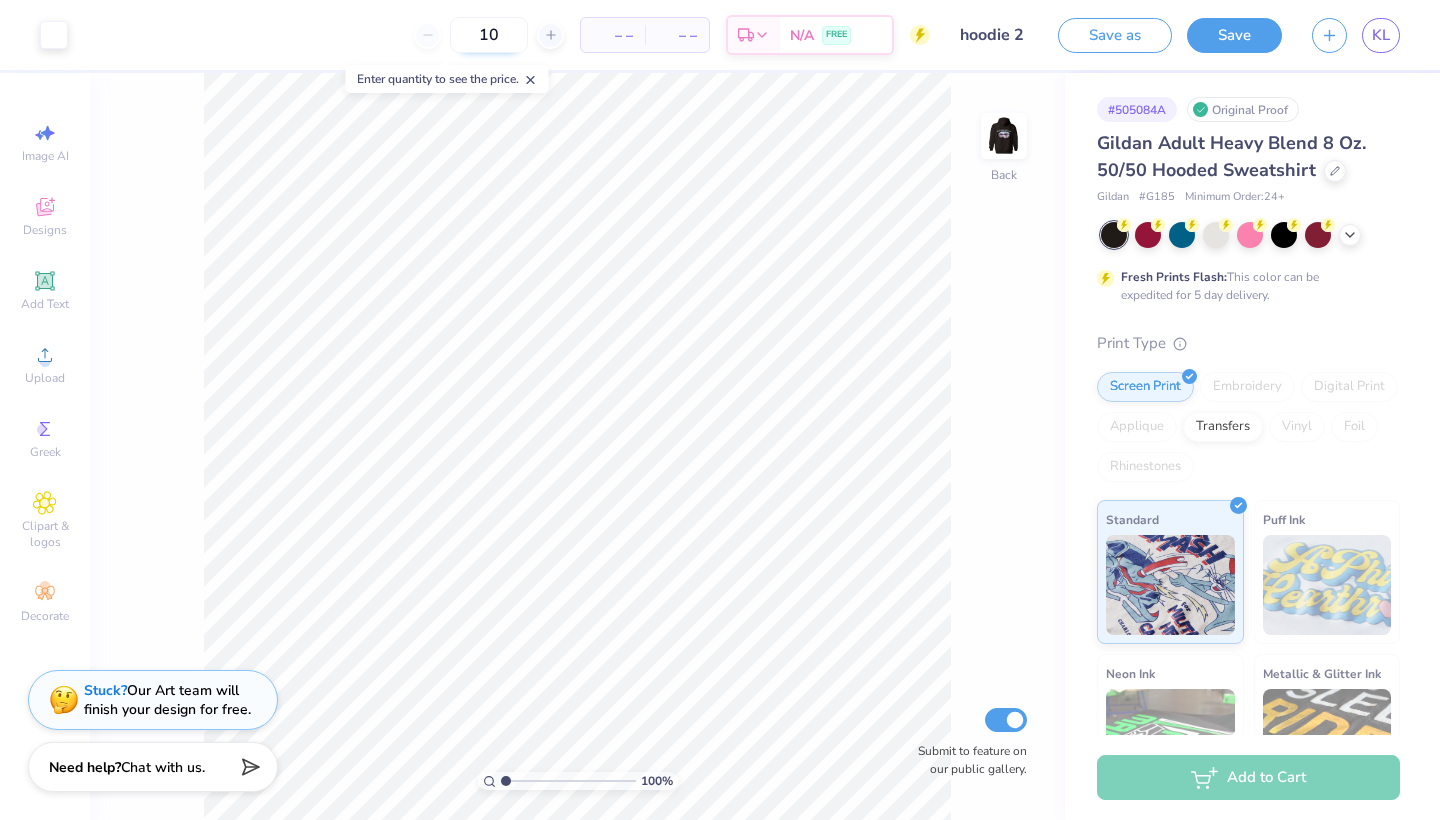 type on "12" 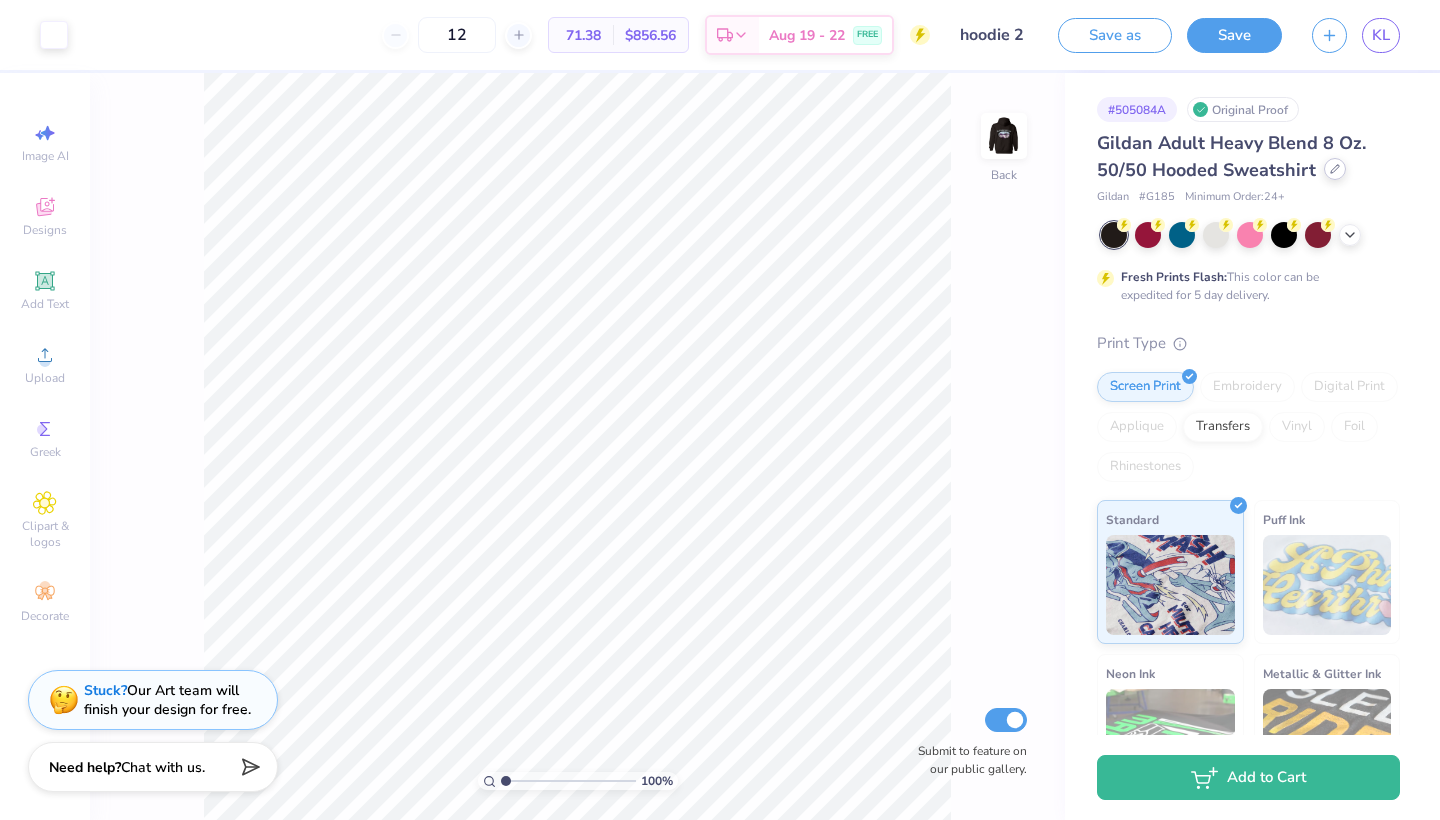 click at bounding box center (1335, 169) 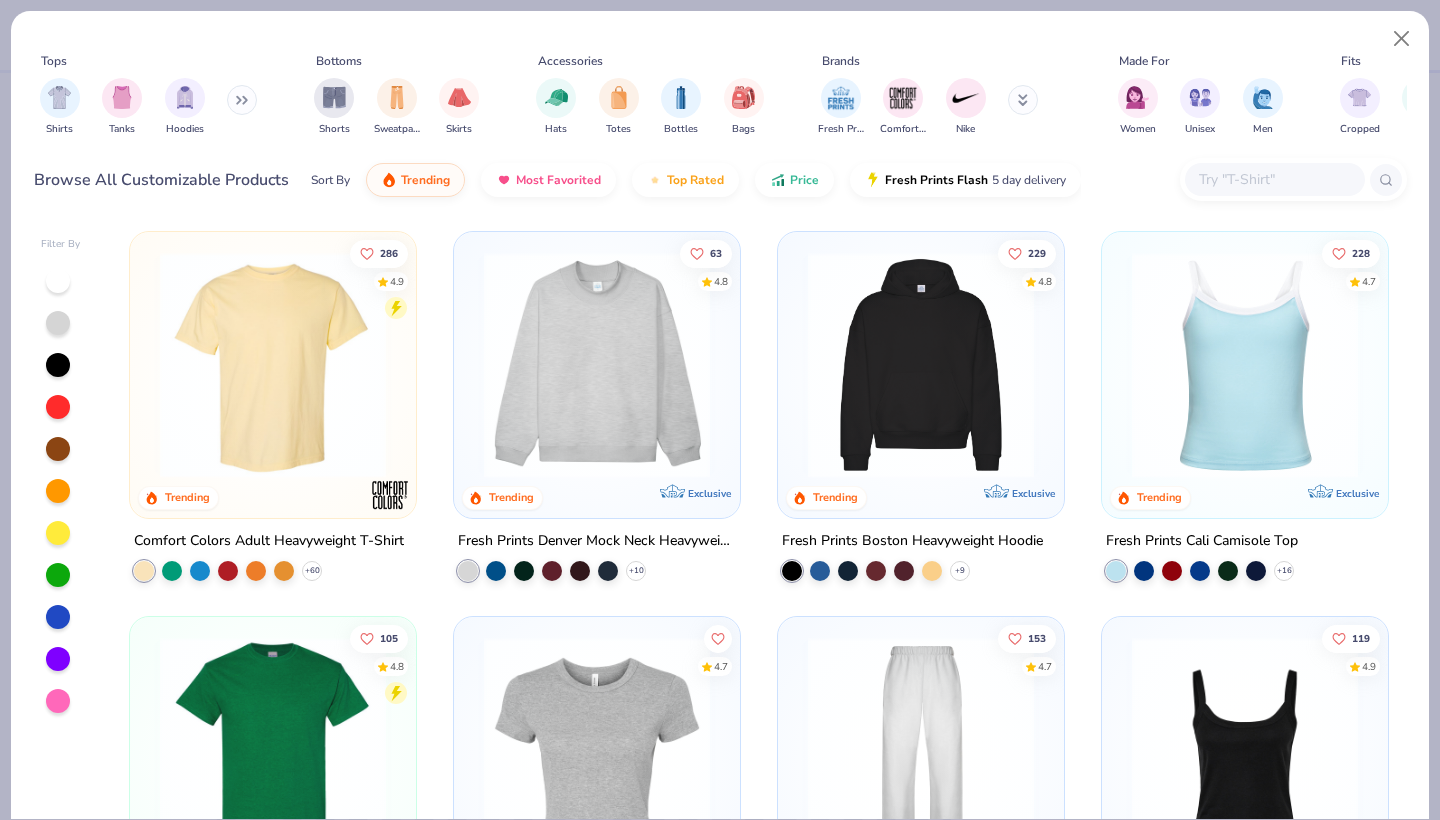 click at bounding box center (597, 365) 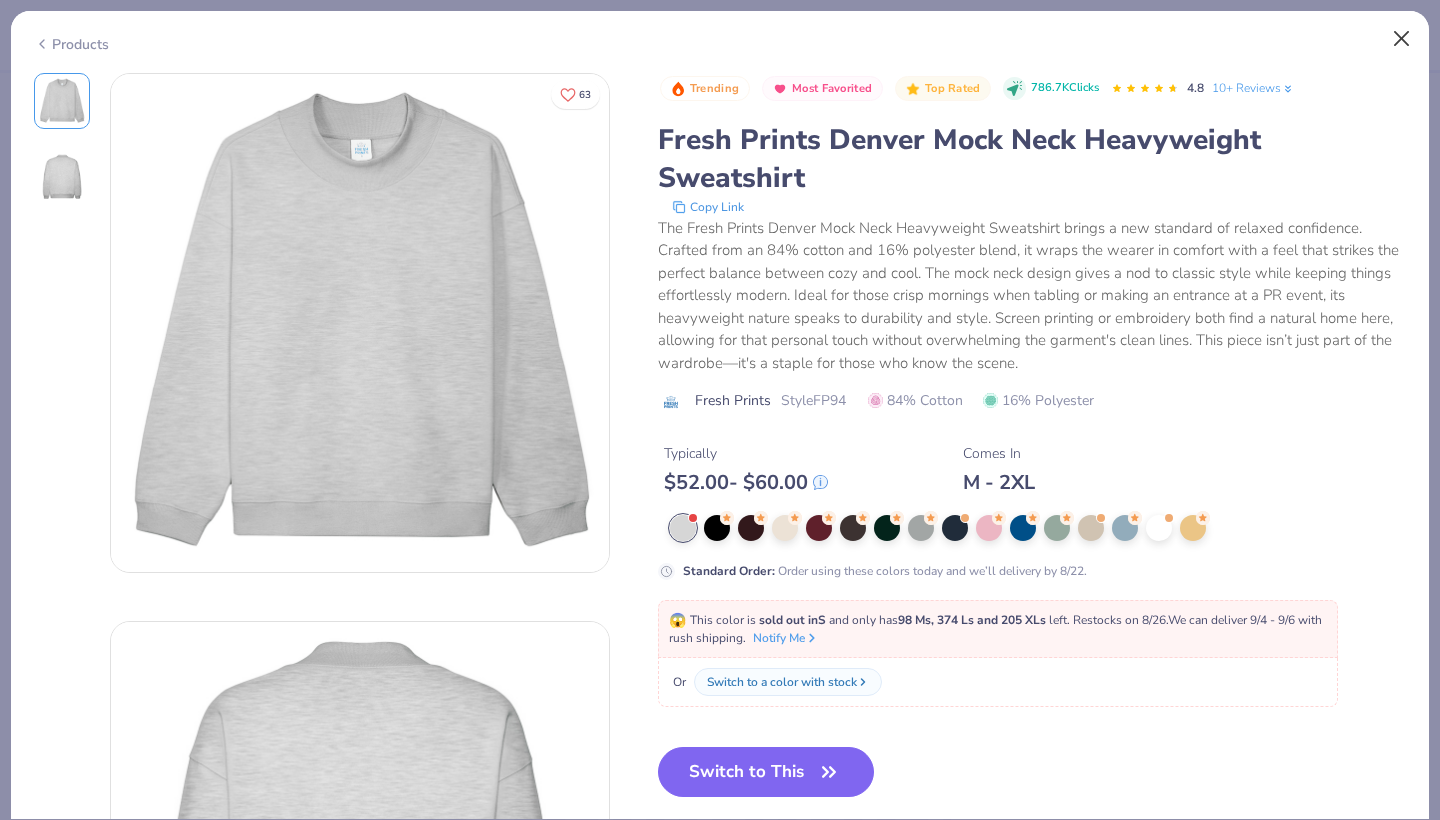 click at bounding box center (1402, 39) 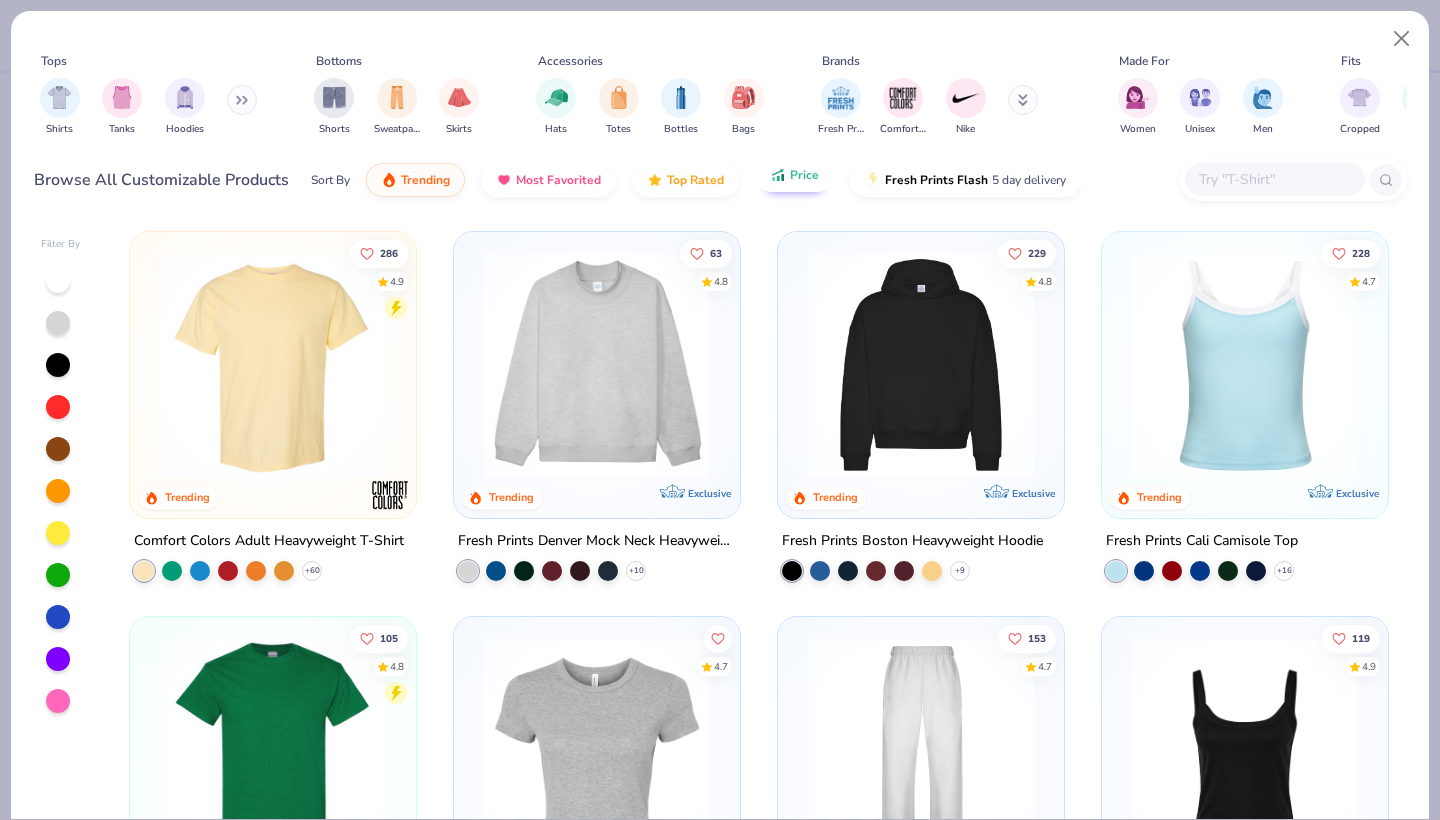 click on "Price" at bounding box center (804, 175) 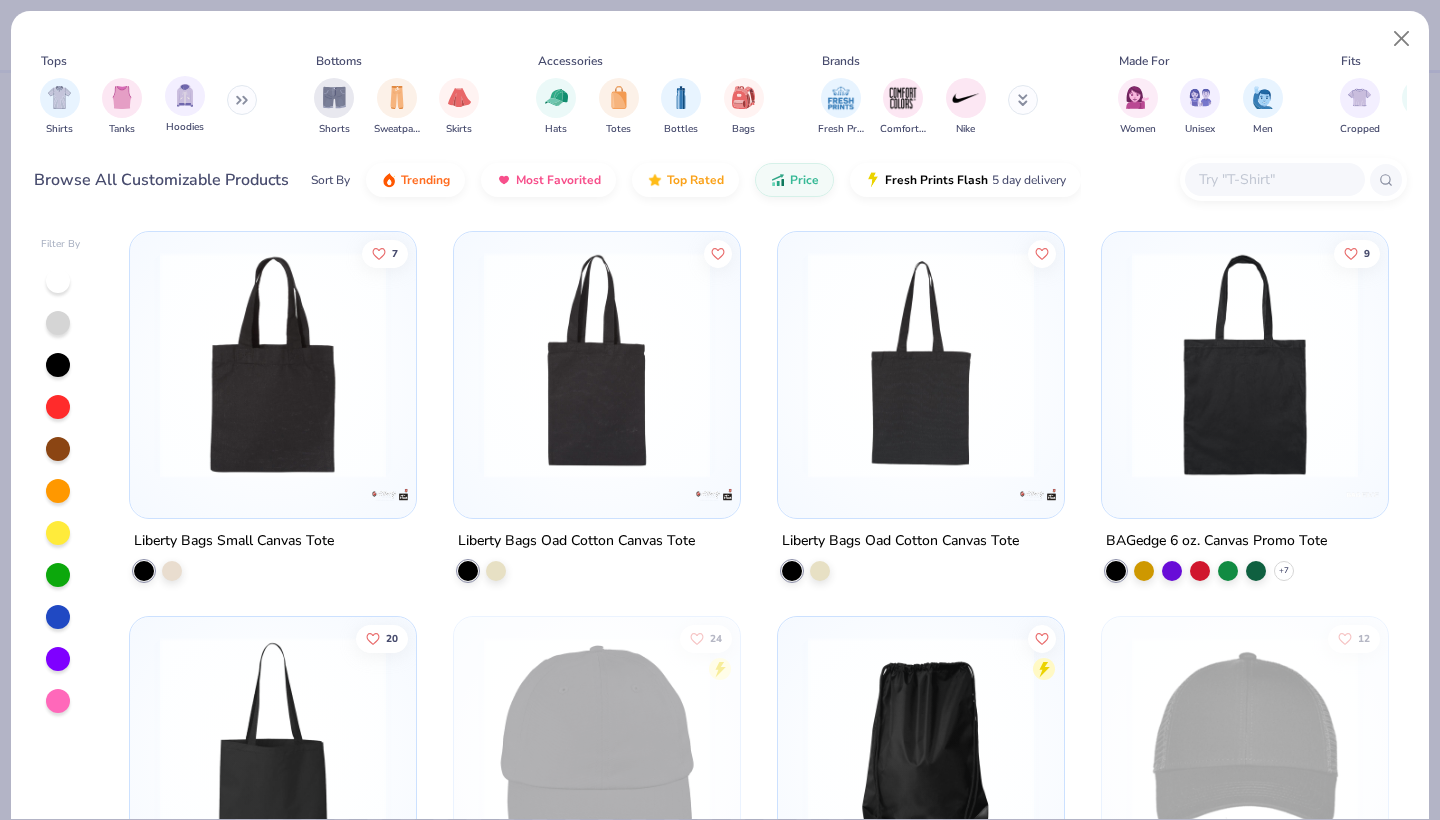 click on "Hoodies" at bounding box center [185, 105] 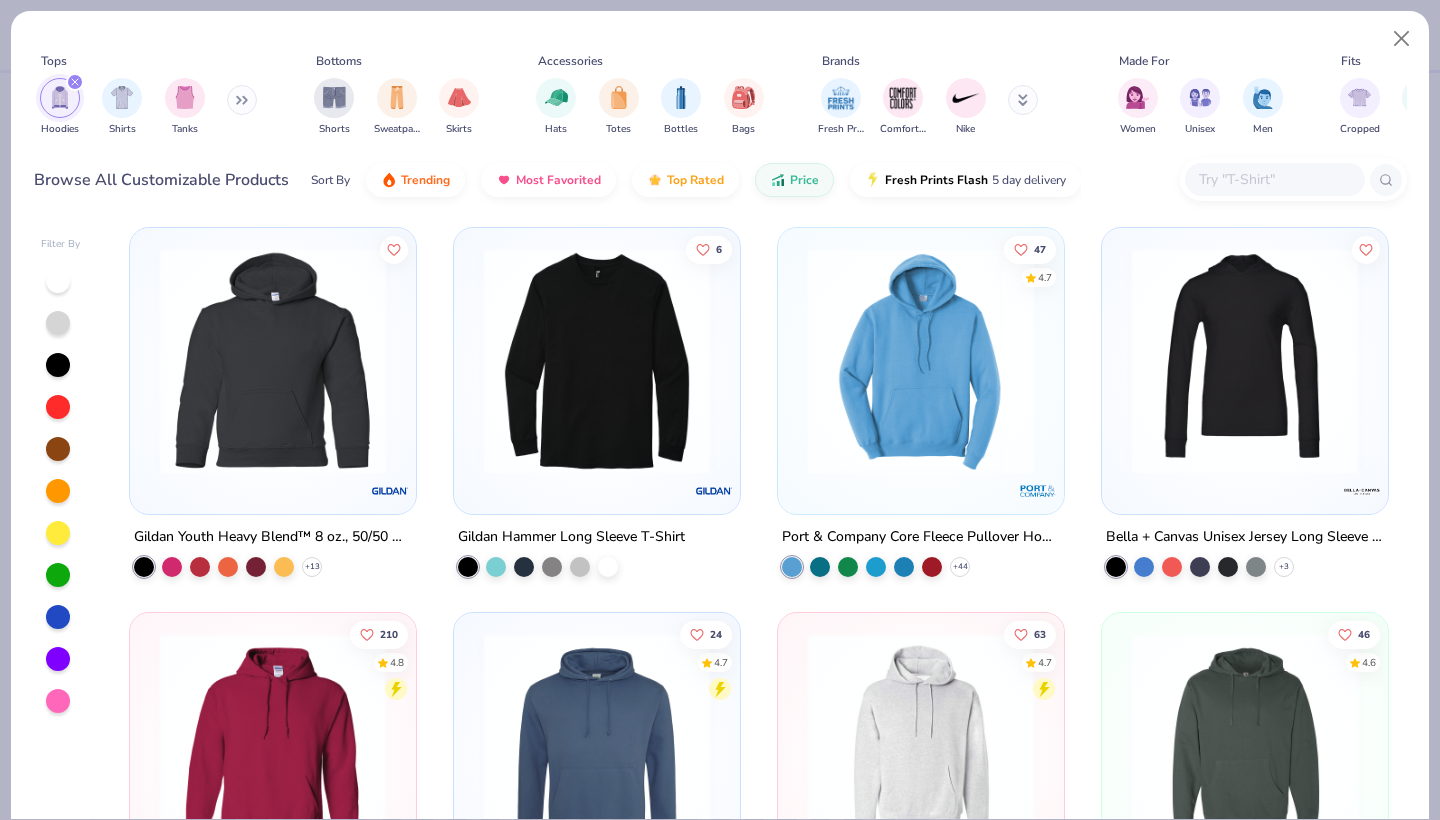 scroll, scrollTop: 0, scrollLeft: 0, axis: both 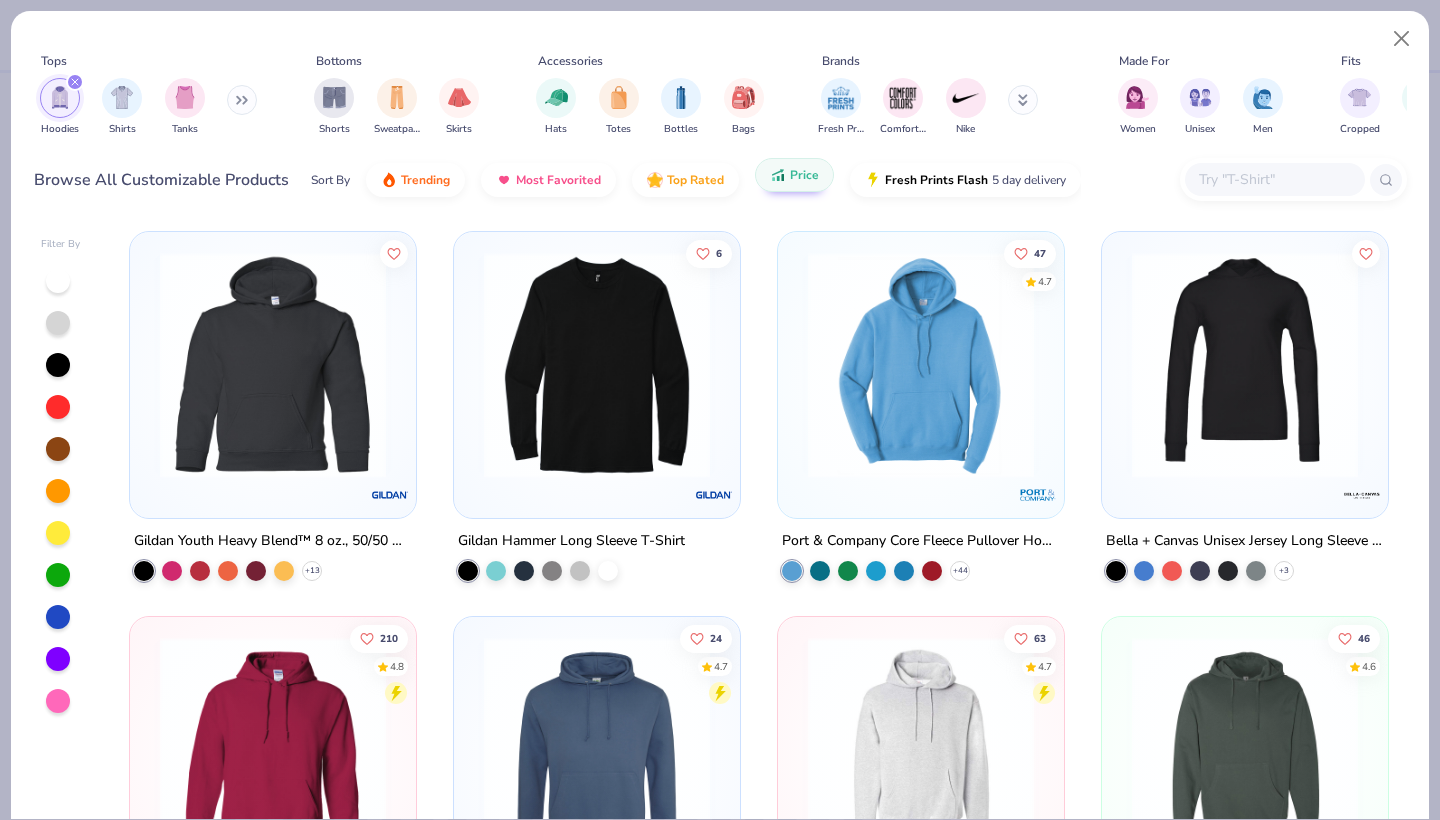 click on "Price" at bounding box center [804, 175] 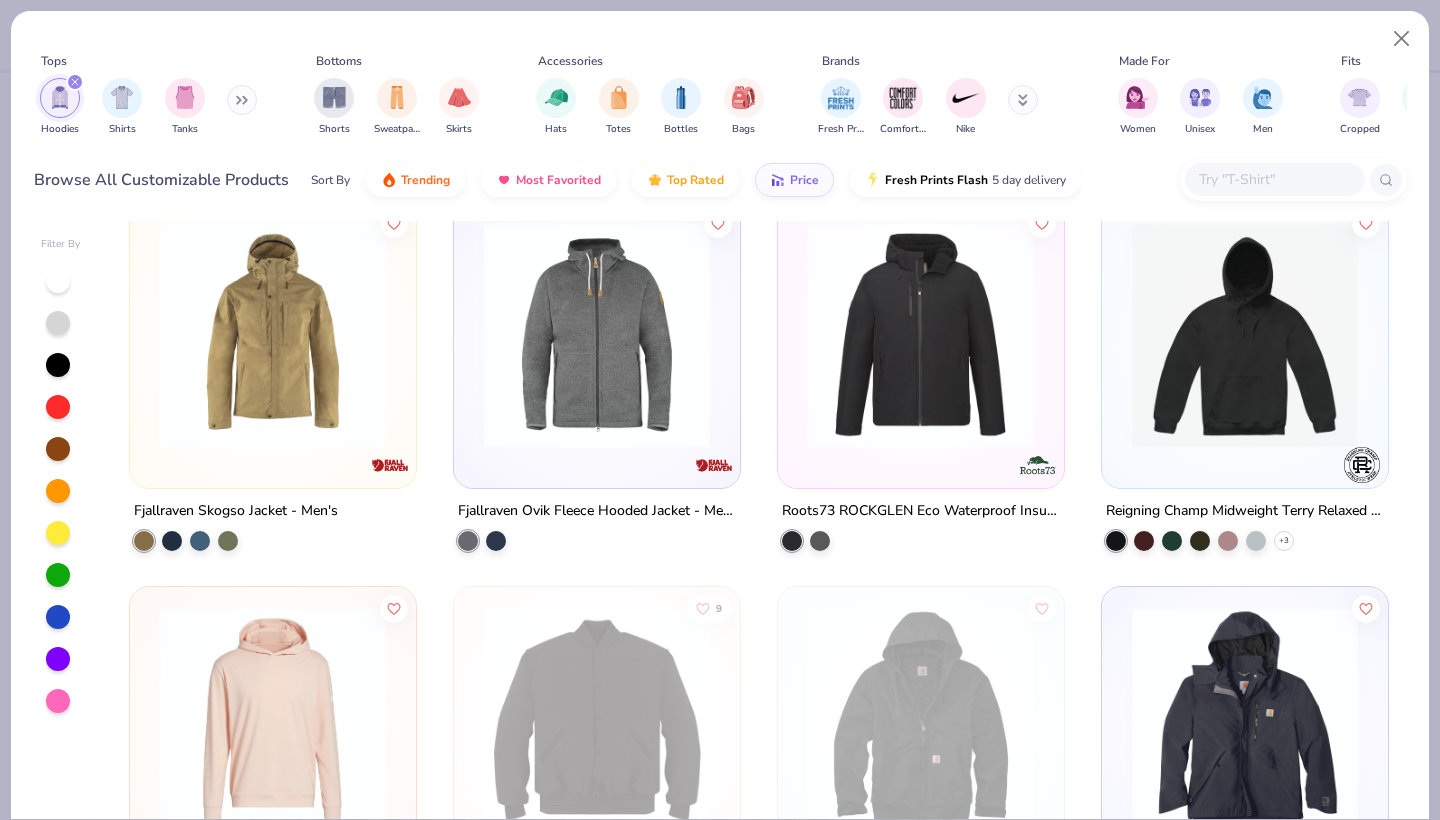 scroll, scrollTop: 31, scrollLeft: 0, axis: vertical 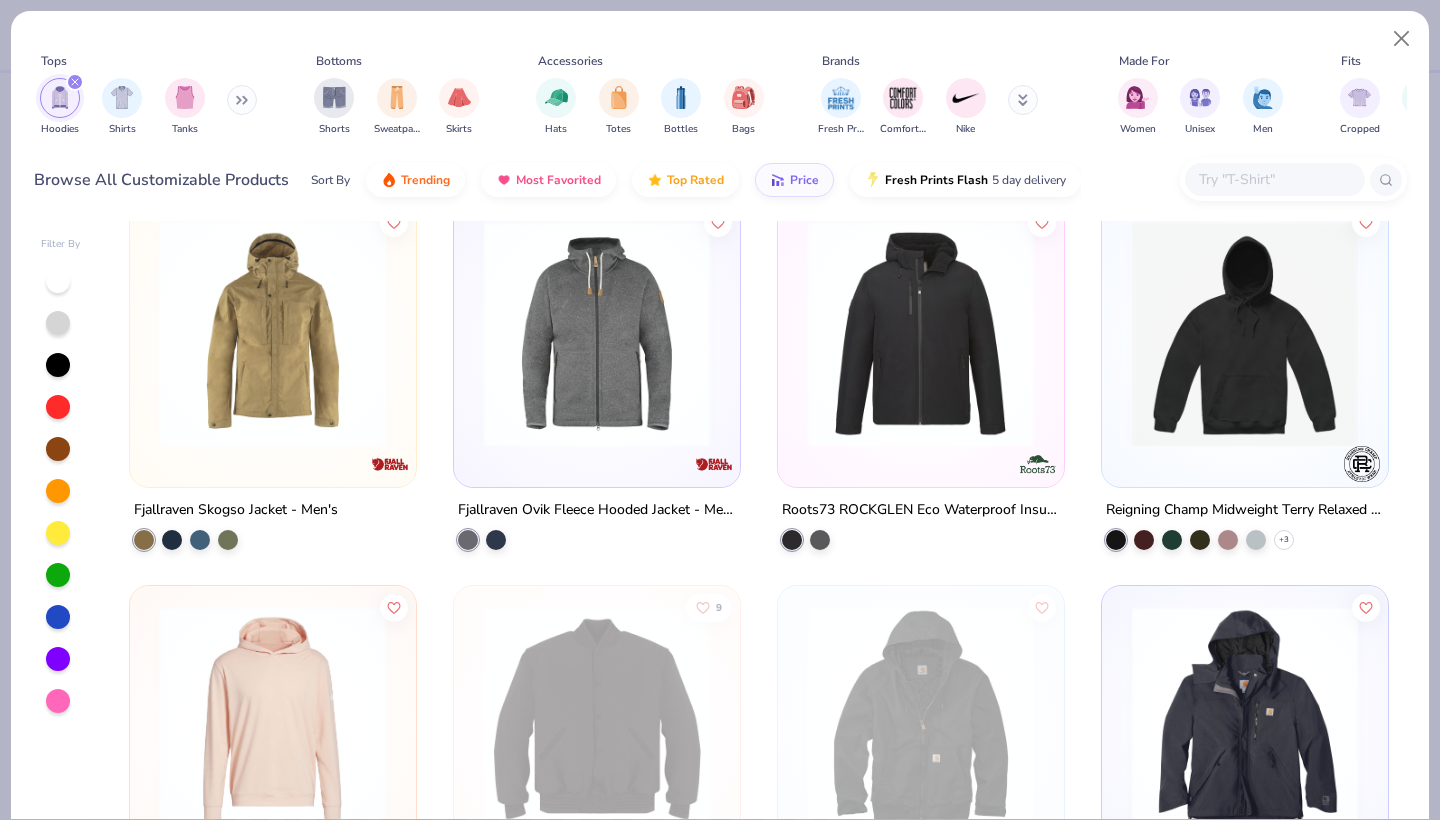 click at bounding box center (1245, 334) 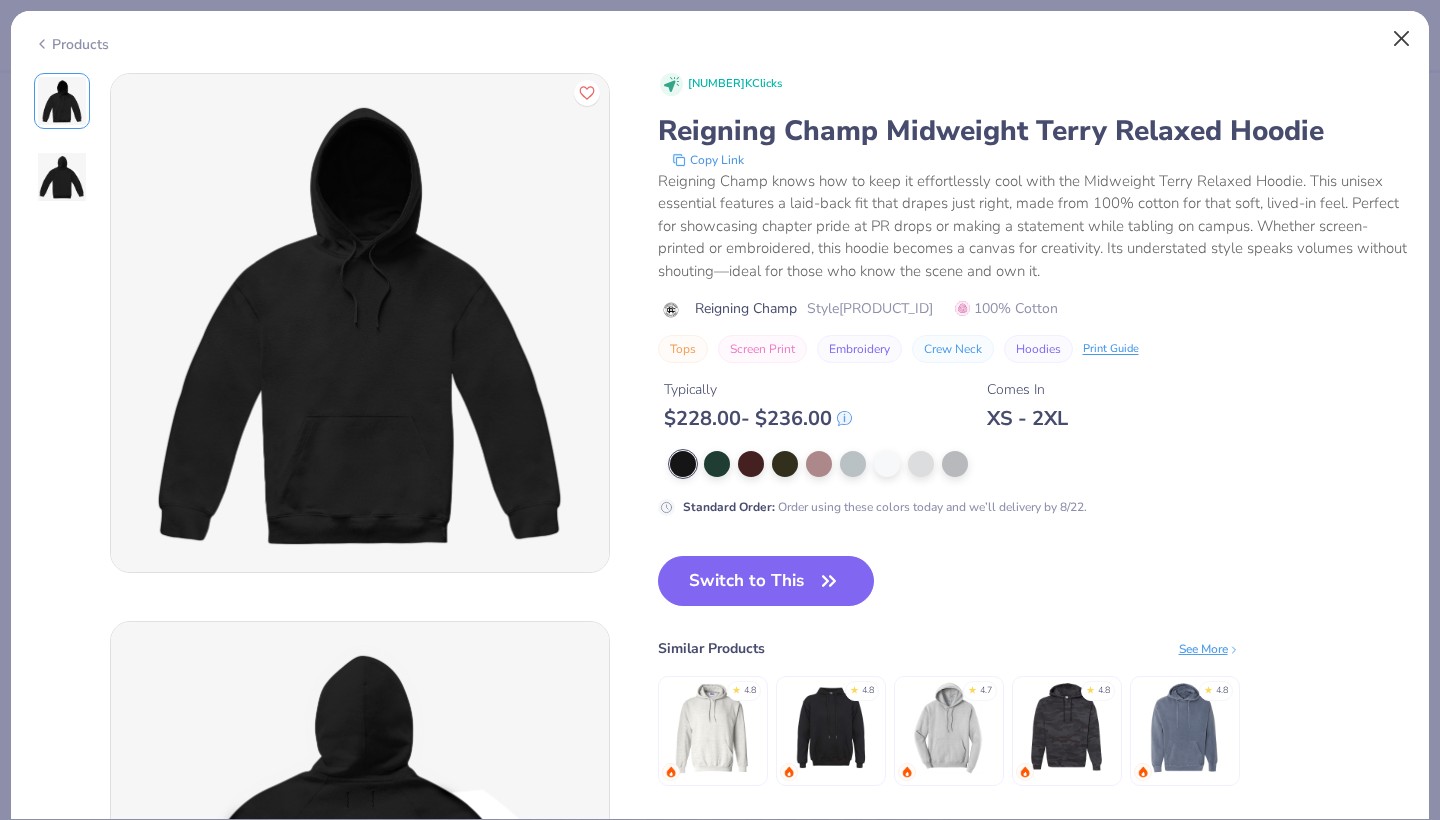 click at bounding box center [1402, 39] 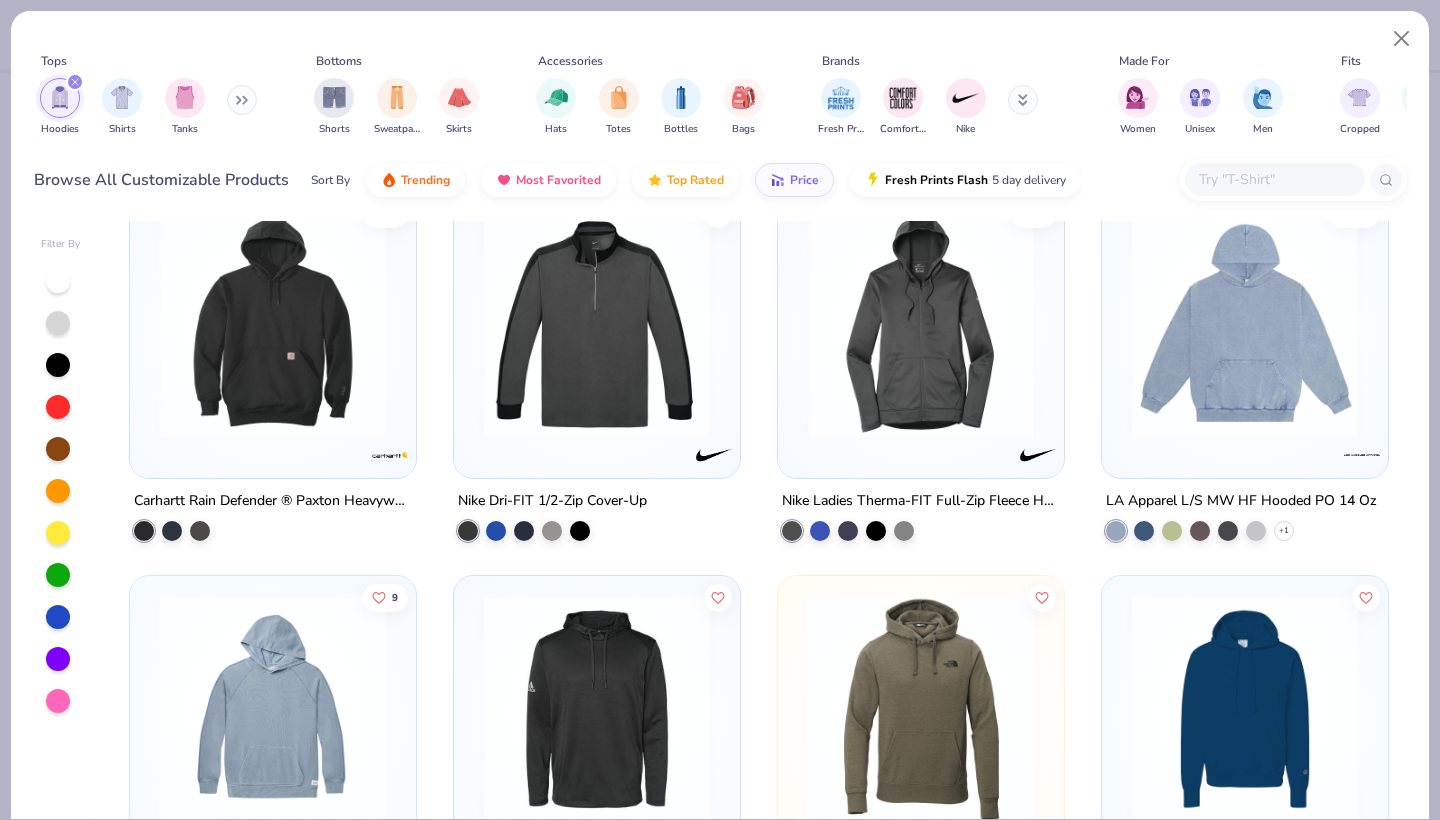 scroll, scrollTop: 2346, scrollLeft: 0, axis: vertical 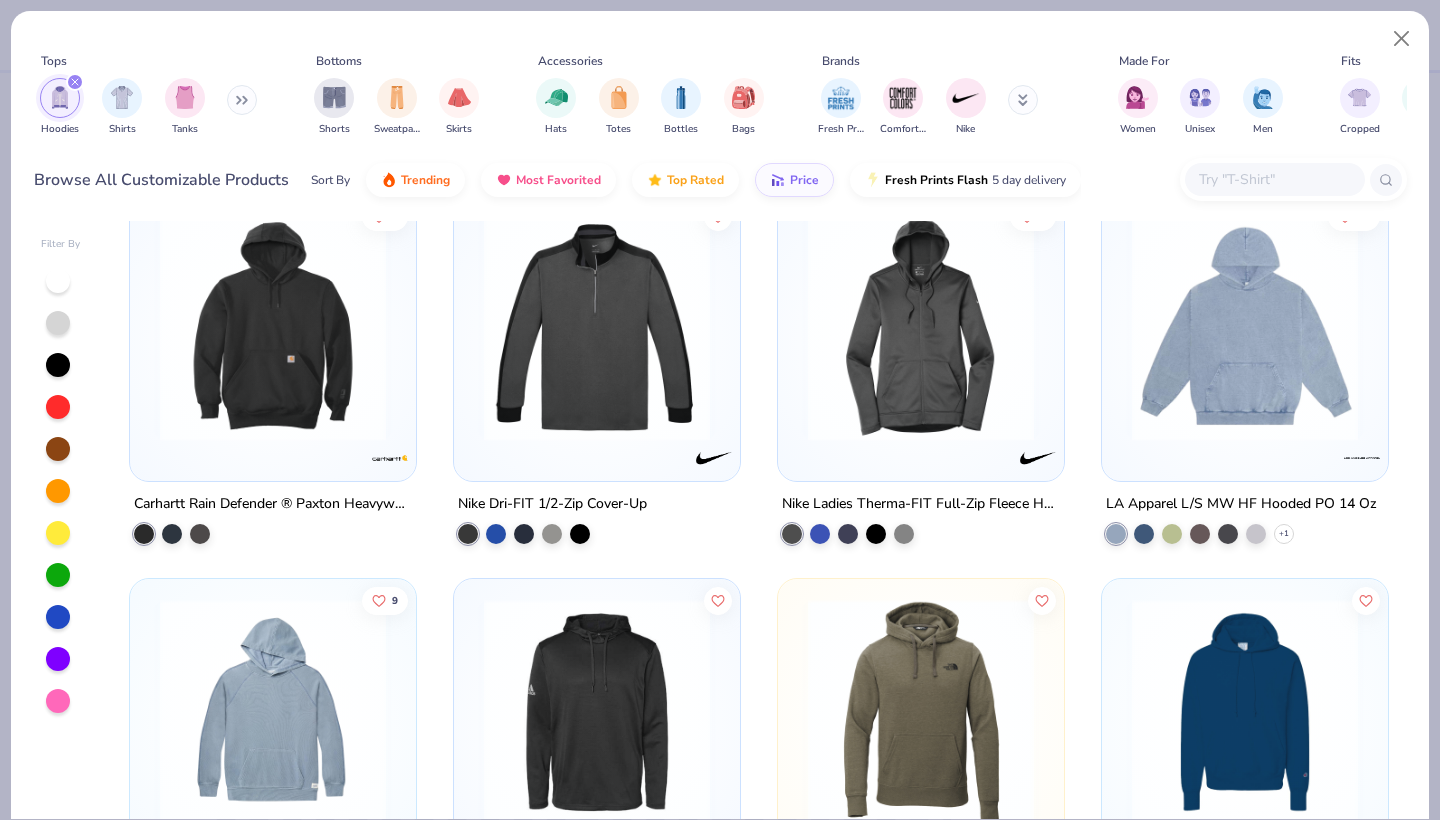click at bounding box center [1245, 327] 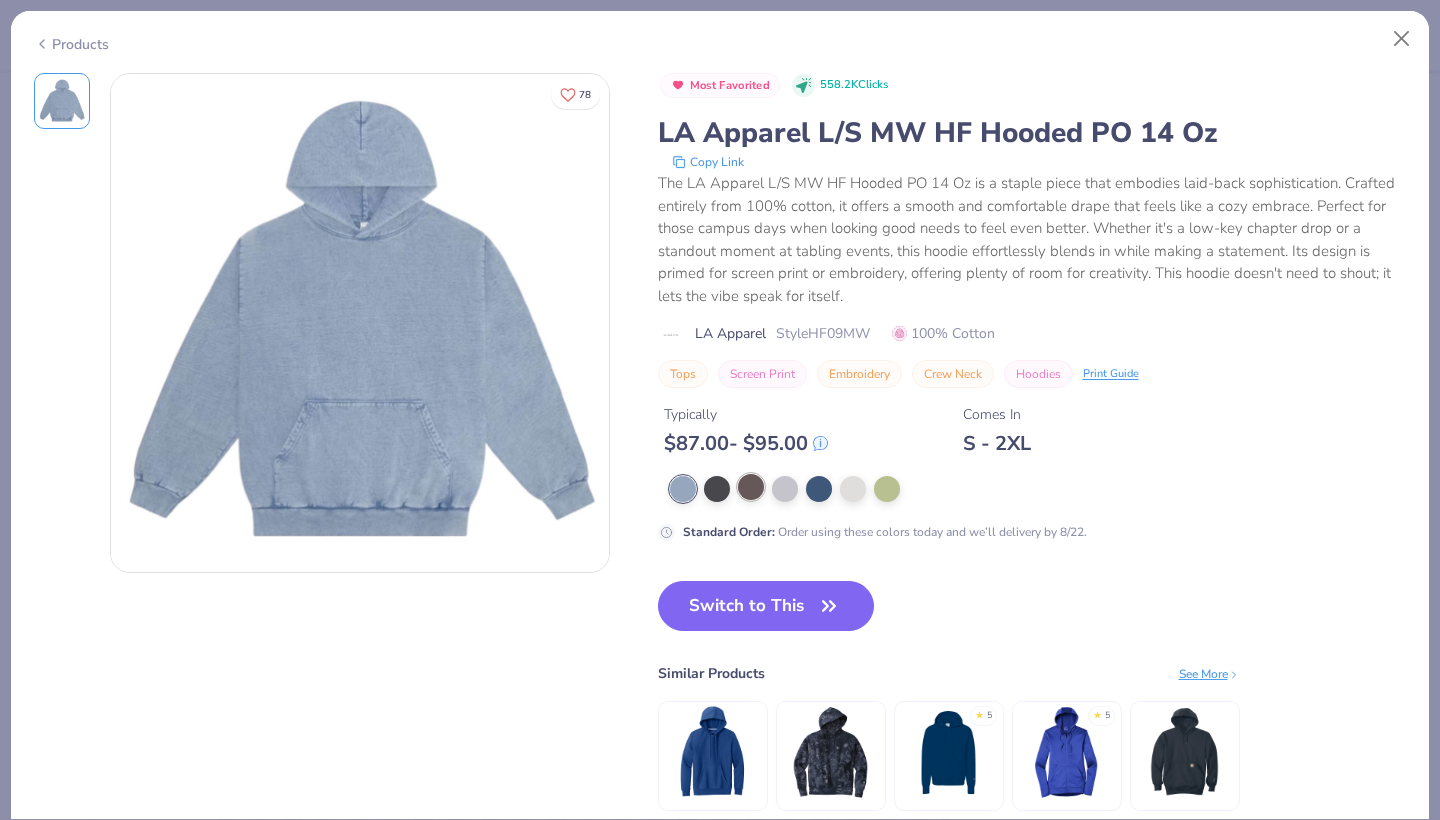 click at bounding box center (751, 487) 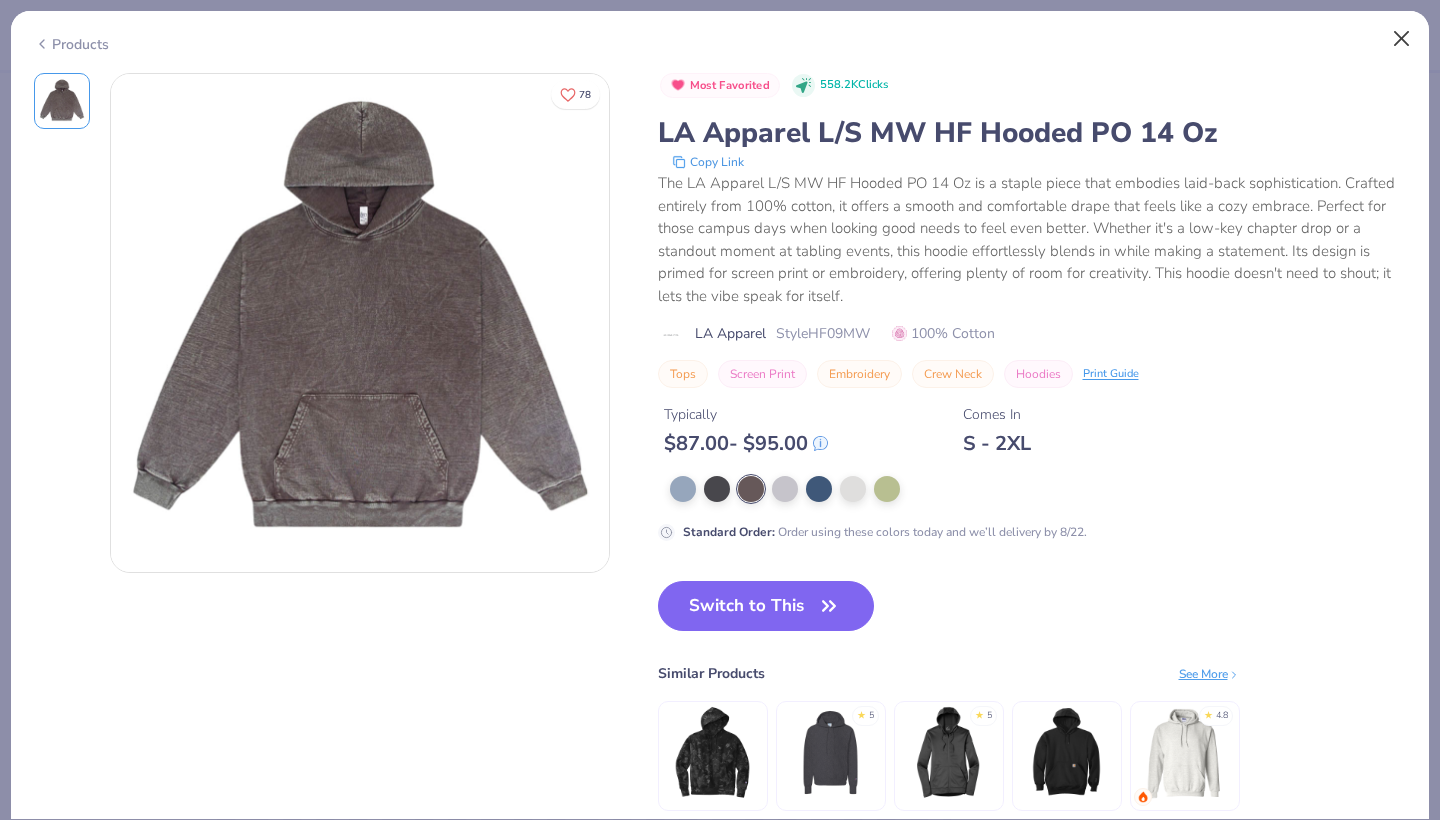 click at bounding box center (1402, 39) 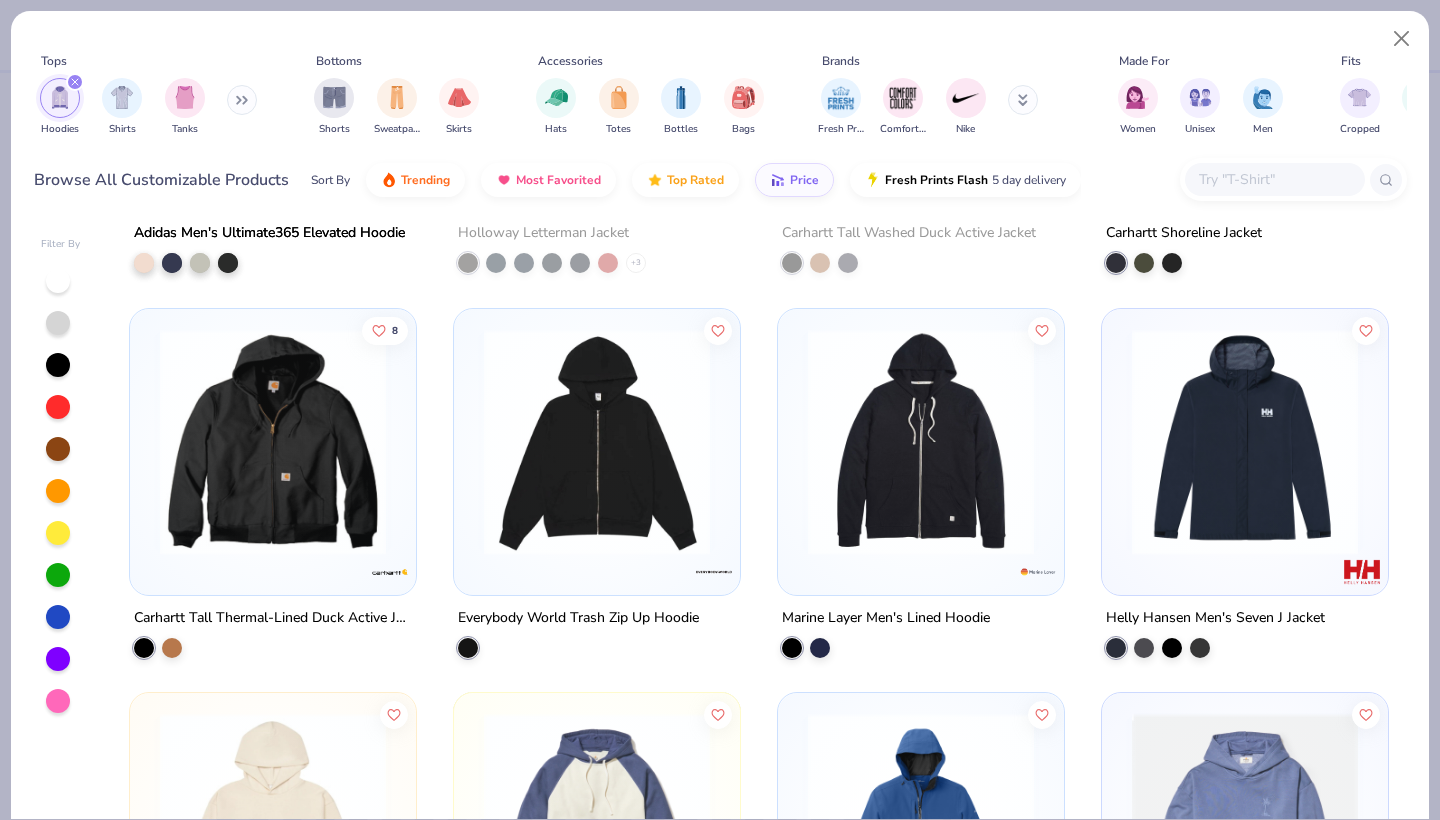 scroll, scrollTop: 696, scrollLeft: 0, axis: vertical 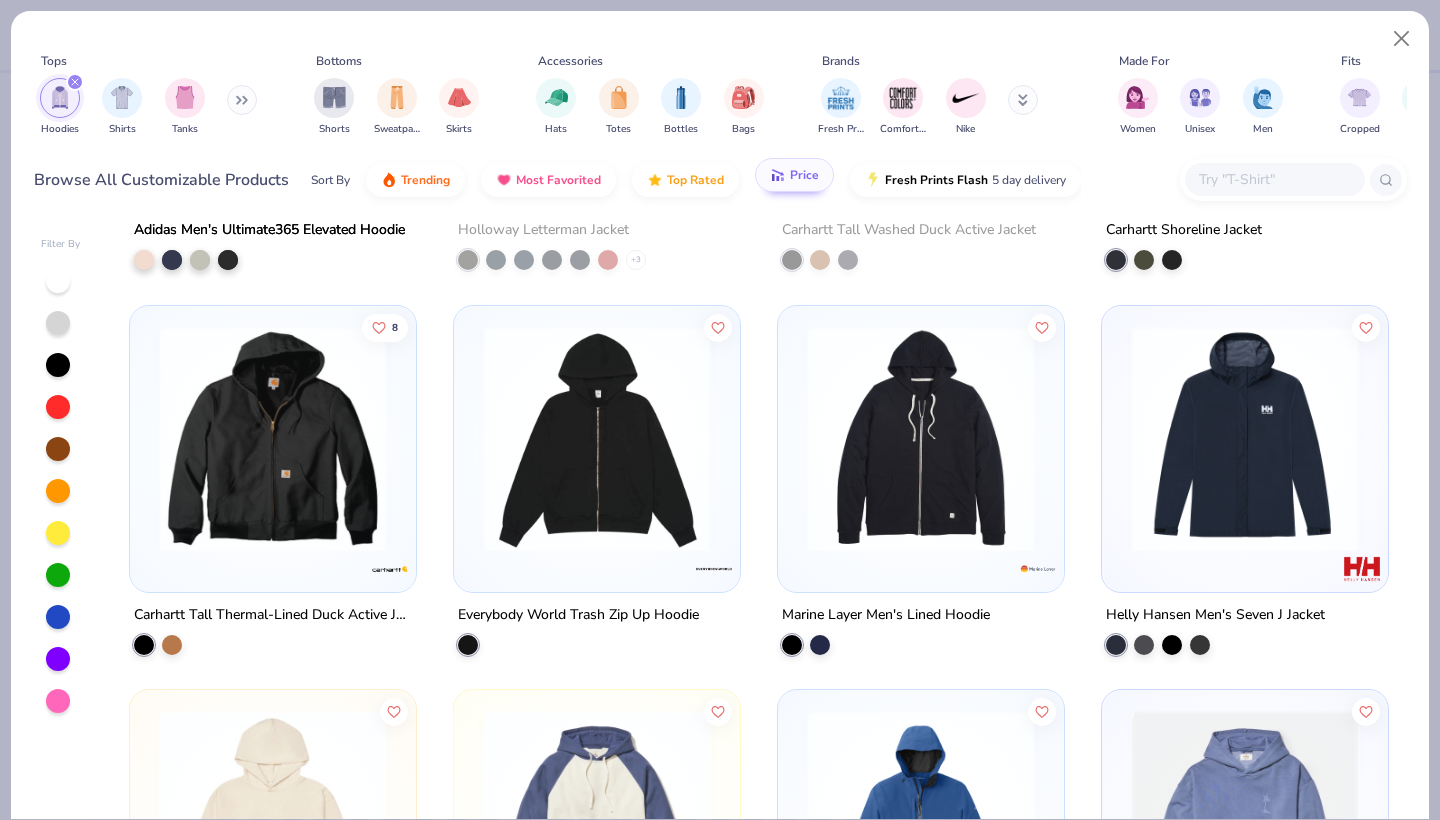 click 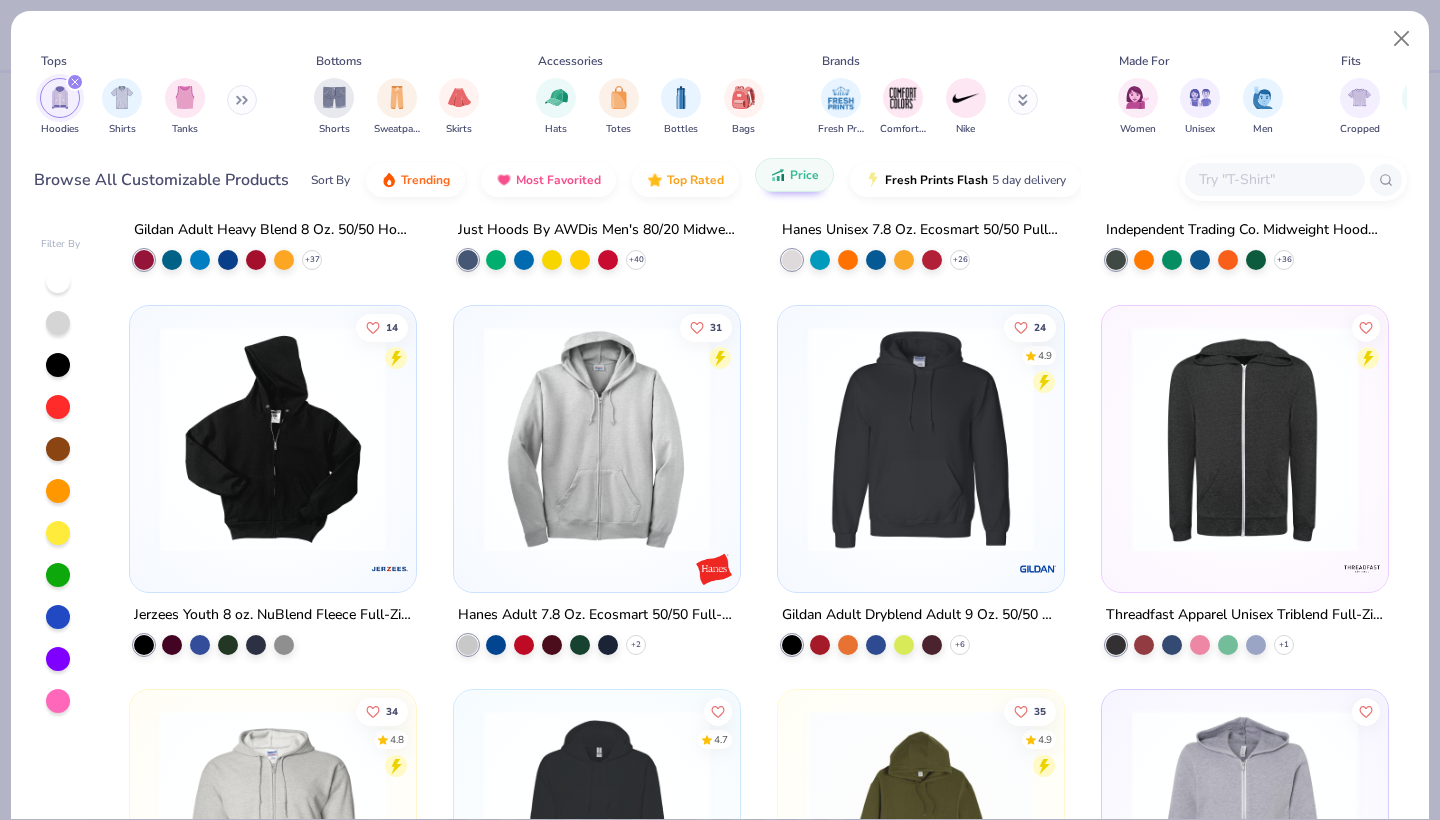 click 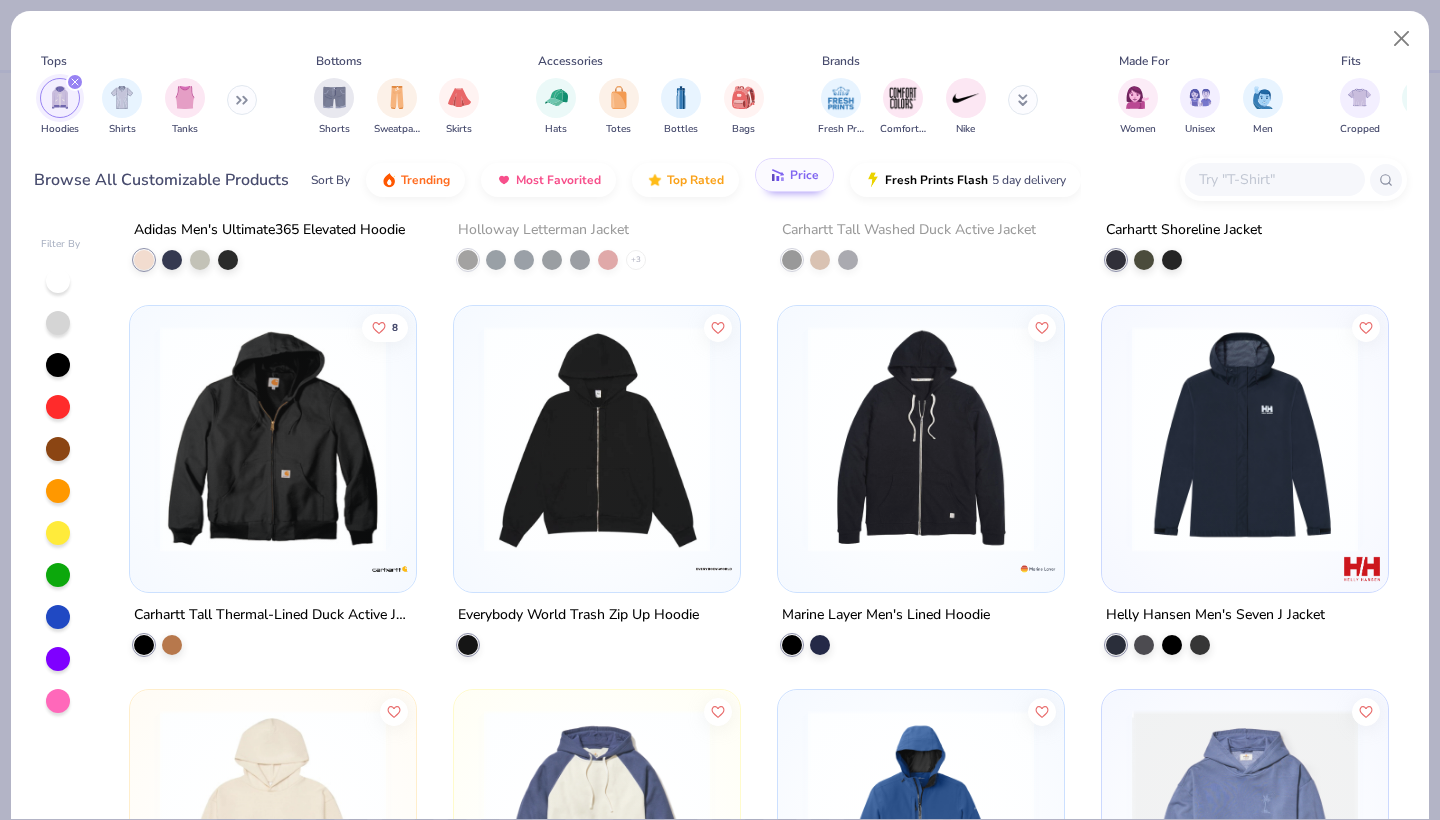click on "Price" at bounding box center [794, 175] 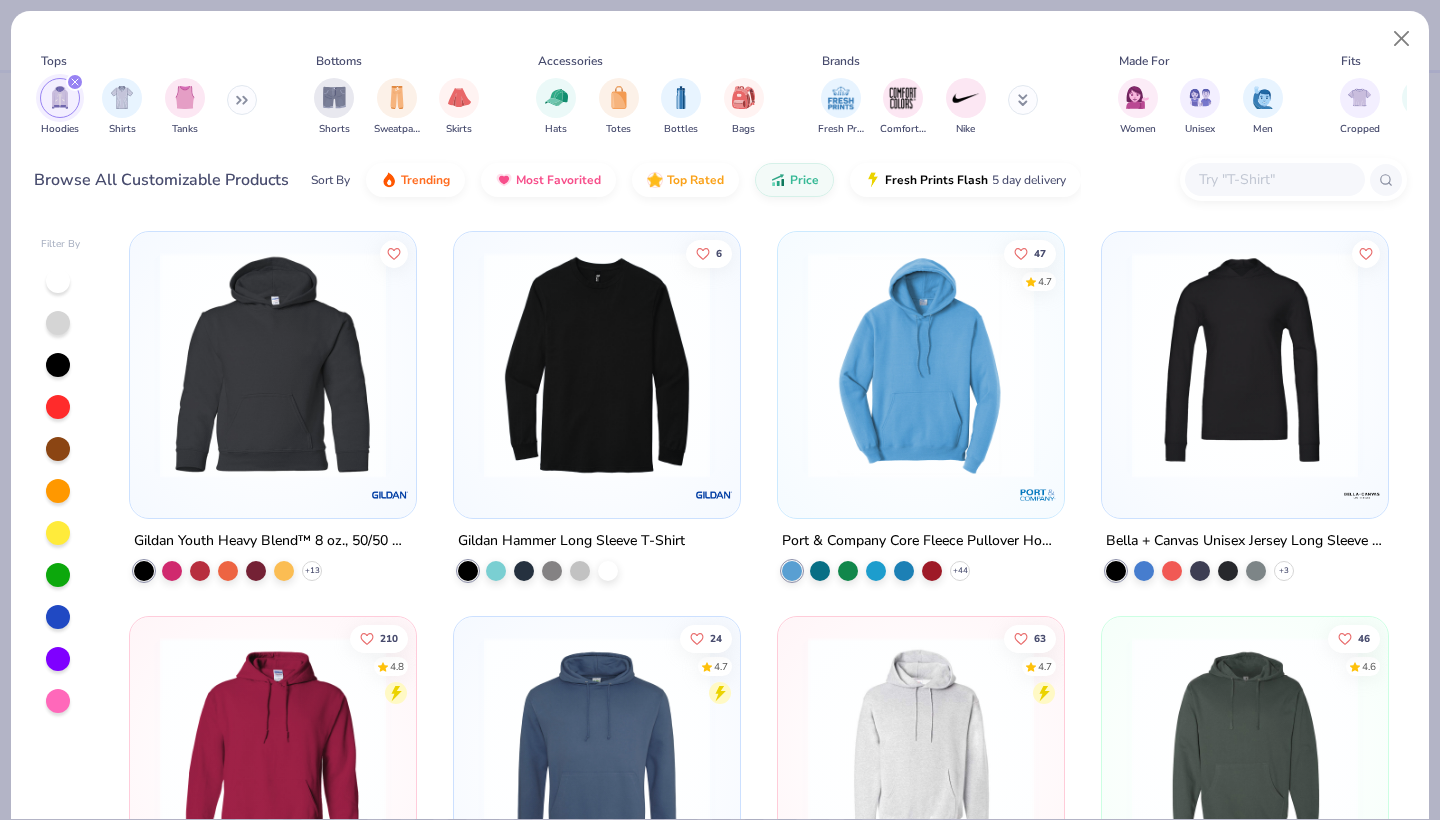 scroll, scrollTop: 0, scrollLeft: 0, axis: both 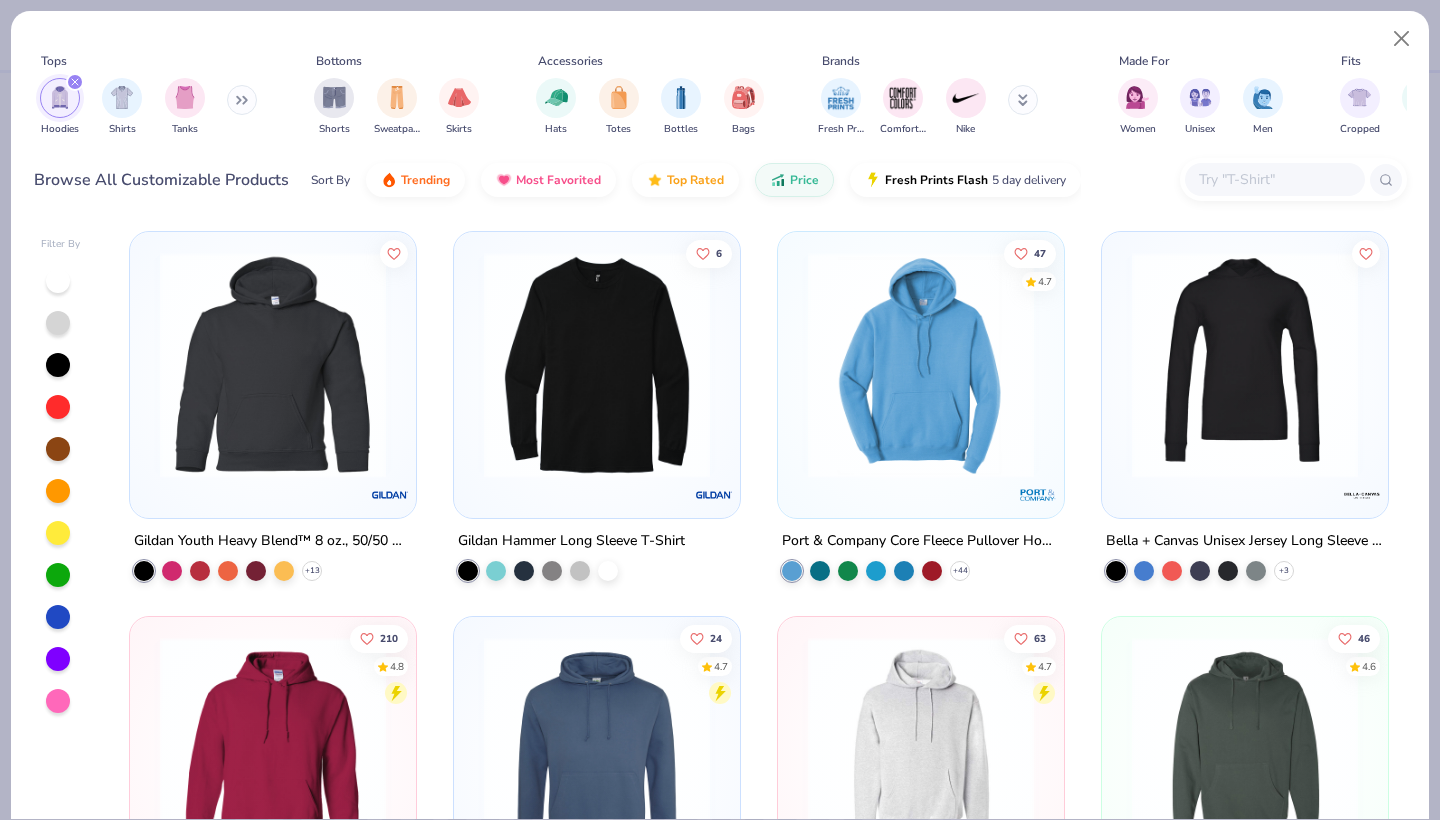 click at bounding box center (597, 365) 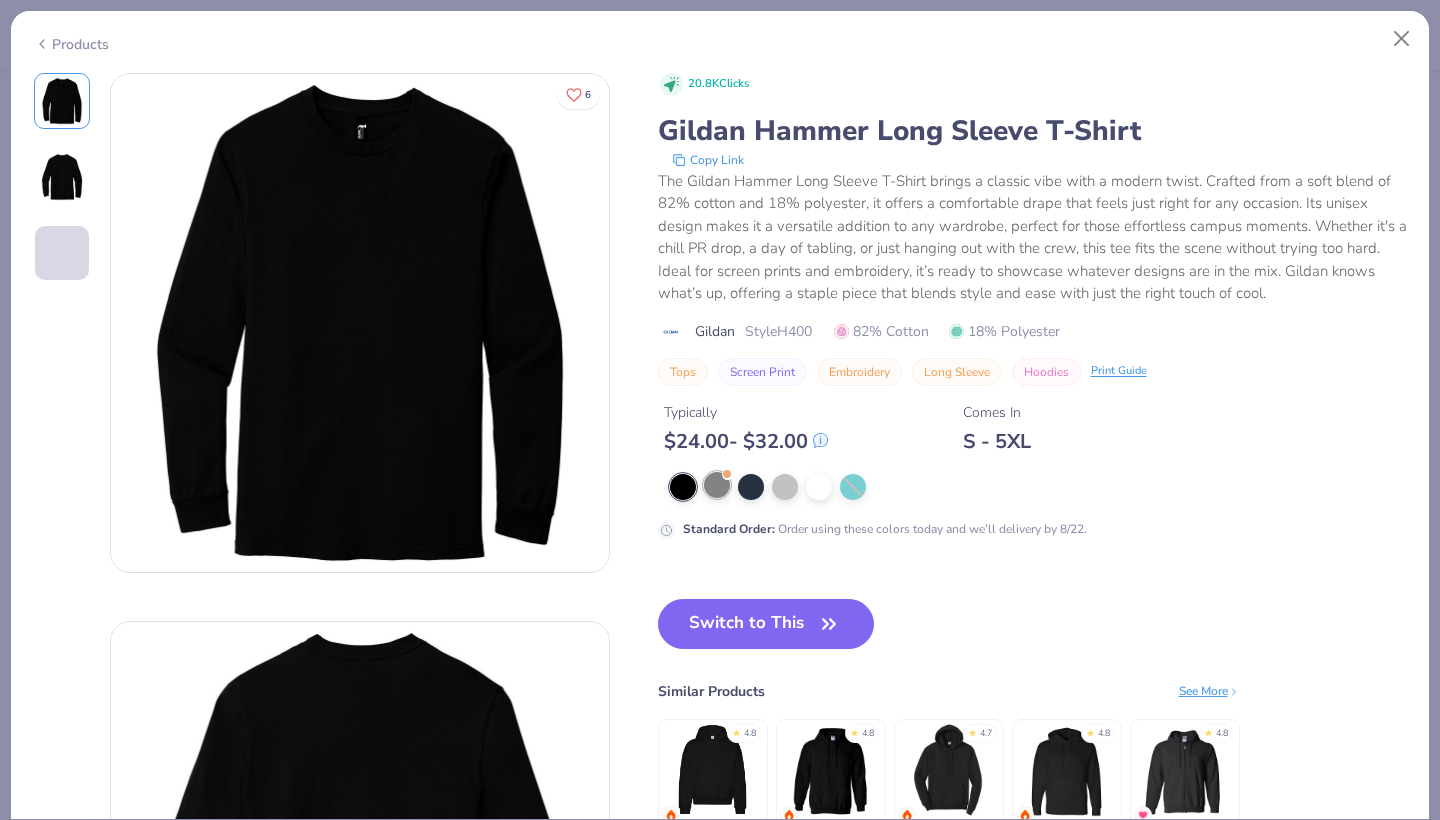 click at bounding box center (717, 485) 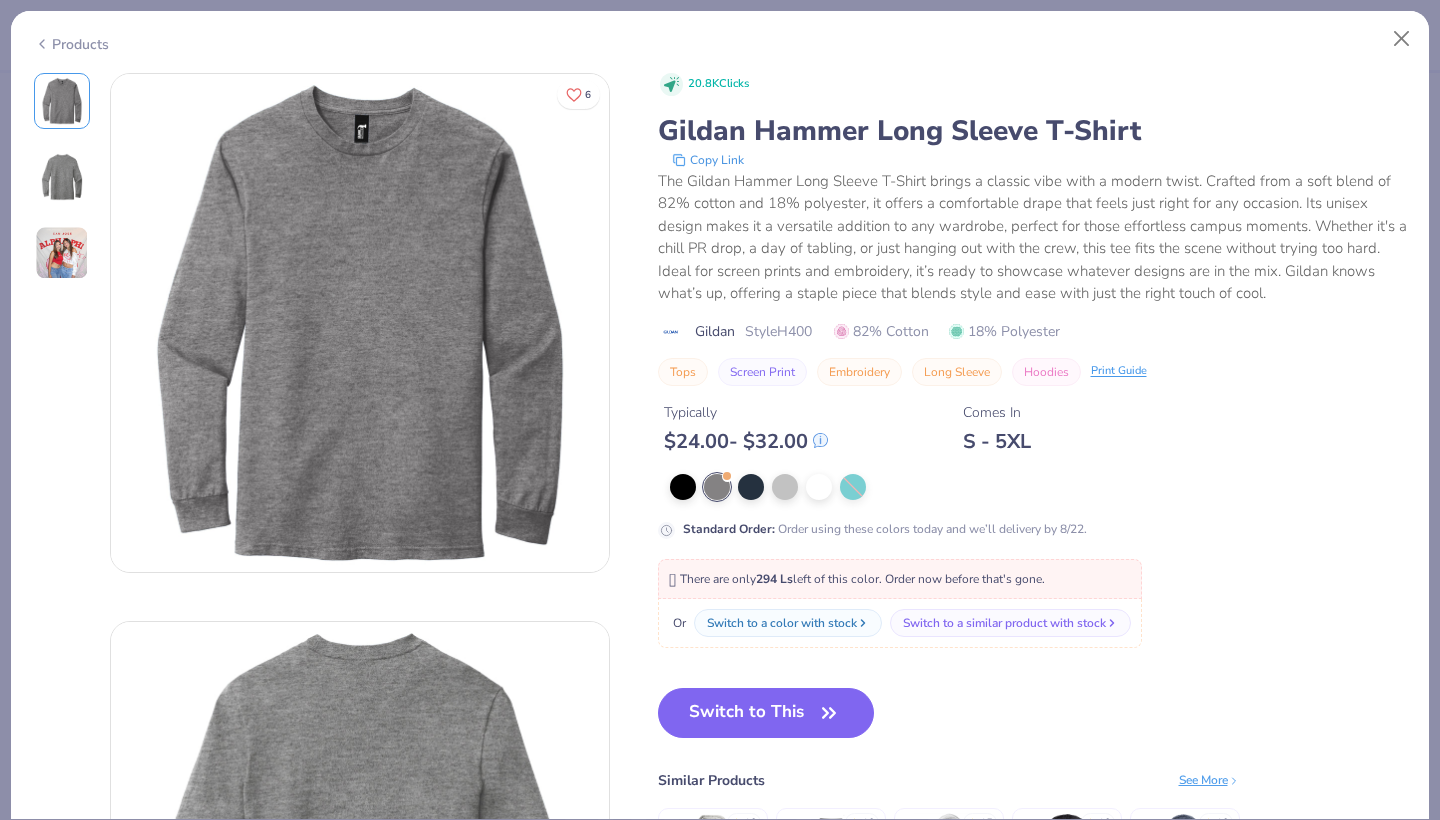 click at bounding box center (62, 253) 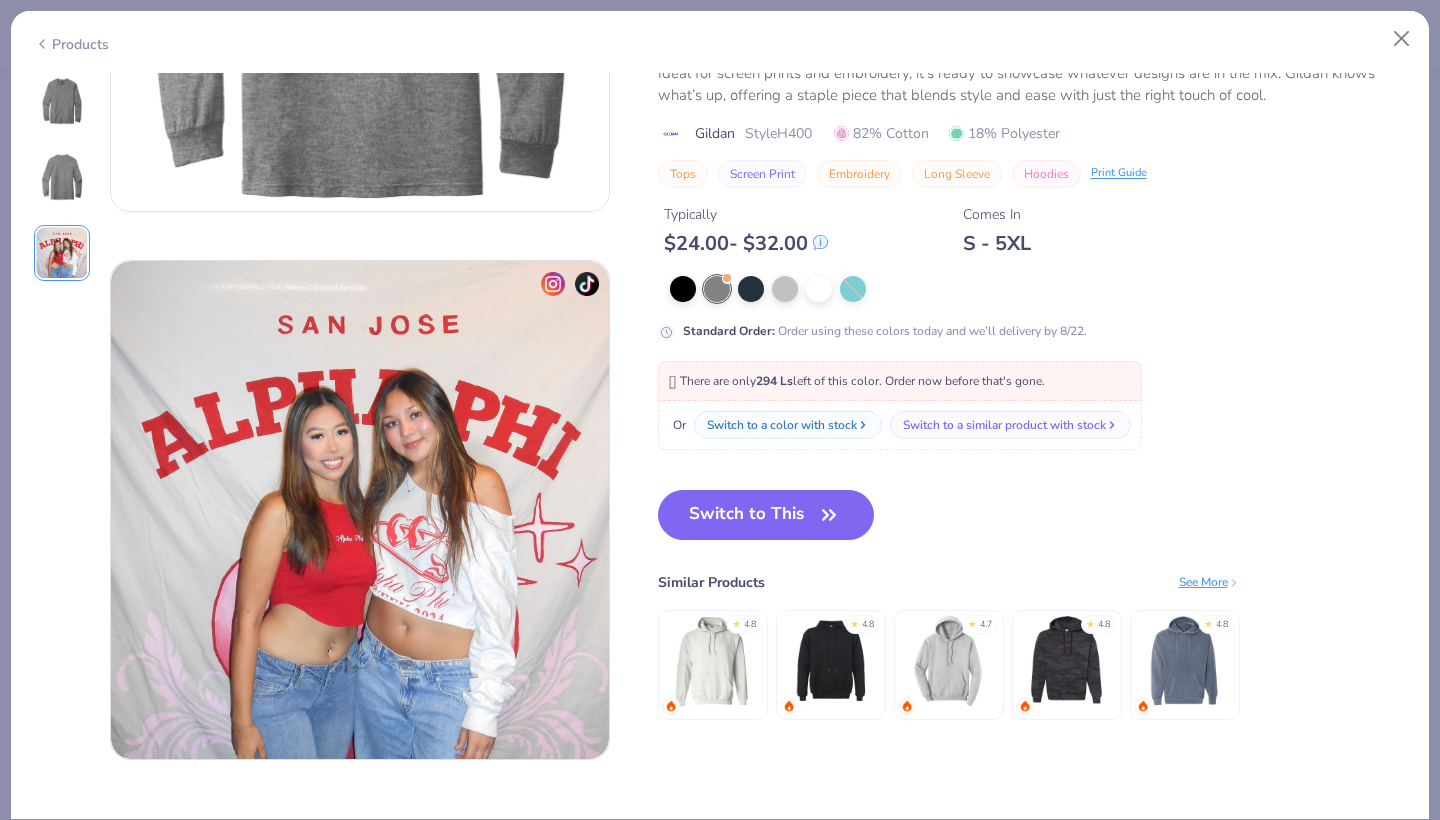 scroll, scrollTop: 1096, scrollLeft: 0, axis: vertical 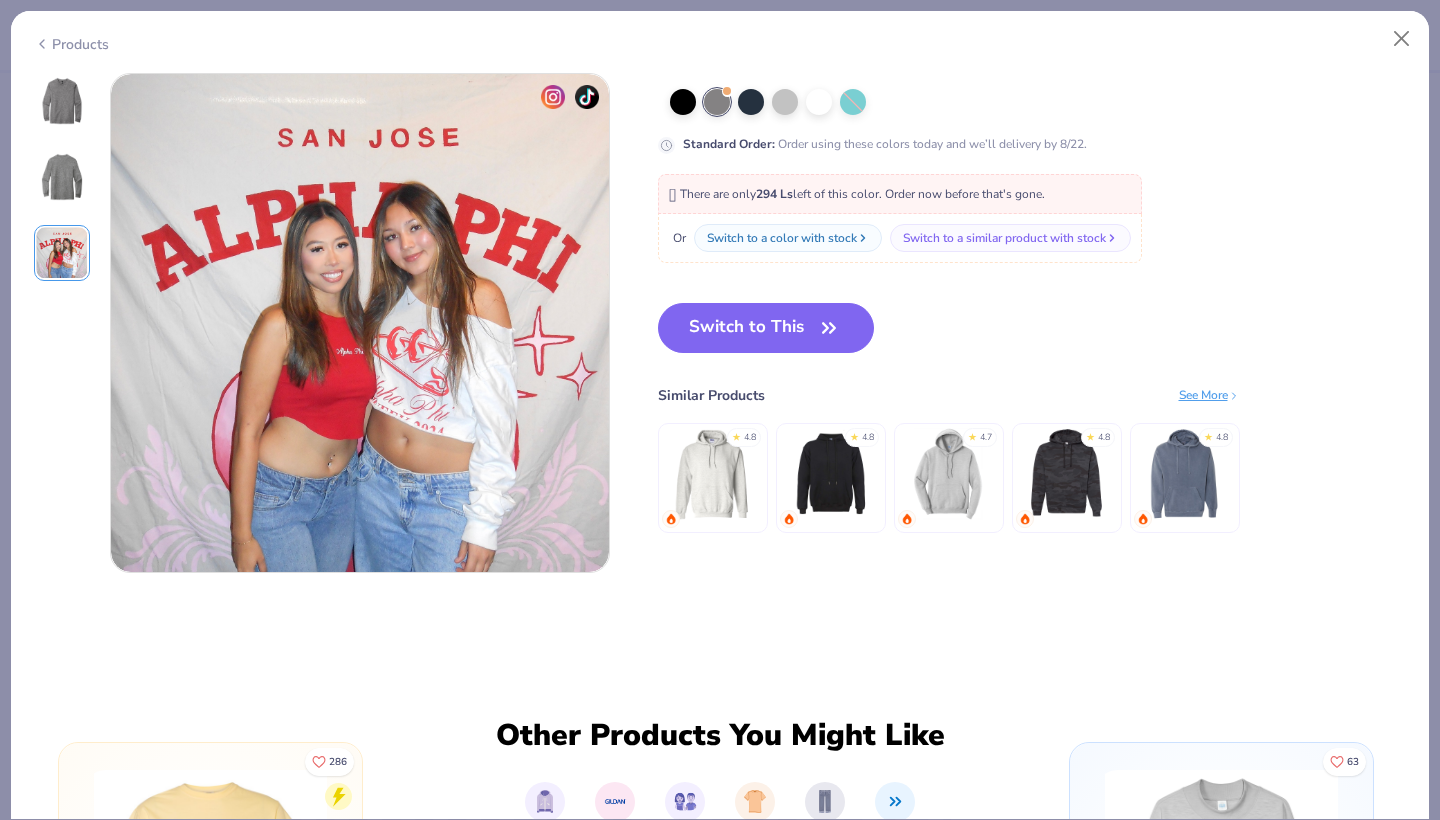 click at bounding box center [62, 177] 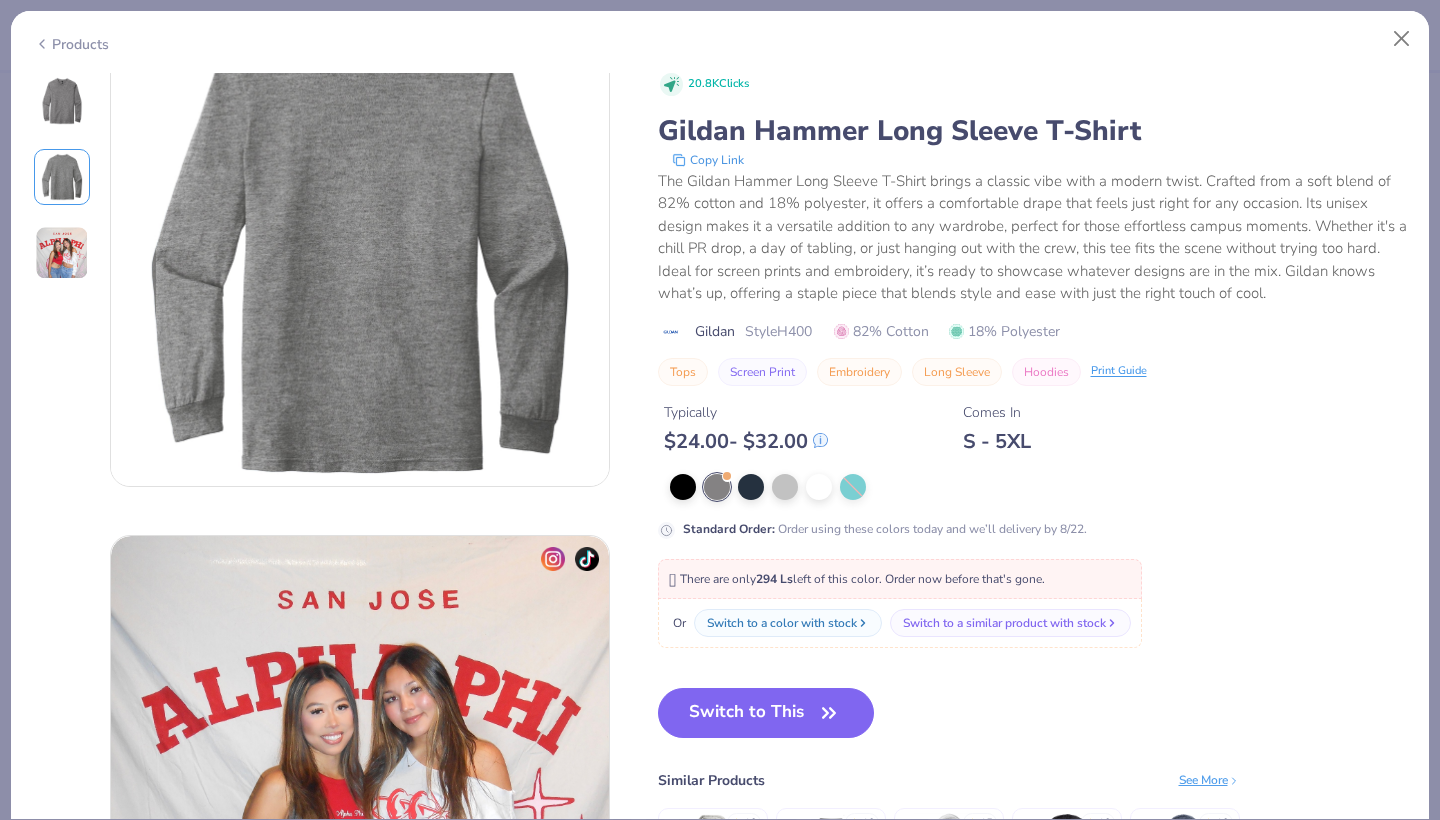 scroll, scrollTop: 548, scrollLeft: 0, axis: vertical 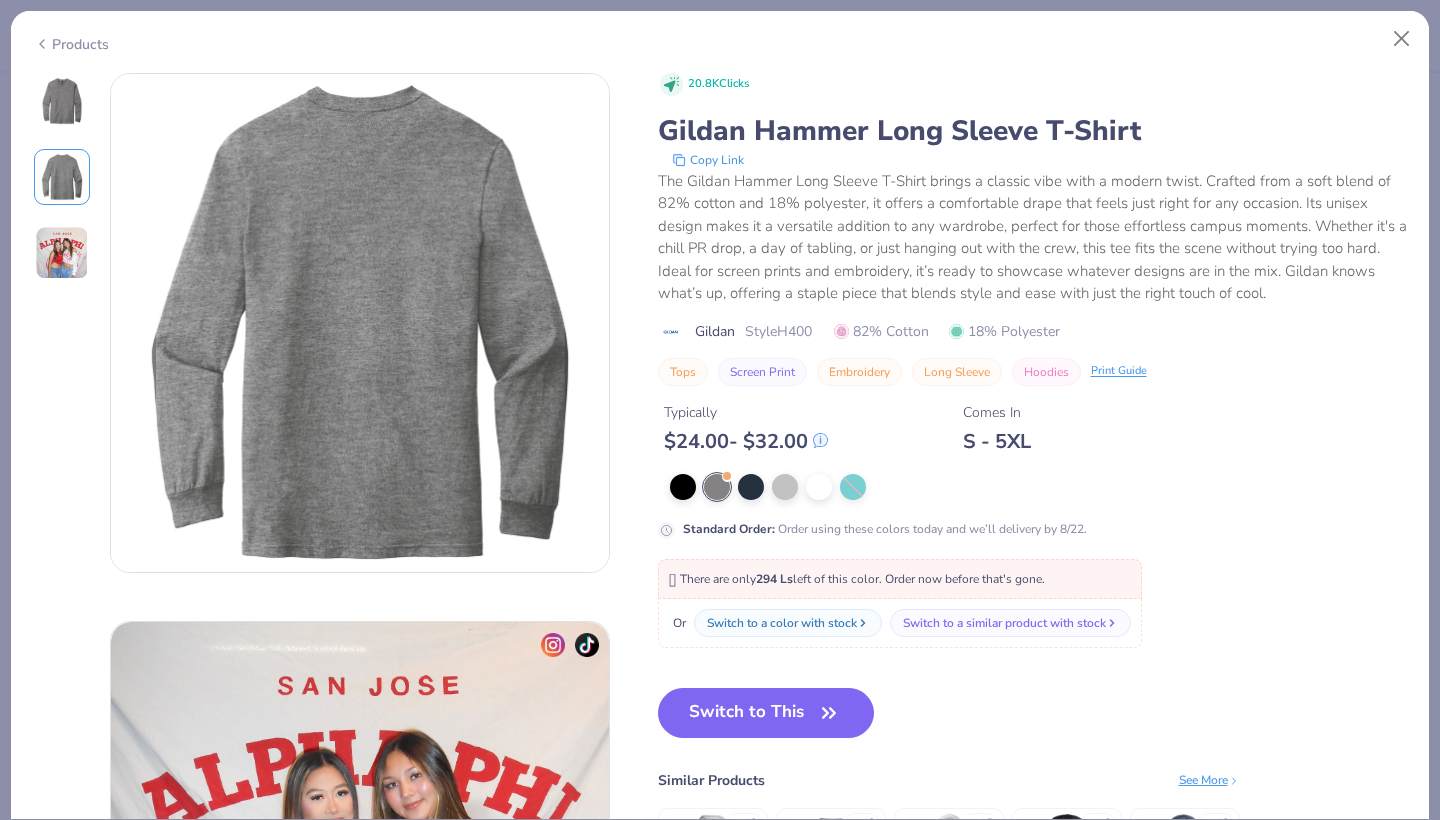 click at bounding box center [62, 177] 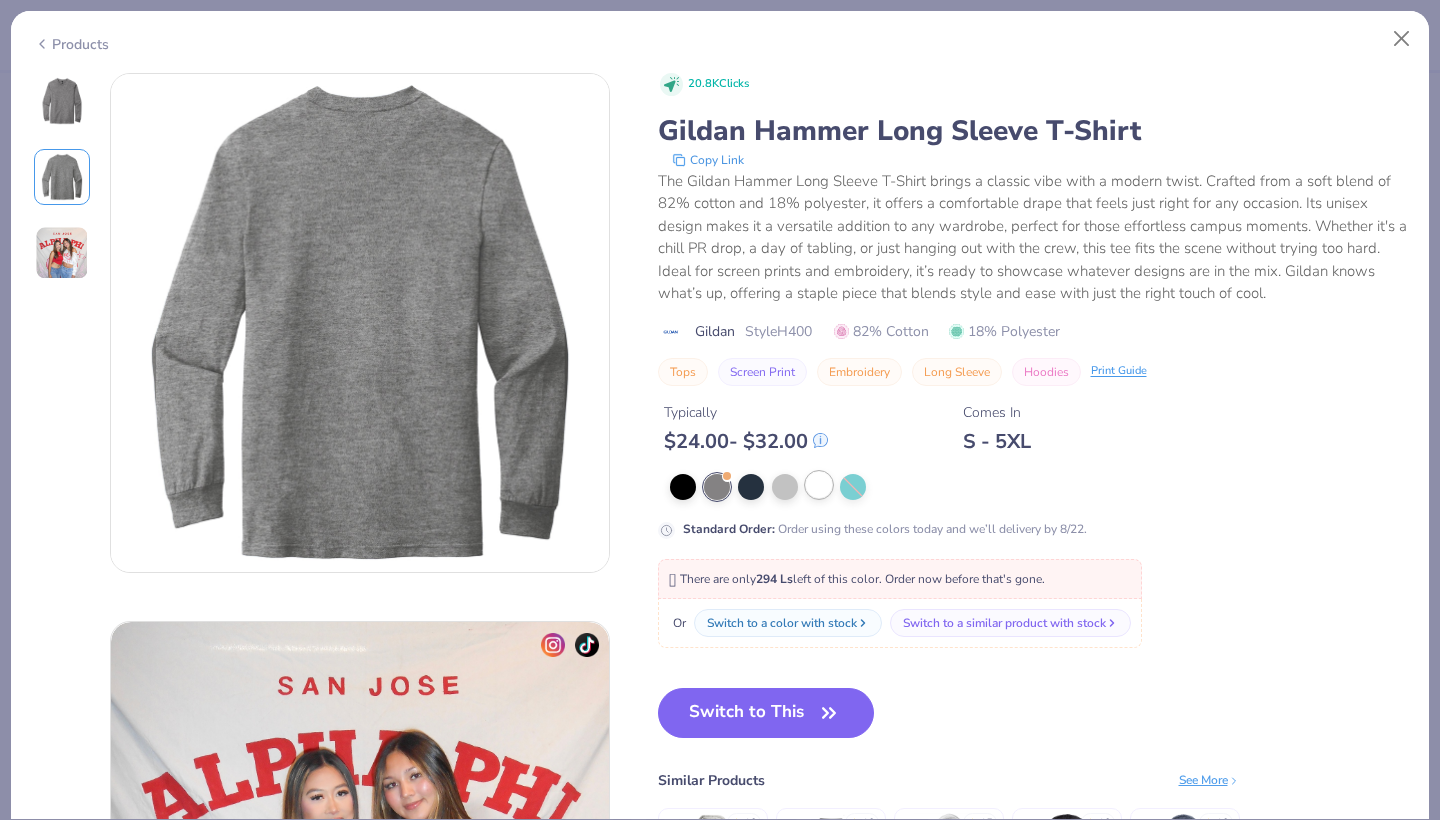 click at bounding box center (819, 485) 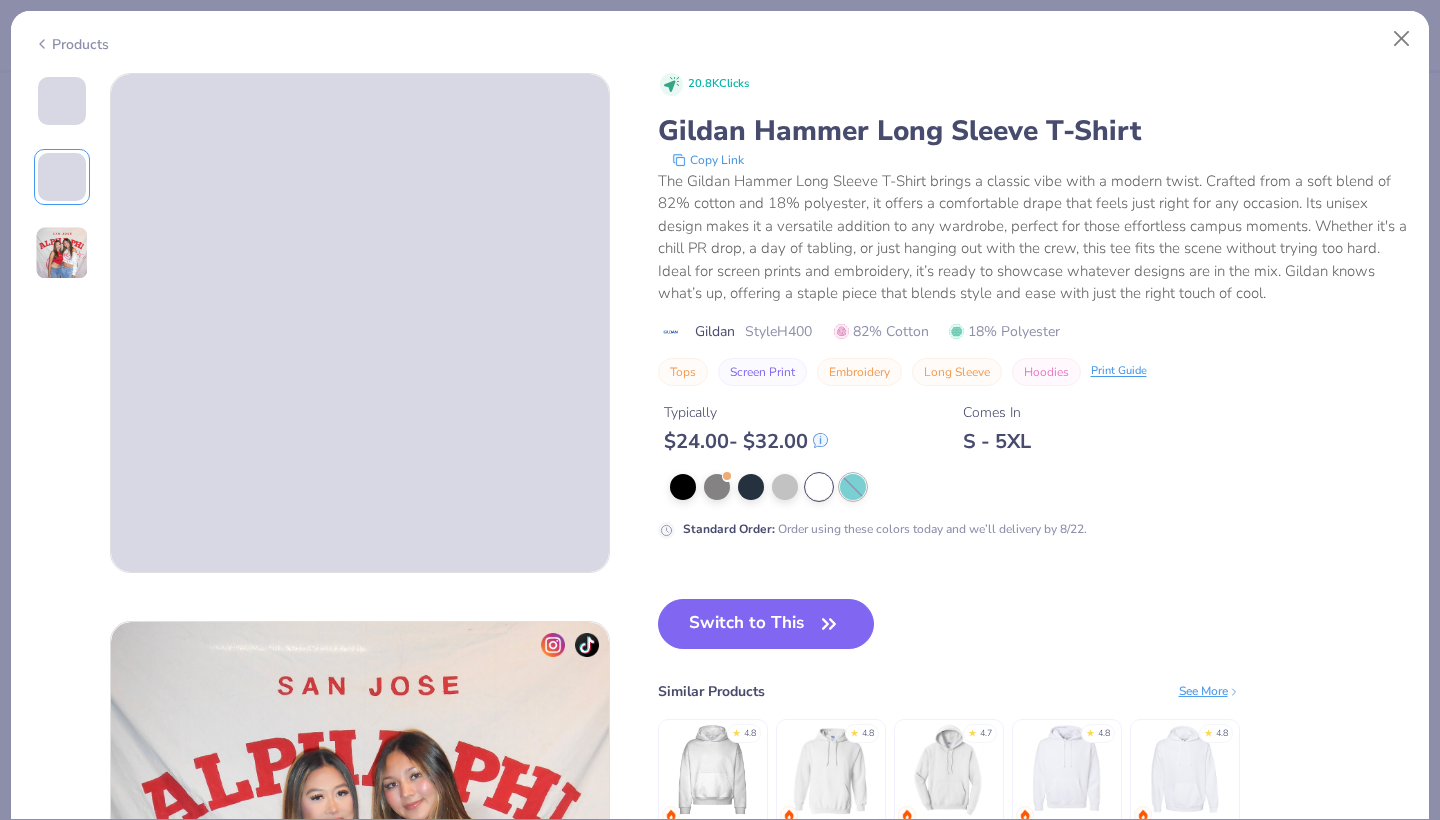 click at bounding box center (853, 487) 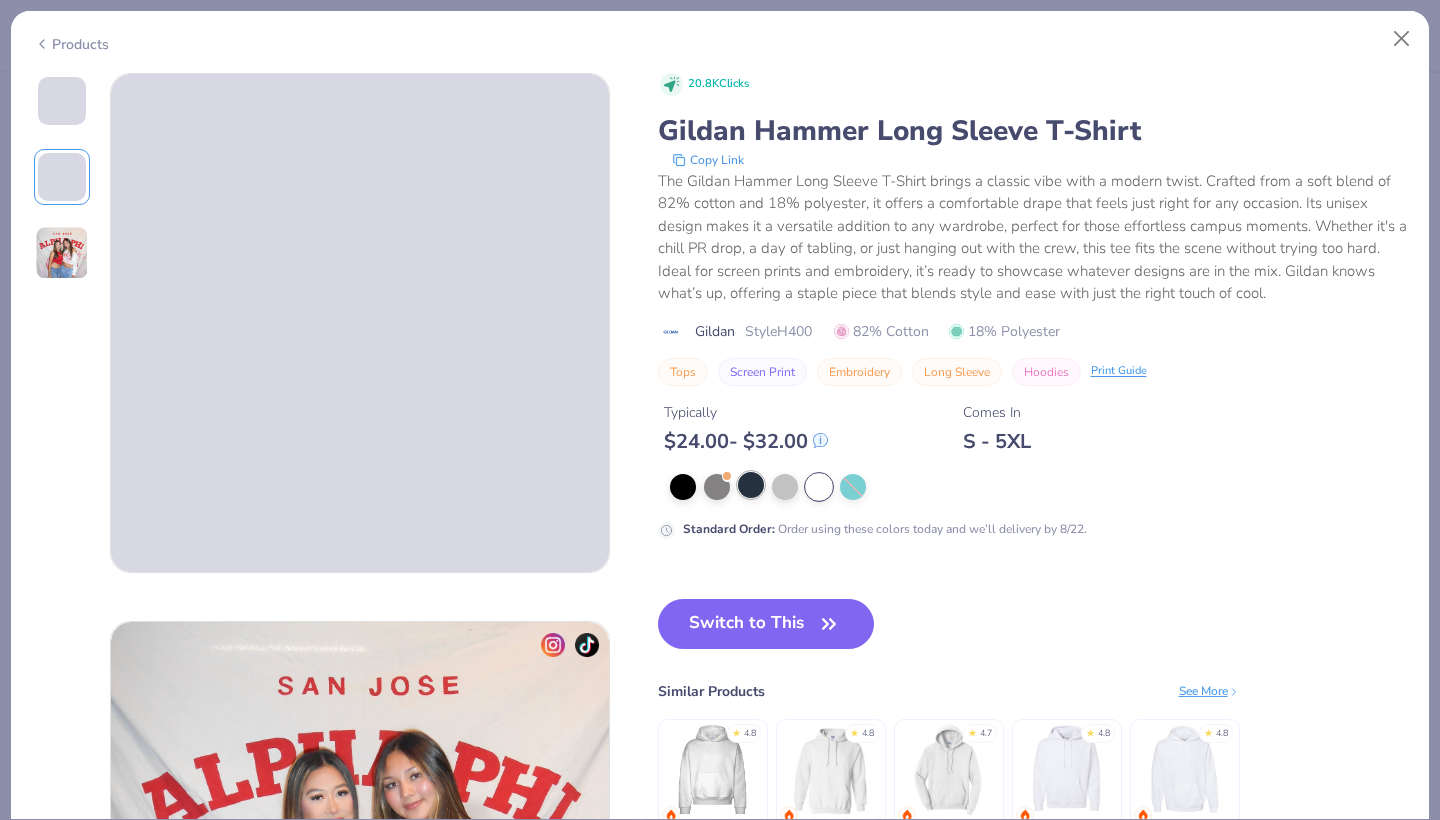 click at bounding box center [751, 485] 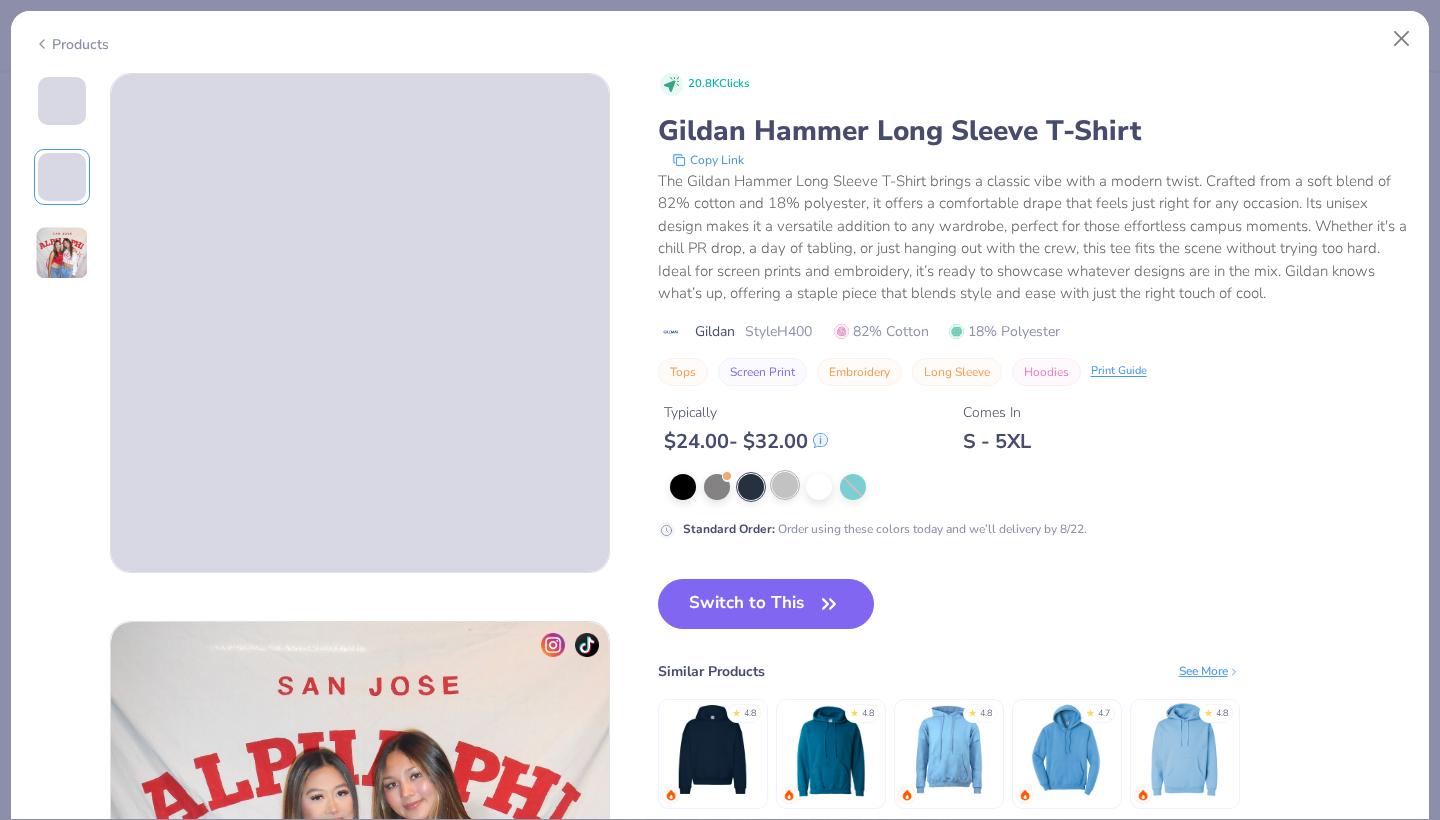 click at bounding box center (785, 485) 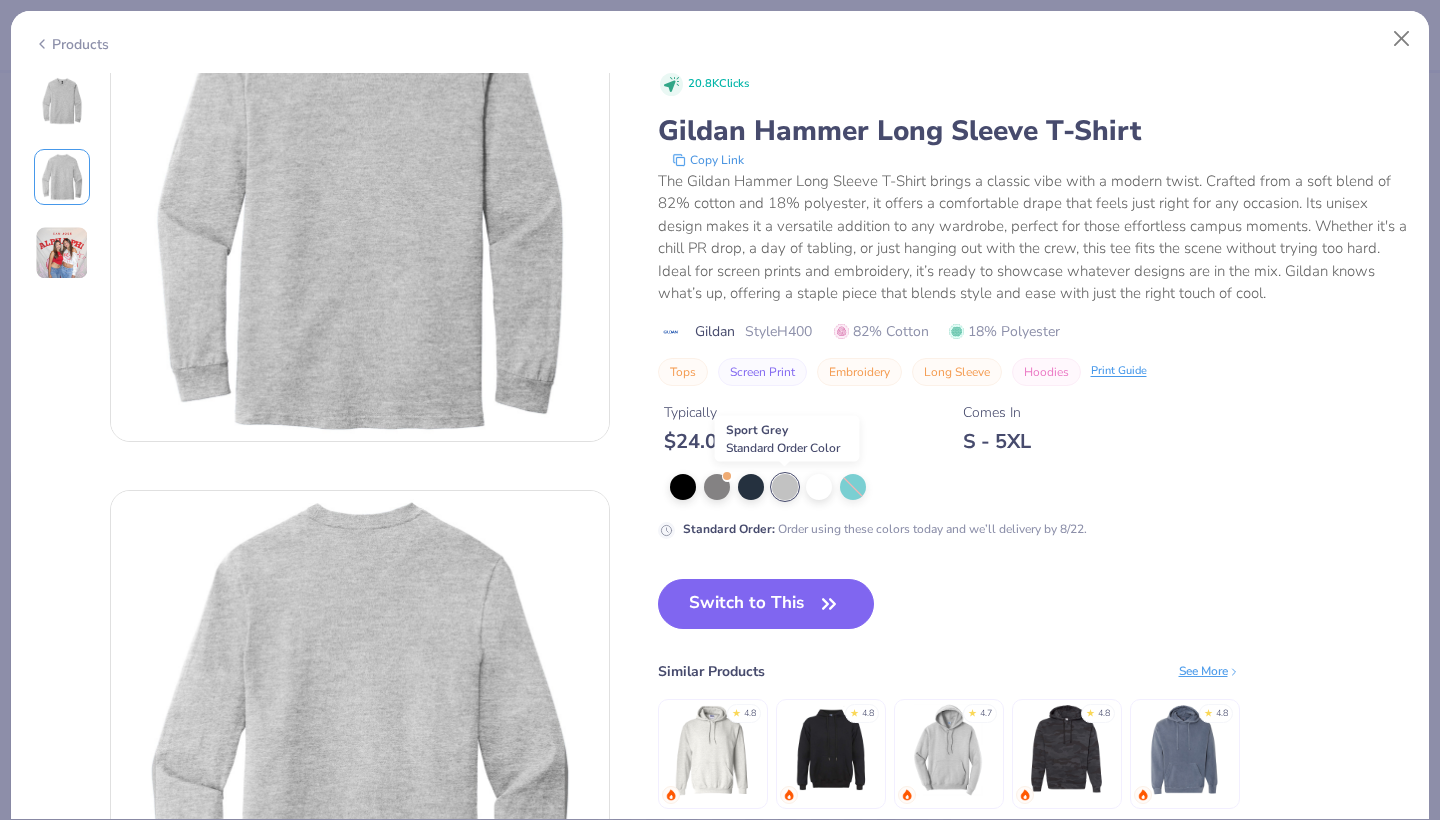 scroll, scrollTop: 15, scrollLeft: 0, axis: vertical 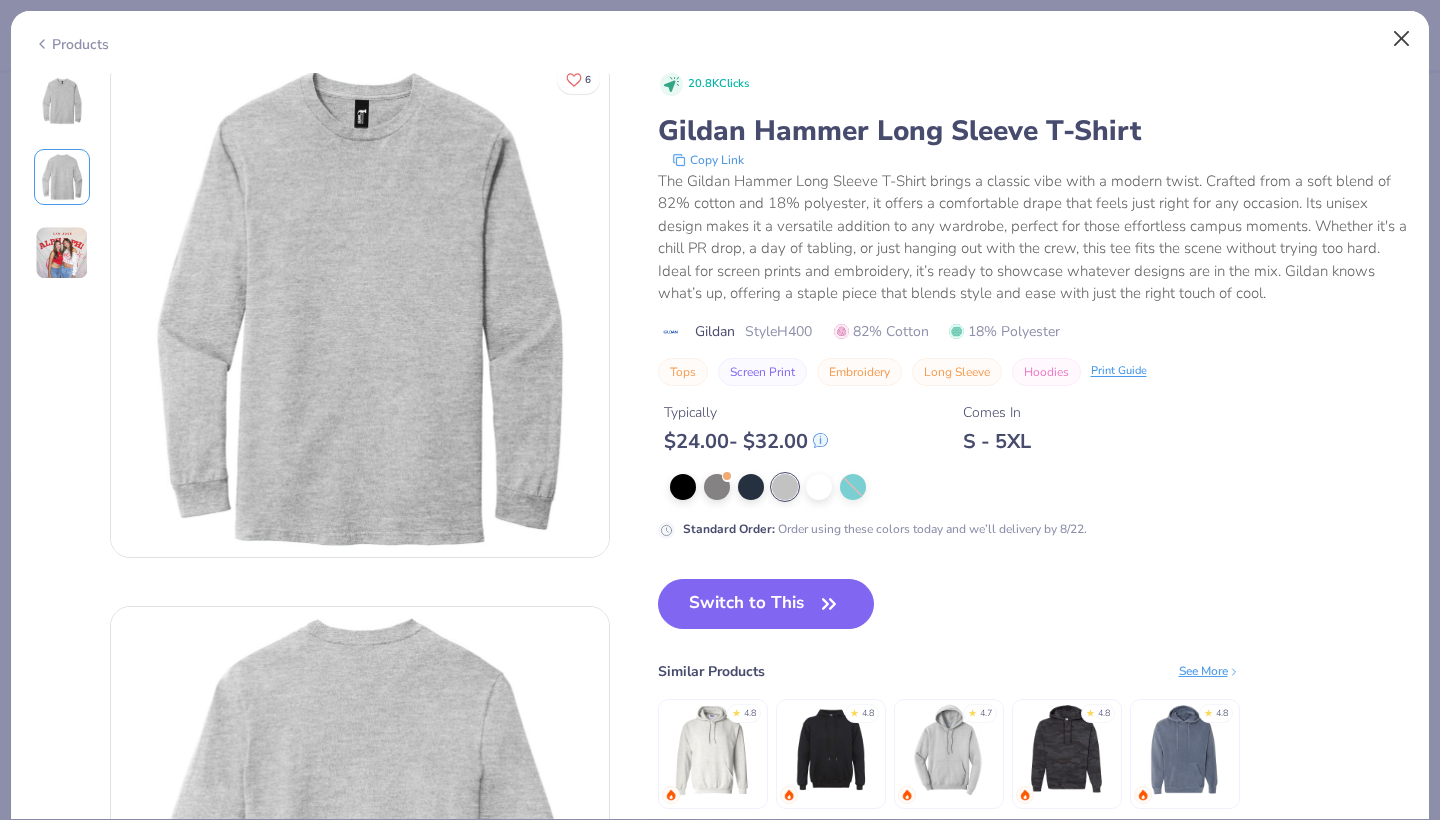 click at bounding box center (1402, 39) 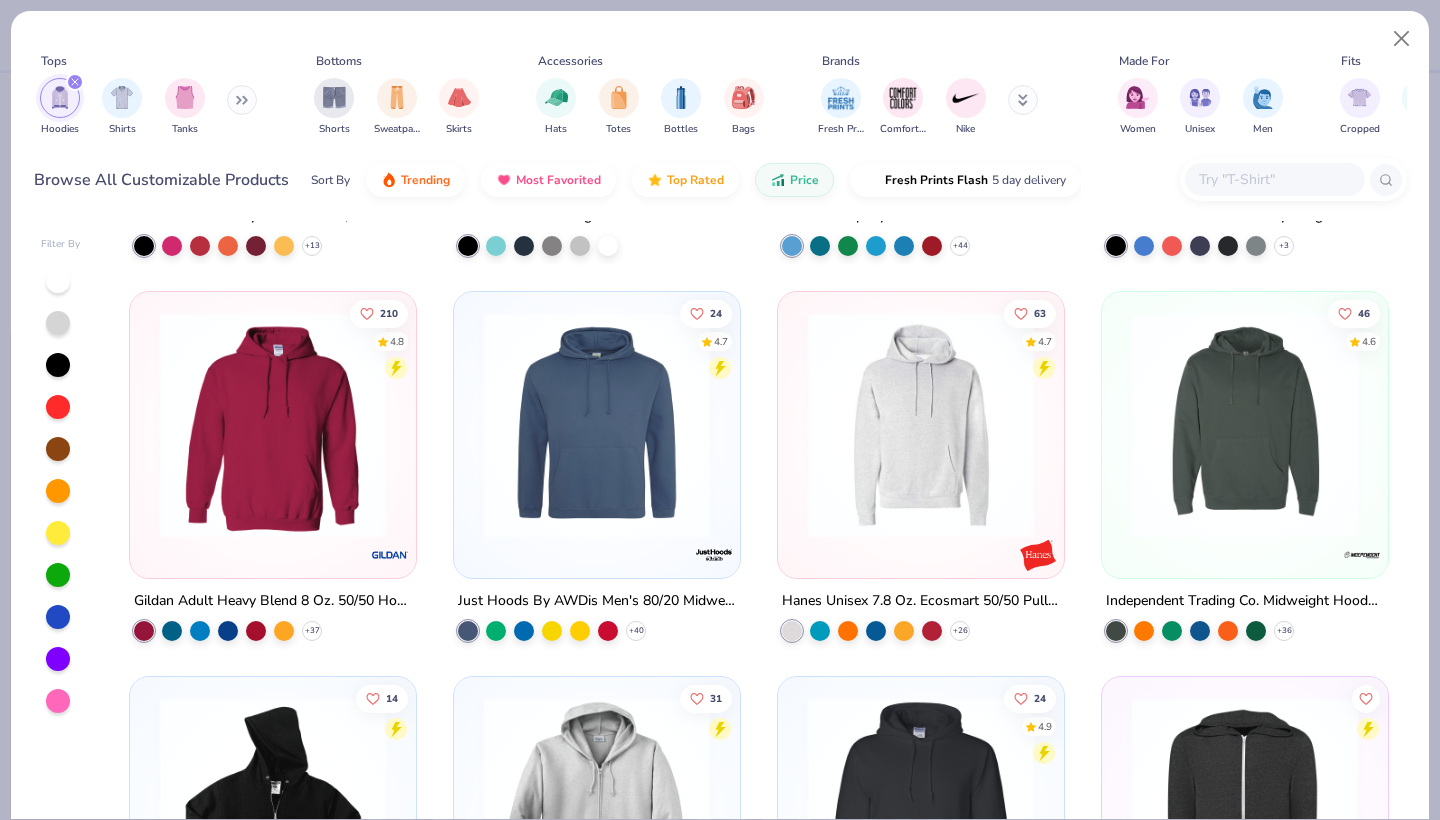 scroll, scrollTop: 332, scrollLeft: 0, axis: vertical 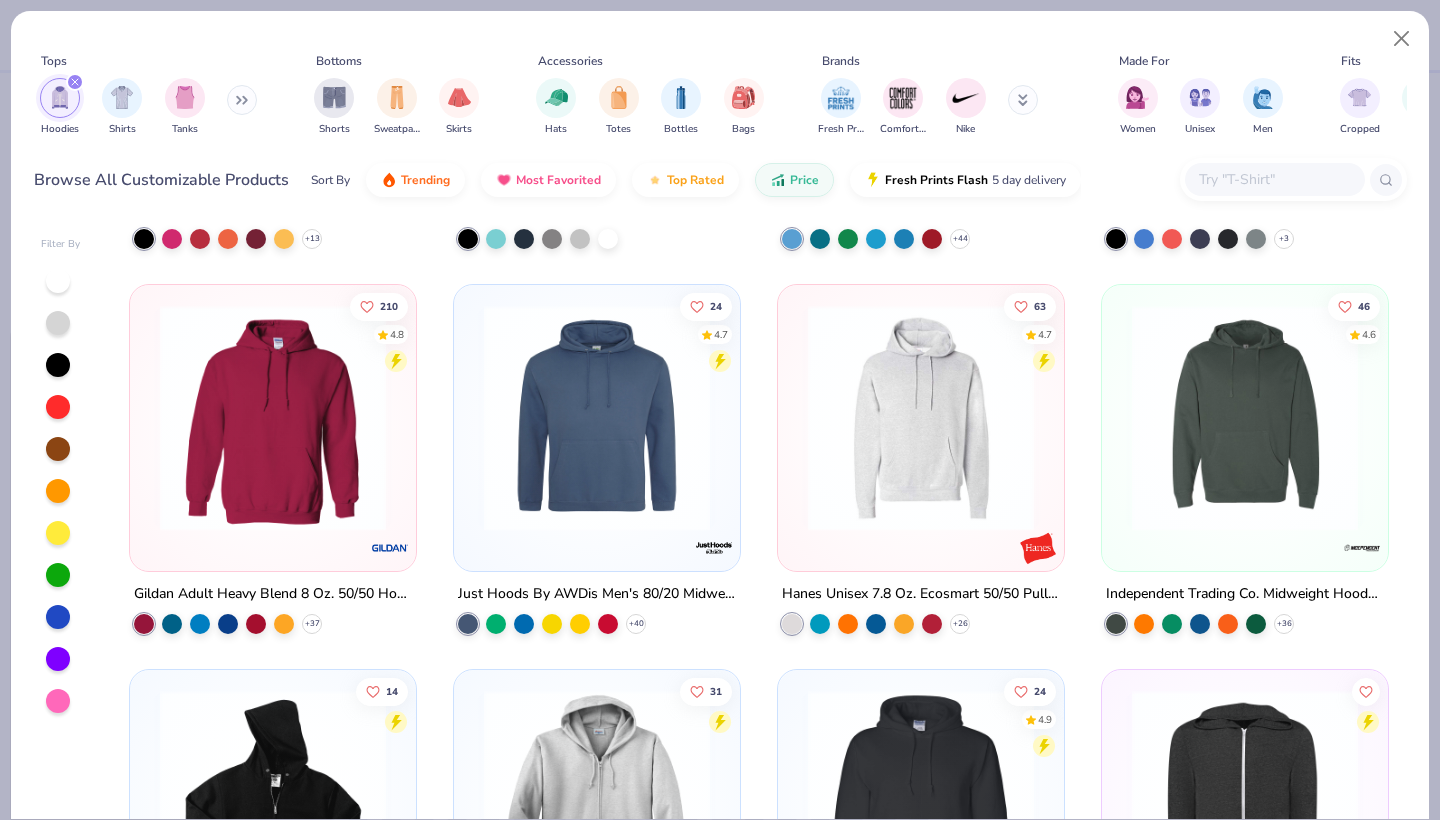 click at bounding box center (273, 423) 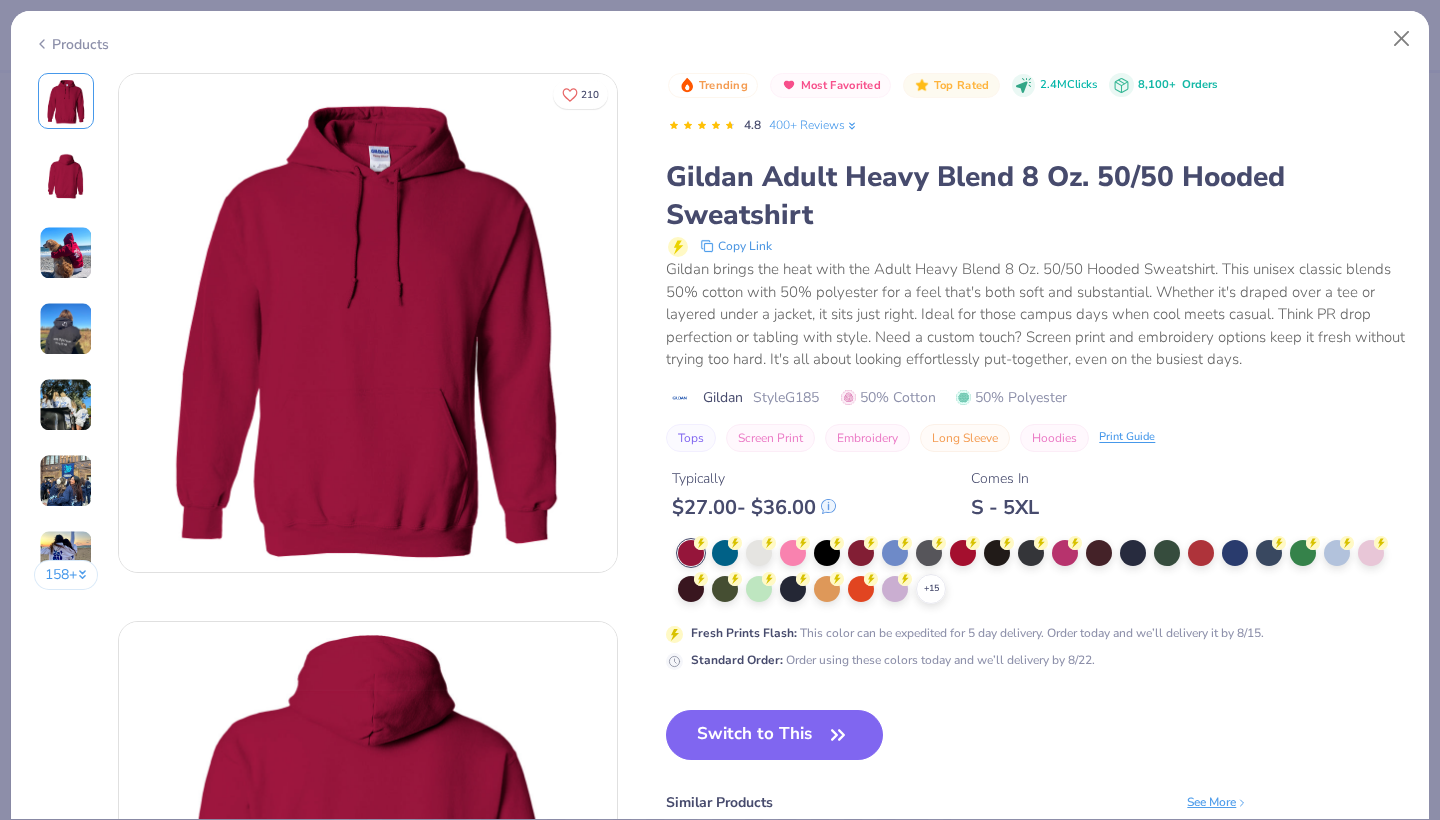 click at bounding box center [66, 253] 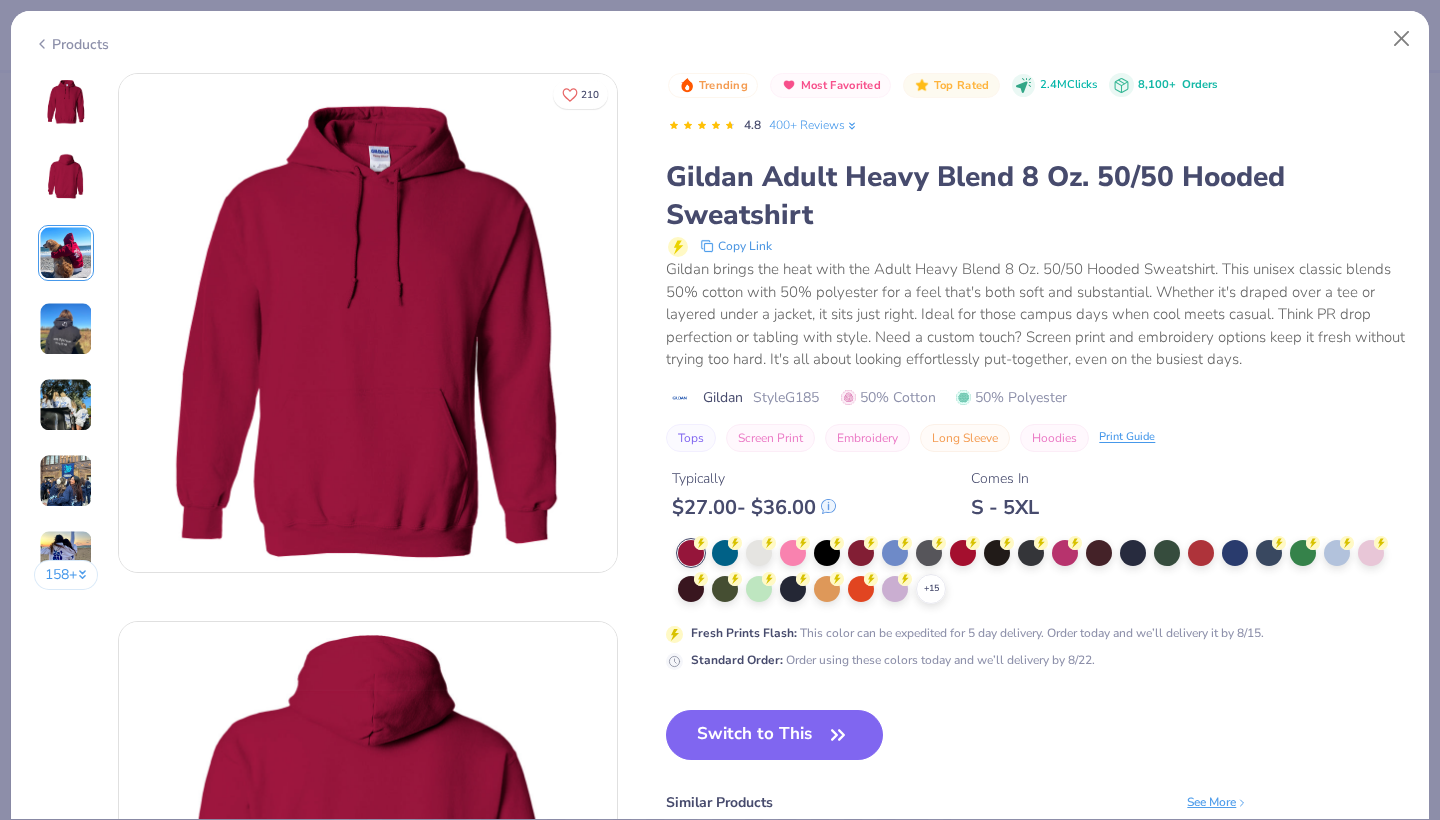 scroll, scrollTop: 1096, scrollLeft: 0, axis: vertical 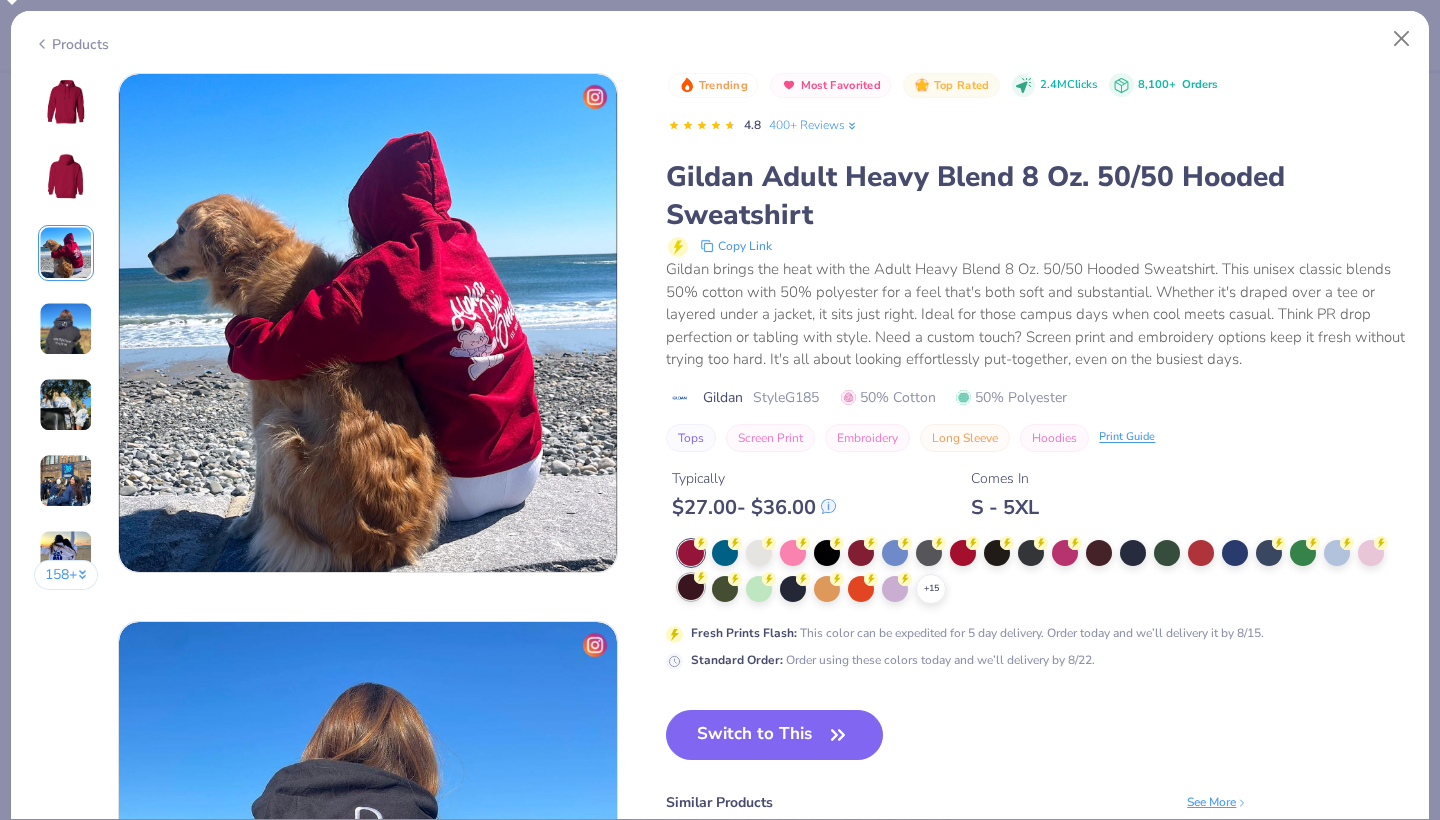 click at bounding box center [691, 587] 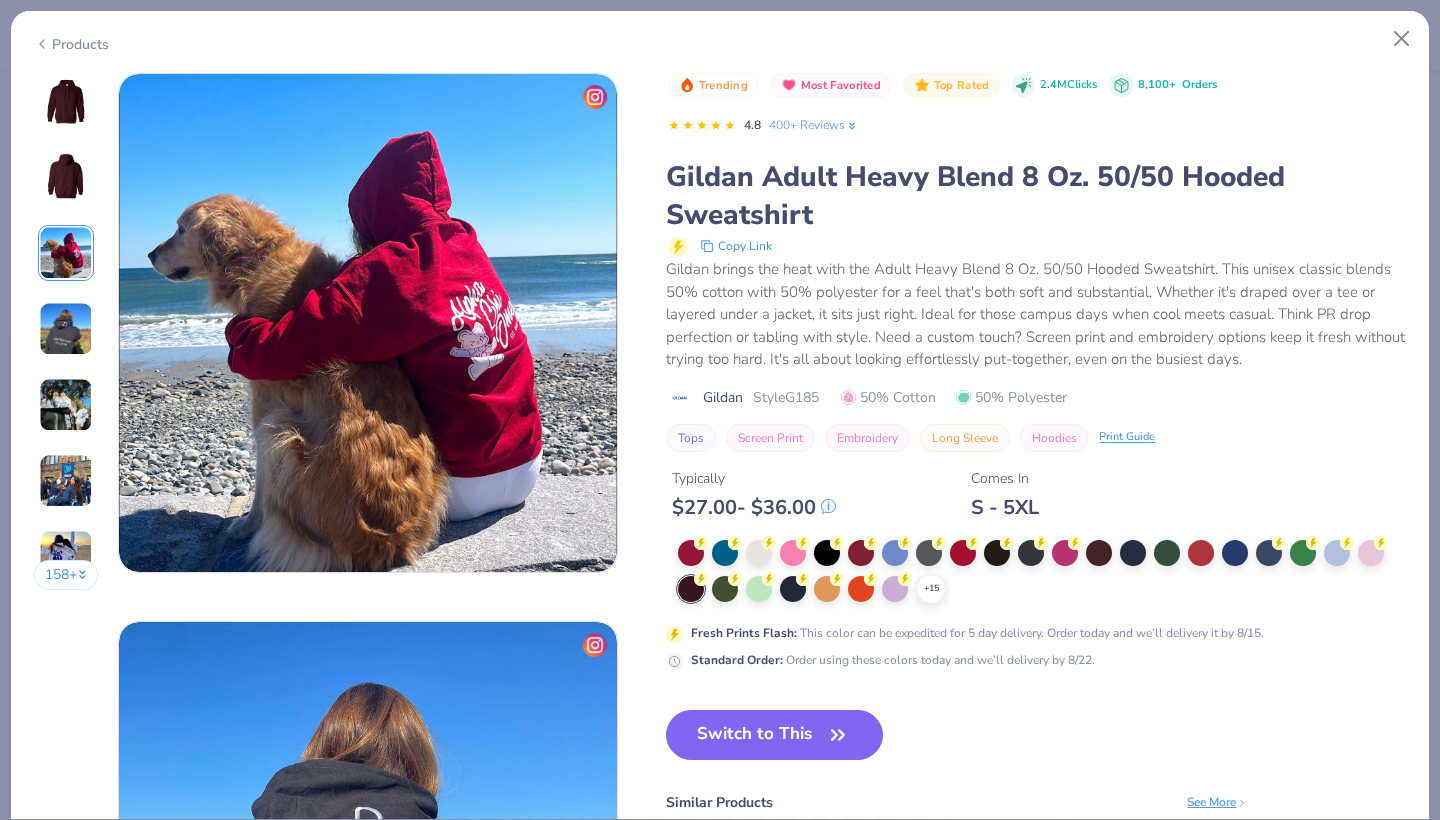 click on "+ 15" at bounding box center (1042, 572) 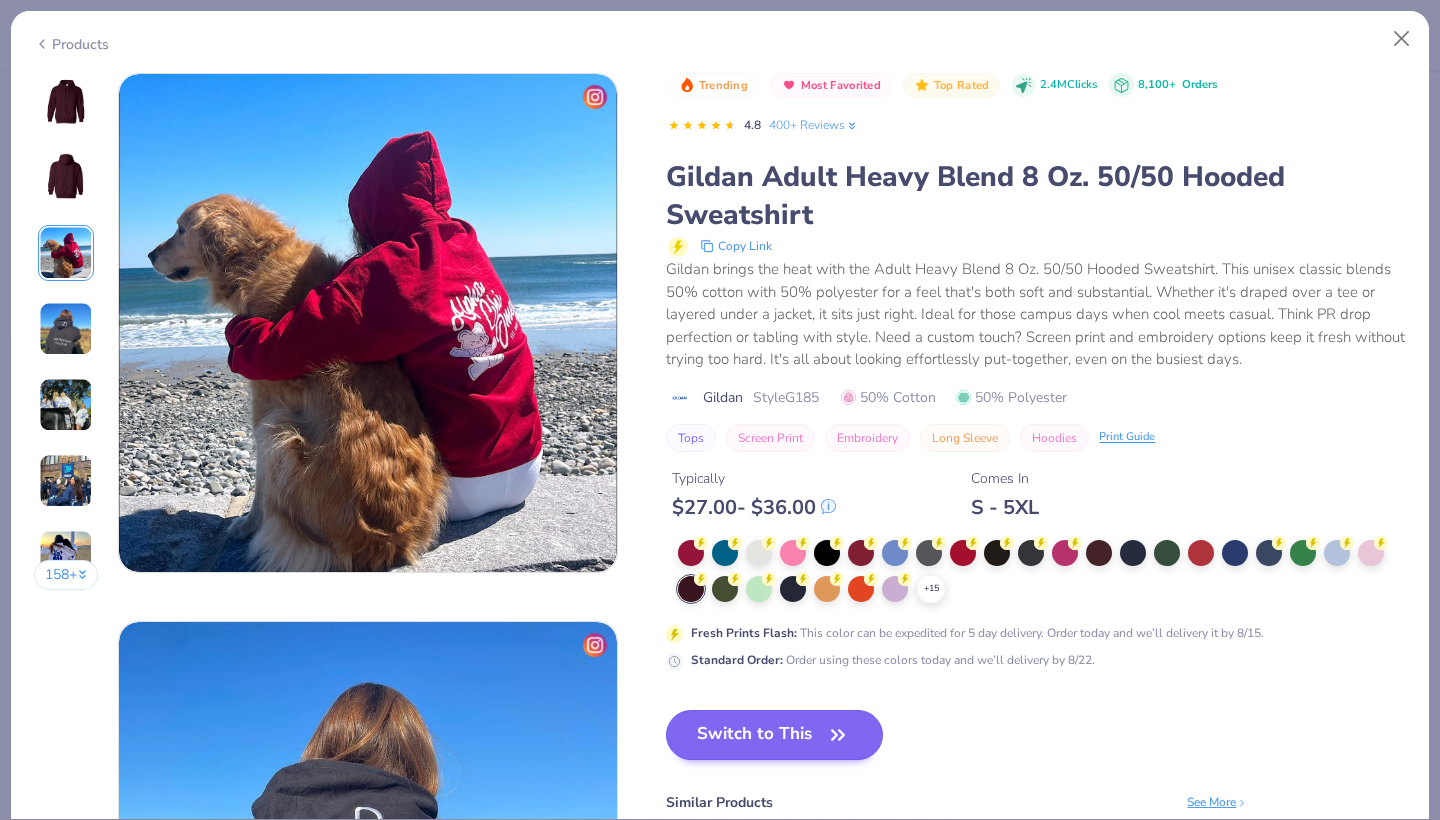 click on "Switch to This" at bounding box center (774, 735) 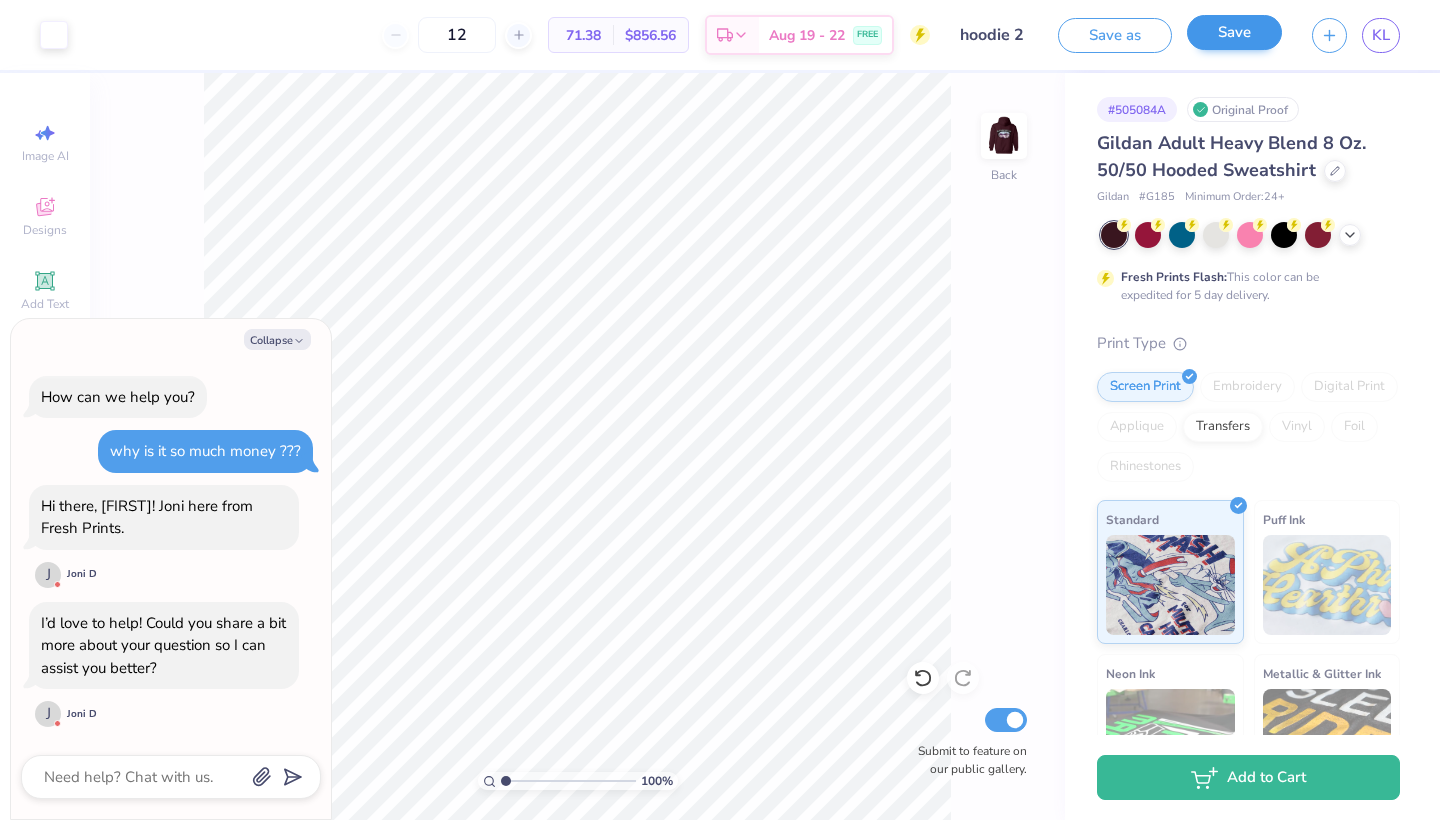 click on "Save" at bounding box center [1234, 32] 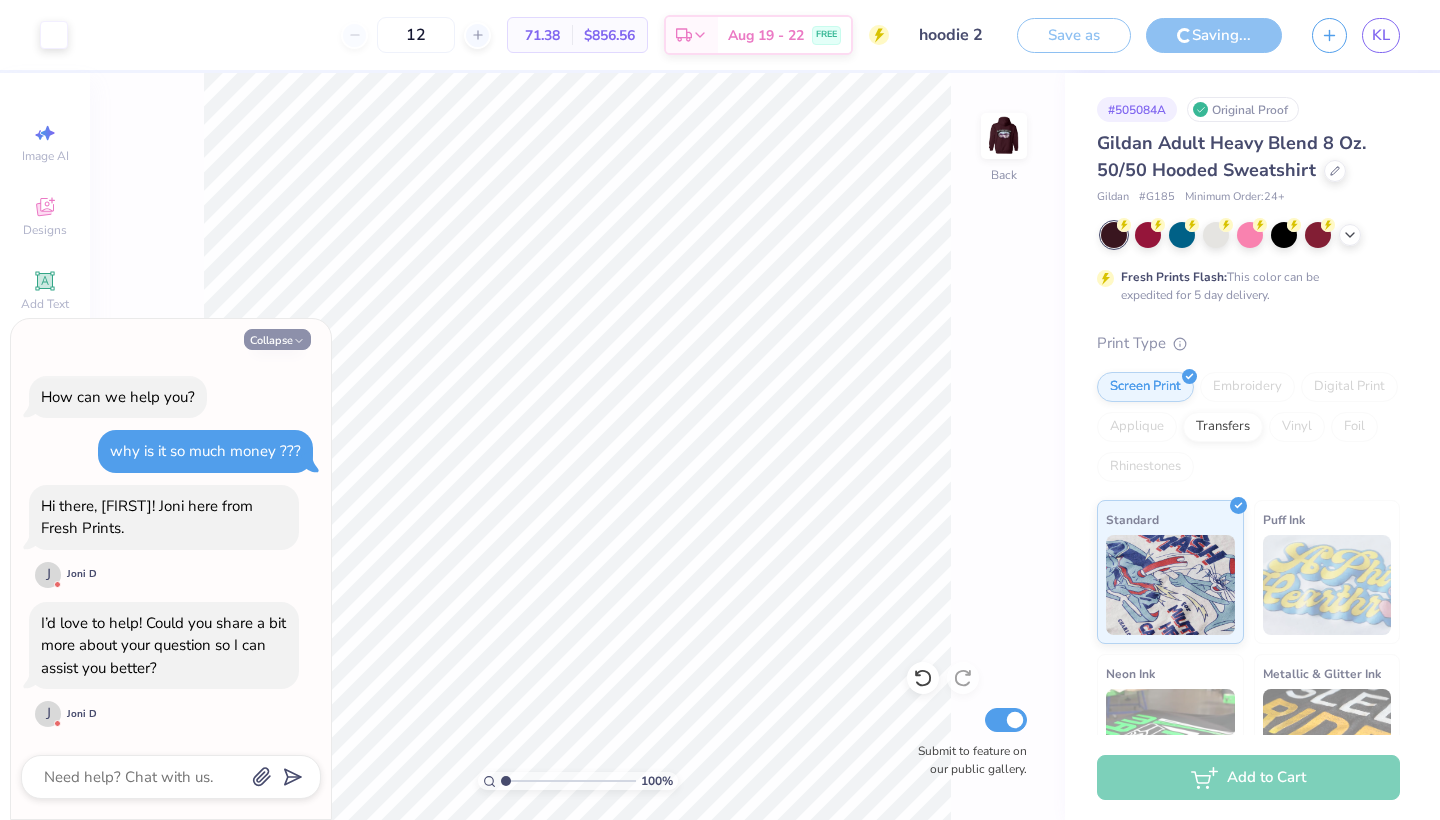 click on "Collapse" at bounding box center (277, 339) 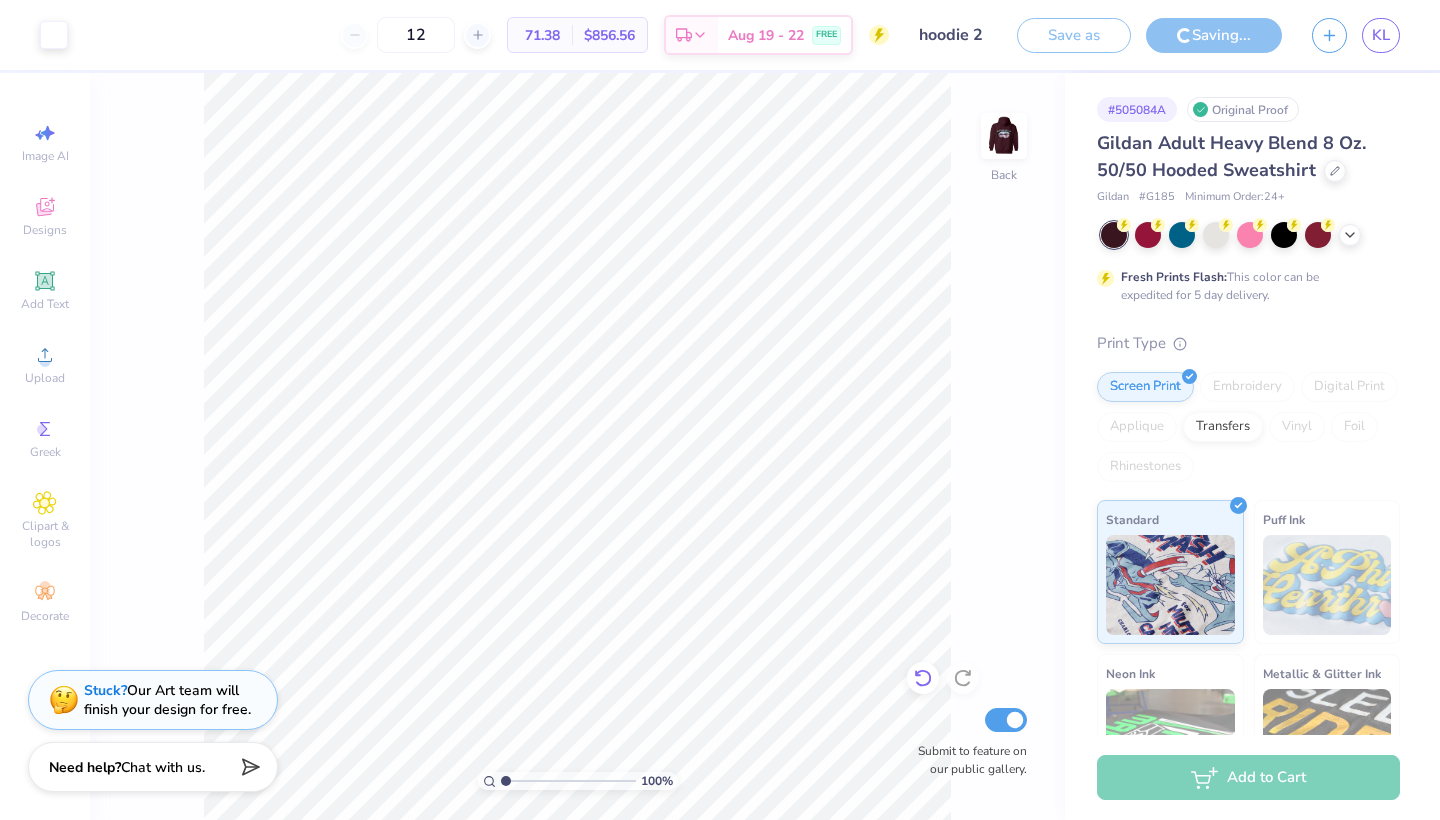 click 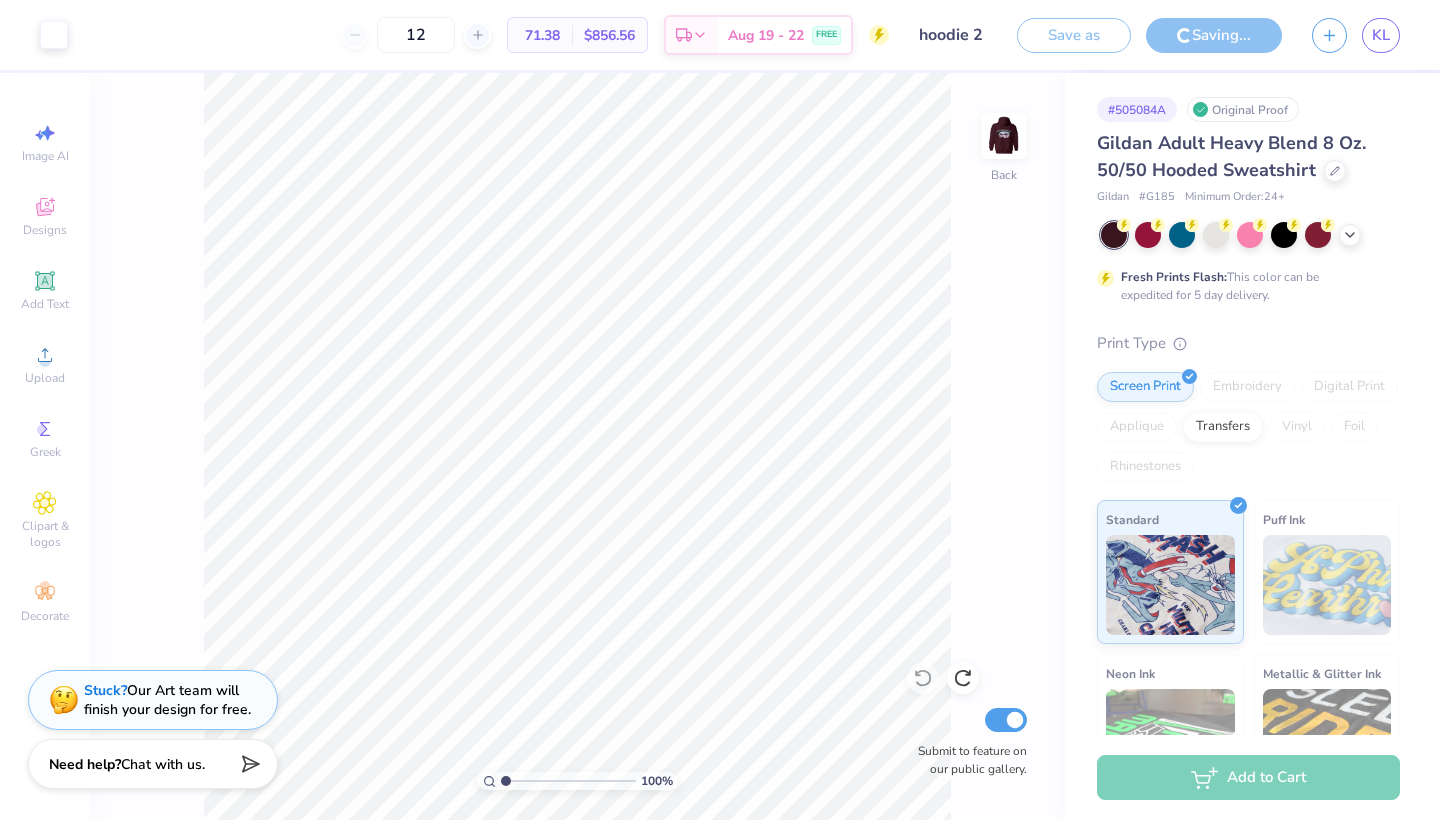 click on "Need help?  Chat with us." at bounding box center (153, 764) 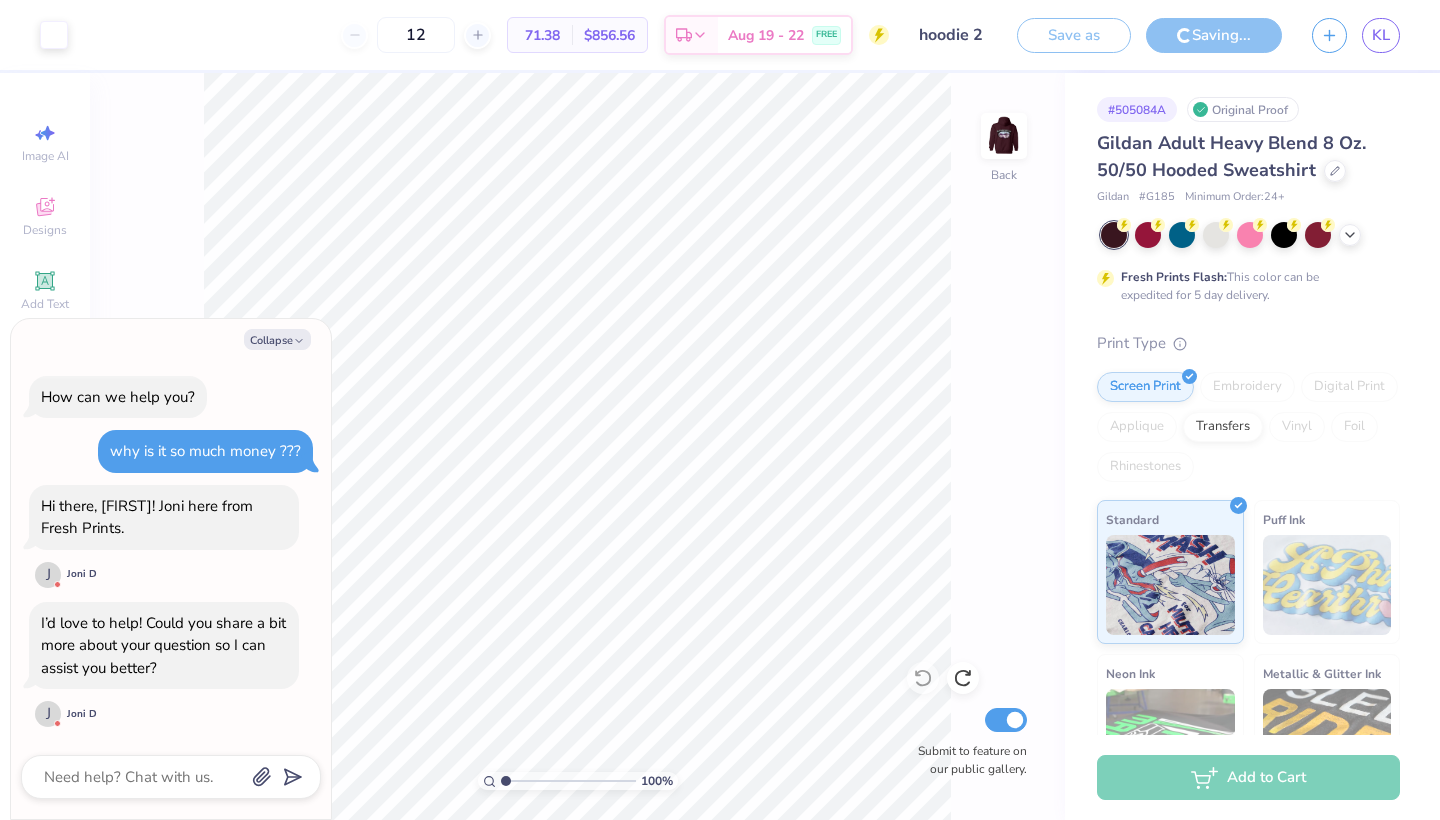 type on "x" 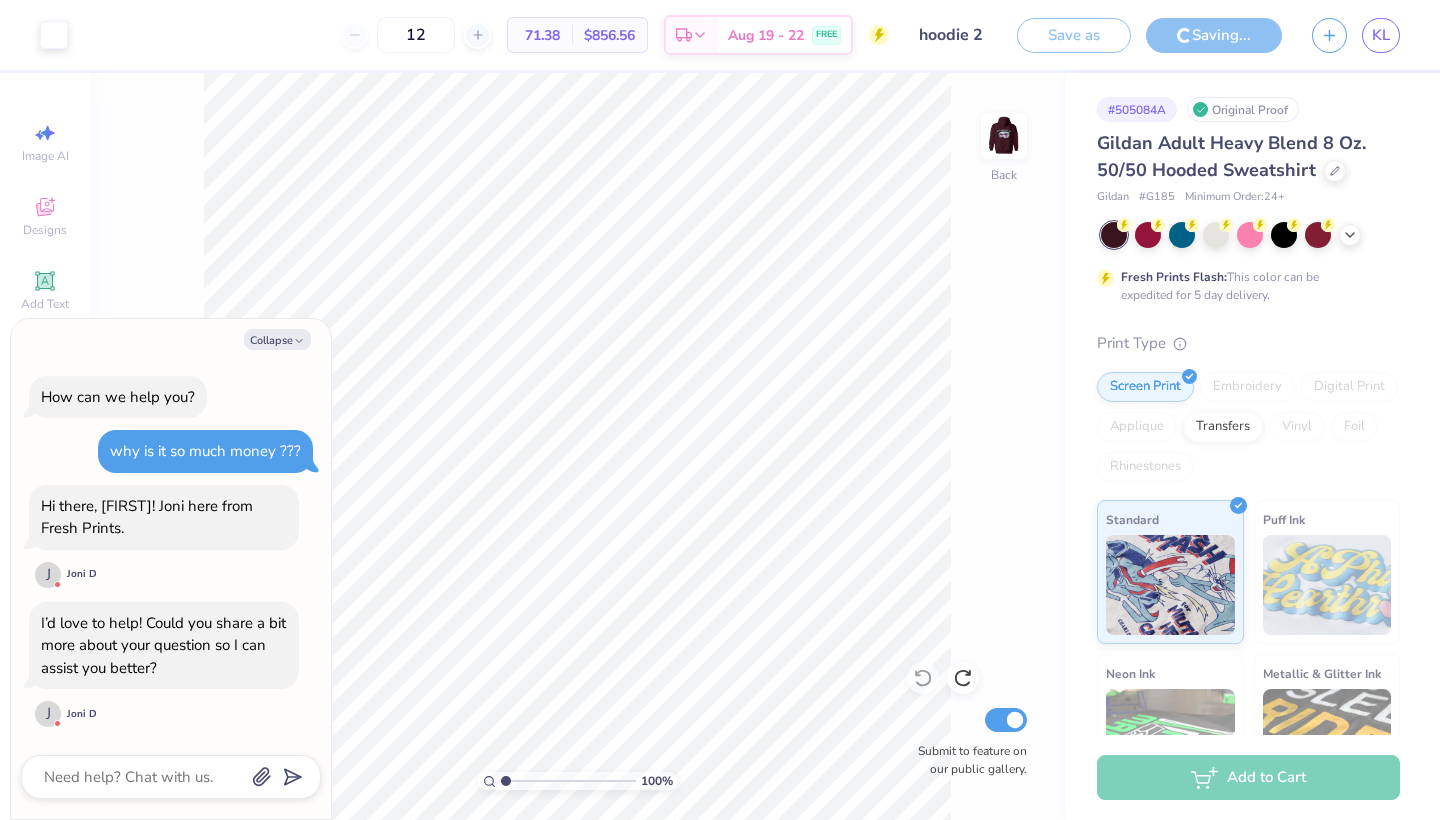 type on "i" 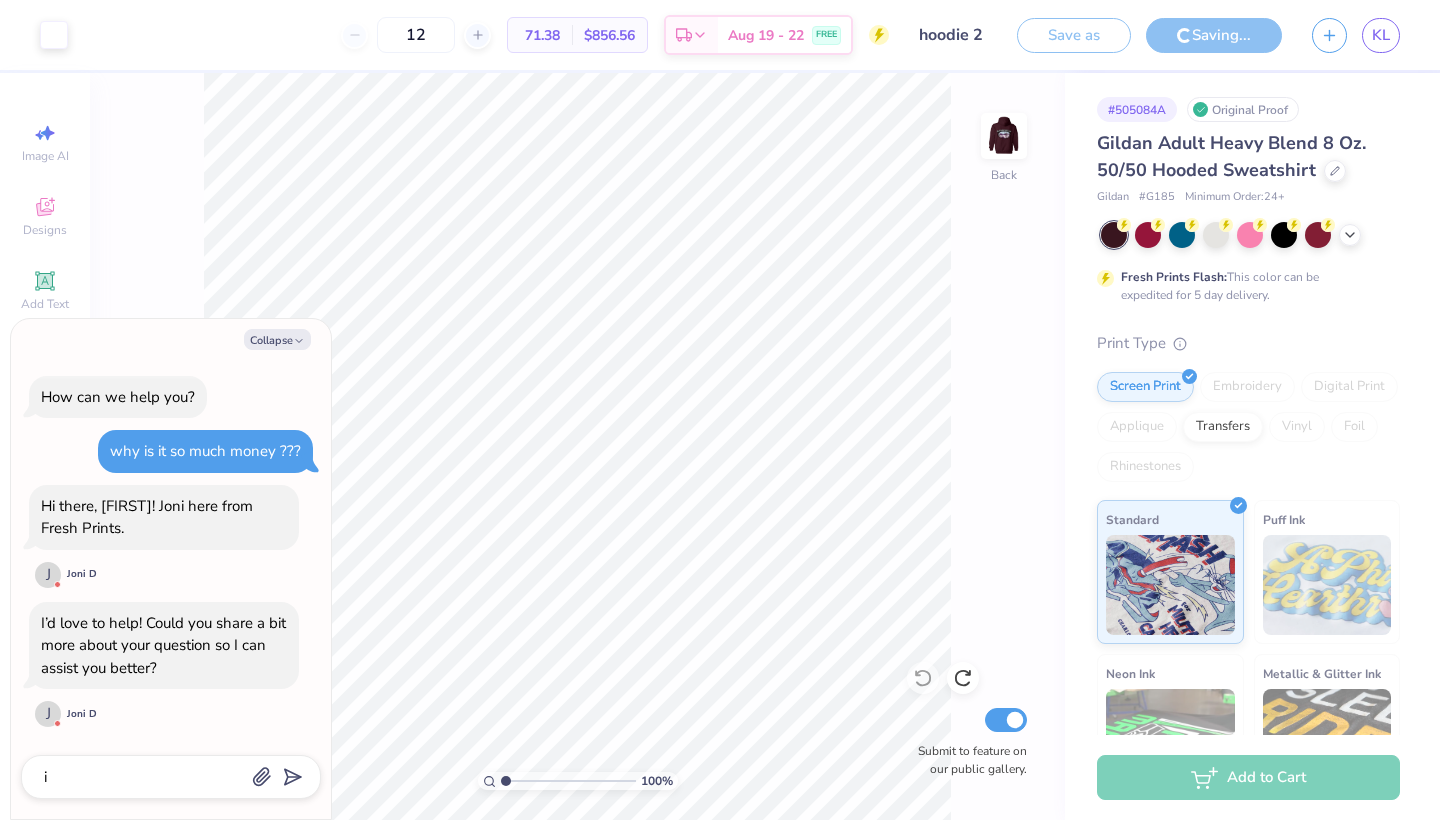 type on "x" 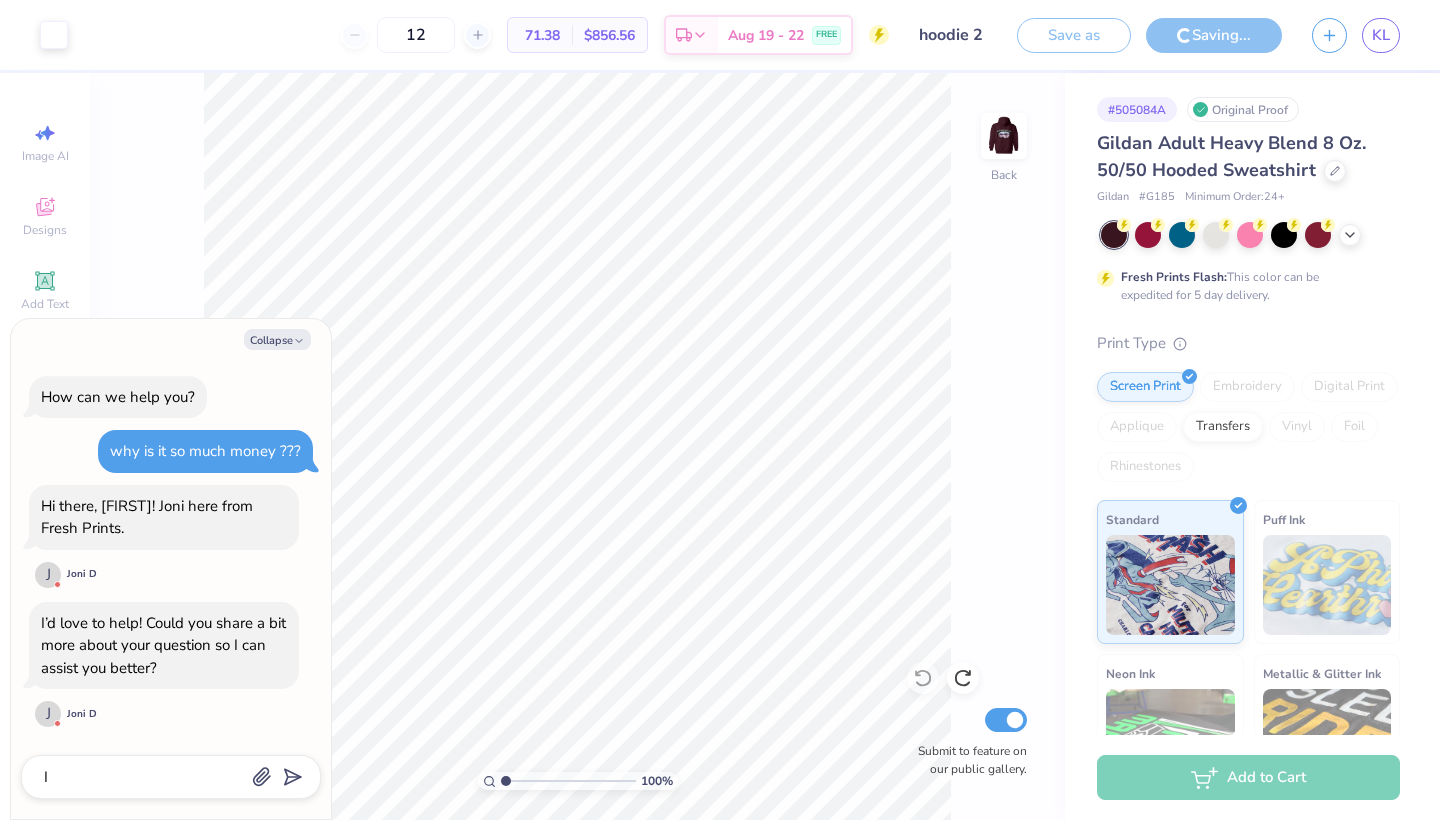 type on "x" 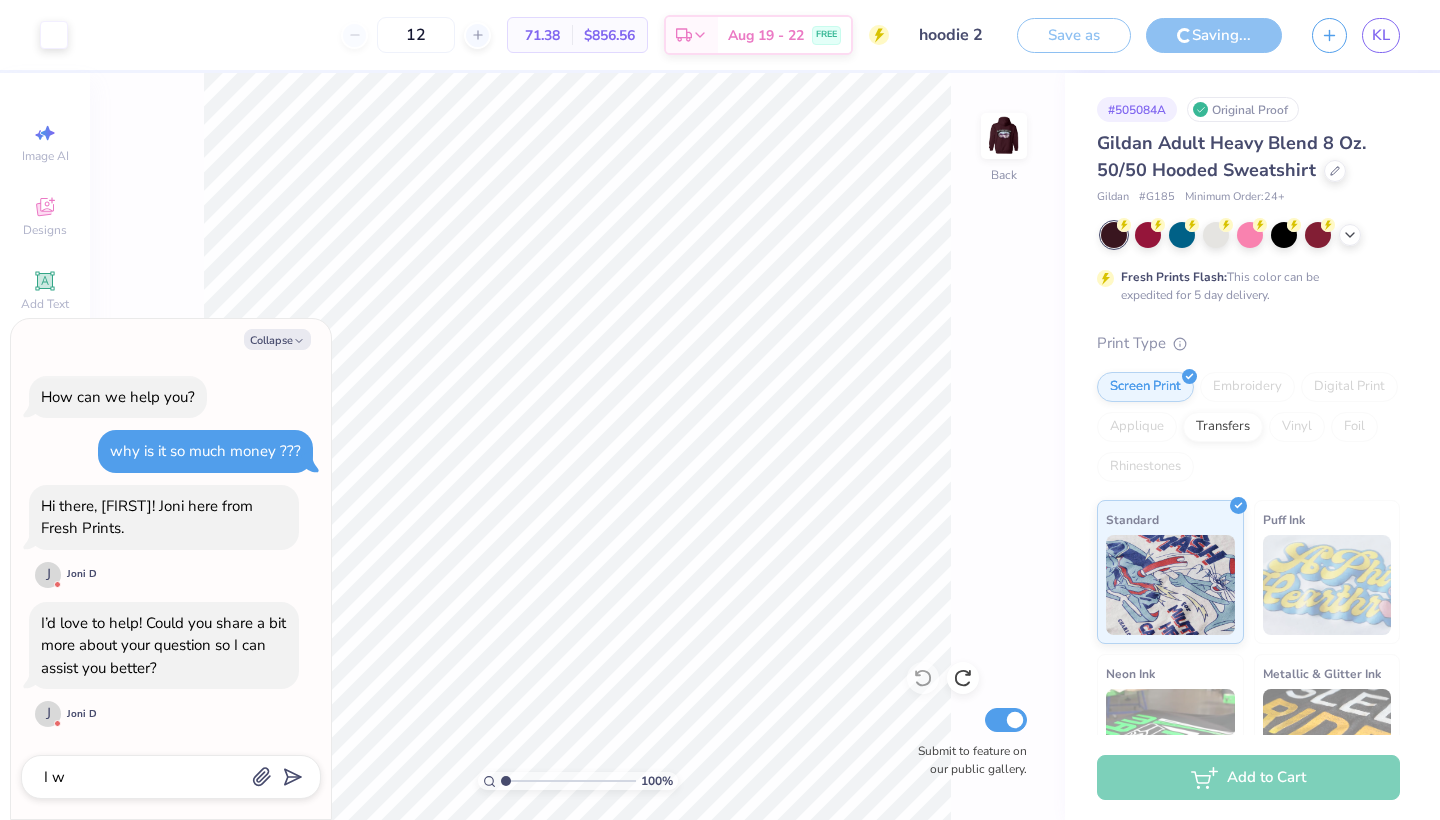 type on "x" 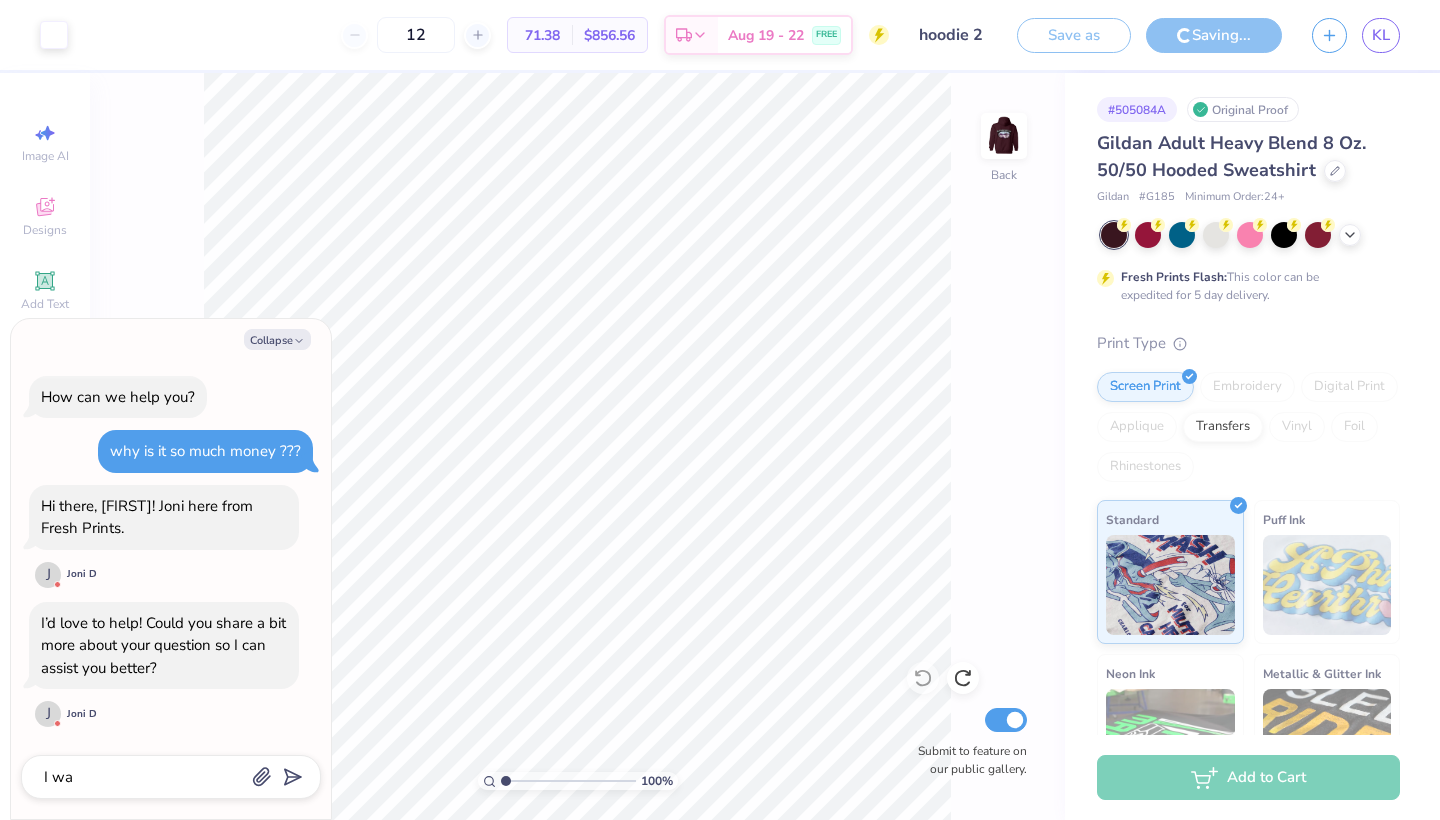 type on "x" 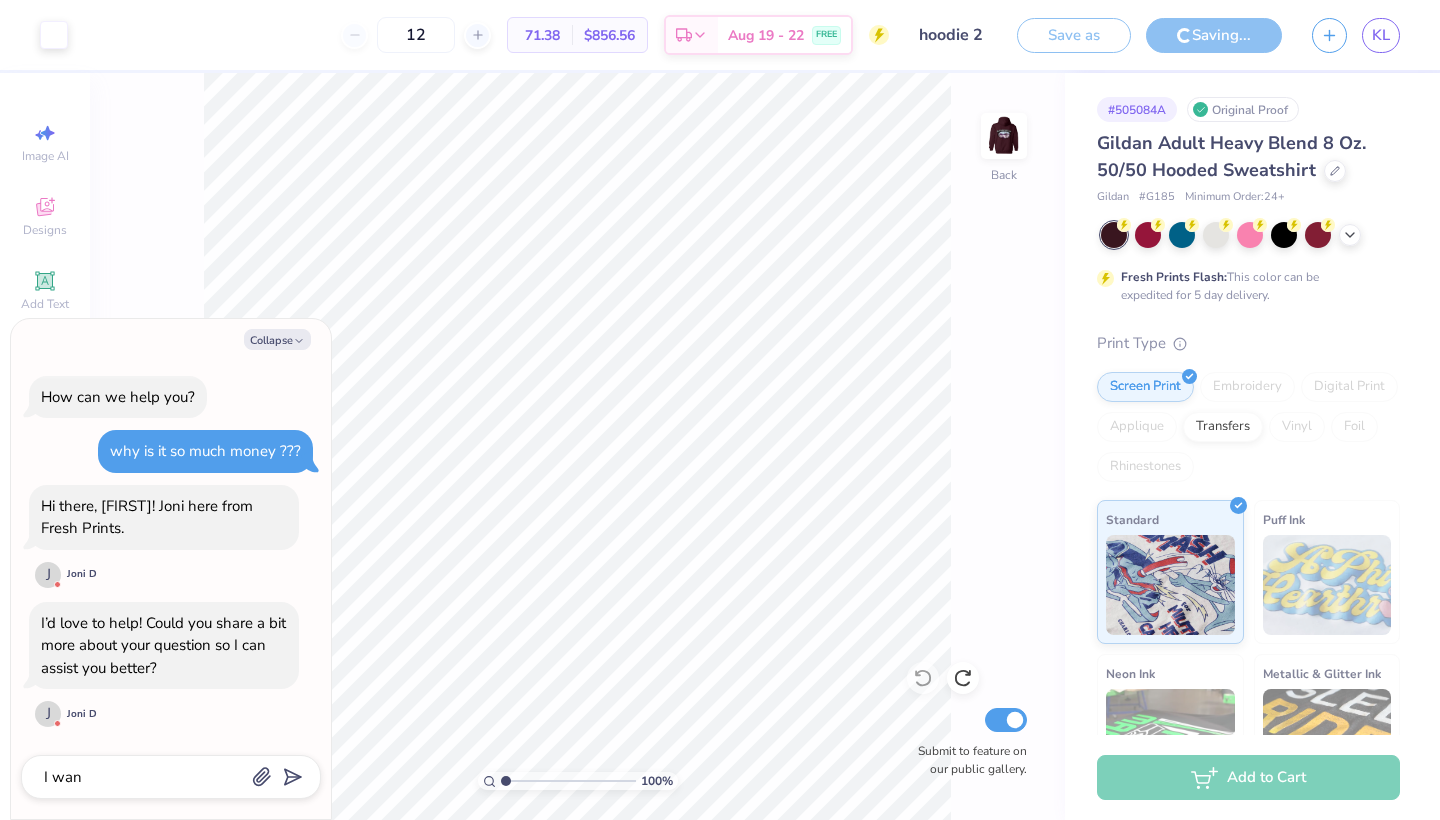 type on "x" 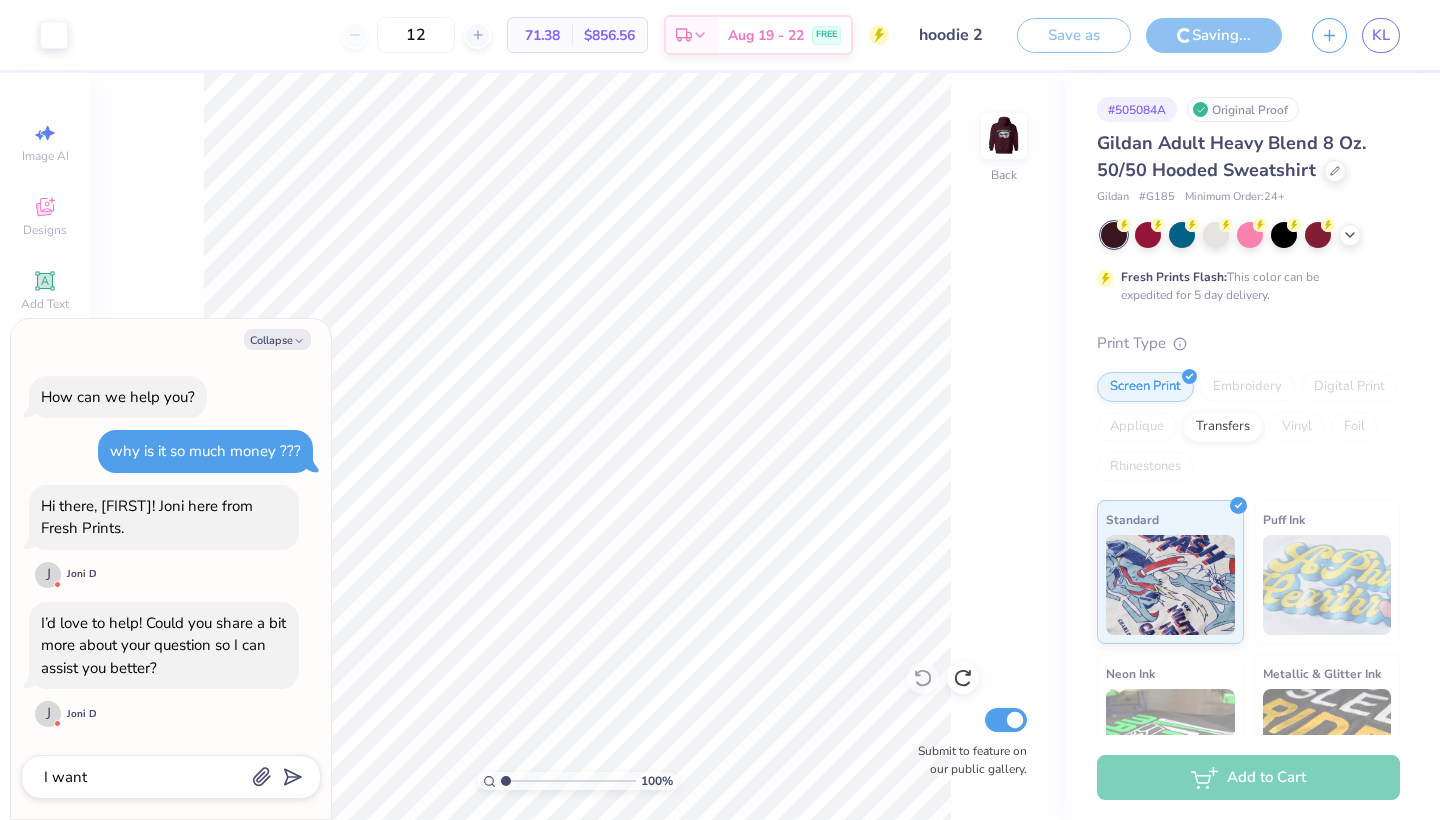 type on "x" 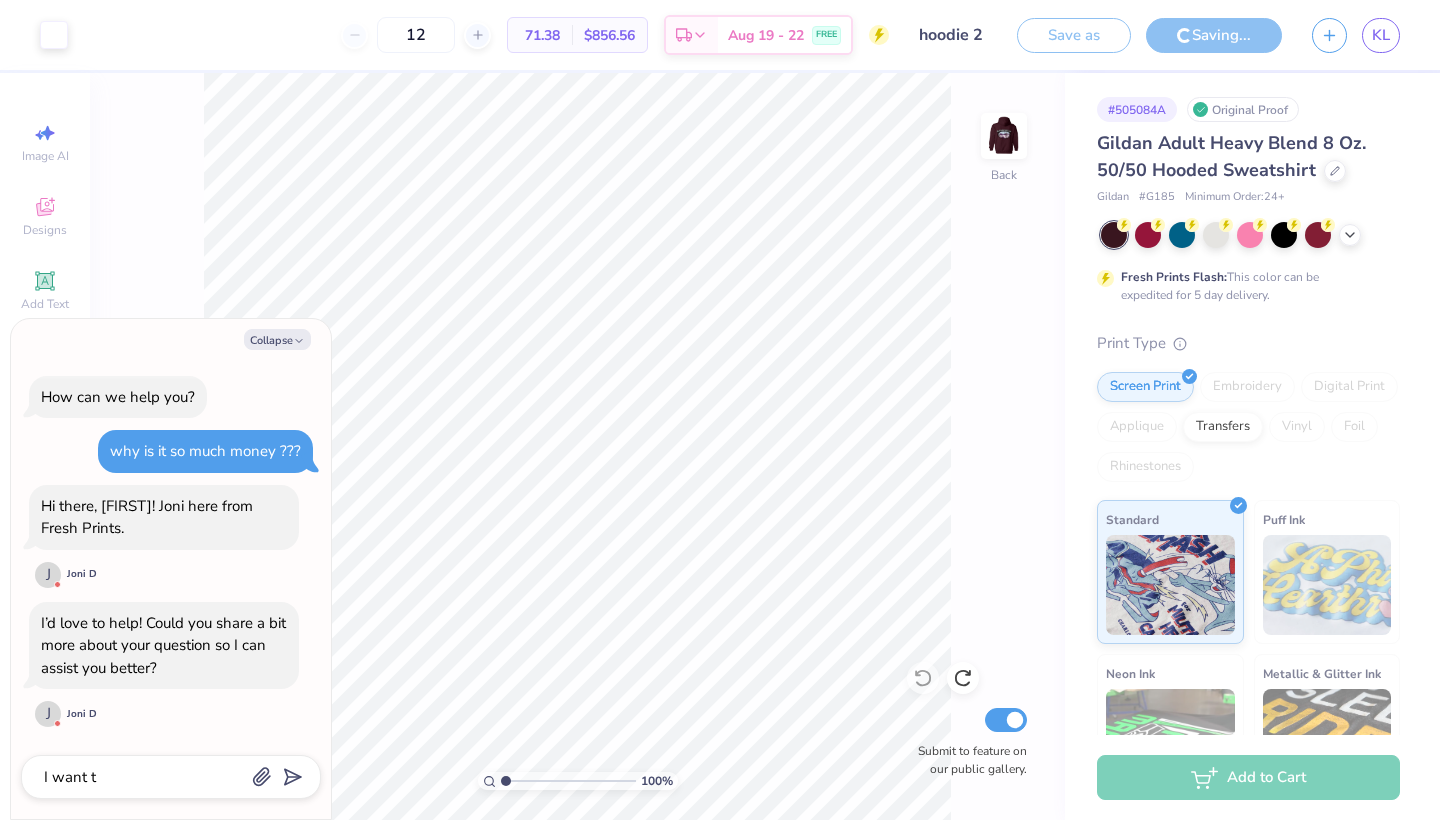 type on "x" 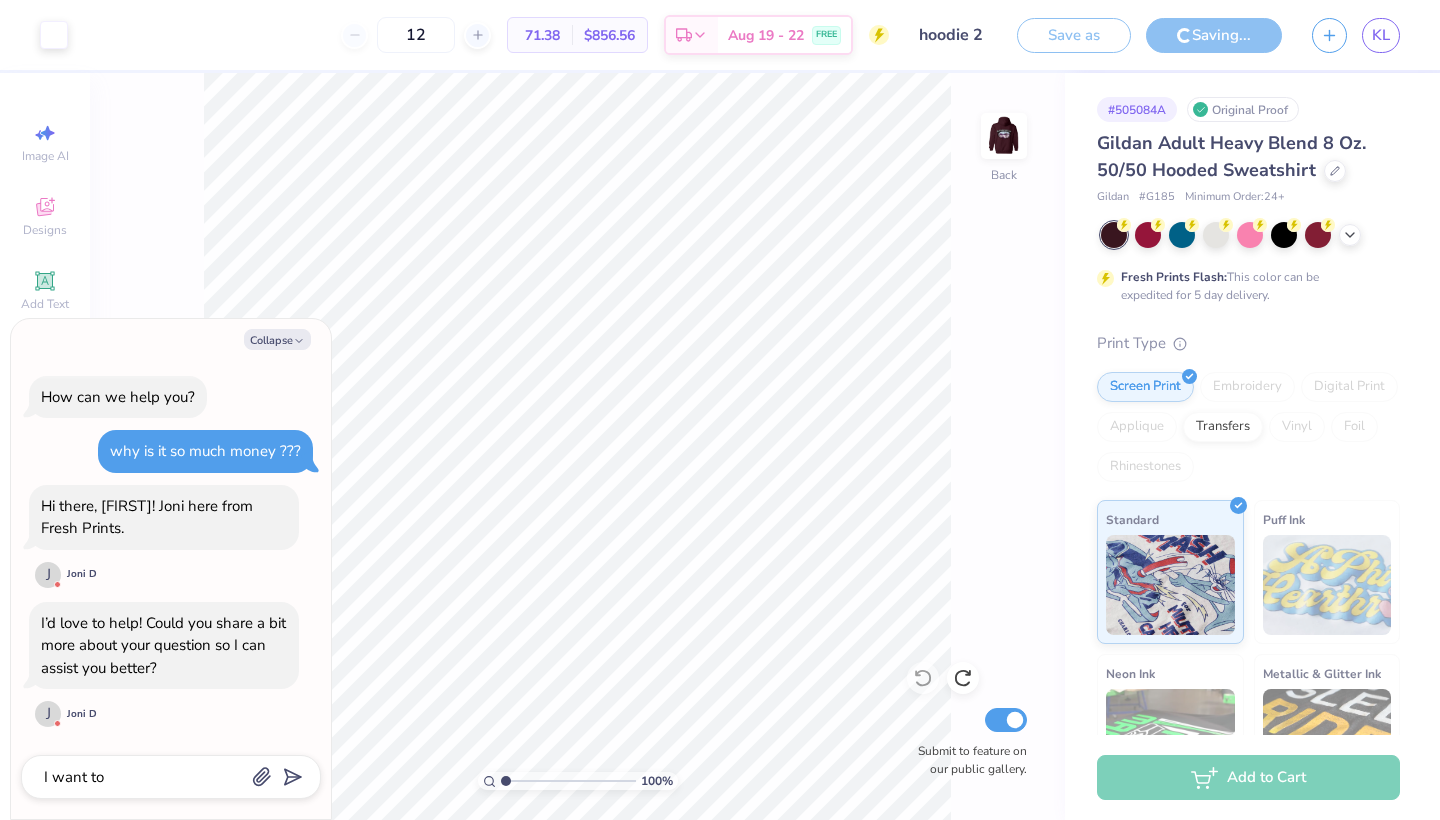 type on "x" 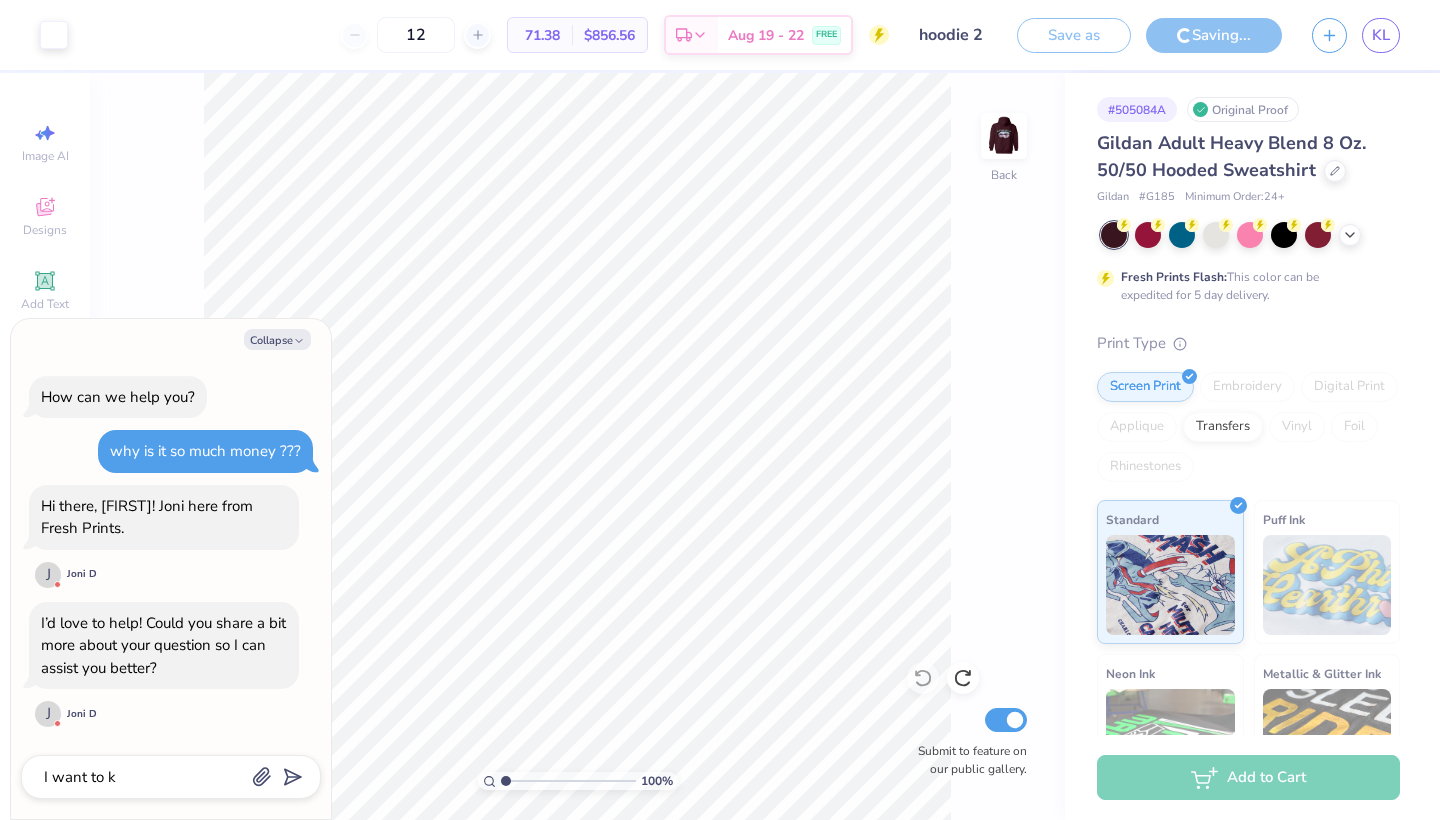 type on "x" 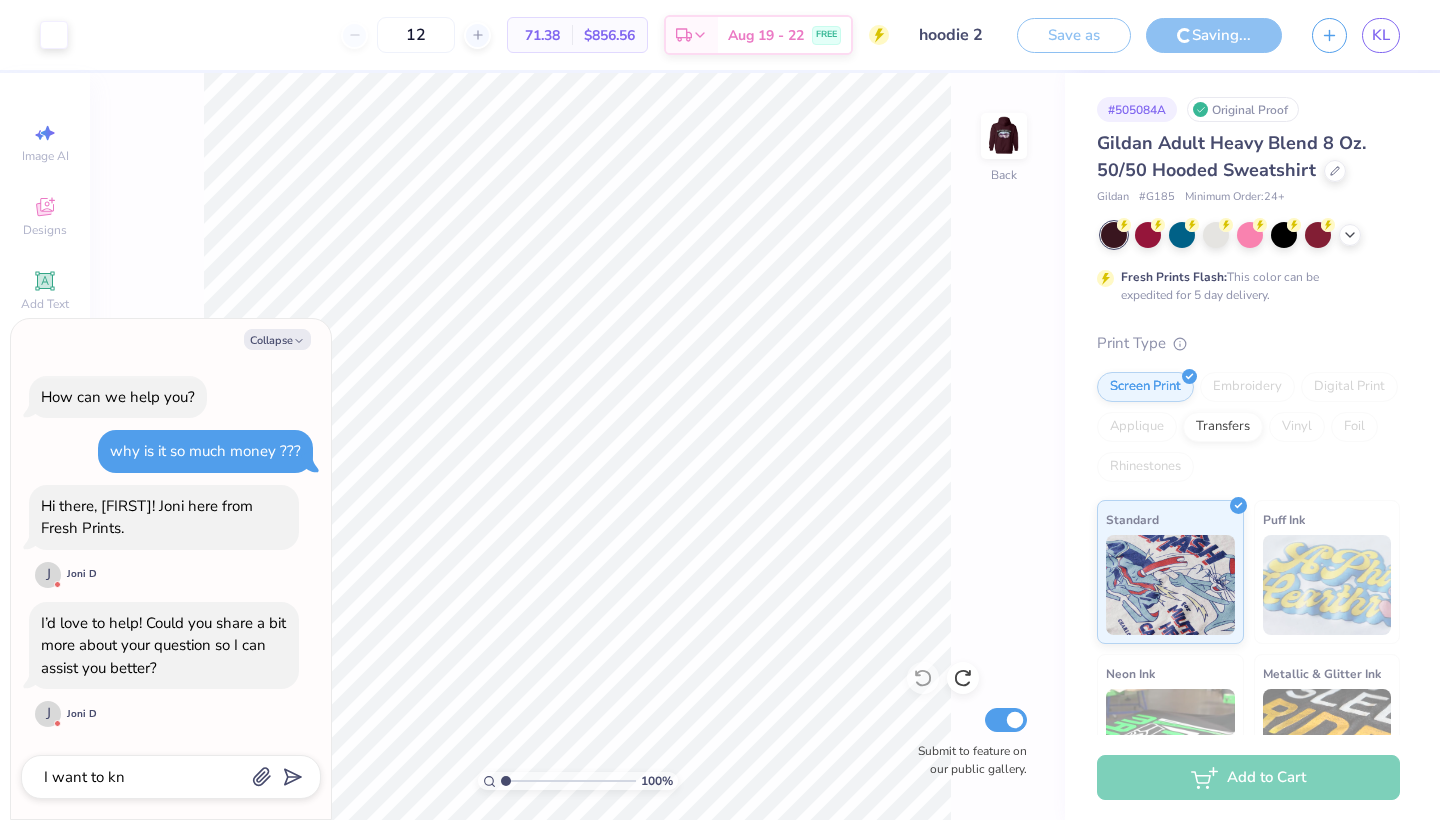 type on "x" 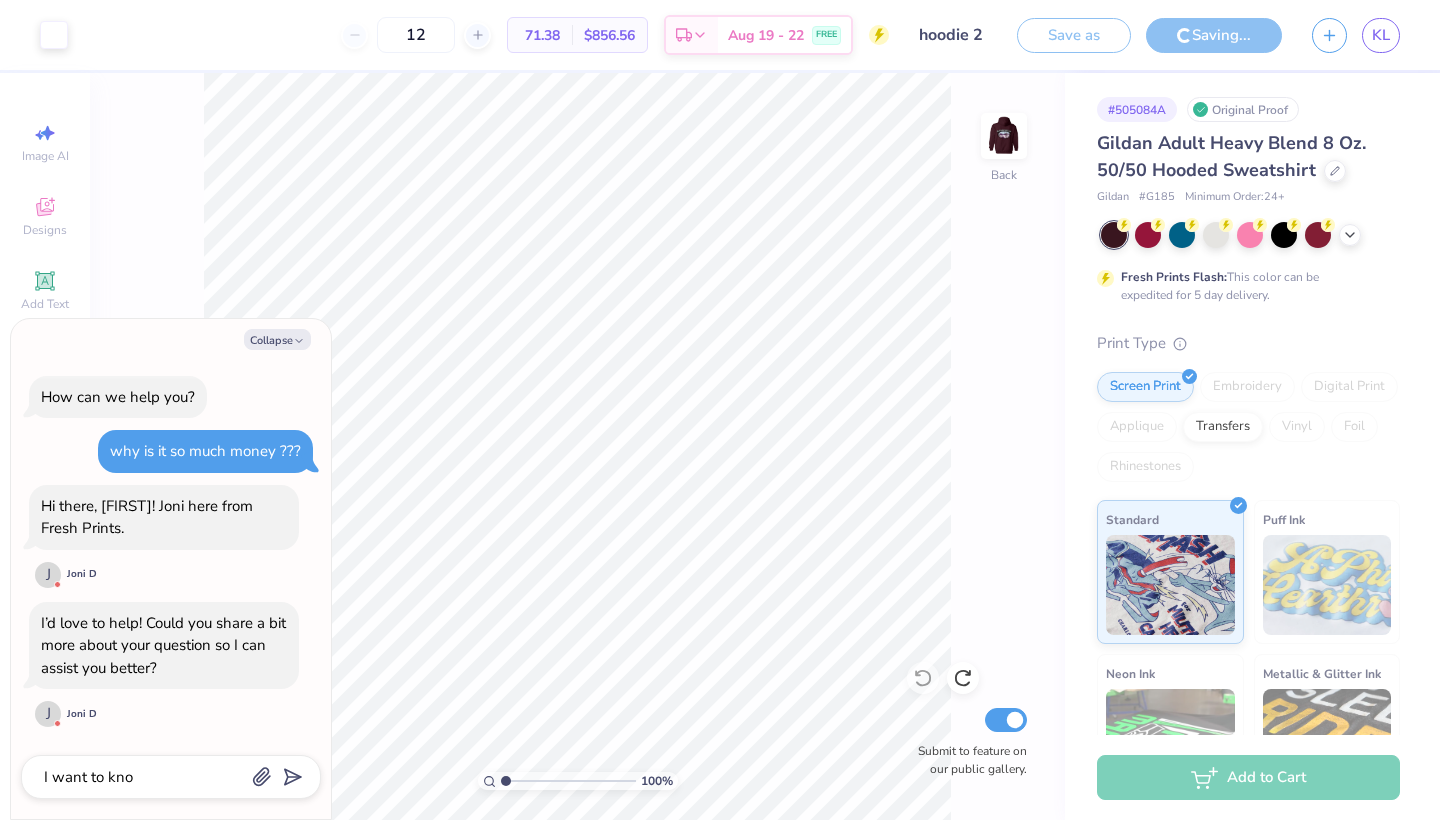 type on "x" 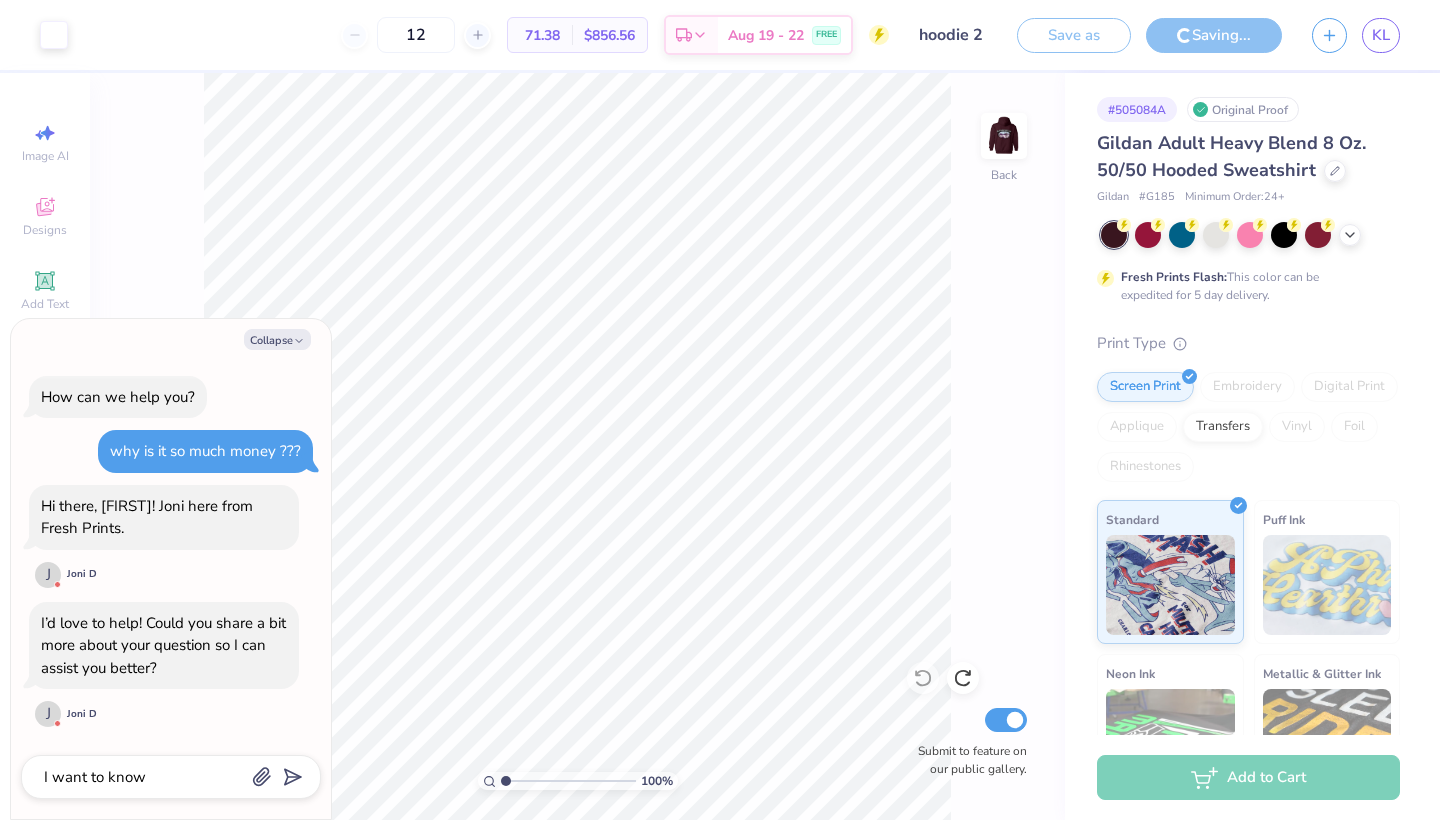 type on "x" 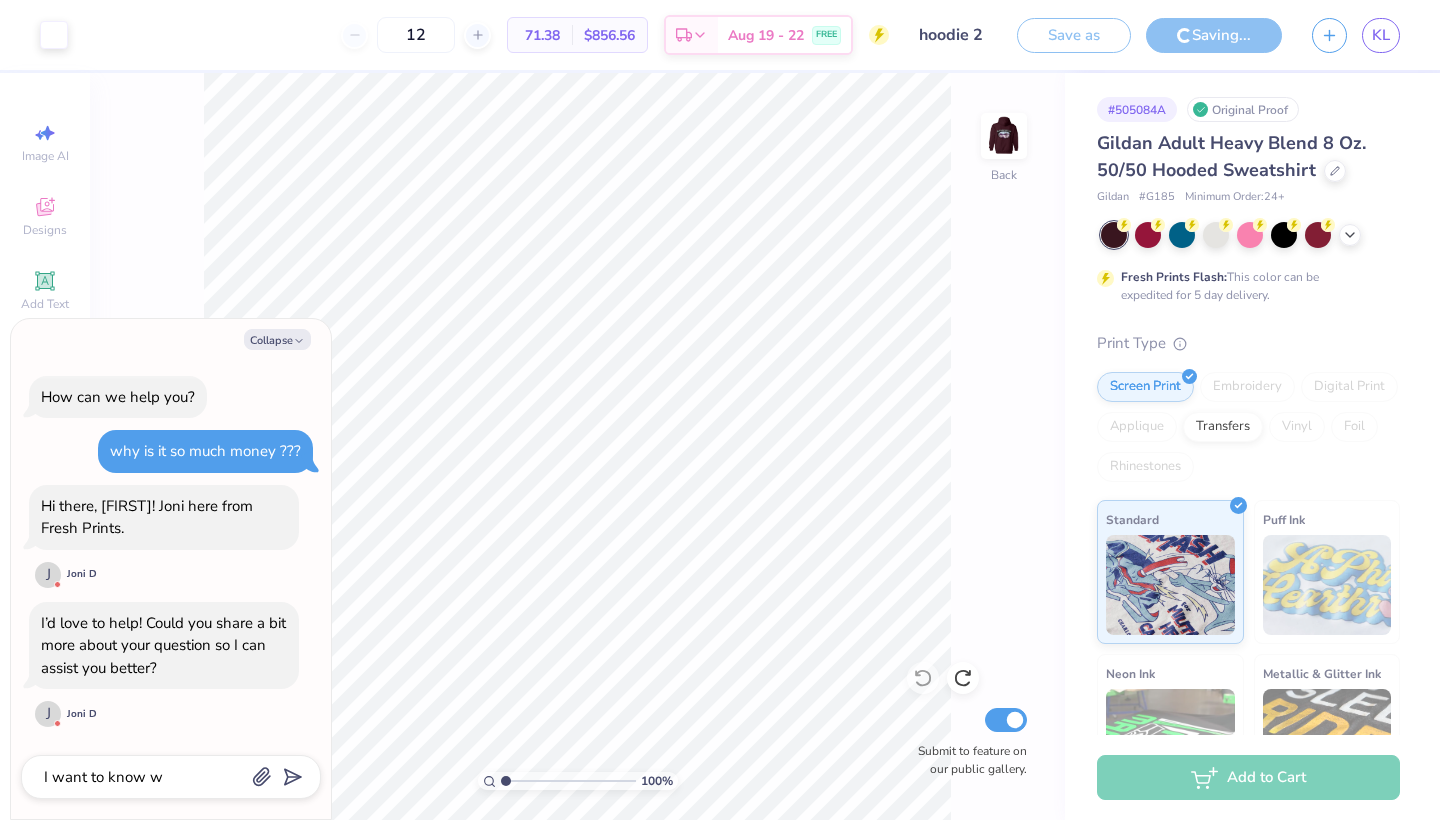 type on "x" 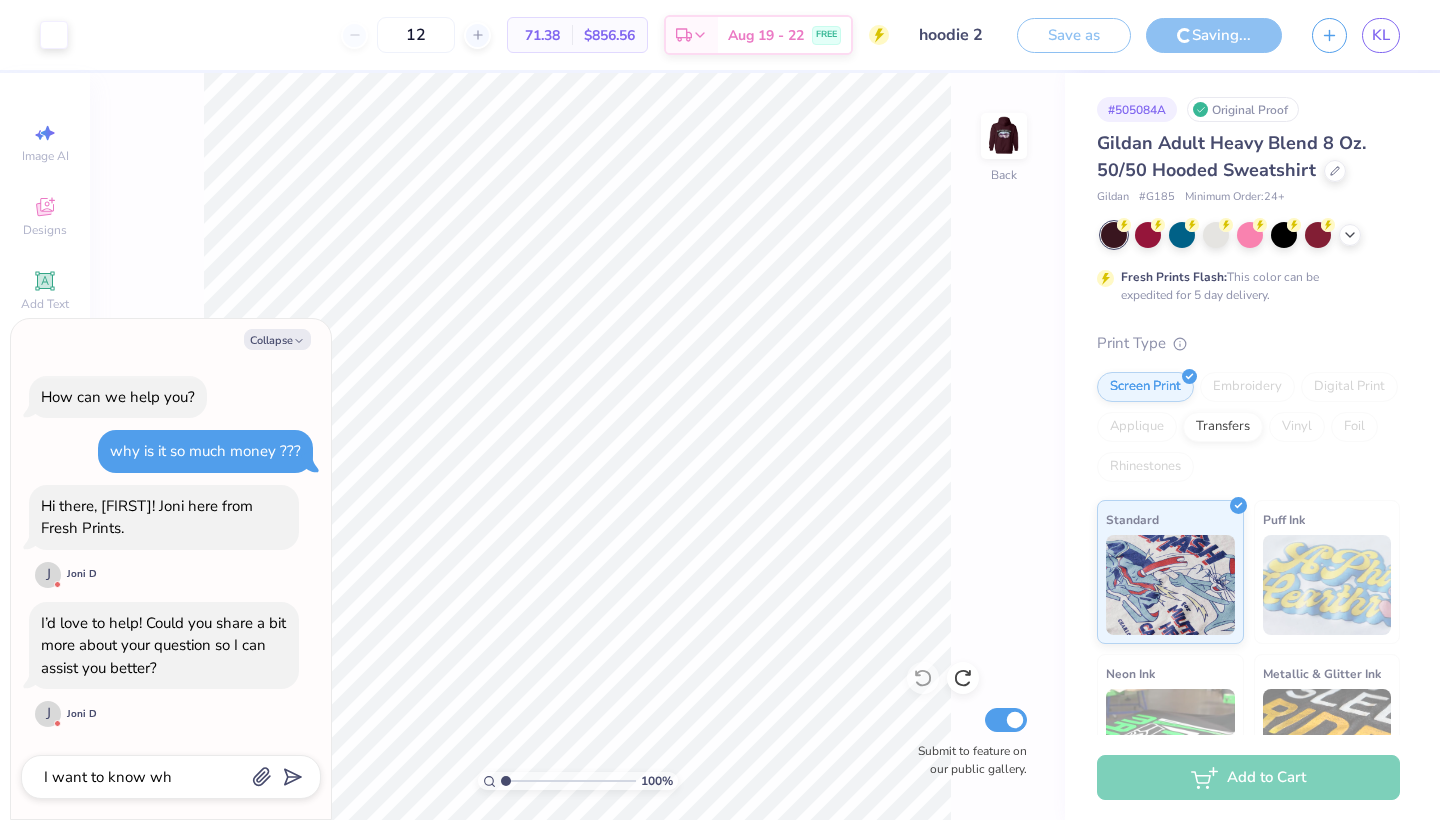 type on "x" 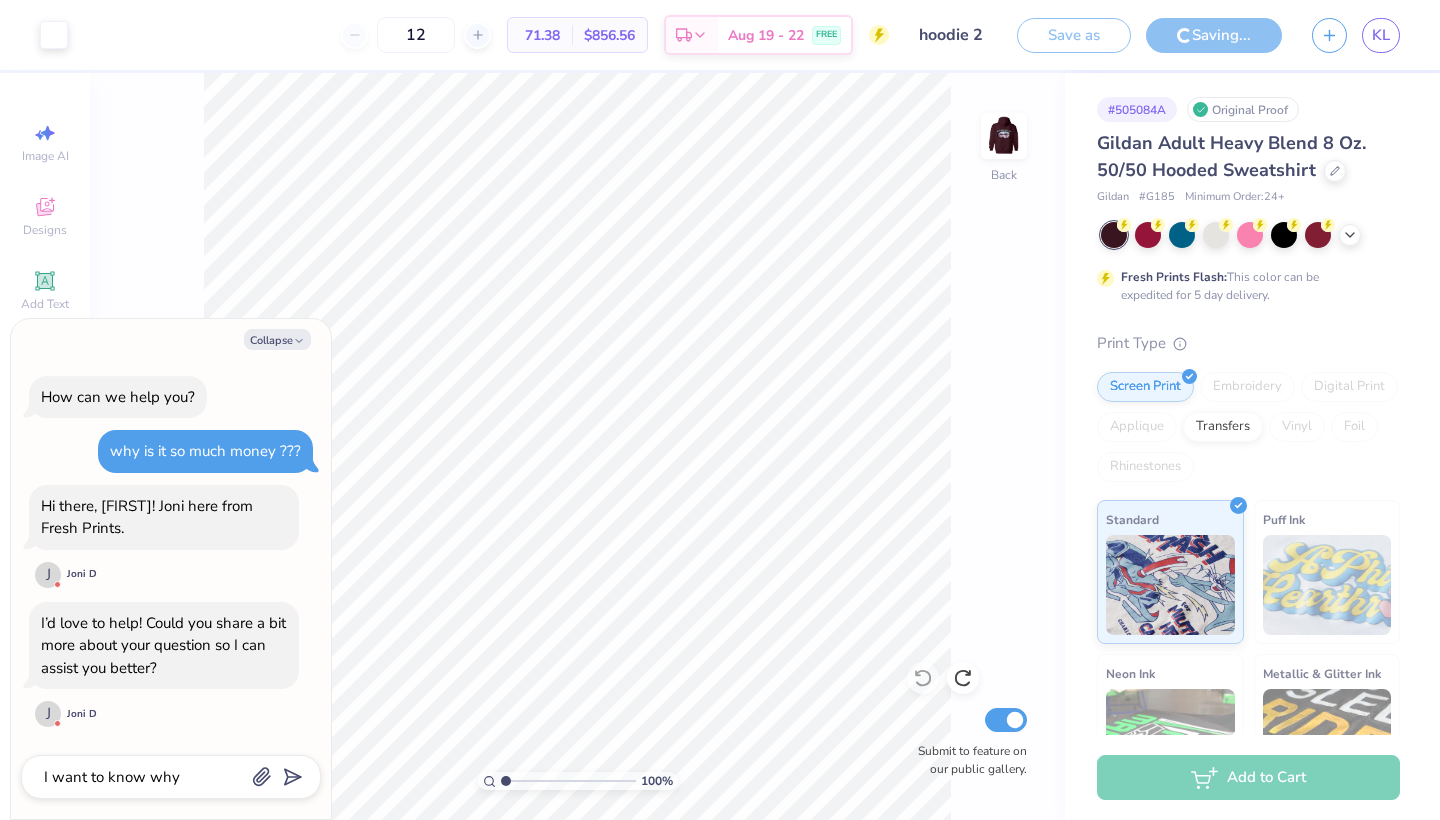 type on "x" 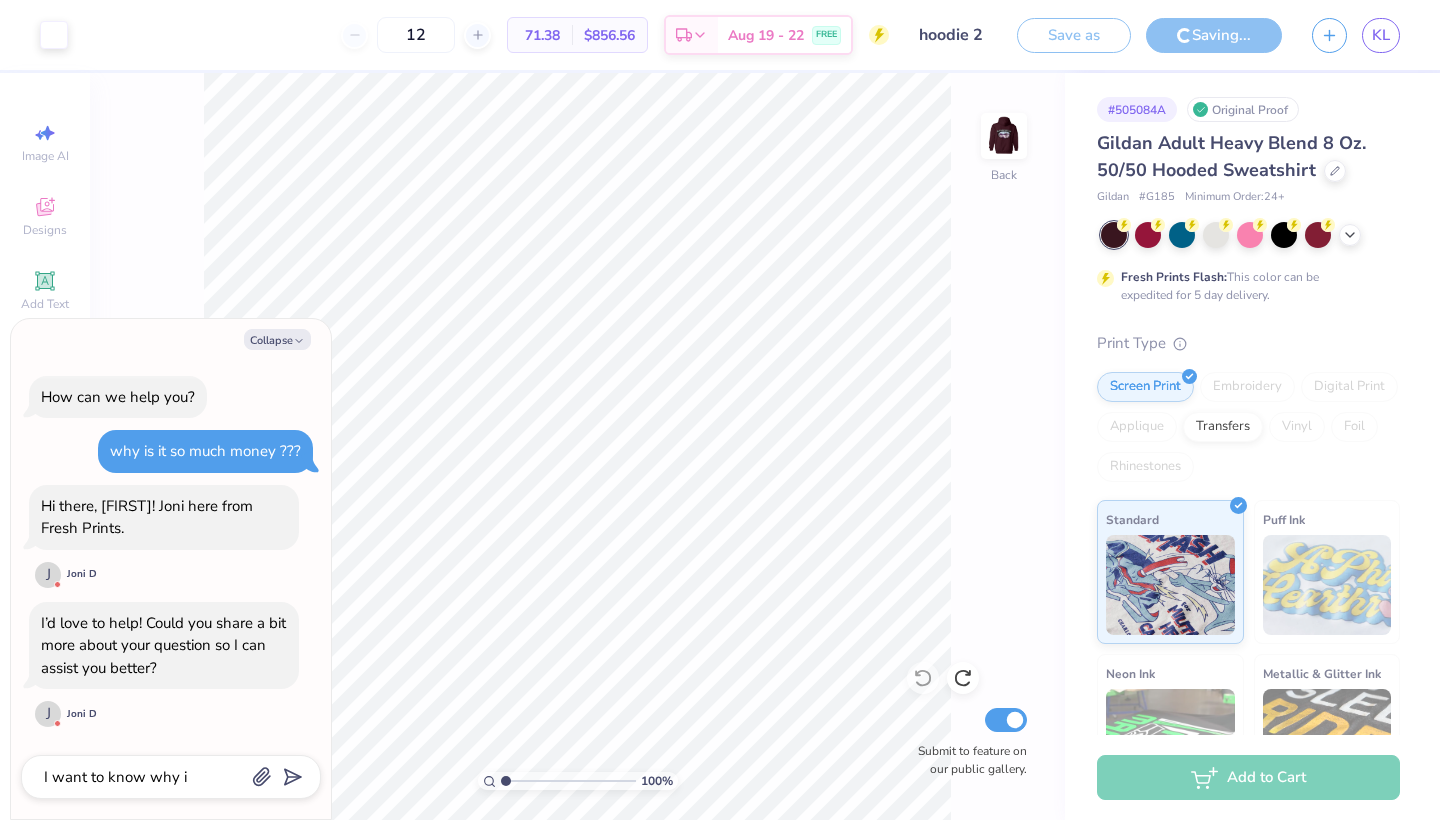 type on "x" 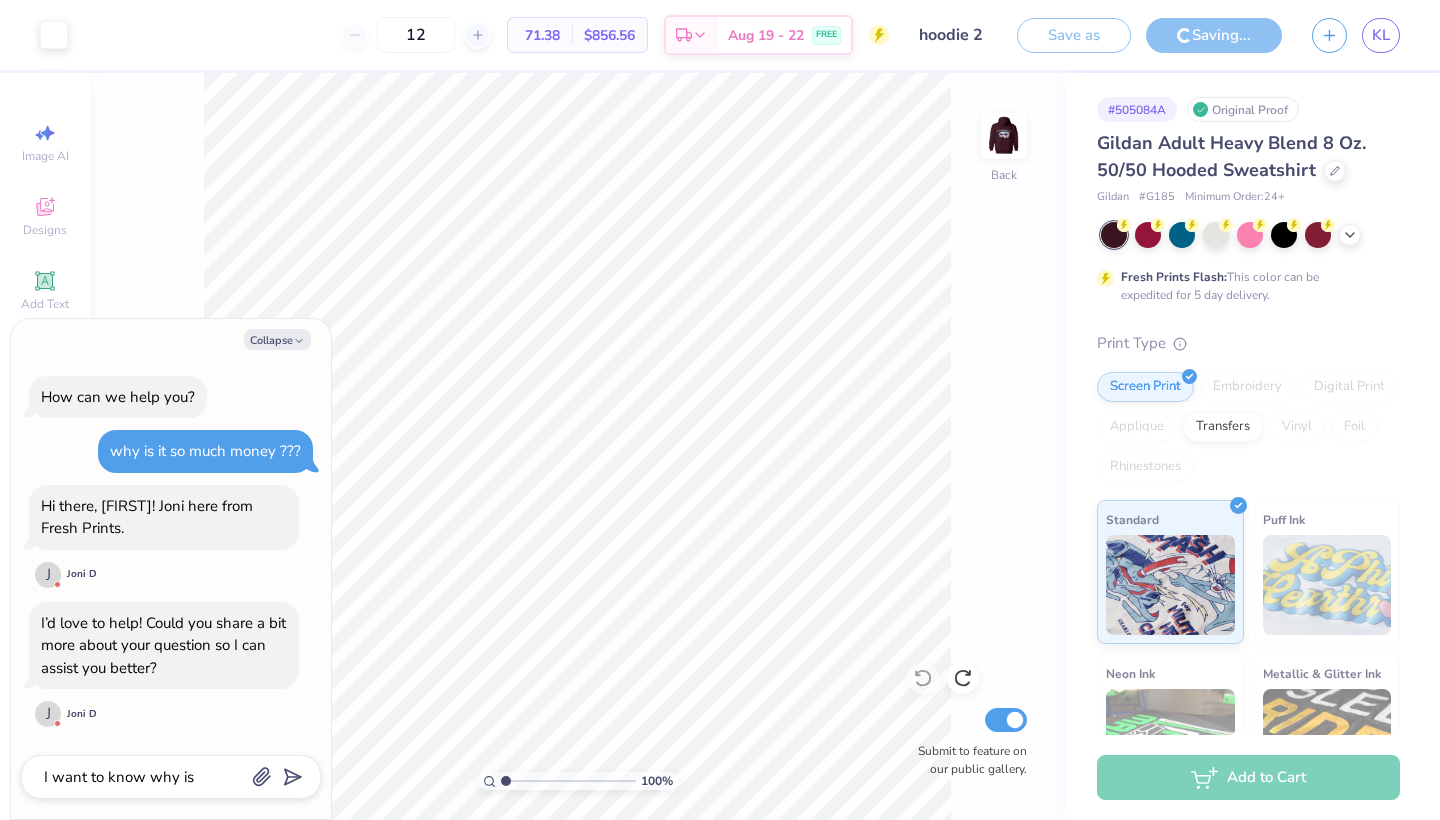 type on "x" 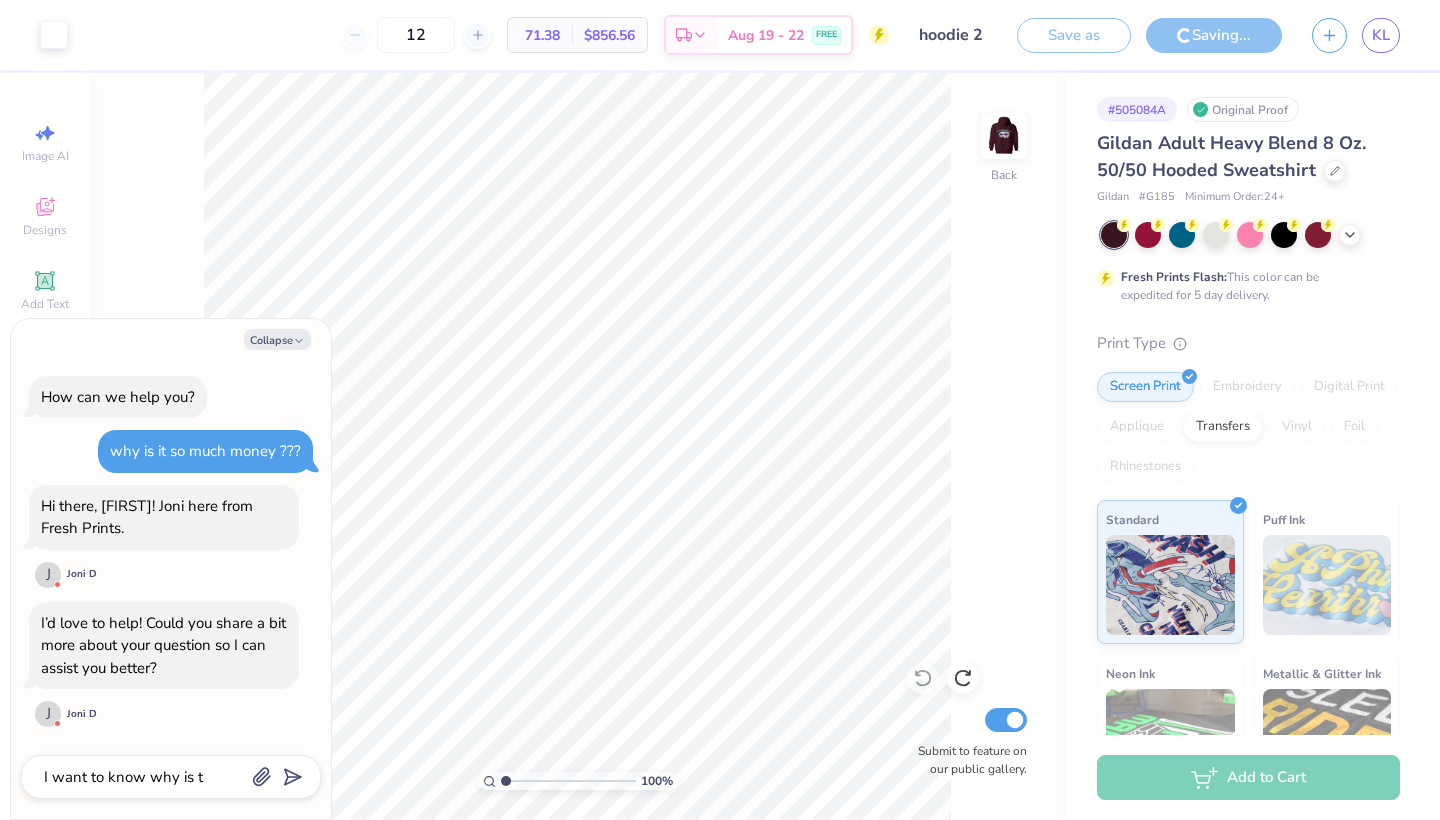 type on "x" 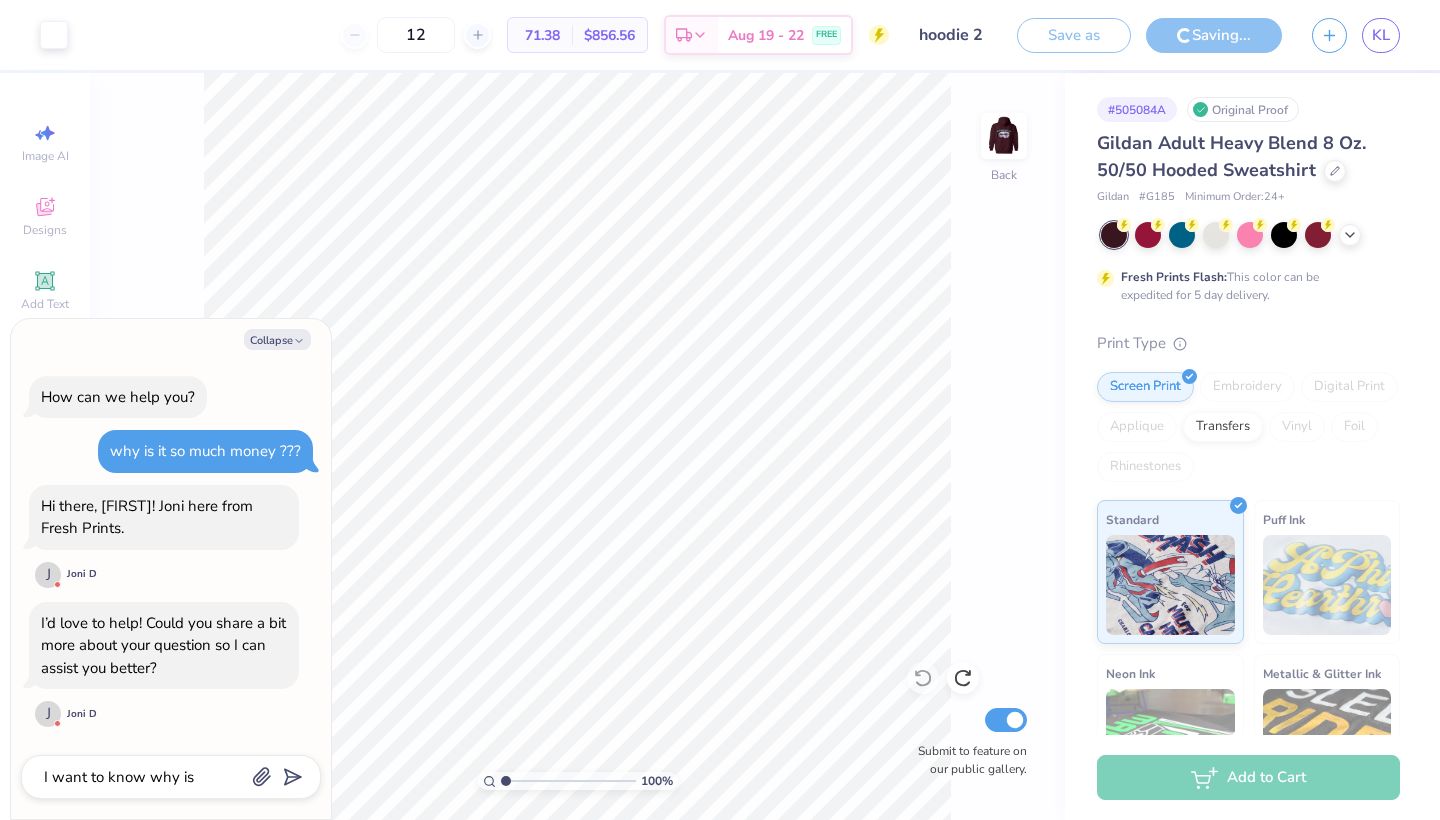 type on "x" 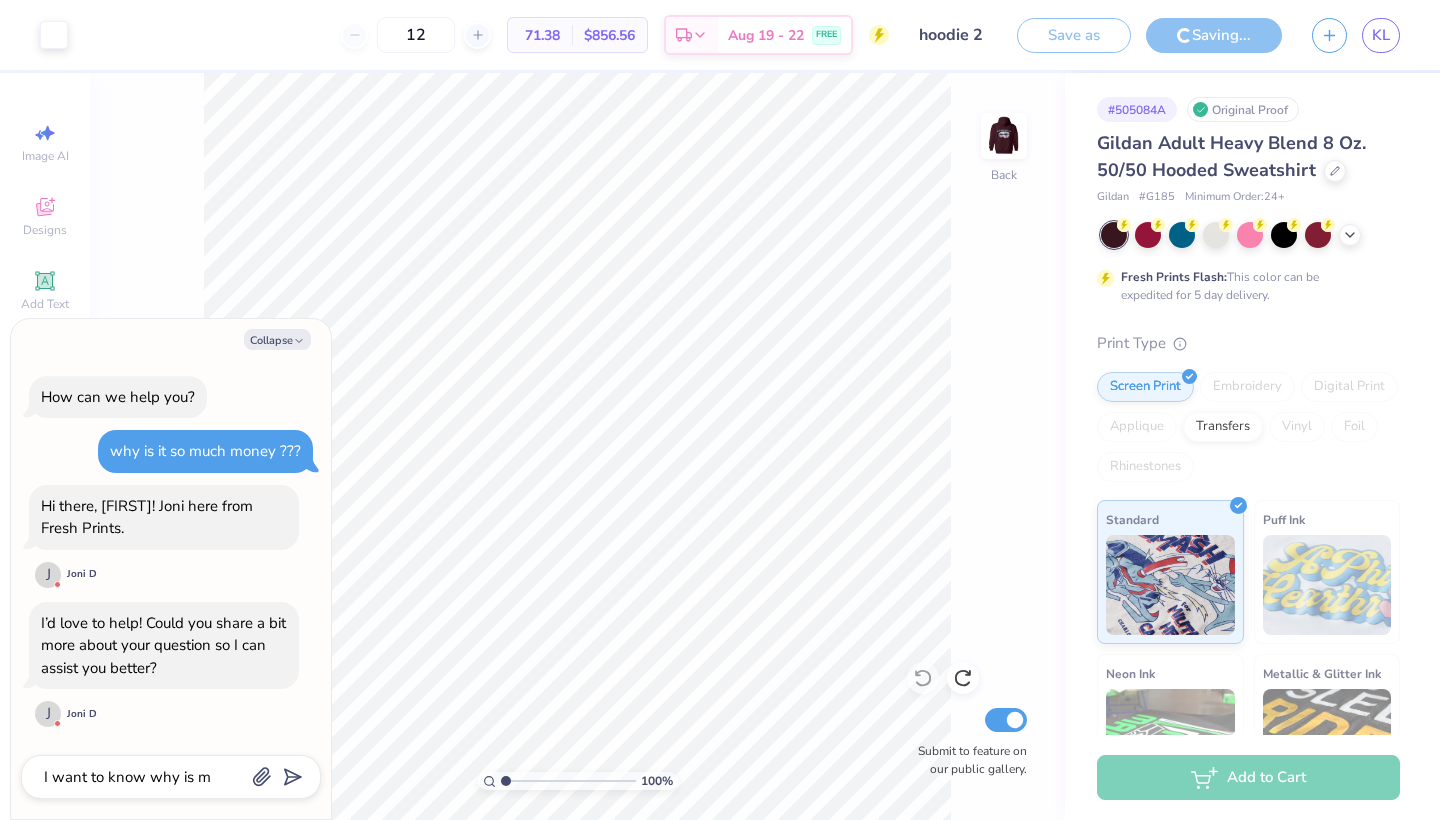 type on "x" 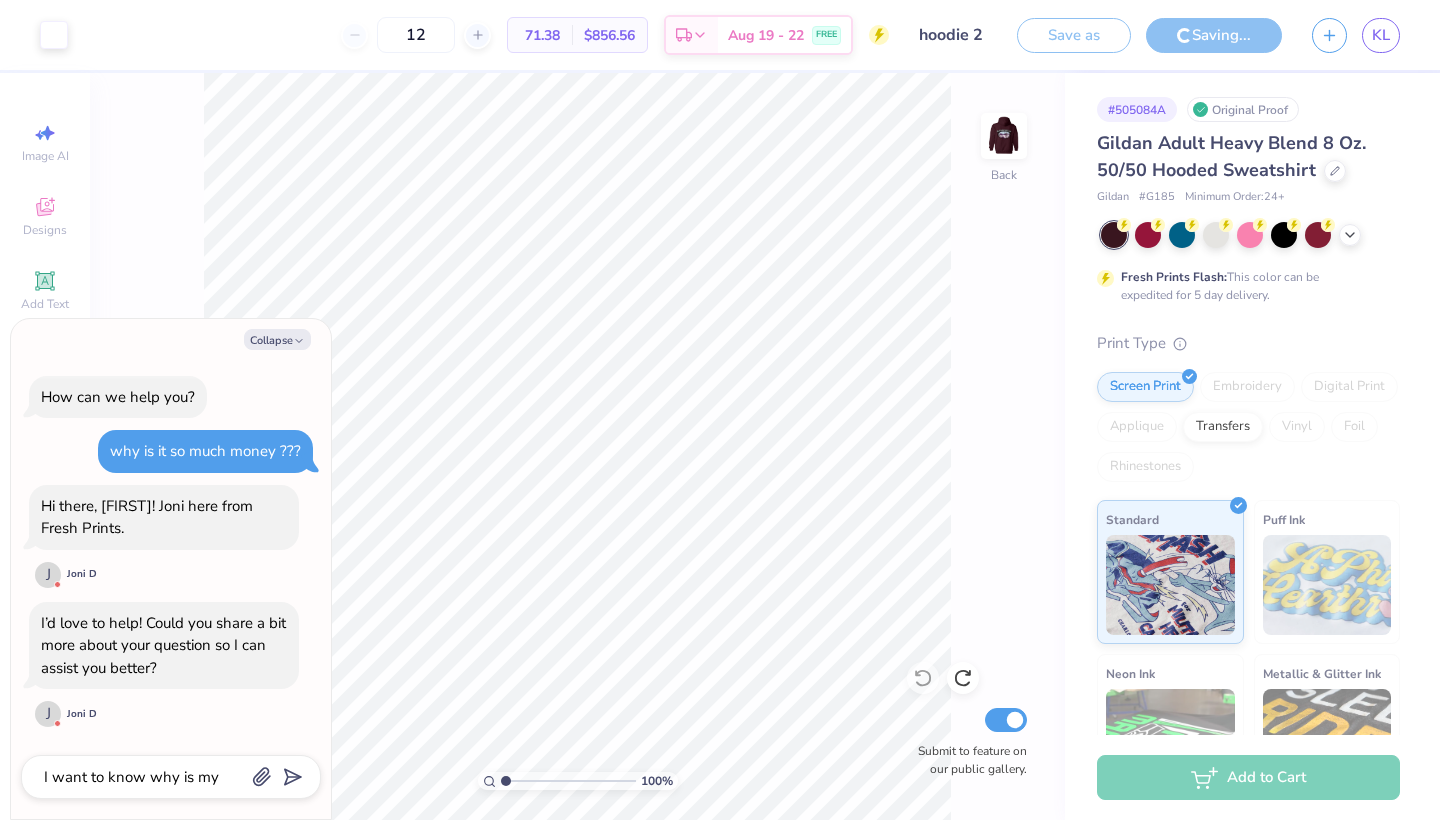 type on "x" 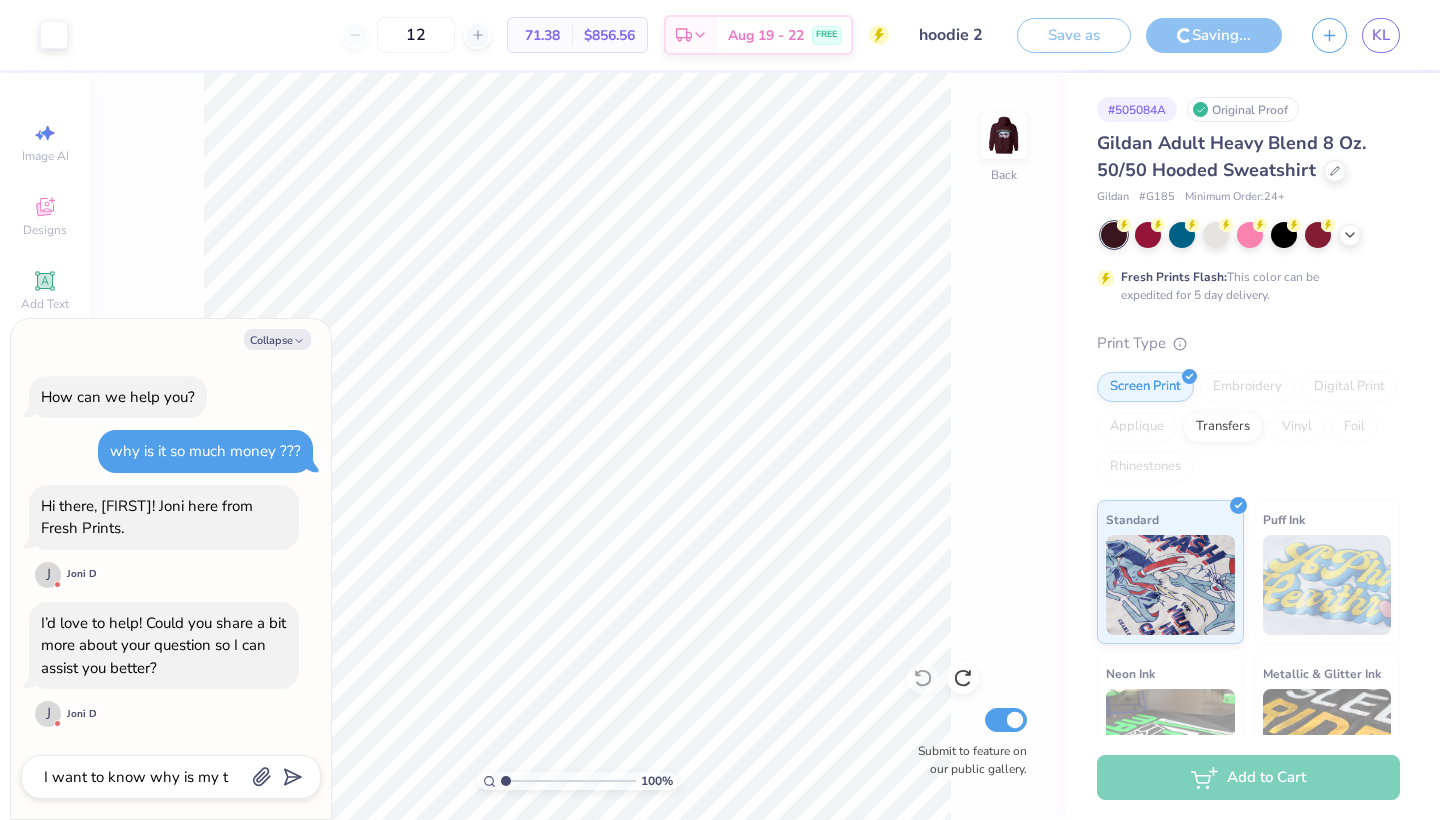 type on "x" 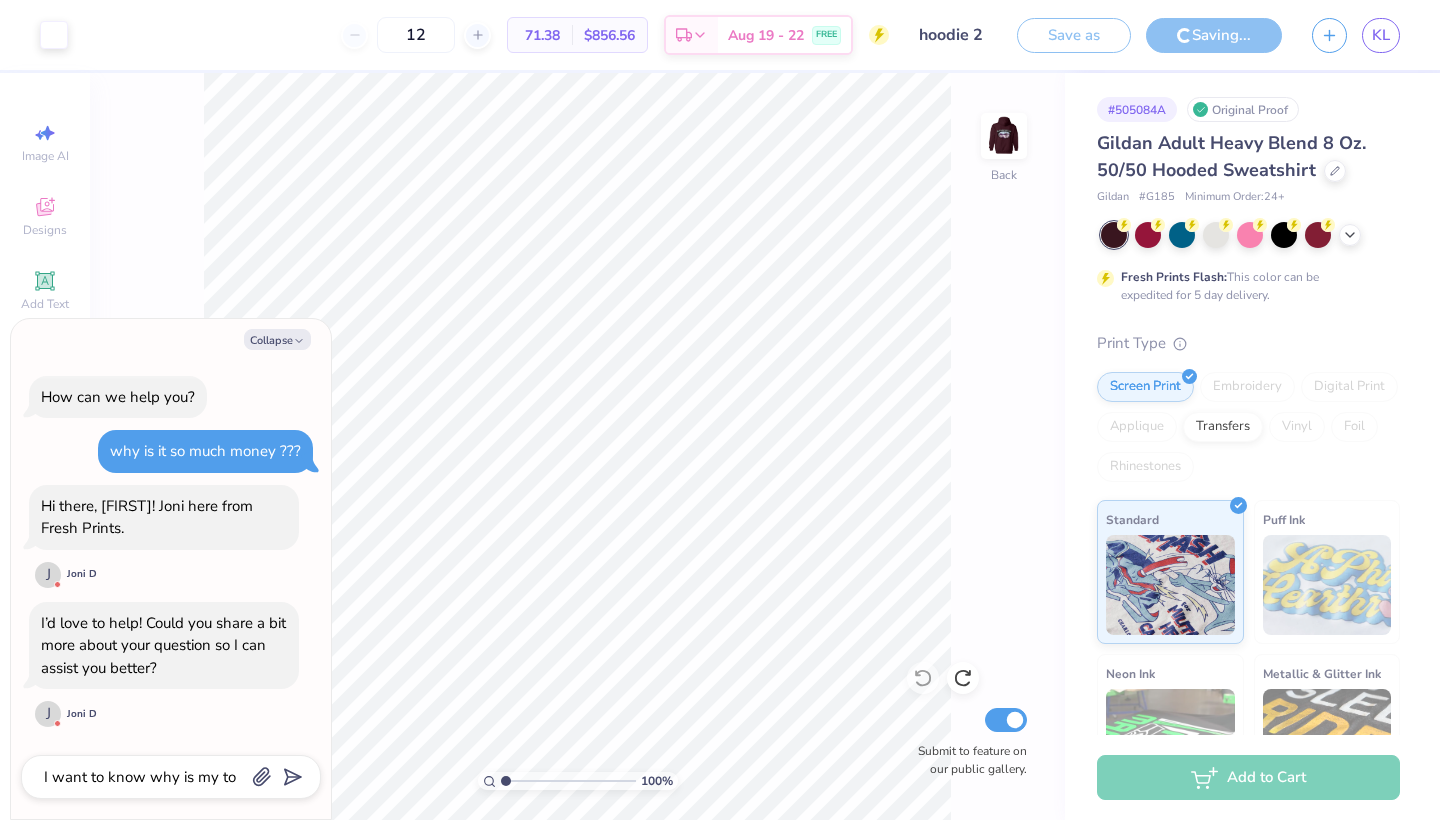 type on "x" 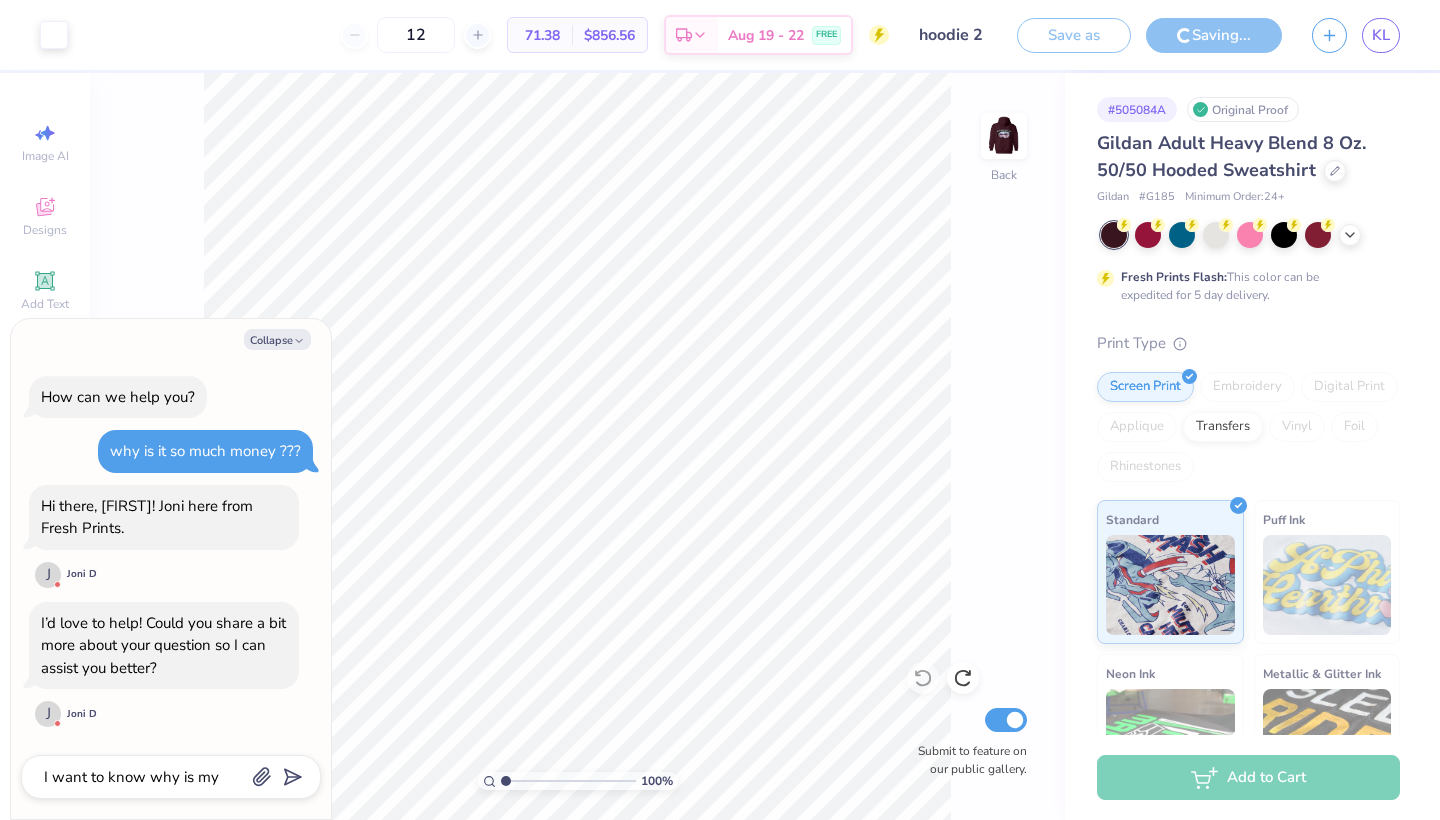 type on "x" 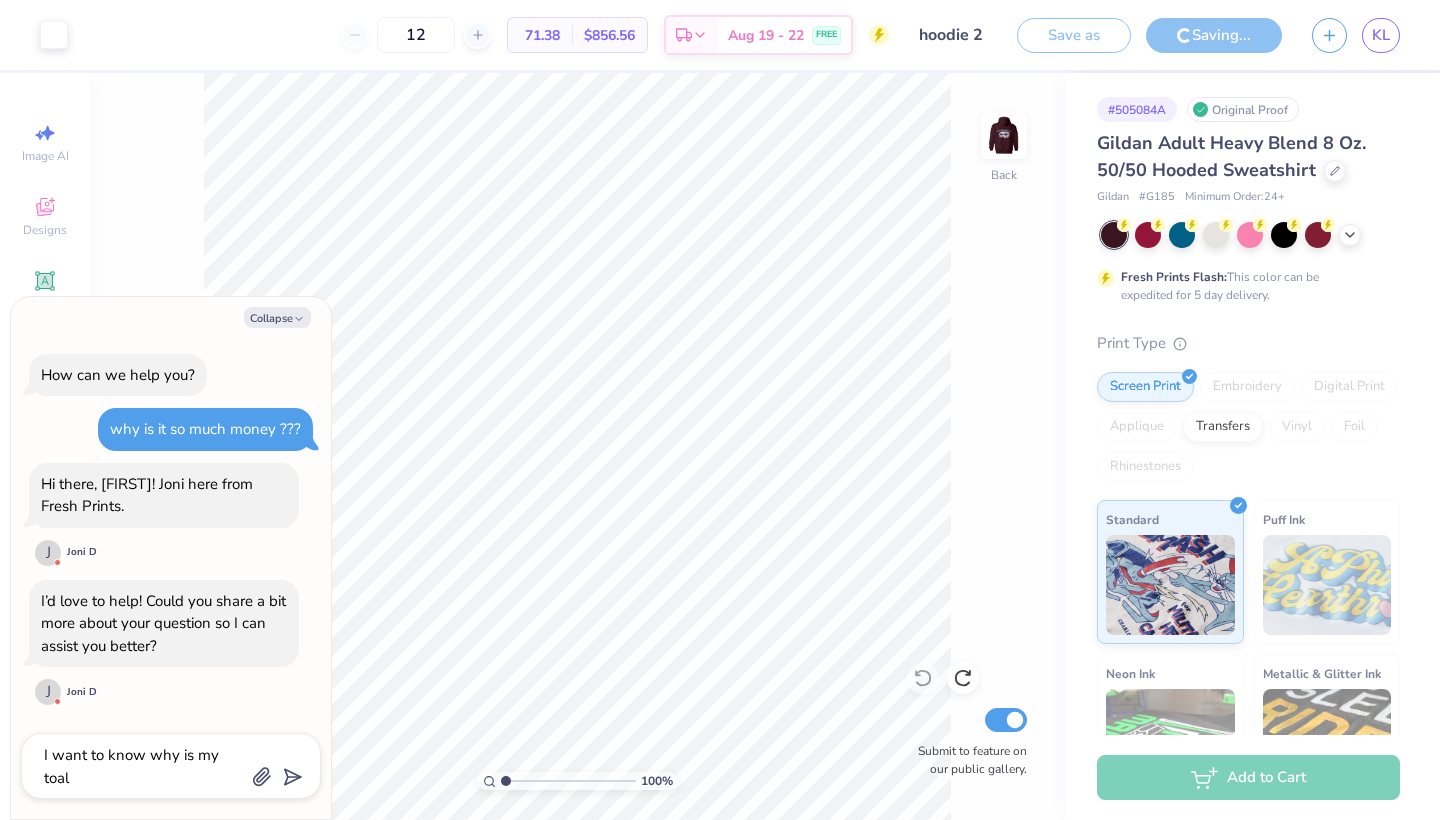 type on "x" 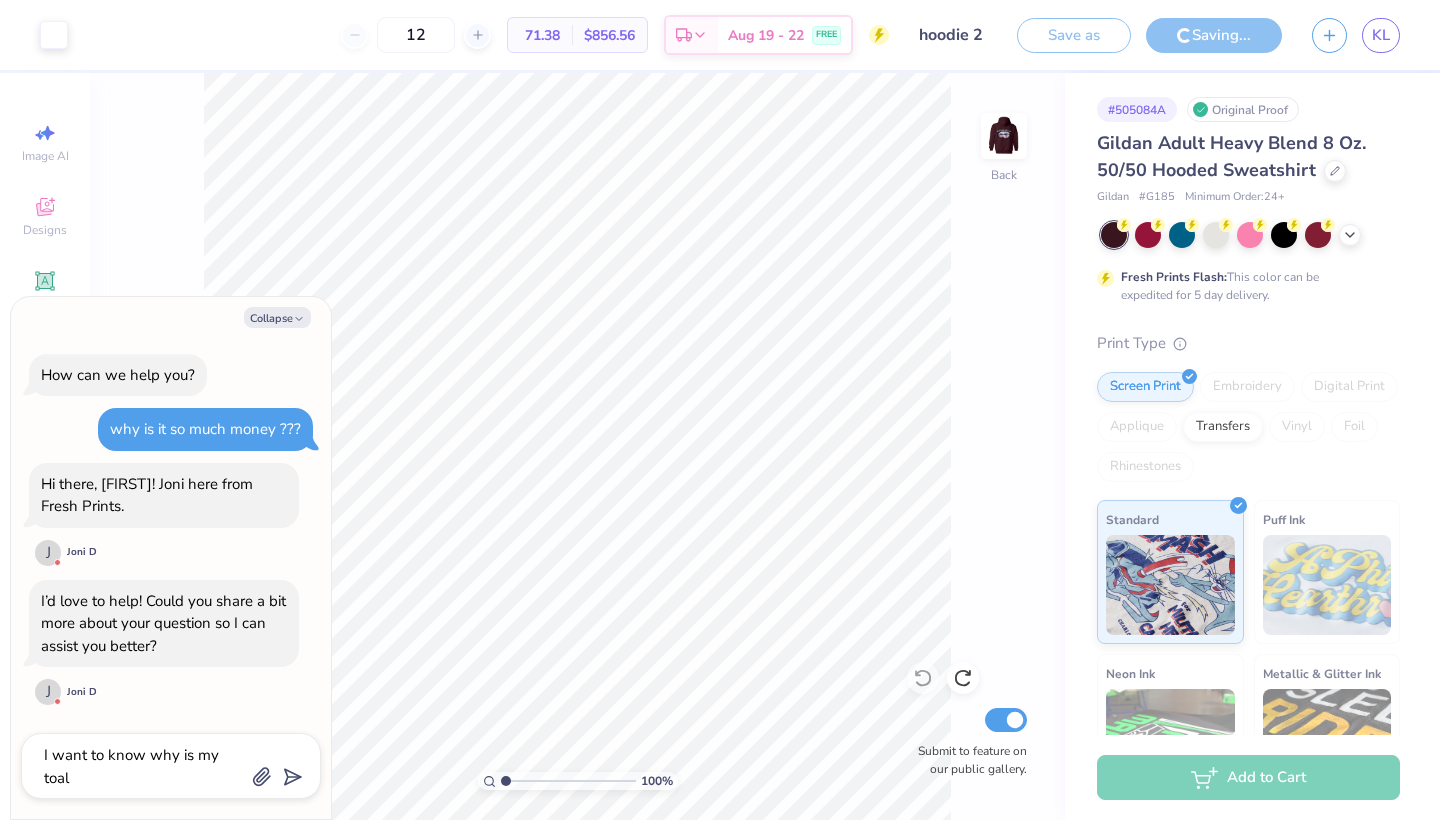 type on "I want to know why is my Toal" 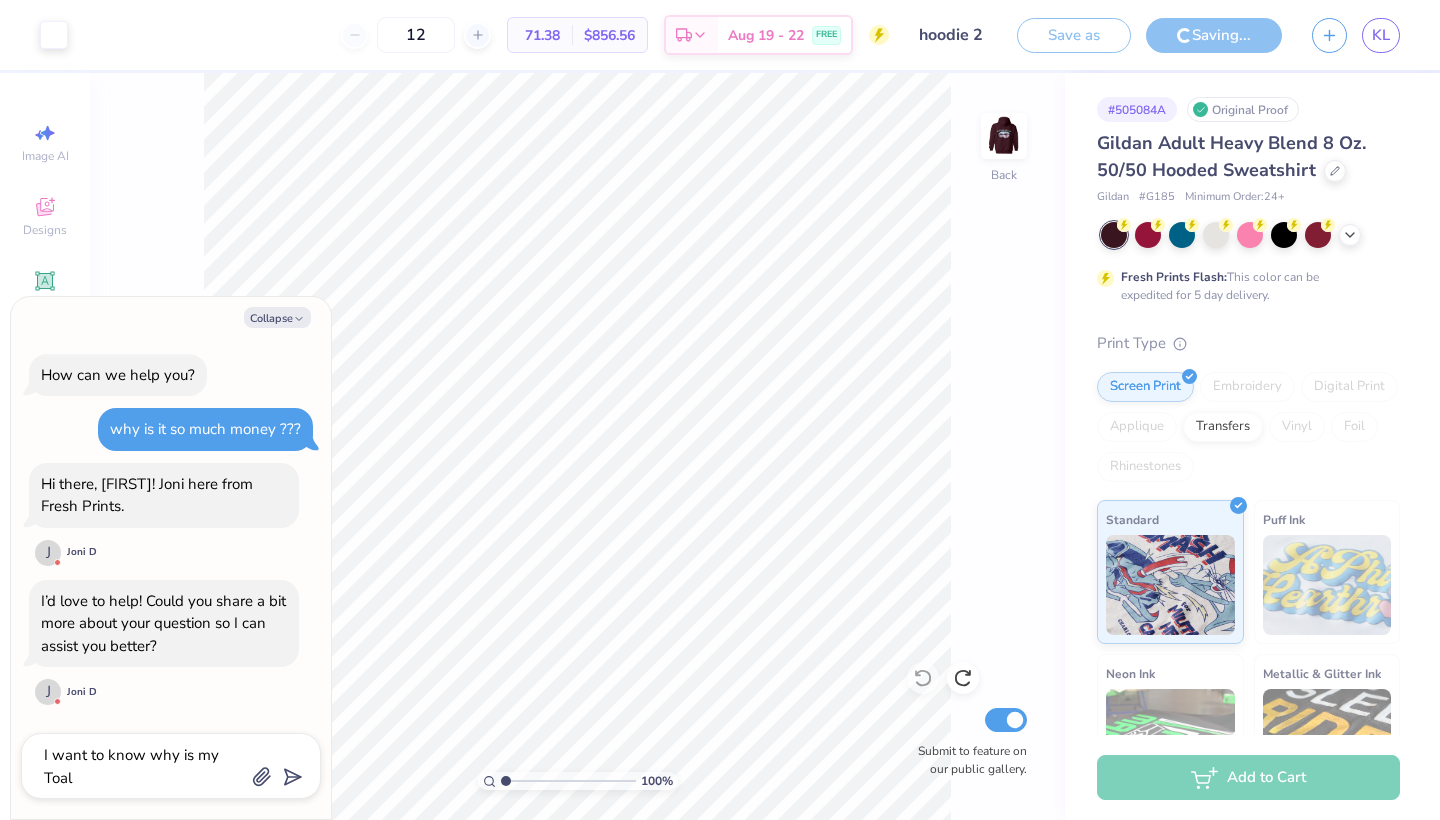 type on "x" 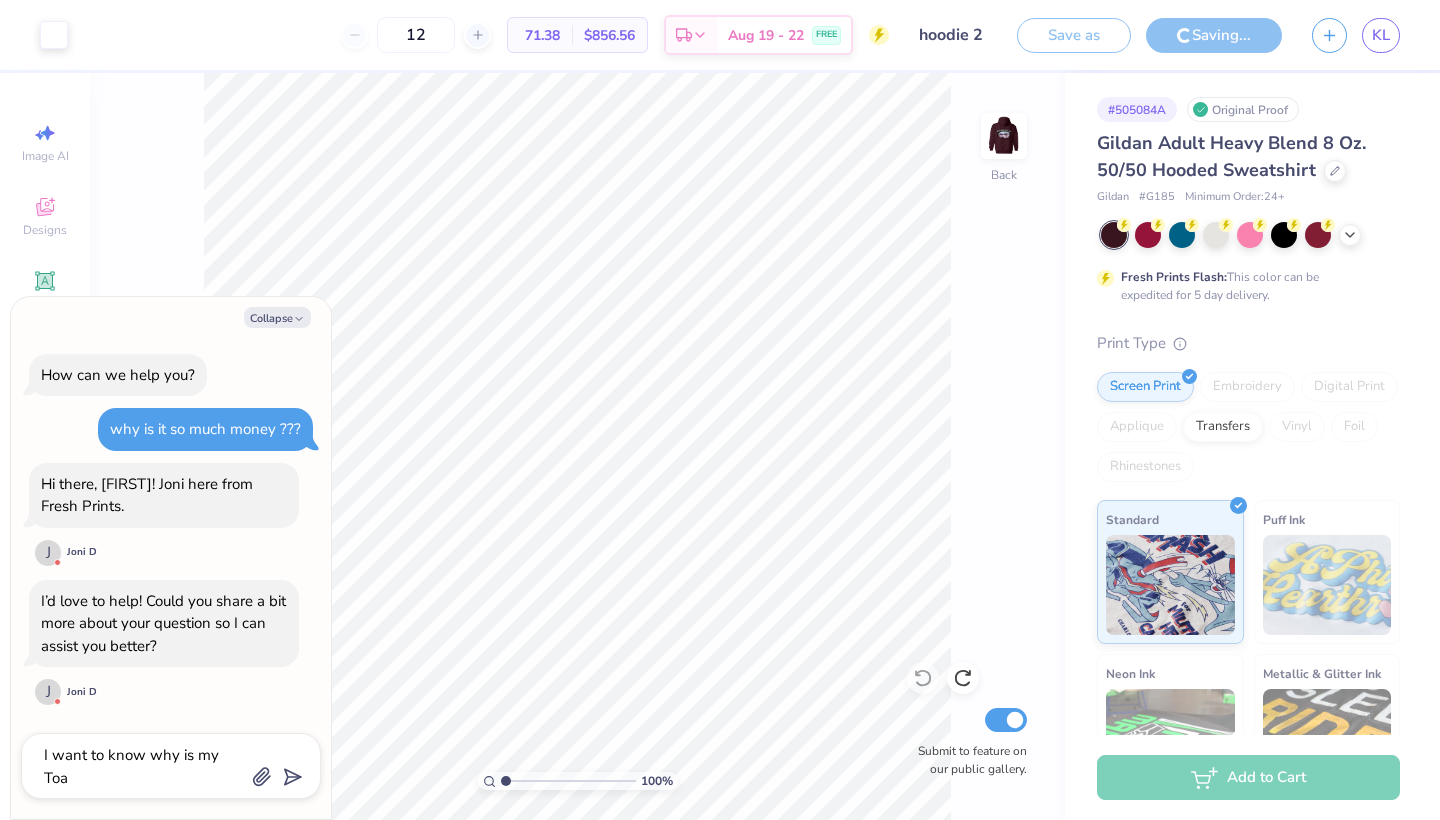 type on "x" 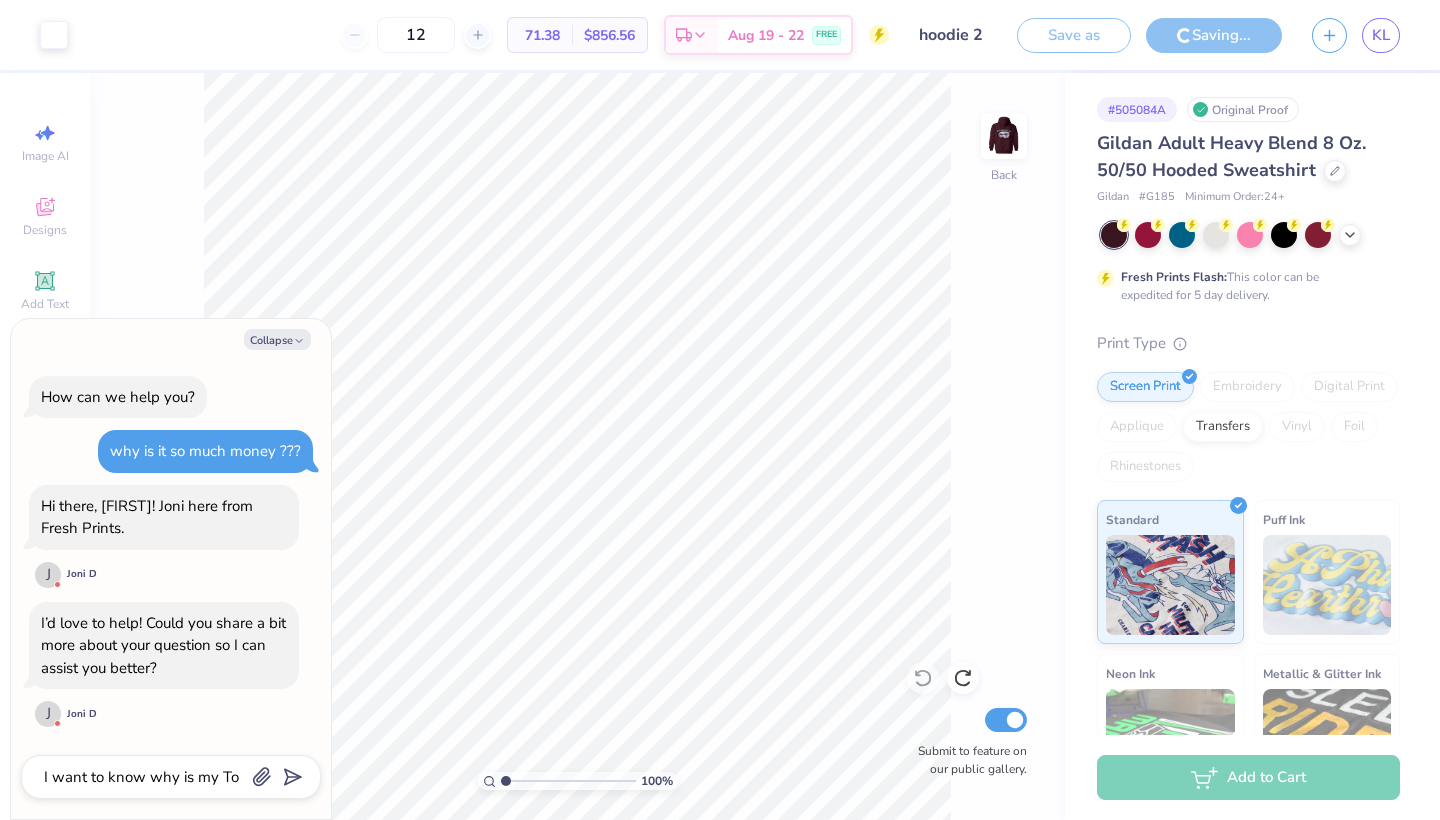 type on "x" 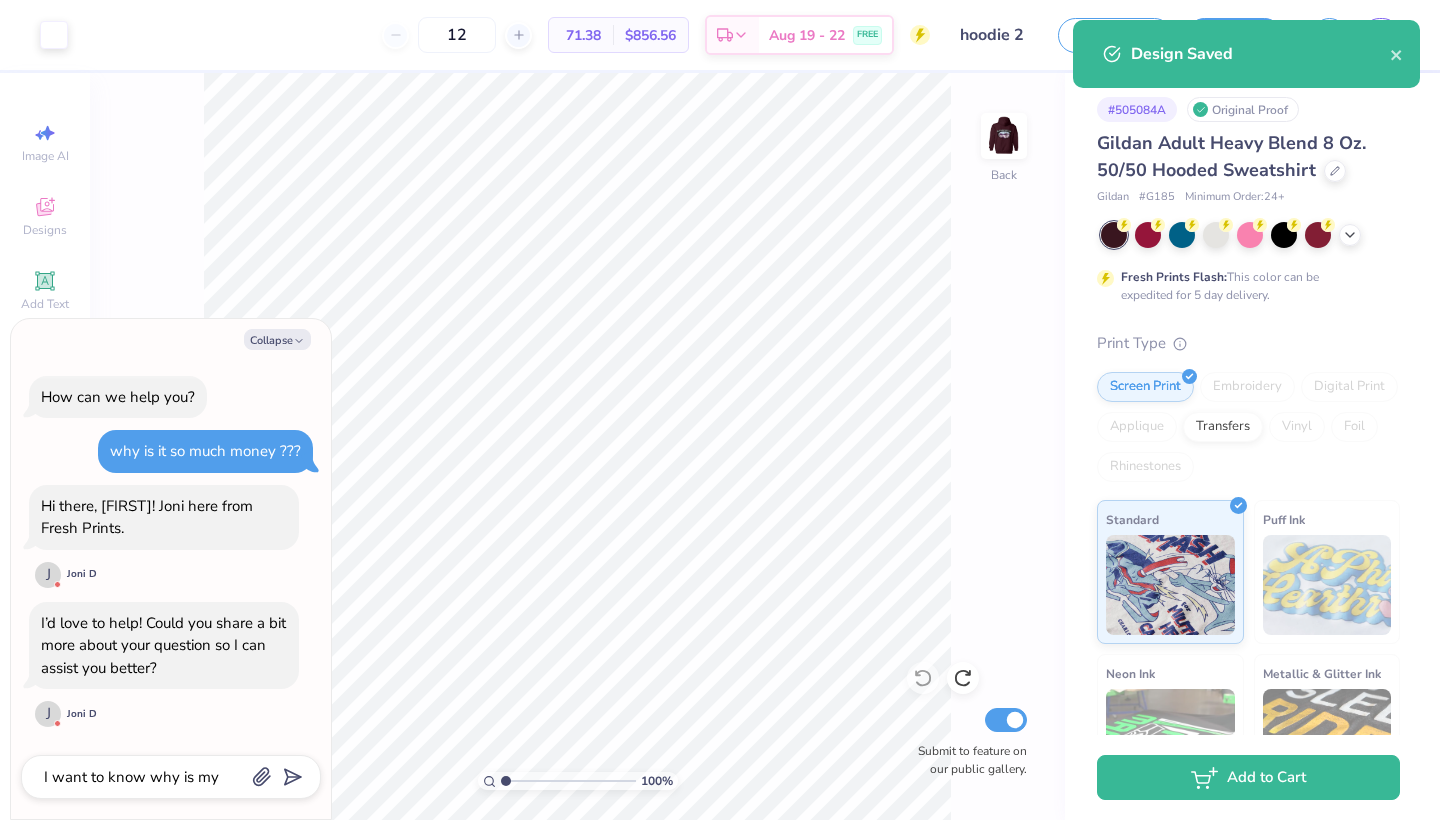 type on "x" 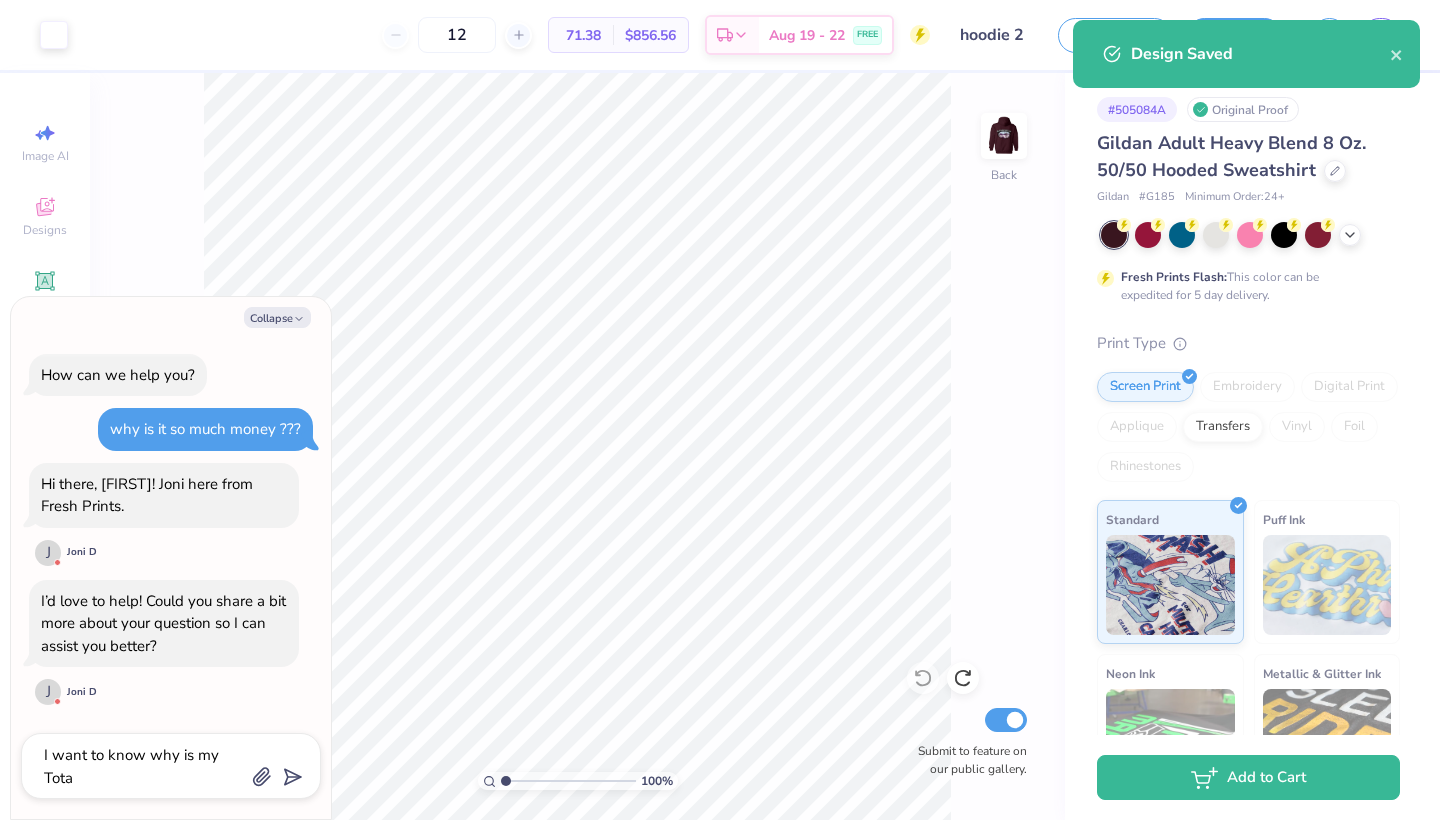 type on "x" 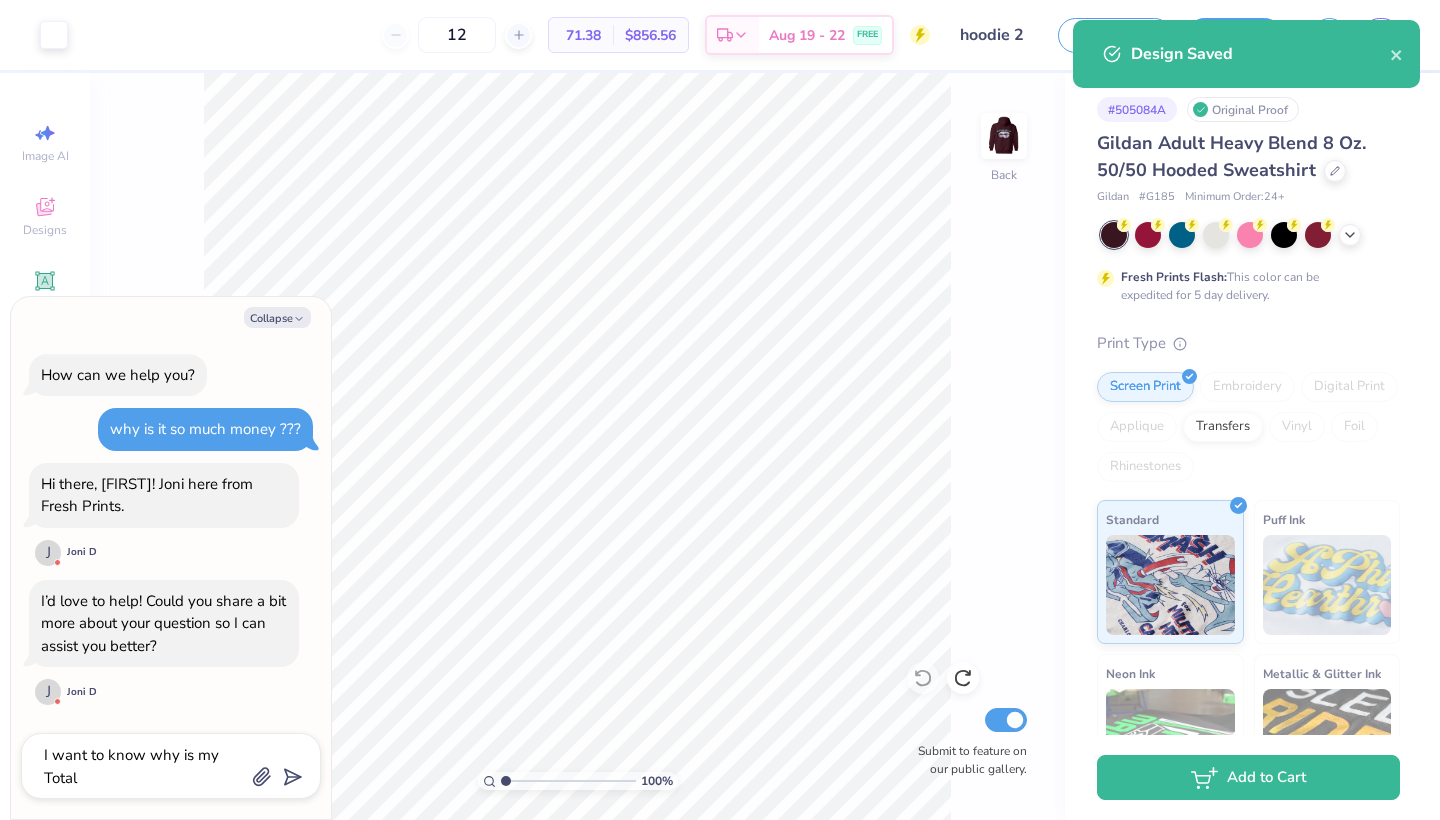 type on "x" 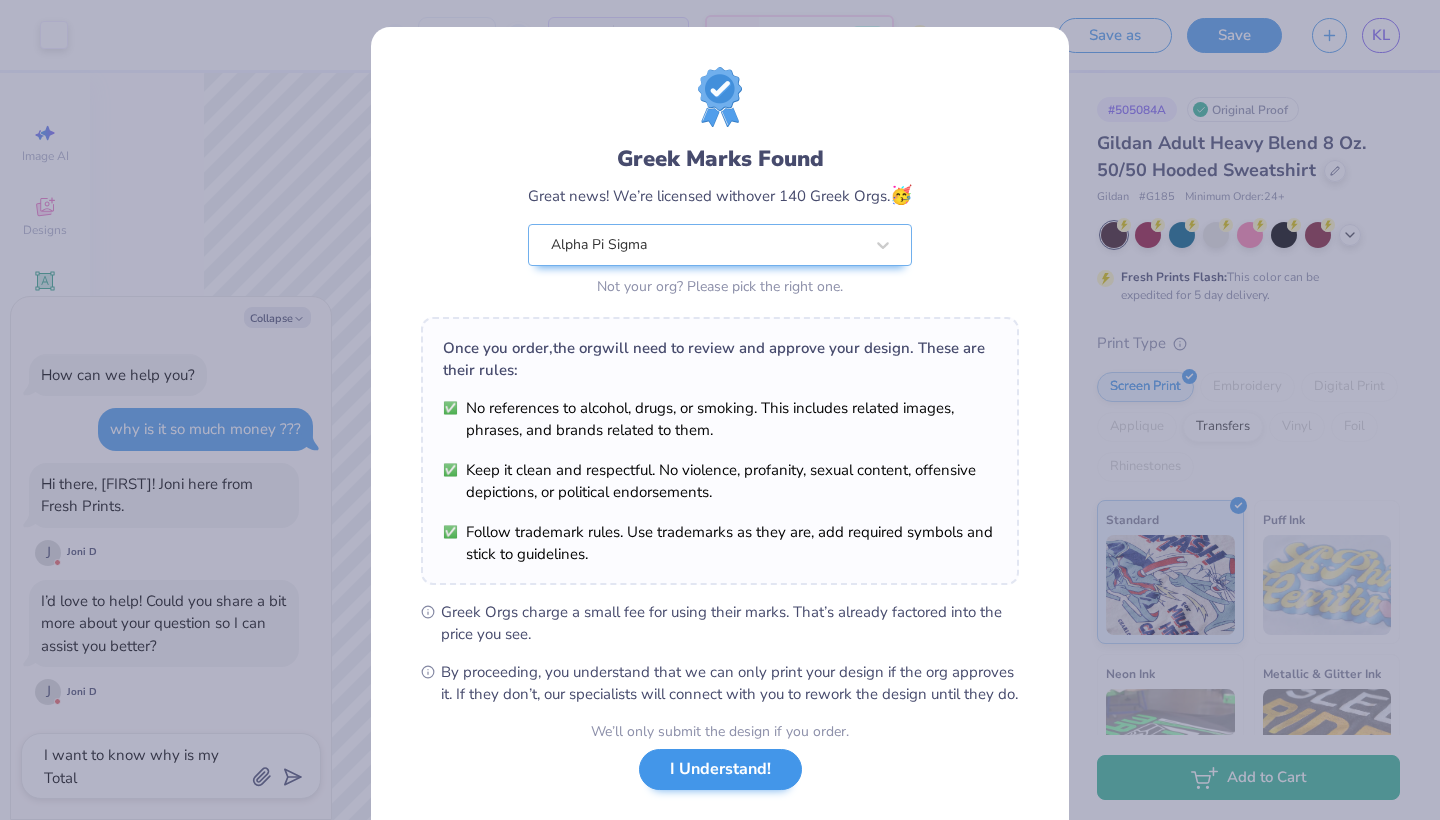 click on "I Understand!" at bounding box center [720, 769] 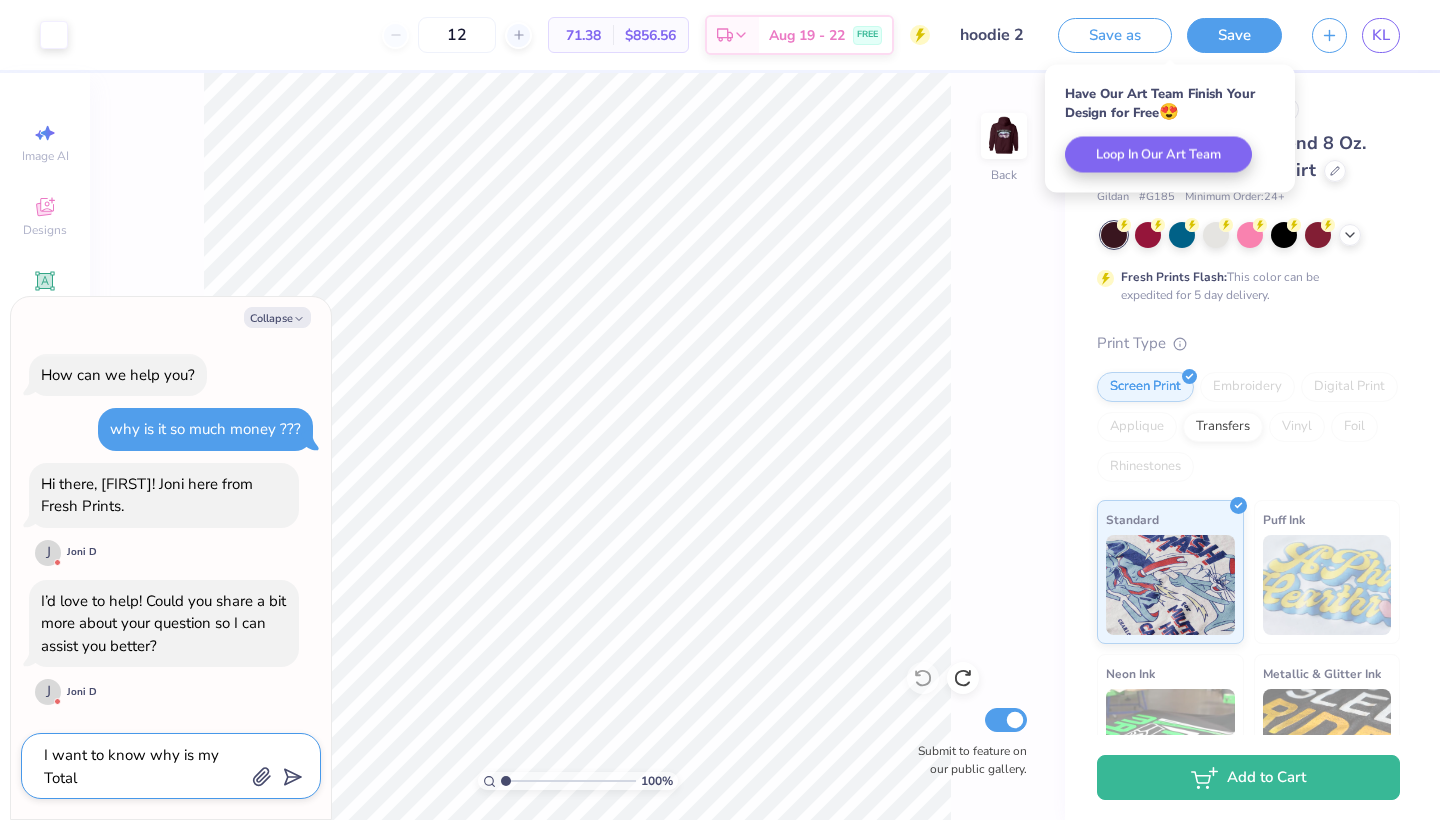type on "x" 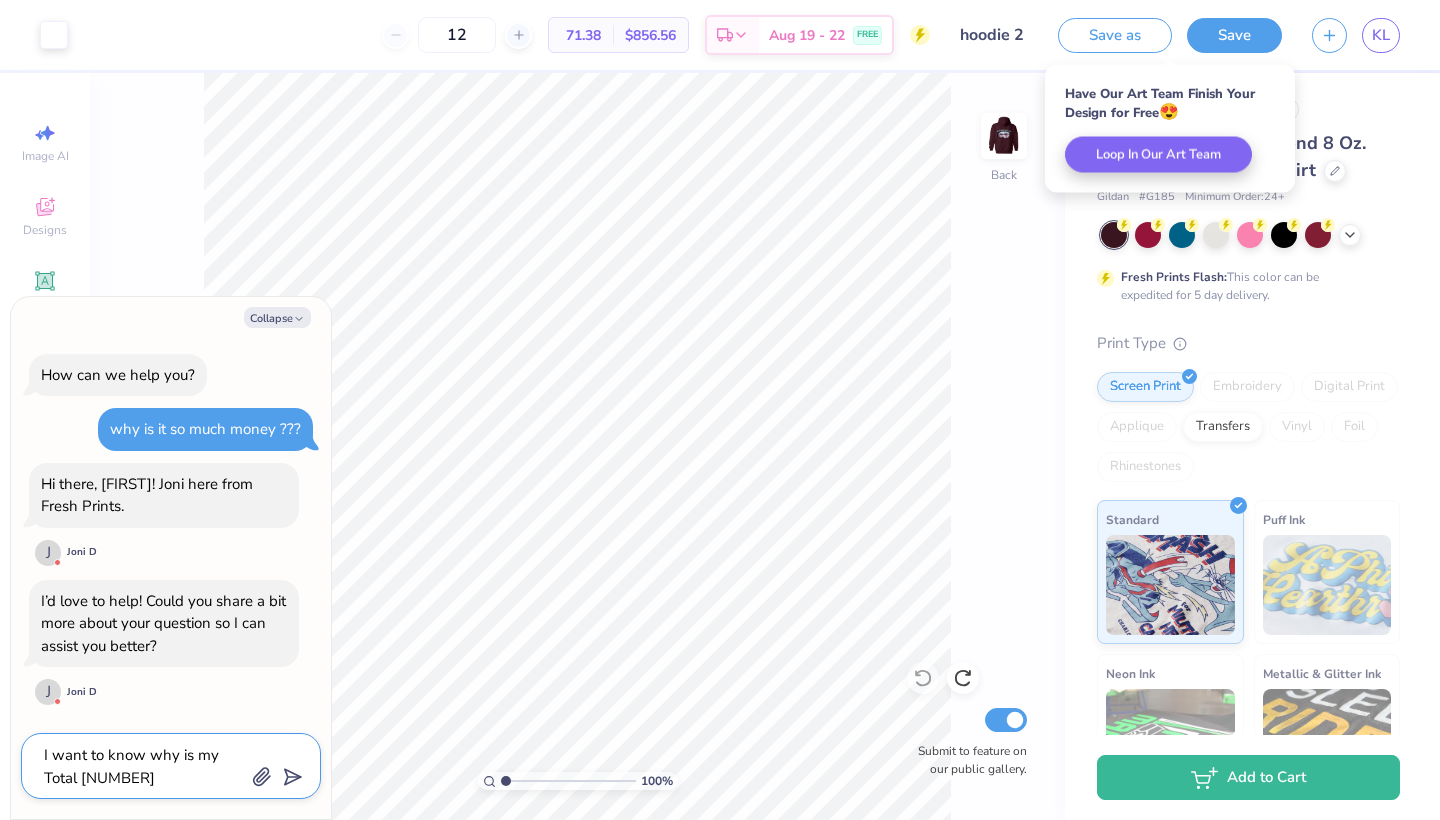 type on "x" 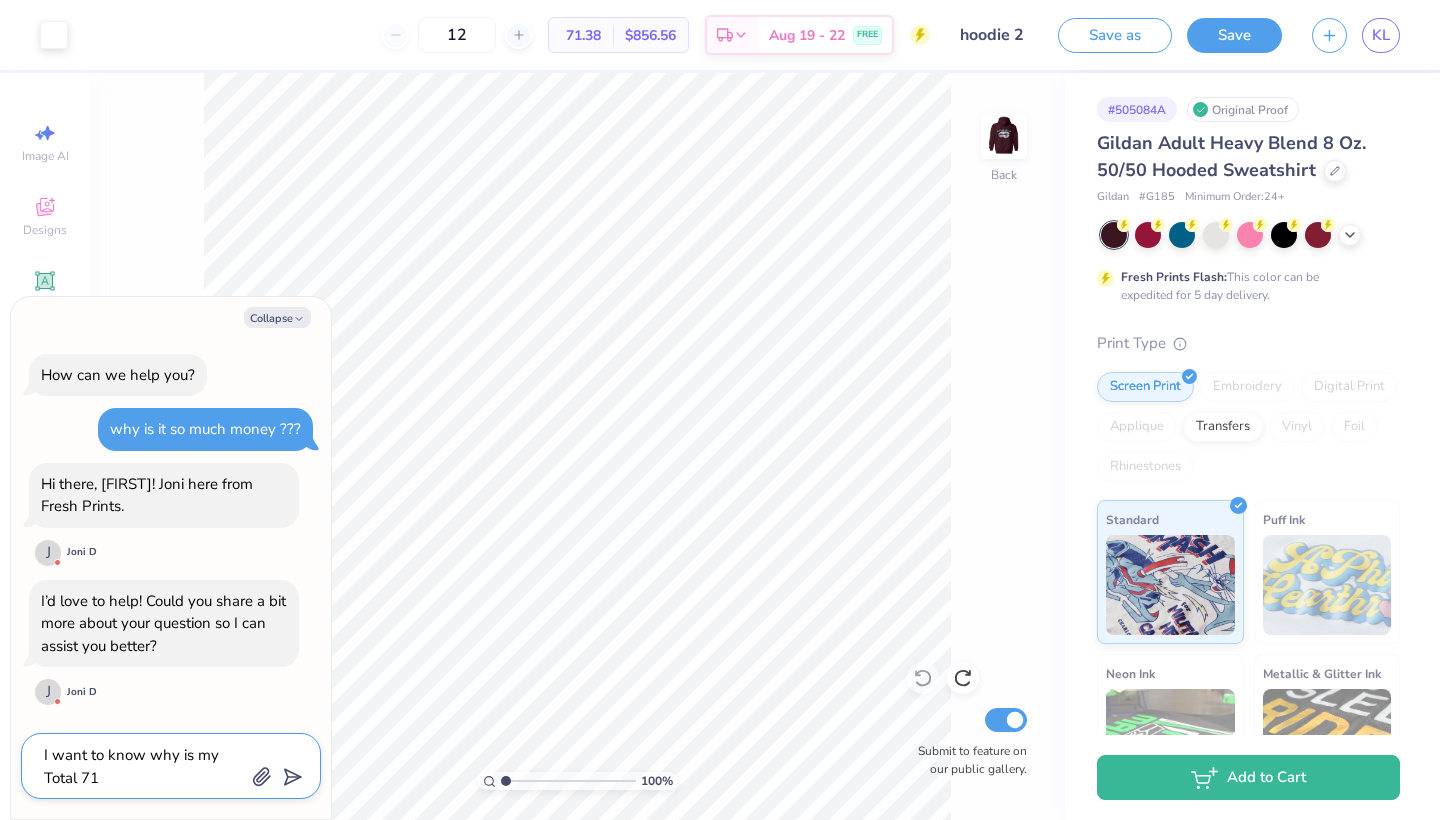 type on "x" 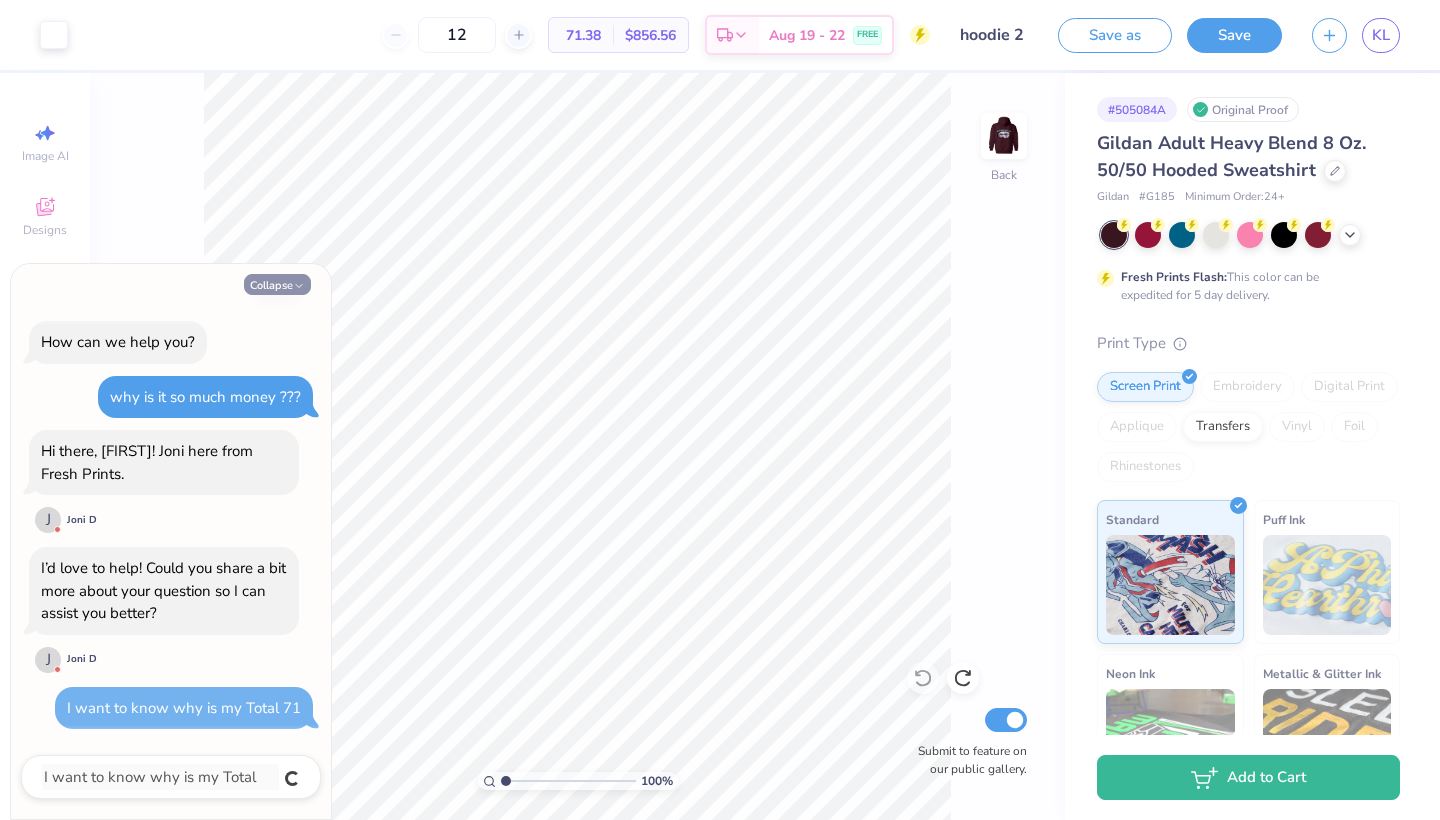 type on "x" 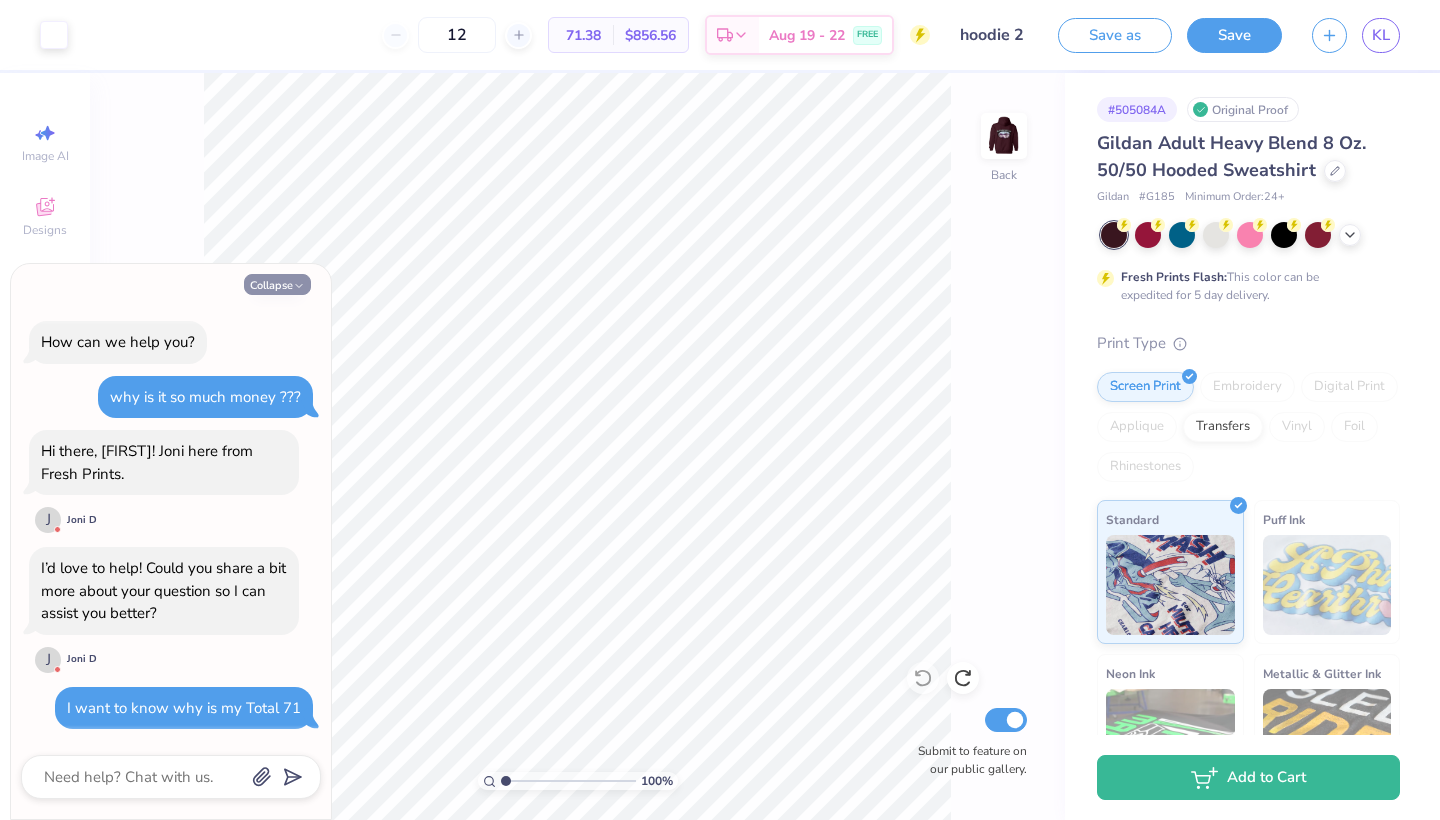 click on "Collapse" at bounding box center (277, 284) 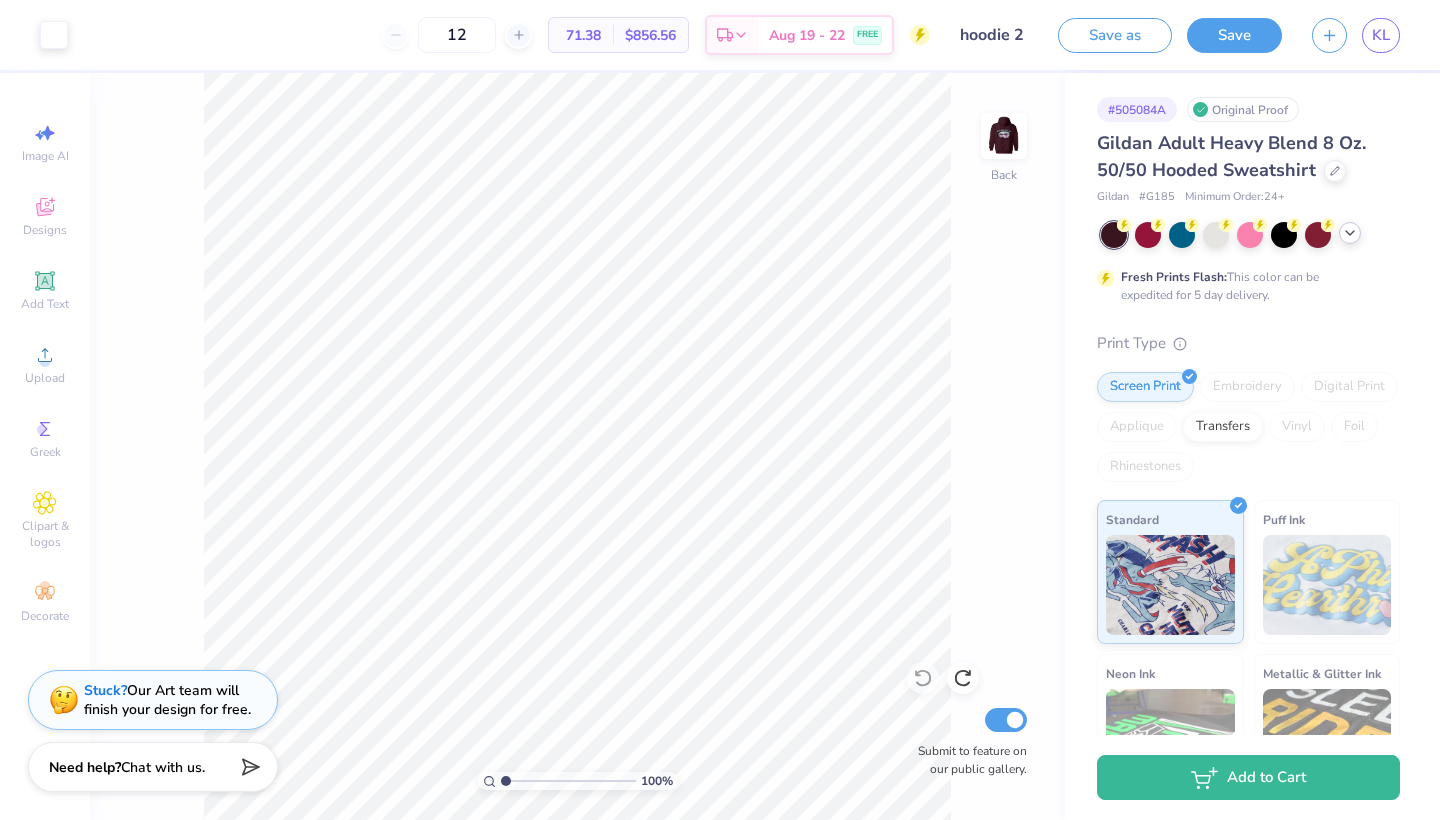 click 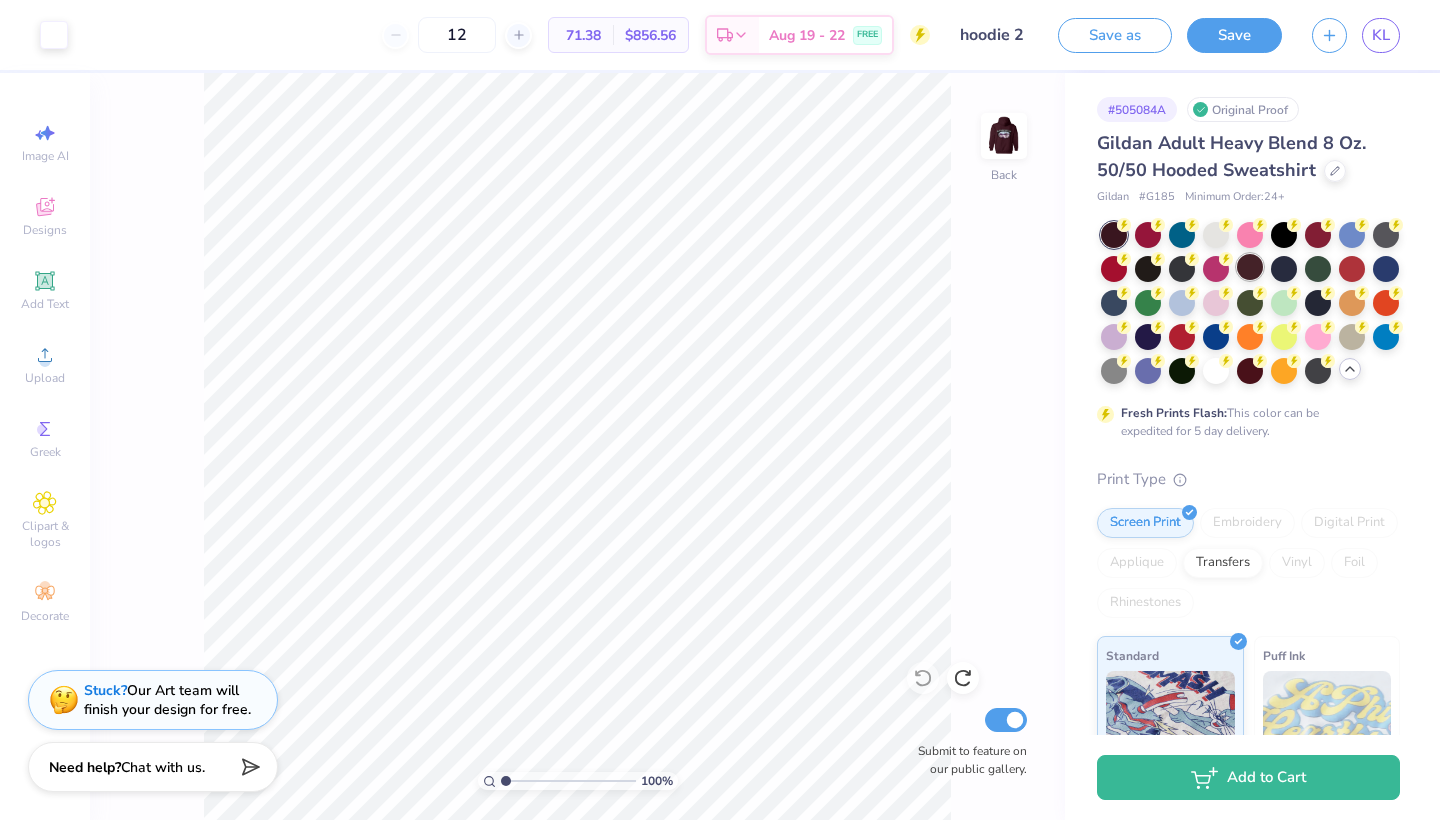 click at bounding box center [1250, 267] 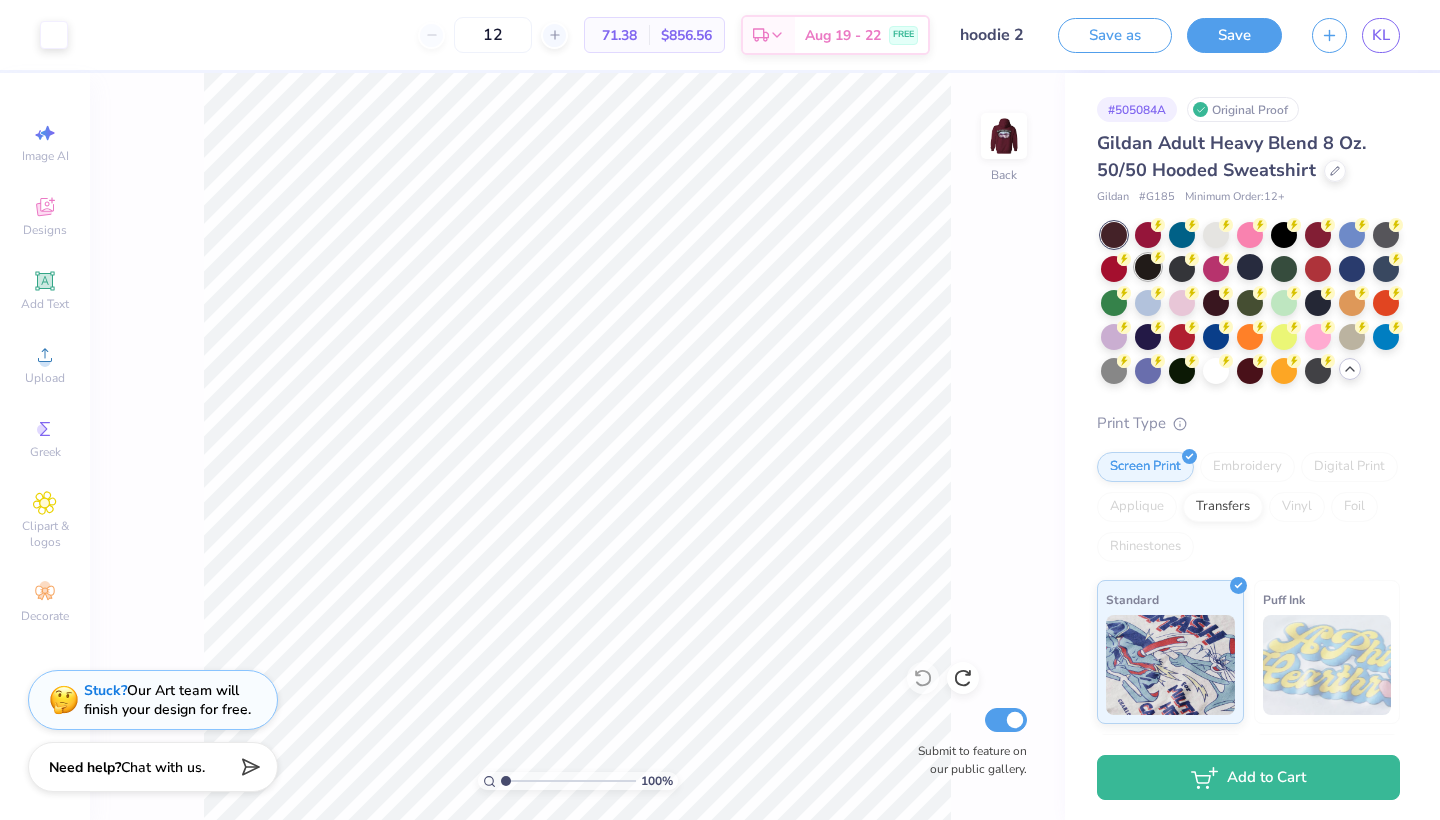 click at bounding box center [1148, 267] 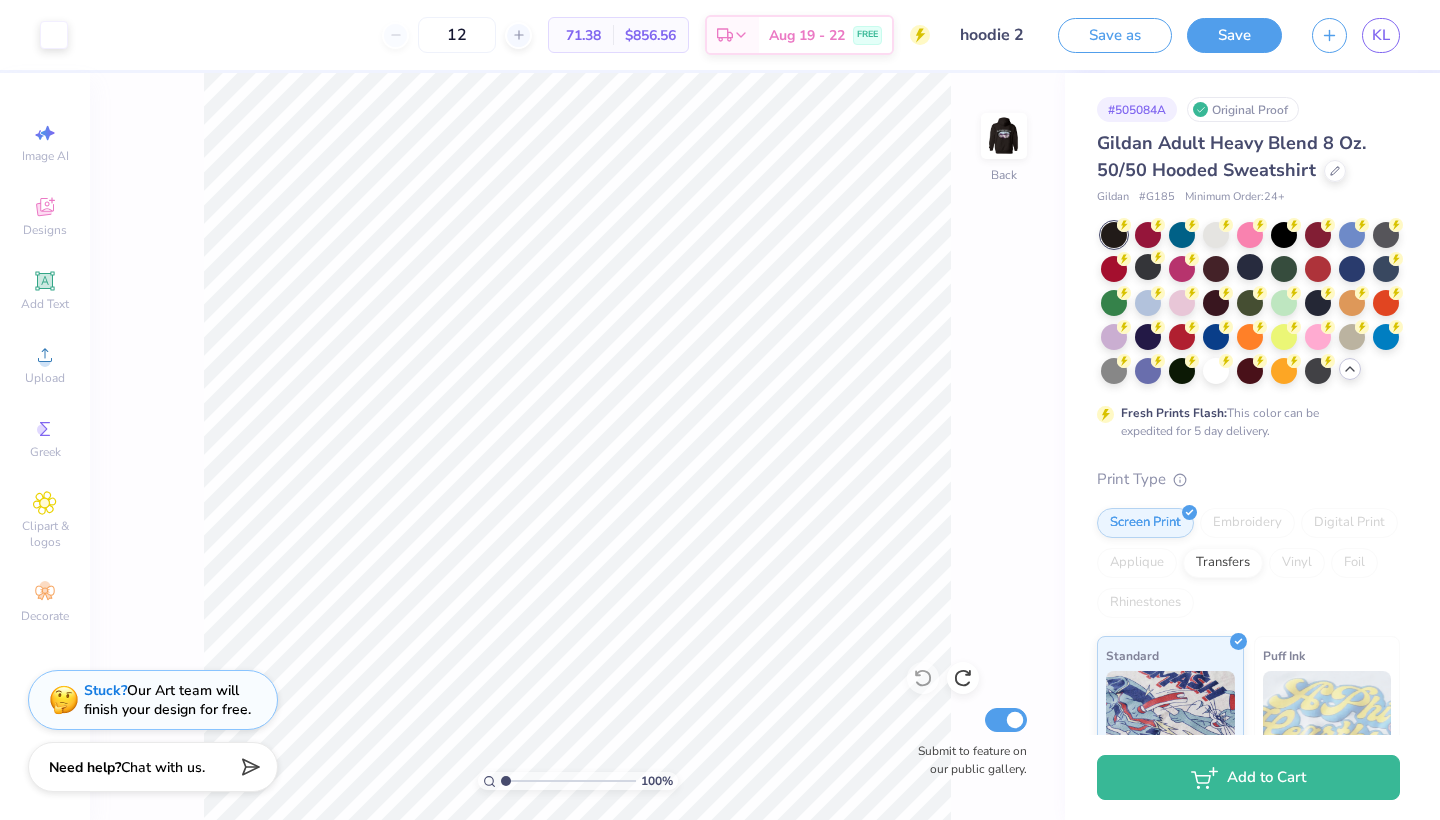 click on "$856.56" at bounding box center (650, 35) 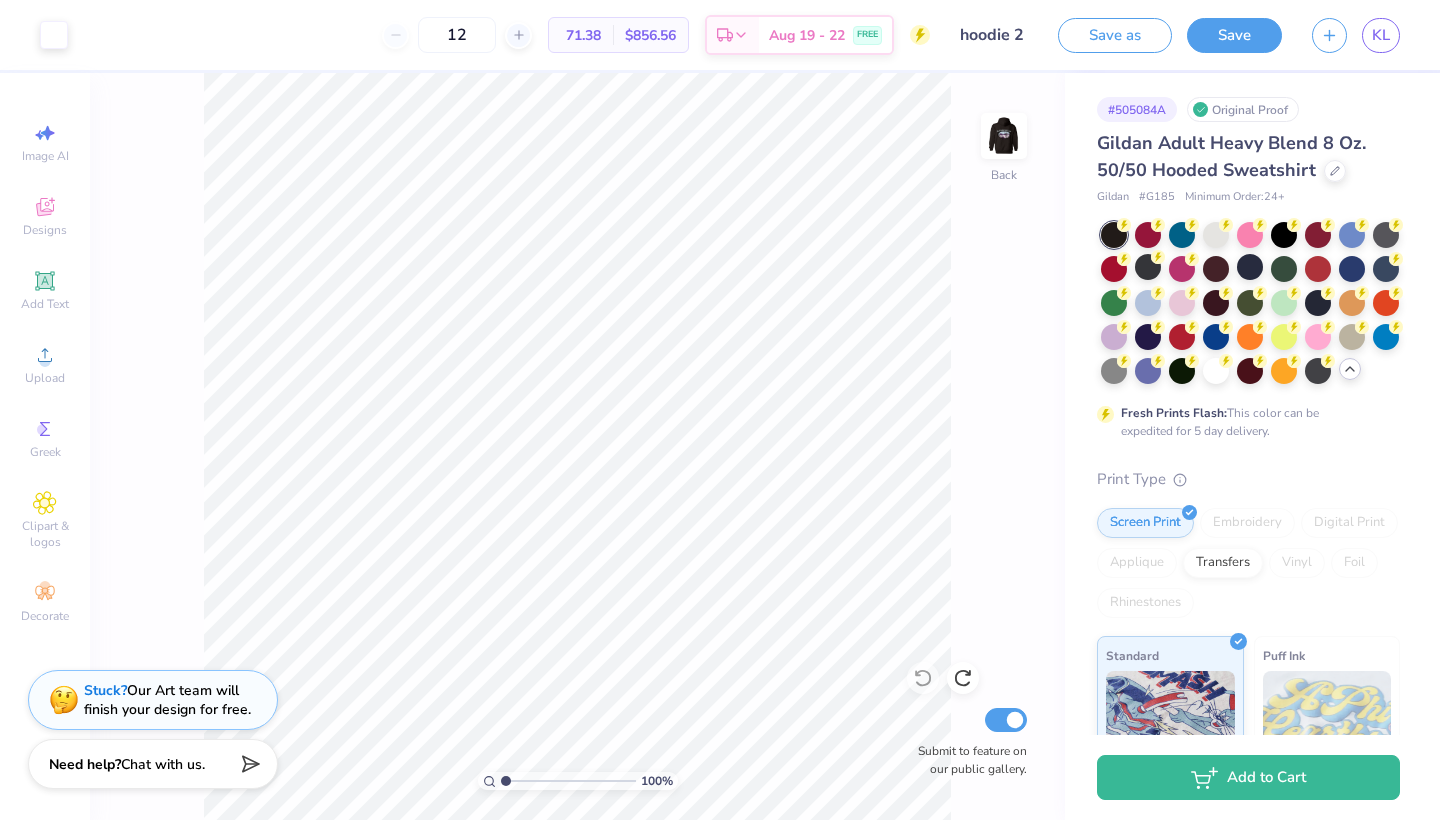 click on "Need help?  Chat with us." at bounding box center [153, 764] 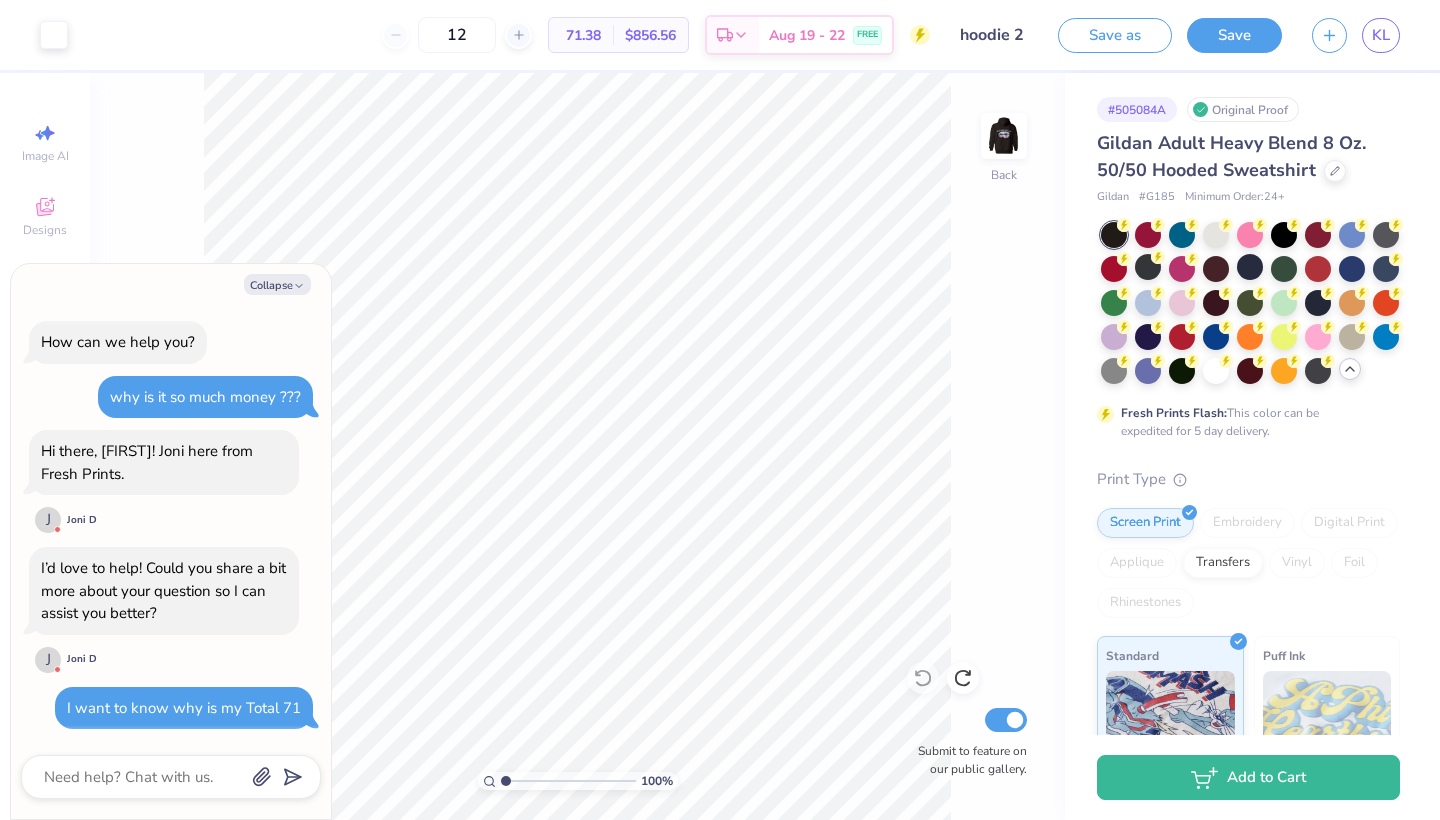 click on "100  % Back Submit to feature on our public gallery." at bounding box center (577, 446) 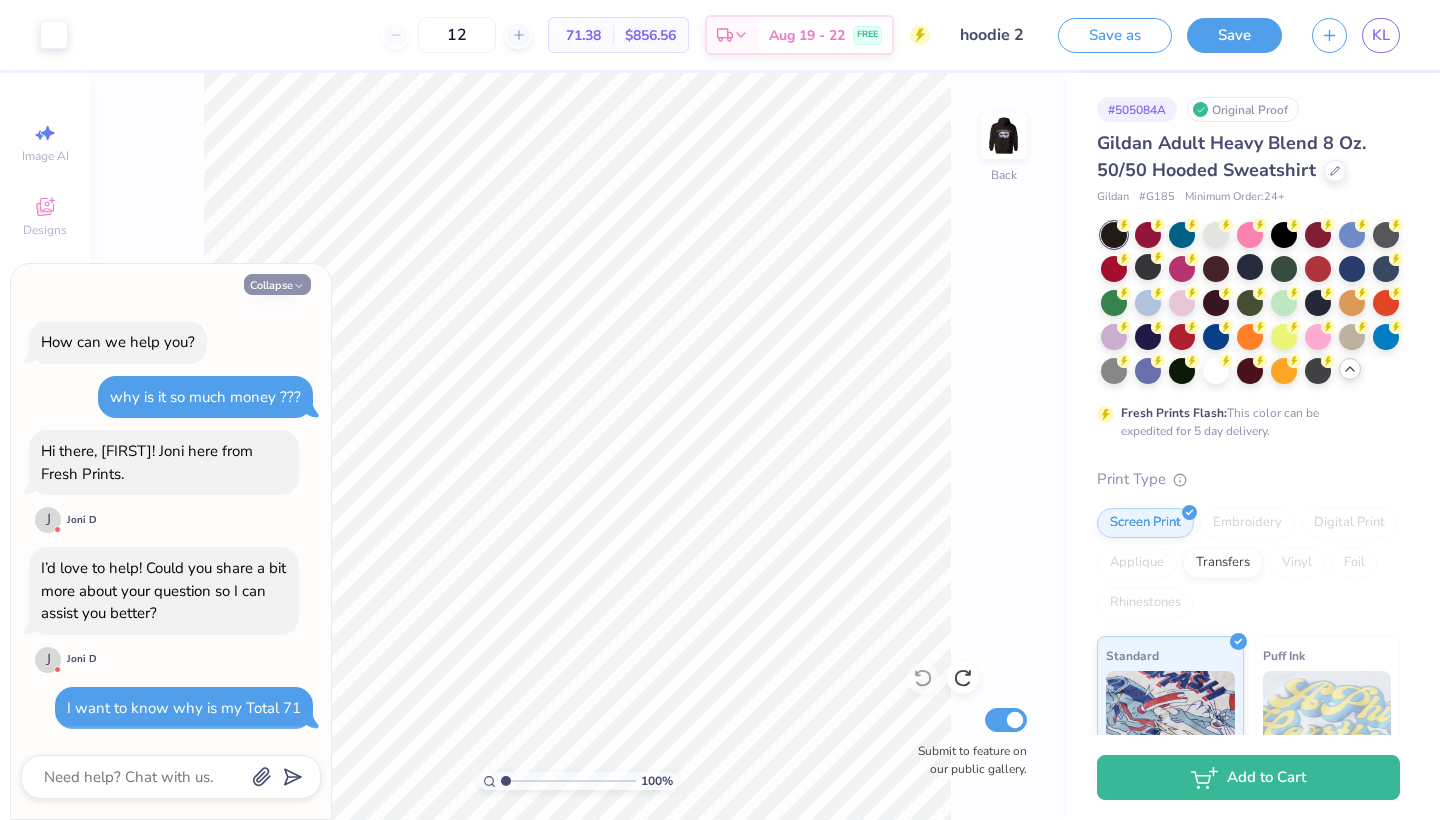 click on "Collapse" at bounding box center (277, 284) 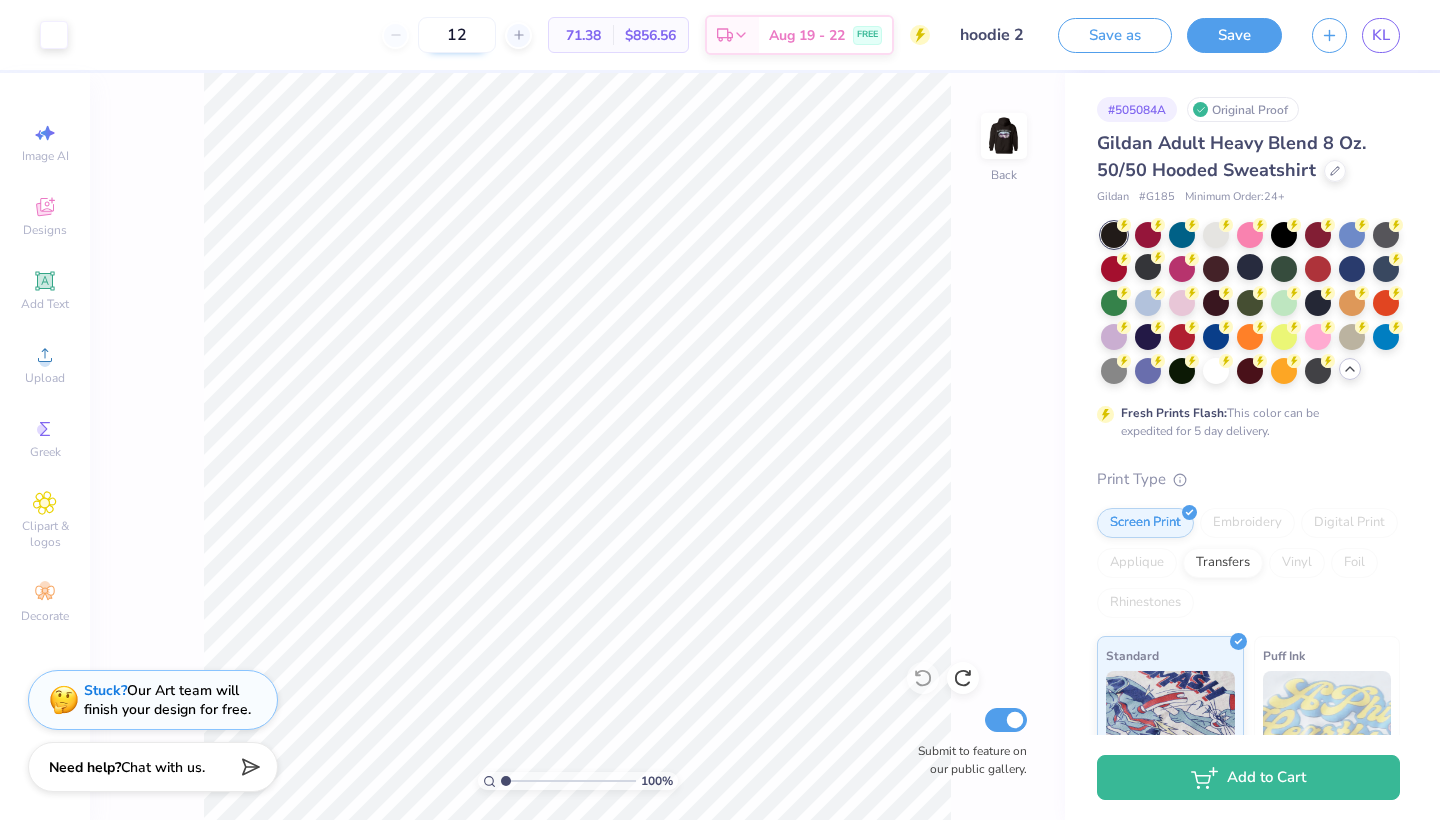 click on "12" at bounding box center [457, 35] 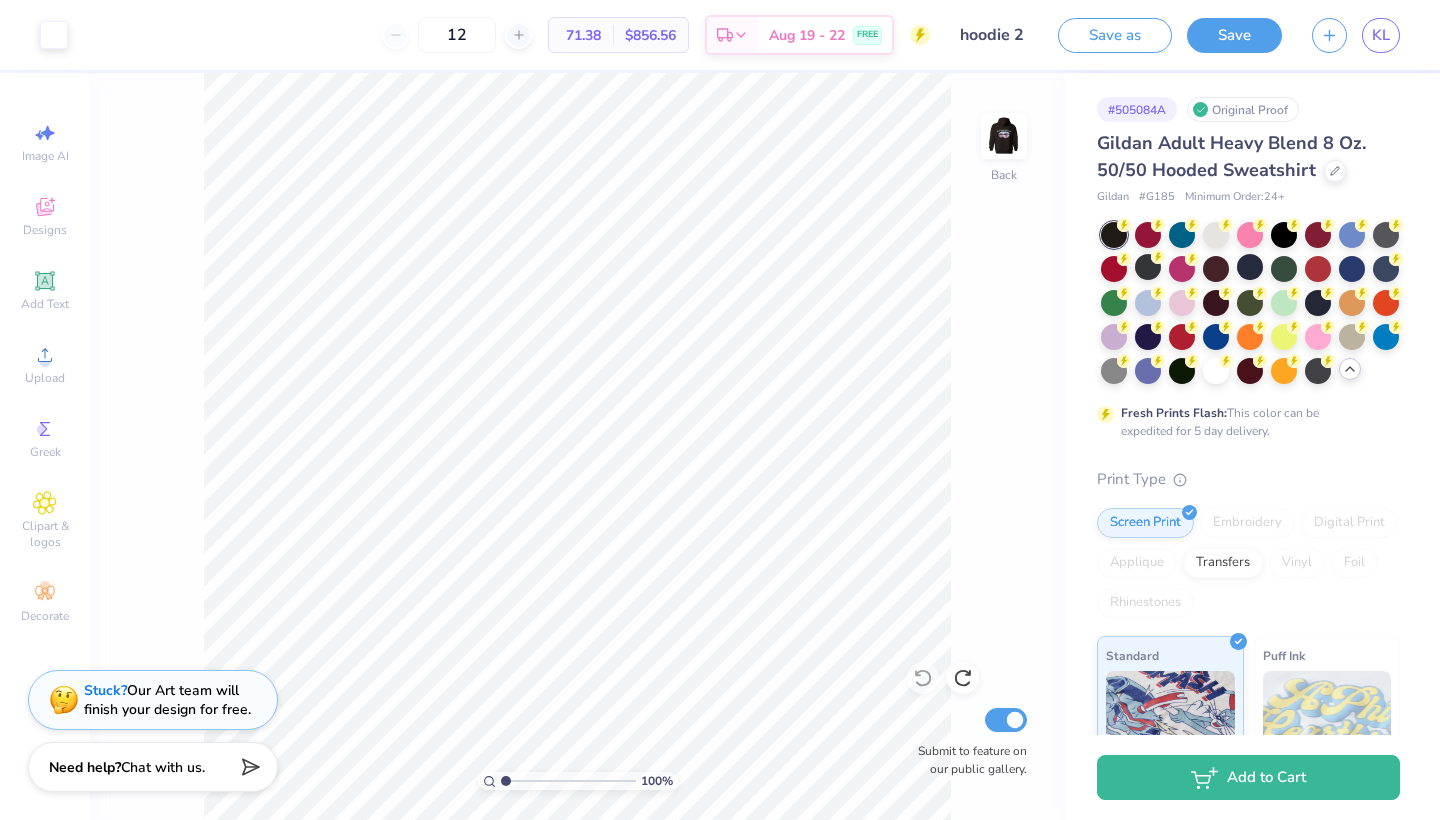 click on "71.38" at bounding box center [581, 35] 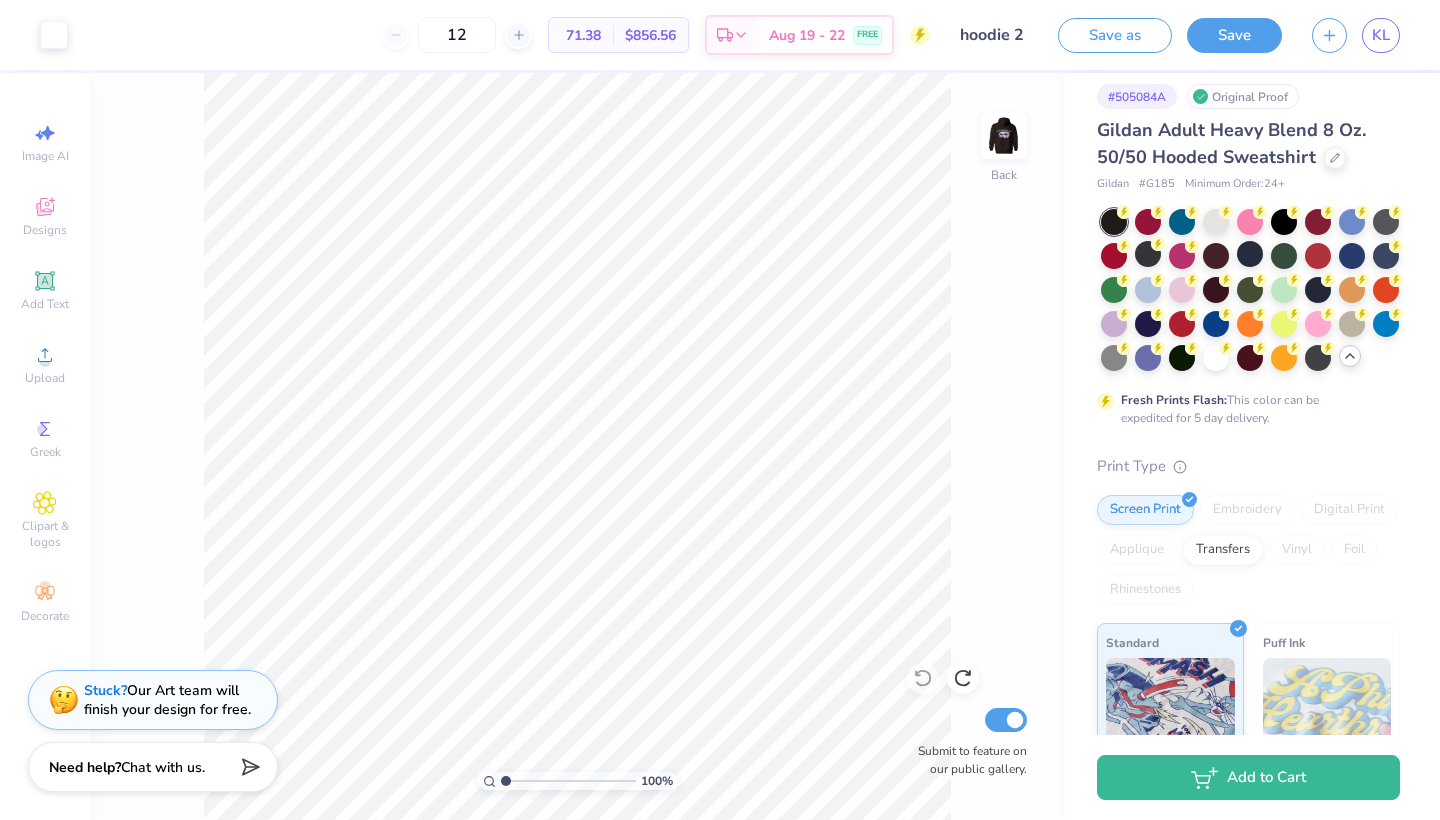 scroll, scrollTop: 0, scrollLeft: 0, axis: both 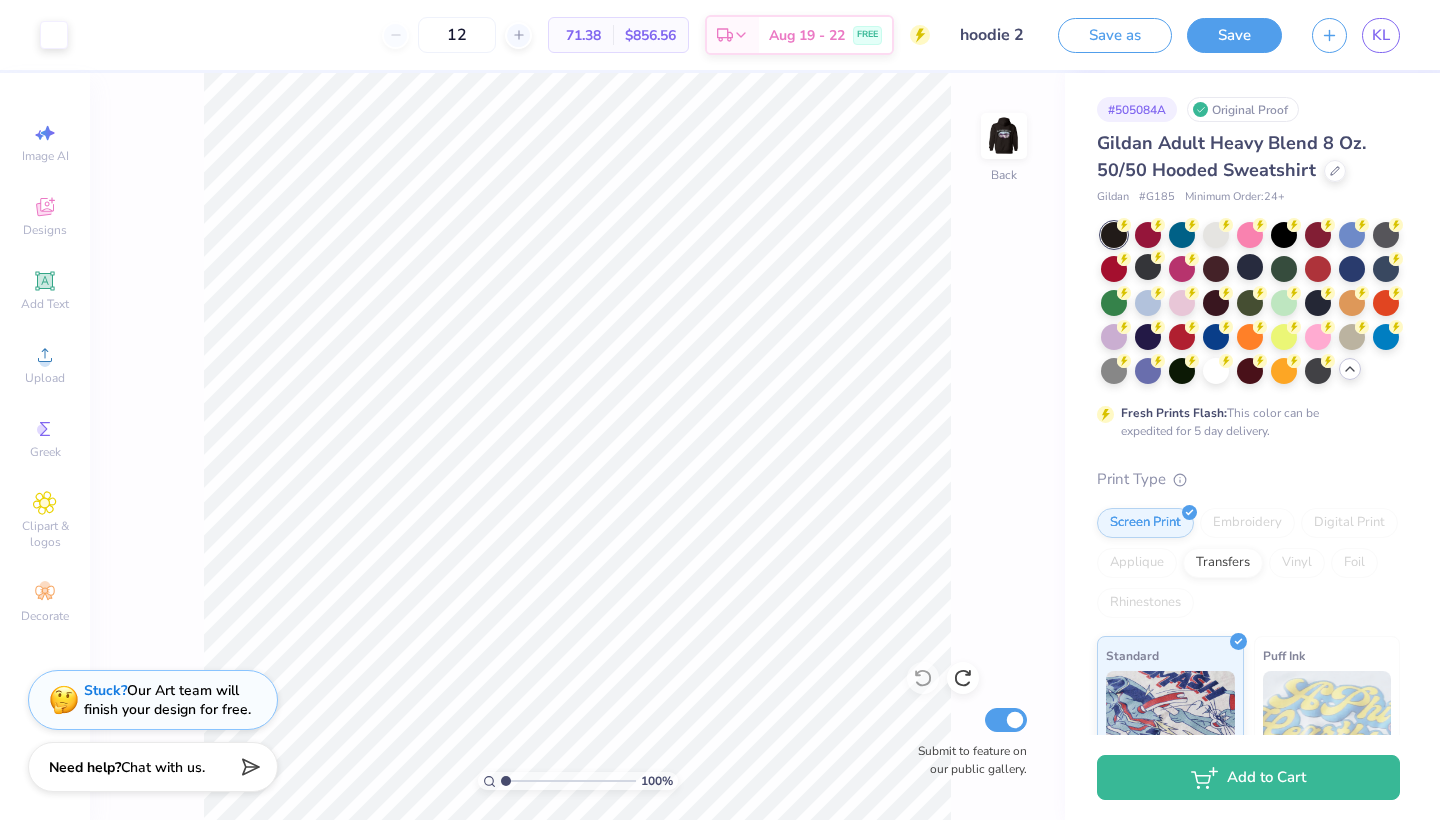 click on "Gildan Adult Heavy Blend 8 Oz. 50/50 Hooded Sweatshirt" at bounding box center (1248, 157) 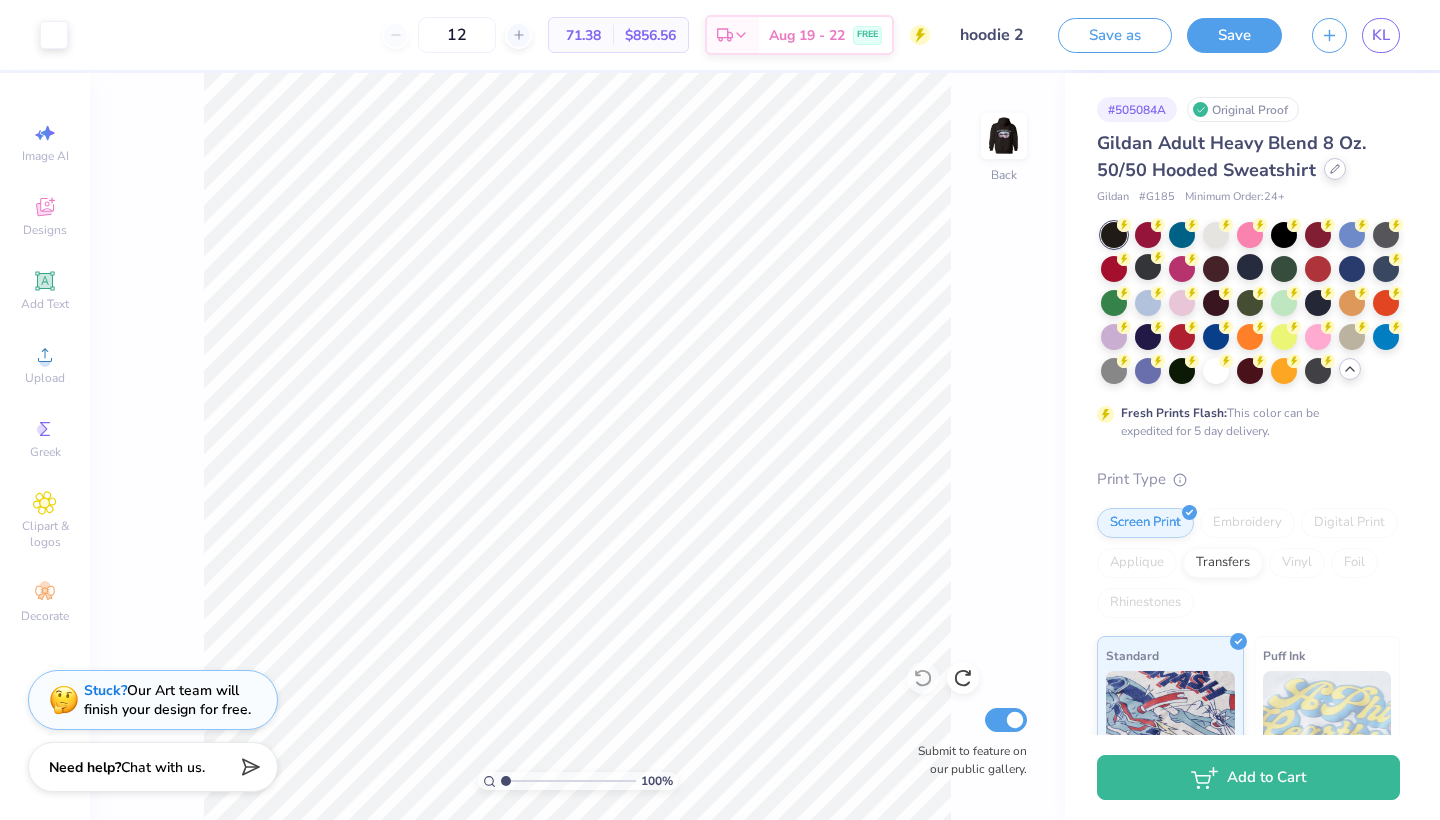 click at bounding box center (1335, 169) 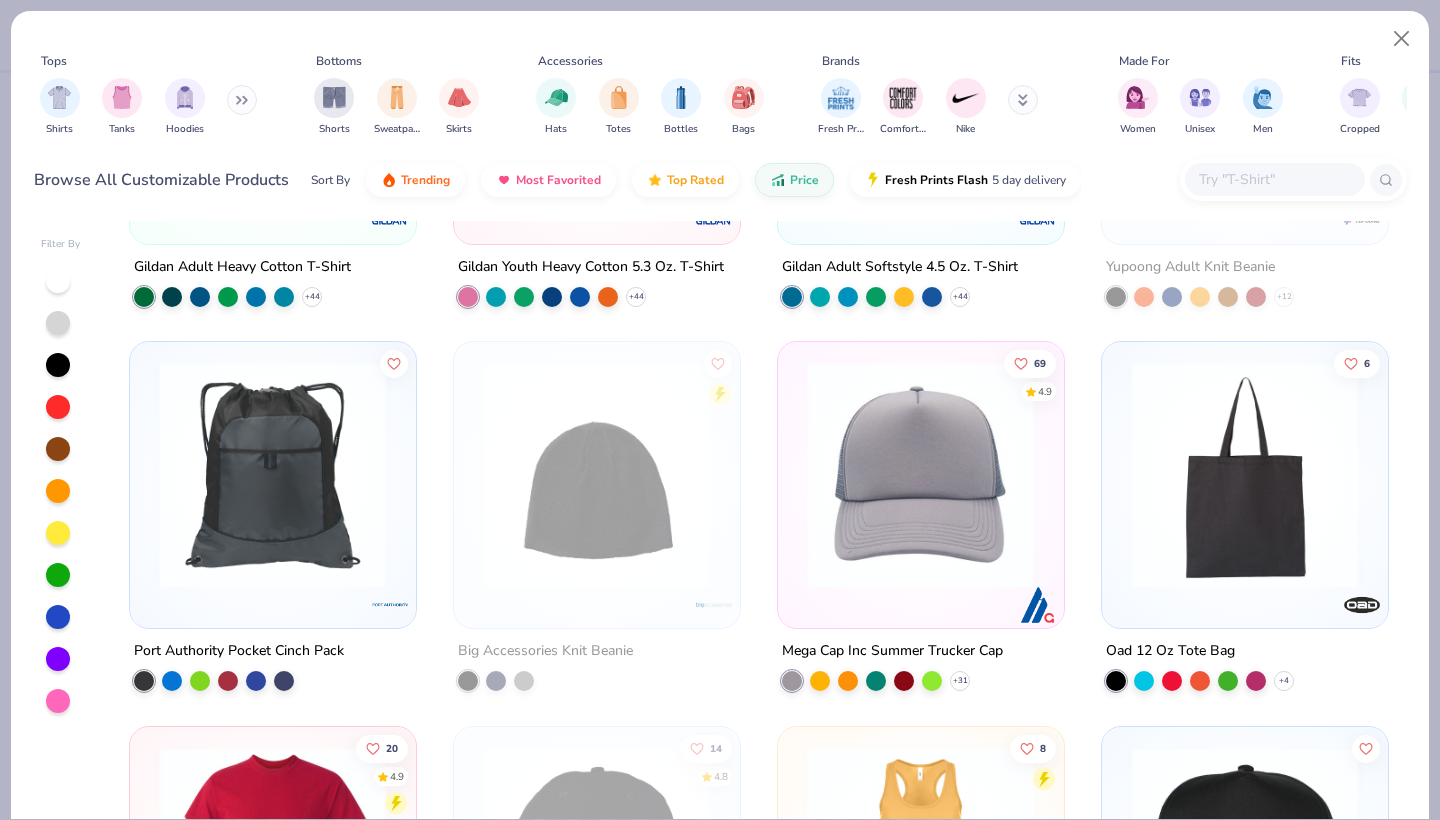 scroll, scrollTop: 1097, scrollLeft: 0, axis: vertical 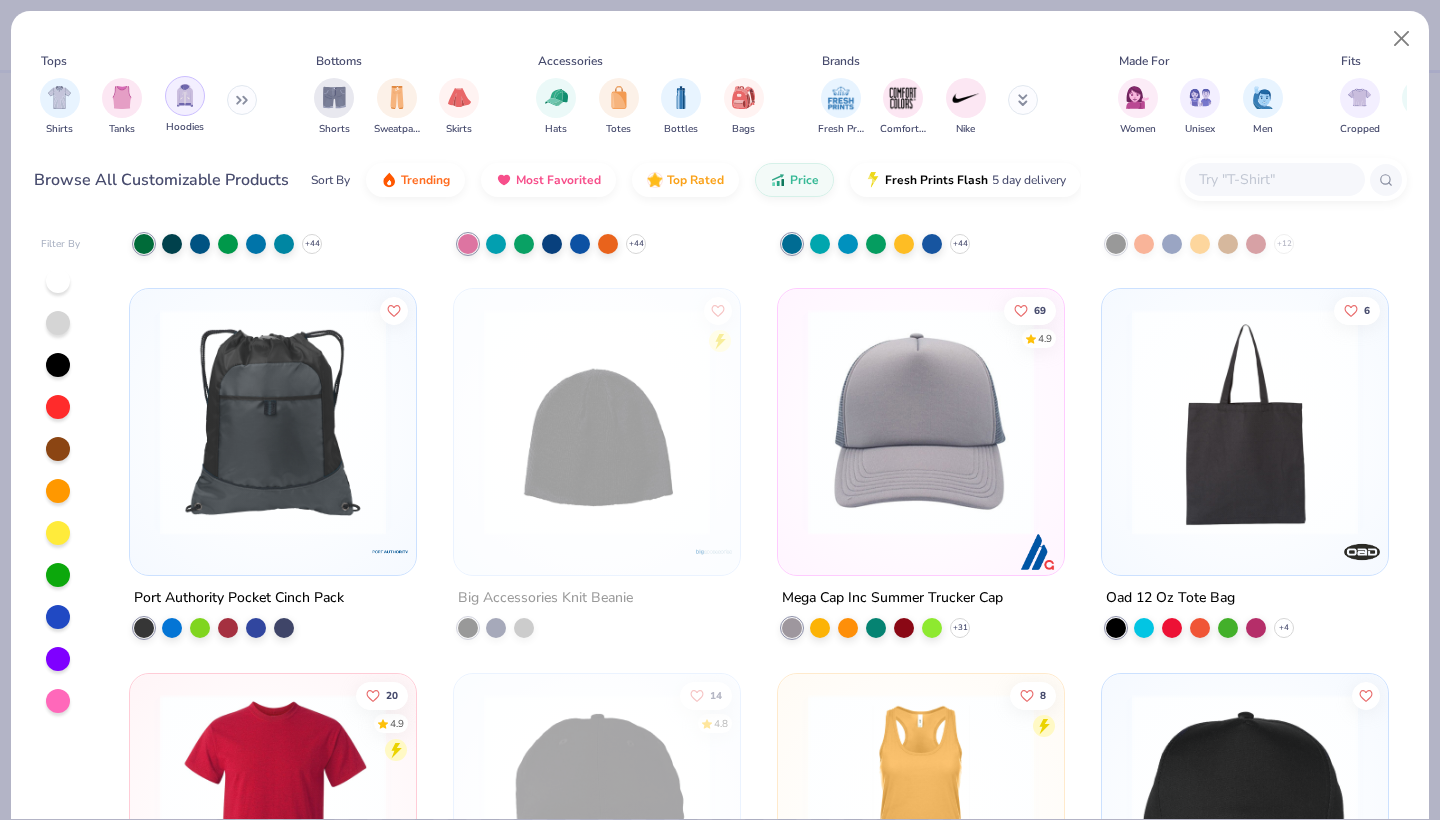 click at bounding box center [185, 96] 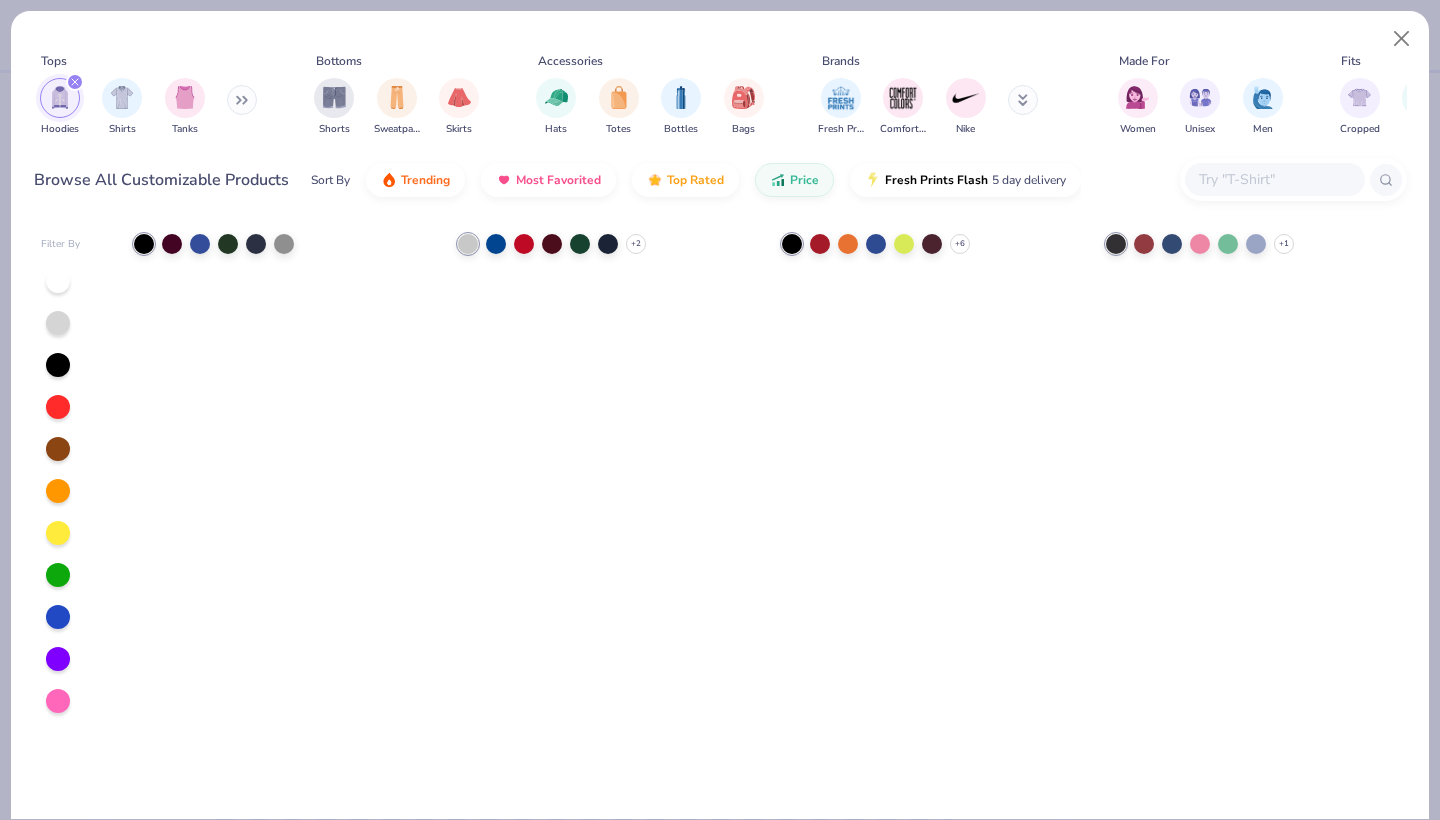 scroll, scrollTop: 0, scrollLeft: 0, axis: both 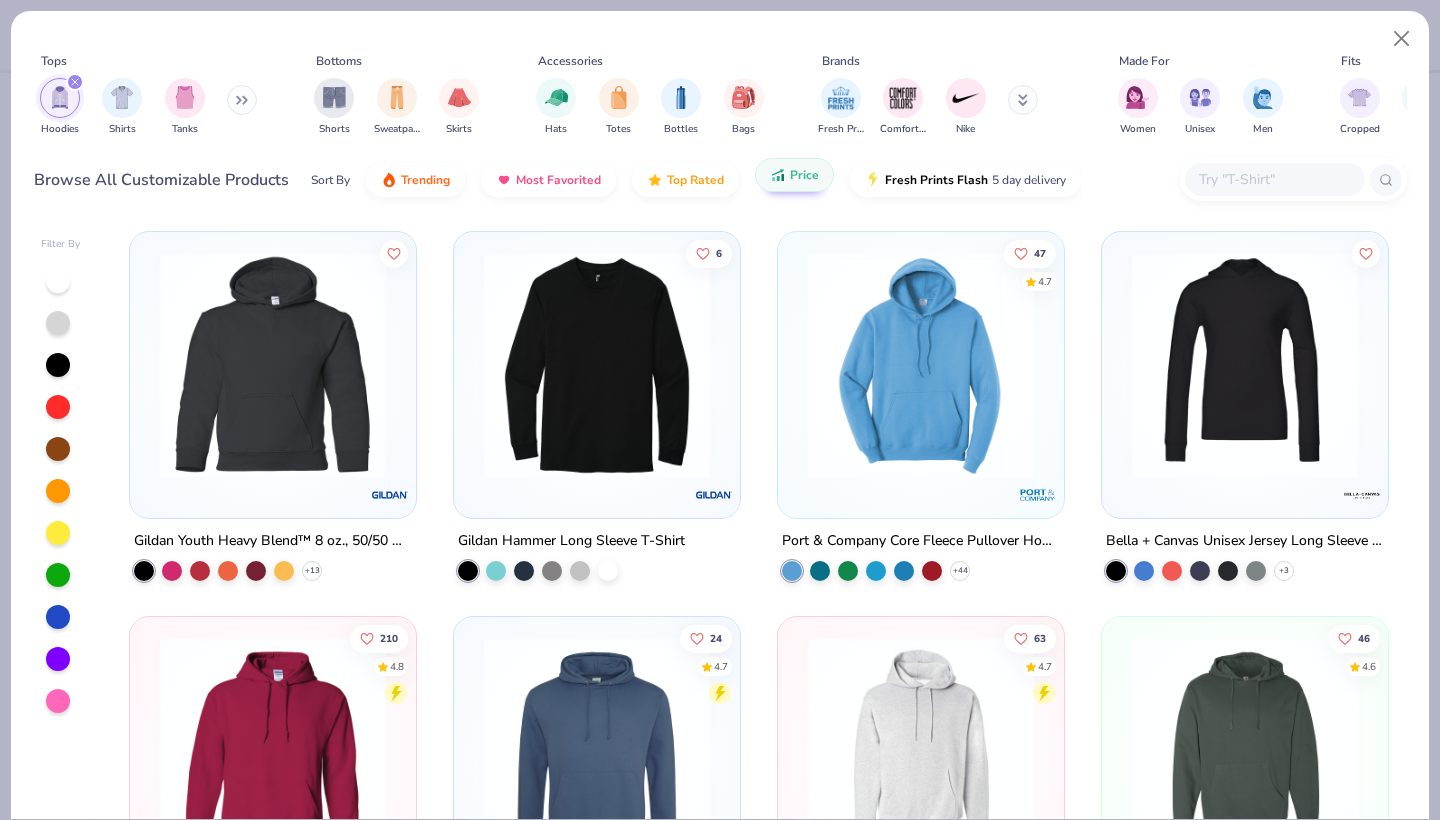 click on "Price" at bounding box center (804, 175) 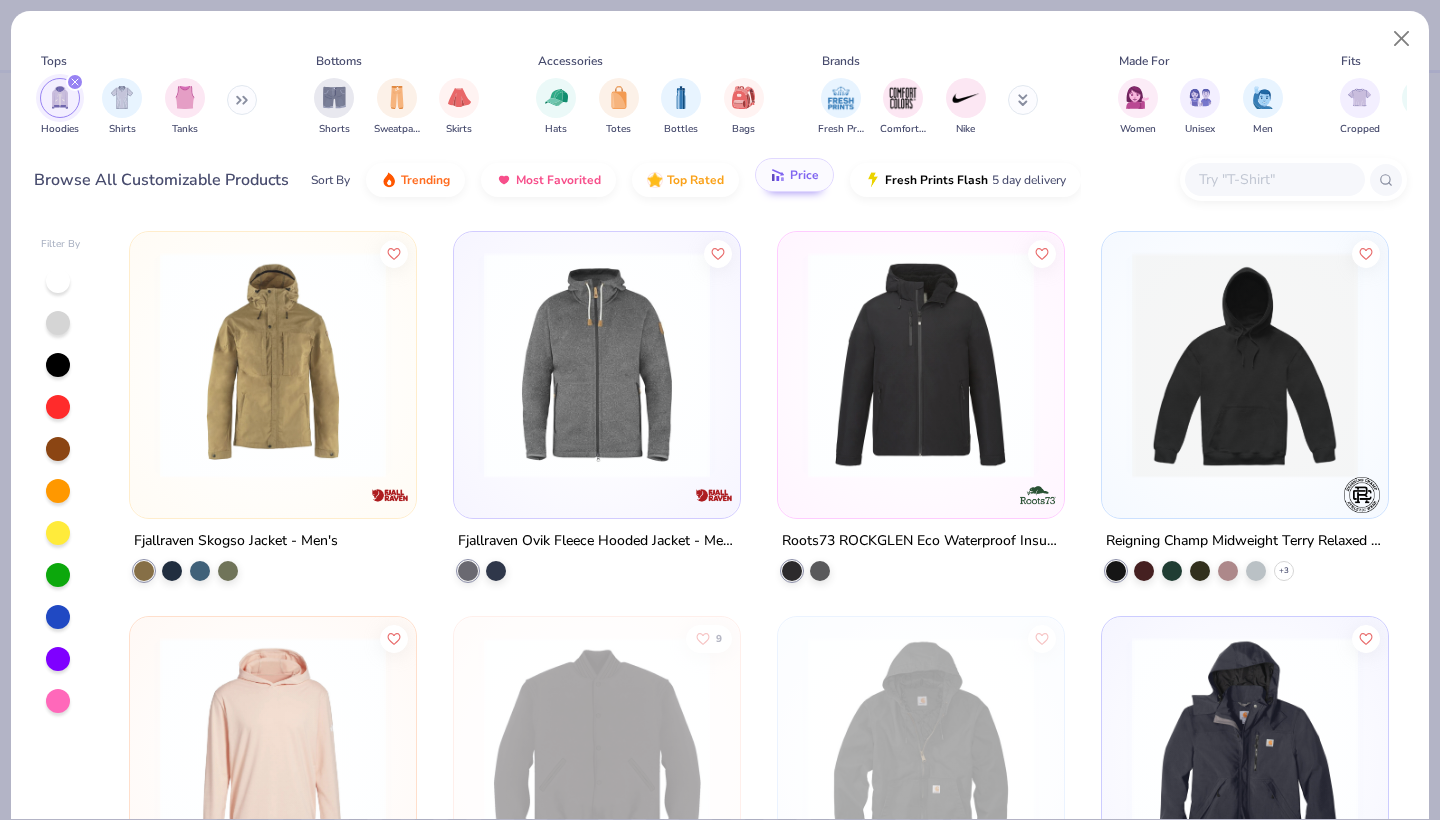 click on "Price" at bounding box center (804, 175) 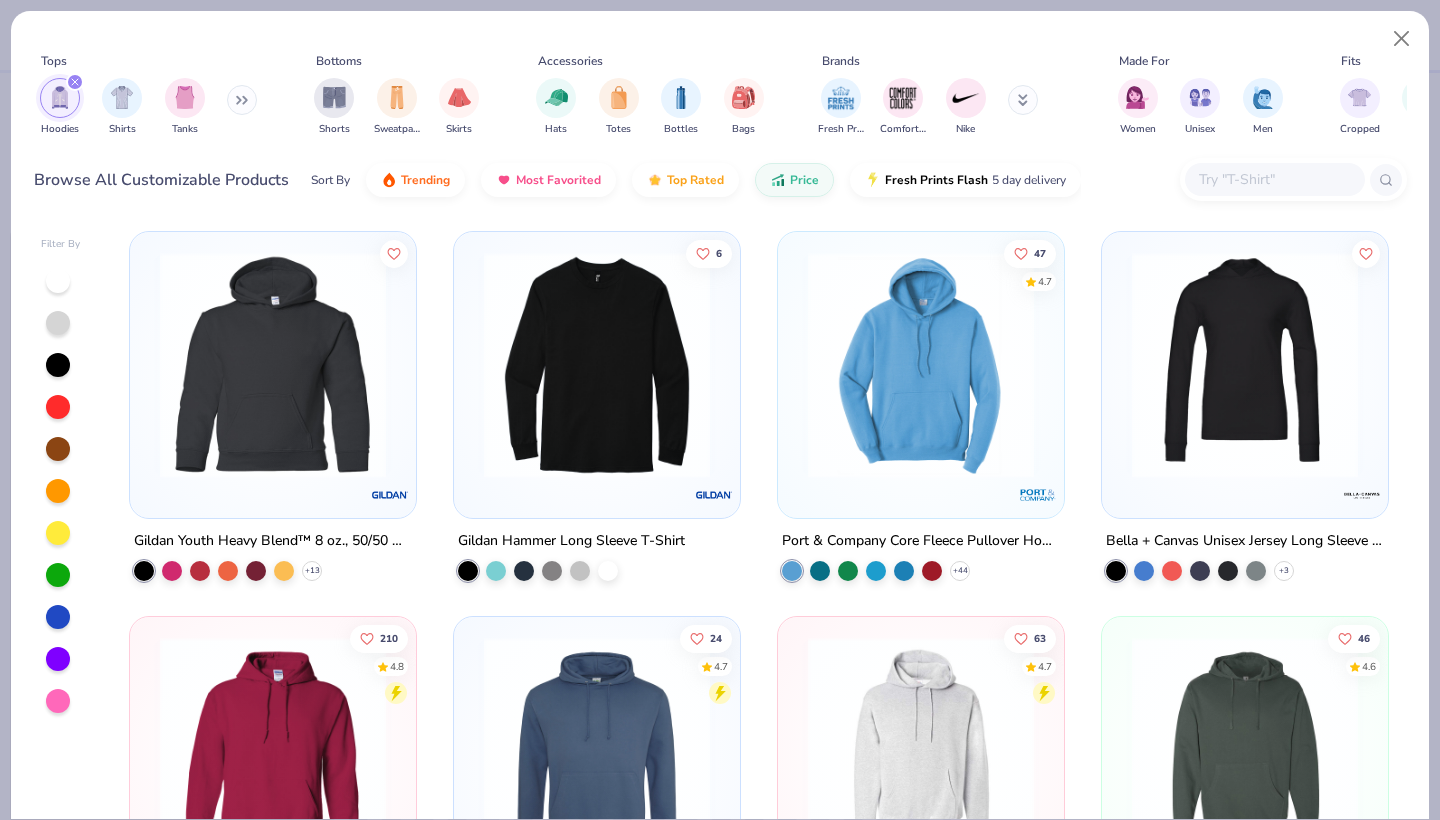 scroll, scrollTop: 241, scrollLeft: 0, axis: vertical 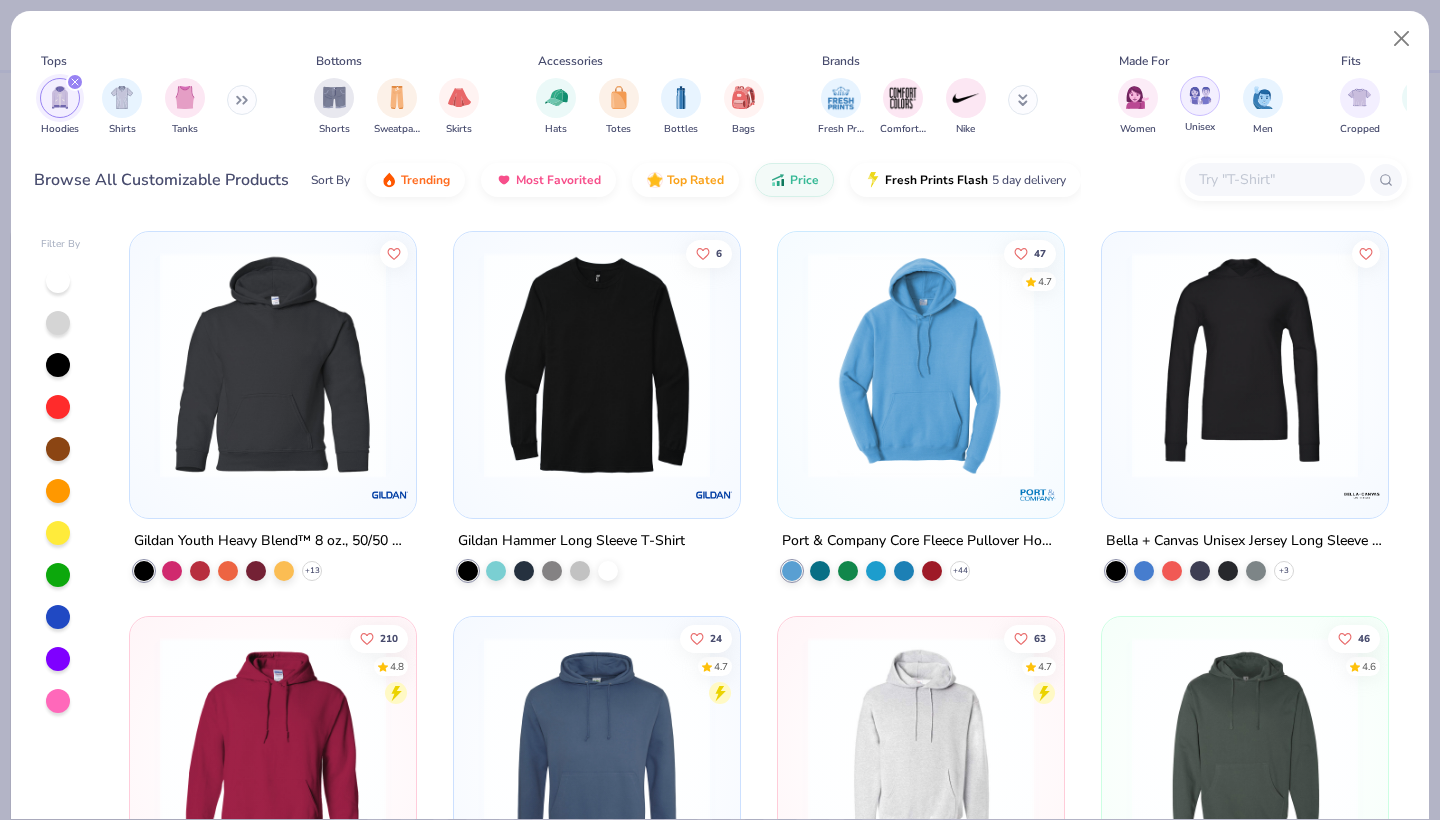 click at bounding box center (1200, 96) 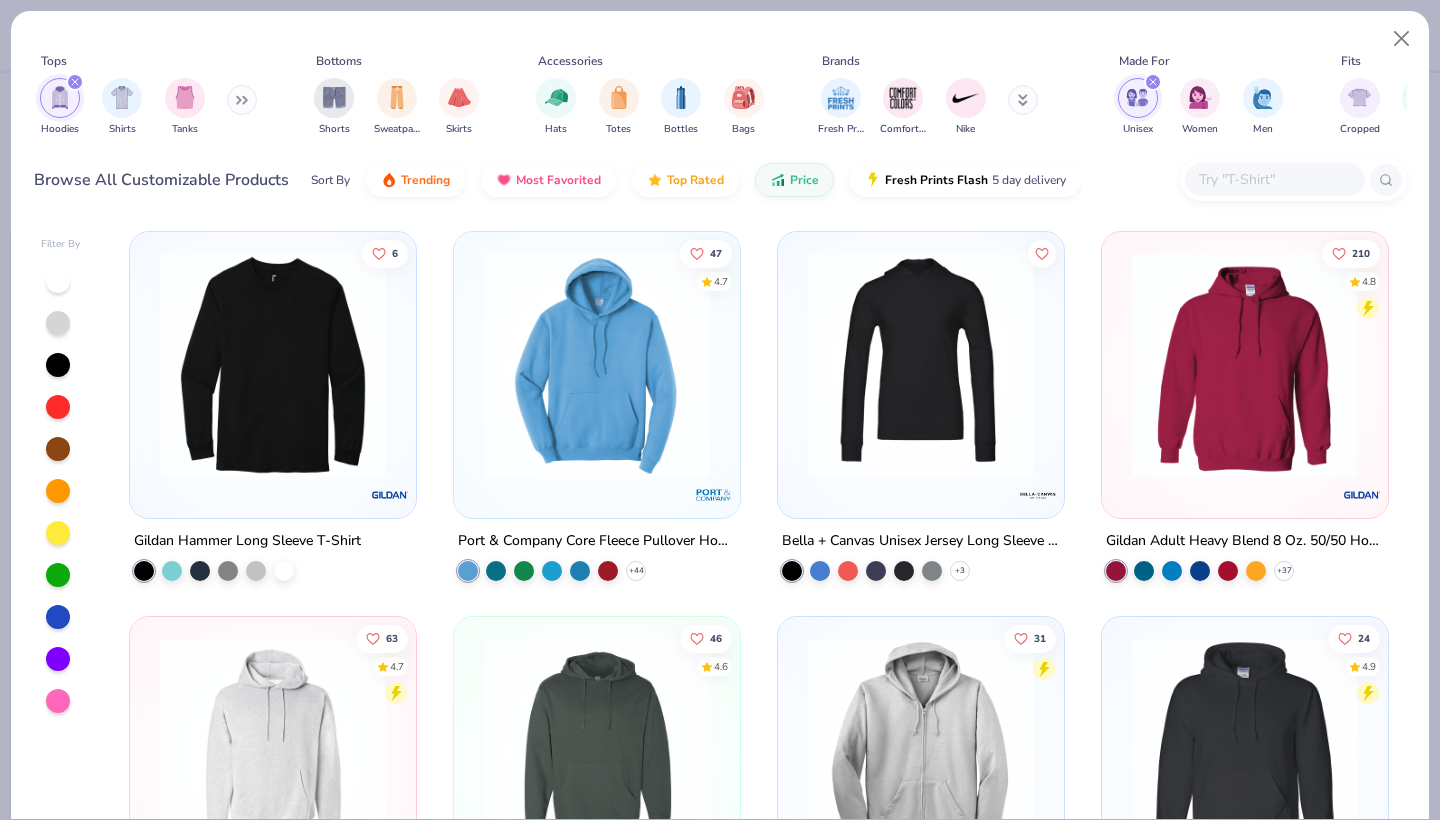 click at bounding box center [273, 365] 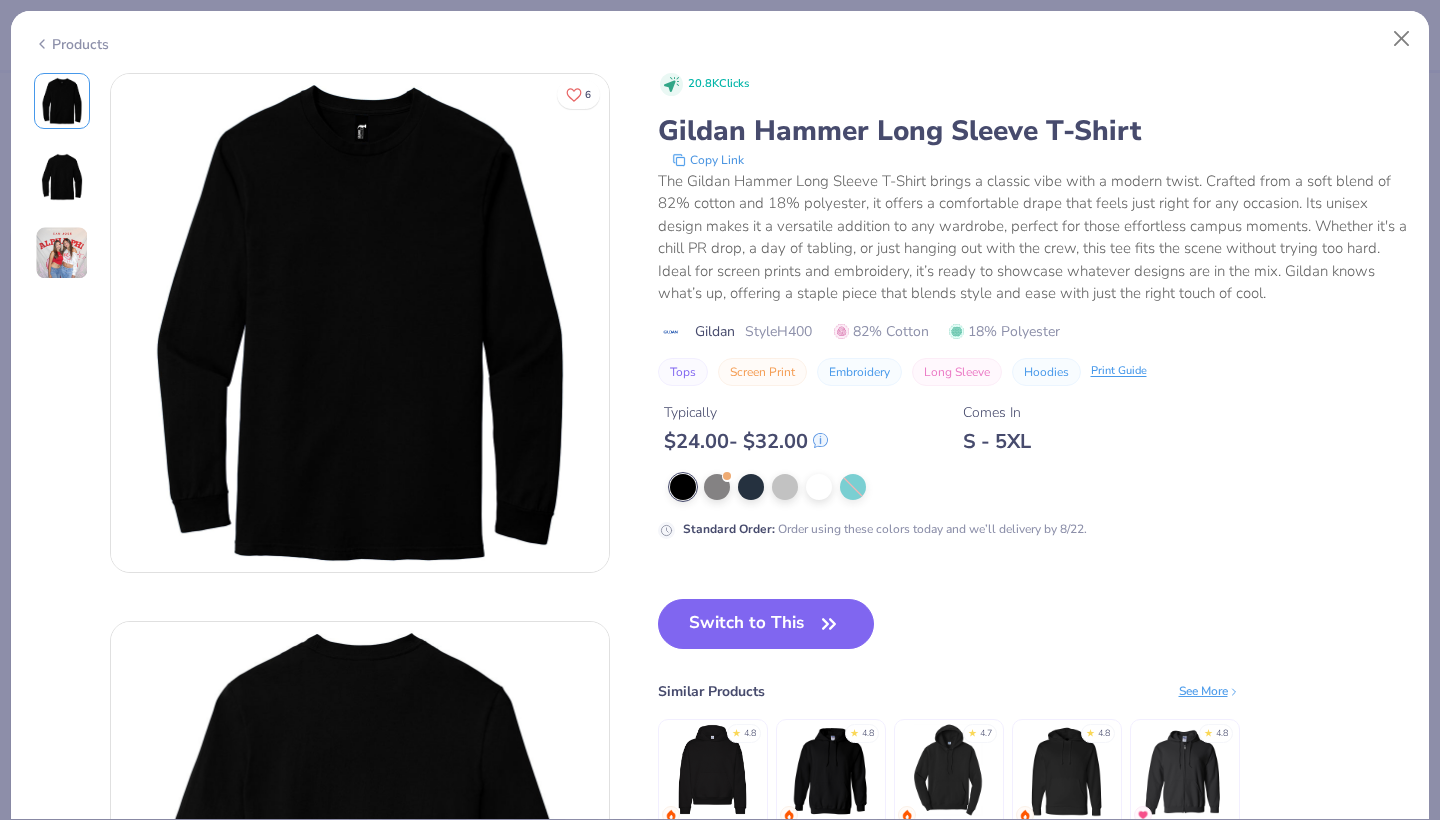 click on "20.8K  Clicks Gildan Hammer Long Sleeve T-Shirt Copy Link The Gildan Hammer Long Sleeve T-Shirt brings a classic vibe with a modern twist. Crafted from a soft blend of 82% cotton and 18% polyester, it offers a comfortable drape that feels just right for any occasion. Its unisex design makes it a versatile addition to any wardrobe, perfect for those effortless campus moments. Whether it's a chill PR drop, a day of tabling, or just hanging out with the crew, this tee fits the scene without trying too hard. Ideal for screen prints and embroidery, it’s ready to showcase whatever designs are in the mix. Gildan knows what’s up, offering a staple piece that blends style and ease with just the right touch of cool. Gildan Style  H400   82% Cotton   18% Polyester Tops Screen Print Embroidery Long Sleeve Hoodies Print Guide Typically   $ 24.00  - $ 32.00   Comes In S - 5XL     Standard Order :   Order using these colors today and we’ll delivery by 8/22." at bounding box center (1032, 306) 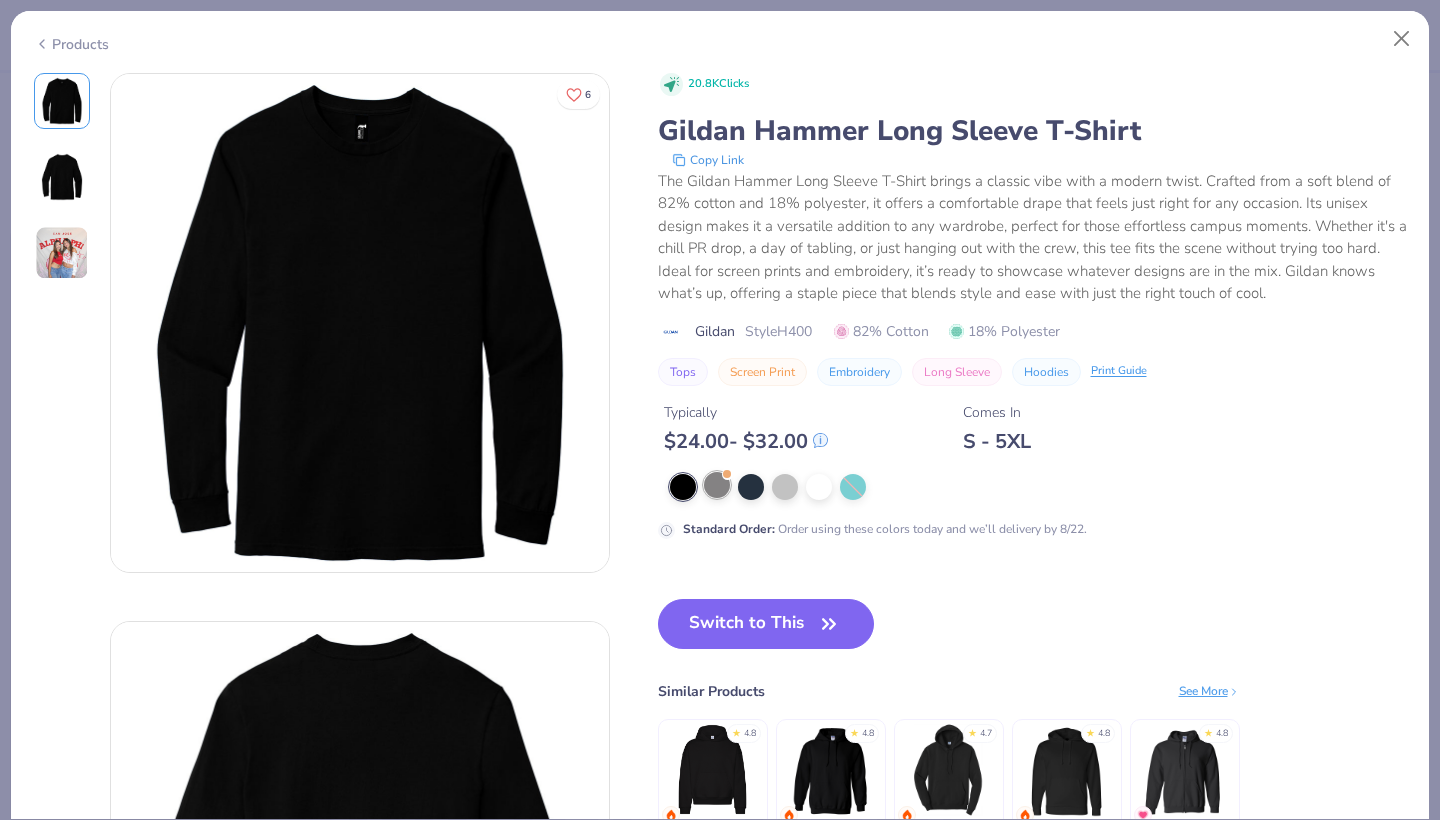 click at bounding box center (717, 485) 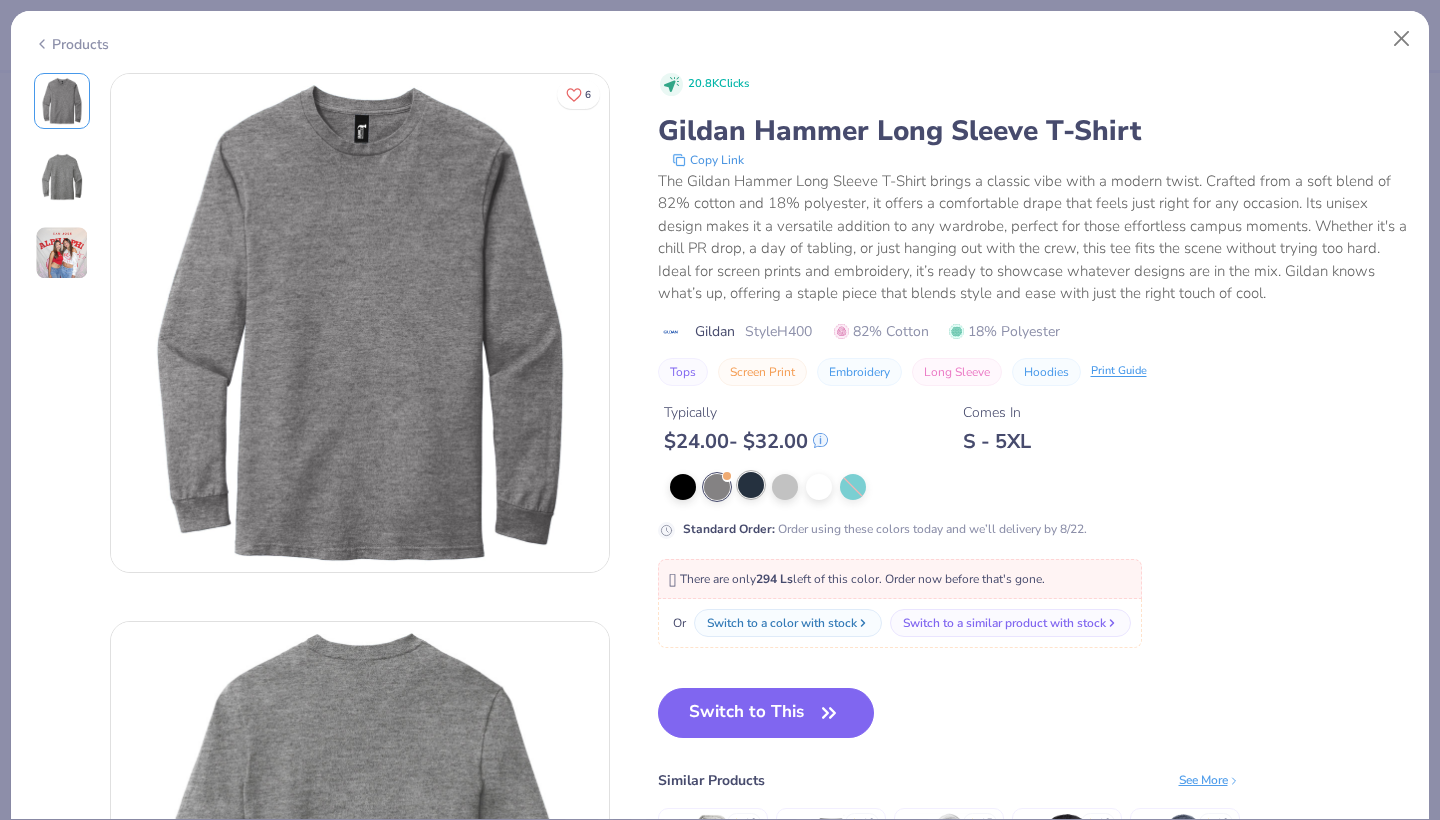 click at bounding box center [751, 485] 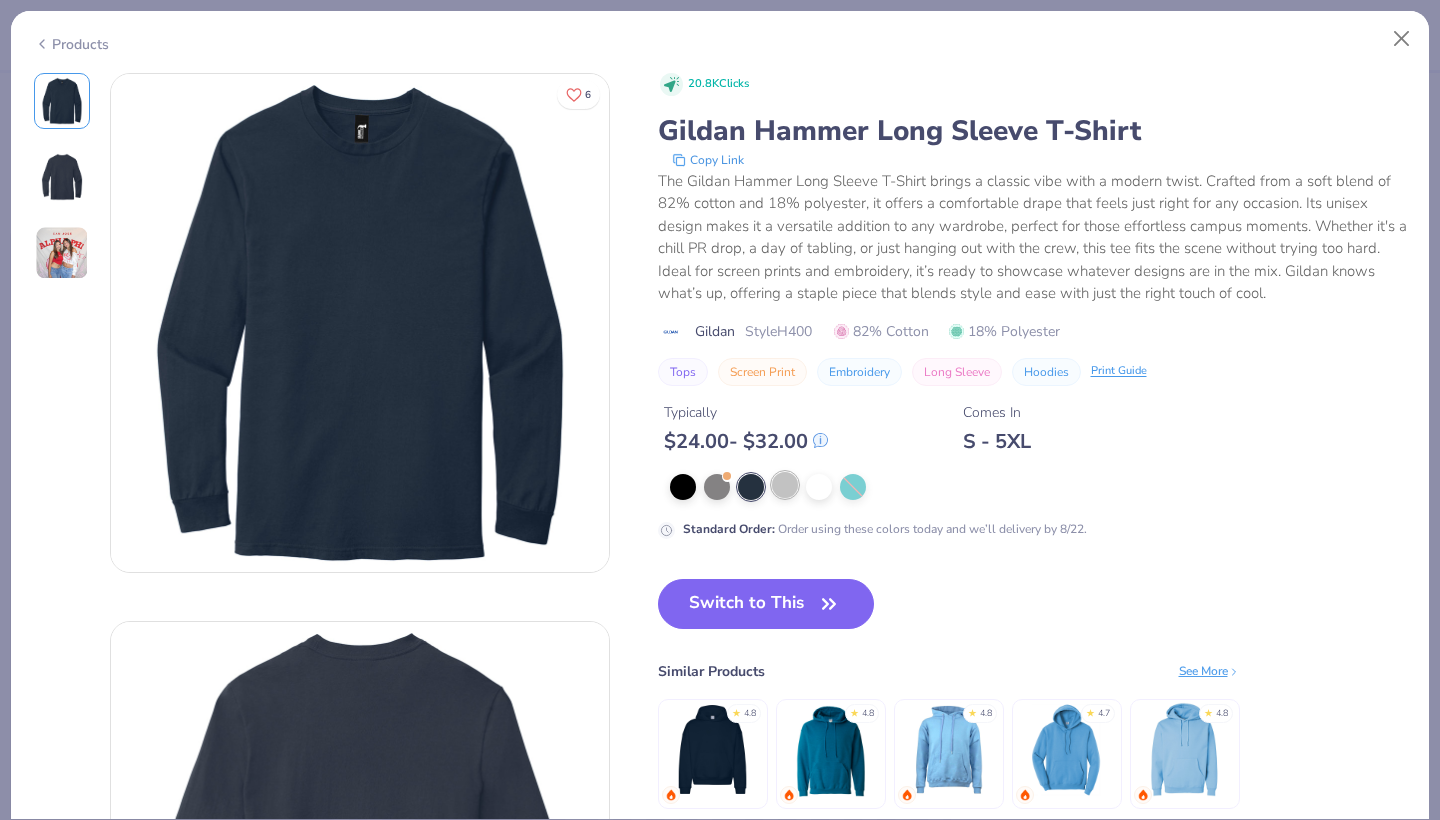 click at bounding box center [785, 485] 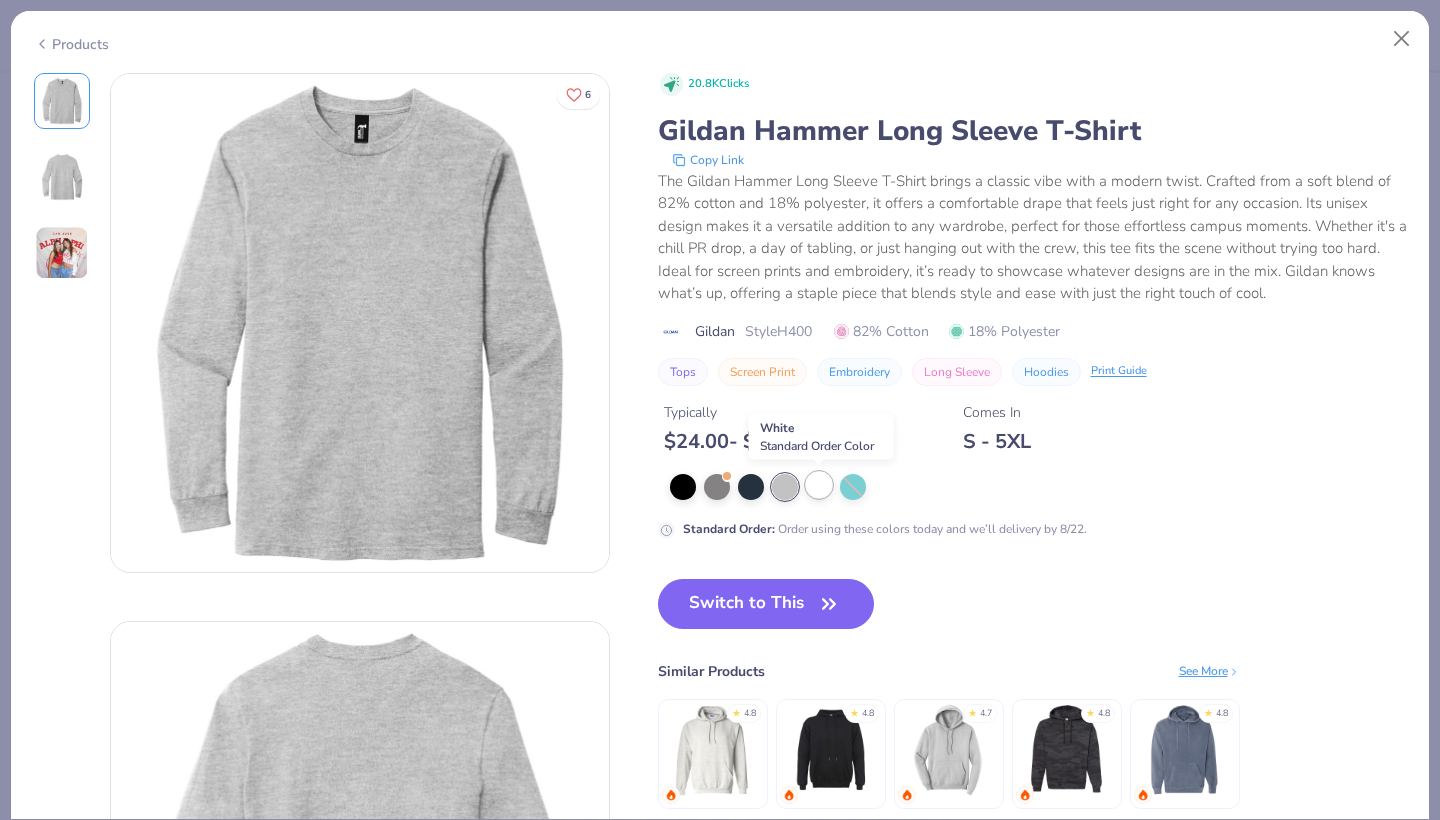 click at bounding box center (819, 485) 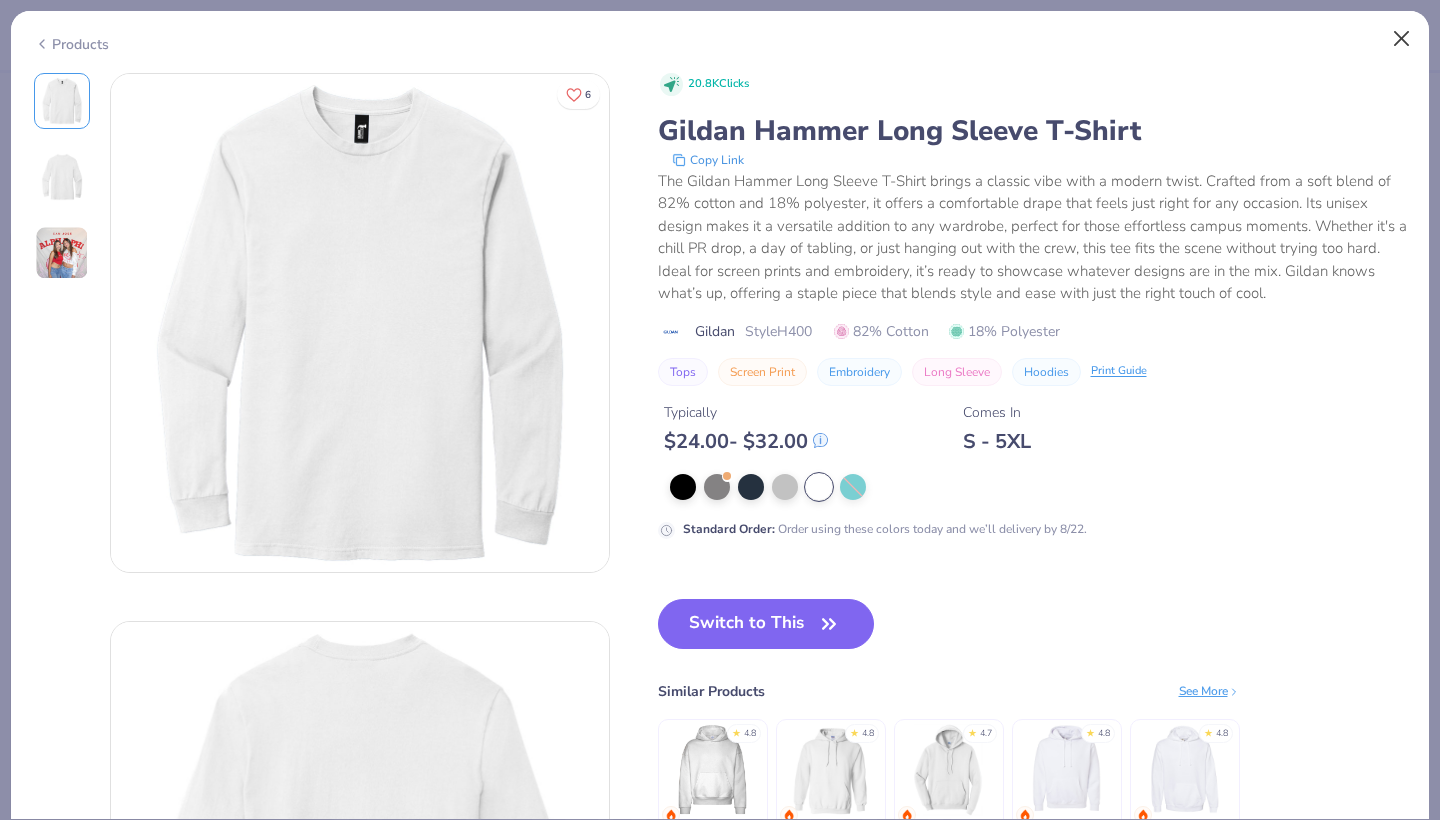 click at bounding box center (1402, 39) 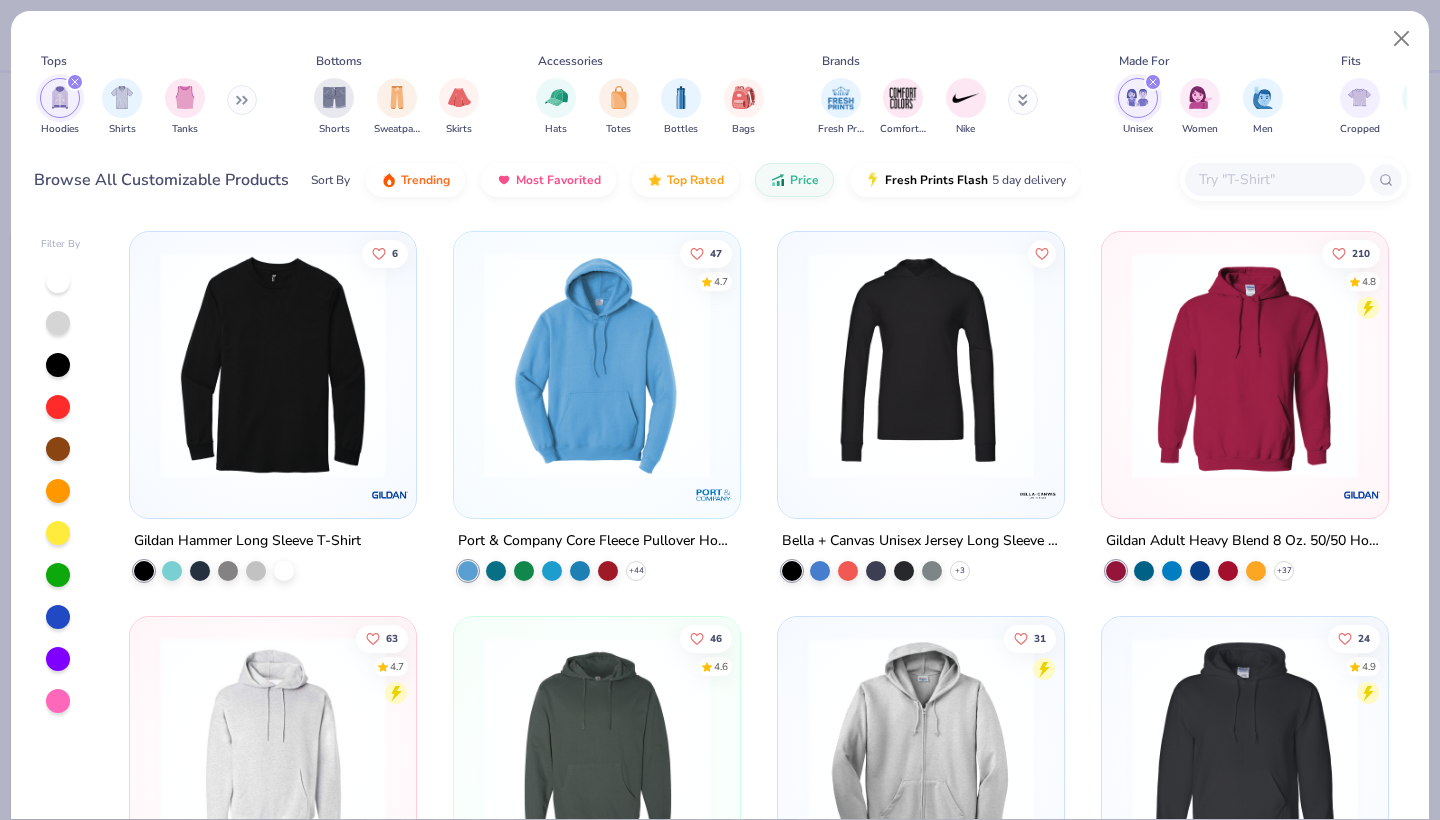 click at bounding box center (1245, 365) 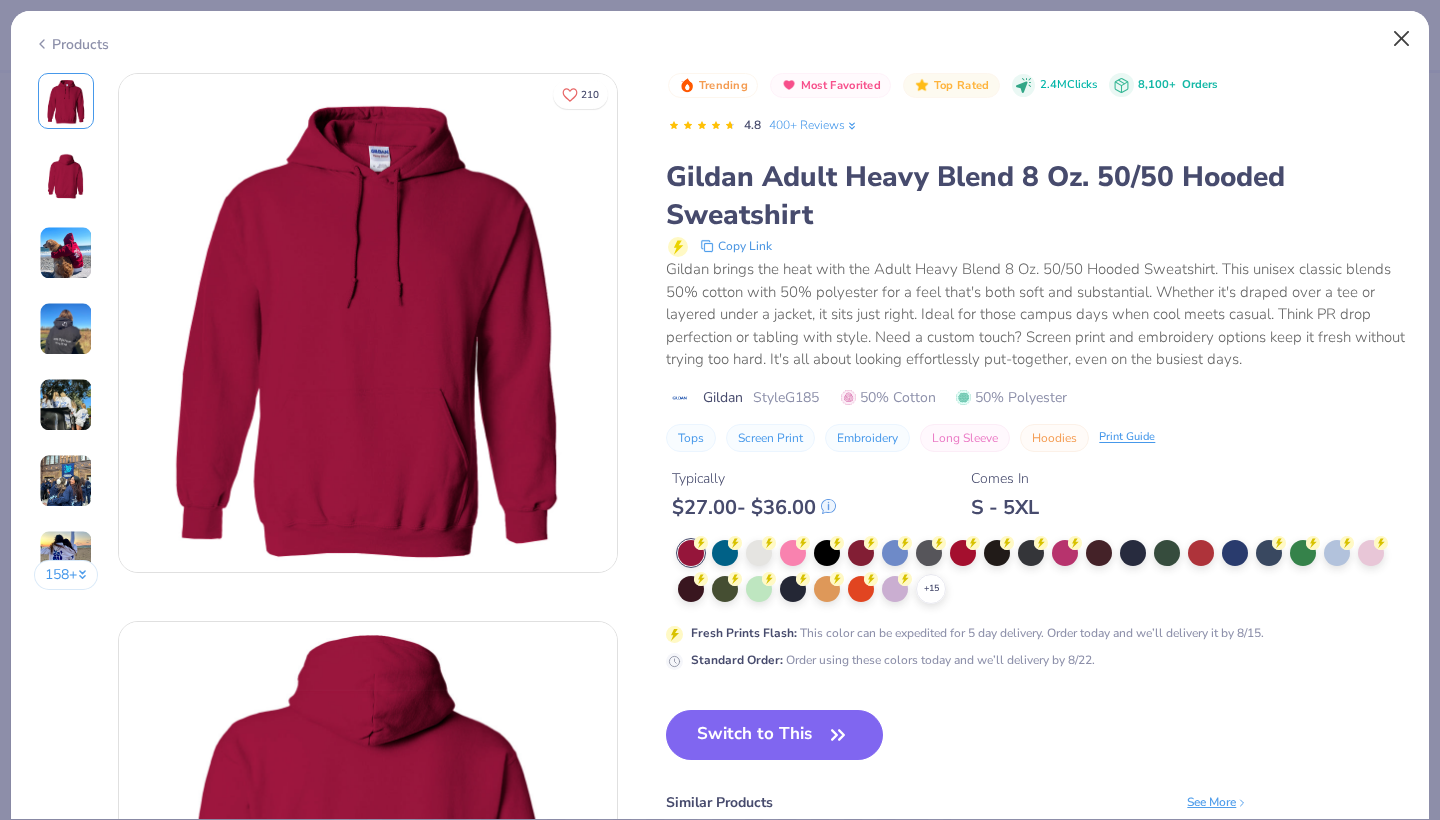 click at bounding box center [1402, 39] 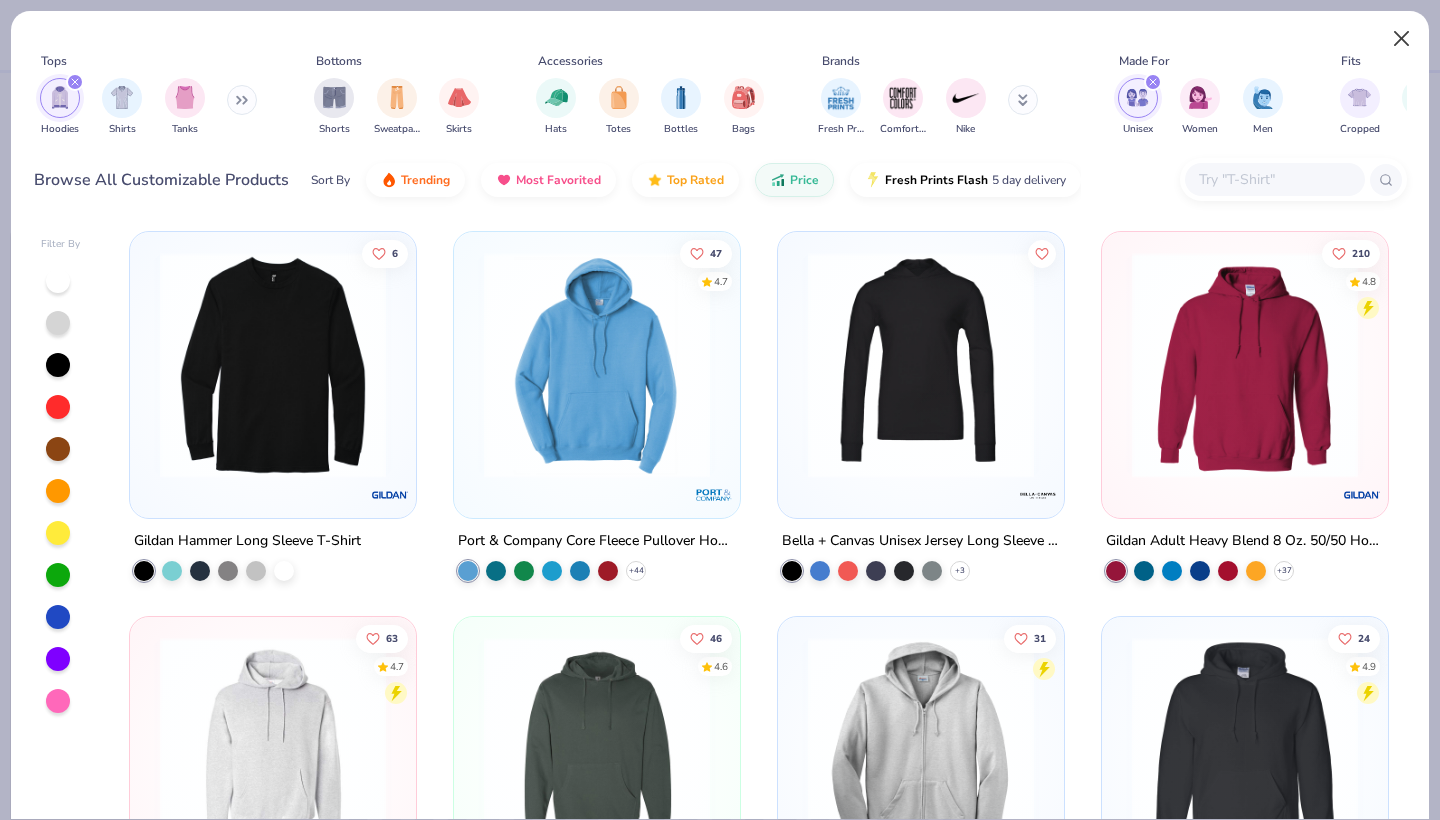click at bounding box center (1402, 39) 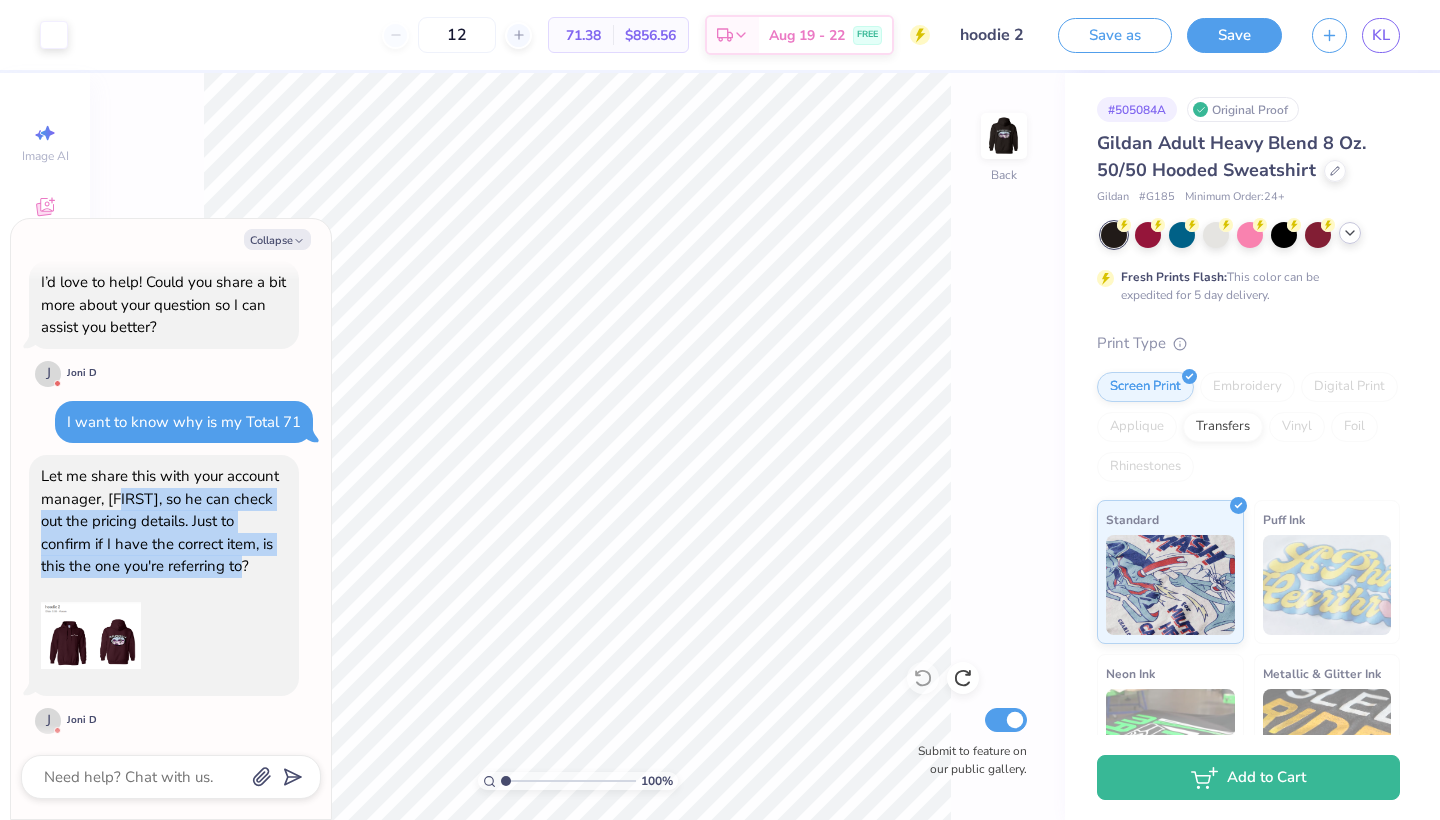 drag, startPoint x: 128, startPoint y: 488, endPoint x: 173, endPoint y: 584, distance: 106.02358 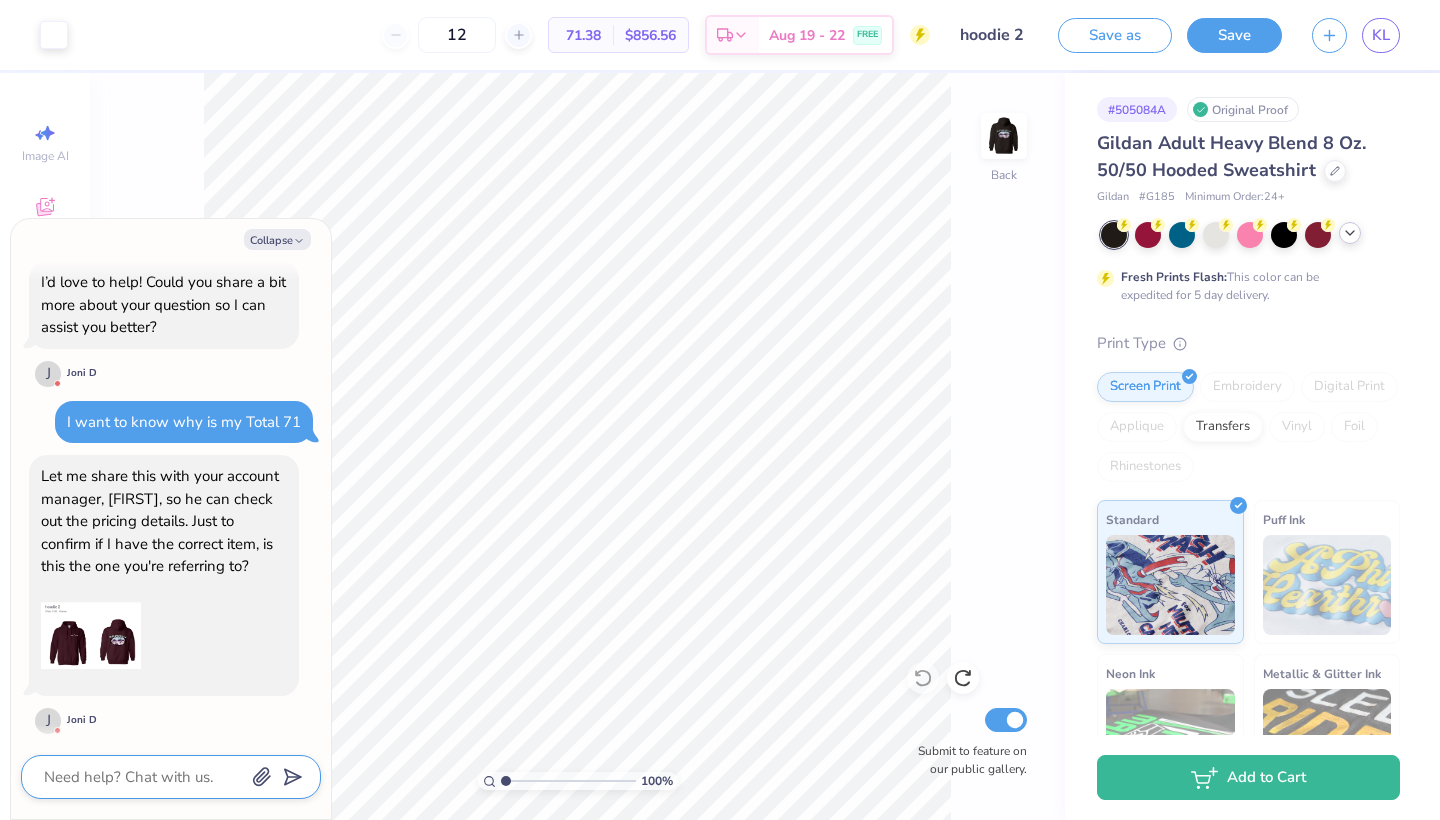 click at bounding box center [143, 777] 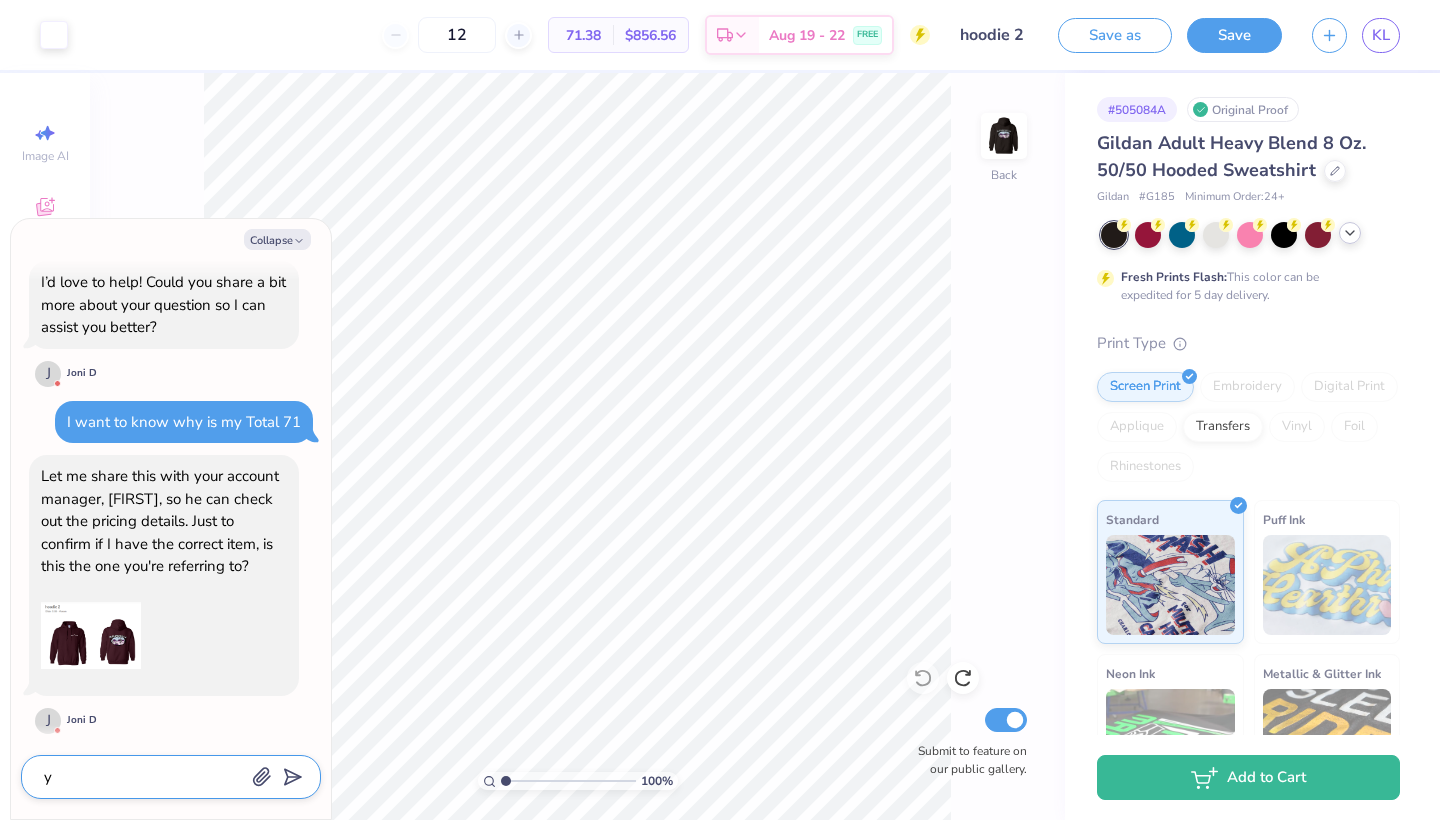type on "x" 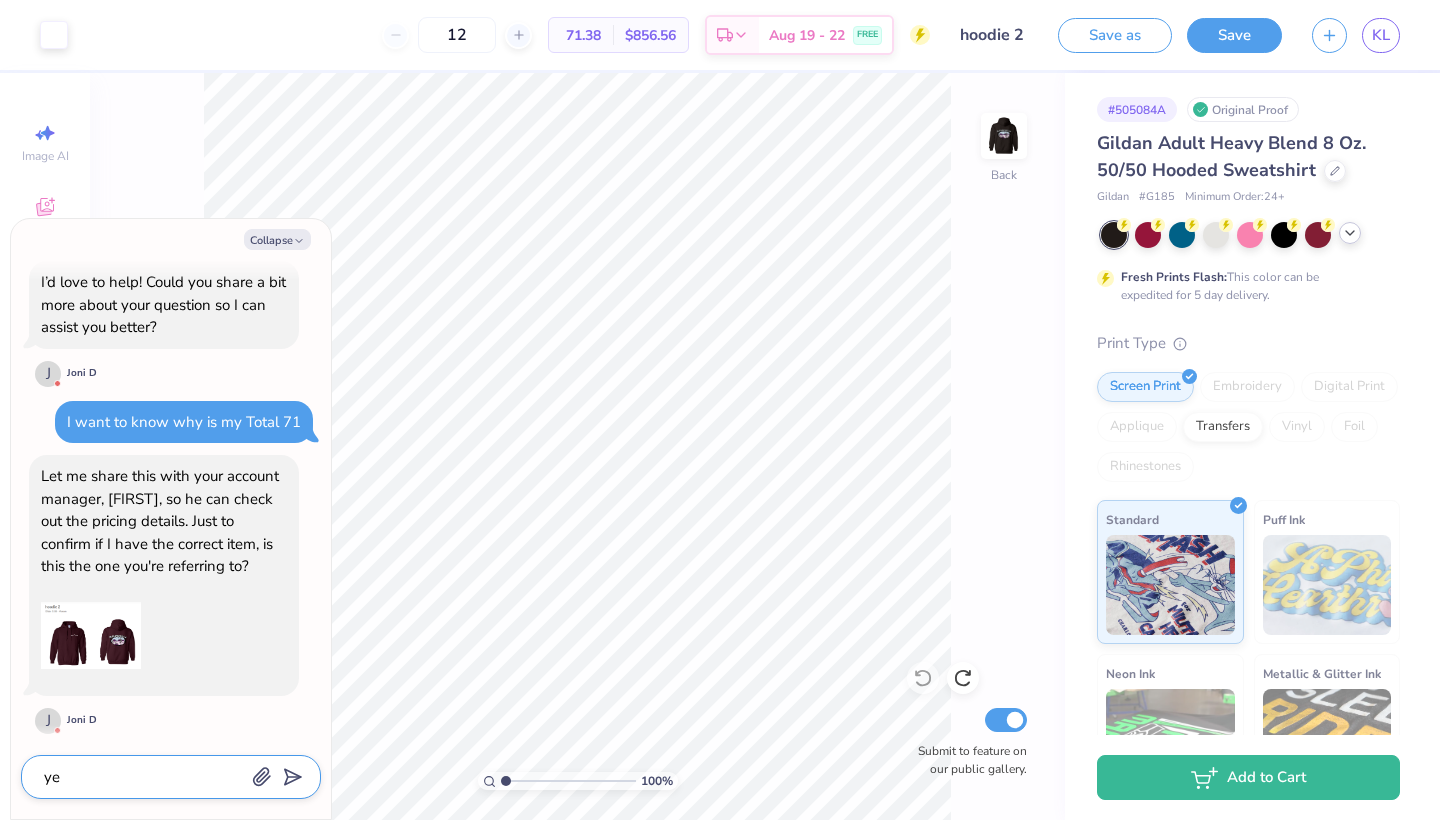 type on "x" 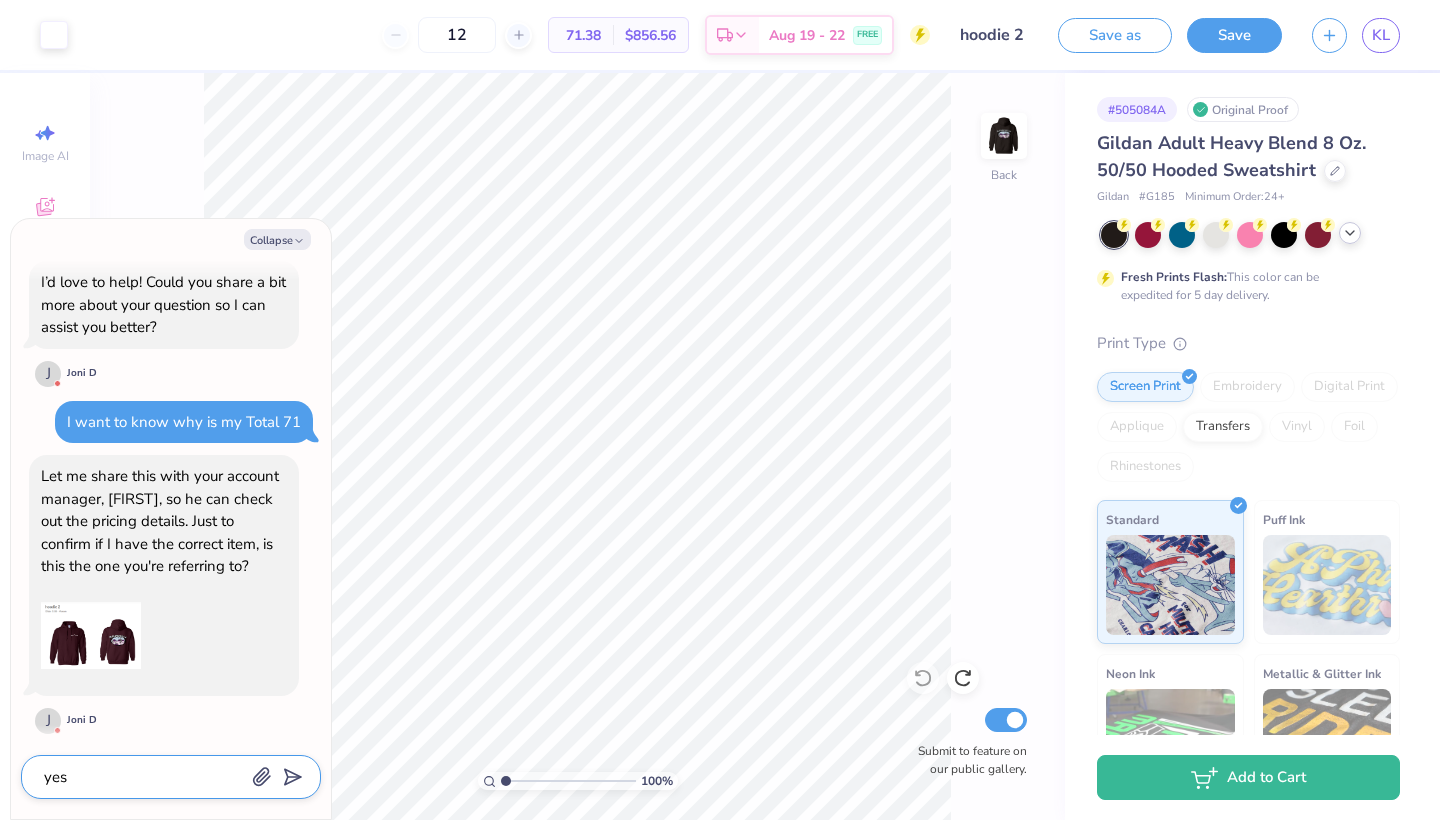 type on "x" 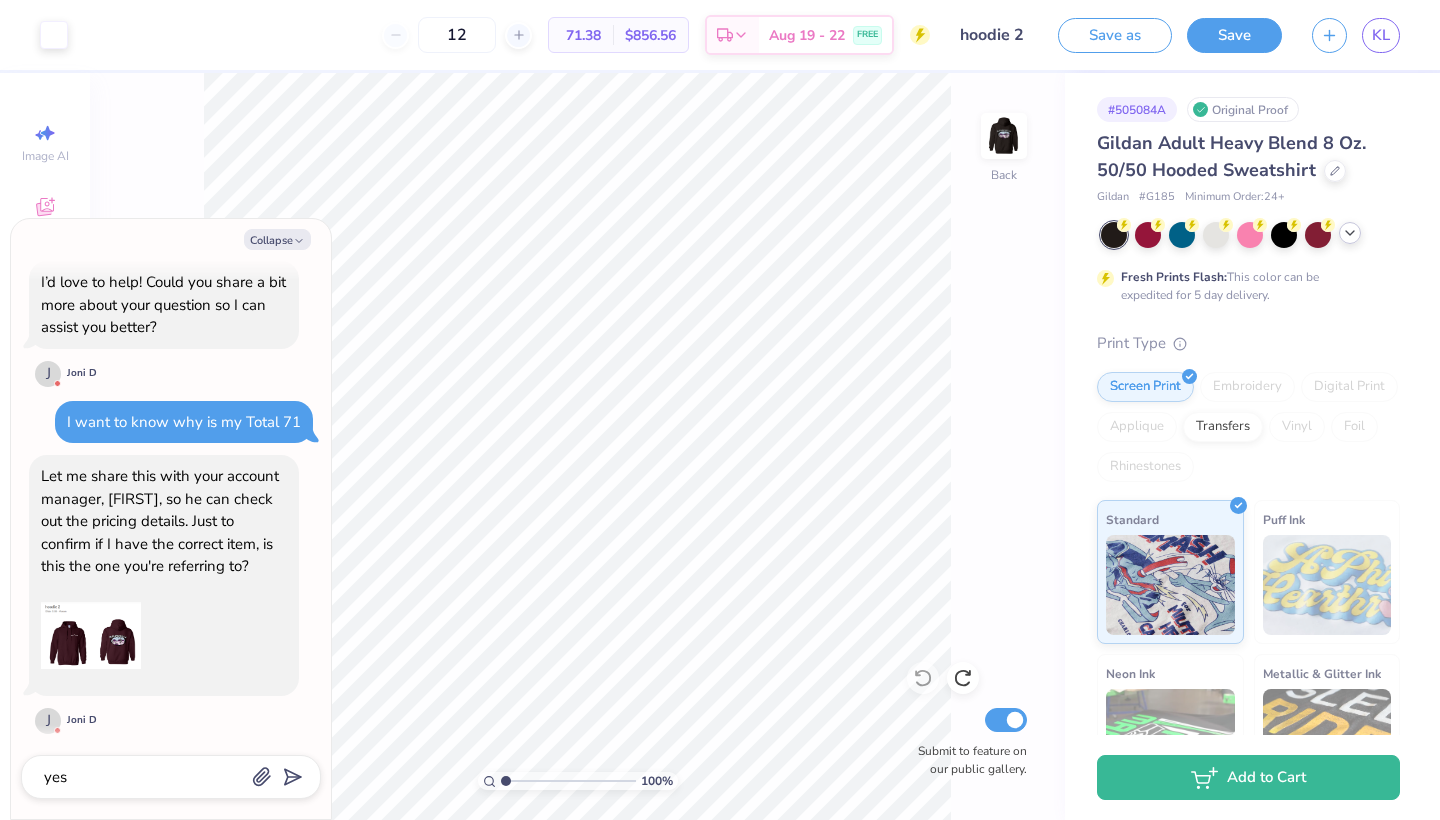 scroll, scrollTop: 295, scrollLeft: 0, axis: vertical 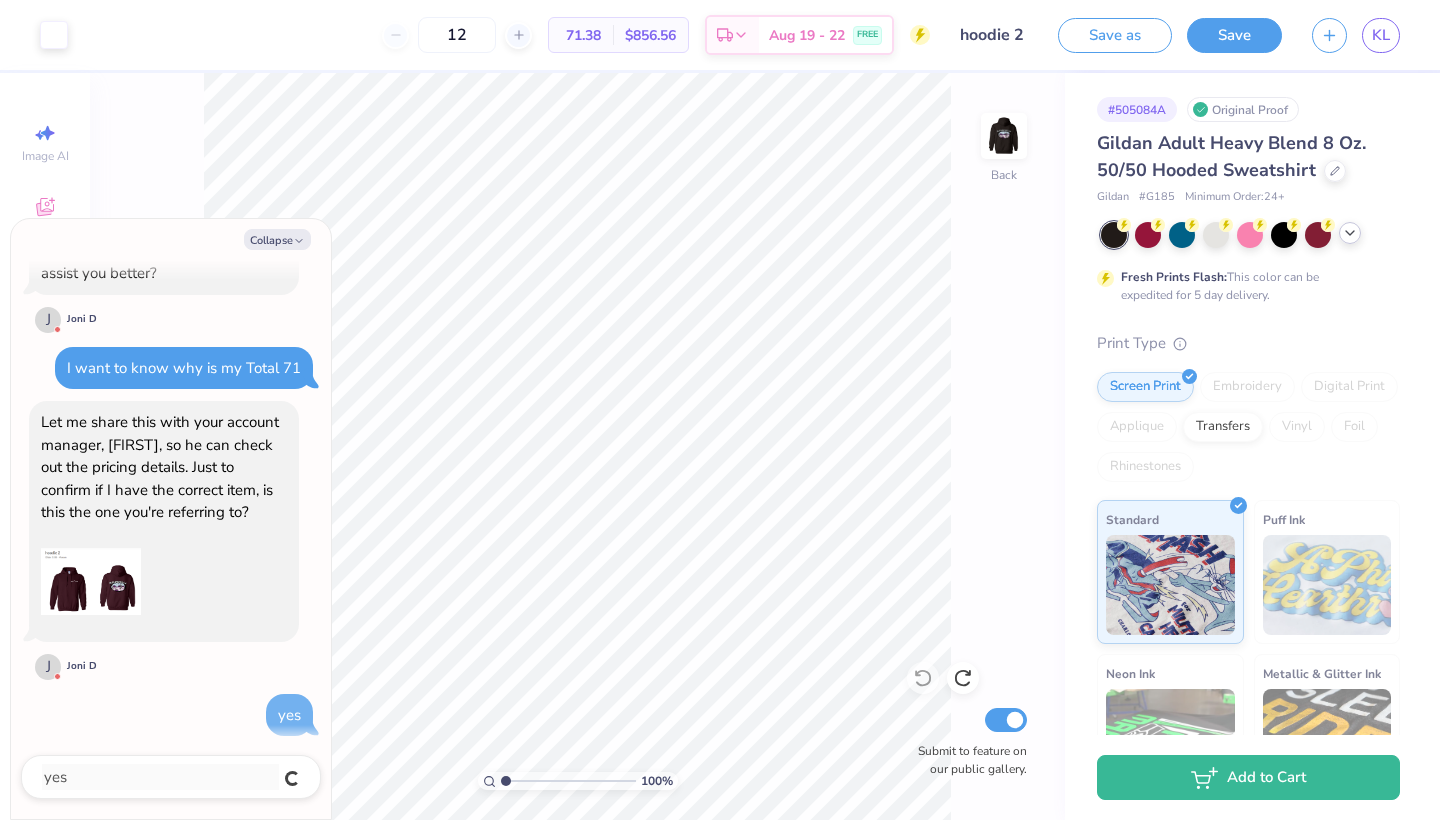 type on "x" 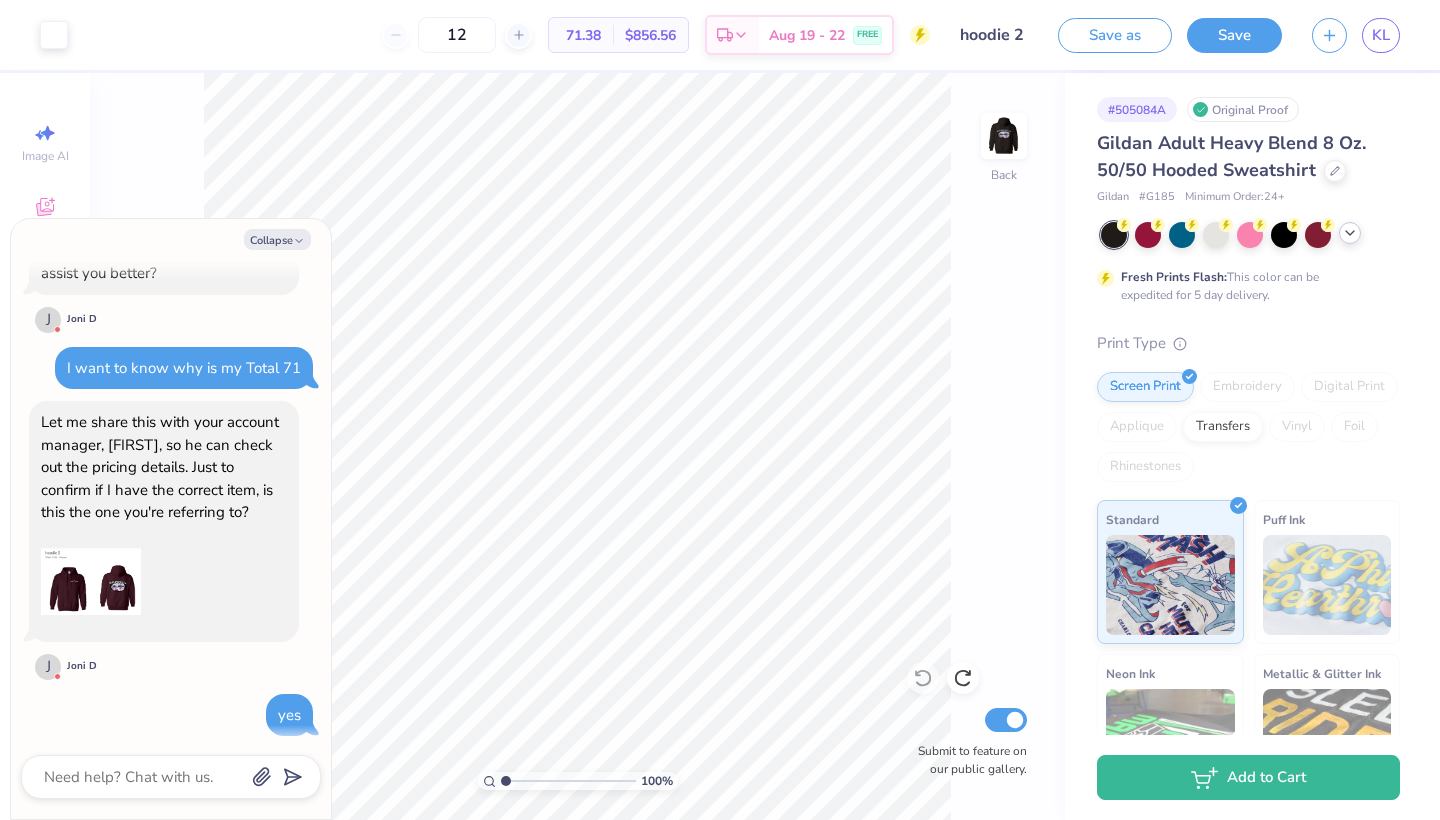 scroll, scrollTop: 455, scrollLeft: 0, axis: vertical 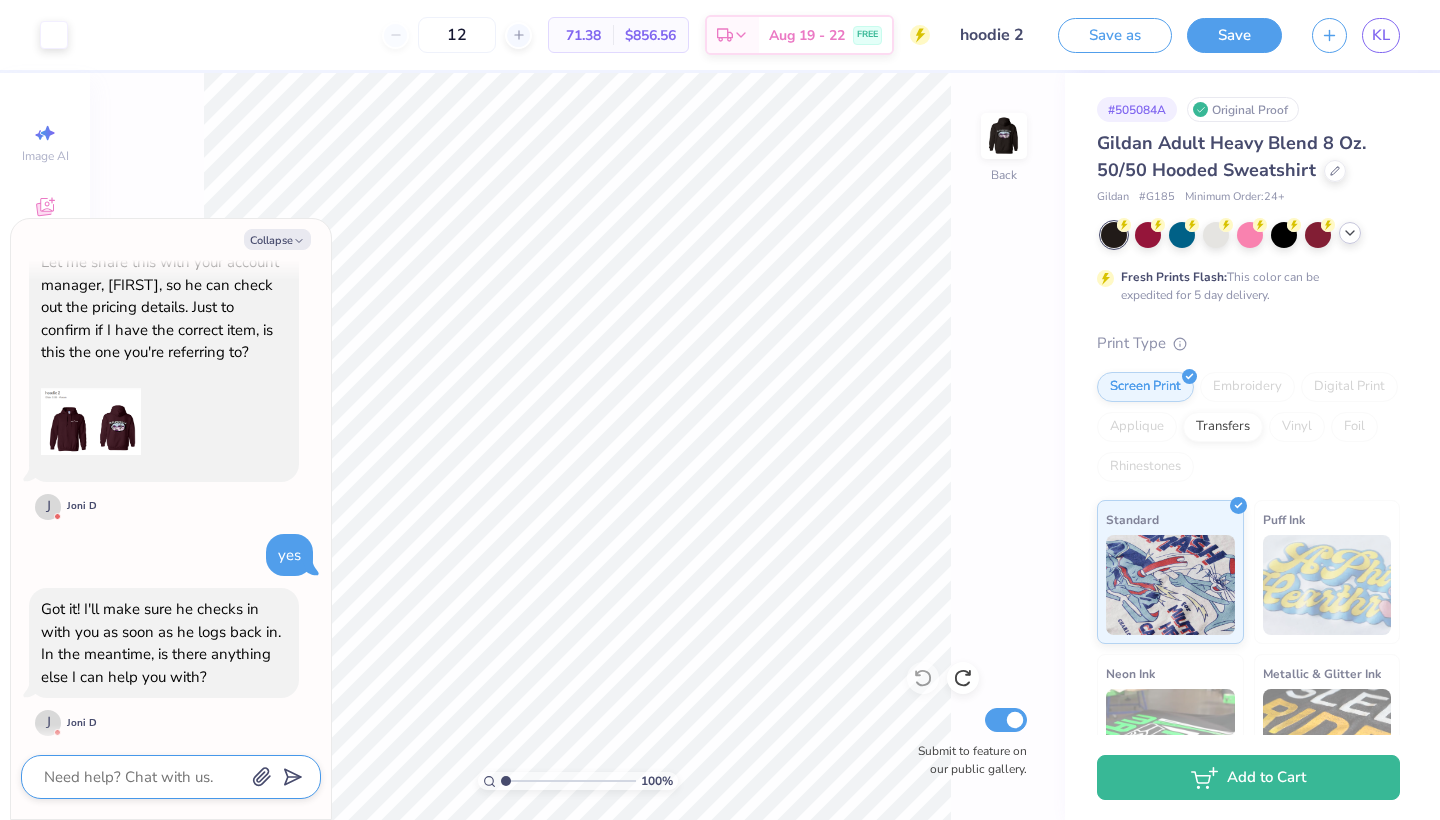 type on "x" 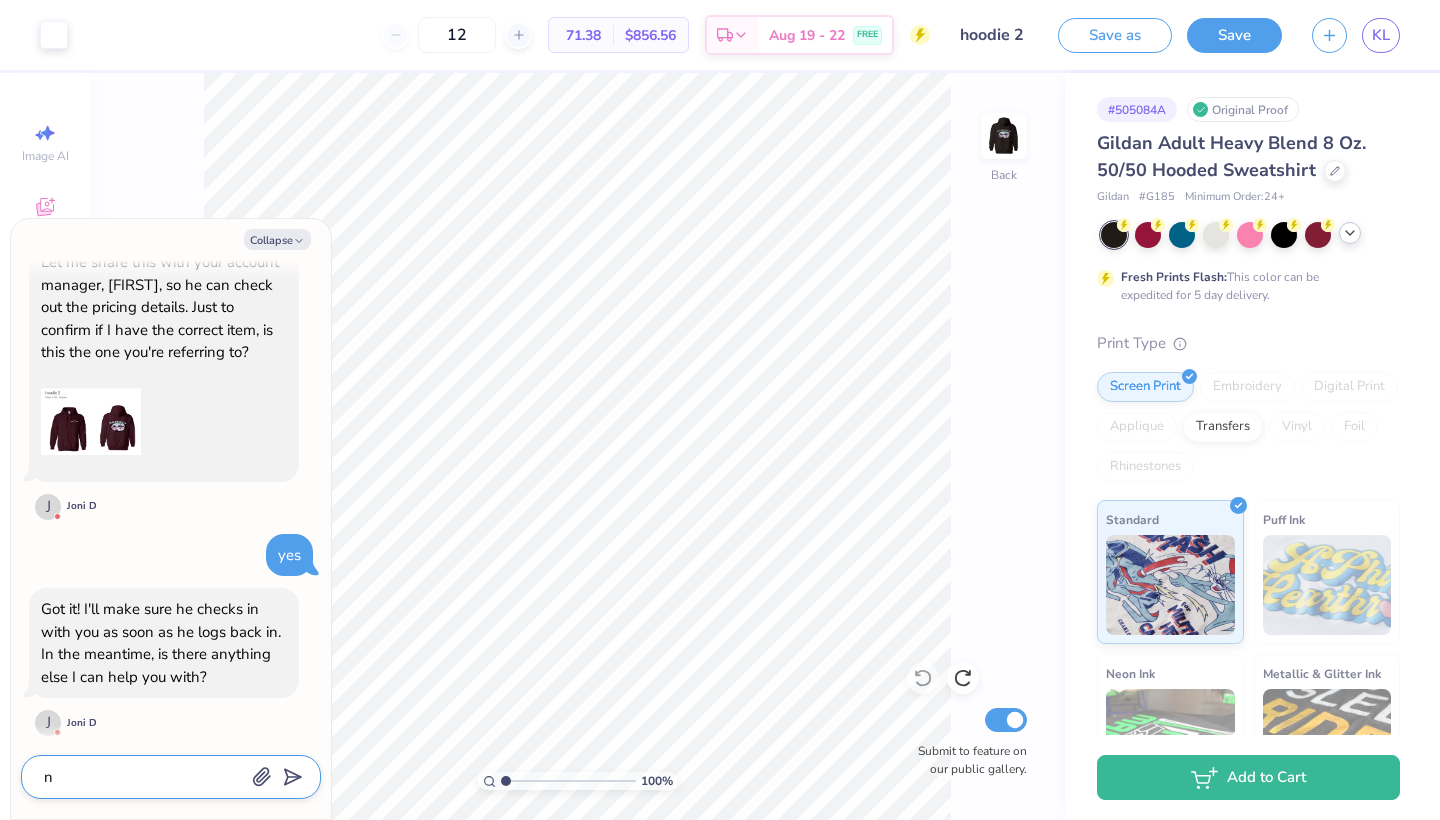 type on "x" 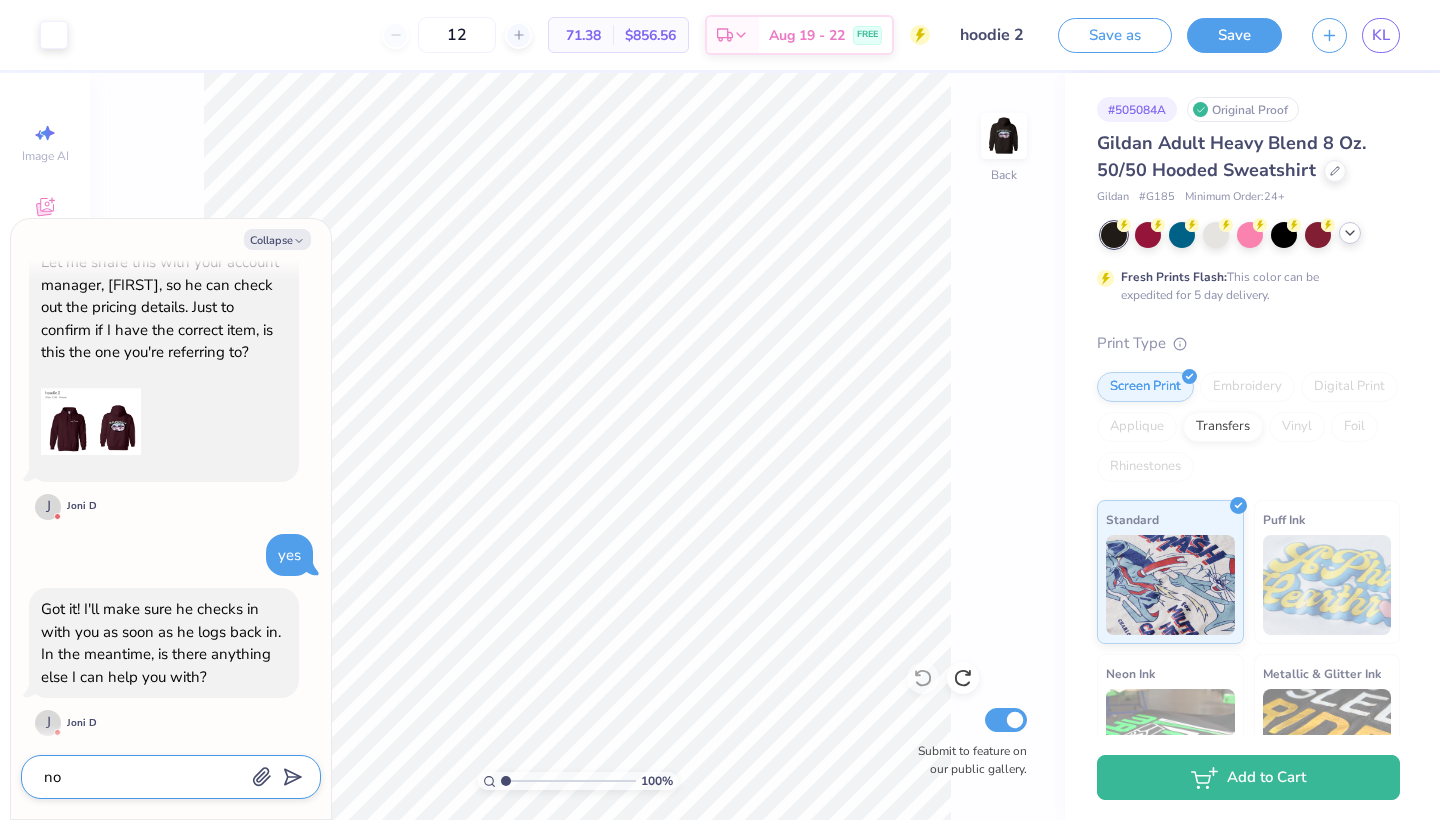type on "x" 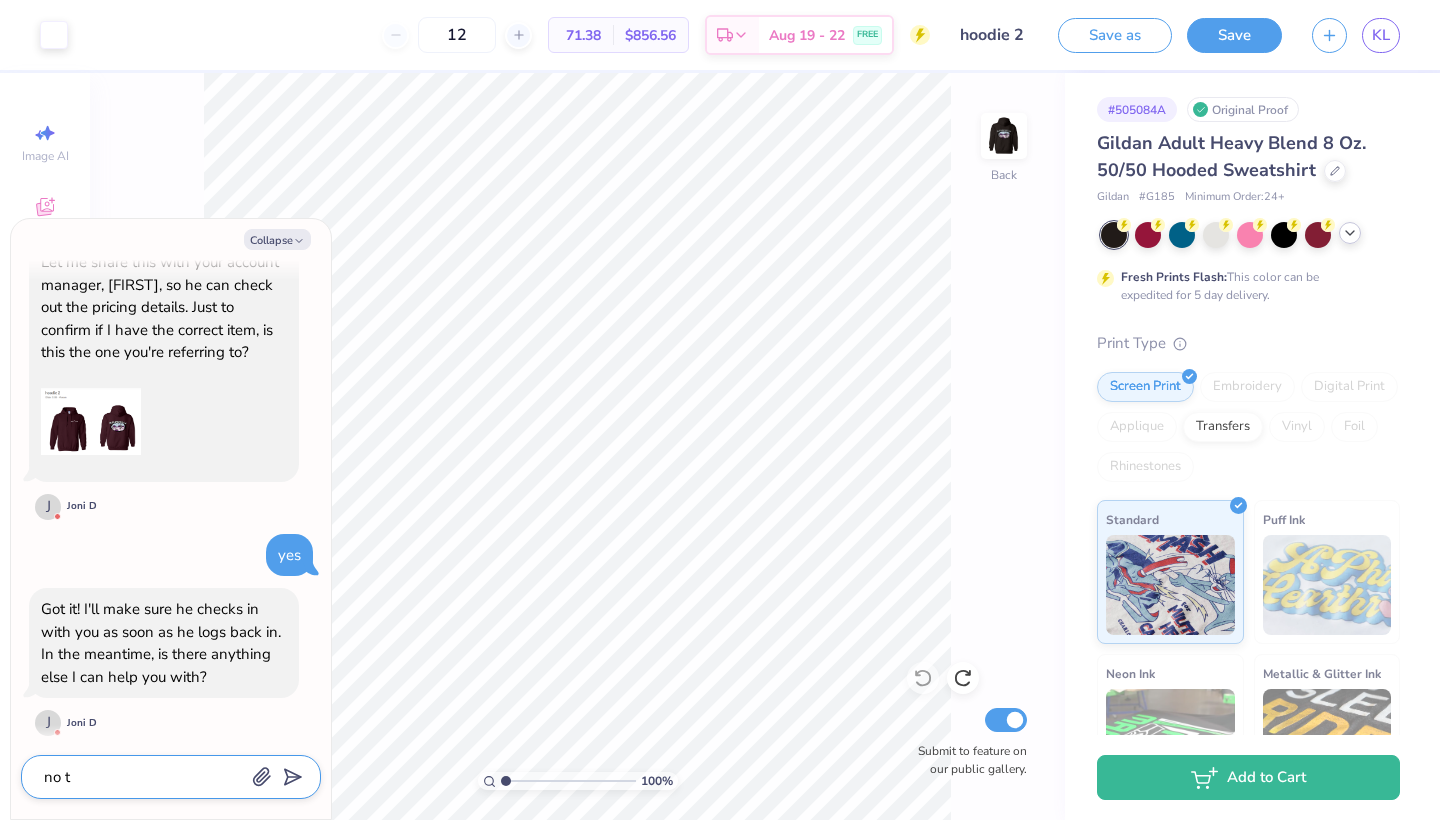type on "x" 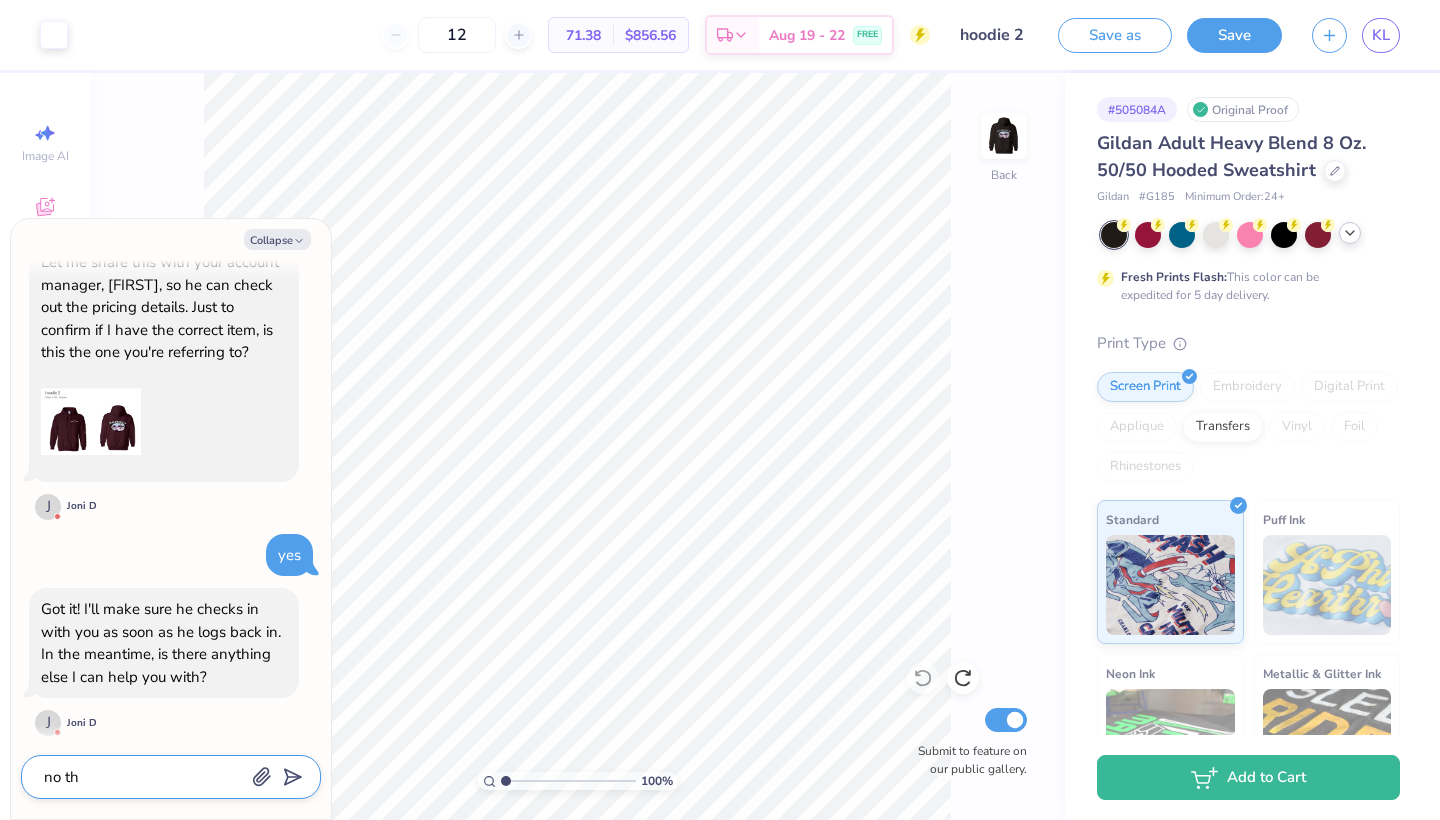 type on "x" 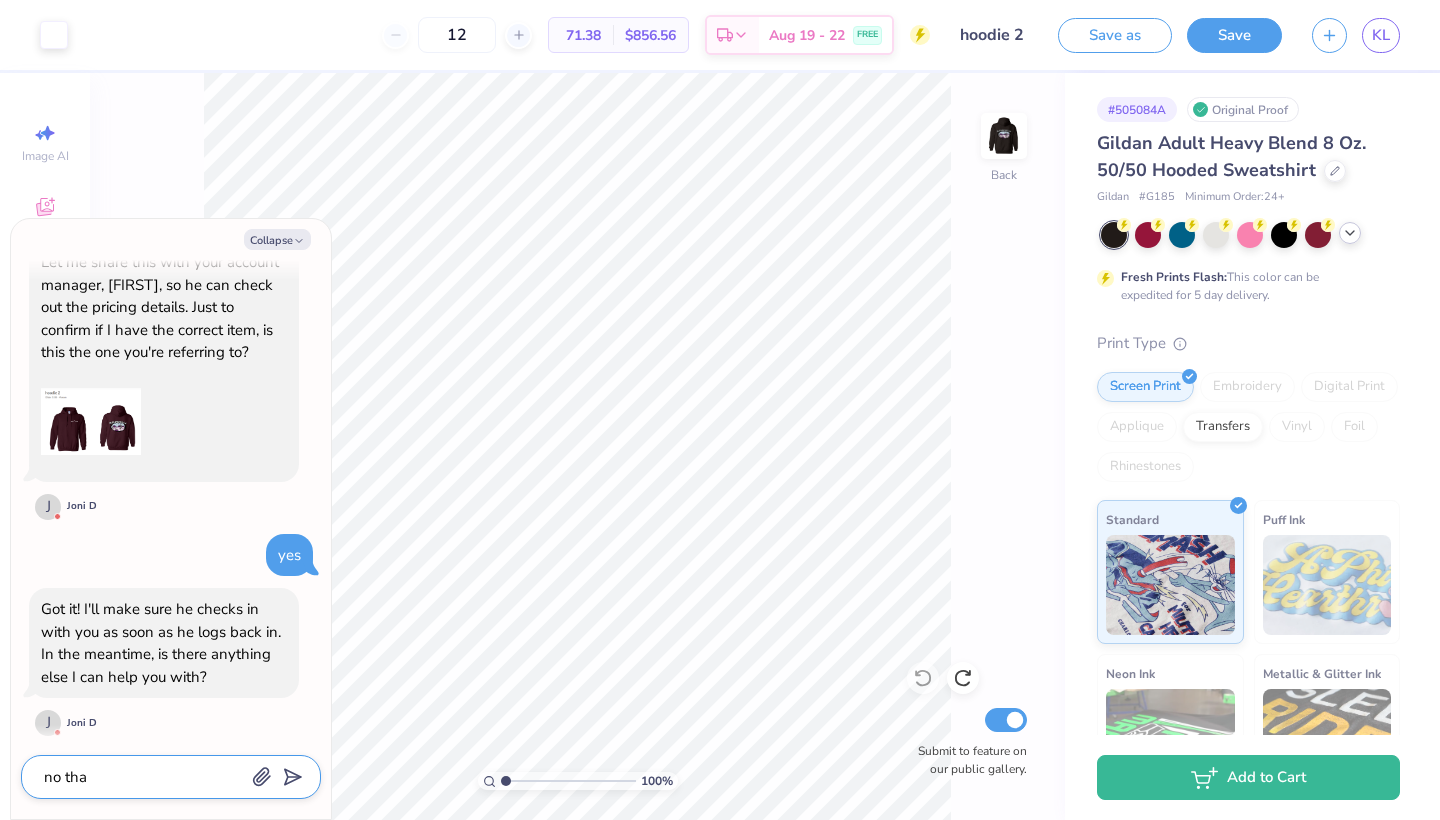 type on "x" 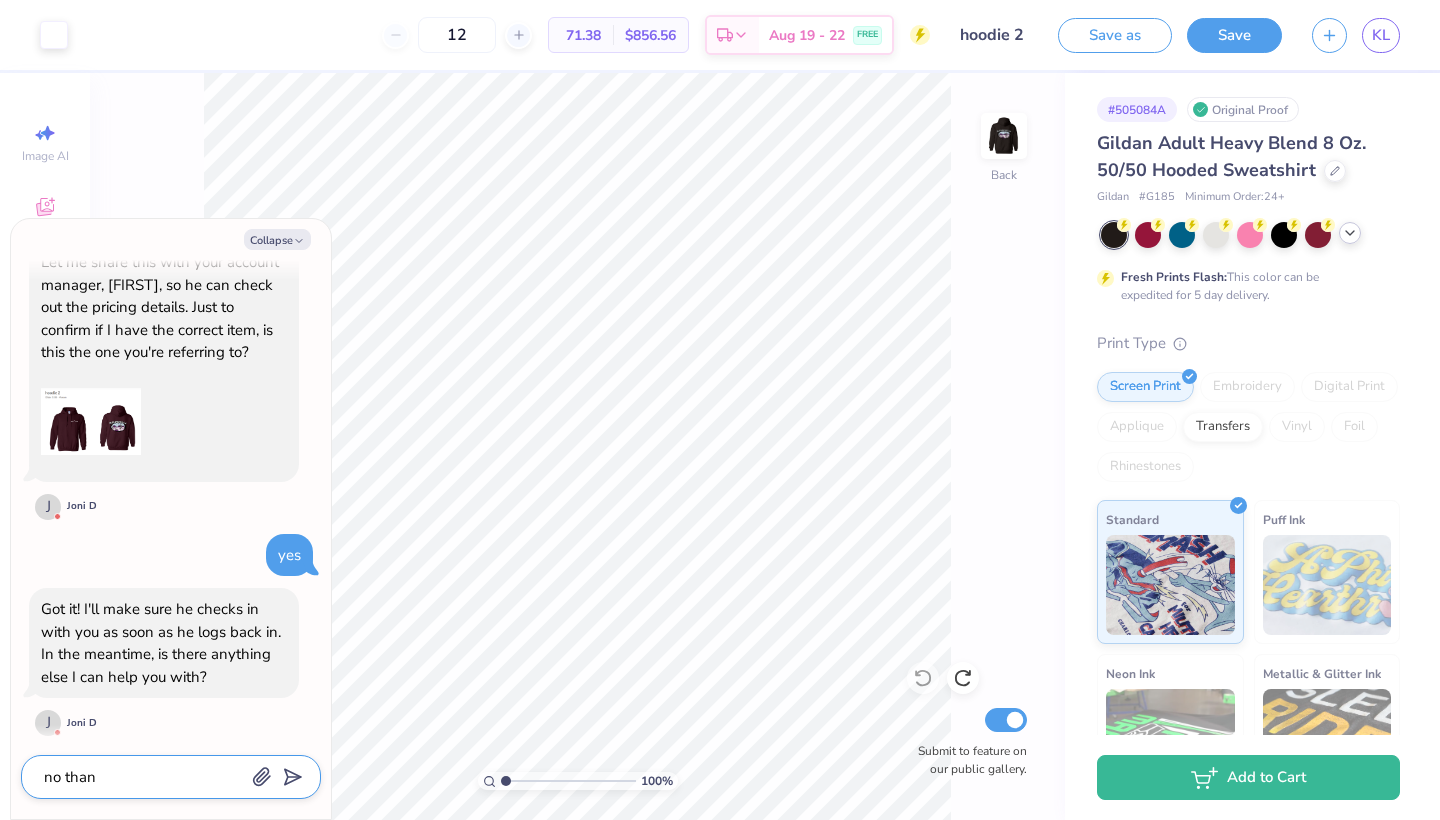 type on "x" 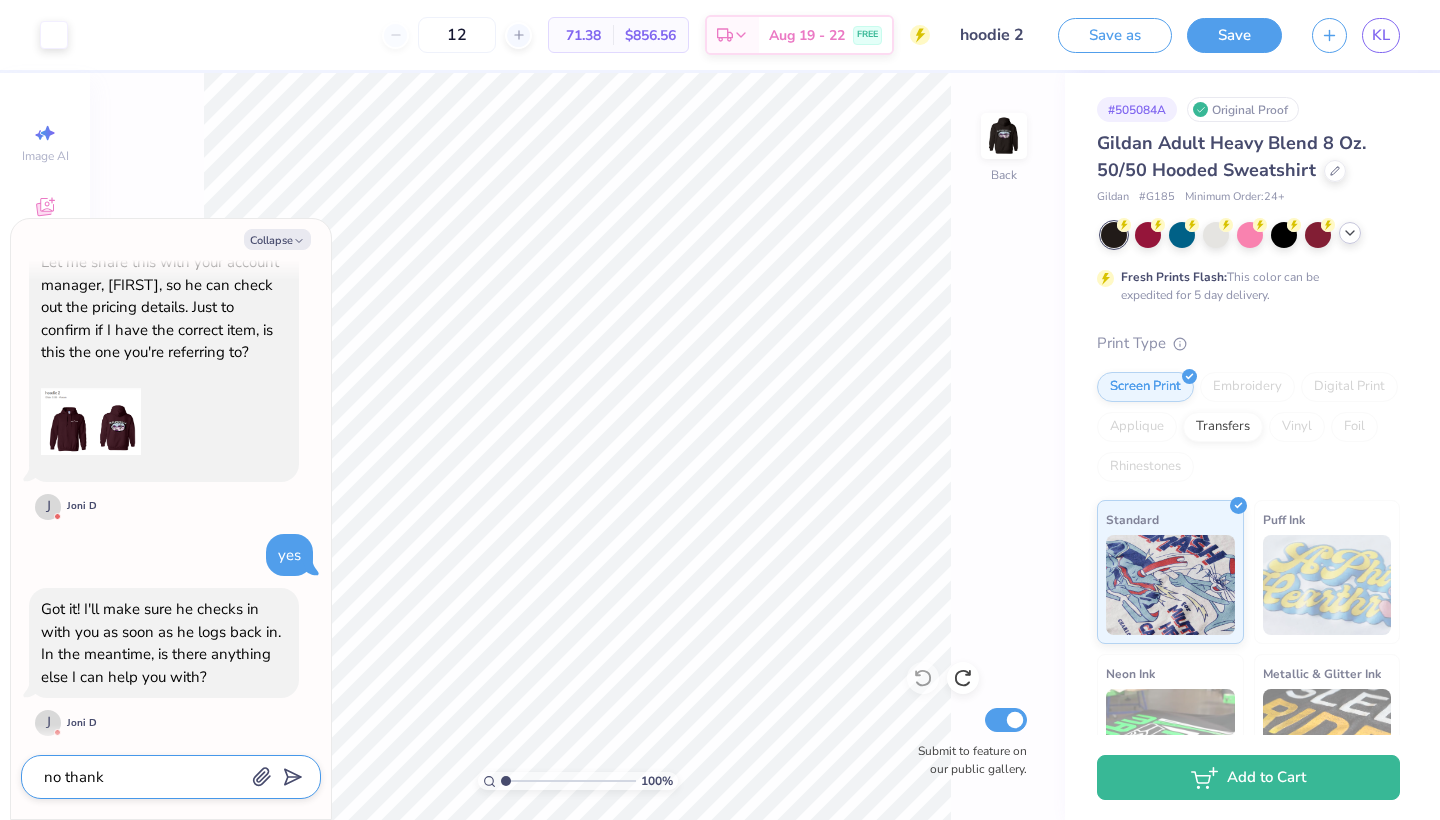 type on "x" 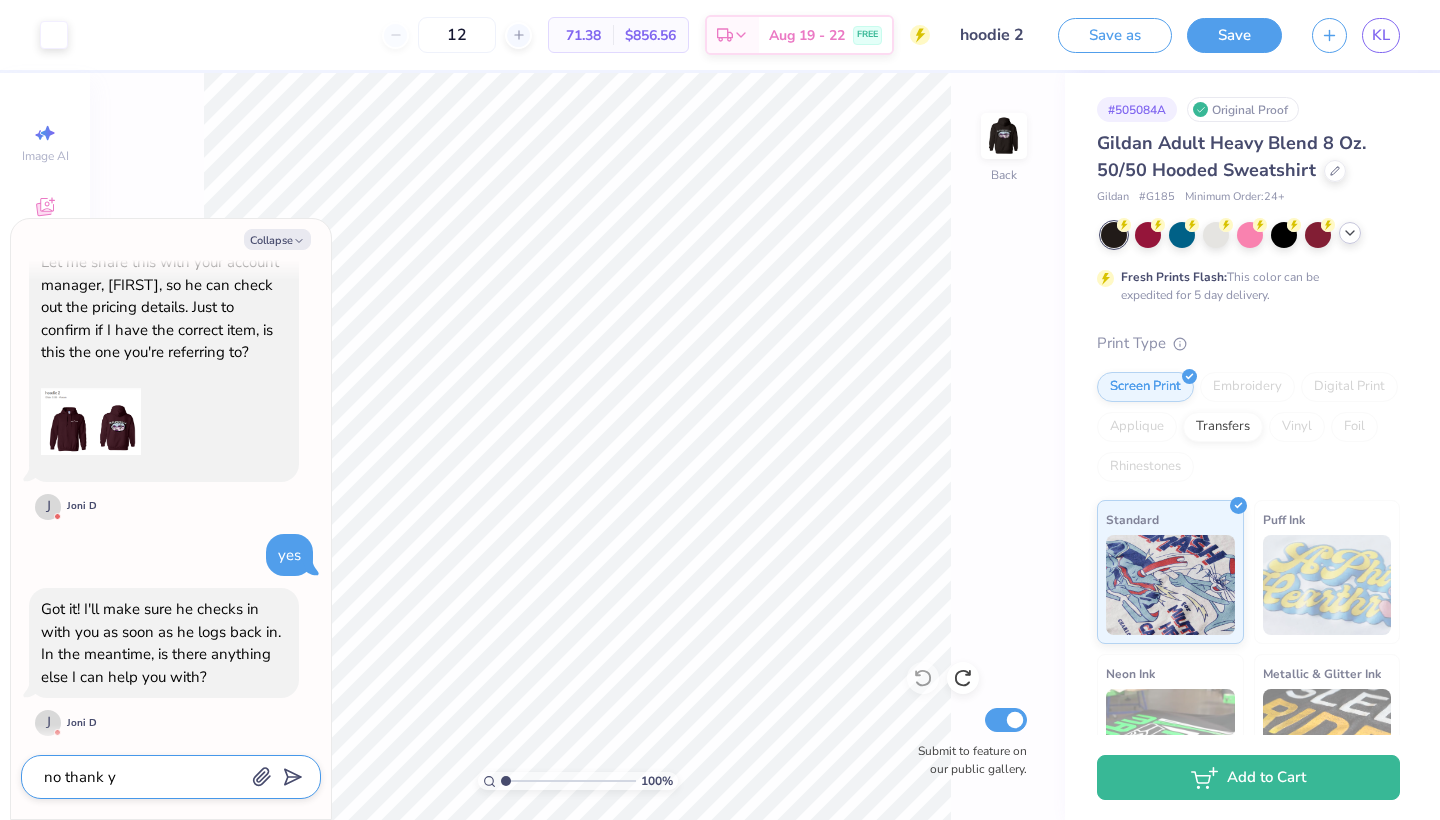 type on "x" 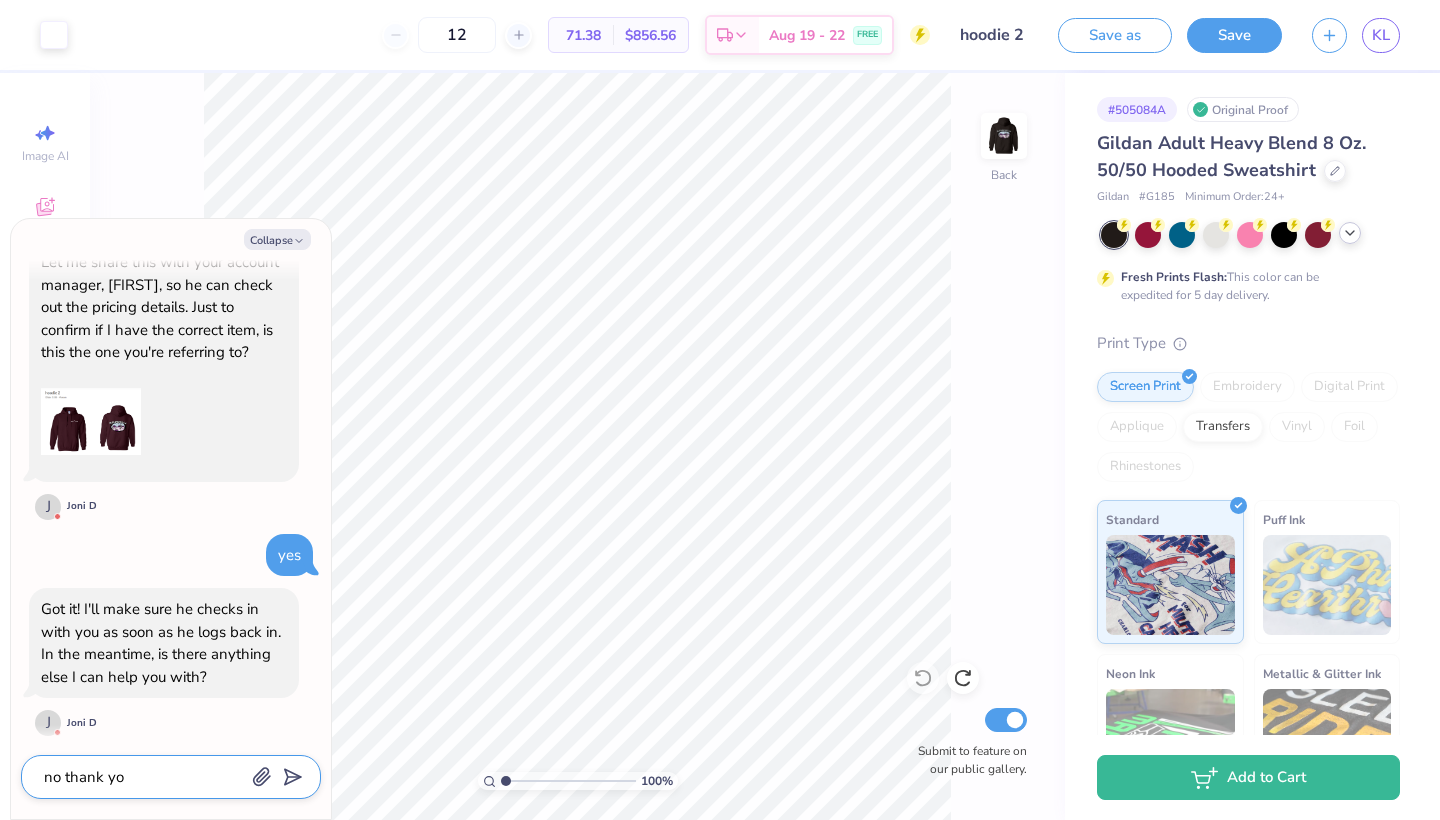 type on "x" 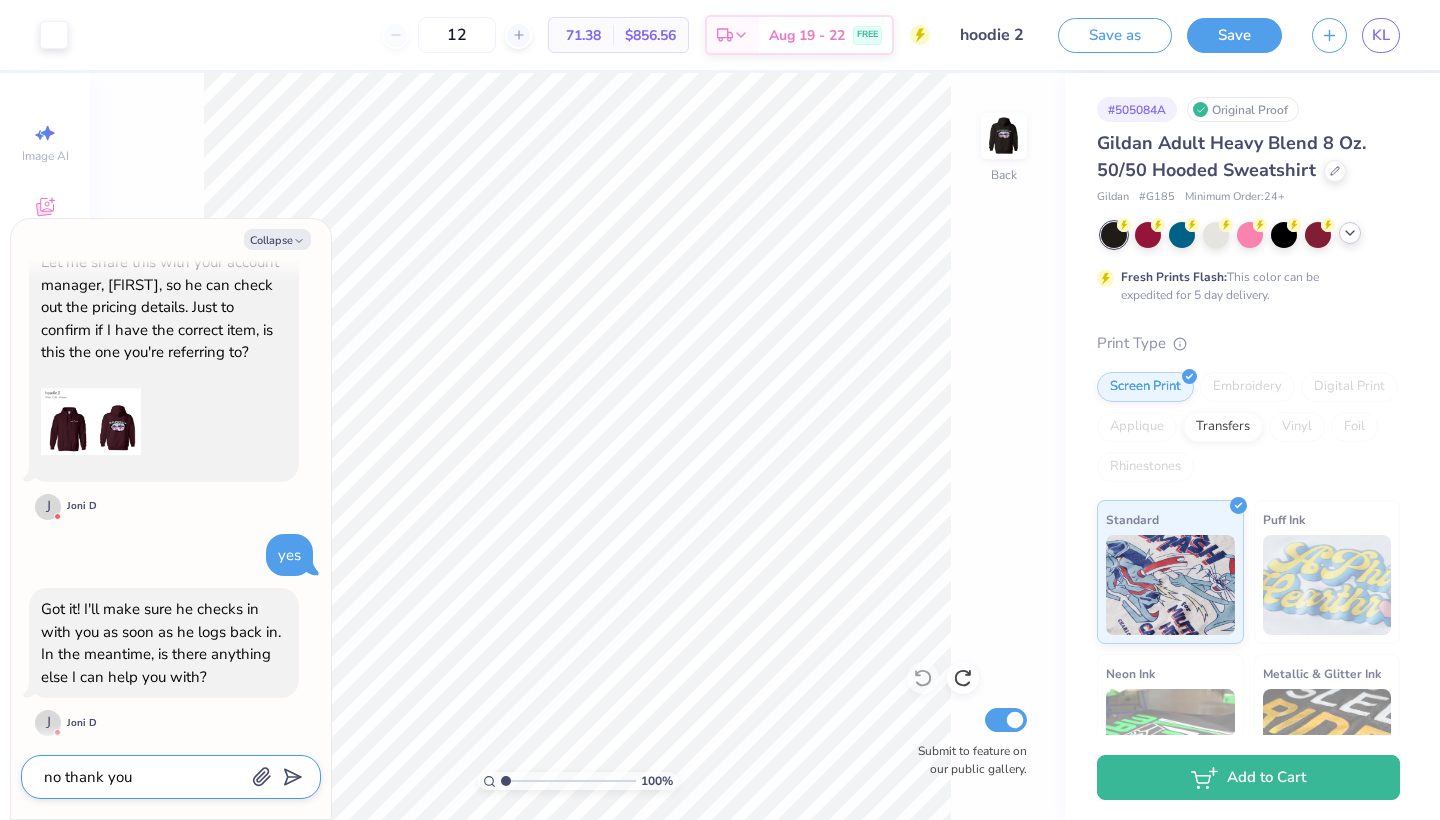 type on "no thank you" 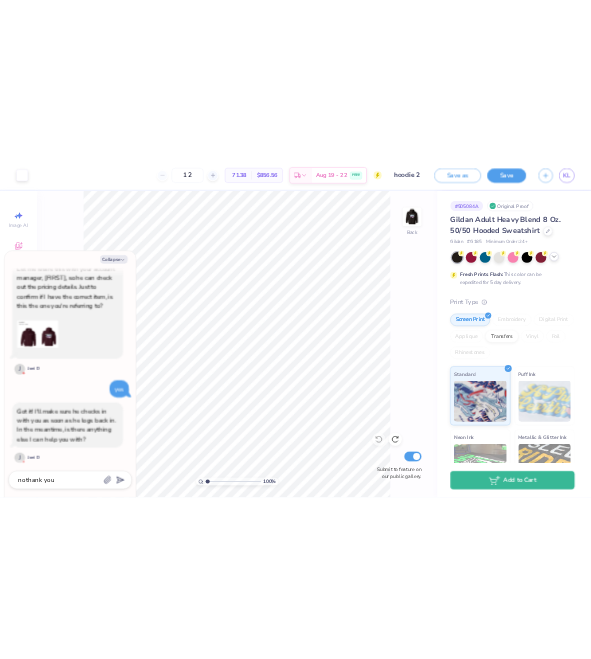 scroll, scrollTop: 509, scrollLeft: 0, axis: vertical 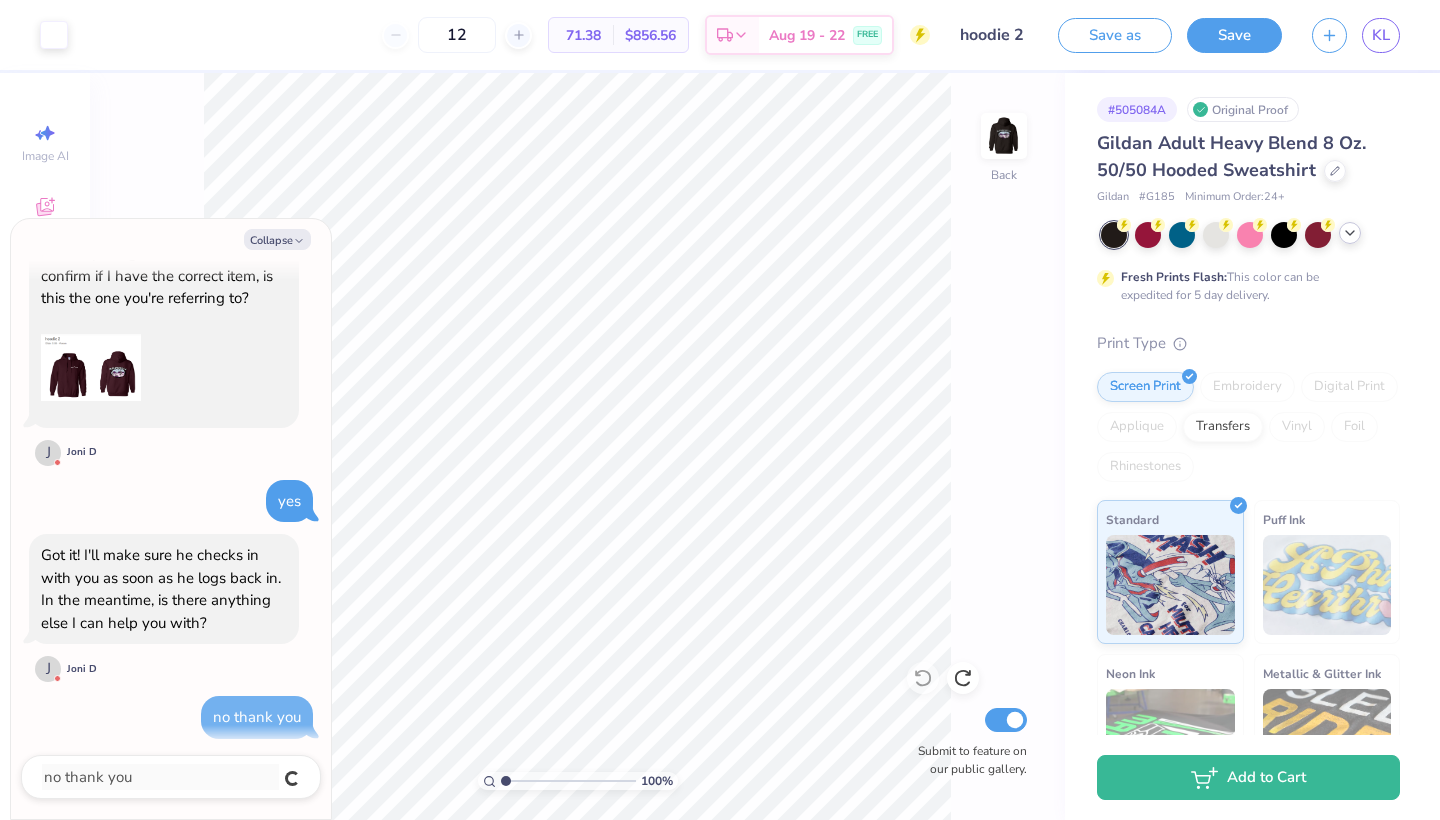 type on "x" 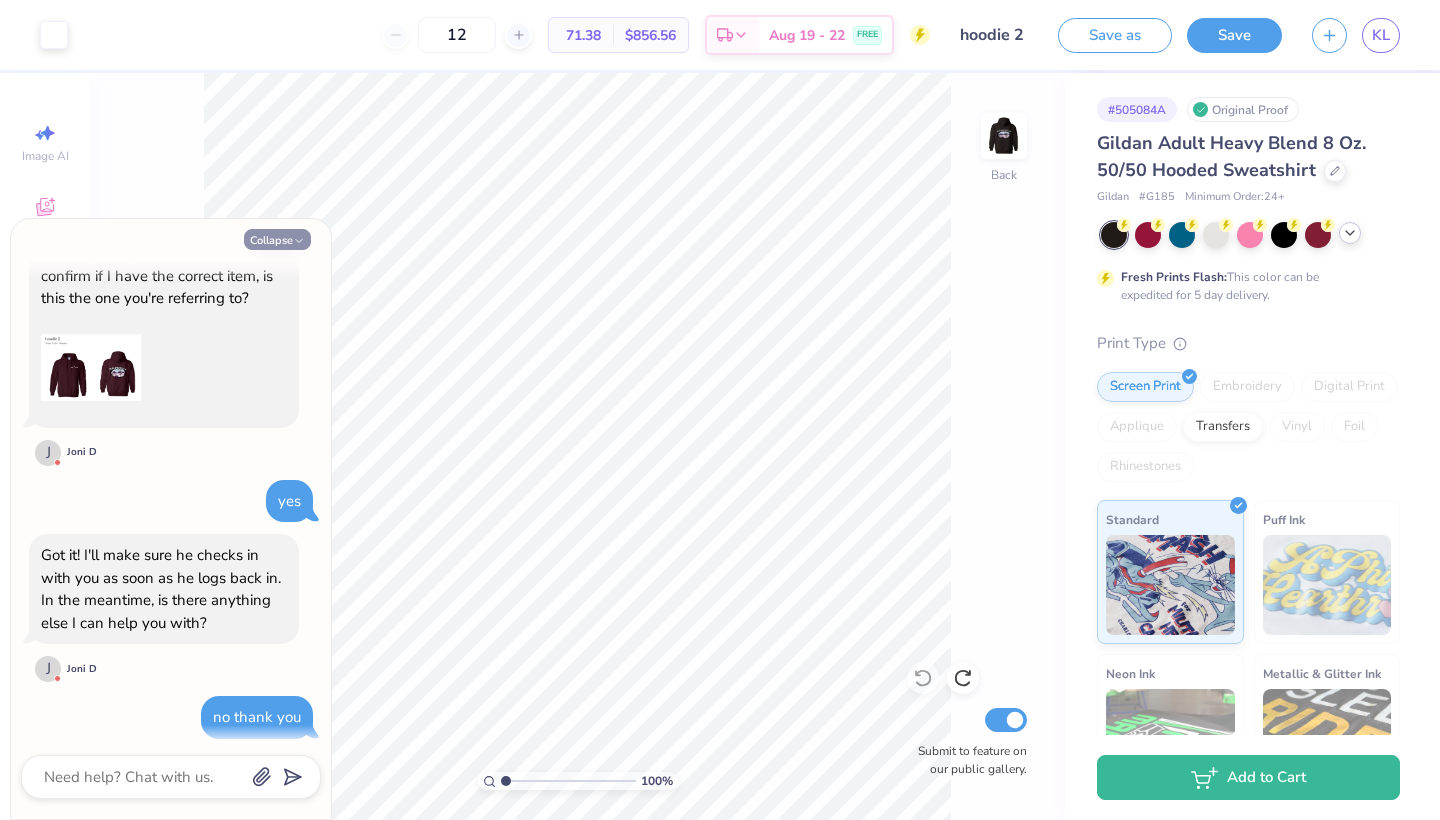 click on "Collapse" at bounding box center (277, 239) 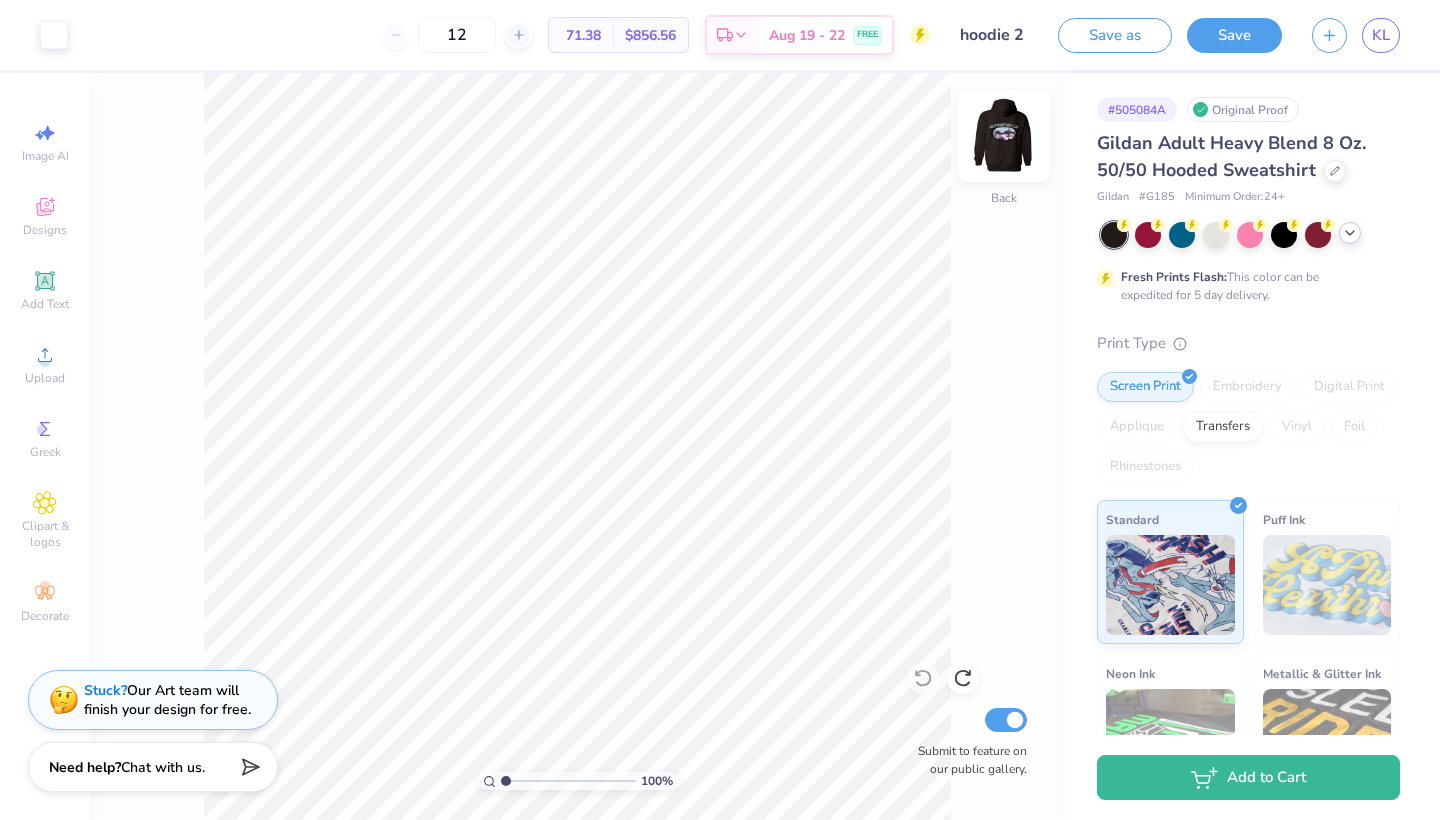 click at bounding box center [1004, 136] 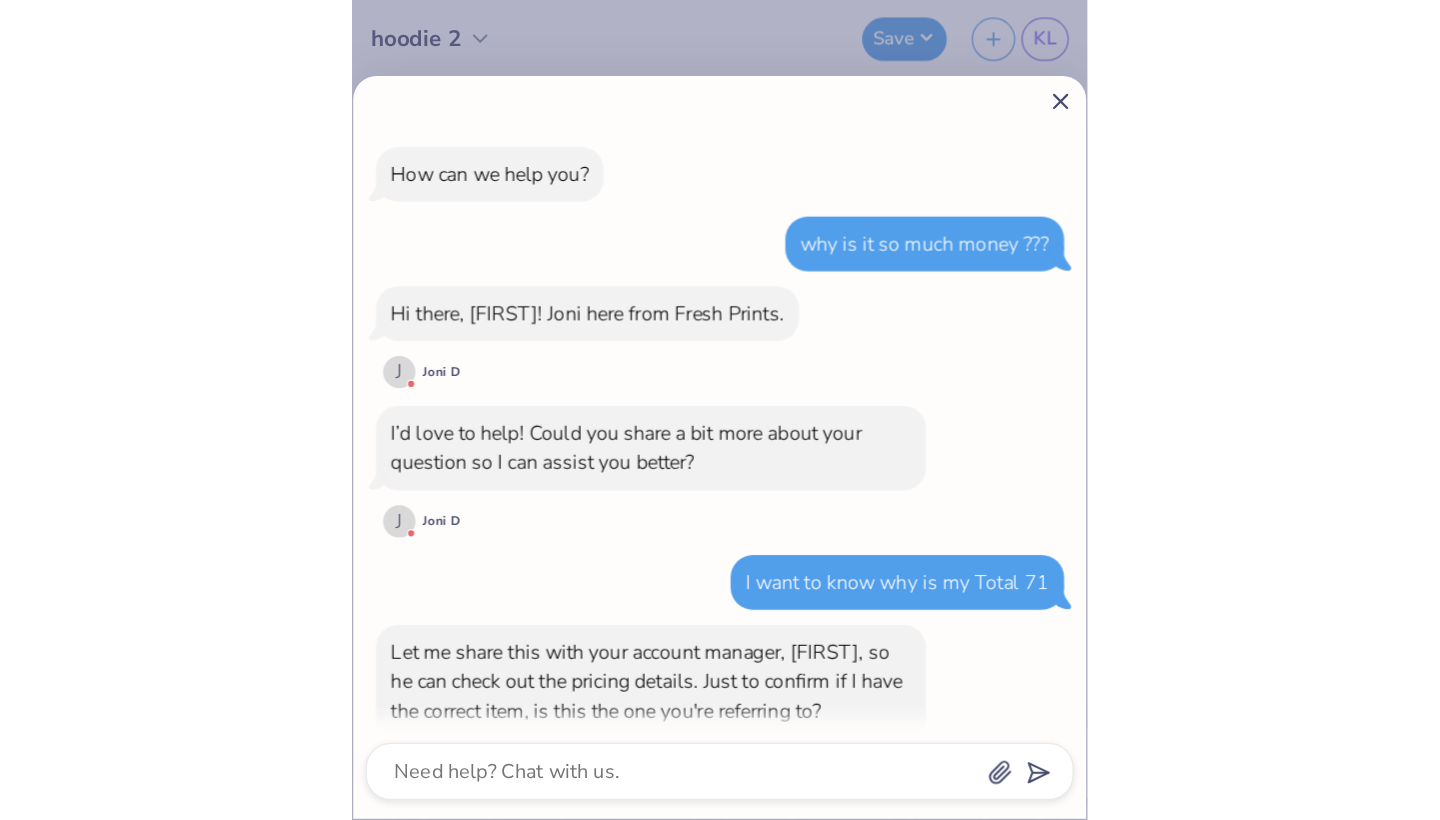 scroll, scrollTop: 595, scrollLeft: 0, axis: vertical 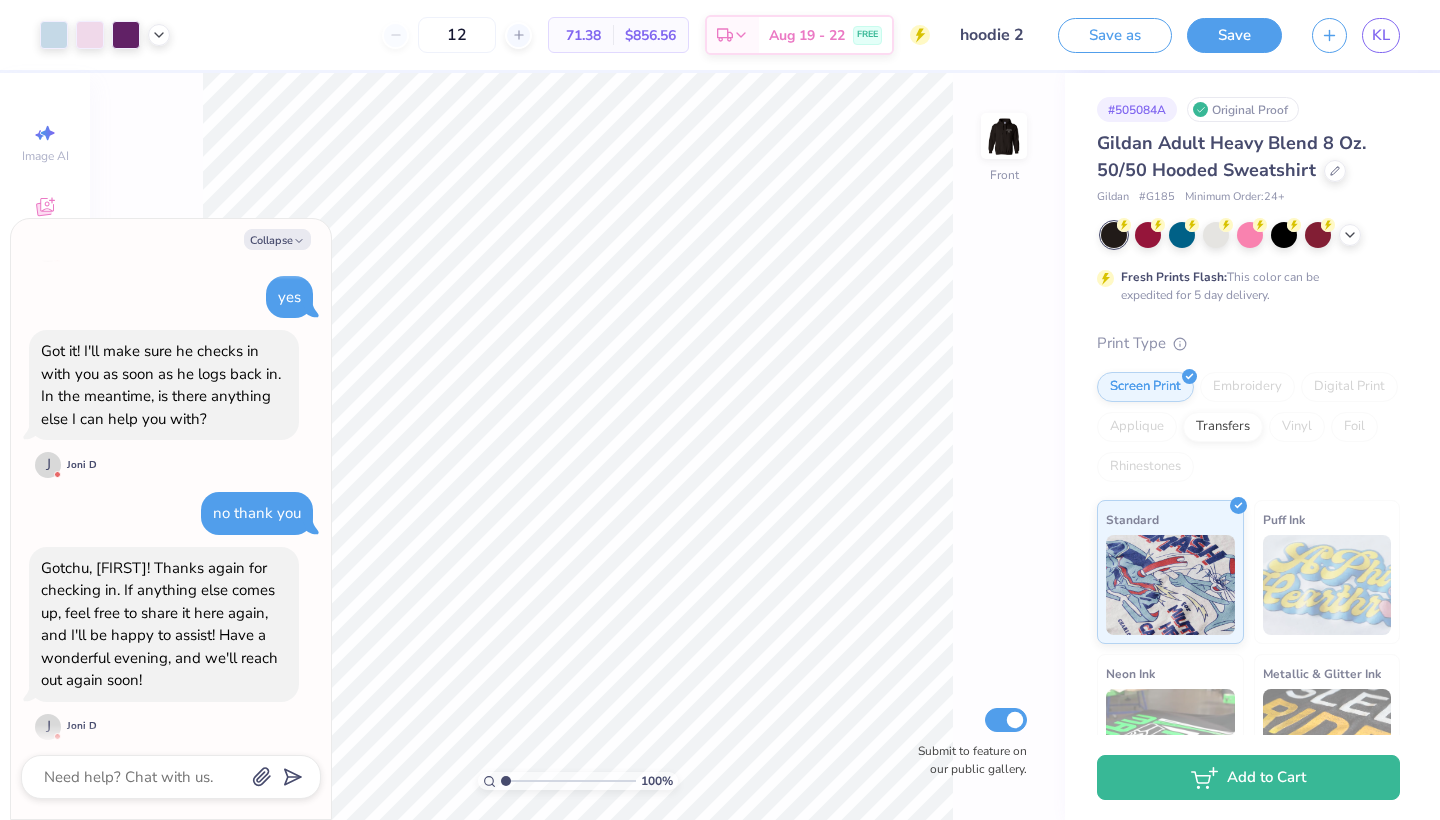 click on "Gotchu, [FIRST]! Thanks again for checking in. If anything else comes up, feel free to share it here again, and I'll be happy to assist! Have a wonderful evening, and we'll reach out again soon!" at bounding box center [159, 624] 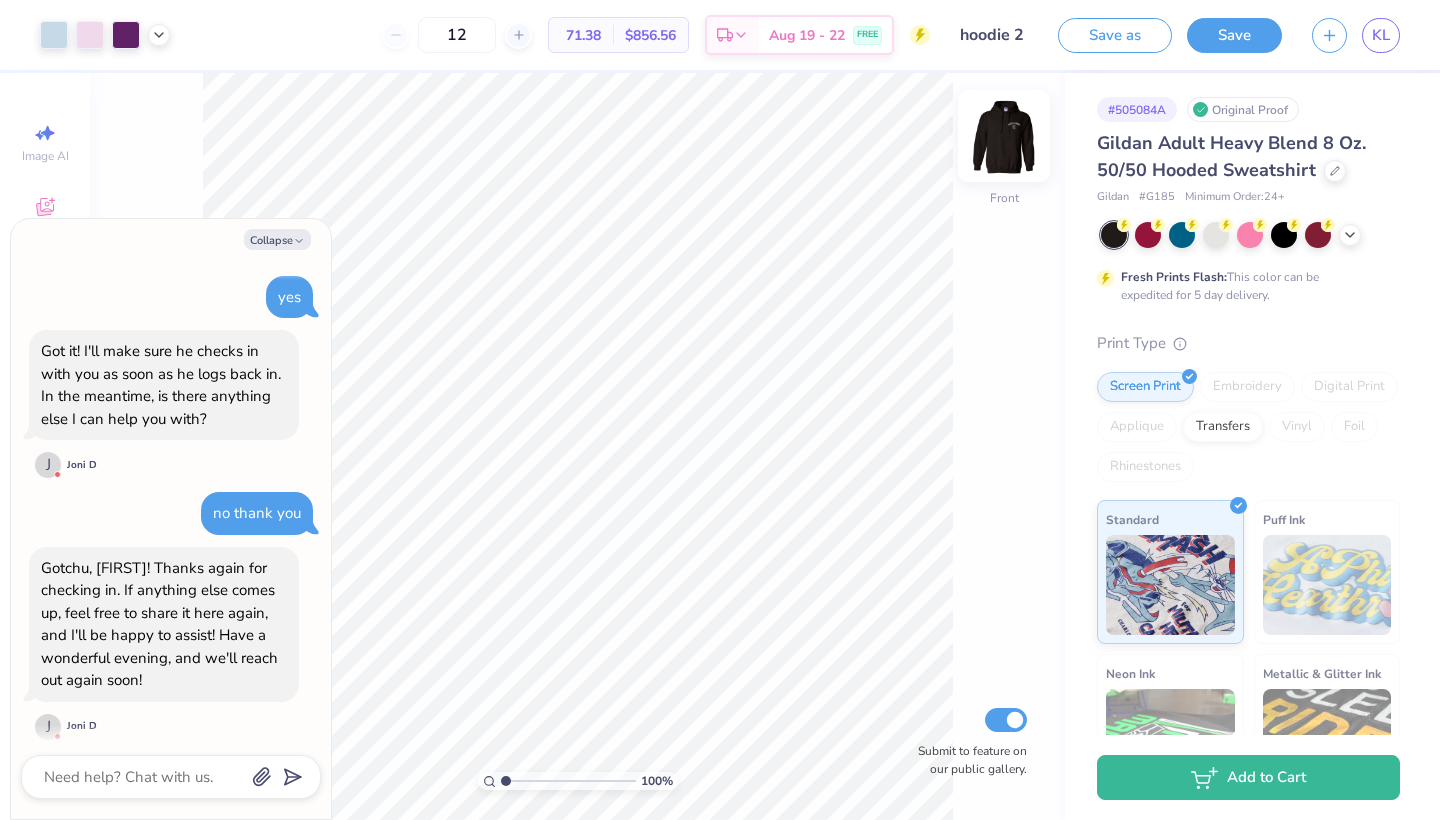 click at bounding box center [1004, 136] 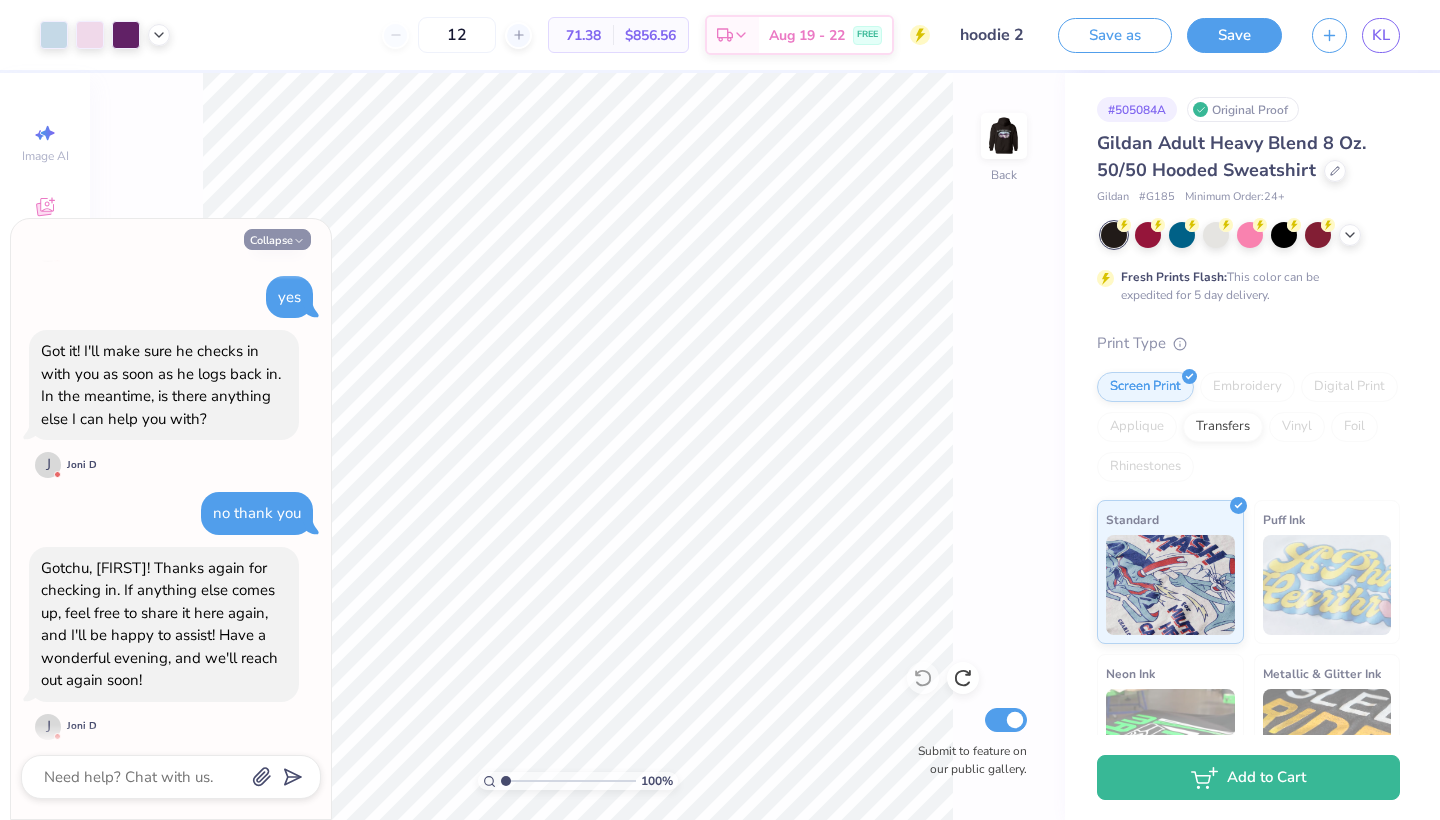 click 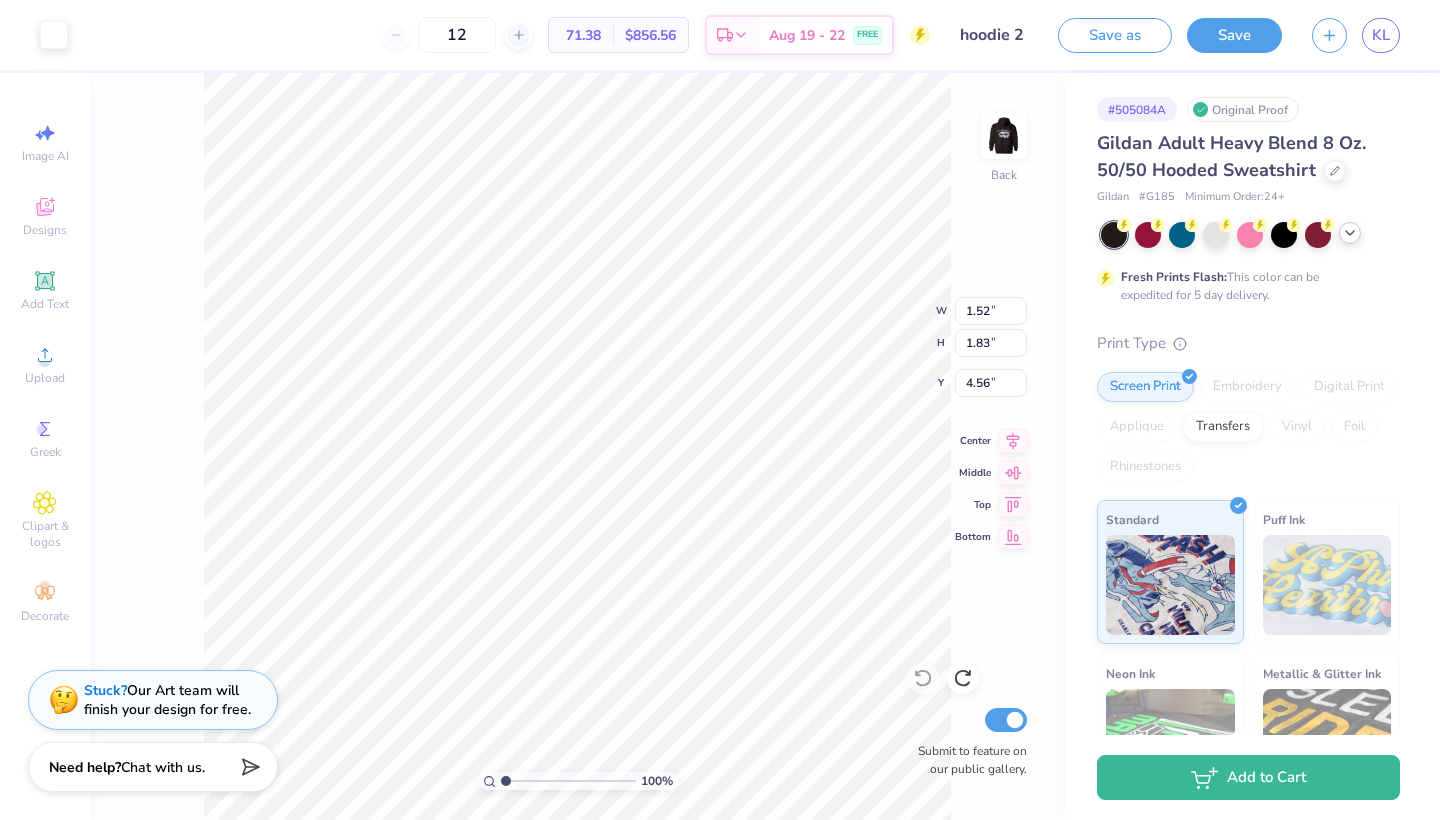 click 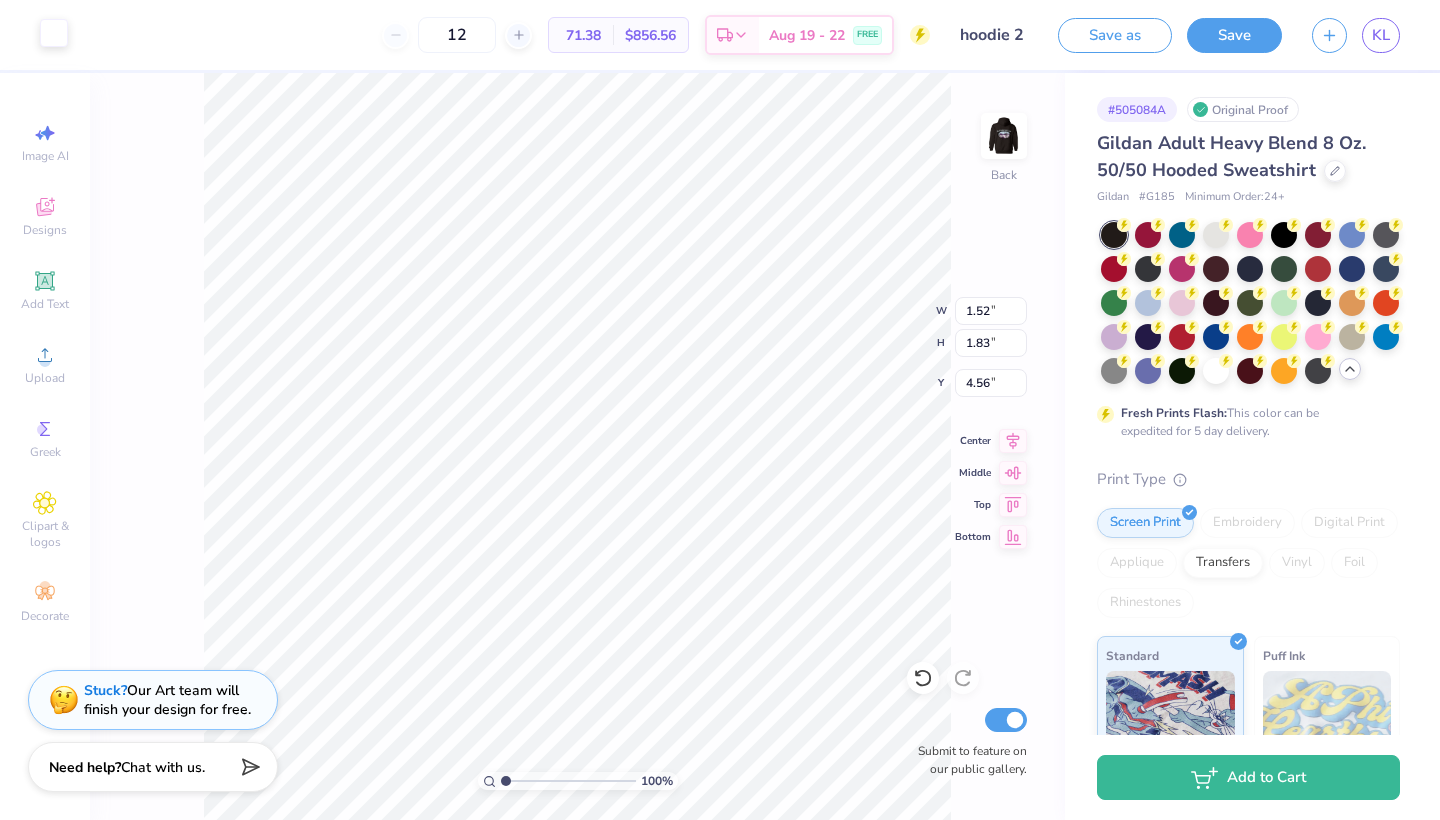 click at bounding box center [54, 33] 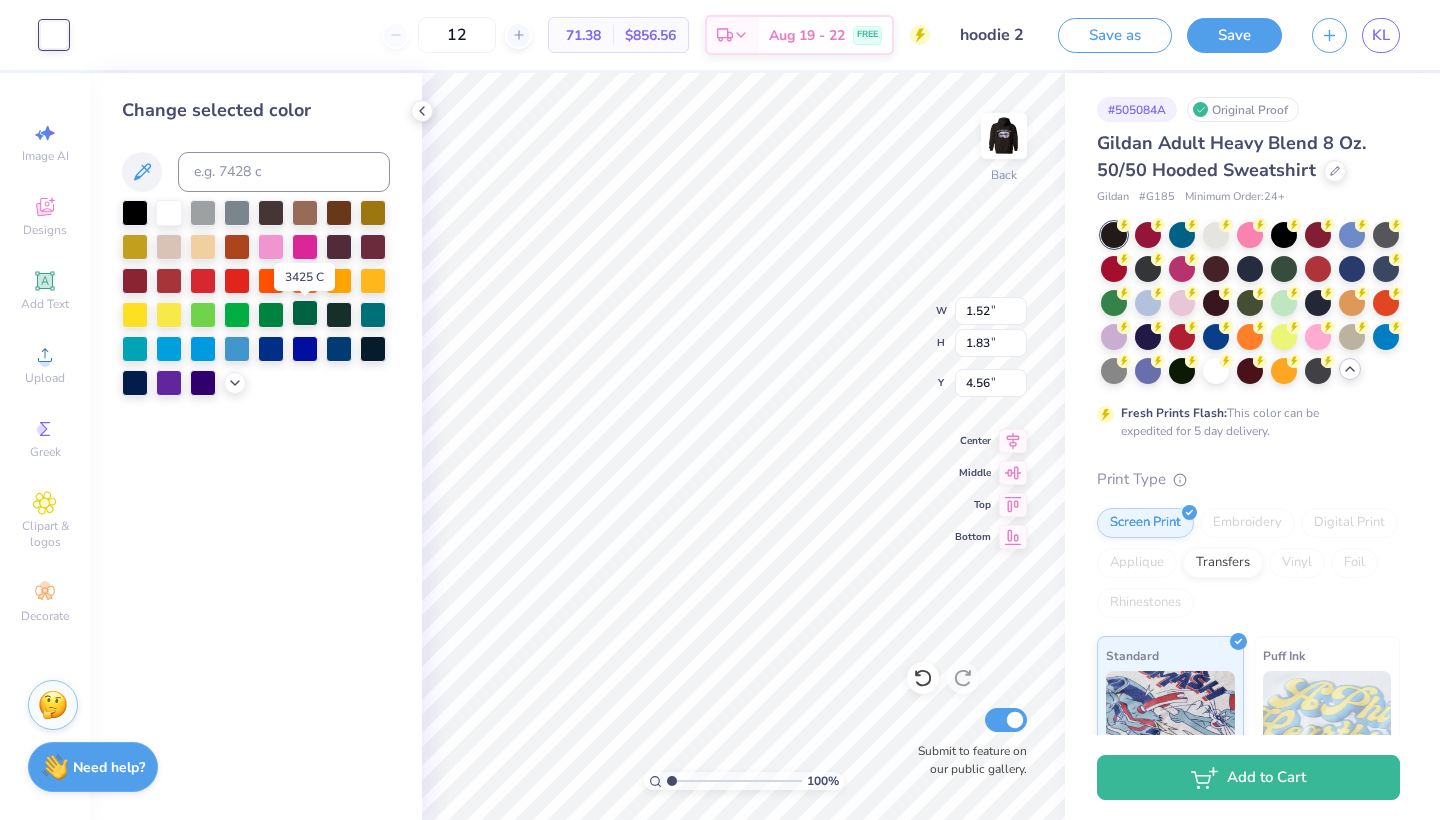 click at bounding box center (305, 313) 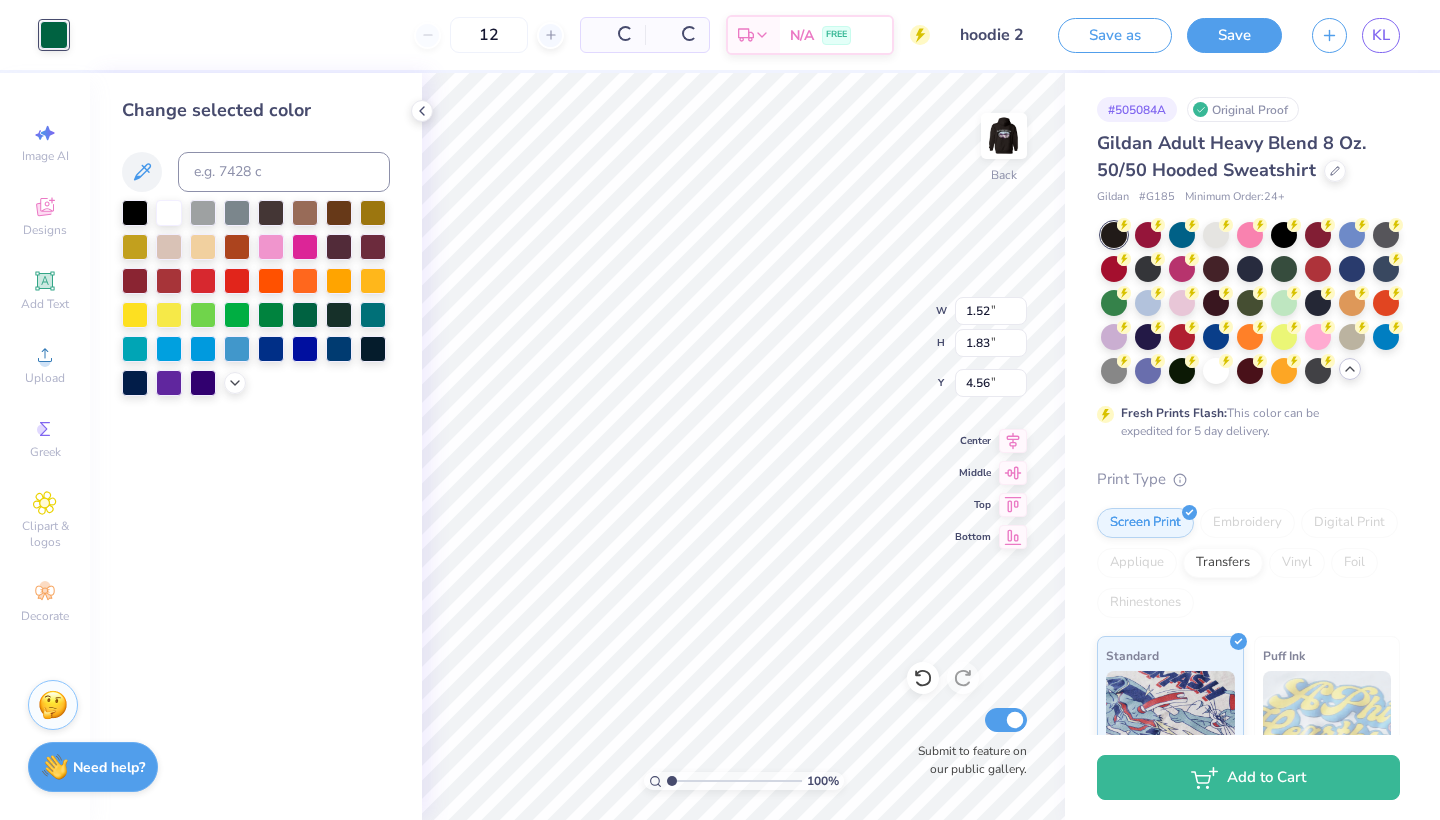 click on "Change selected color" at bounding box center [256, 446] 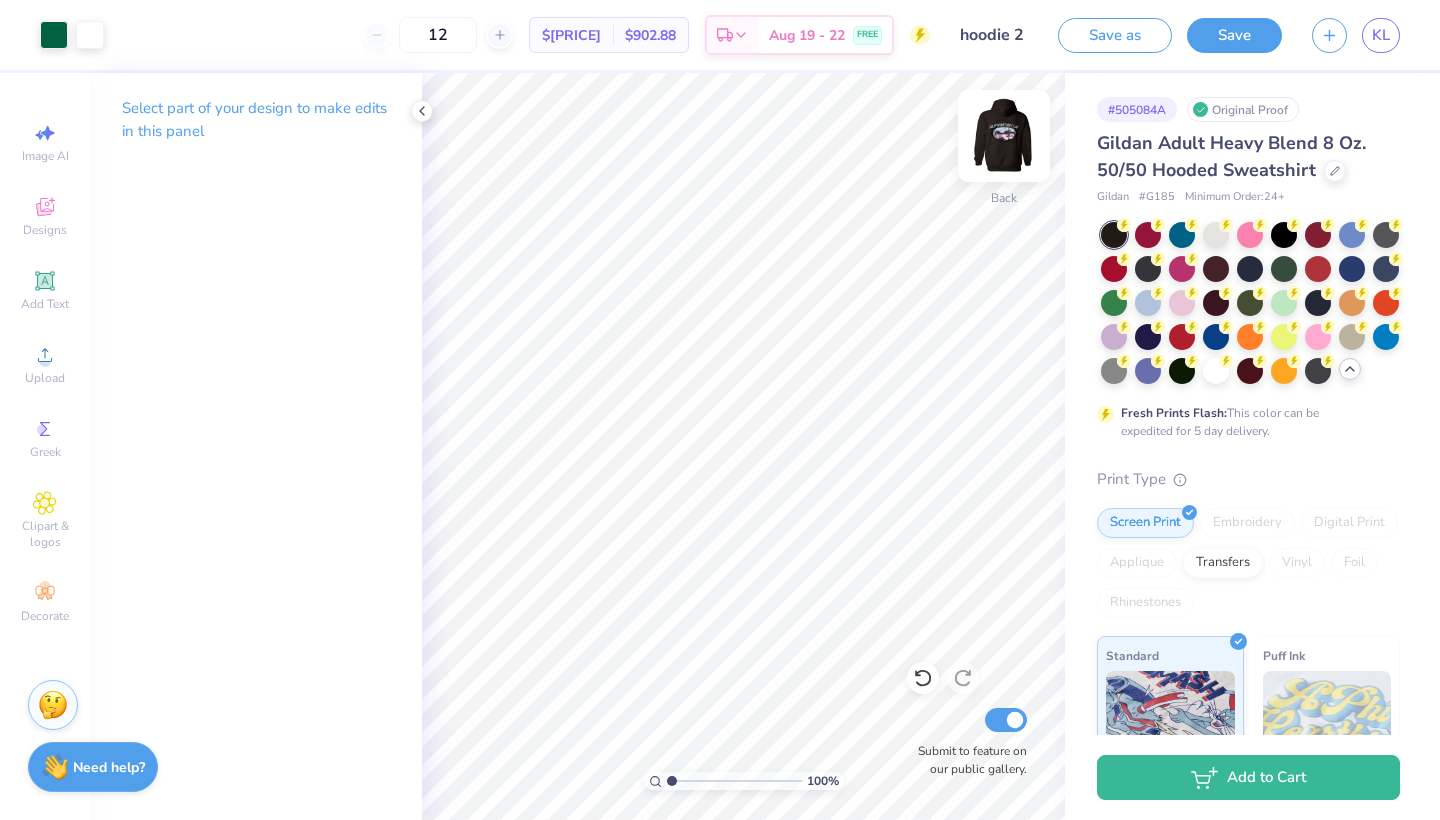 click at bounding box center (1004, 136) 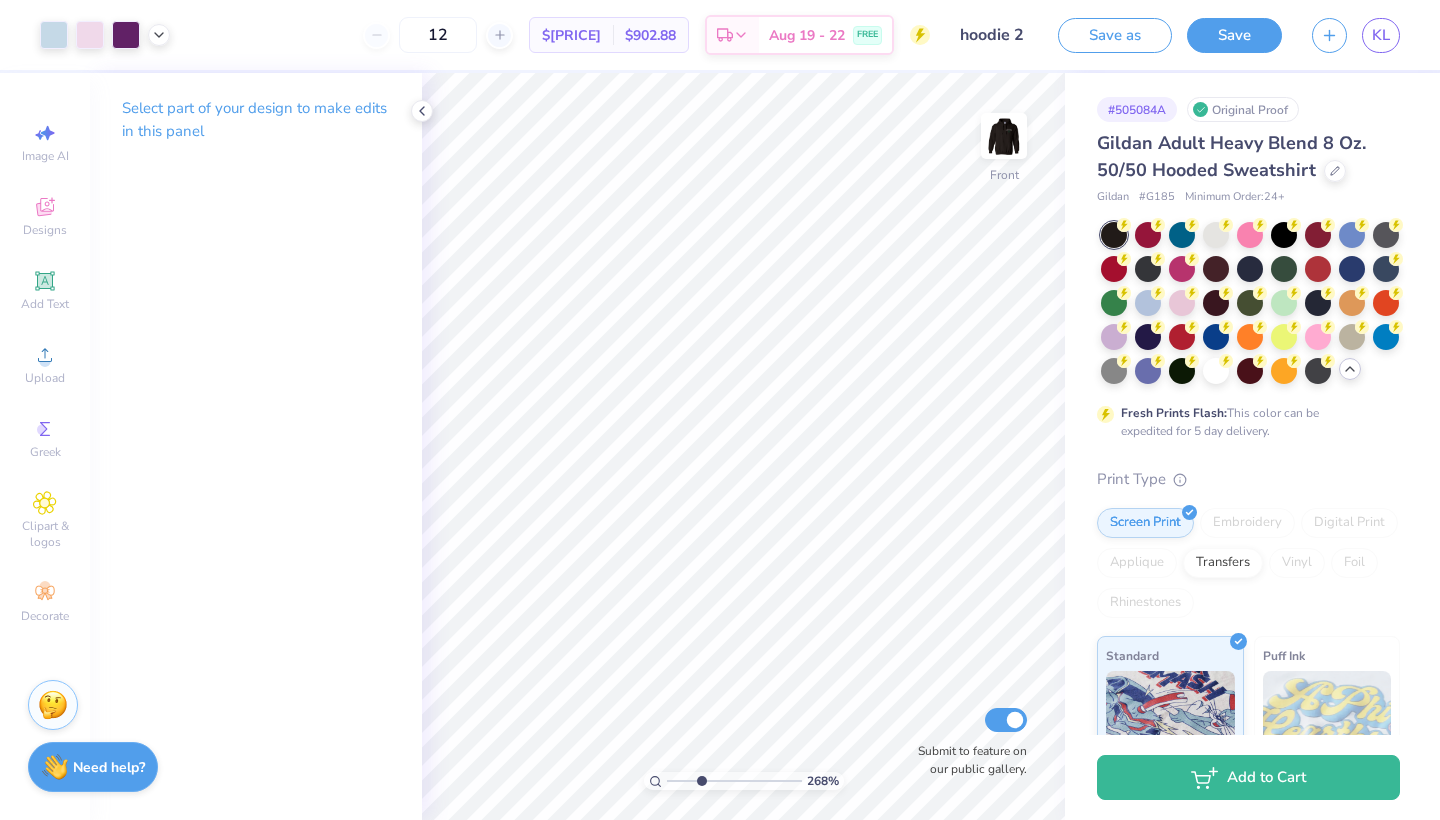 type on "3.2" 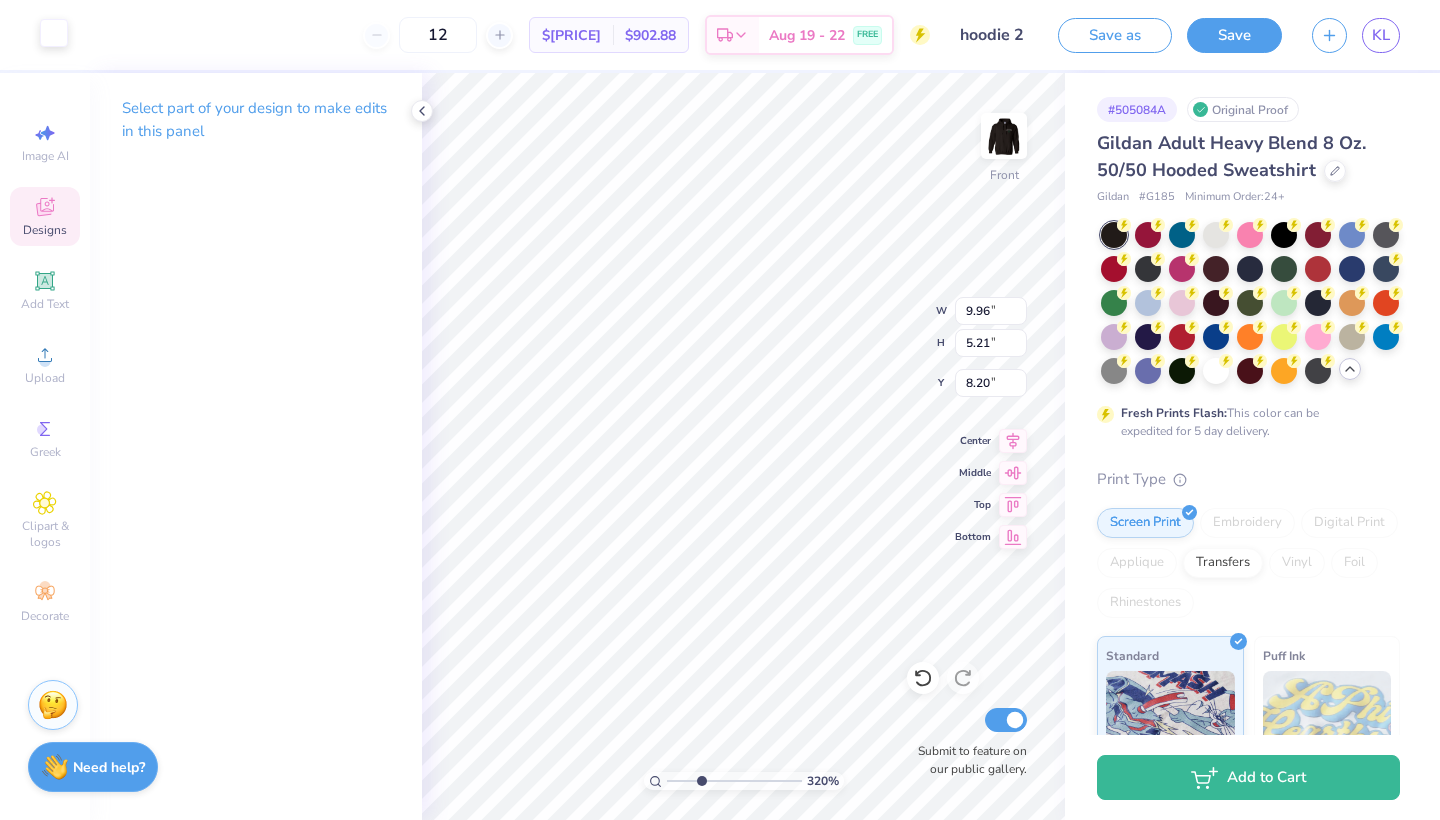 click at bounding box center [54, 33] 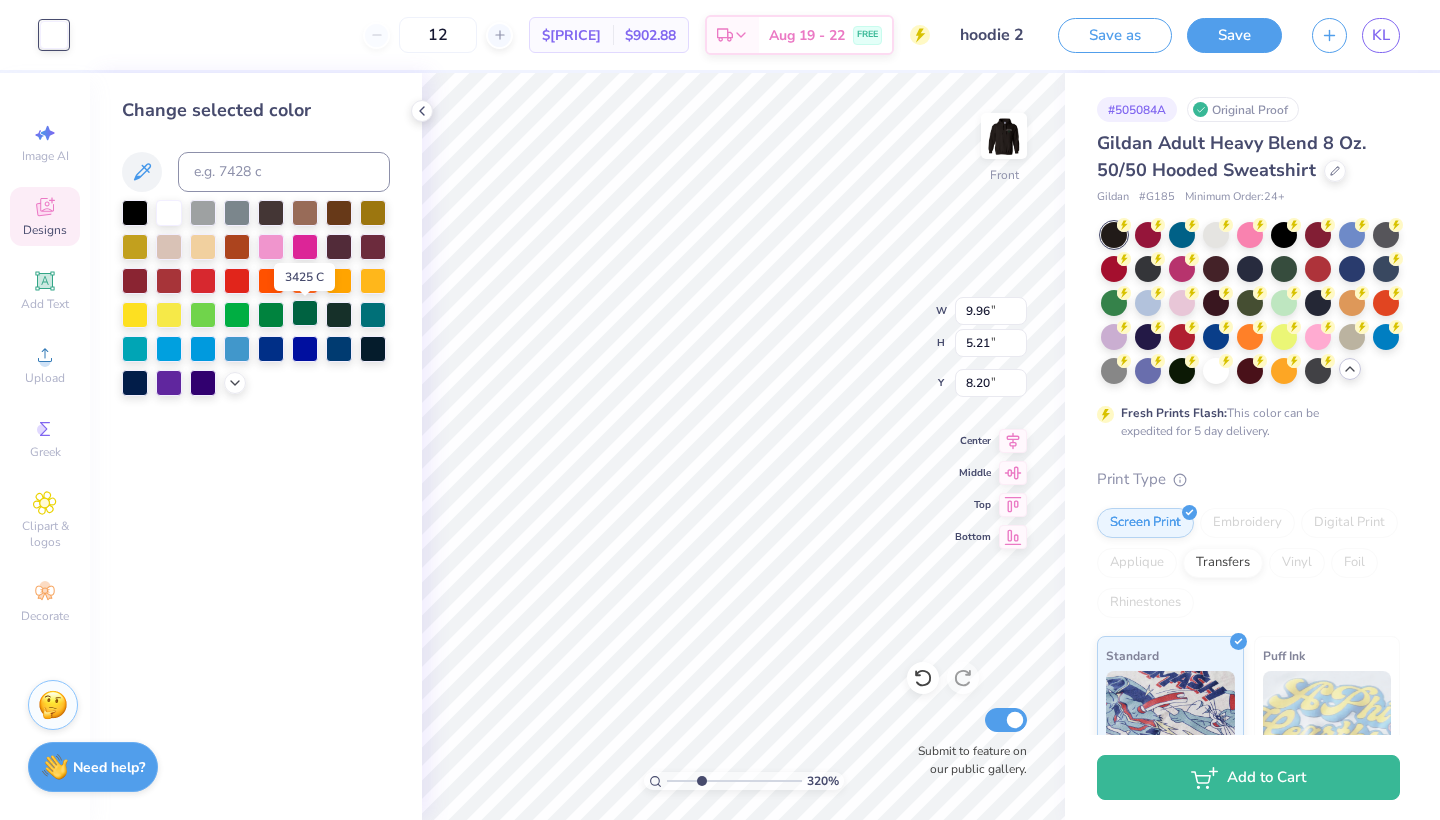 click at bounding box center (305, 313) 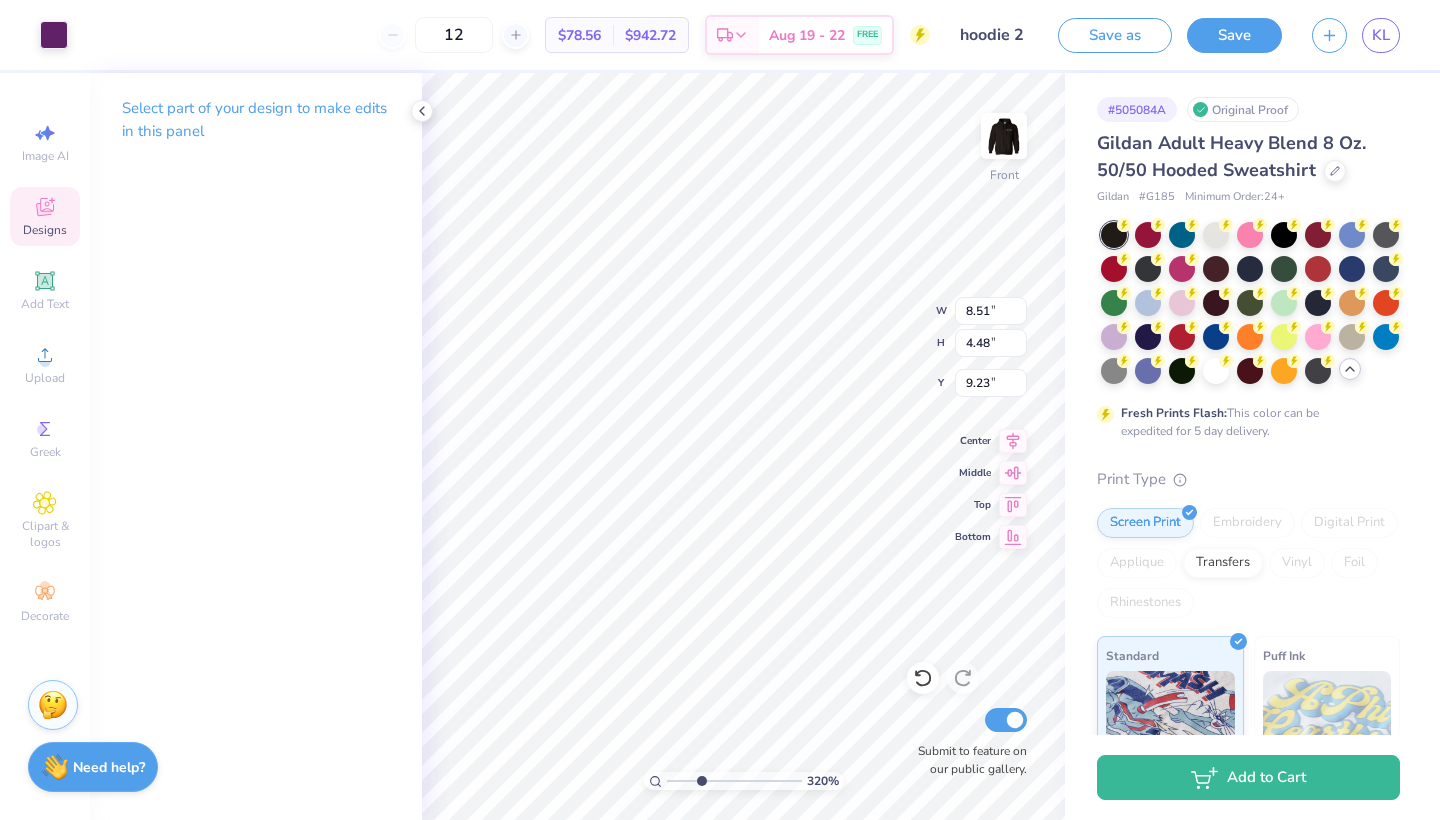 type on "8.51" 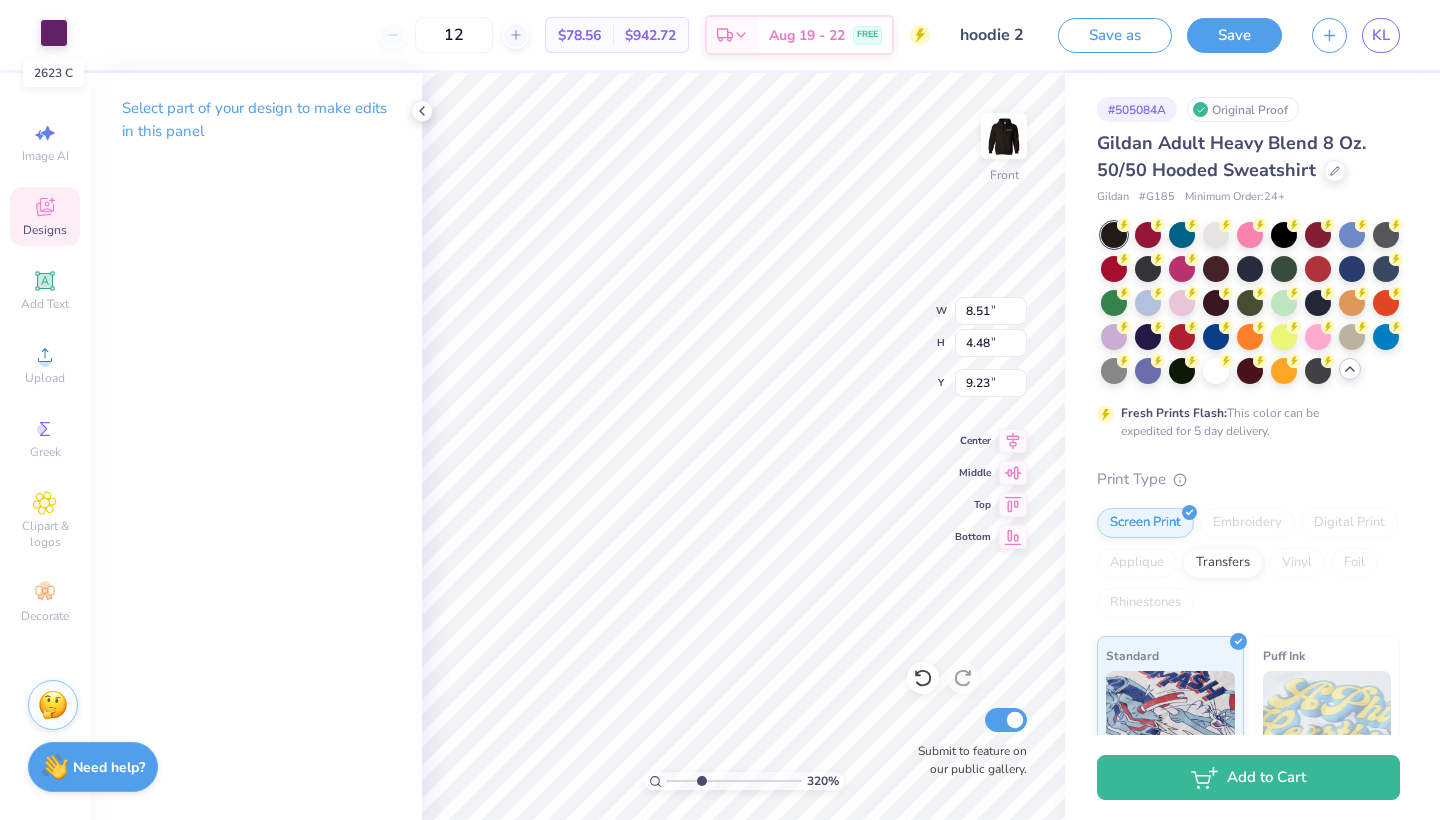 click at bounding box center (54, 33) 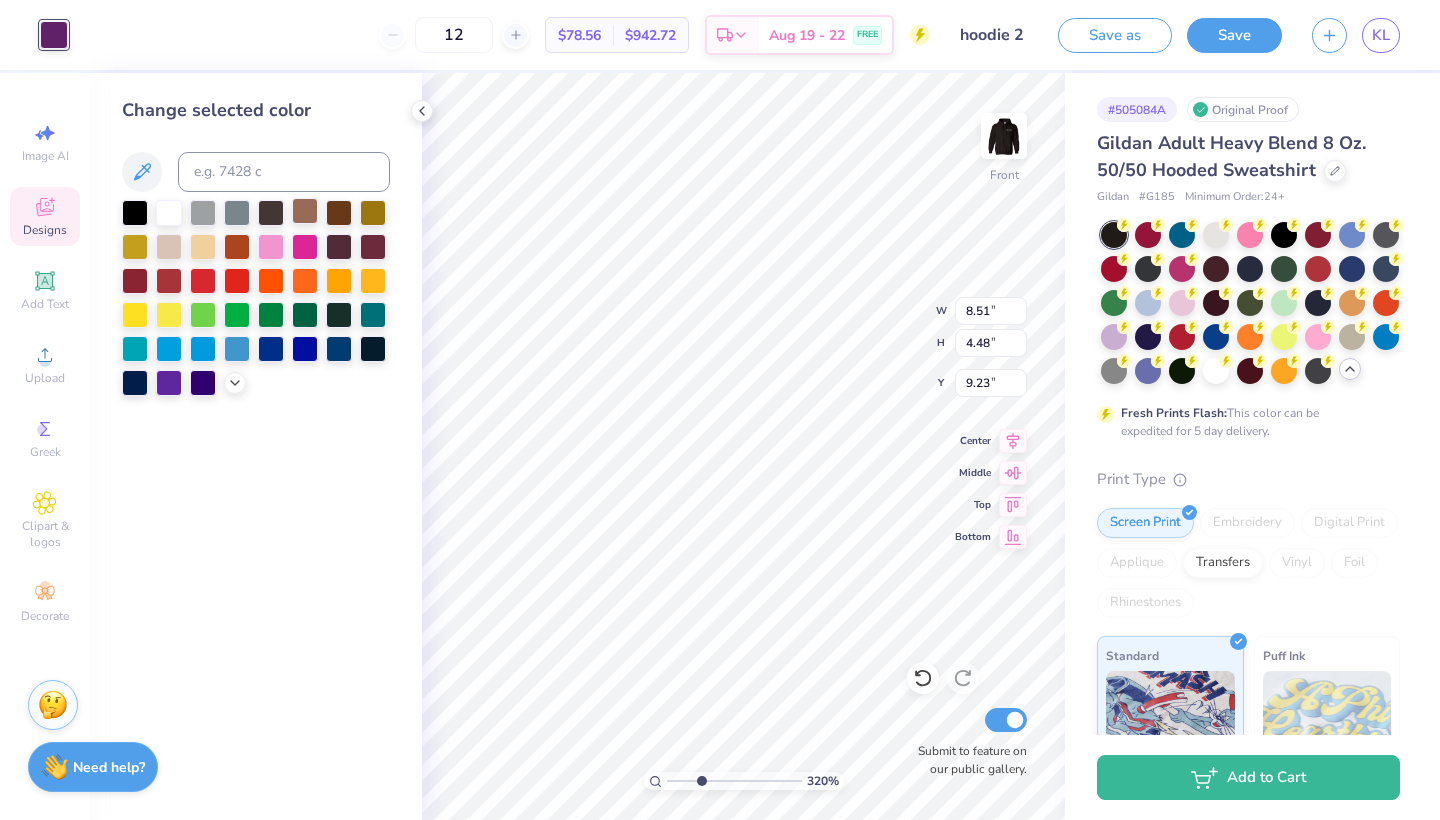 click at bounding box center (305, 211) 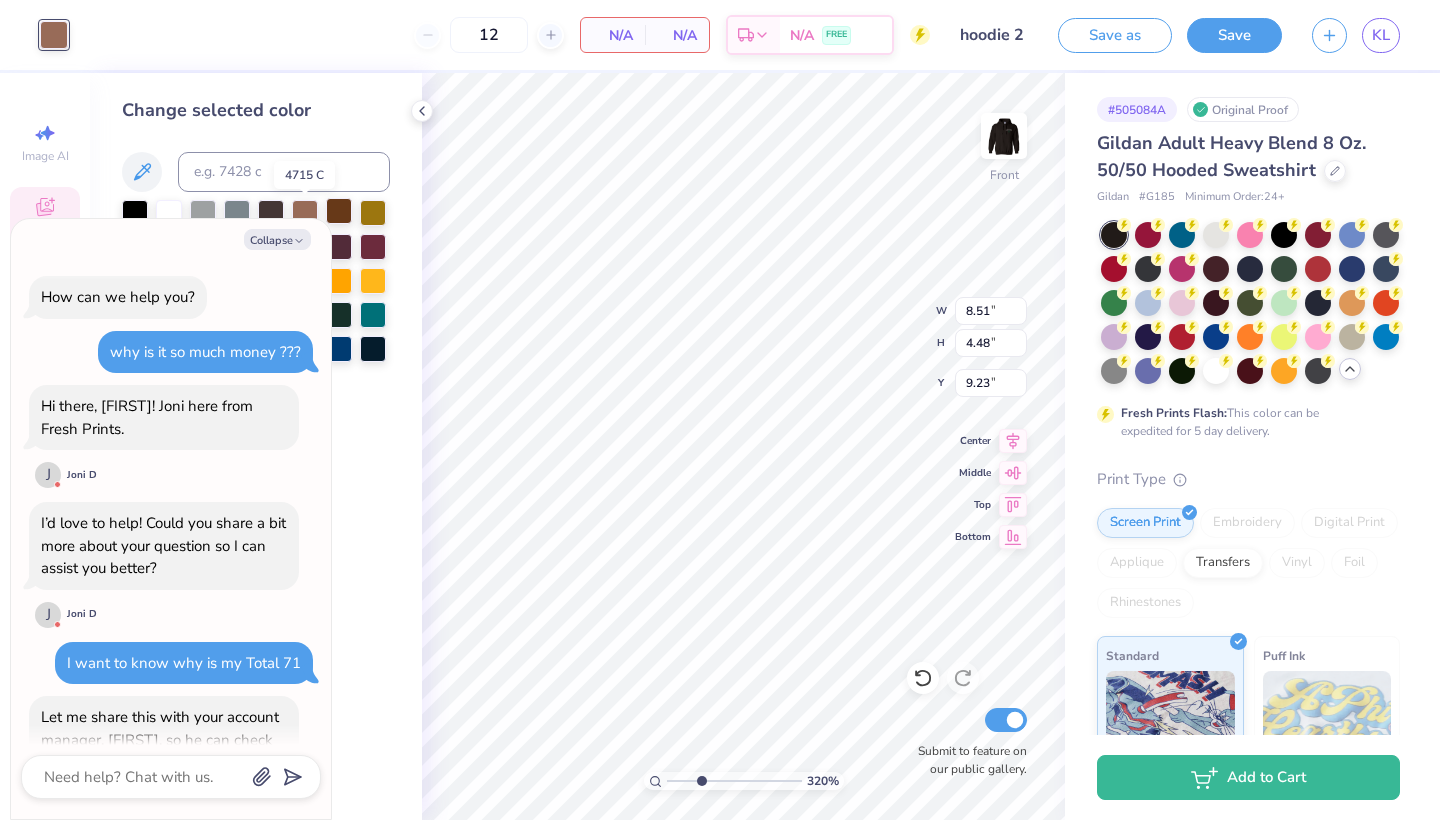 scroll, scrollTop: 909, scrollLeft: 0, axis: vertical 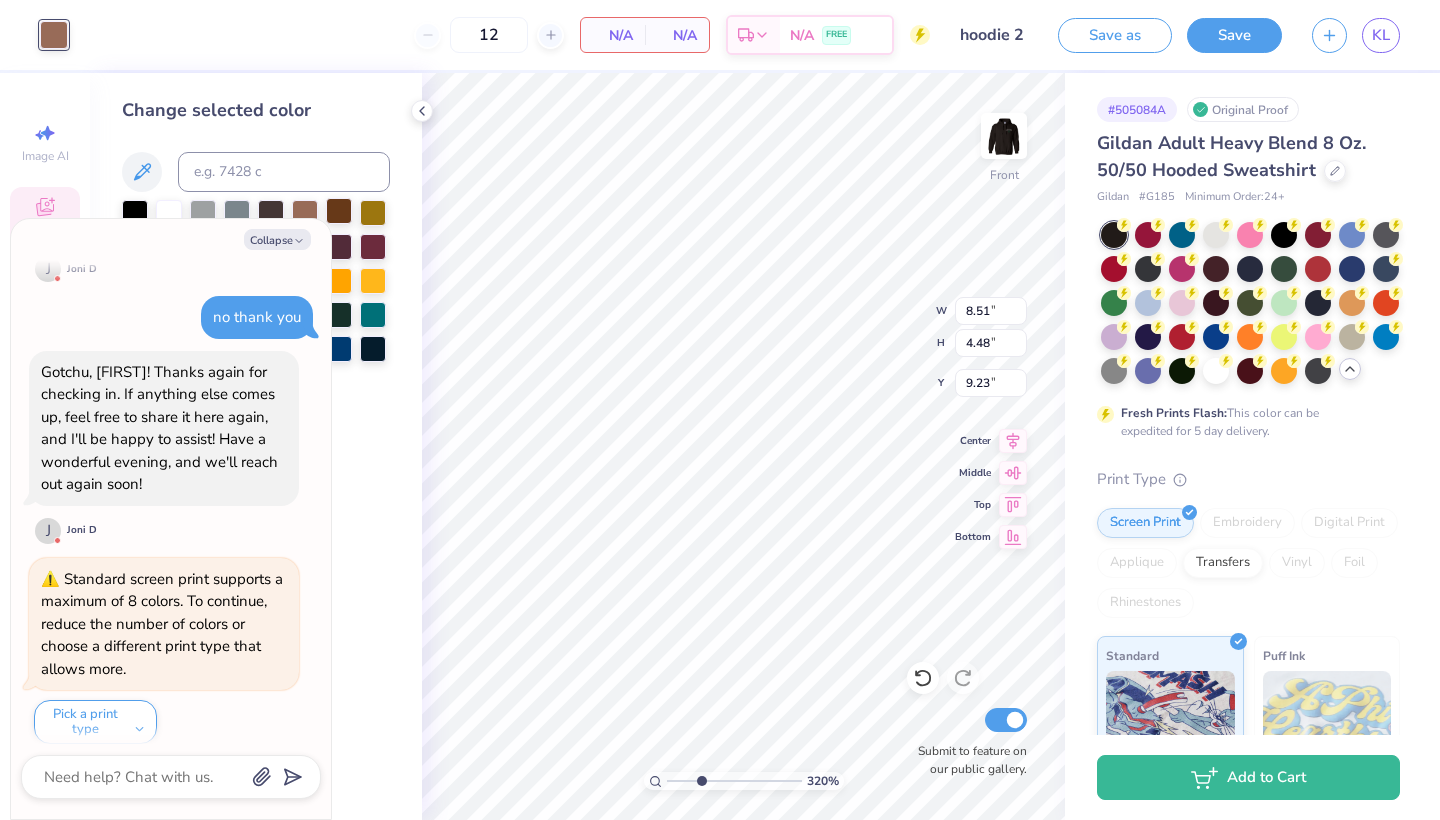 click at bounding box center (339, 211) 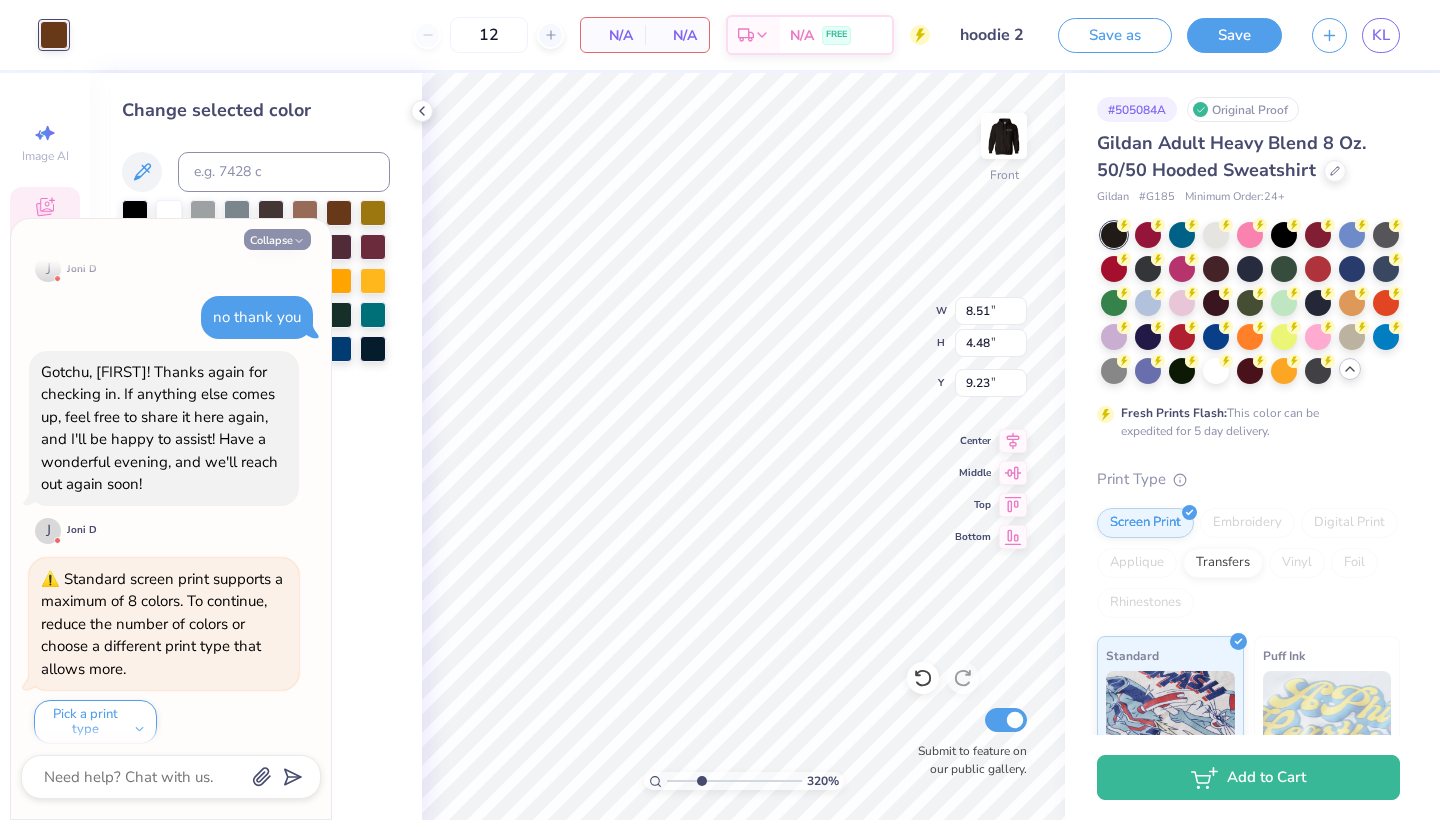 click on "Collapse" at bounding box center (277, 239) 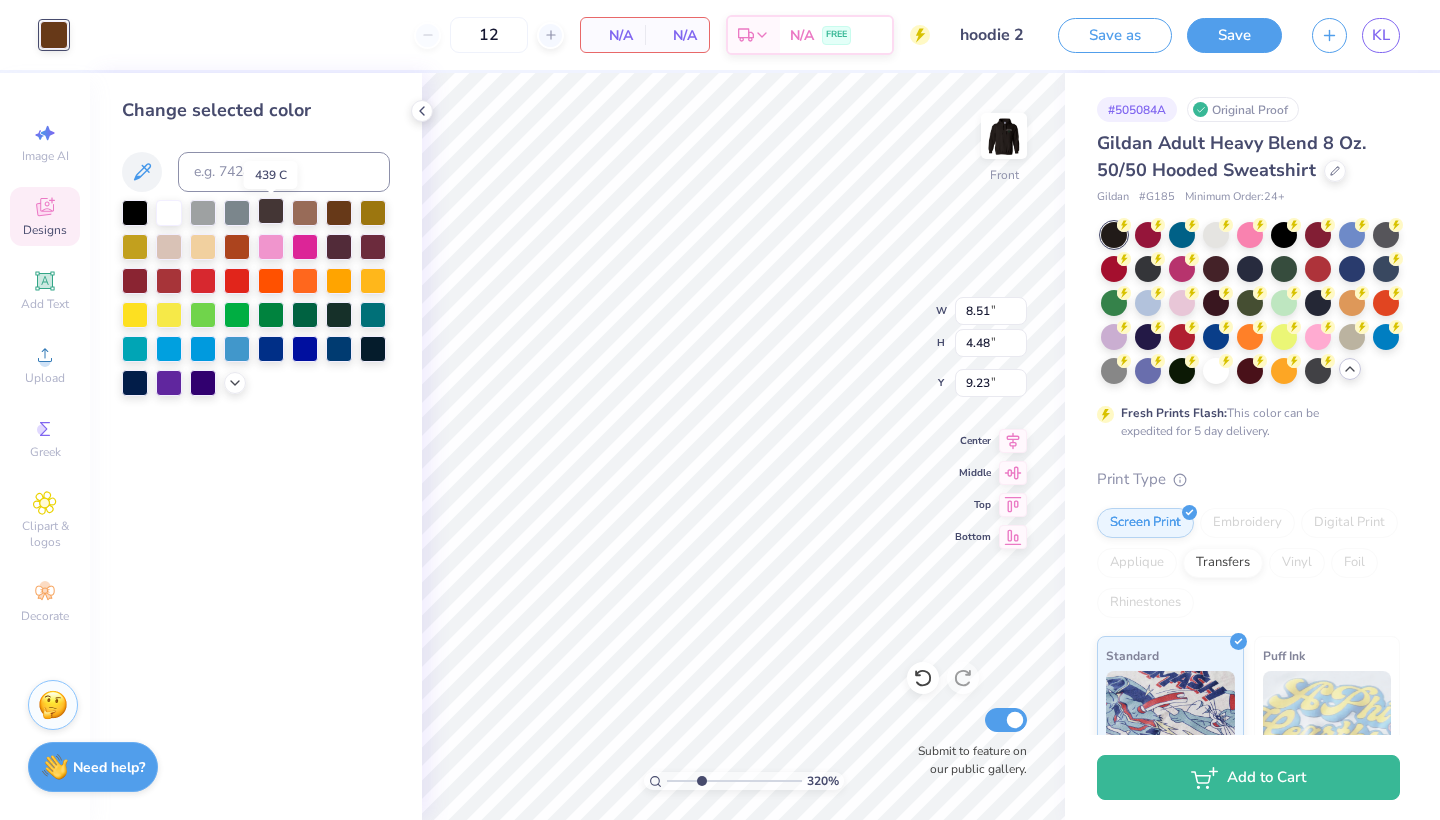 click at bounding box center (271, 211) 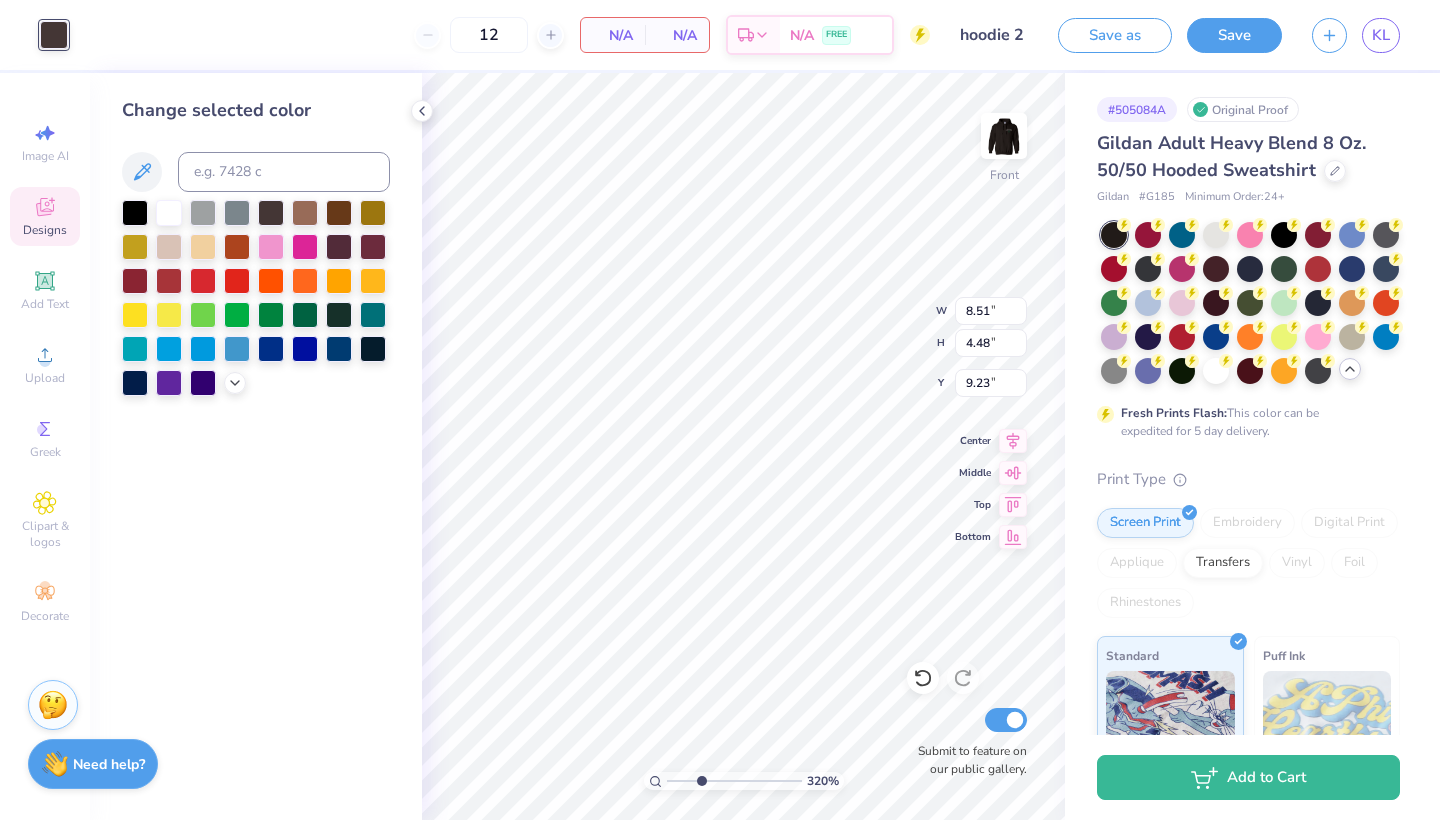 click on "Need help?  Chat with us." at bounding box center (93, 764) 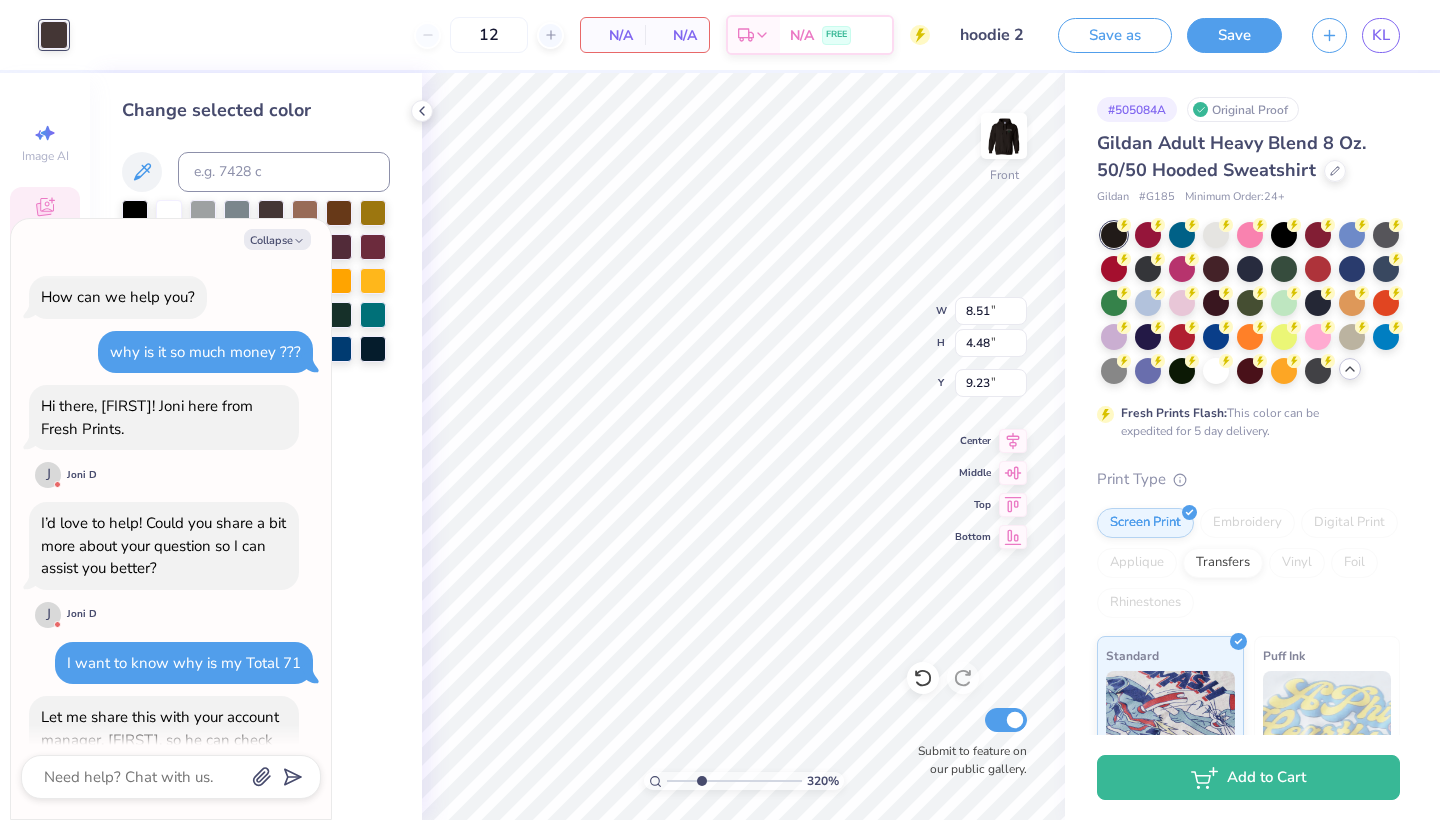 scroll, scrollTop: 909, scrollLeft: 0, axis: vertical 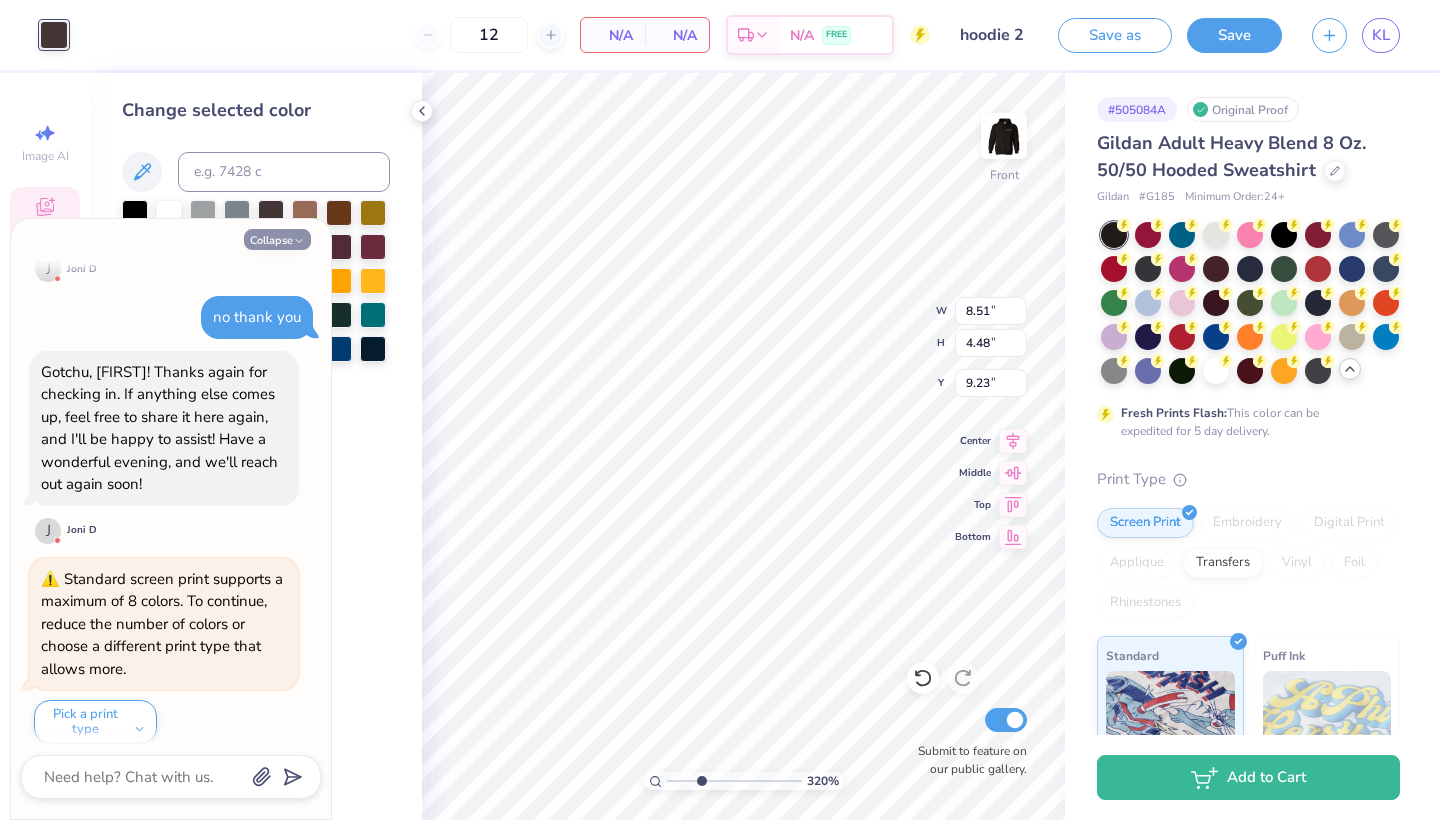 click on "Collapse" at bounding box center (277, 239) 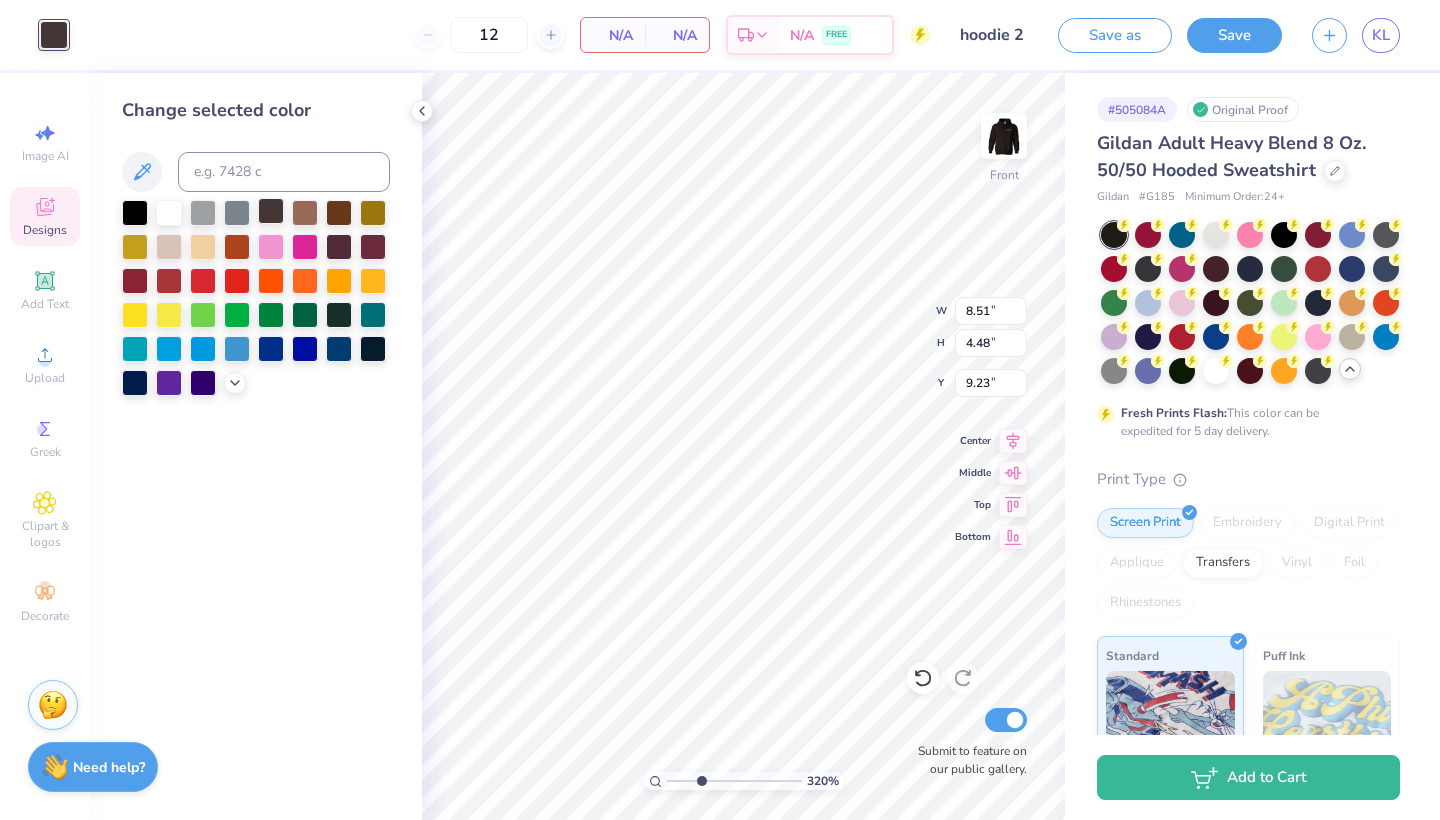 click at bounding box center [271, 211] 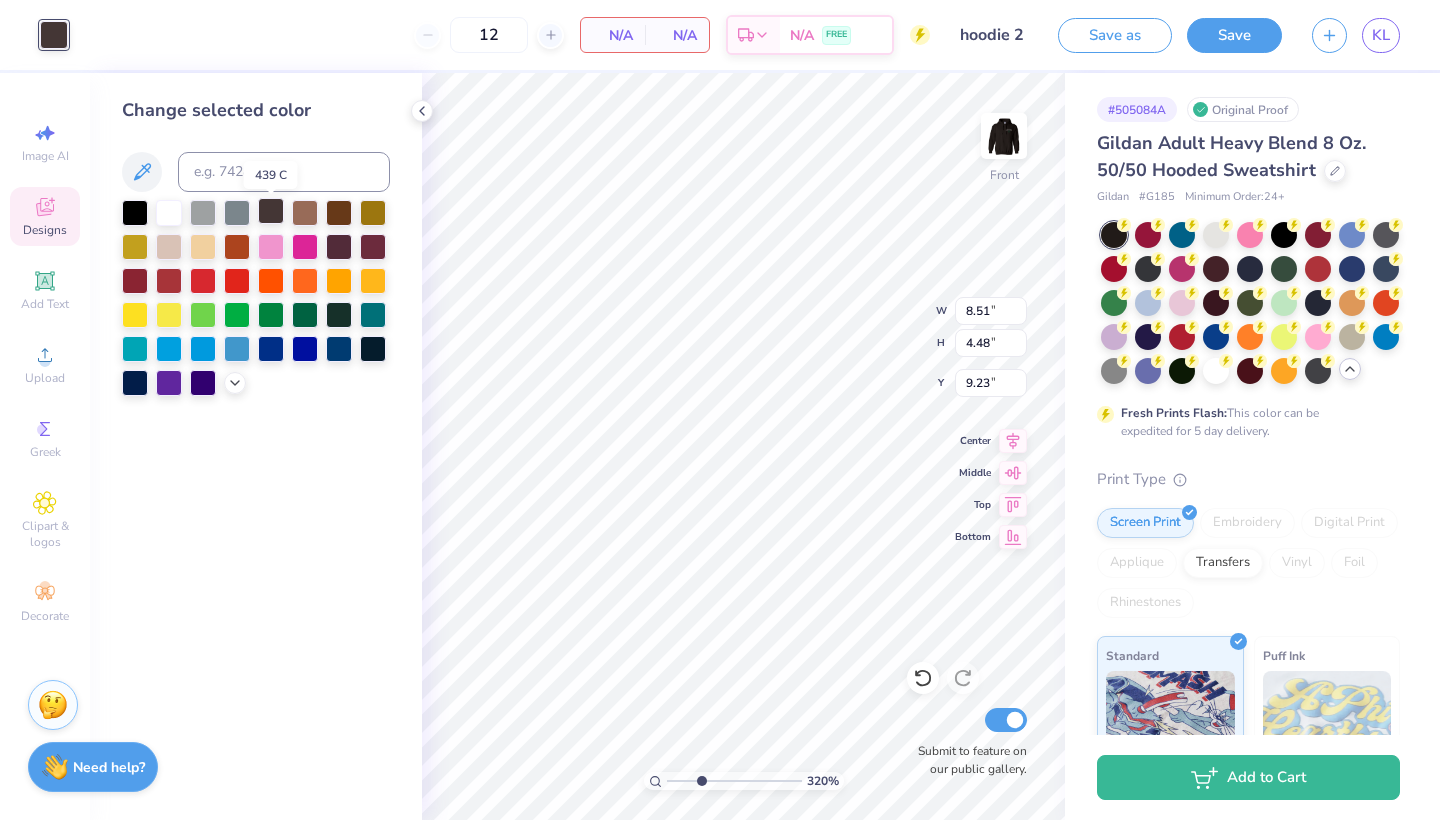 click at bounding box center [271, 211] 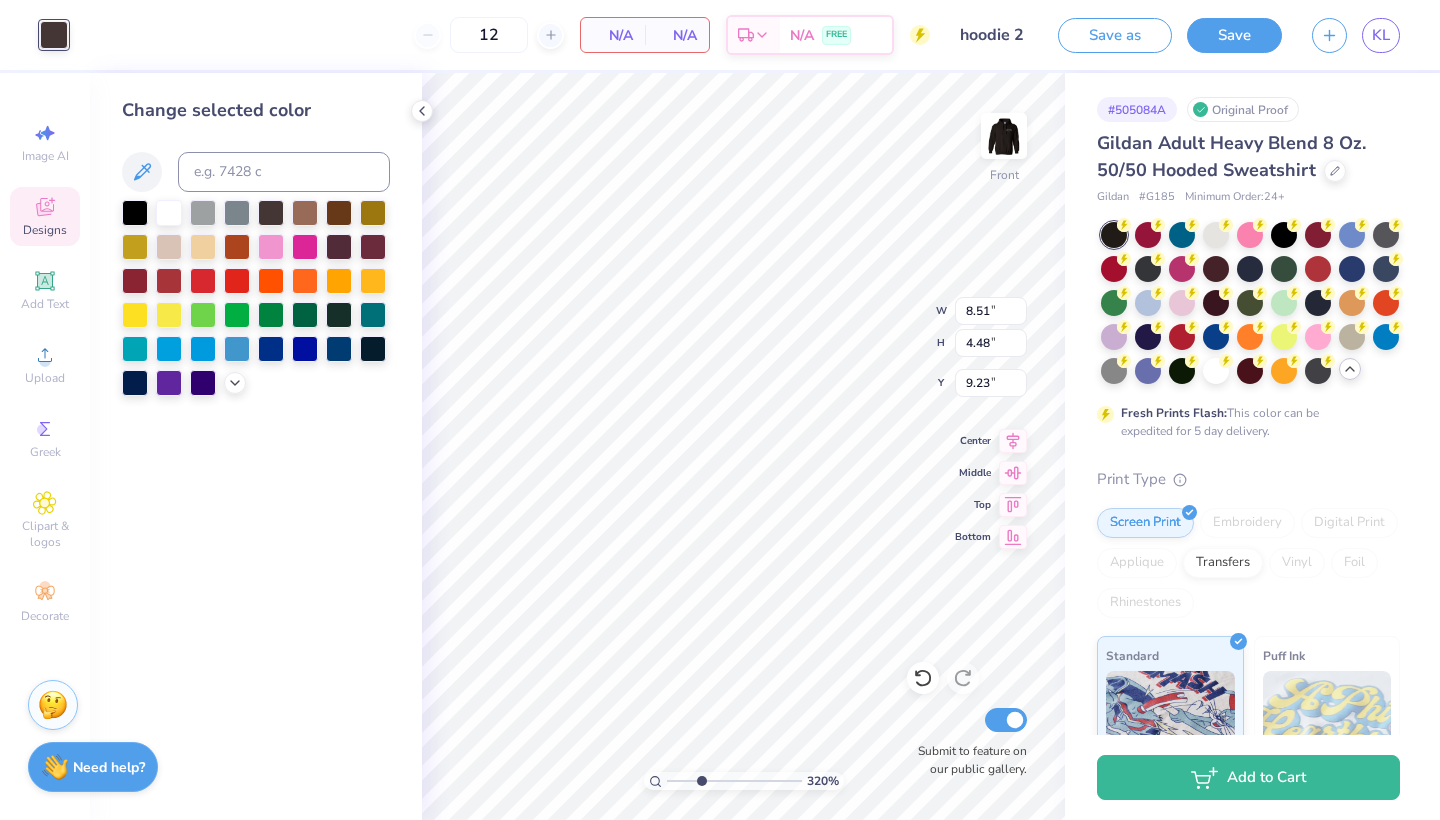 type on "10.30" 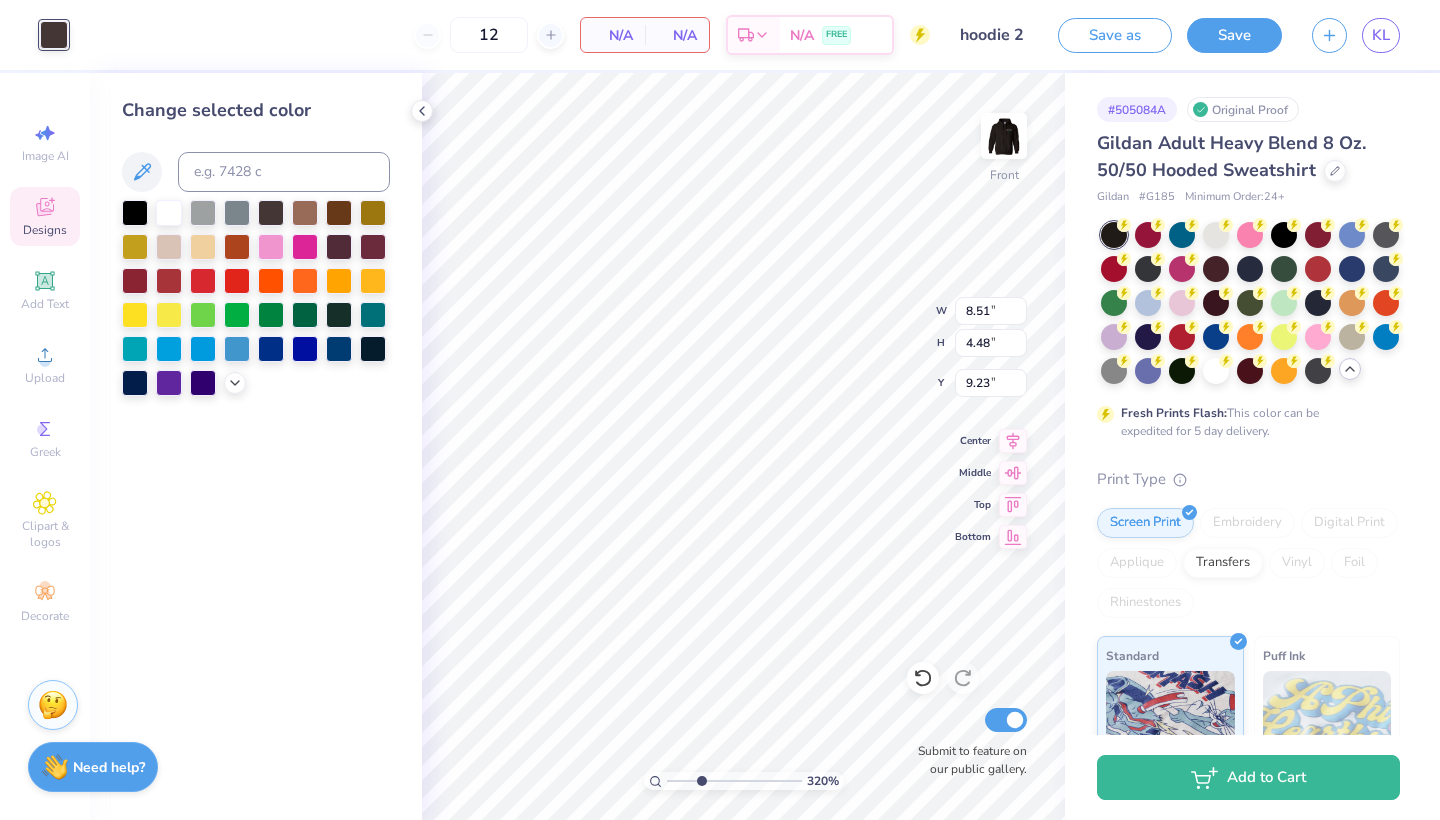 type on "3.52" 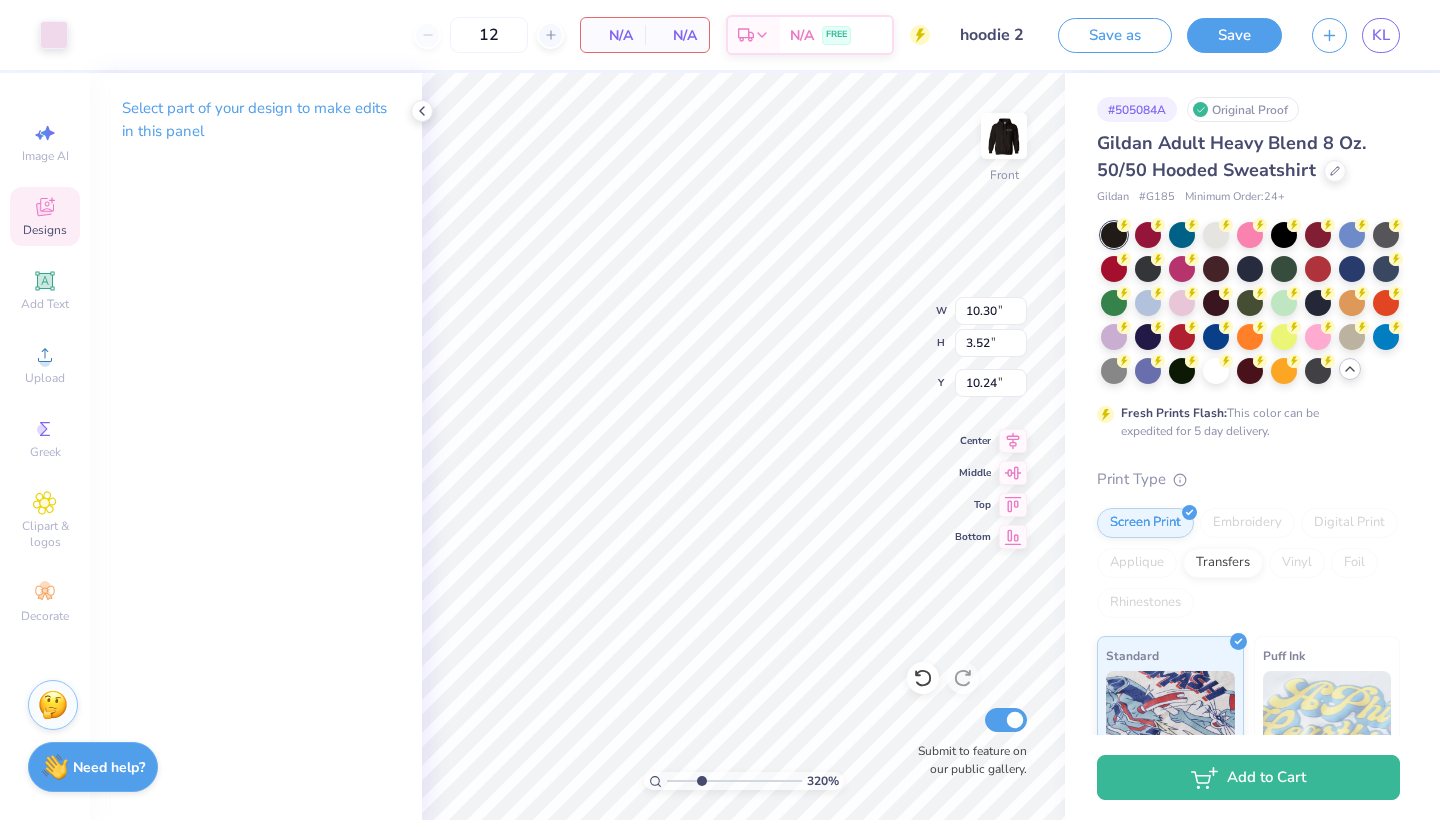 type on "10.18" 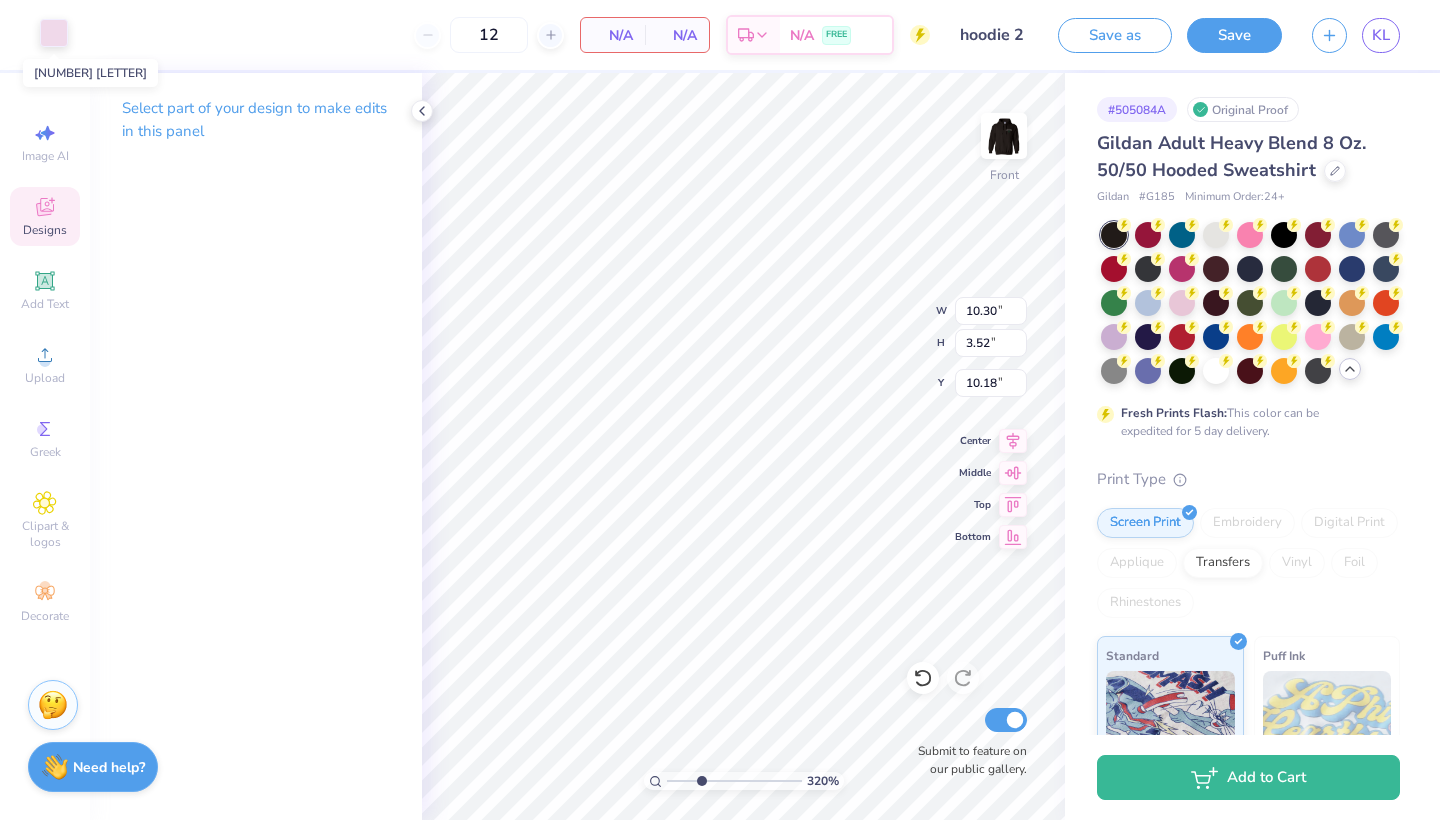 click at bounding box center (54, 33) 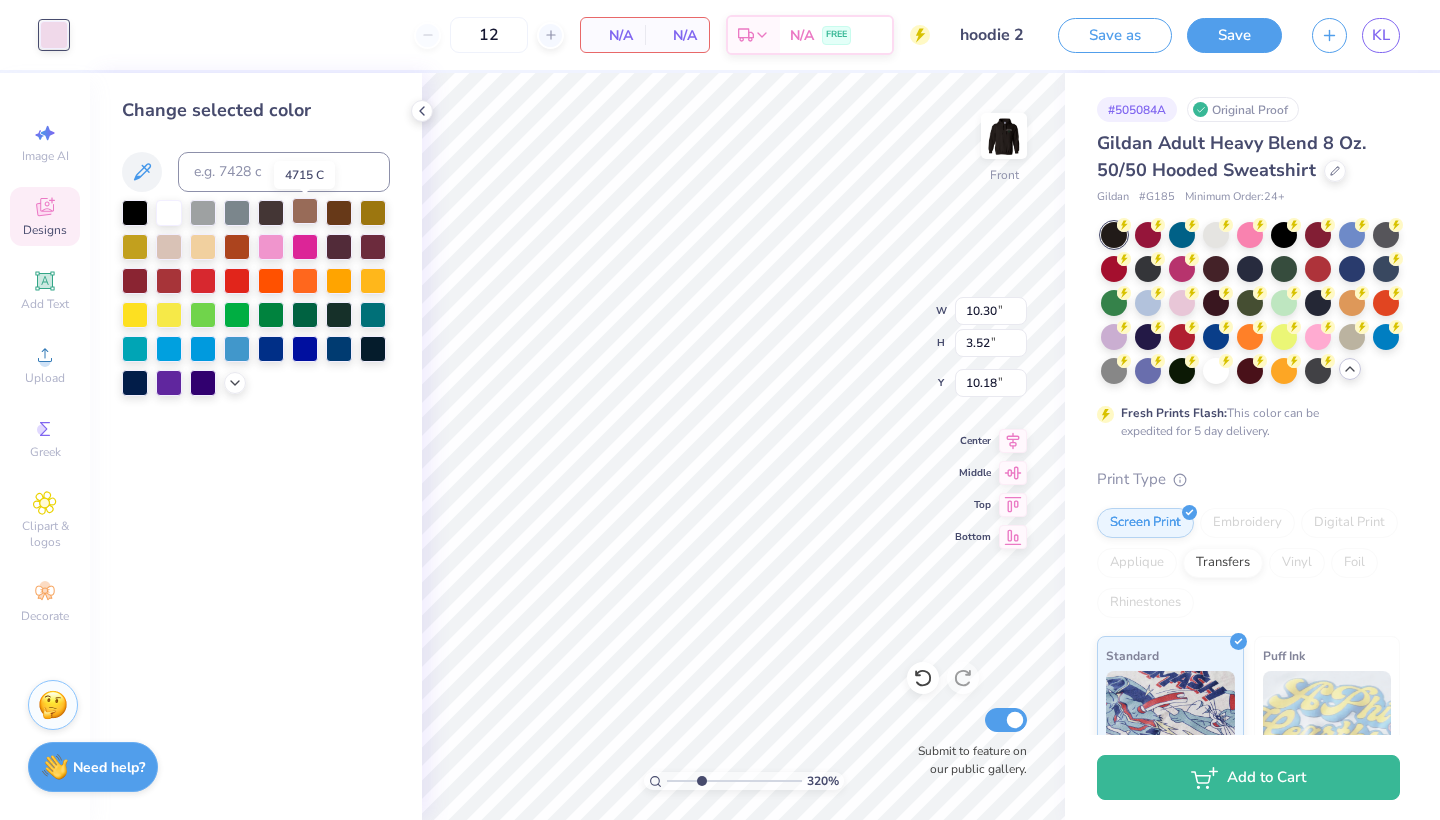 click at bounding box center (305, 211) 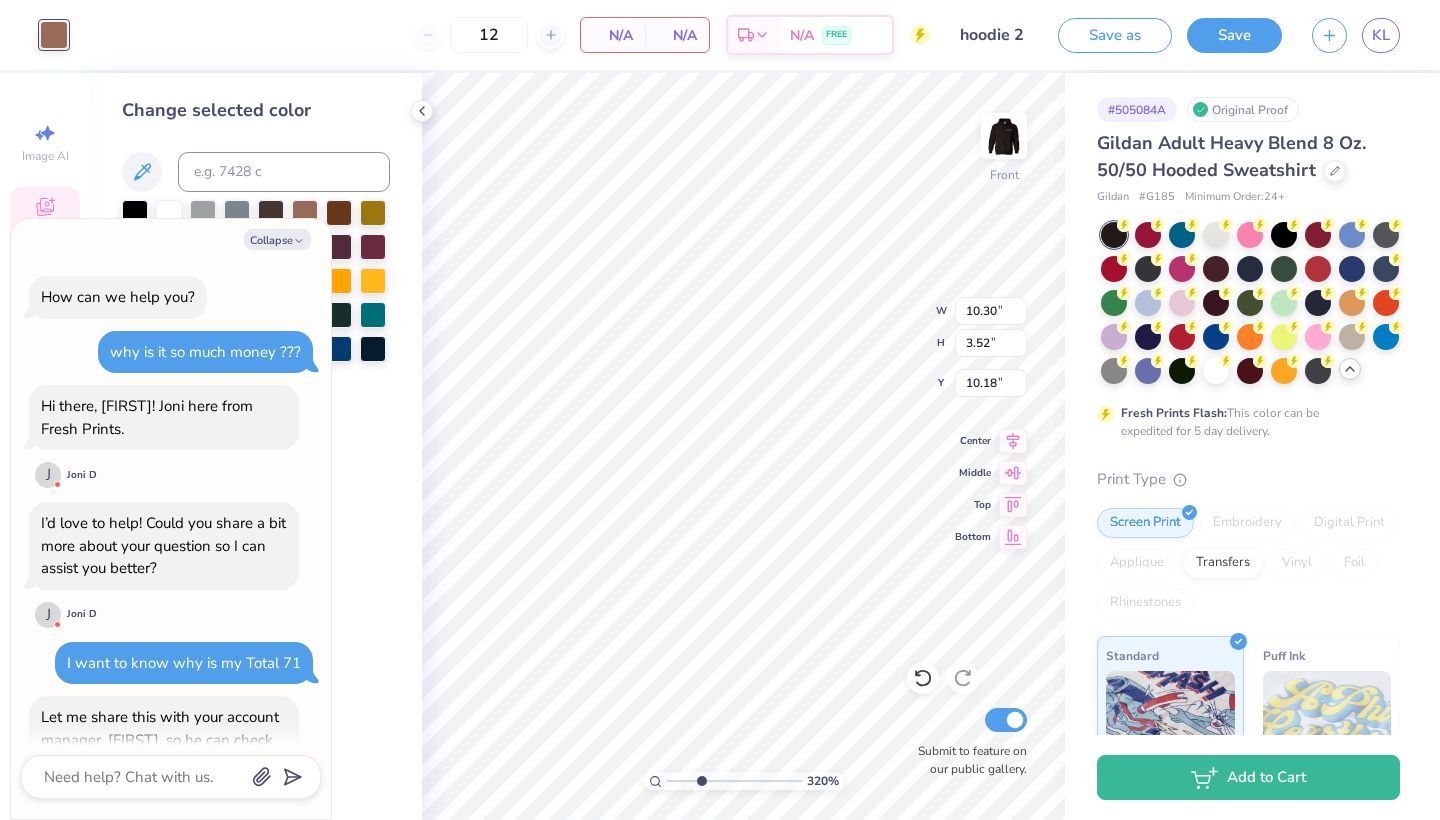scroll, scrollTop: 1105, scrollLeft: 0, axis: vertical 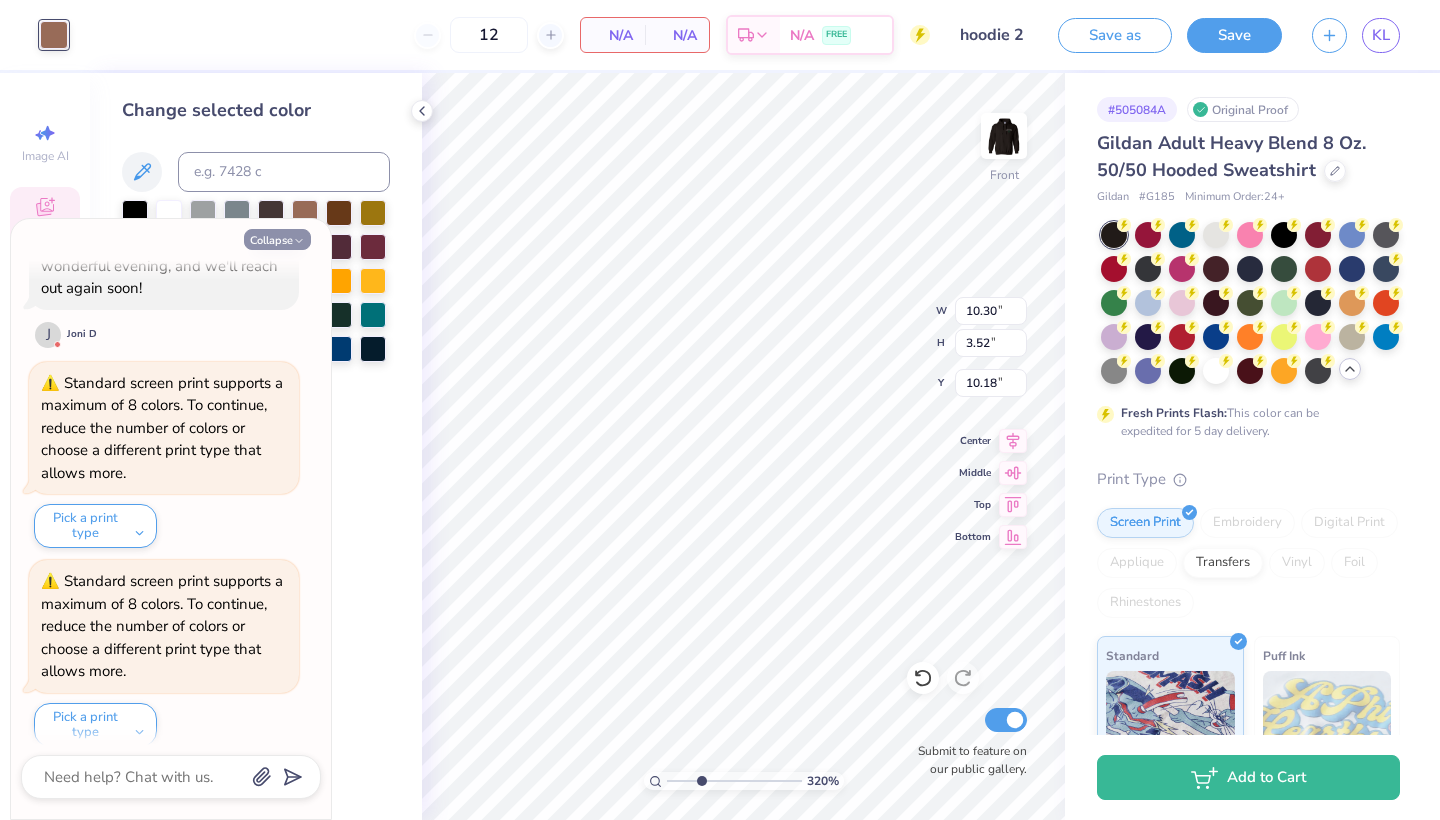 click on "Collapse" at bounding box center [277, 239] 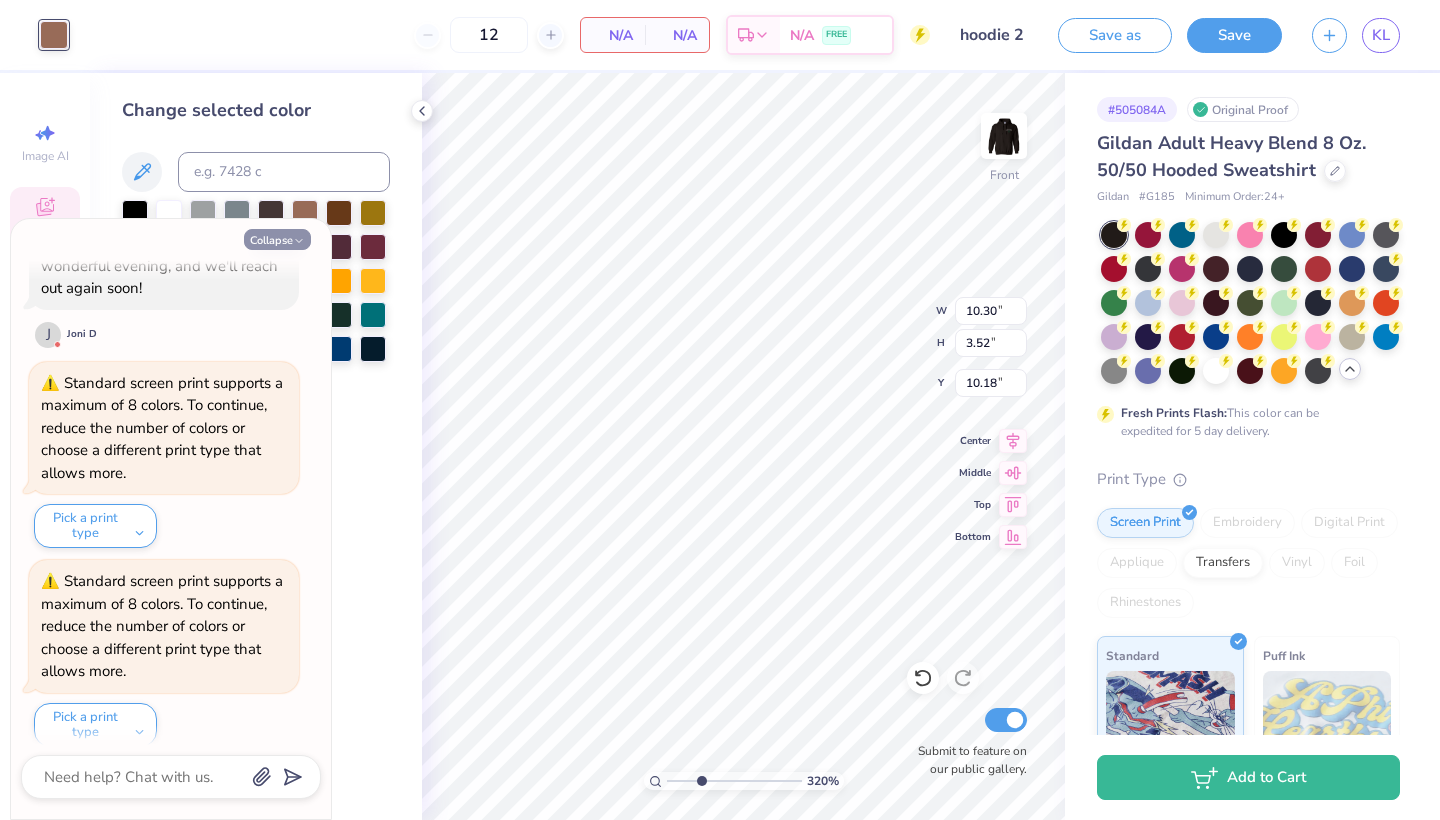 type on "x" 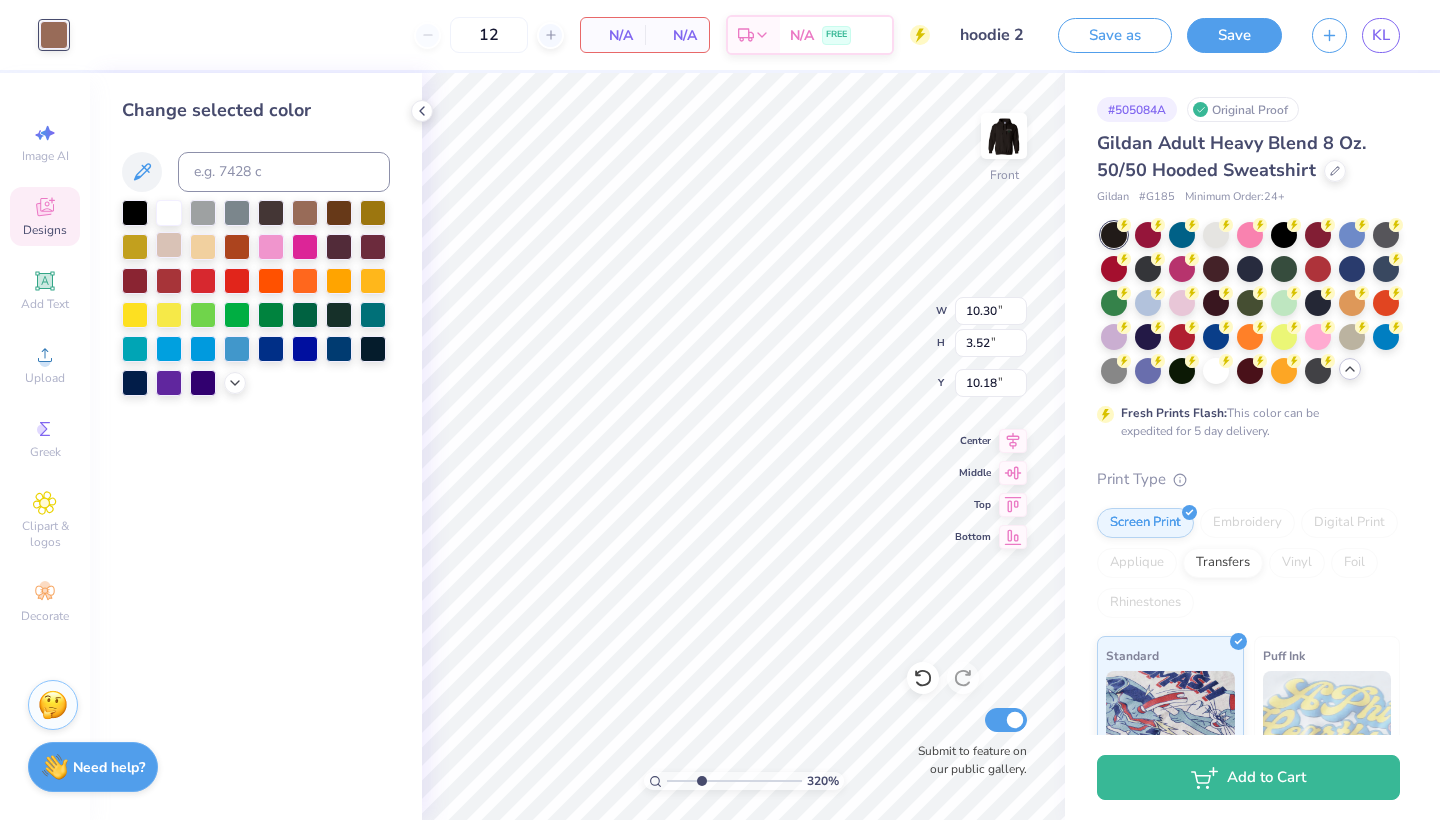 click at bounding box center (169, 245) 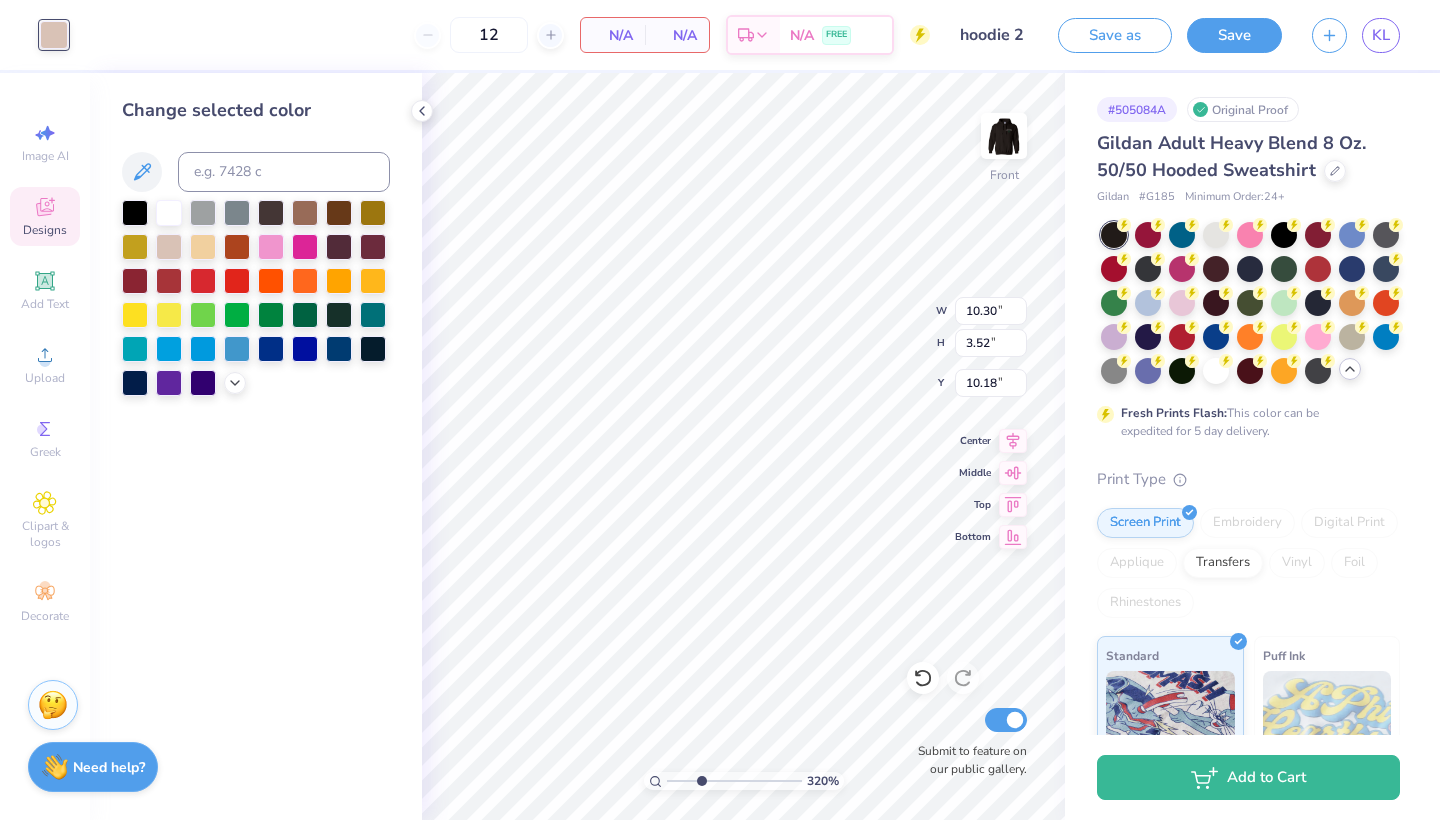 type on "1.48" 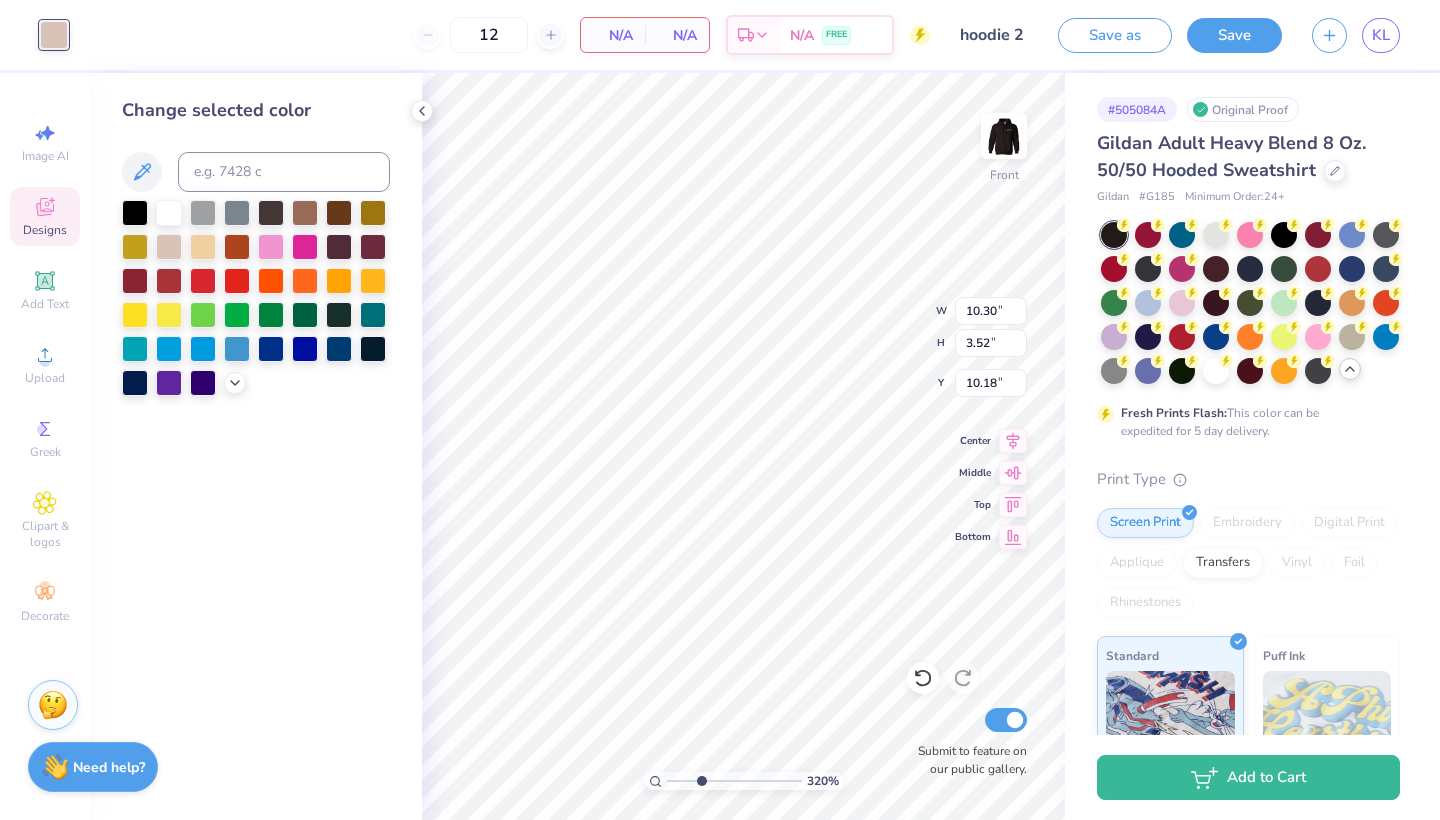 type on "0.40" 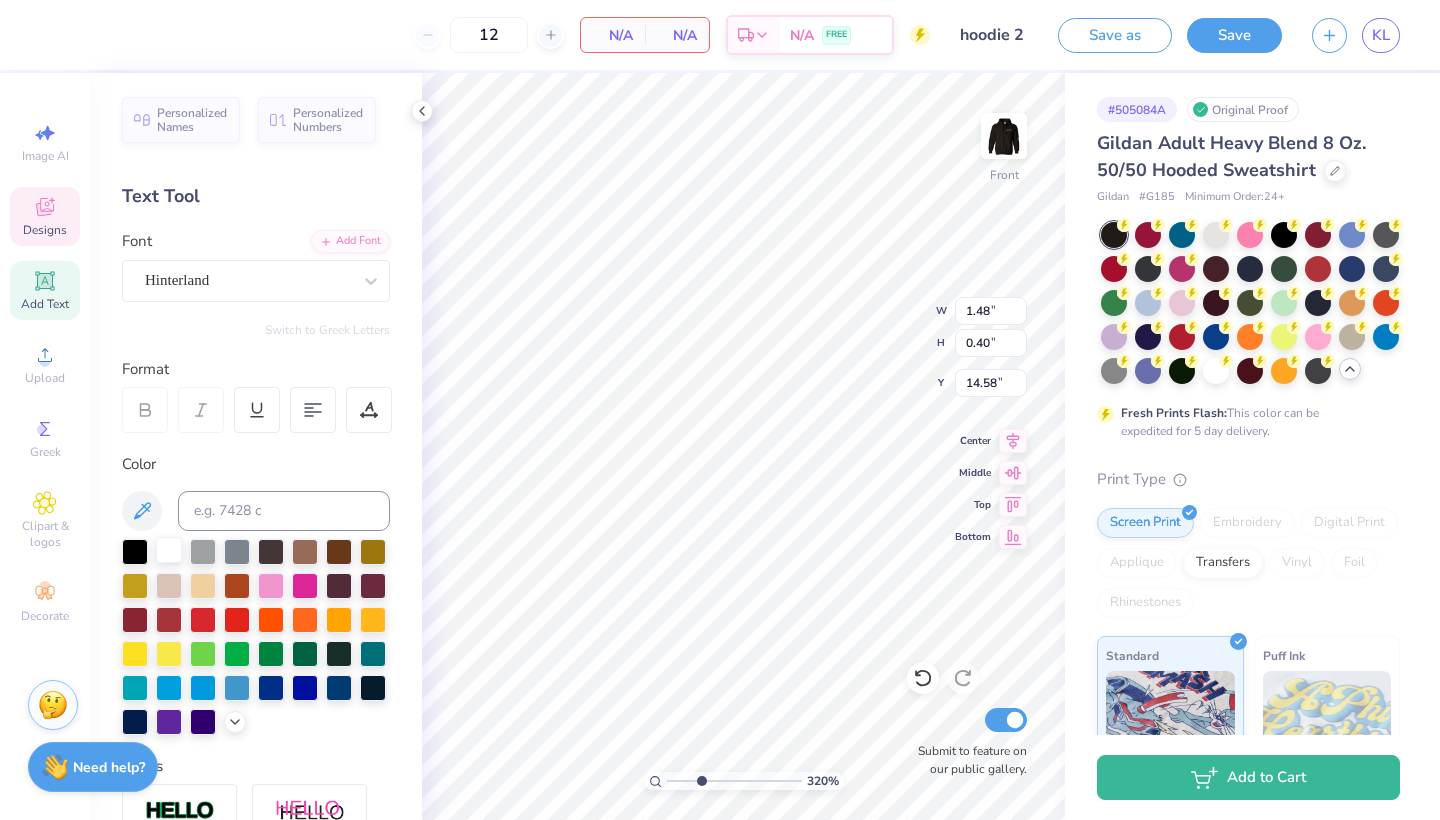 click at bounding box center (169, 550) 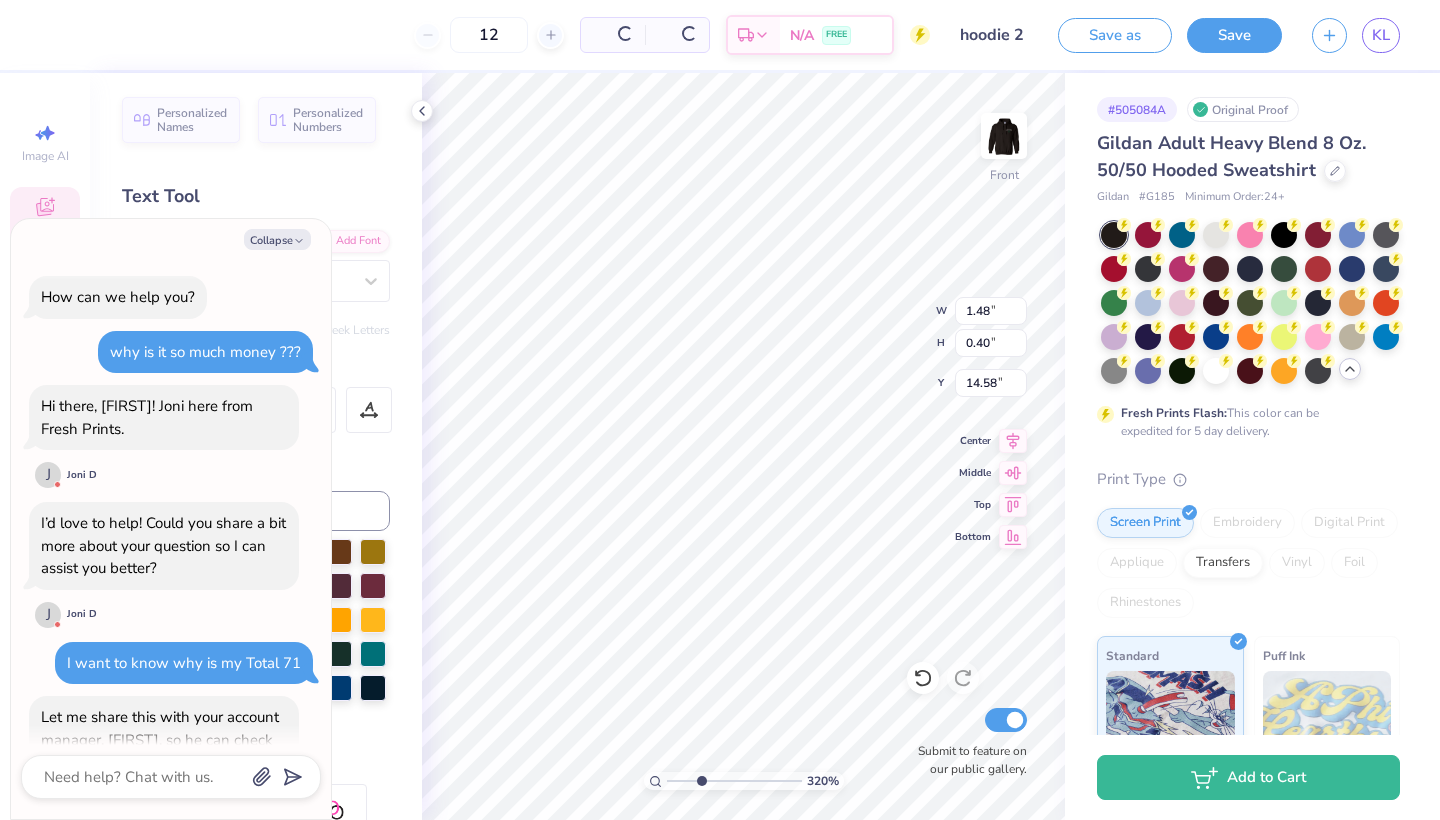 type on "x" 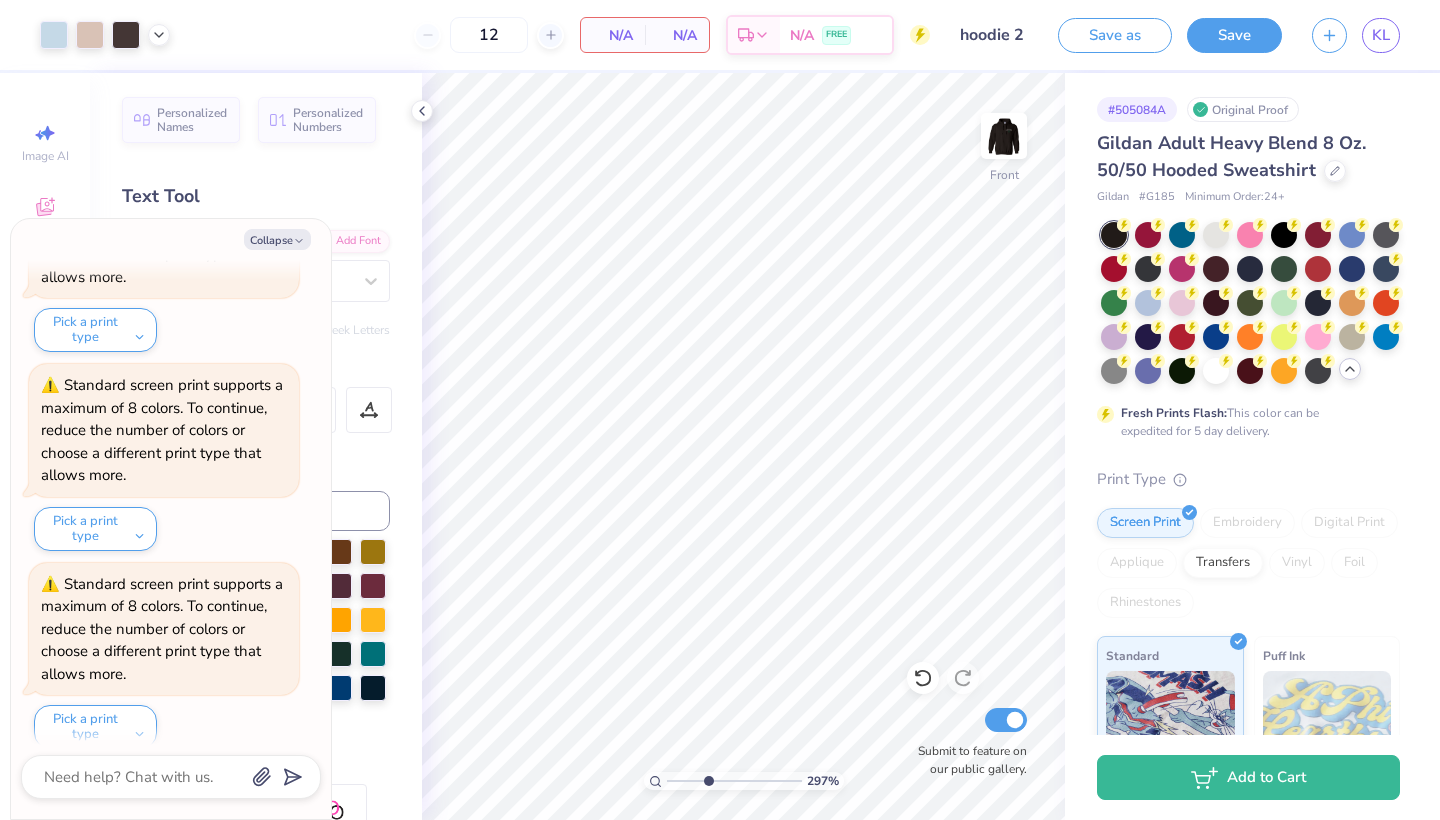 type on "3.87" 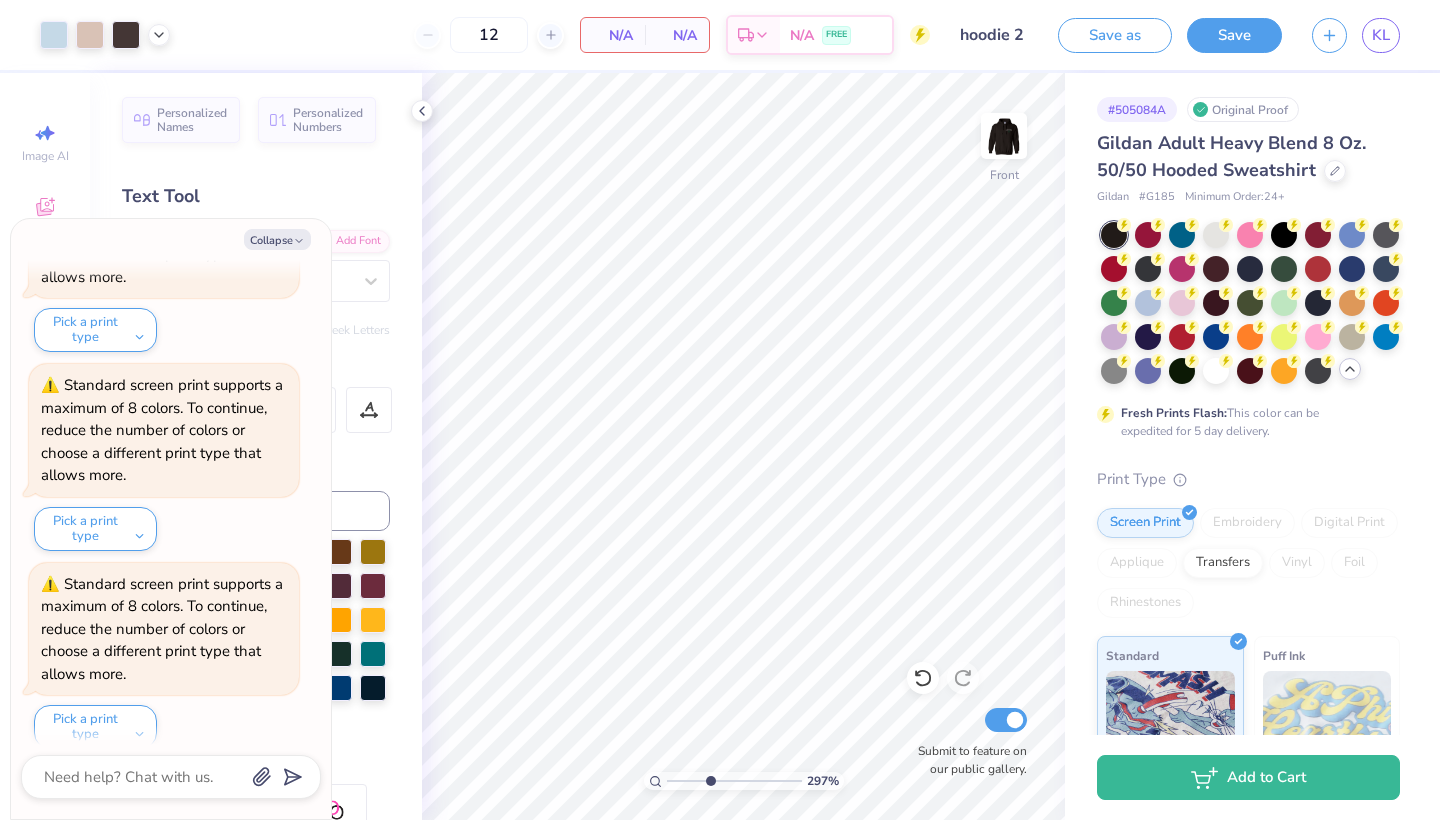 click at bounding box center [734, 781] 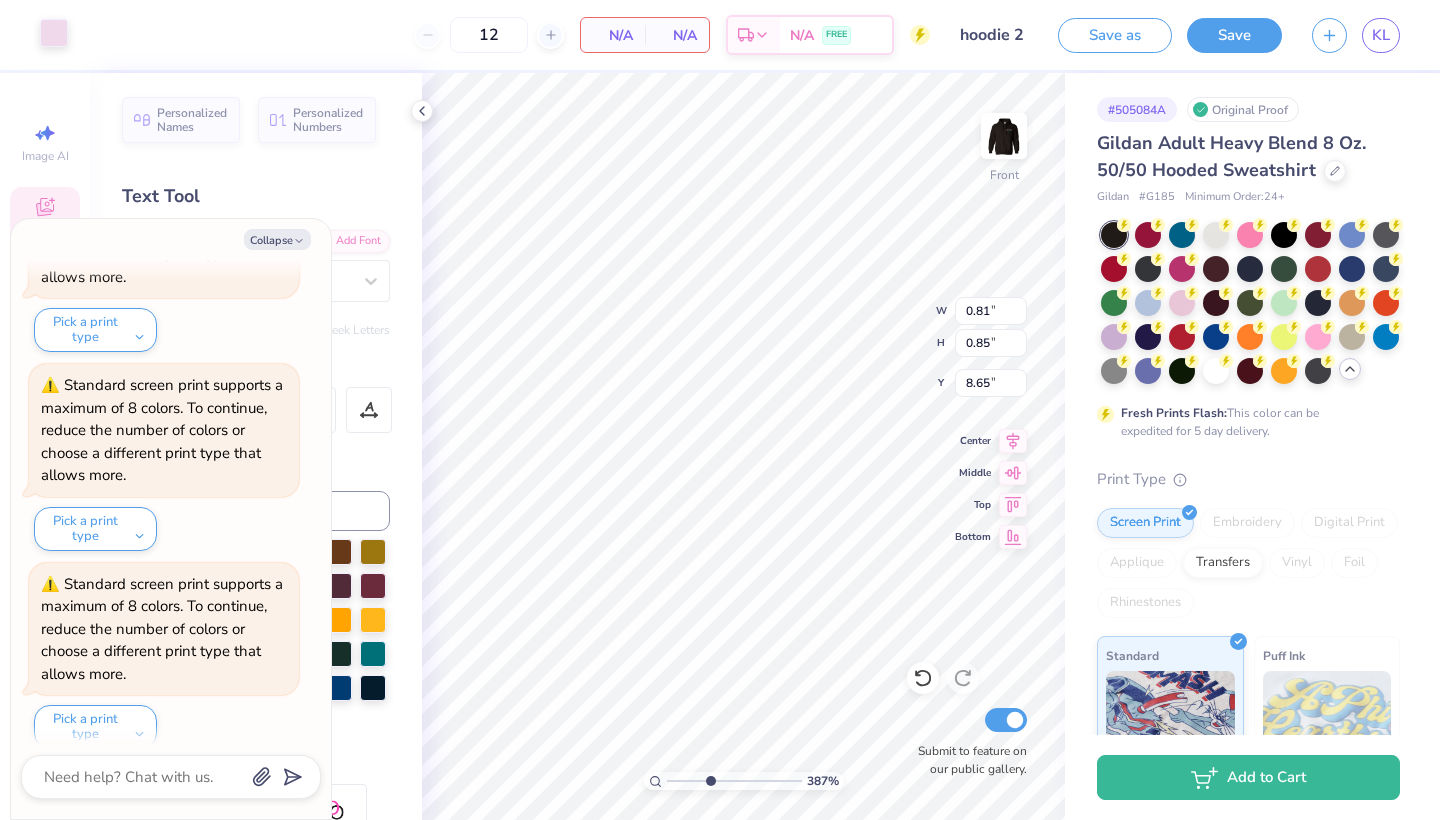 click at bounding box center [54, 33] 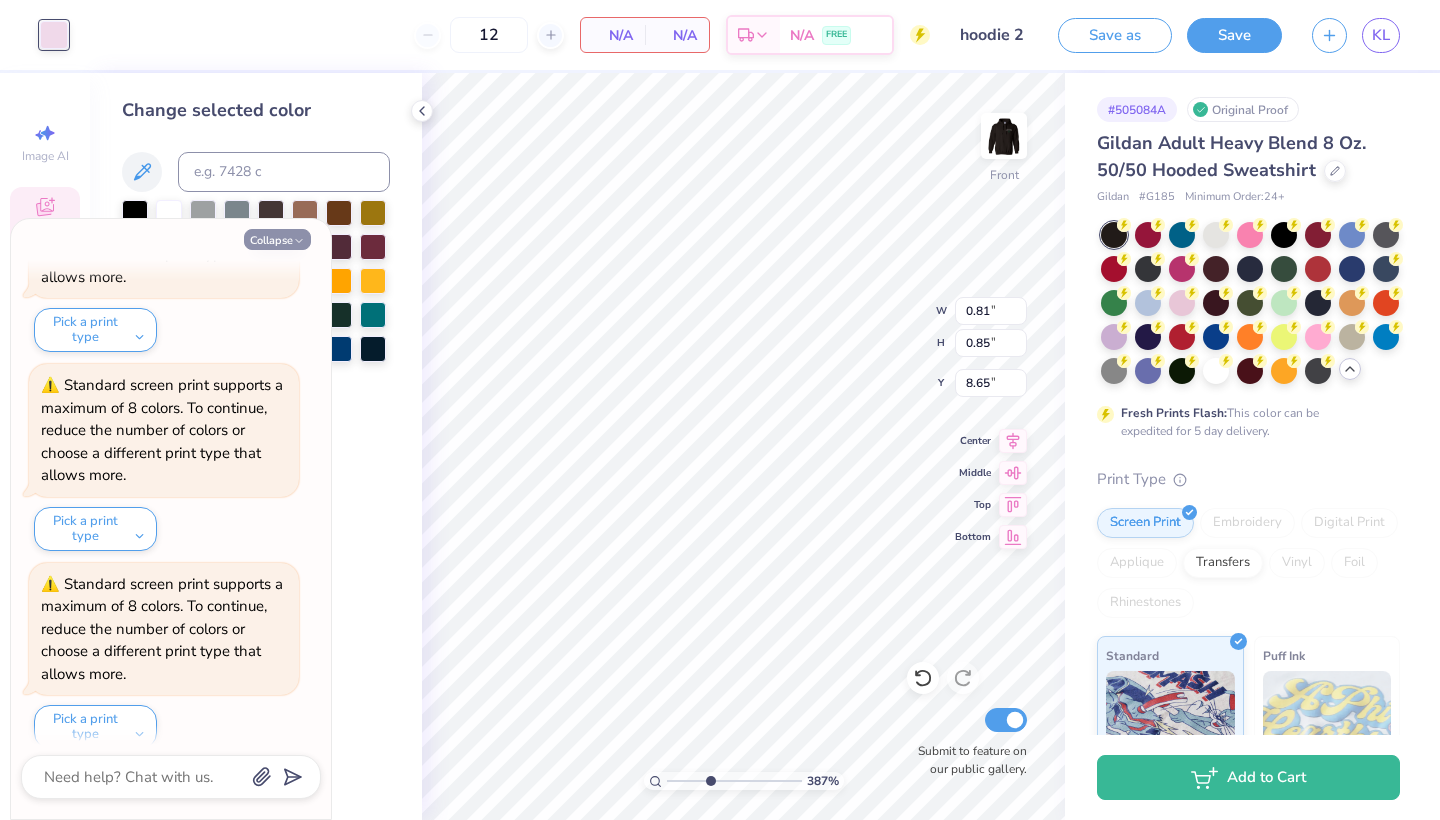 click on "Collapse" at bounding box center [277, 239] 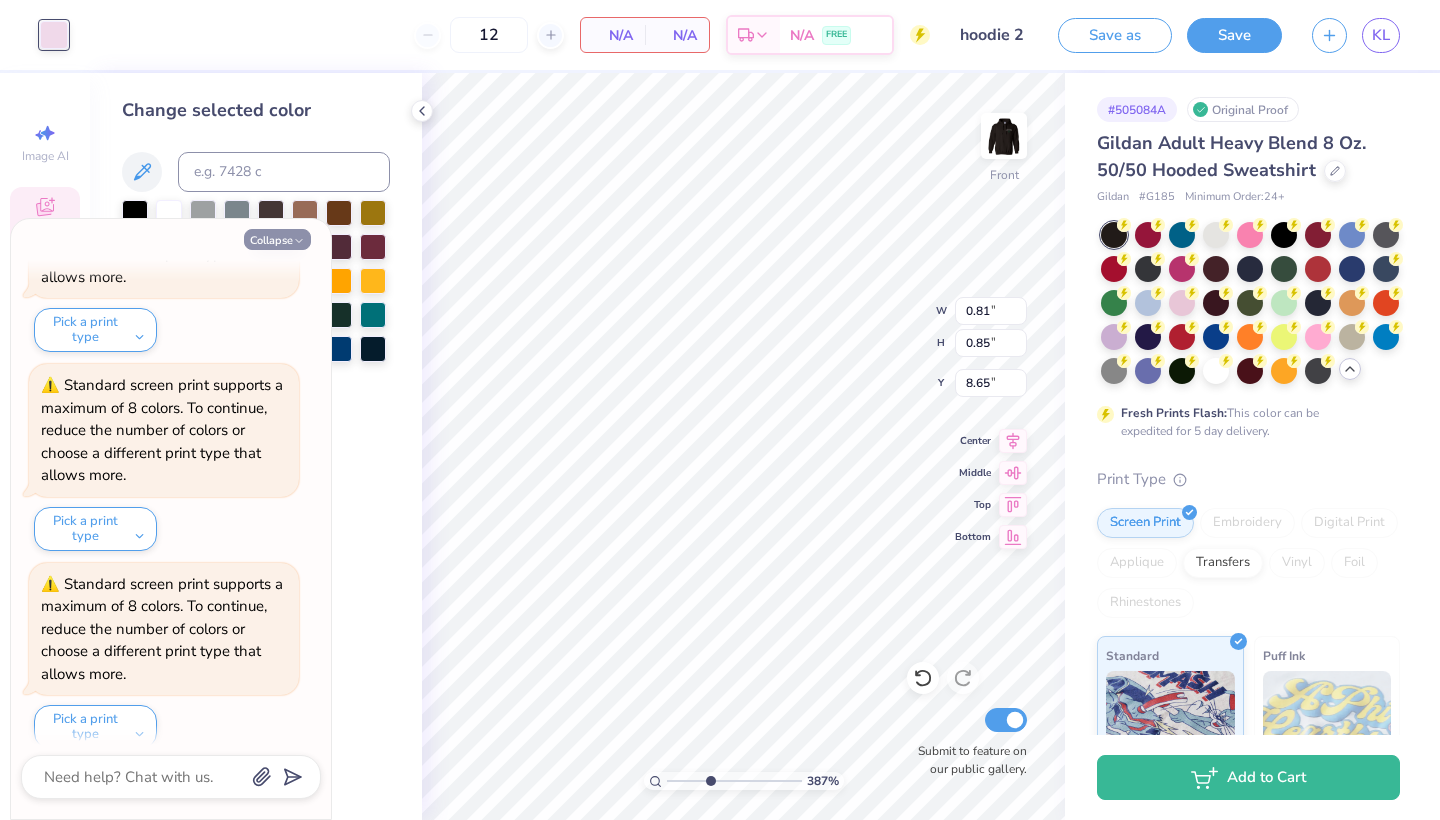 type on "x" 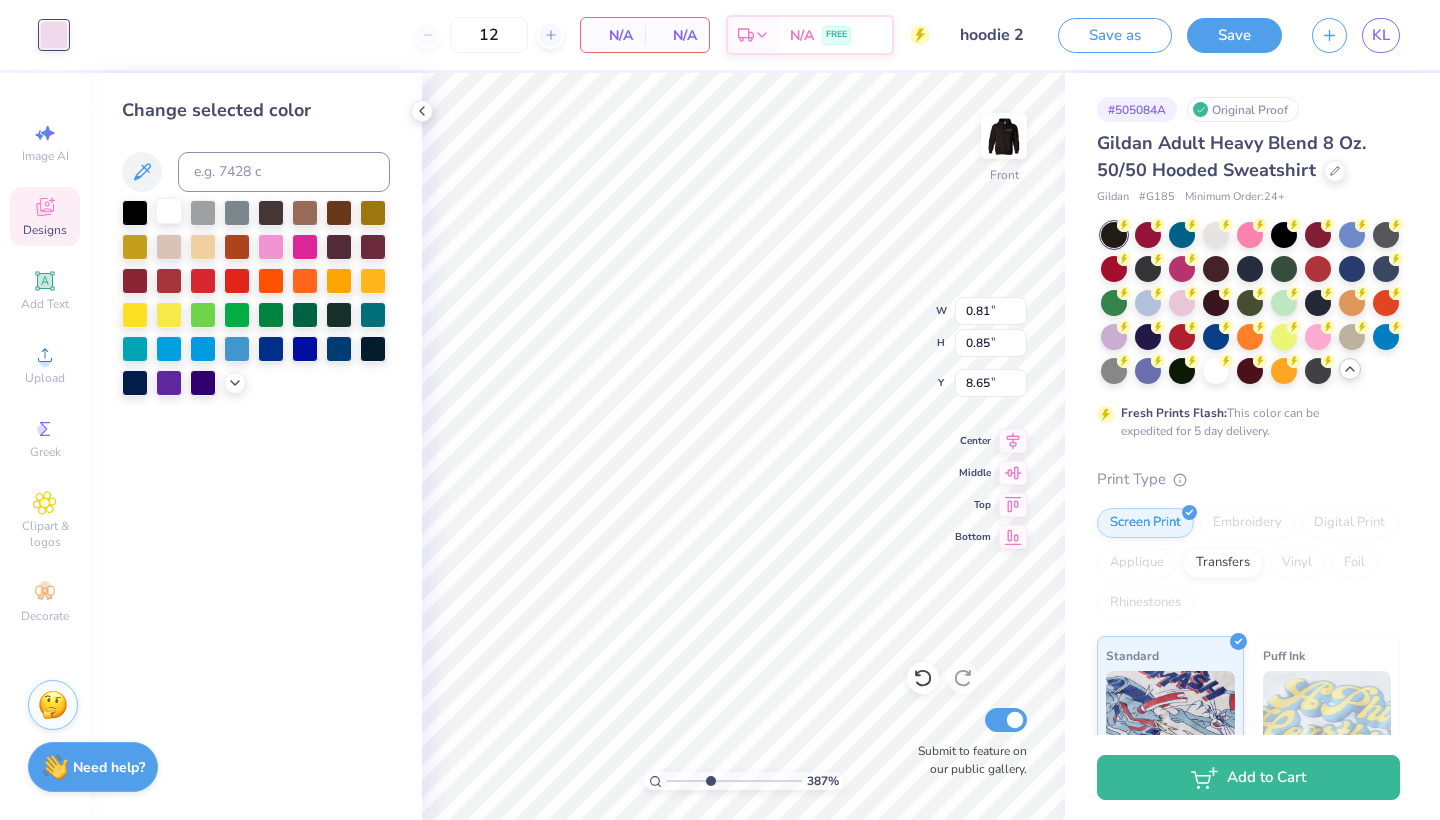 click at bounding box center [169, 211] 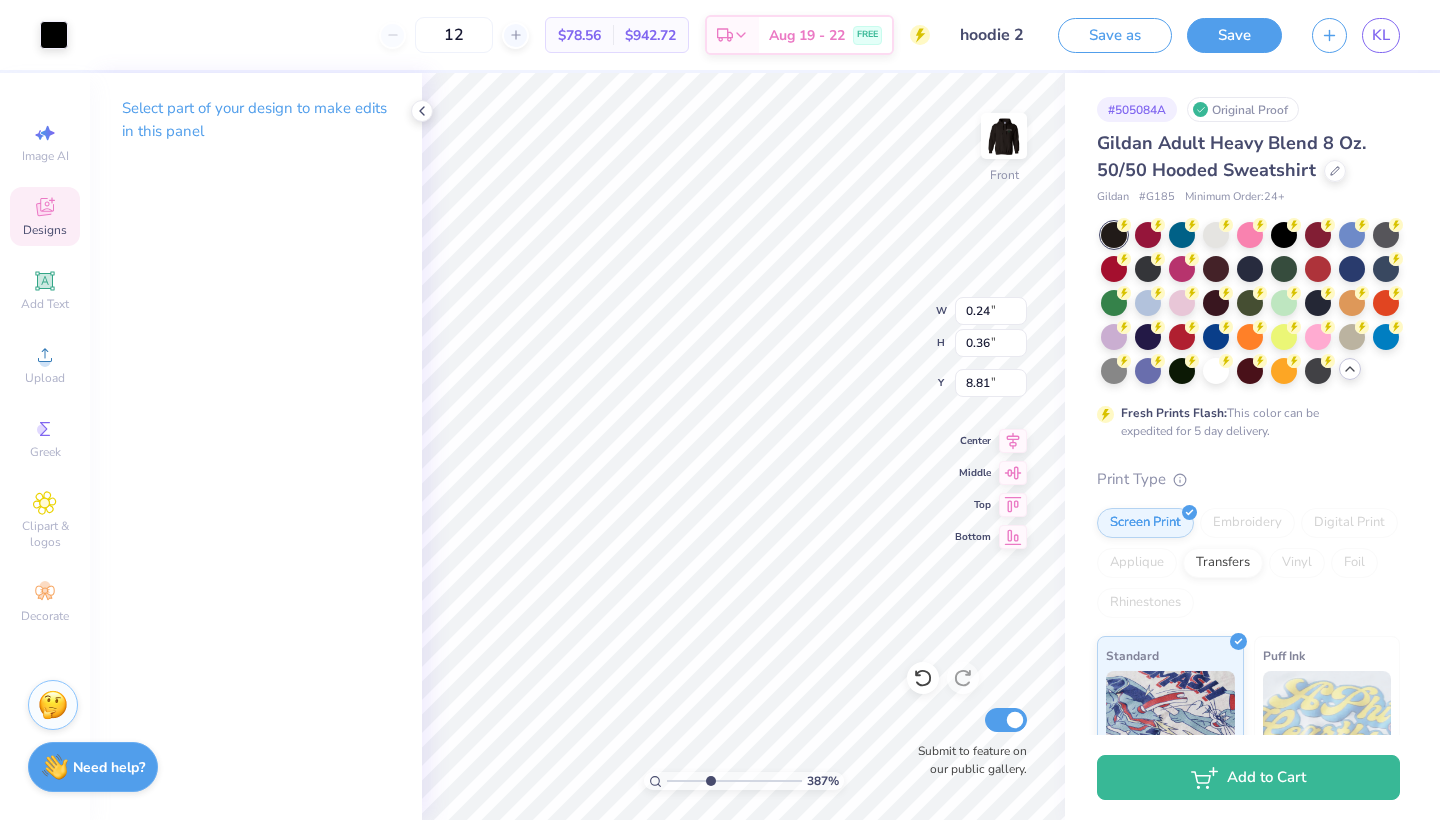 type 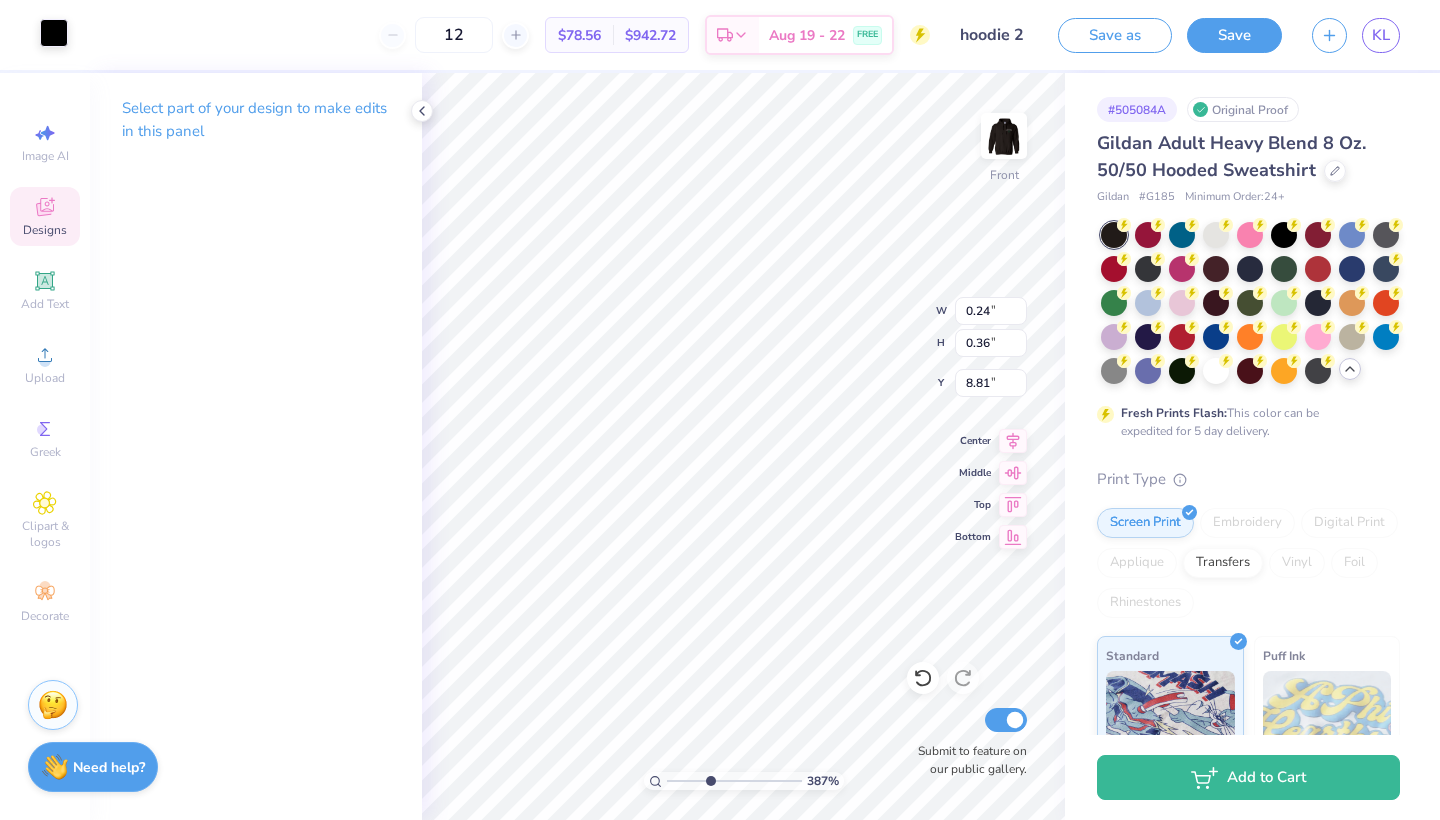 click at bounding box center [54, 33] 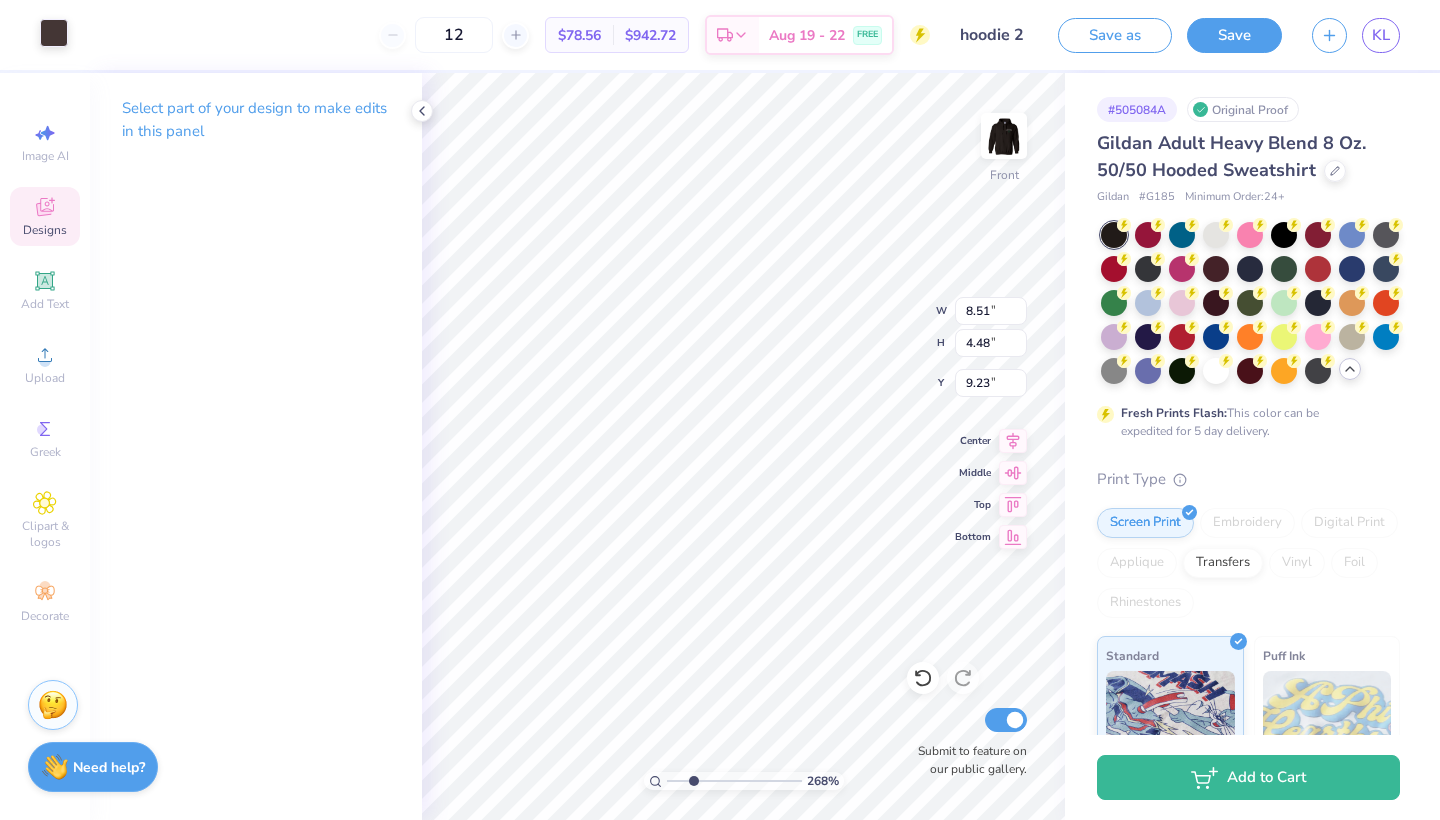 drag, startPoint x: 712, startPoint y: 782, endPoint x: 692, endPoint y: 784, distance: 20.09975 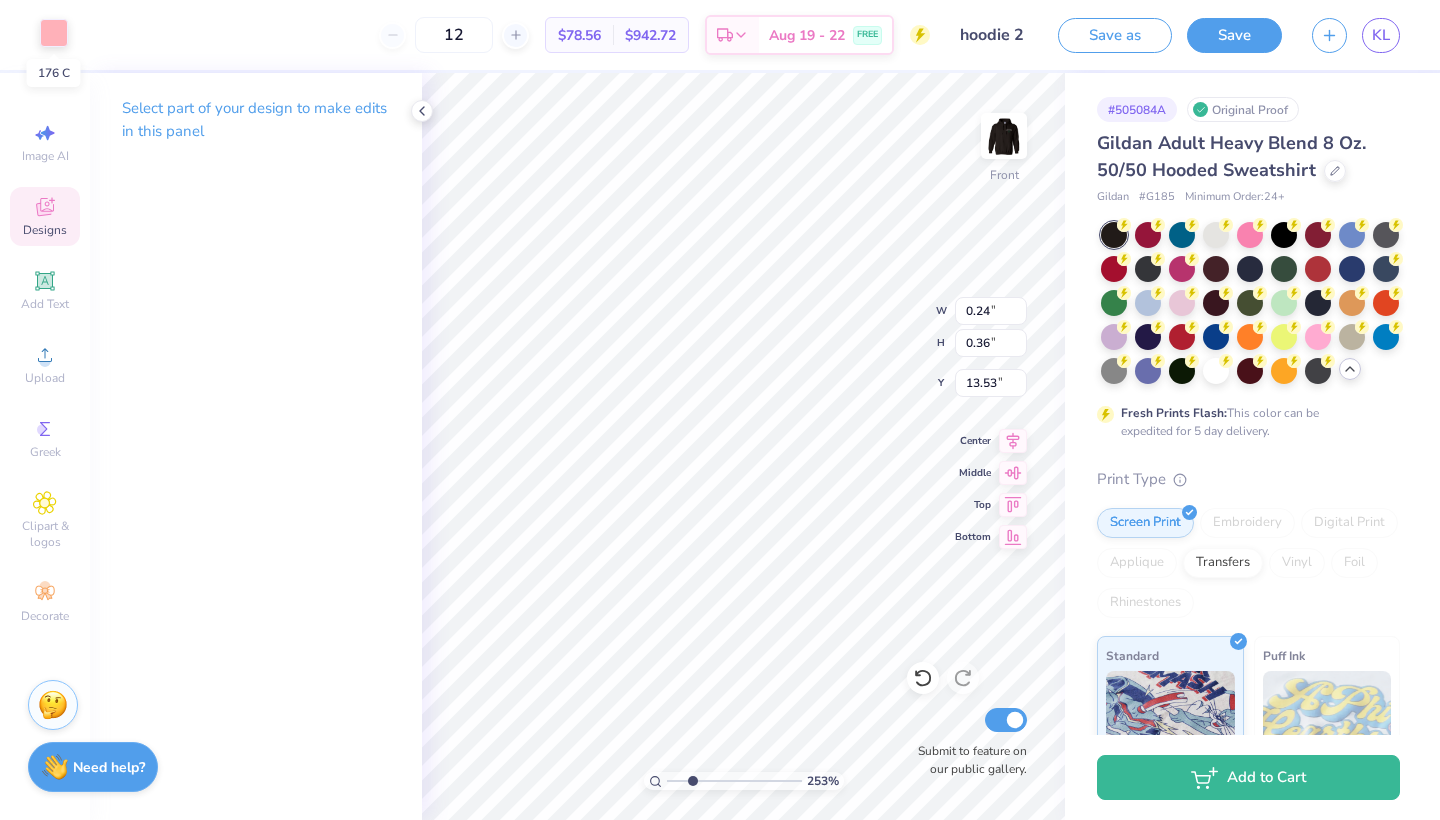 click at bounding box center [54, 33] 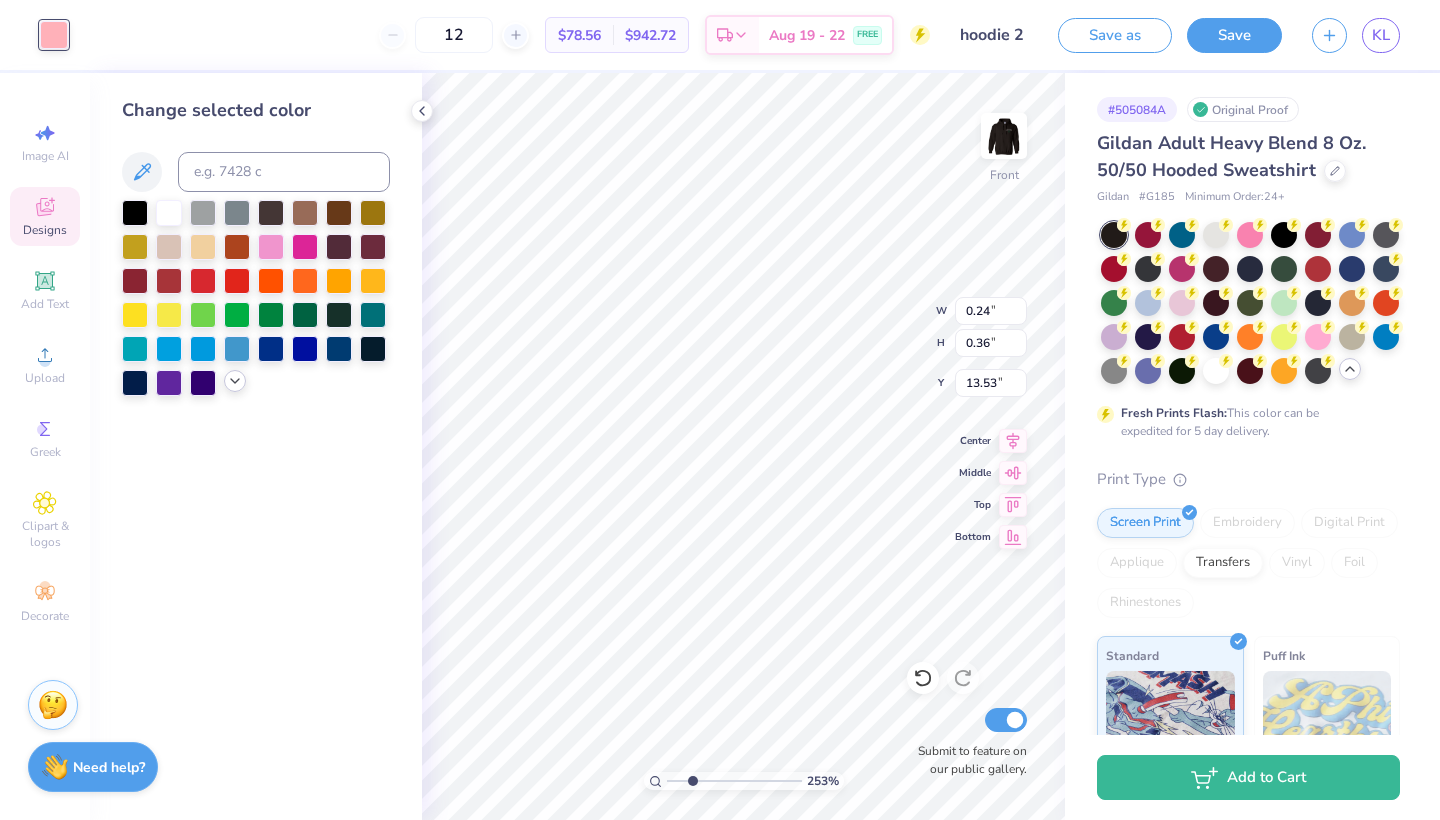click 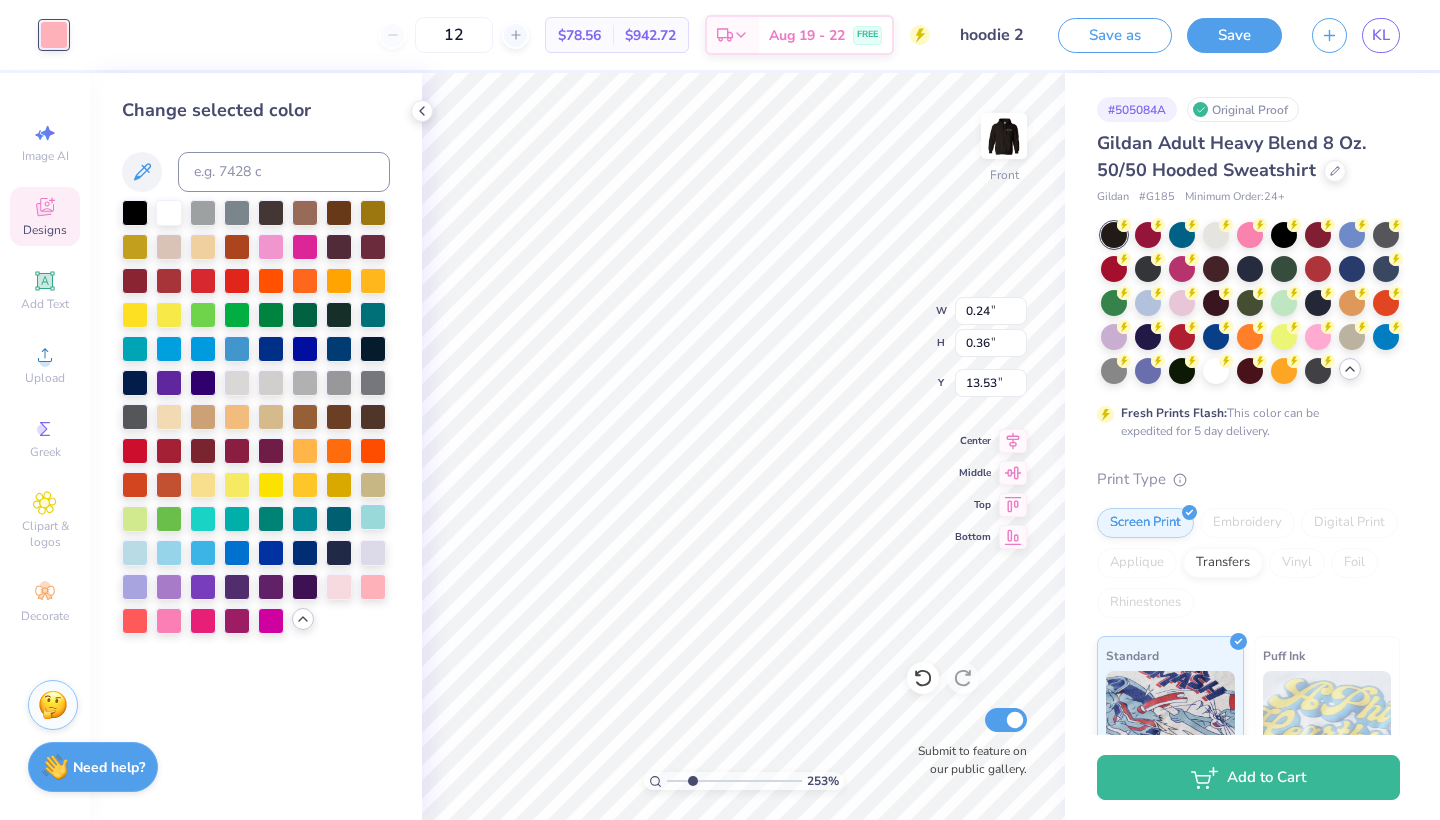 click at bounding box center [373, 517] 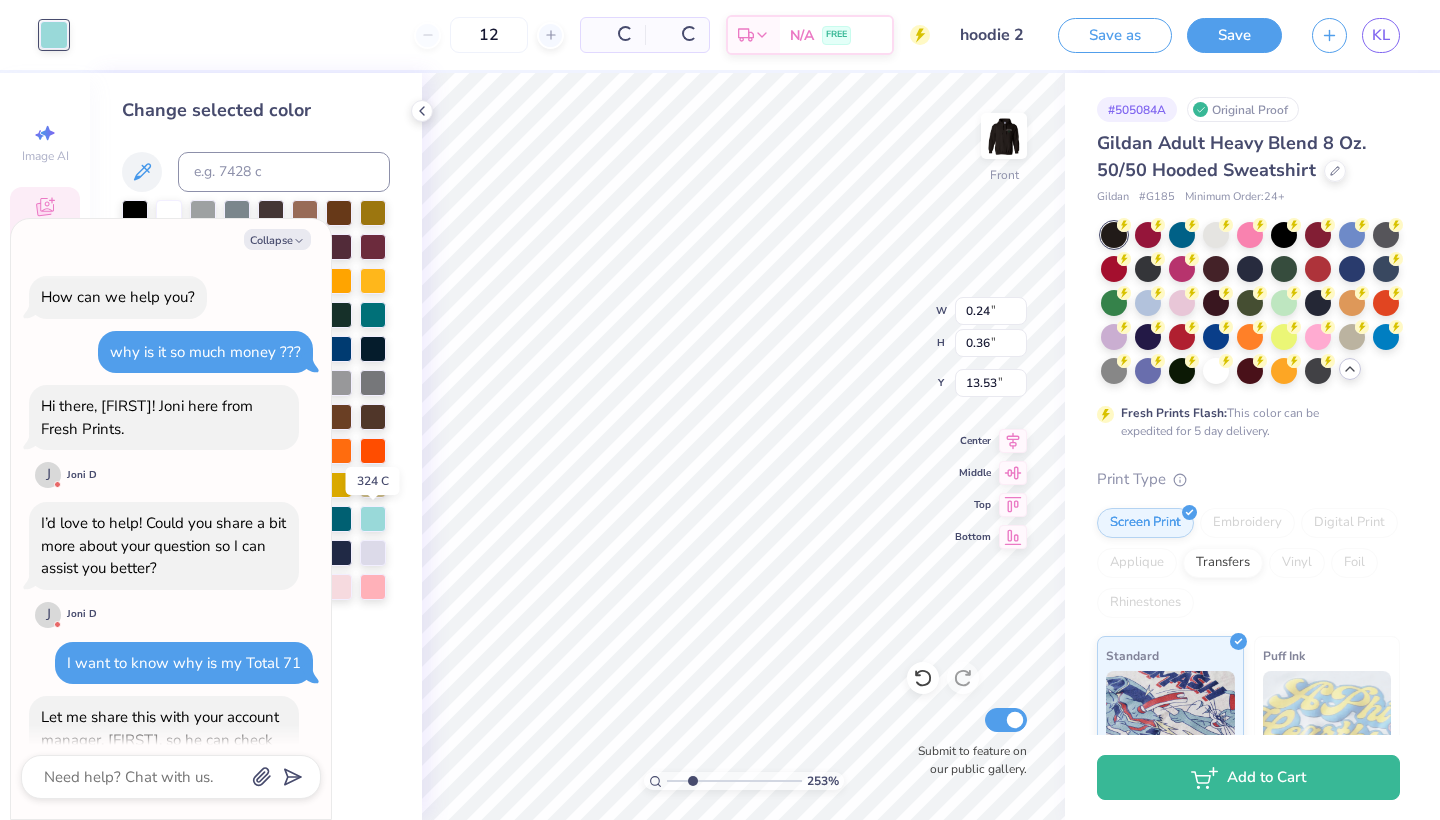 scroll, scrollTop: 1497, scrollLeft: 0, axis: vertical 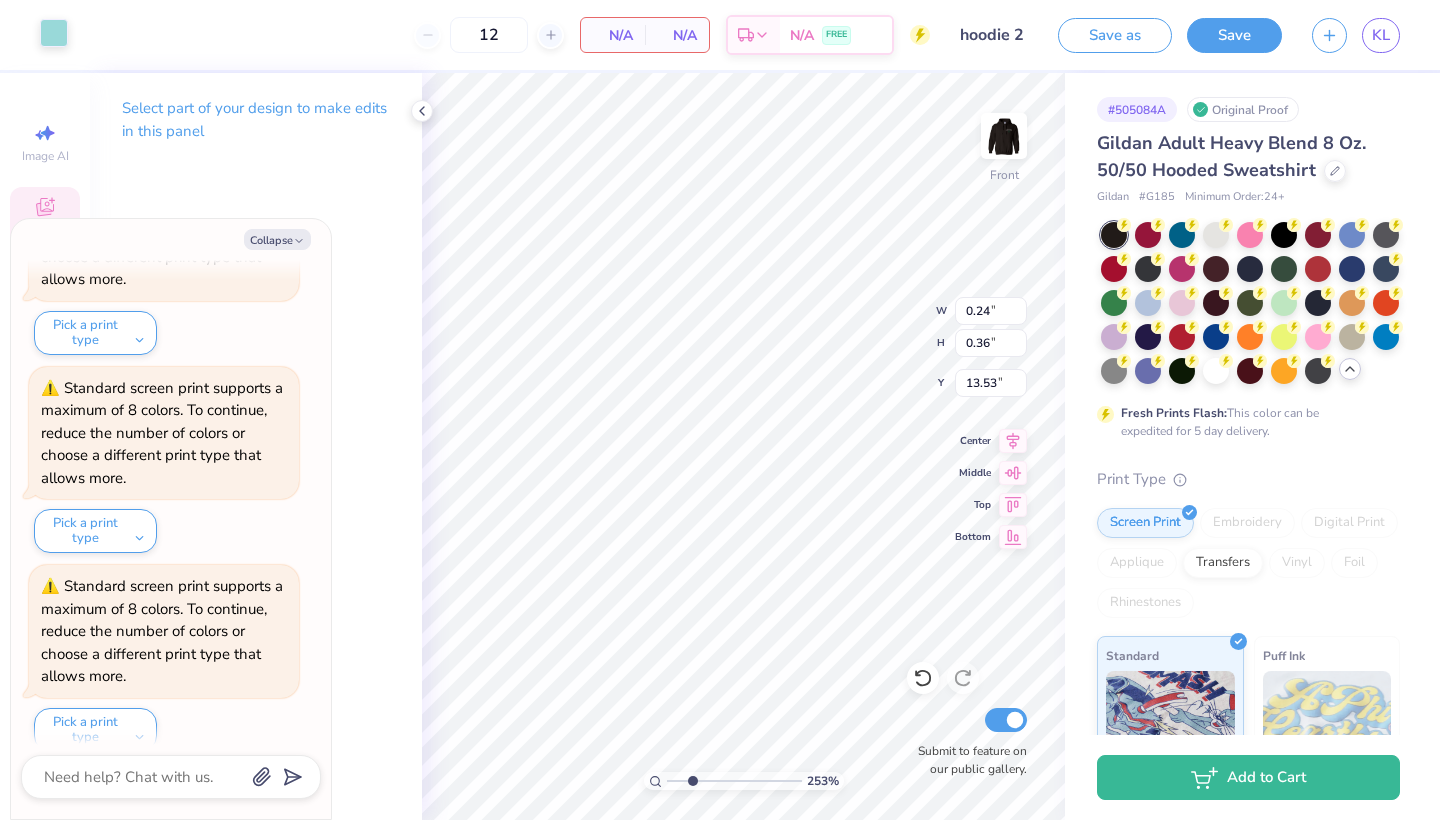 click at bounding box center [54, 33] 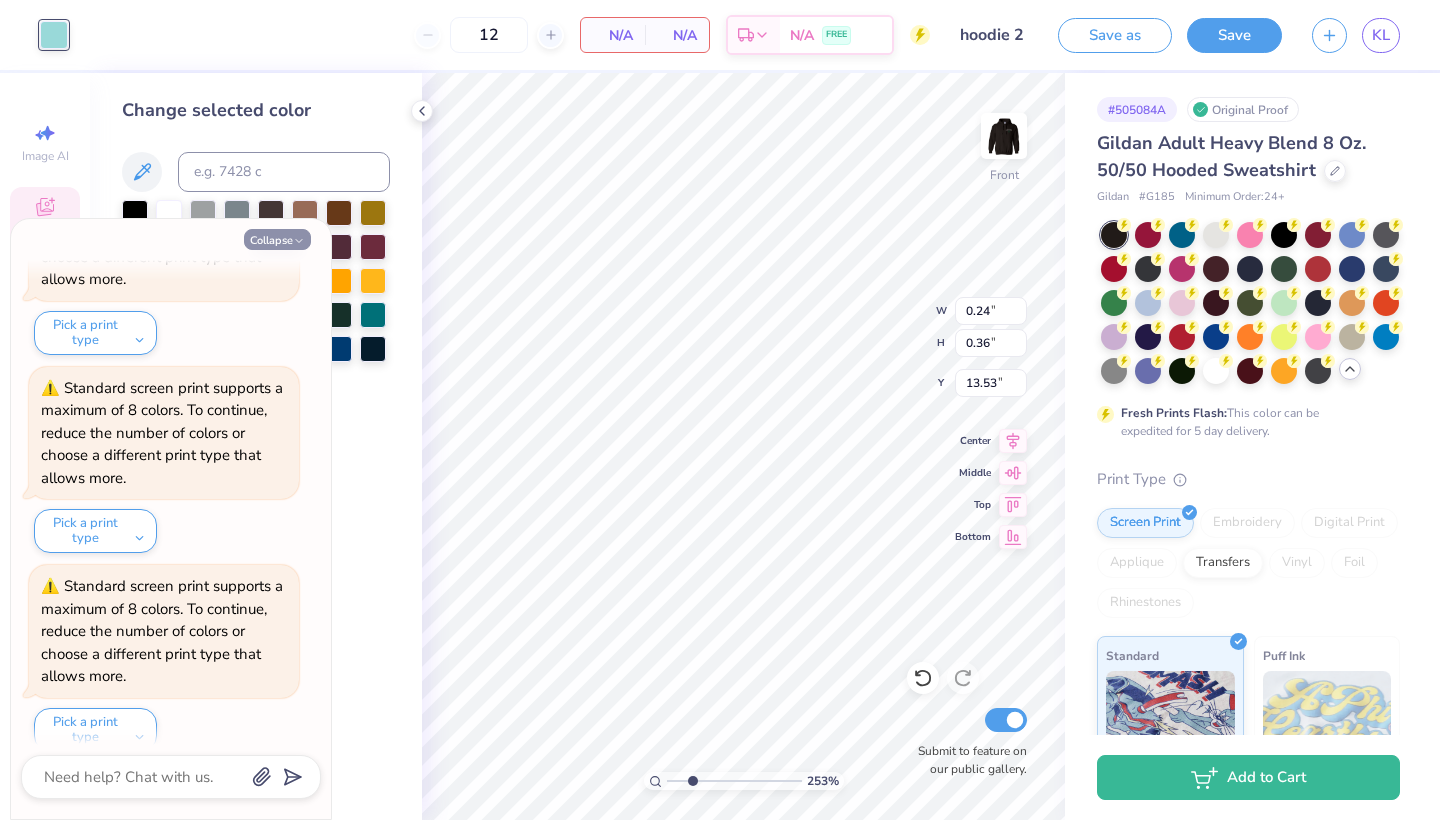 click on "Collapse" at bounding box center [277, 239] 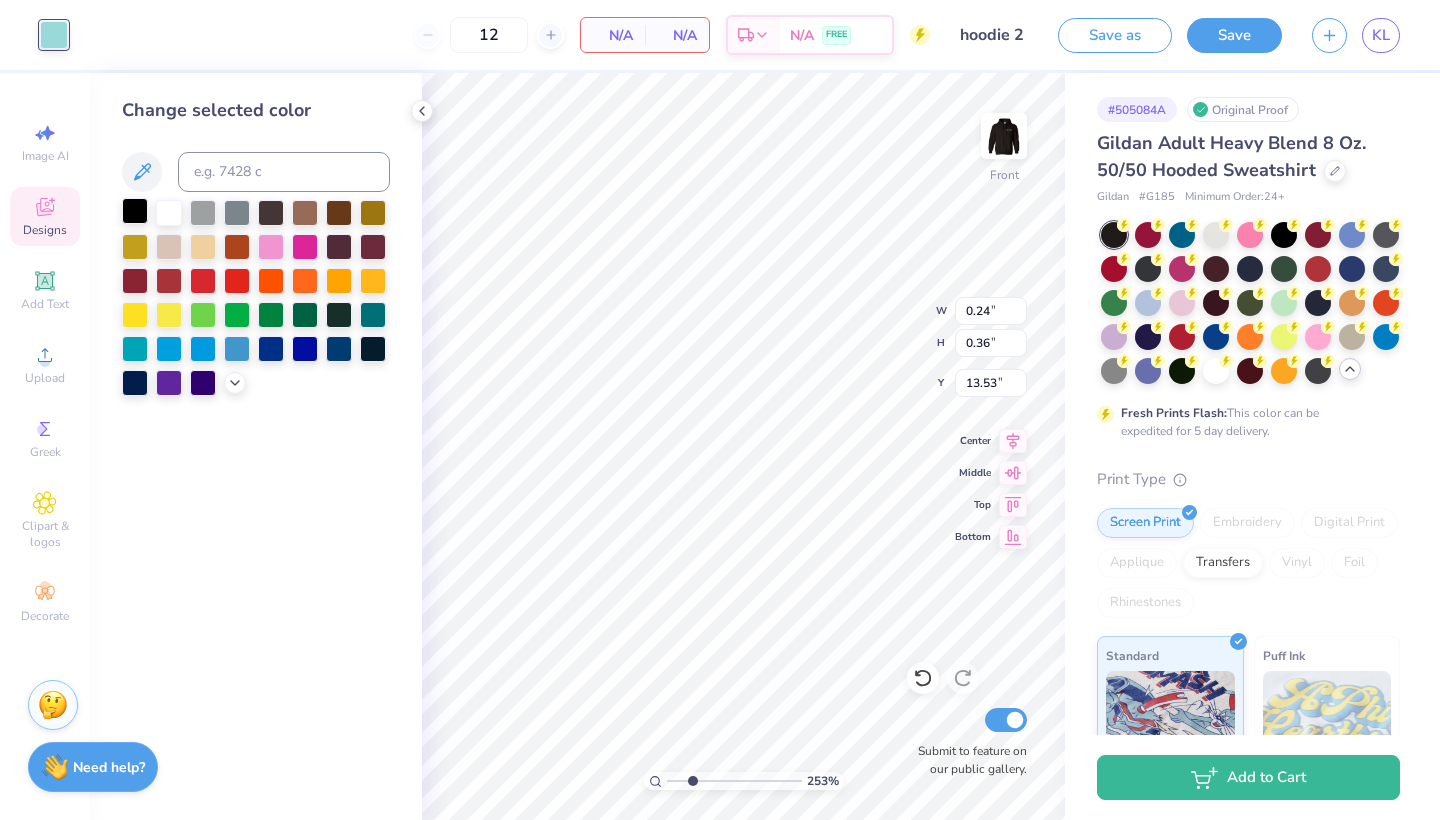click at bounding box center (135, 211) 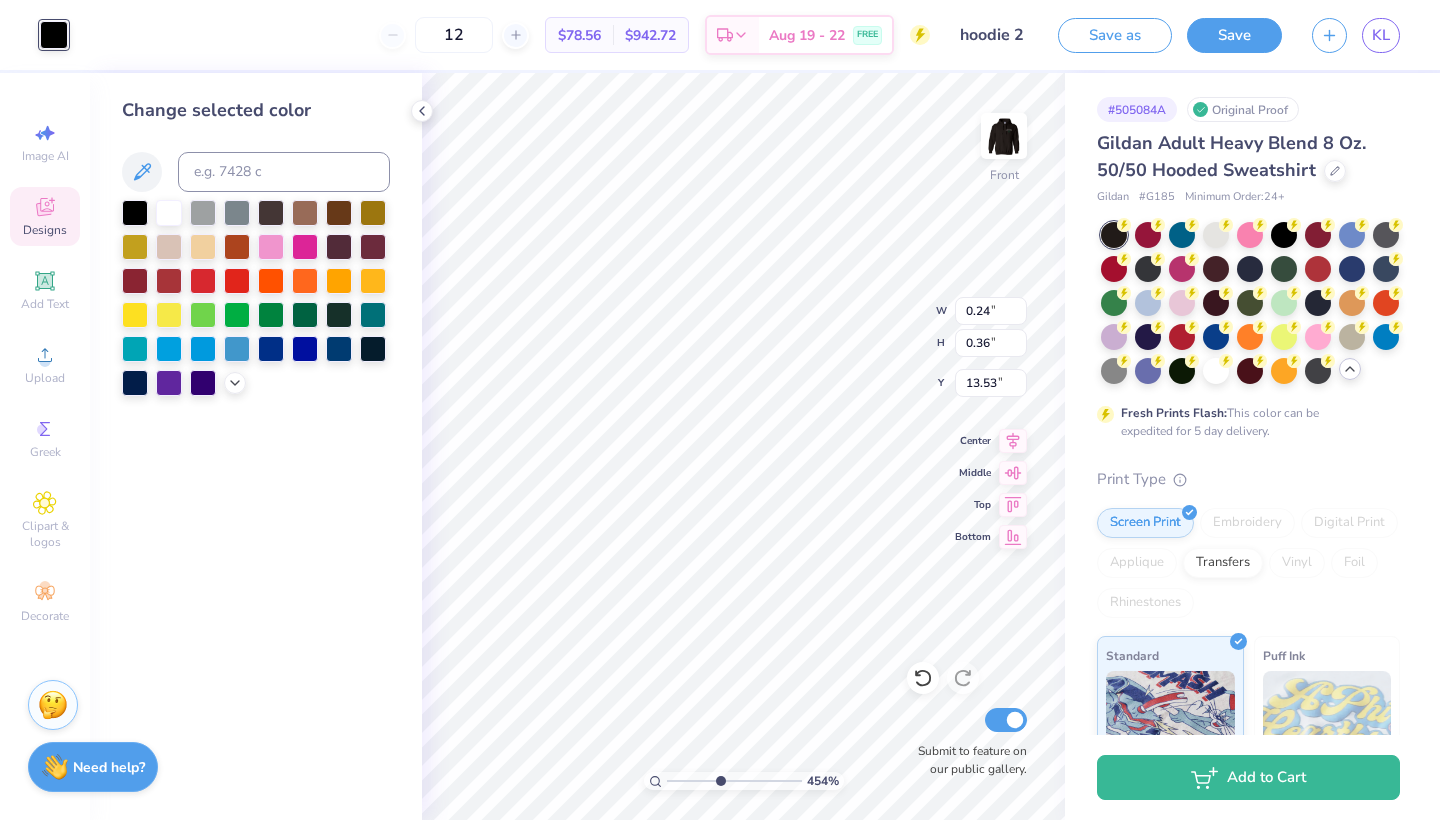 drag, startPoint x: 690, startPoint y: 785, endPoint x: 719, endPoint y: 785, distance: 29 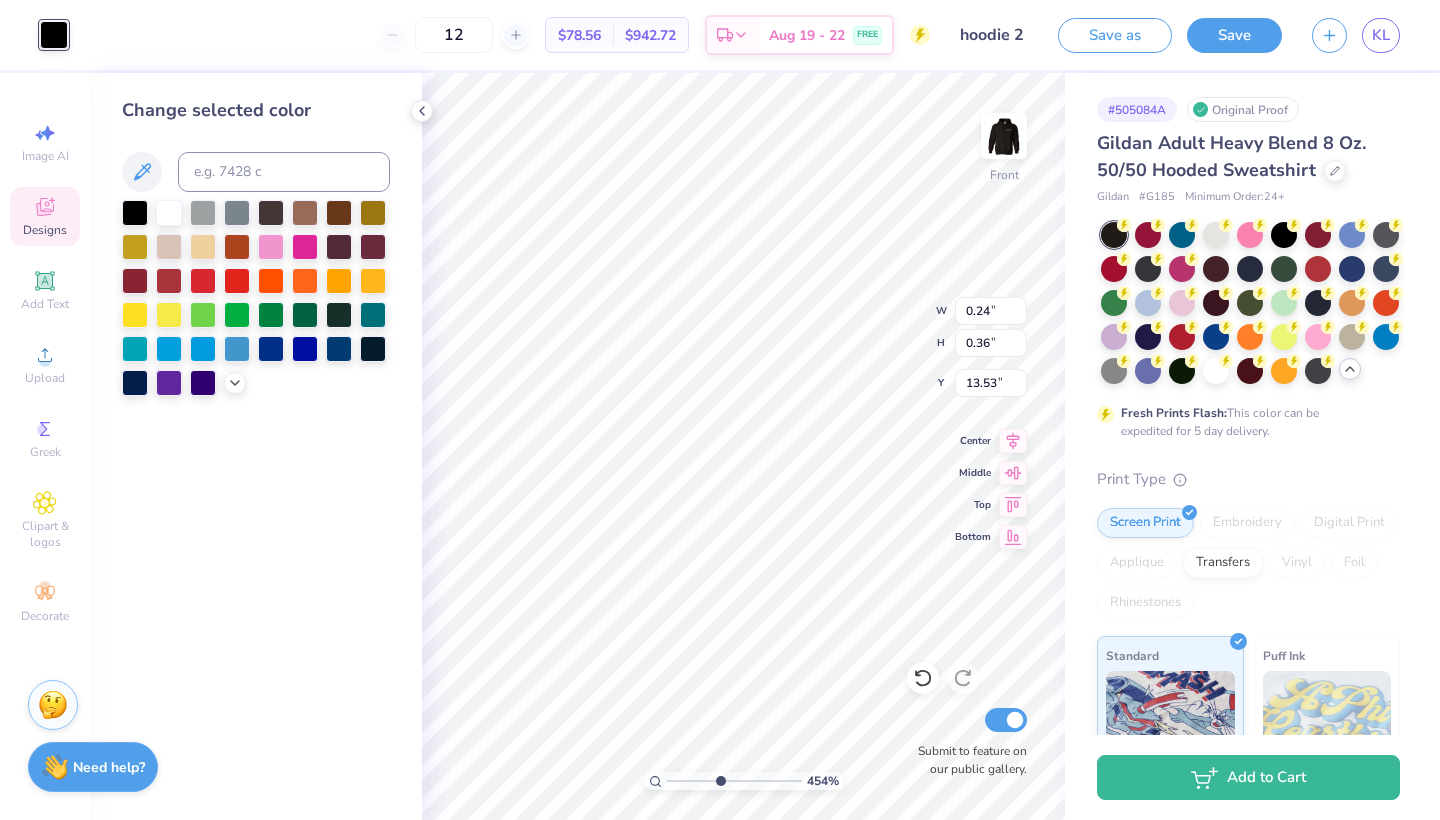 click at bounding box center (734, 781) 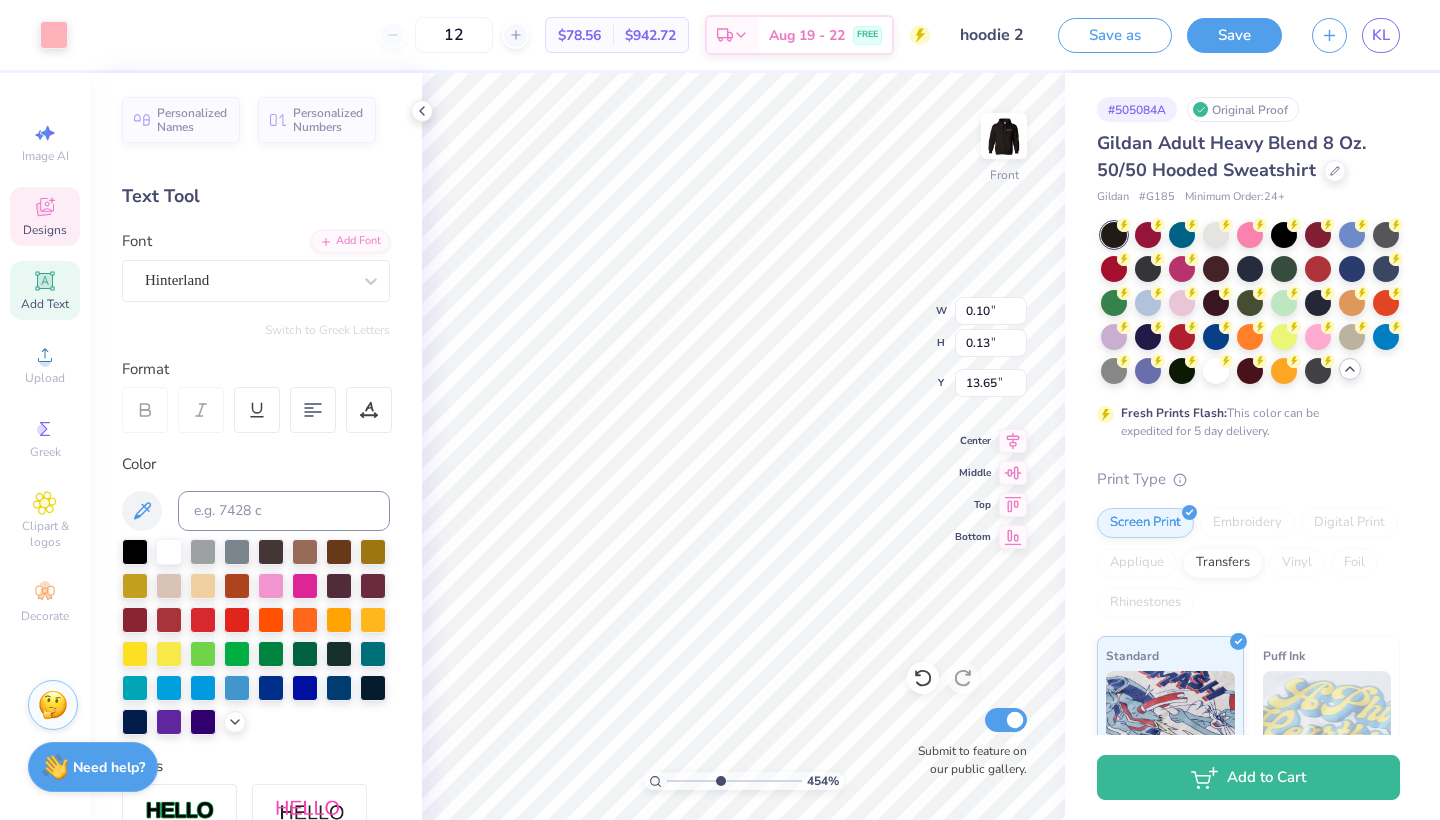 click on "Art colors" at bounding box center (34, 35) 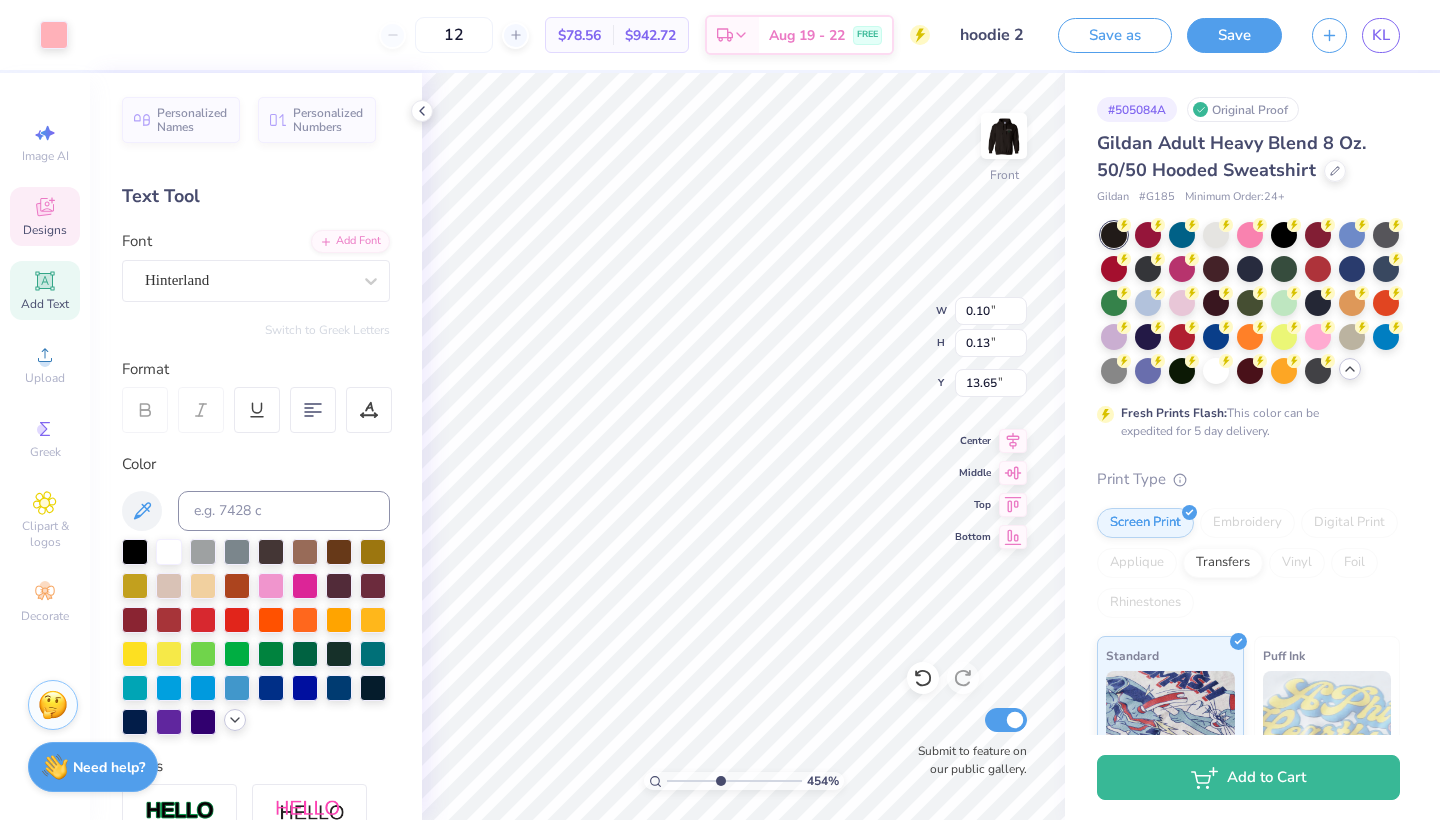 click at bounding box center [235, 720] 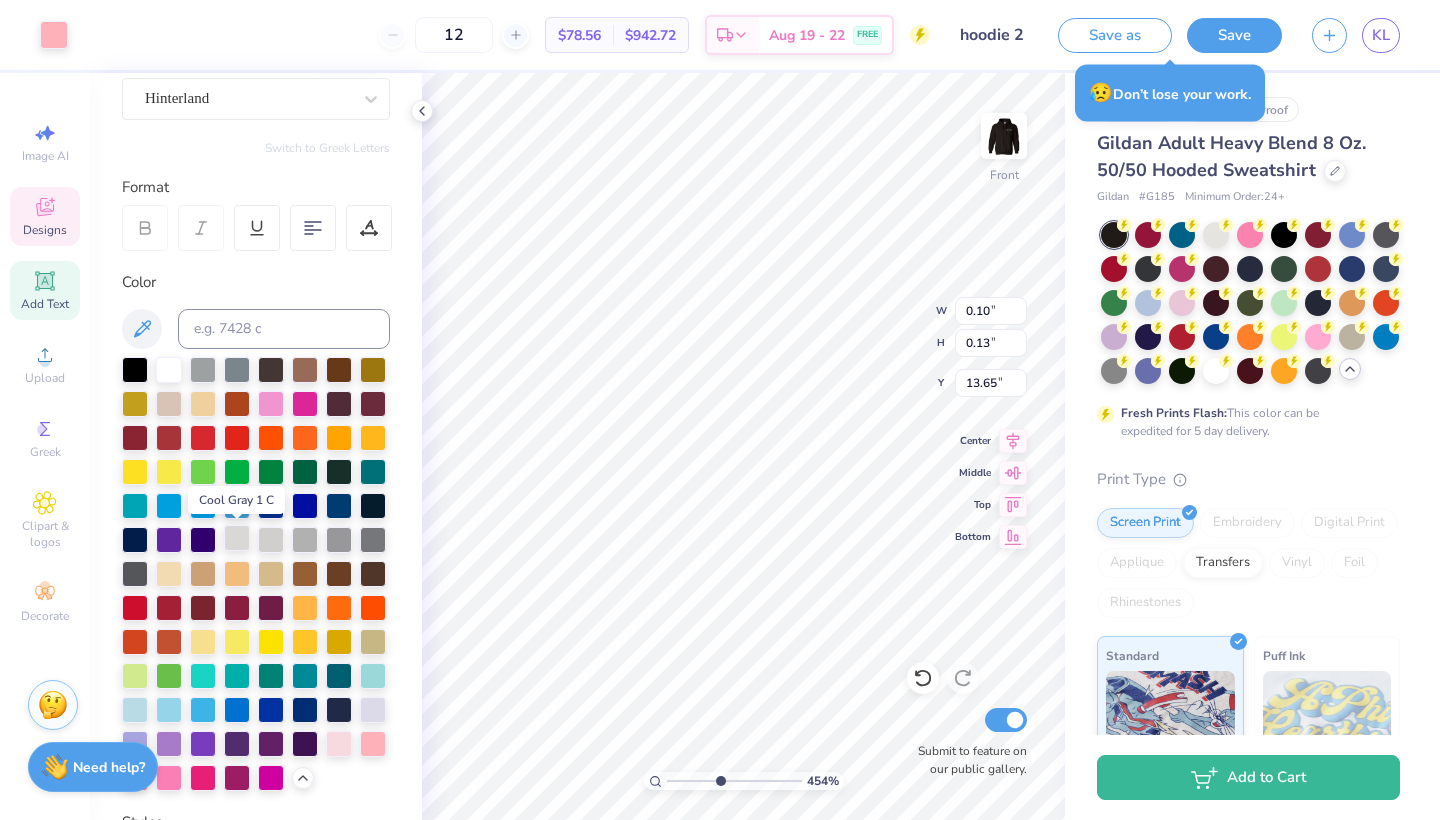 scroll, scrollTop: 184, scrollLeft: 0, axis: vertical 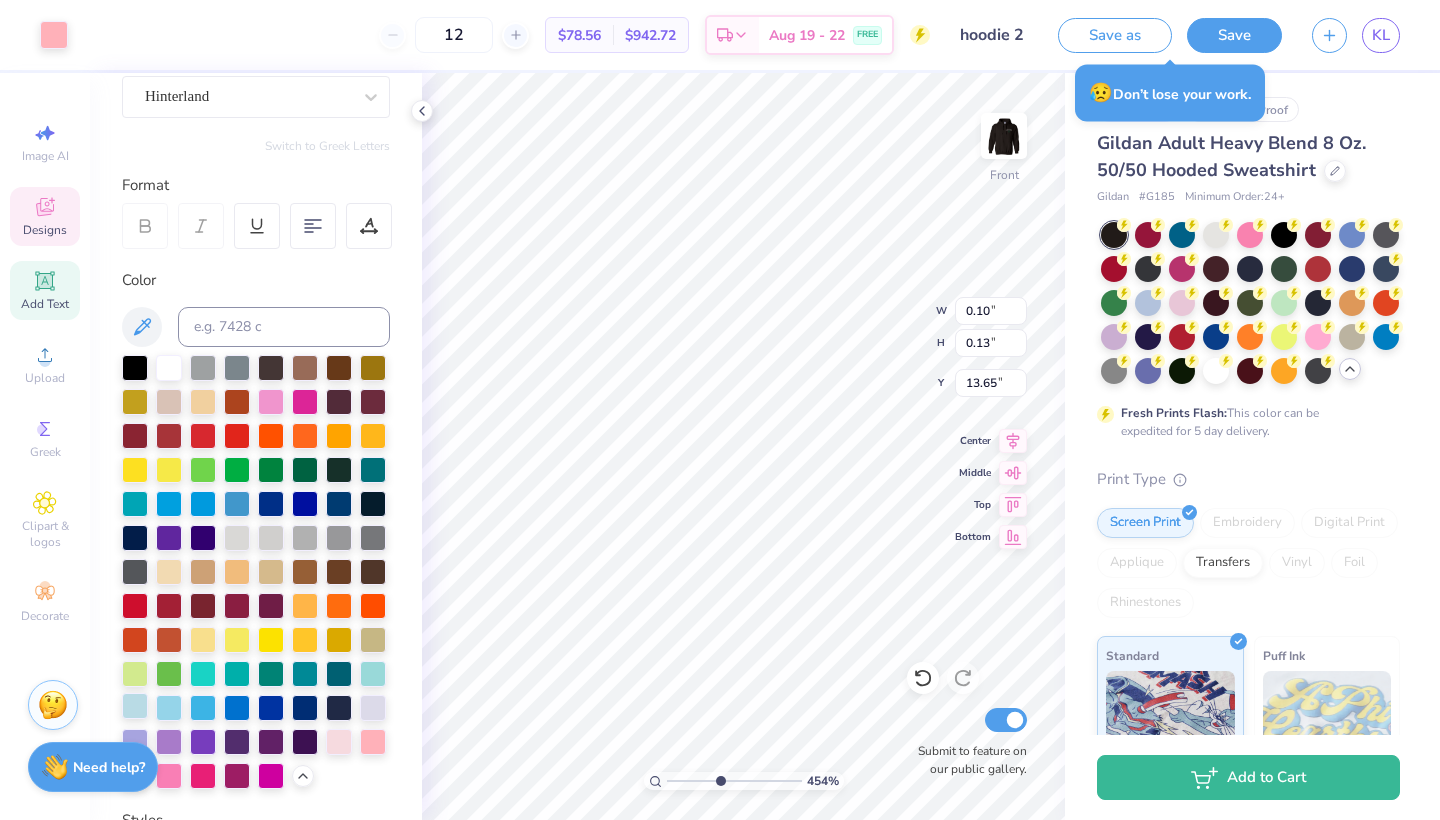 click at bounding box center (135, 706) 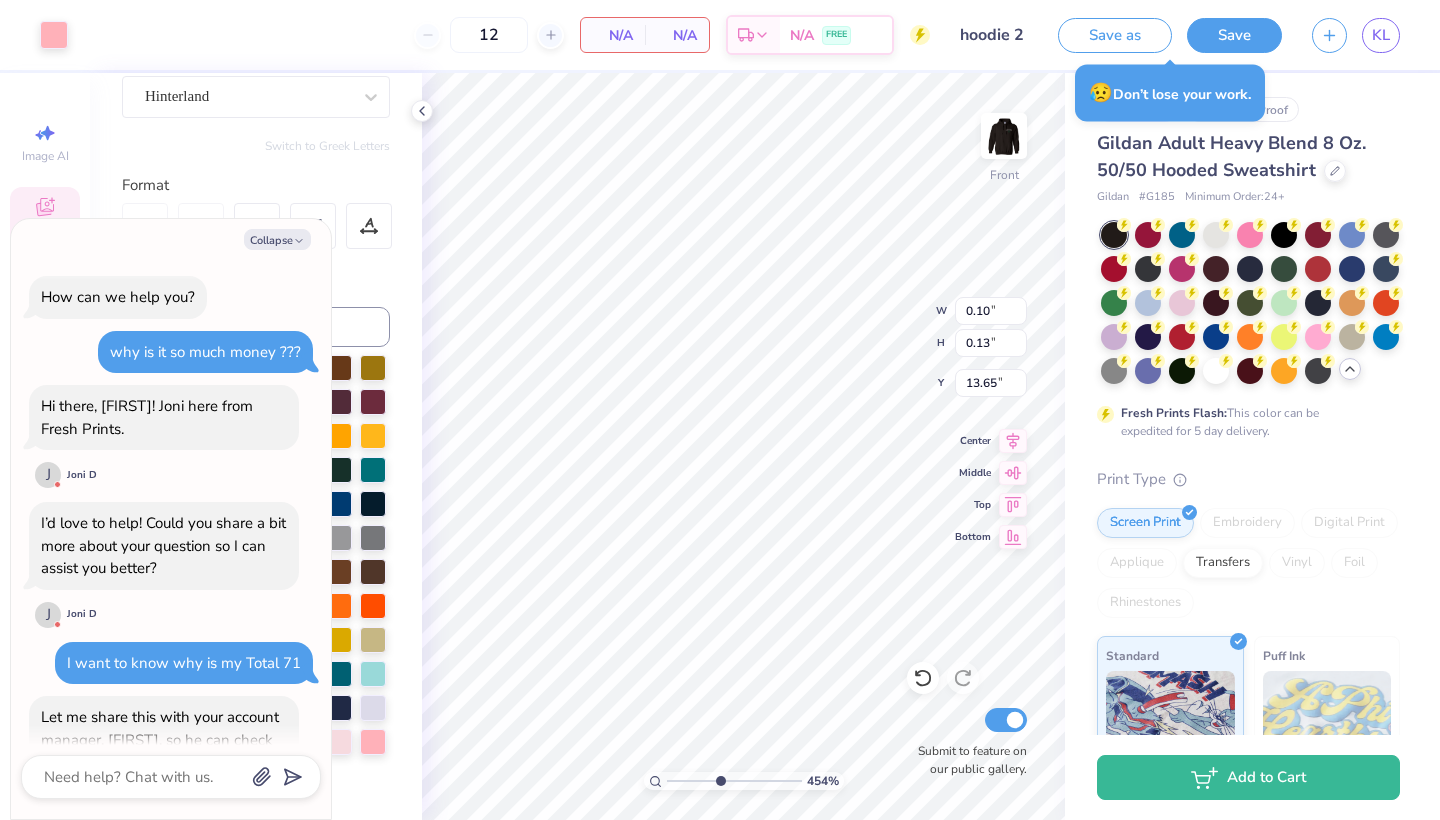 scroll, scrollTop: 1693, scrollLeft: 0, axis: vertical 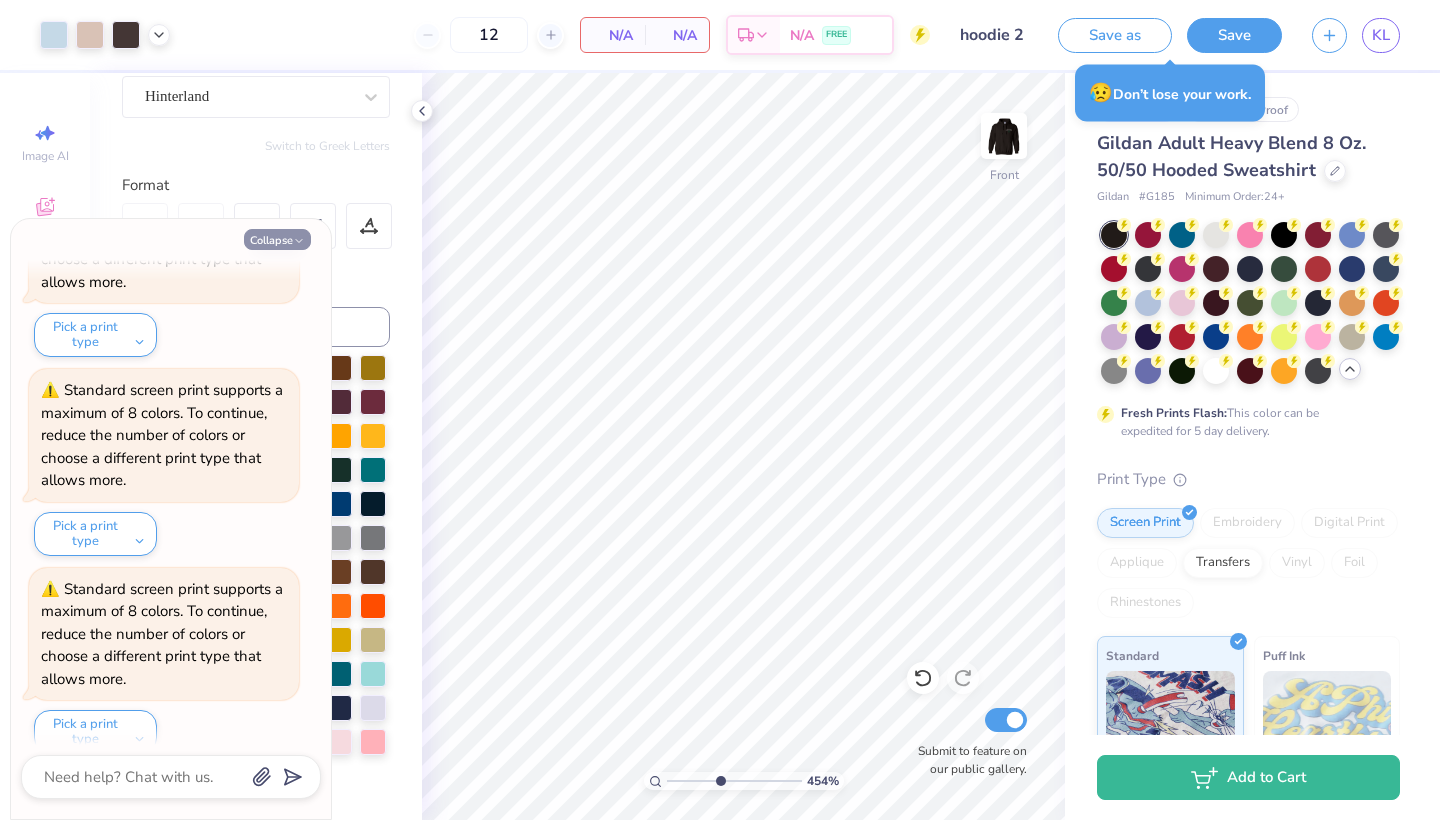click on "Collapse" at bounding box center (277, 239) 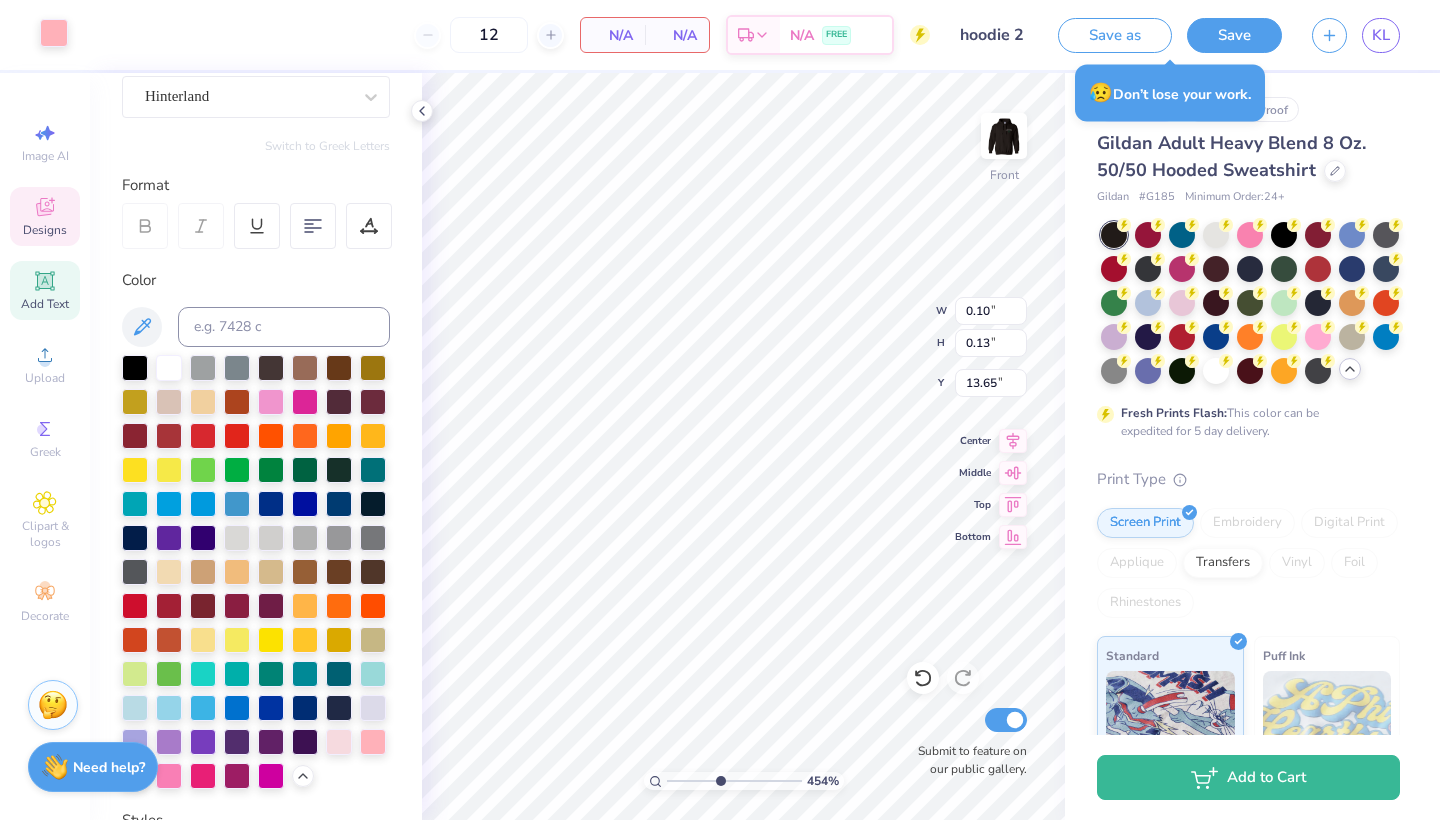 click at bounding box center (54, 33) 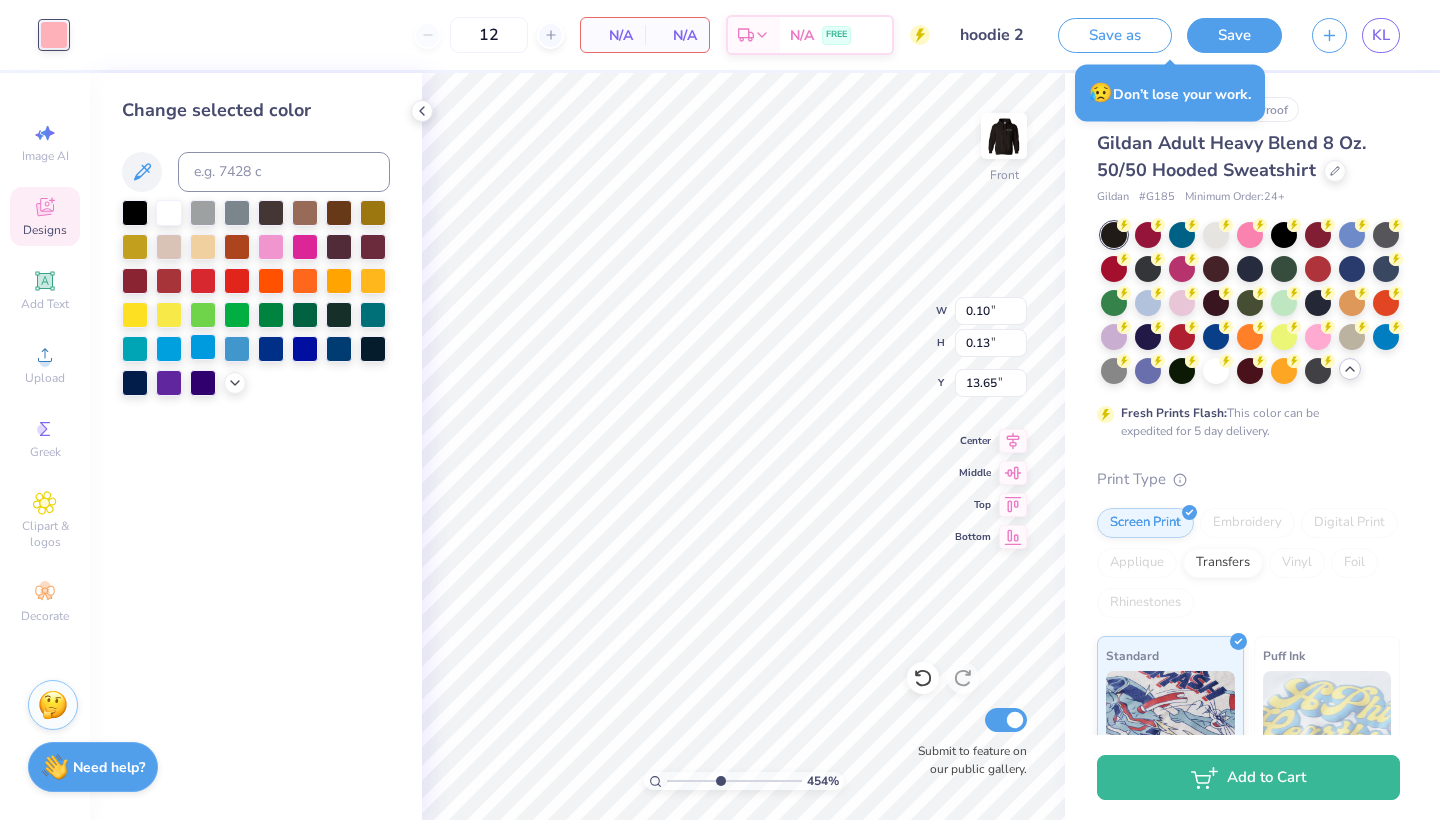 click at bounding box center [203, 347] 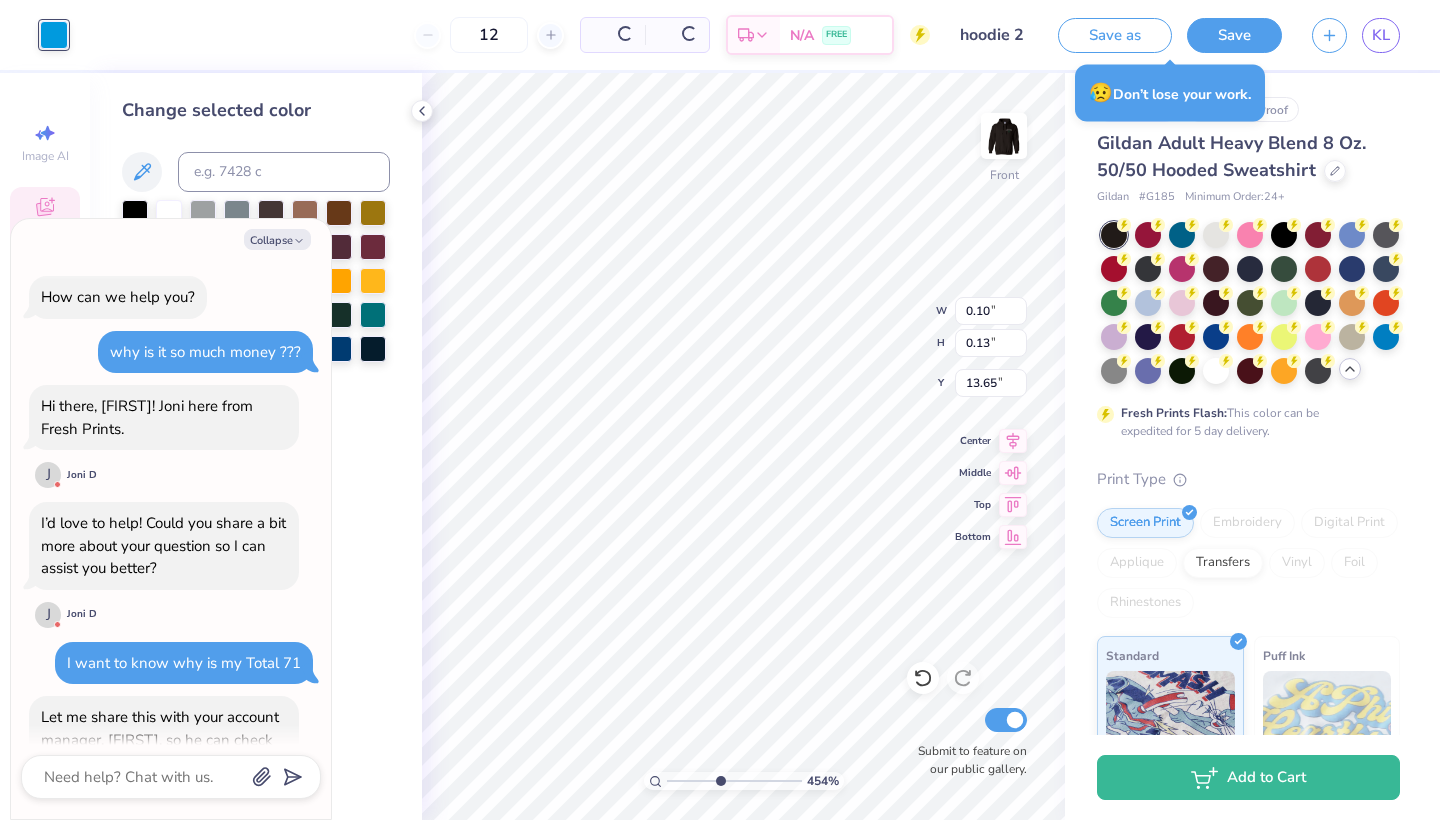 scroll, scrollTop: 1889, scrollLeft: 0, axis: vertical 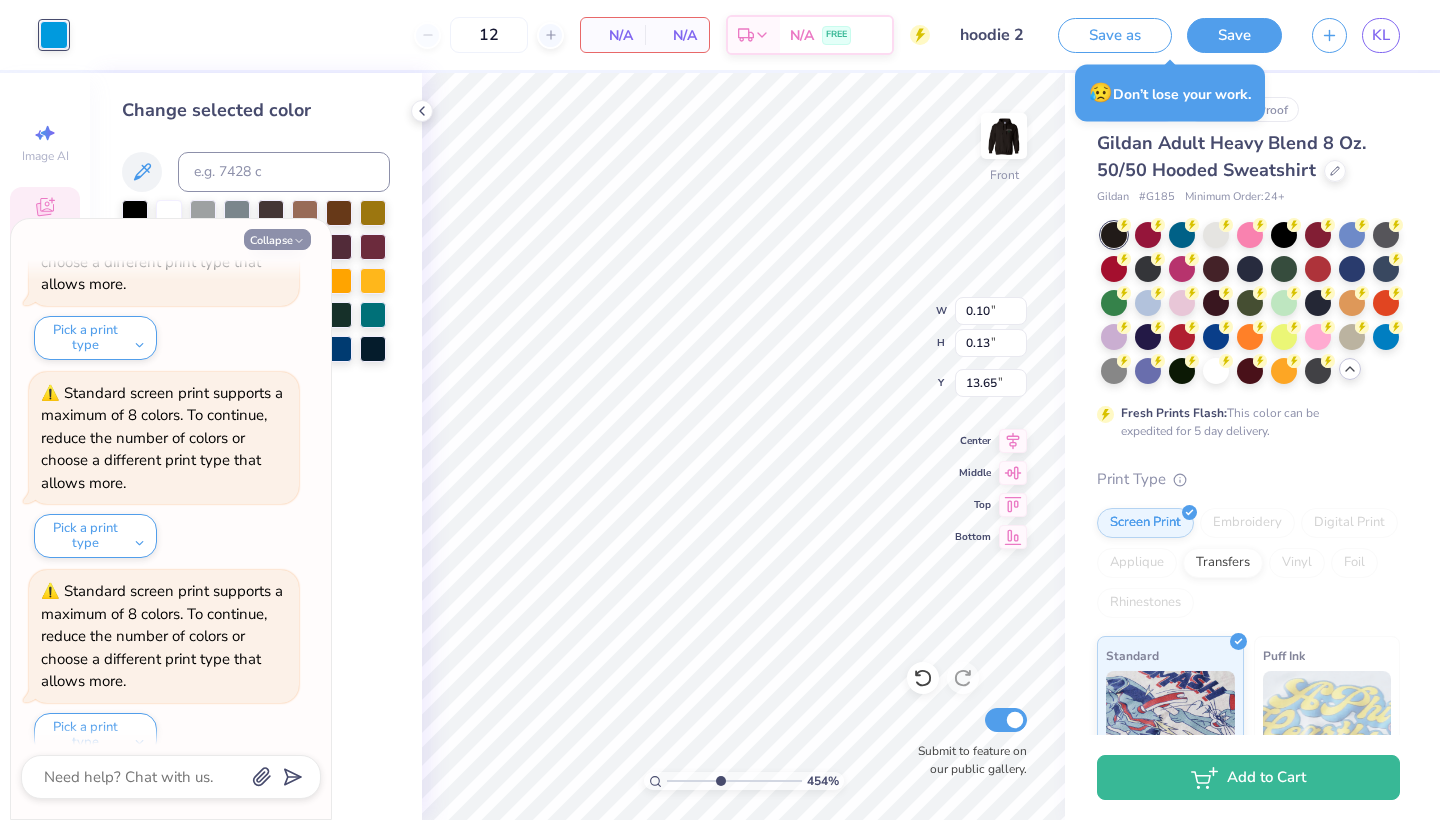 click on "Collapse" at bounding box center (277, 239) 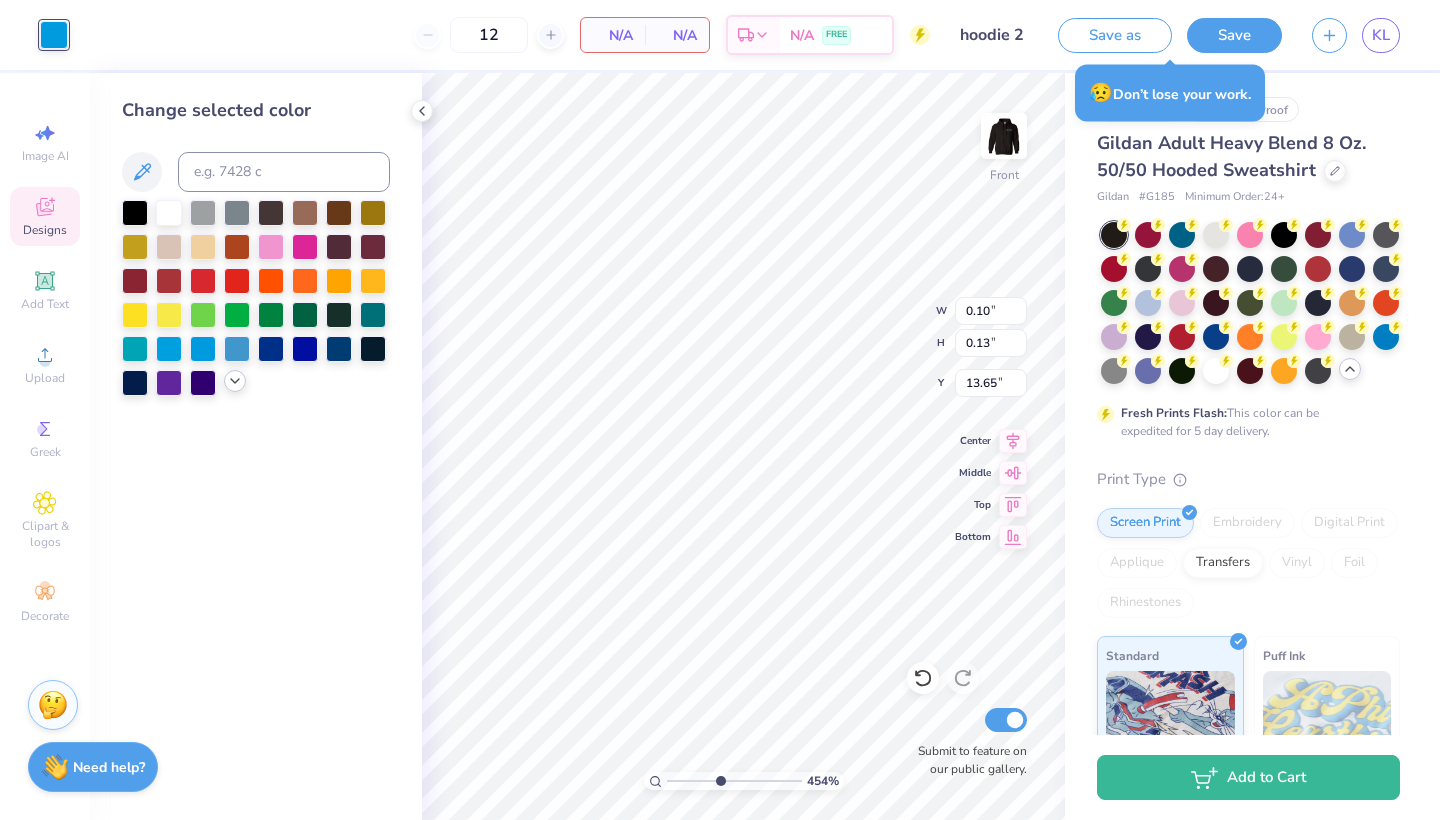 click 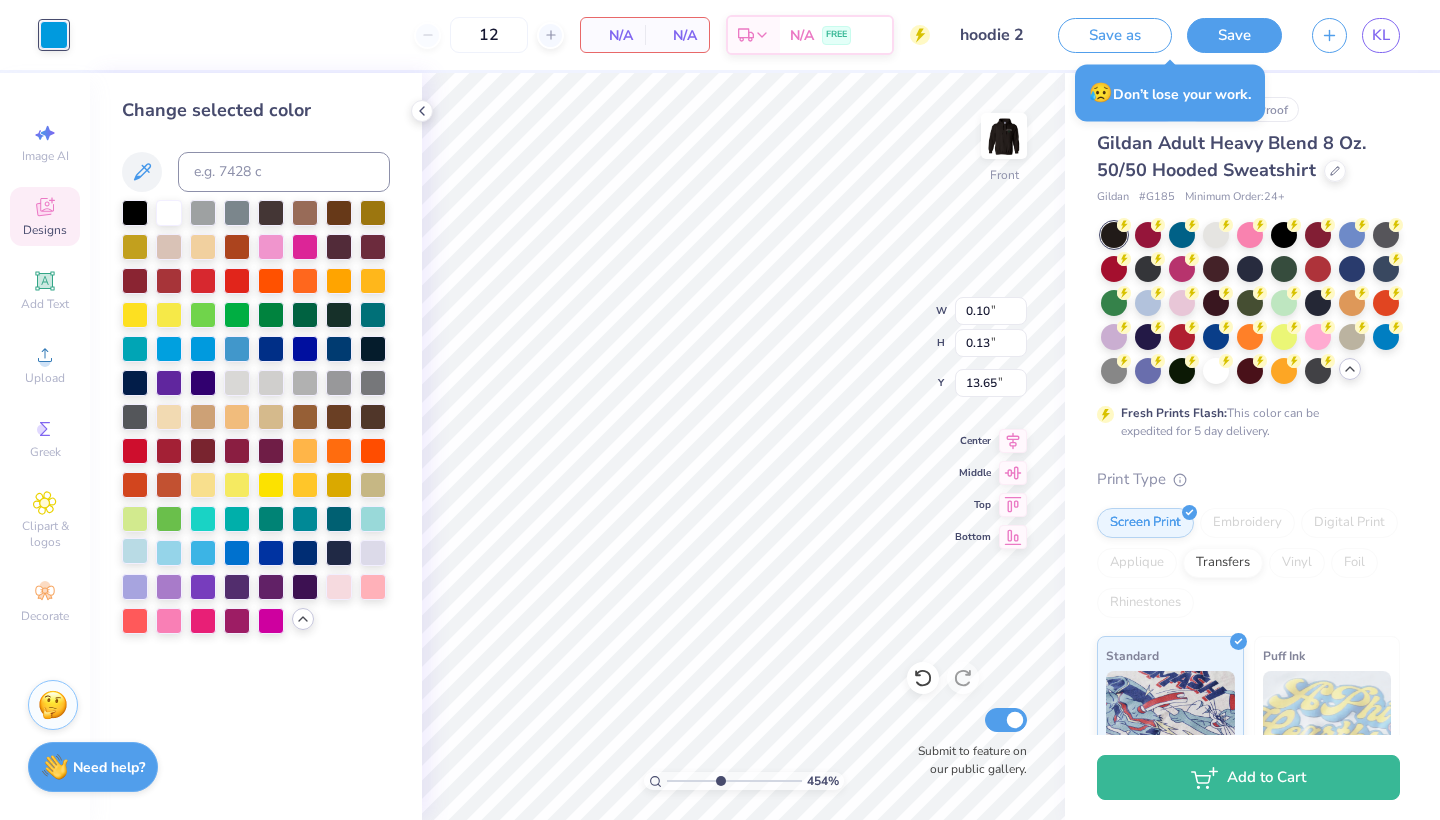 click at bounding box center (135, 551) 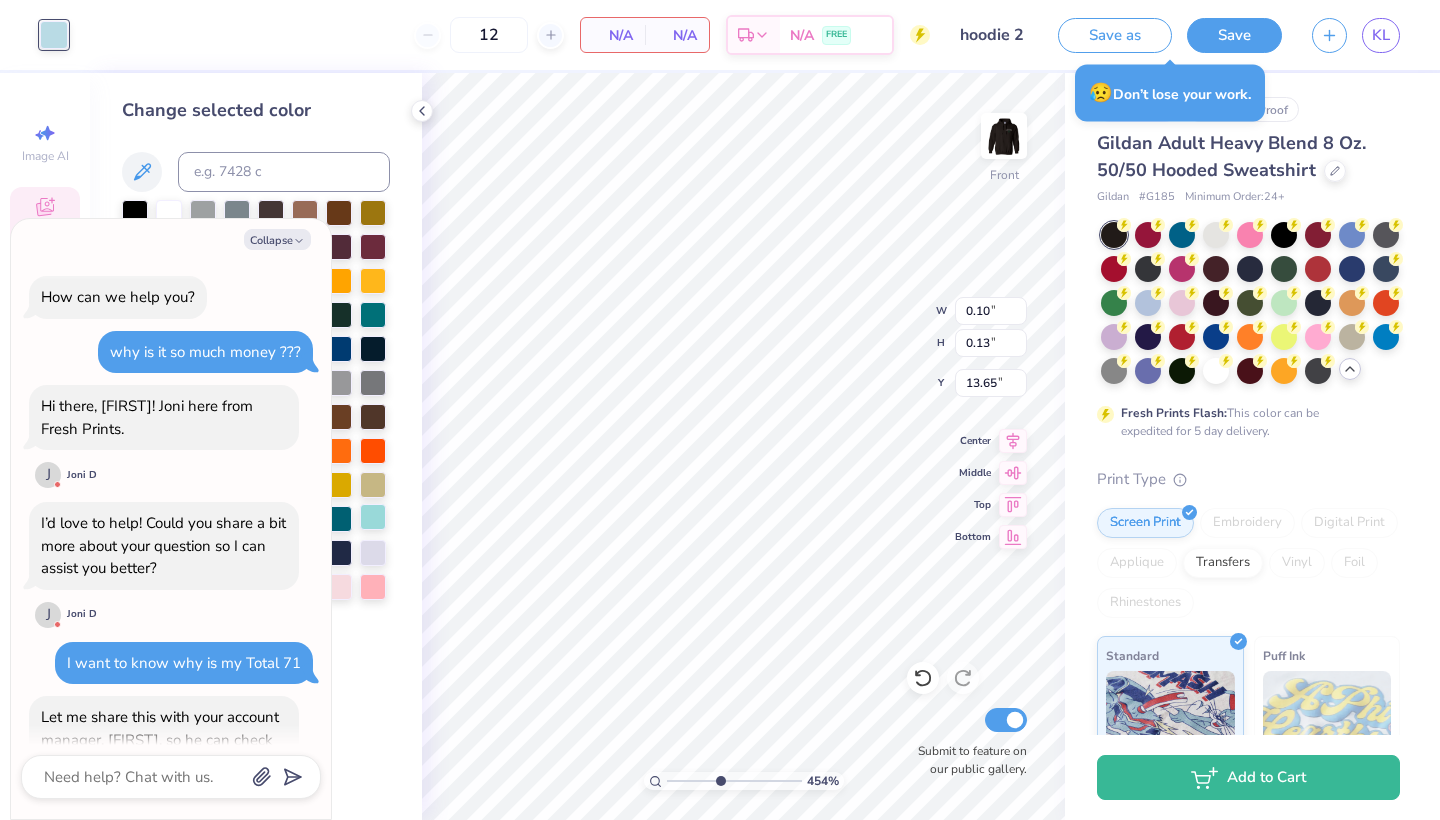 scroll, scrollTop: 2085, scrollLeft: 0, axis: vertical 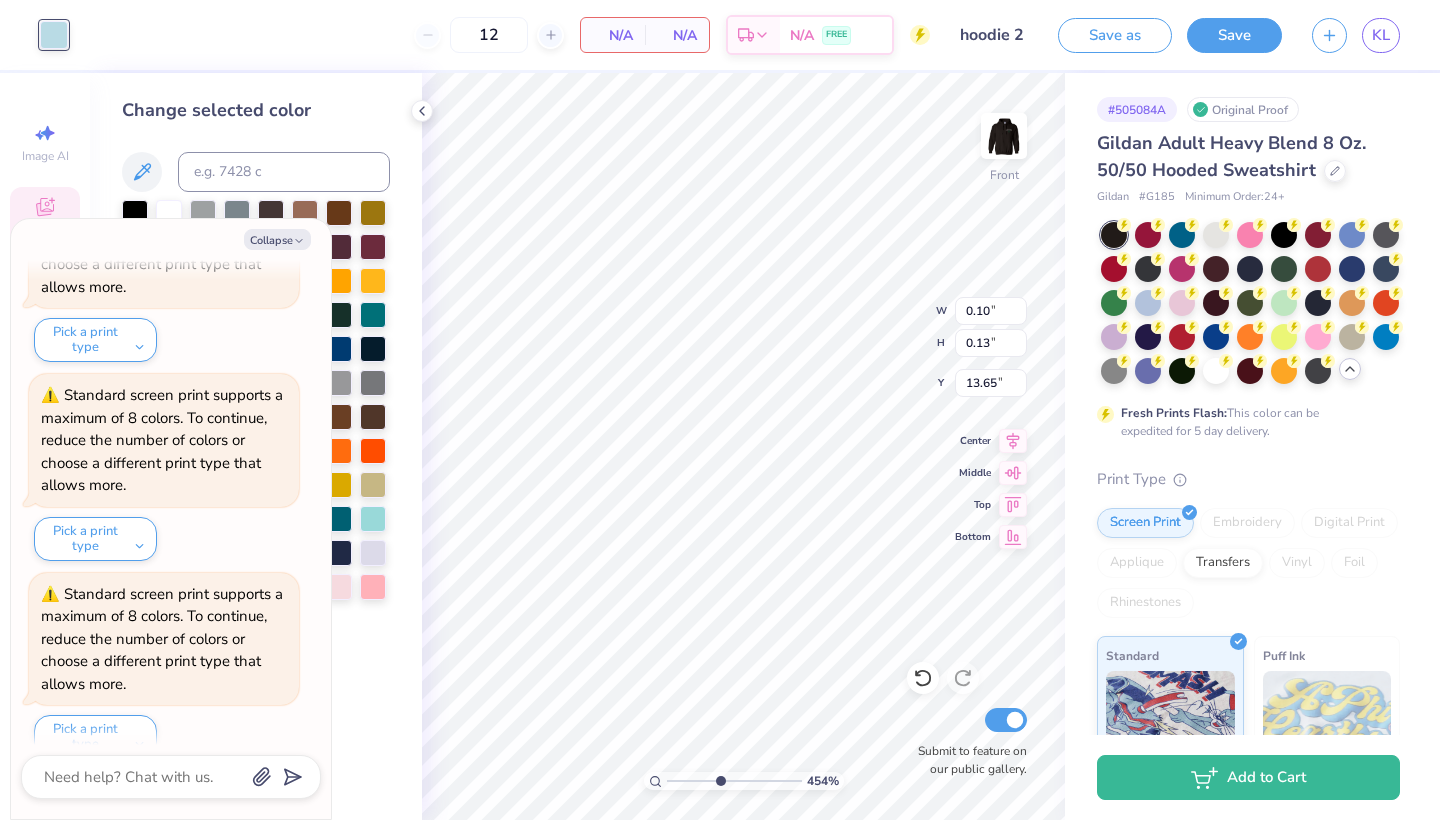 click on "Collapse How can we help you? why is it so much money ??? Hi there, [FIRST]! [FIRST] here from Fresh Prints. J [FIRST] D I’d love to help! Could you share a bit more about your question so I can assist you better? J [FIRST] D I want to know why is my Total 71 Let me share this with your account manager, [FIRST], so he can check out the pricing details. Just to confirm if I have the correct item, is this the one you're referring to? J [FIRST] D yes Got it! I'll make sure he checks in with you as soon as he logs back in. In the meantime, is there anything else I can help you with? J [FIRST] D no thank you Gotchu, [FIRST]! Thanks again for checking in. If anything else comes up, feel free to share it here again, and I'll be happy to assist! Have a wonderful evening, and we'll reach out again soon! J [FIRST] D Standard screen print supports a maximum of 8 colors. To continue, reduce the number of colors or choose a different print type that allows more. Pick a print type Pick a print type Pick a print type Pick a print type" at bounding box center [171, 519] 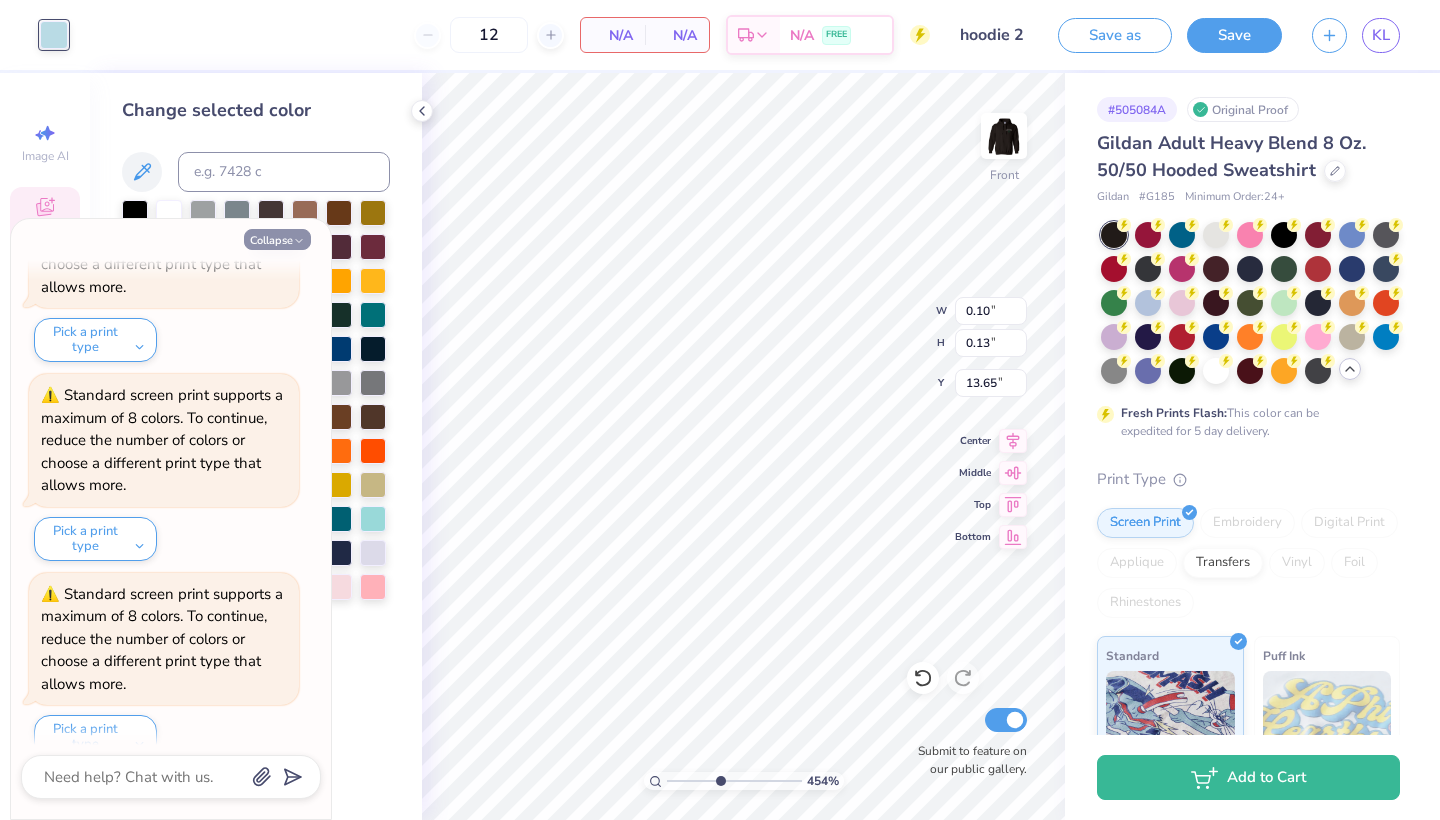 click on "Collapse" at bounding box center [277, 239] 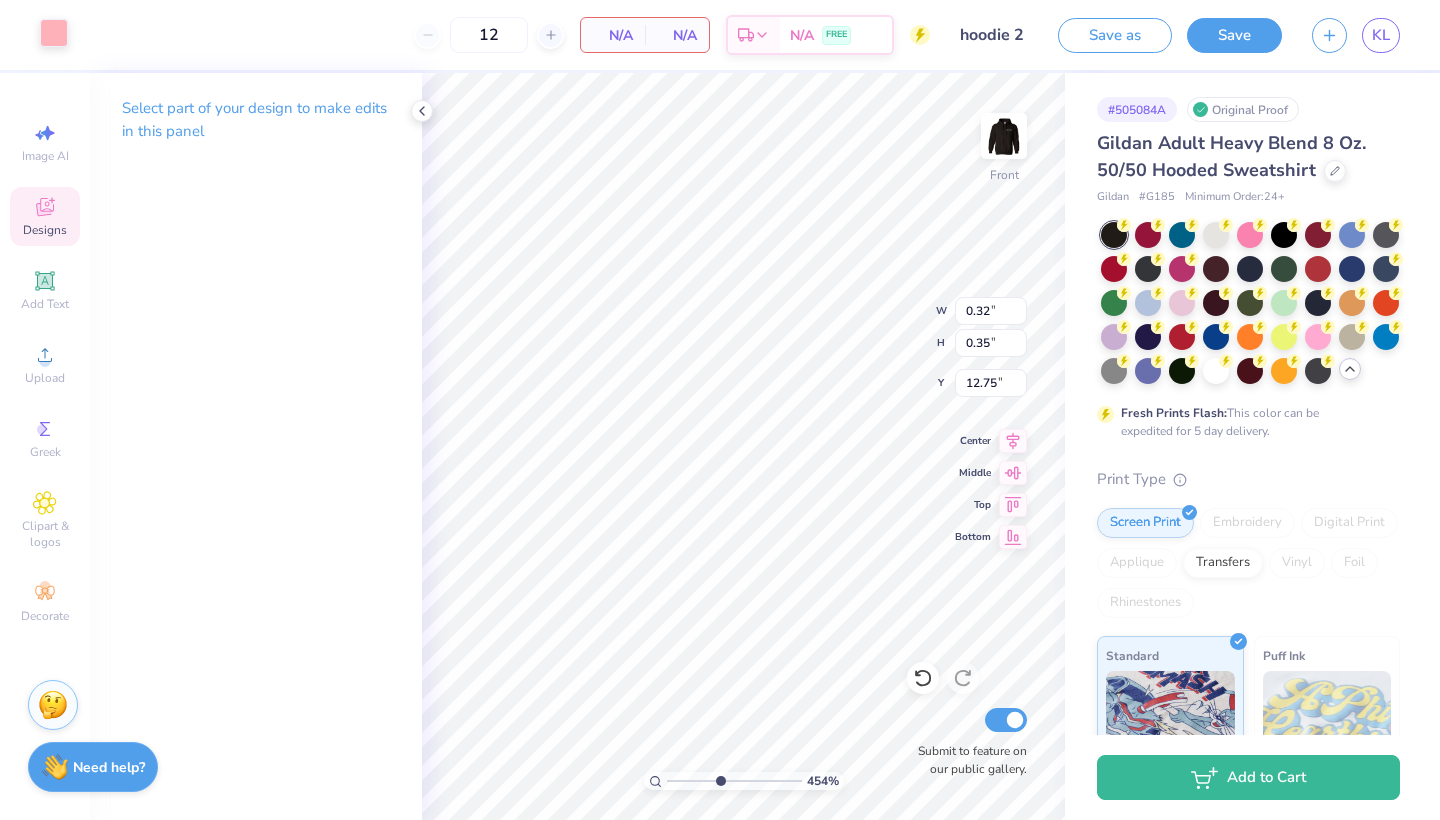 click at bounding box center [54, 33] 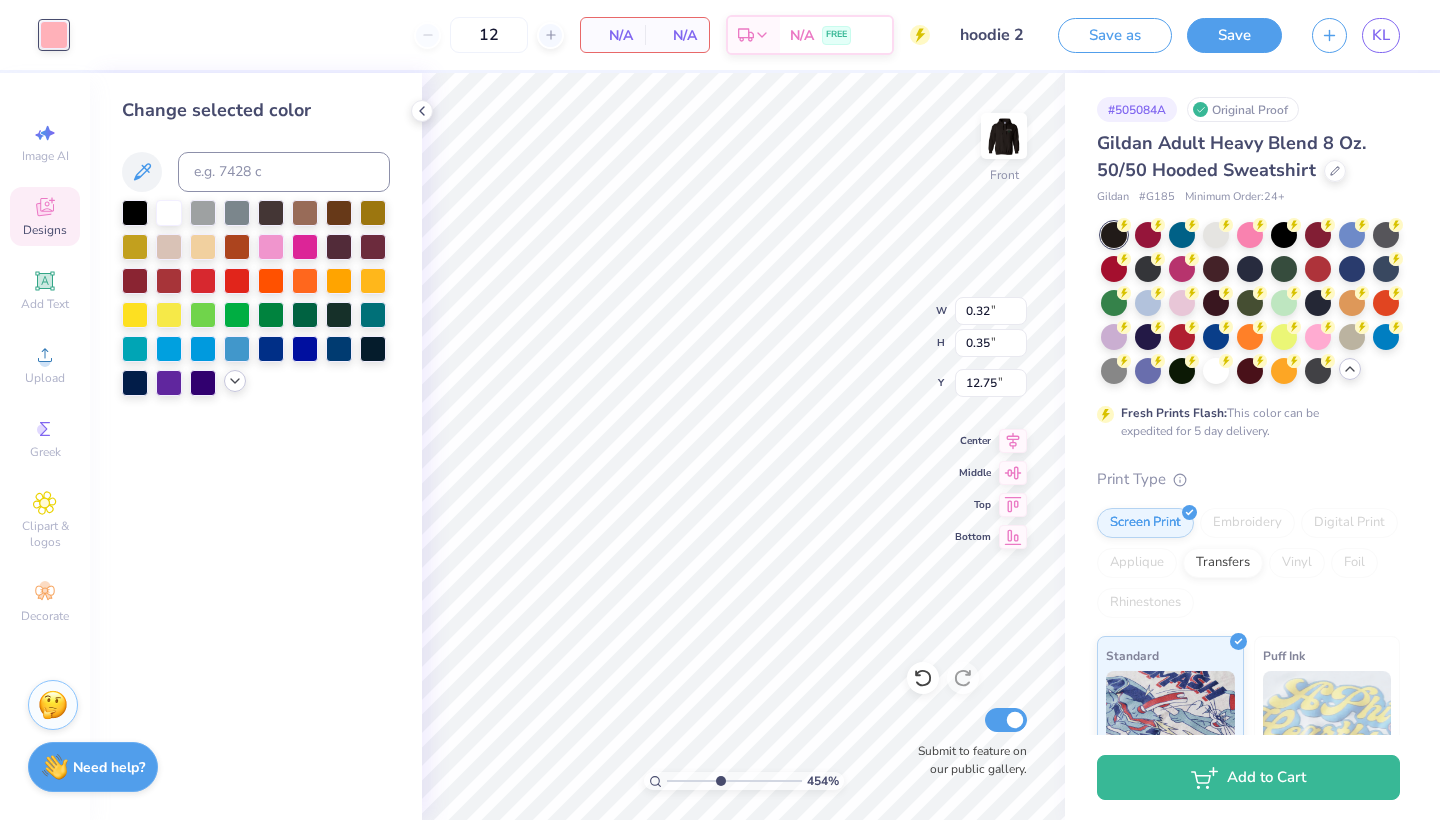 click 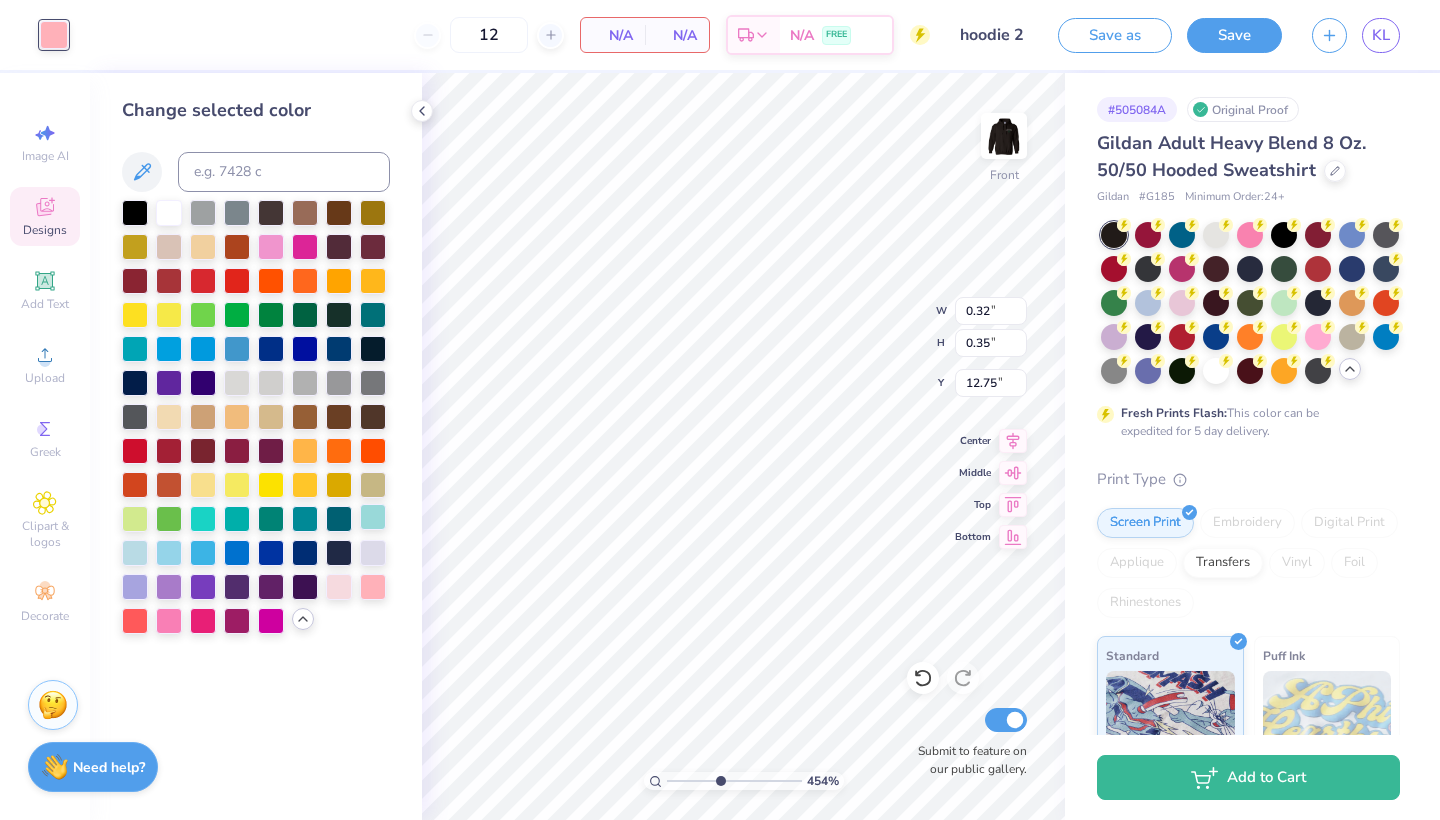 click at bounding box center (373, 517) 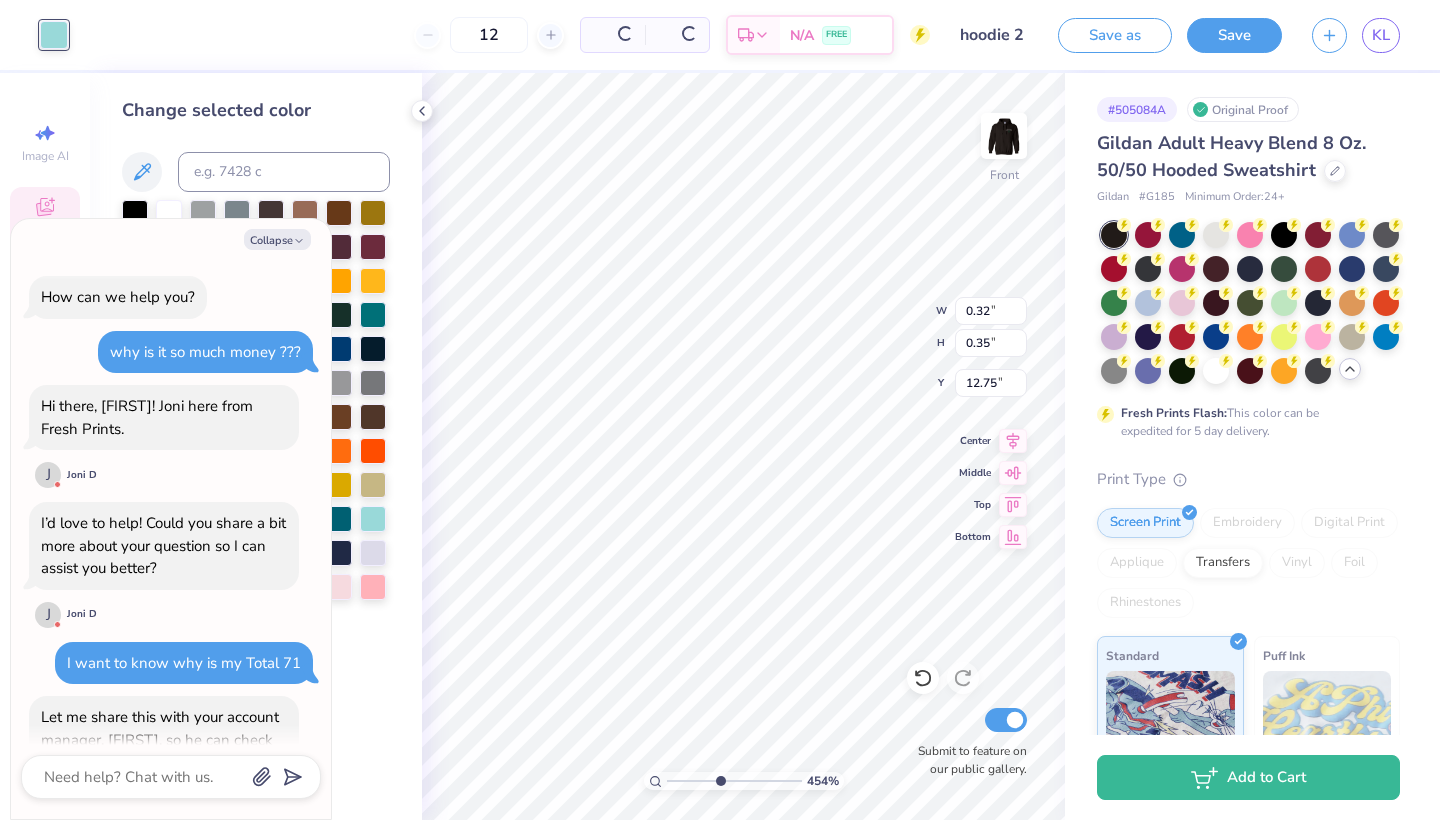 scroll, scrollTop: 2281, scrollLeft: 0, axis: vertical 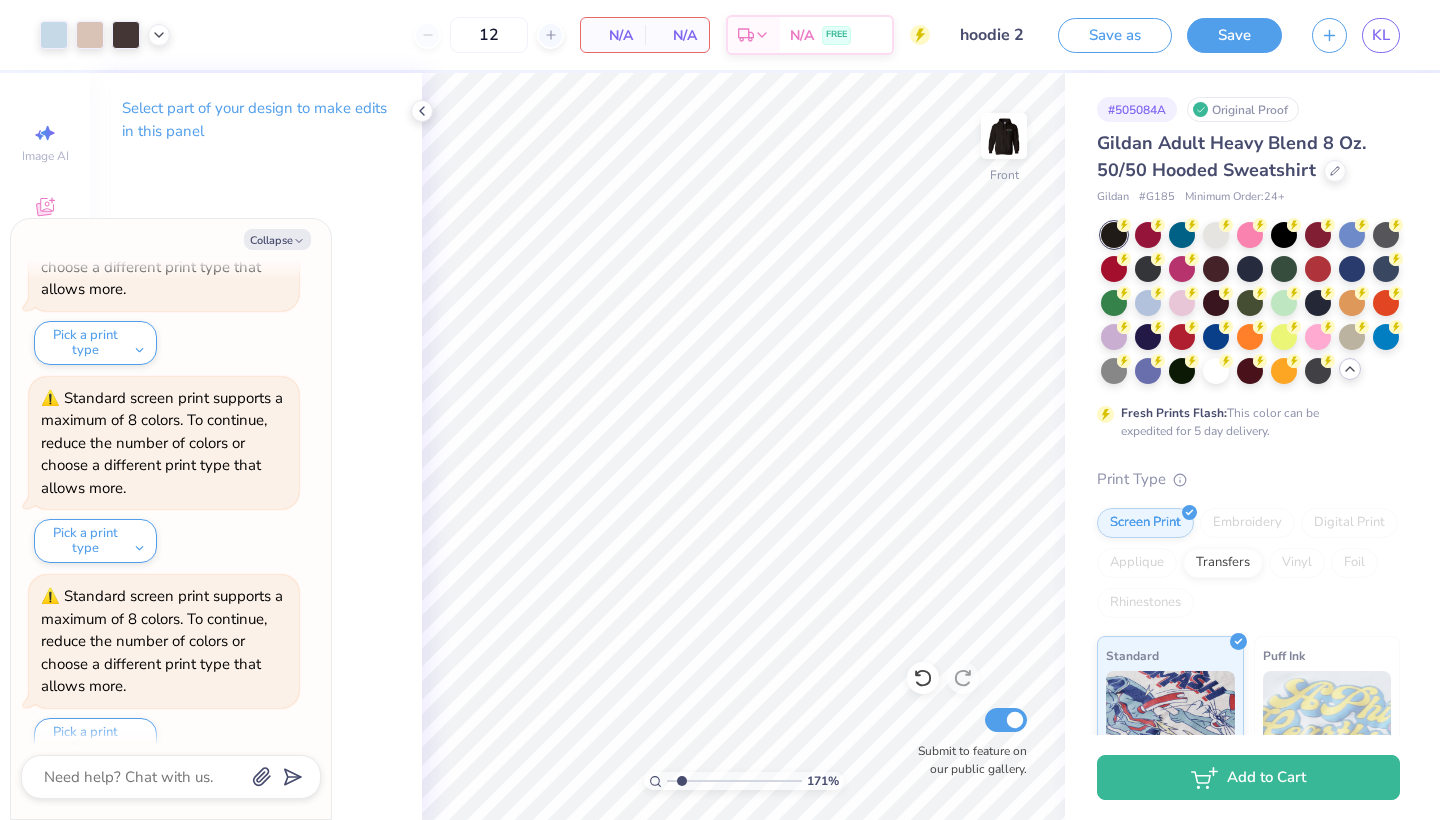 drag, startPoint x: 709, startPoint y: 774, endPoint x: 682, endPoint y: 763, distance: 29.15476 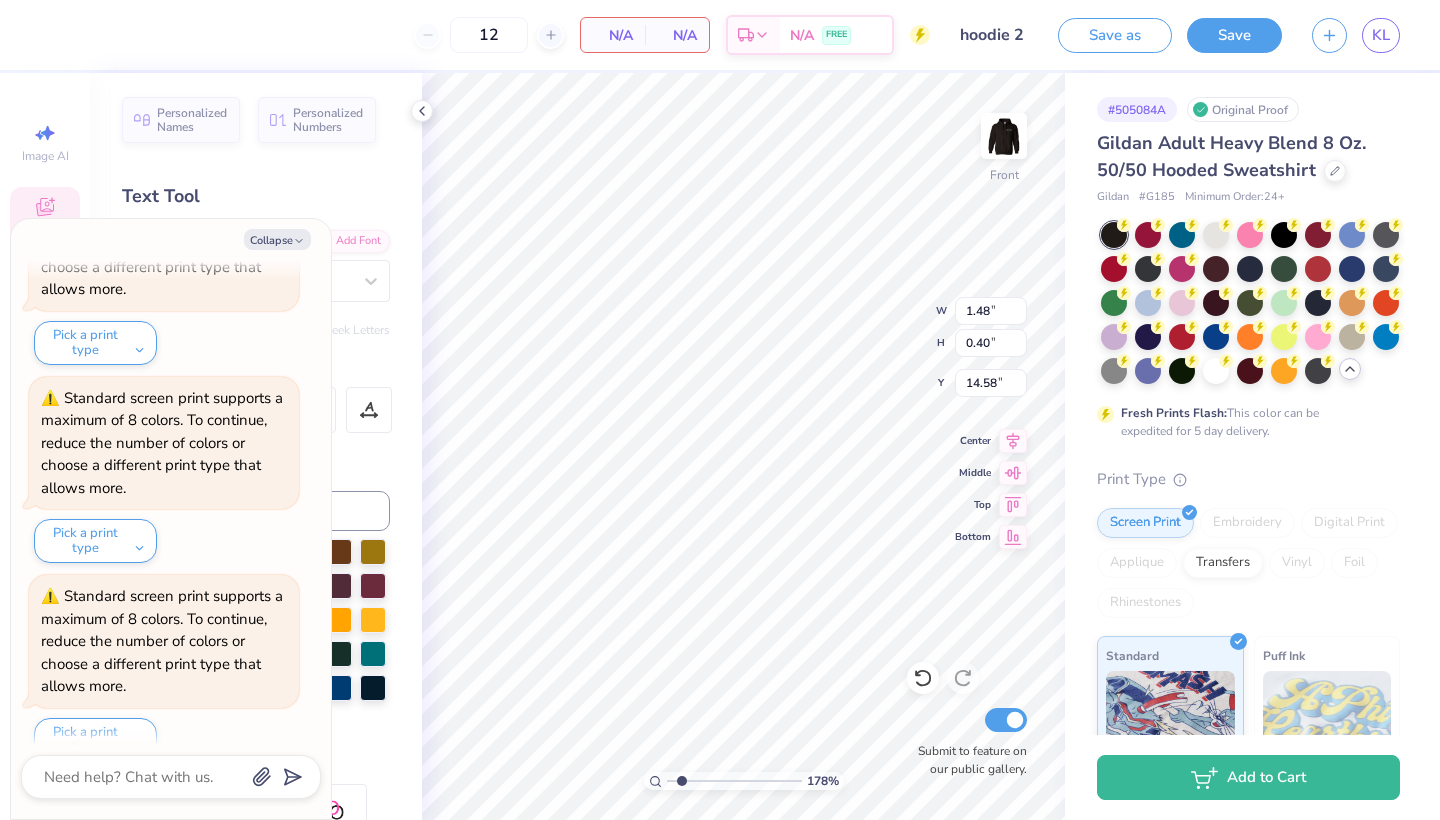 click on "12 N/A Per Item N/A Total Est. Delivery N/A FREE Design Title hoodie 2 Save as Save KL" at bounding box center (720, 35) 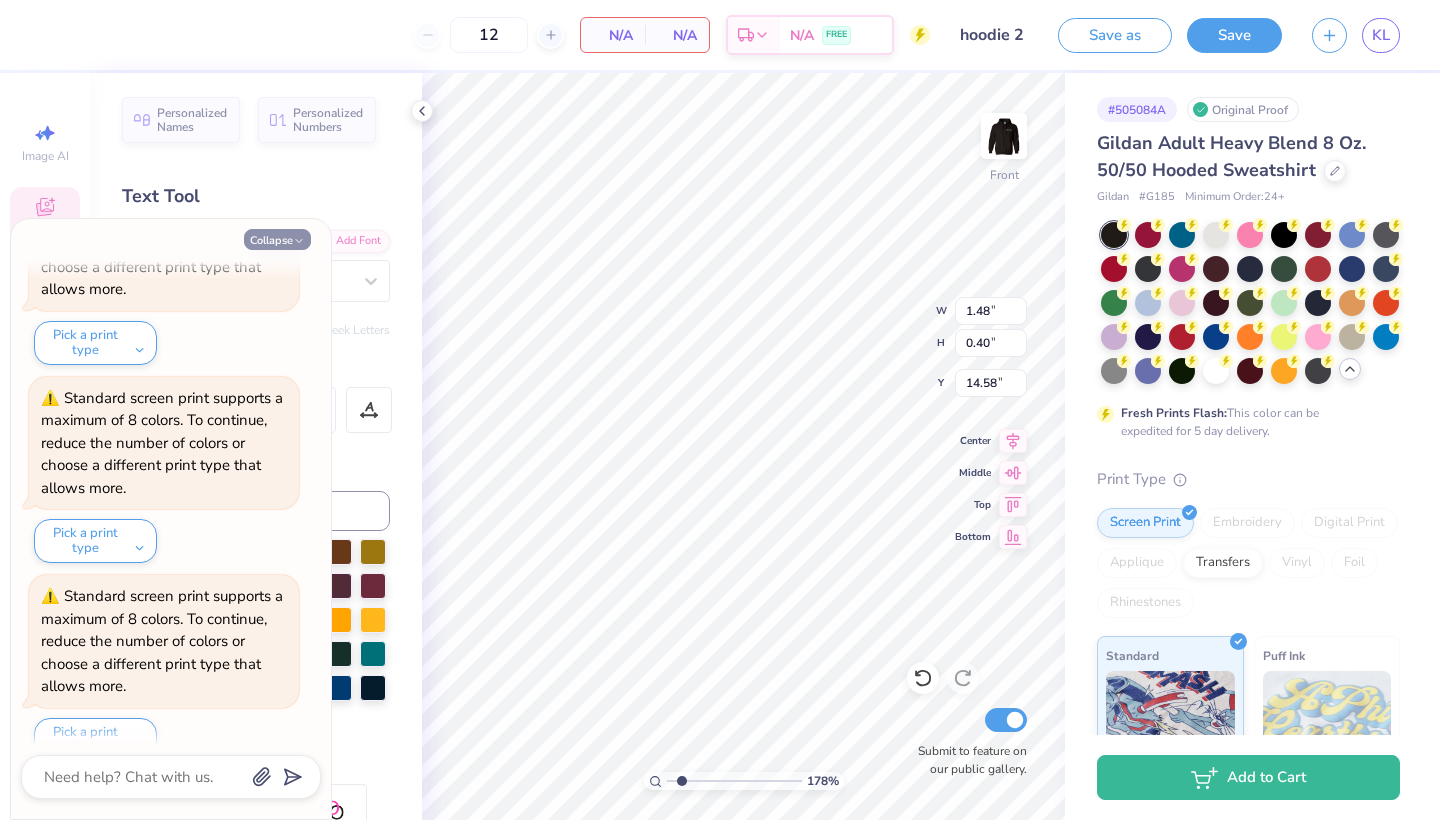 click on "Collapse" at bounding box center [277, 239] 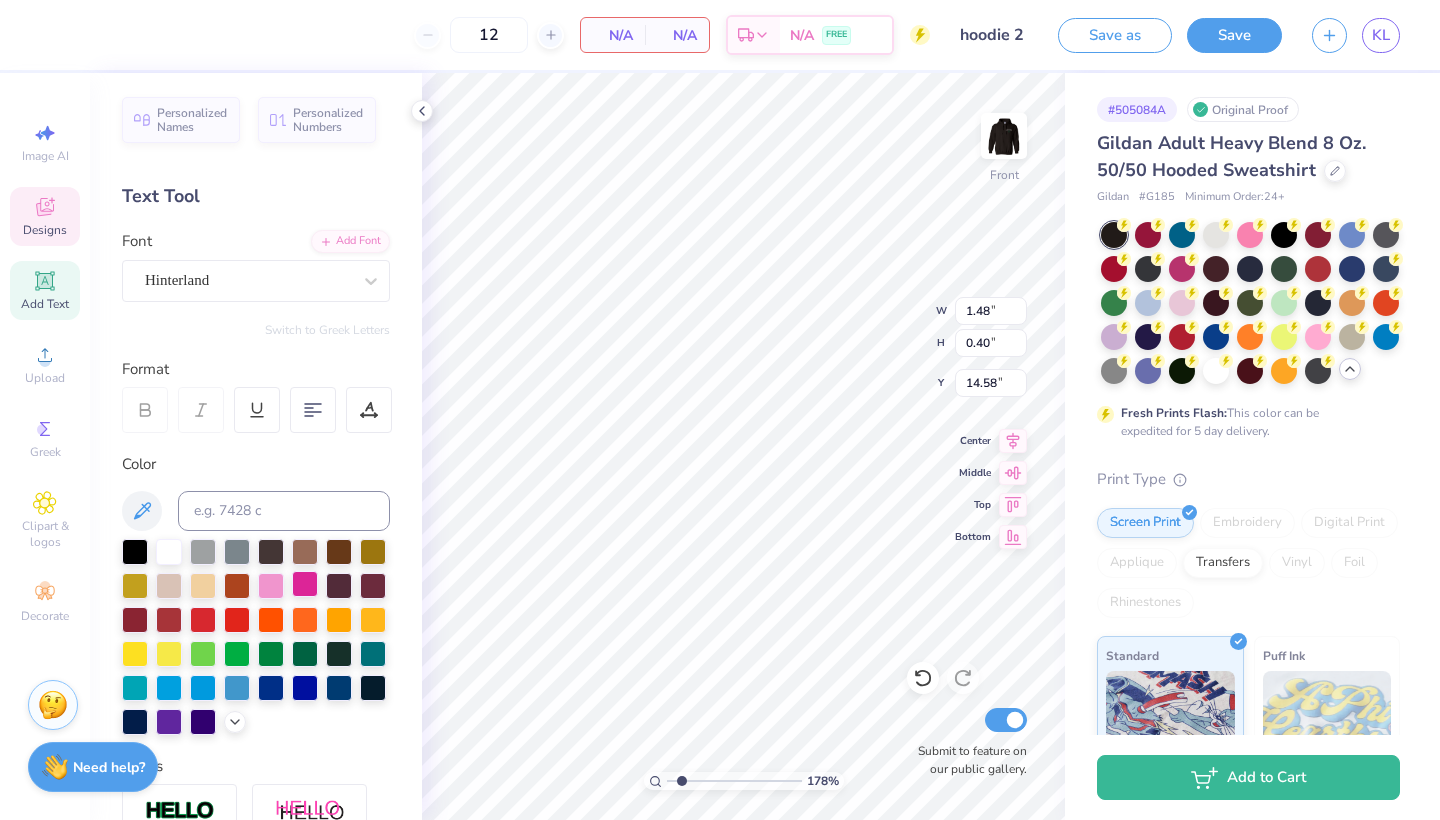 click at bounding box center (305, 584) 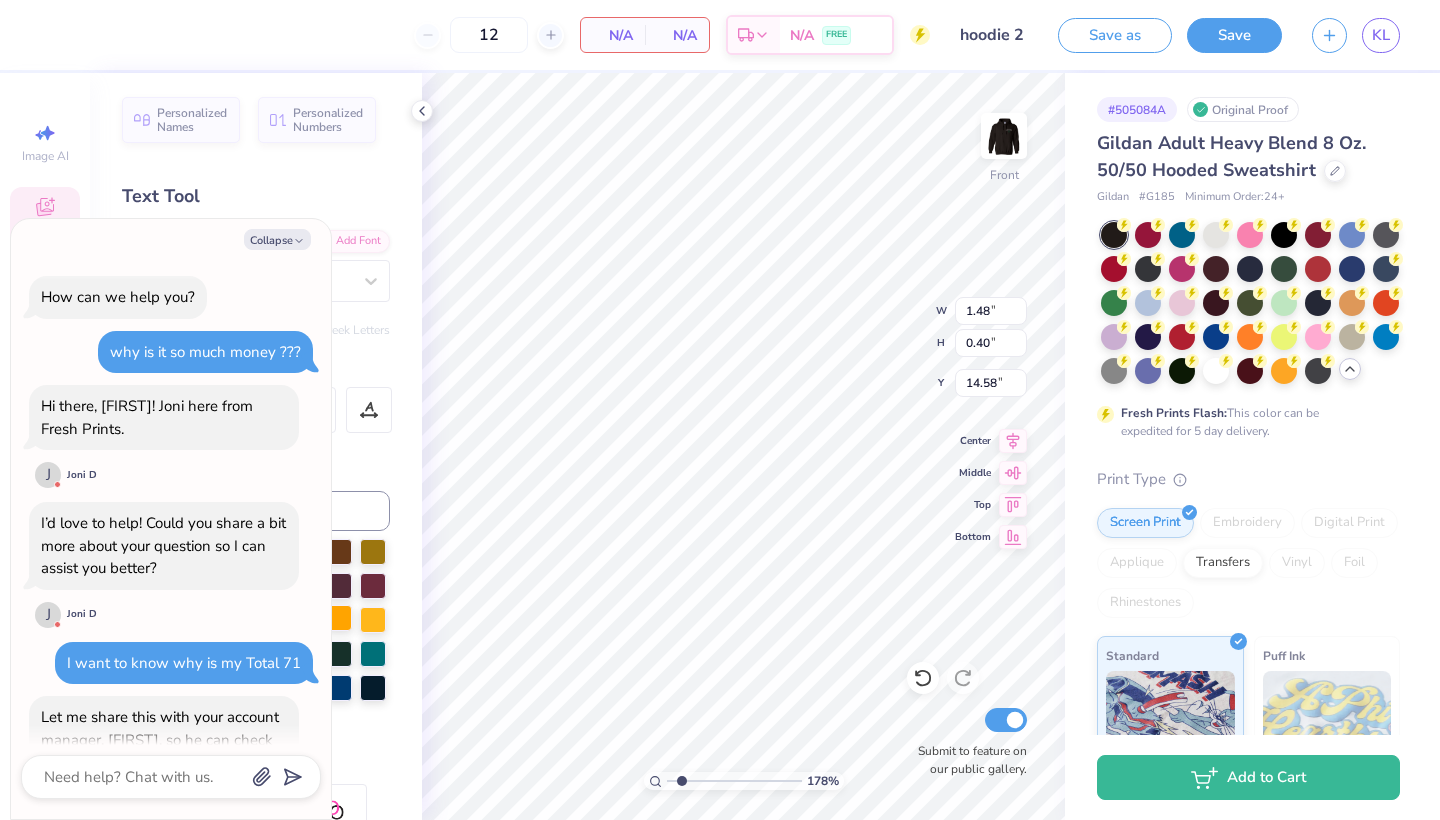 scroll, scrollTop: 2477, scrollLeft: 0, axis: vertical 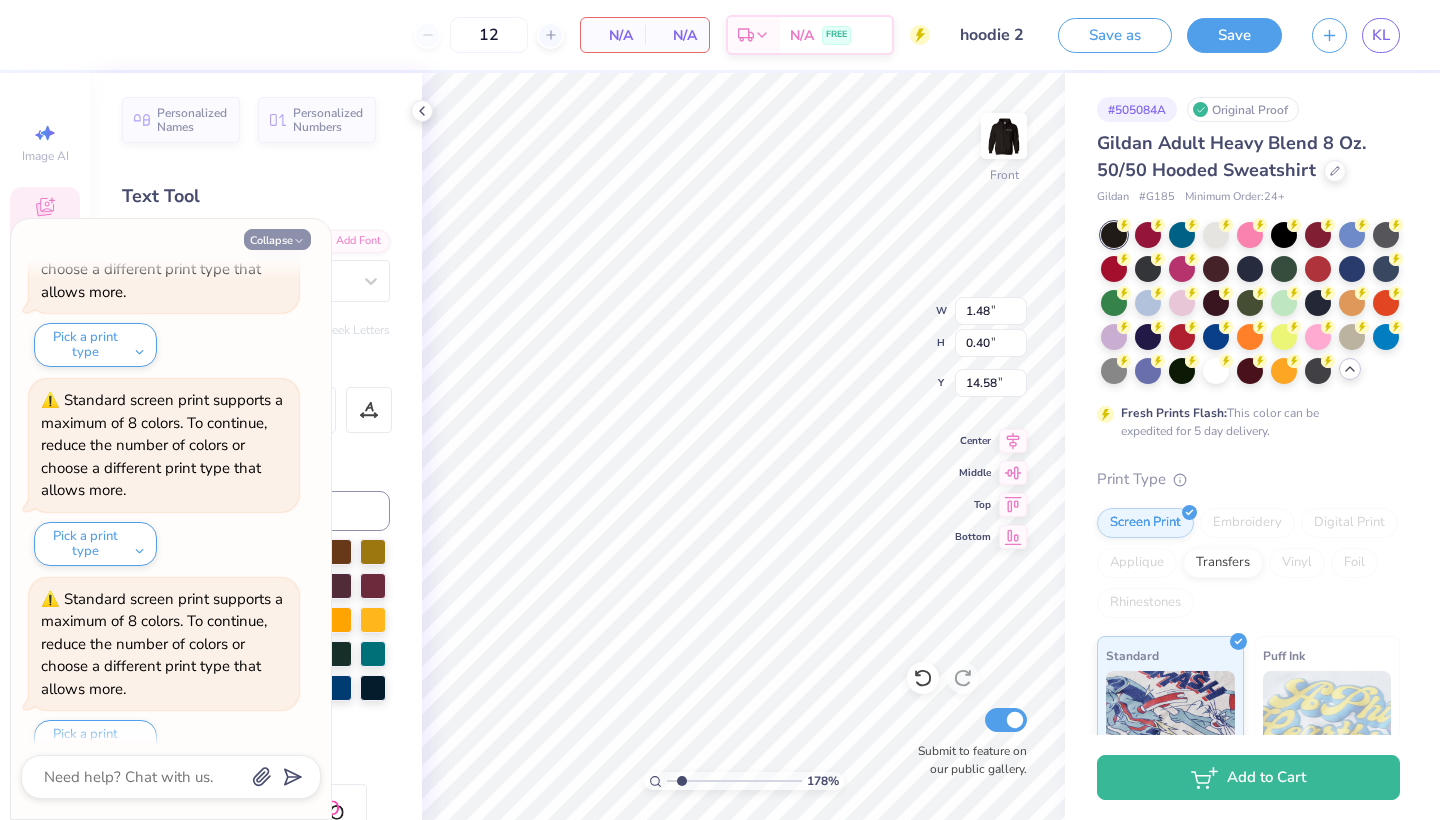 click on "Collapse" at bounding box center [277, 239] 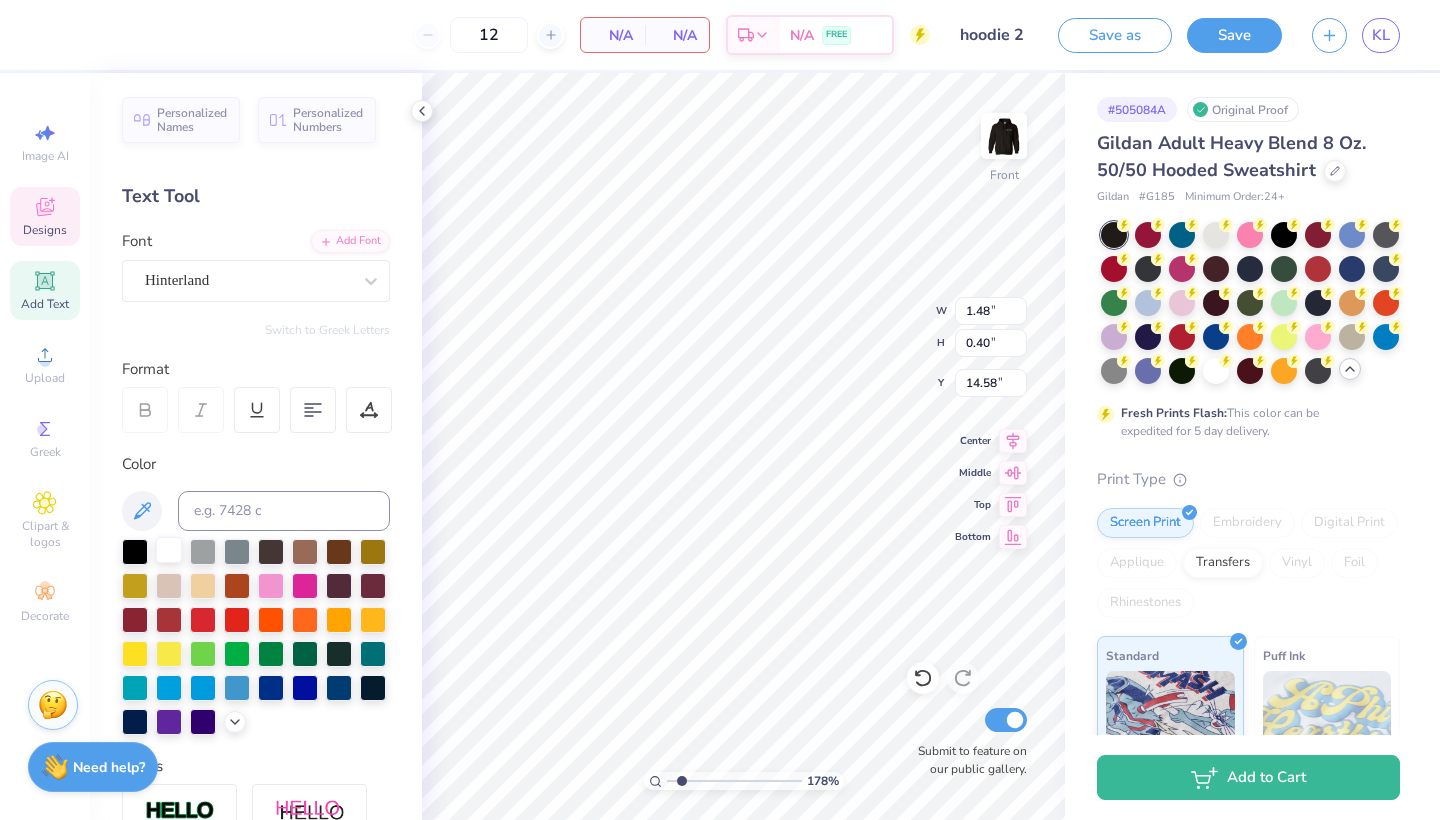 click at bounding box center [169, 550] 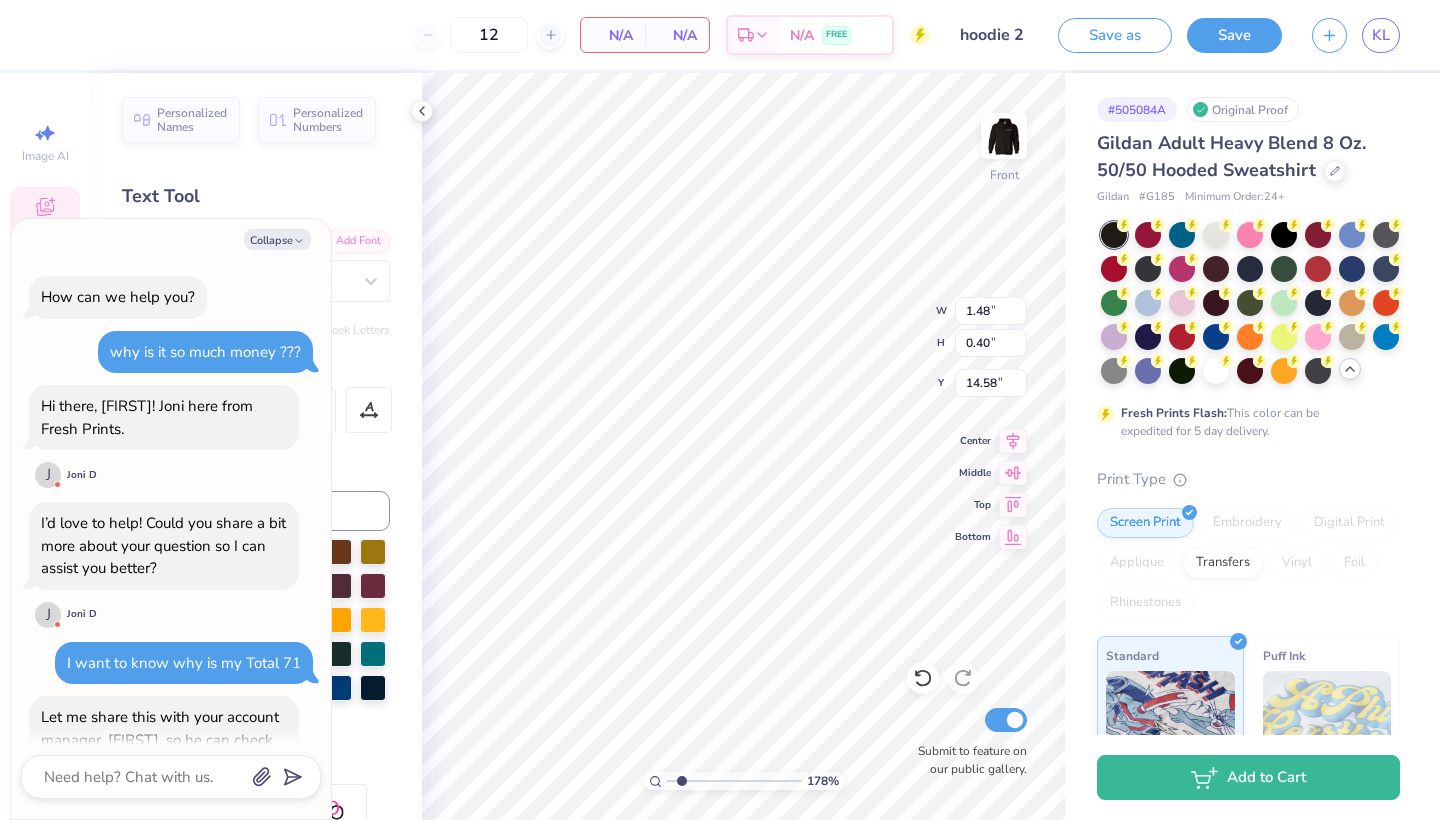 scroll, scrollTop: 2673, scrollLeft: 0, axis: vertical 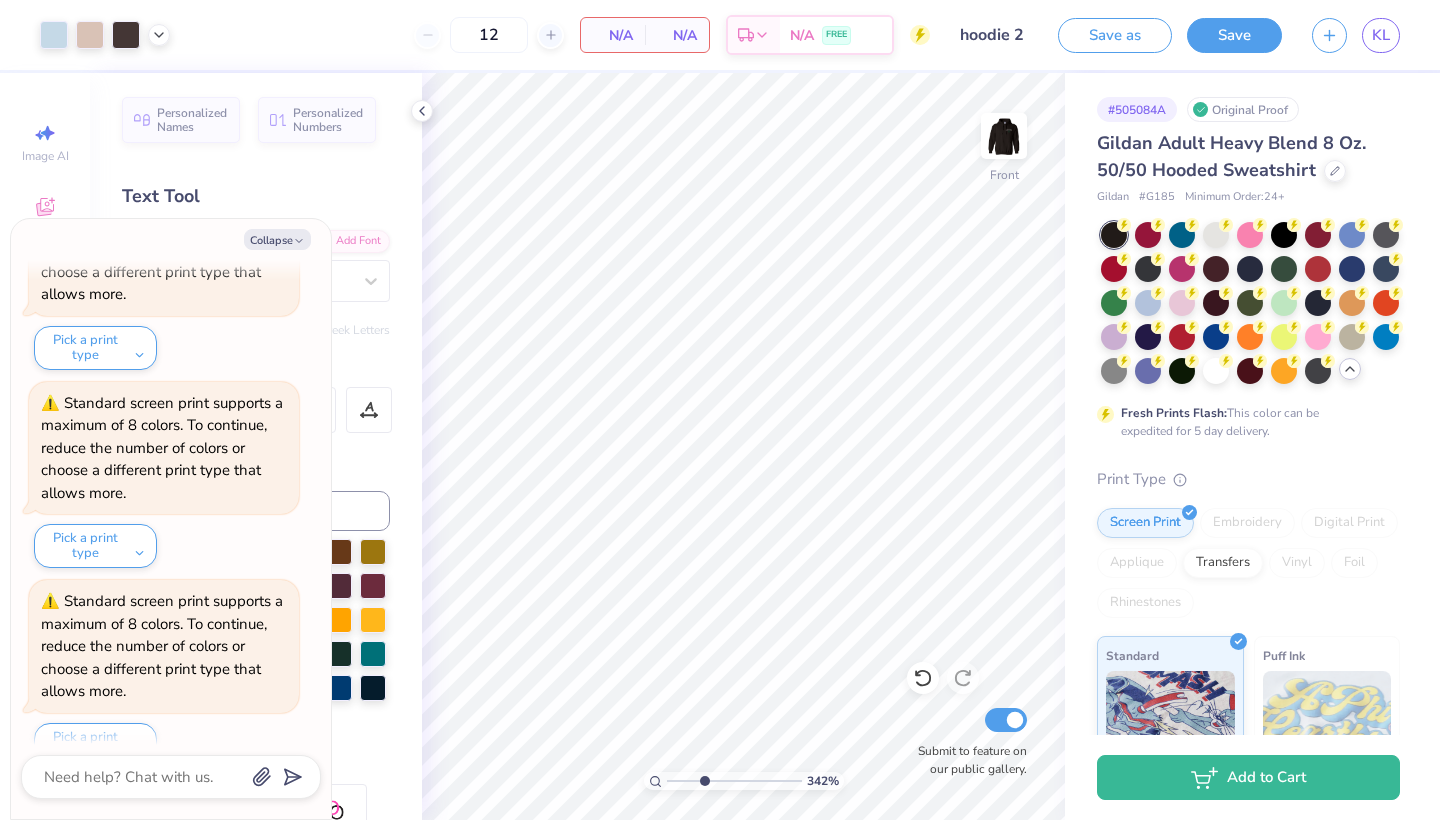 drag, startPoint x: 678, startPoint y: 784, endPoint x: 704, endPoint y: 781, distance: 26.172504 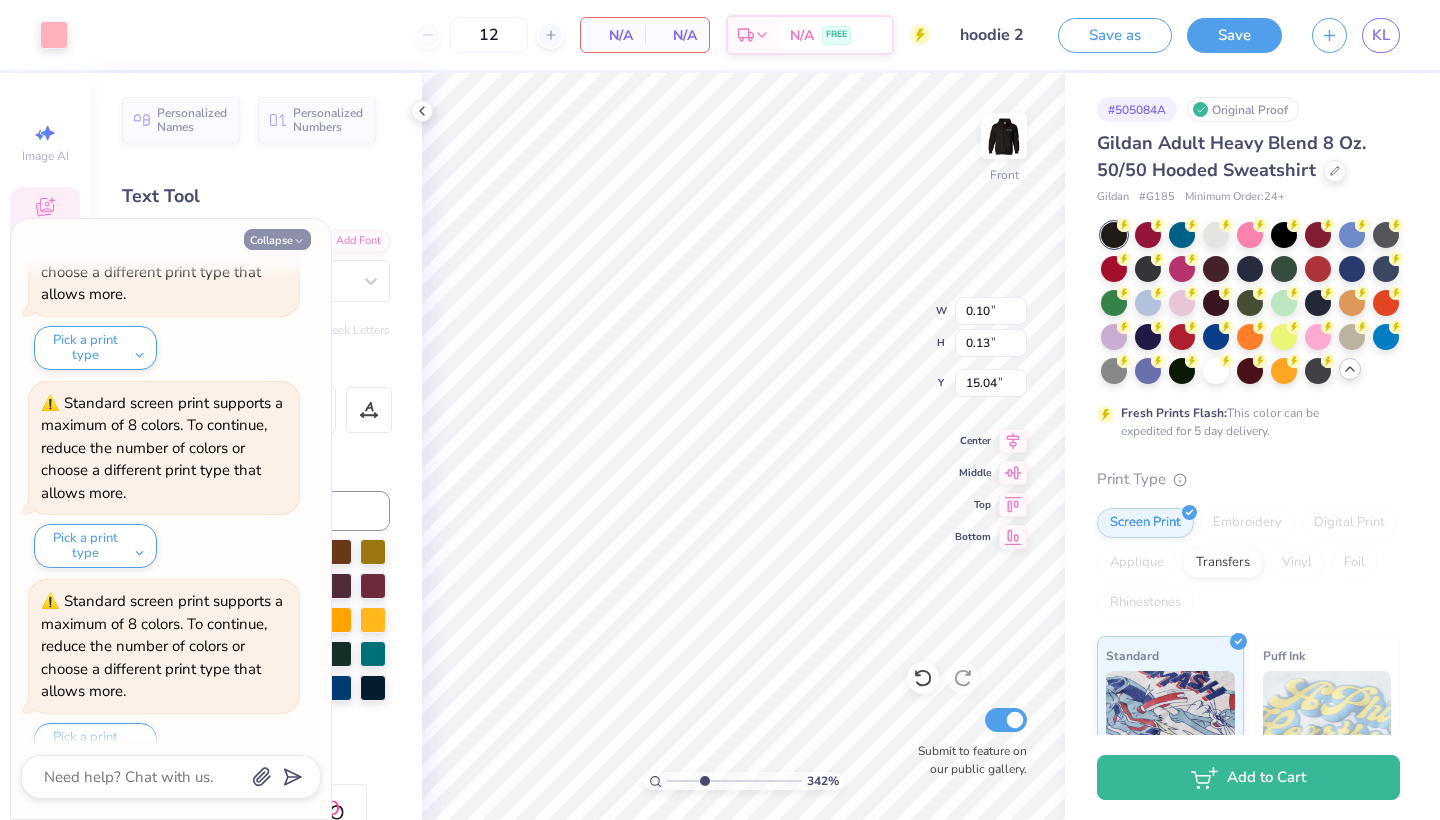 click on "Collapse" at bounding box center [277, 239] 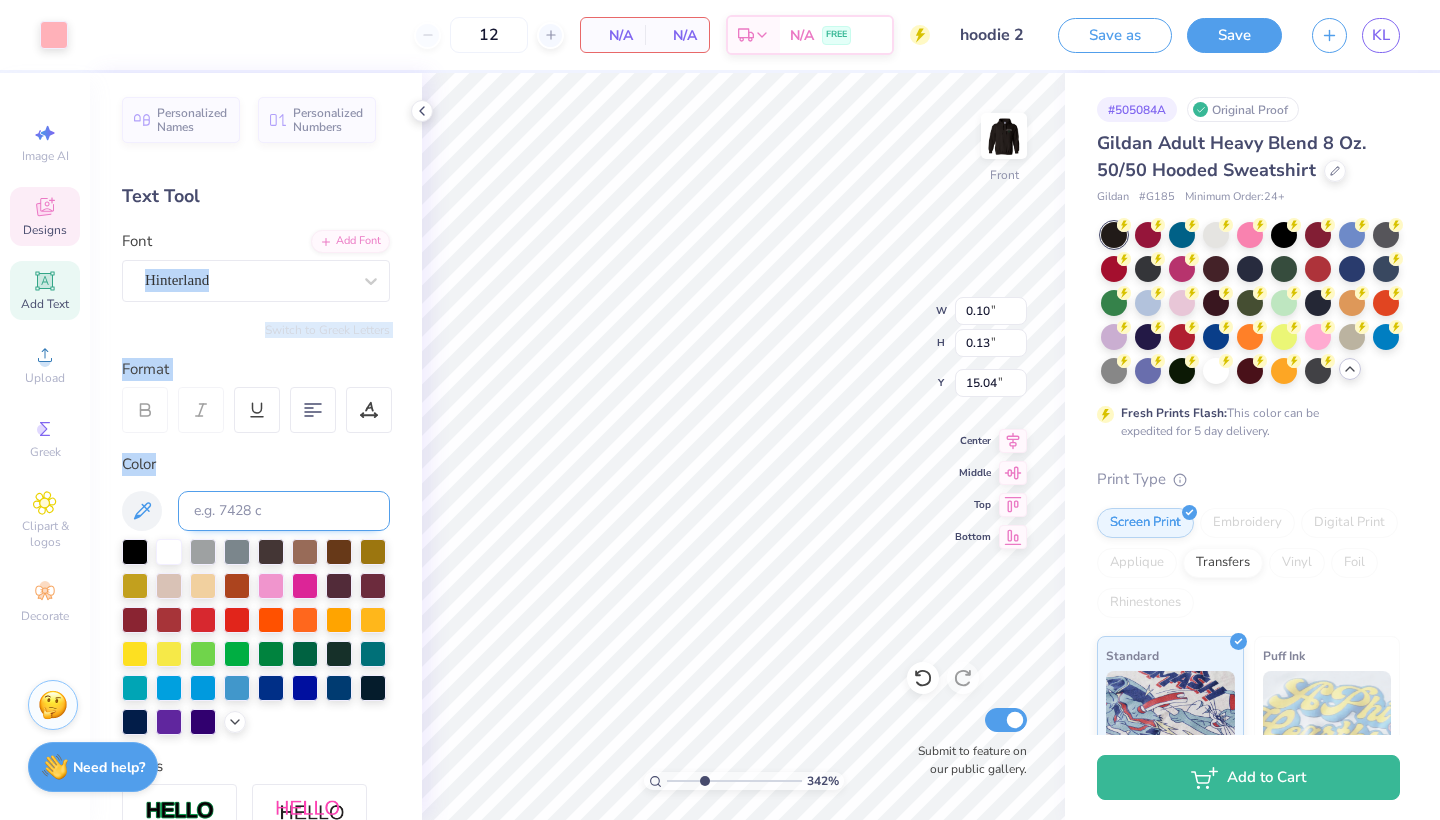 drag, startPoint x: 284, startPoint y: 242, endPoint x: 260, endPoint y: 496, distance: 255.13133 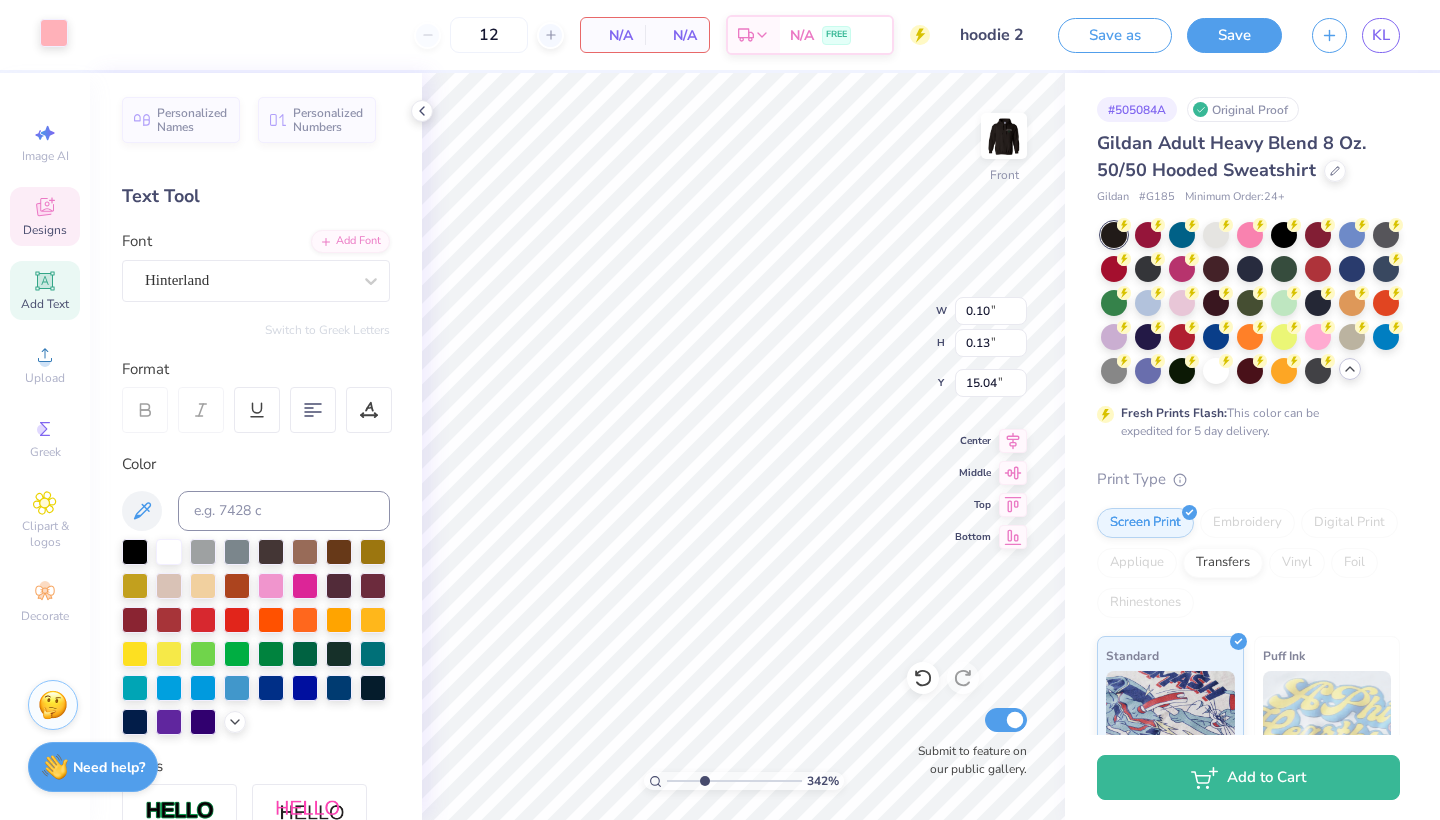 click at bounding box center (54, 33) 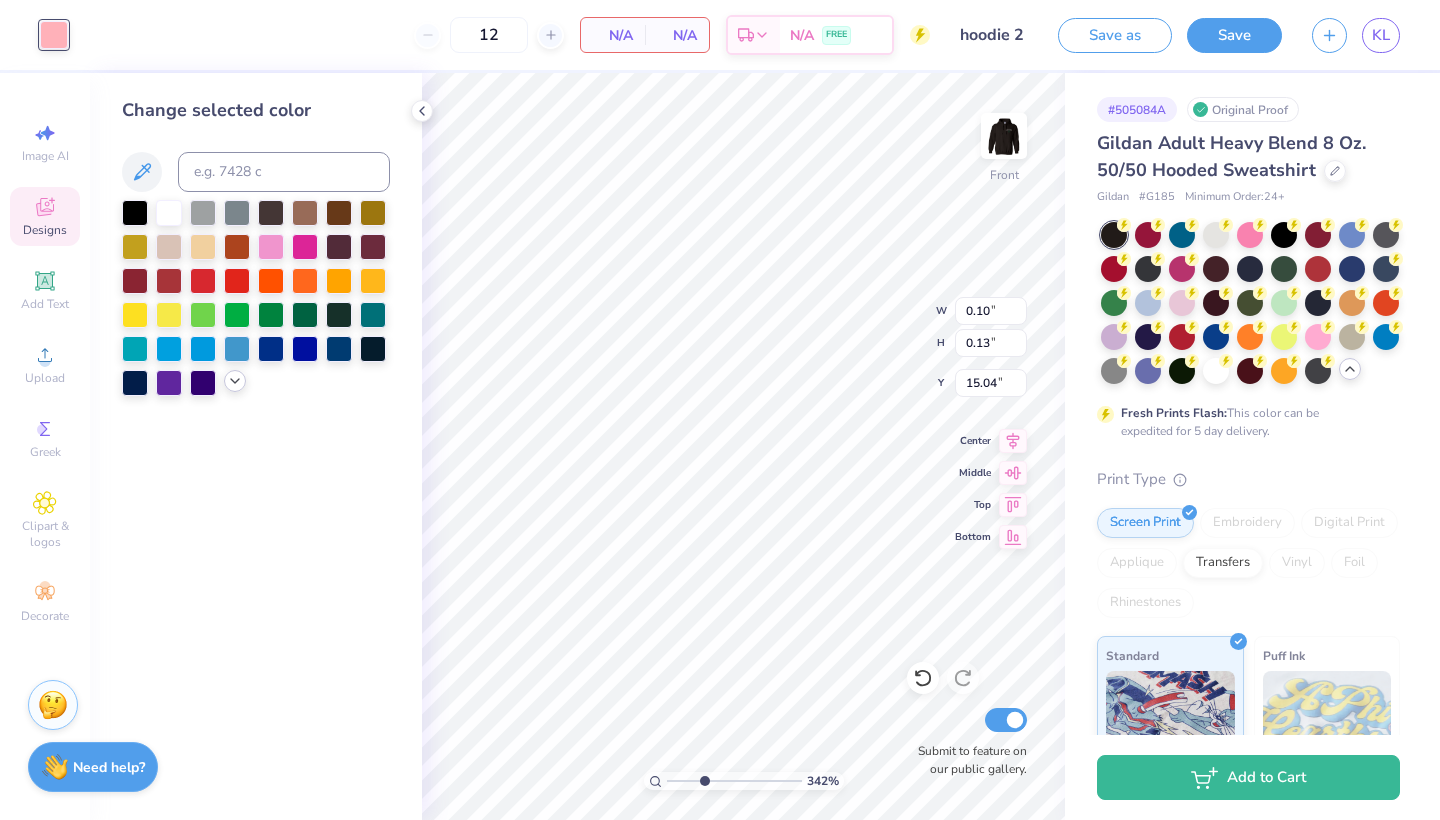 click 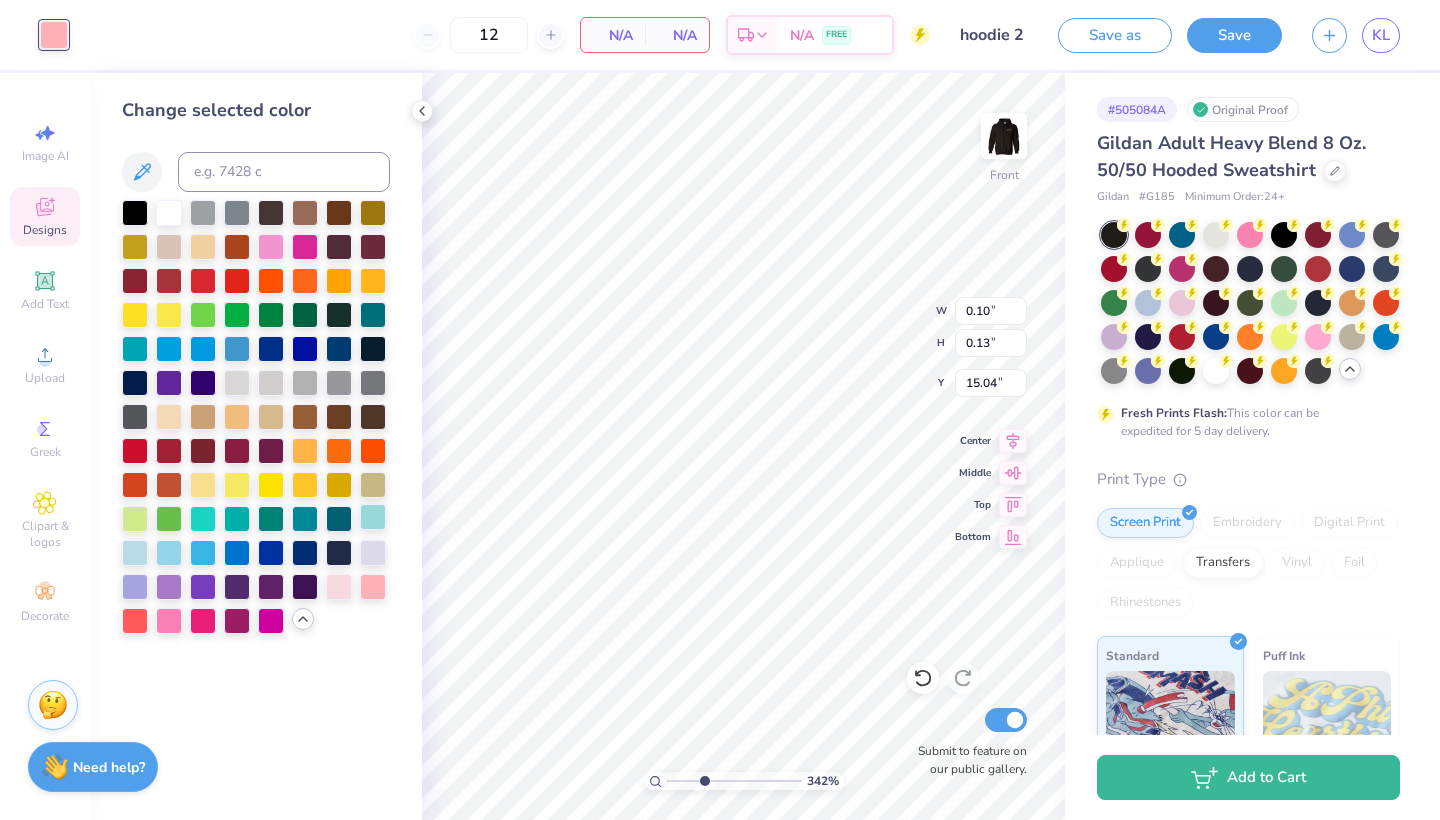 click at bounding box center [373, 517] 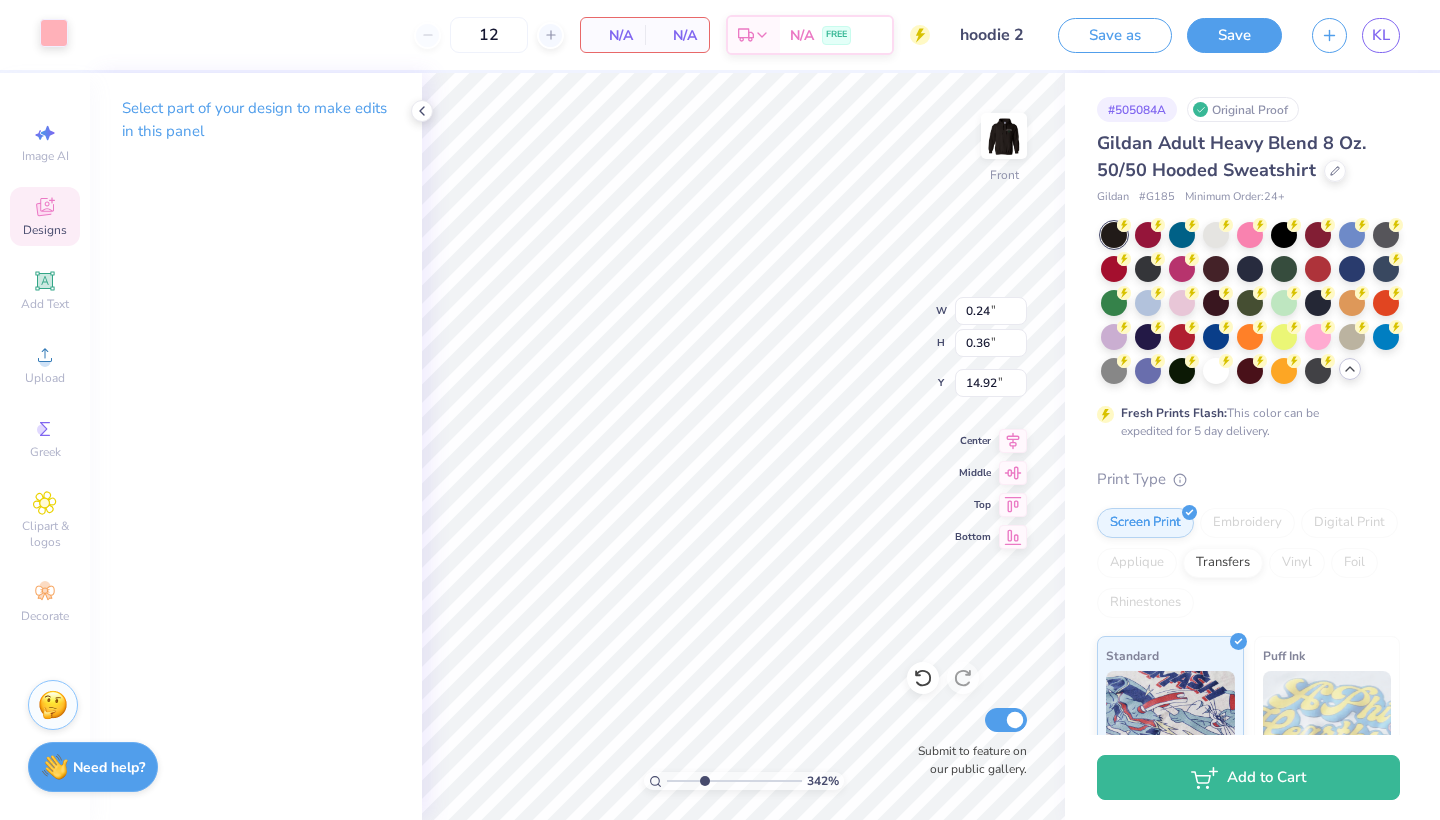click at bounding box center [54, 33] 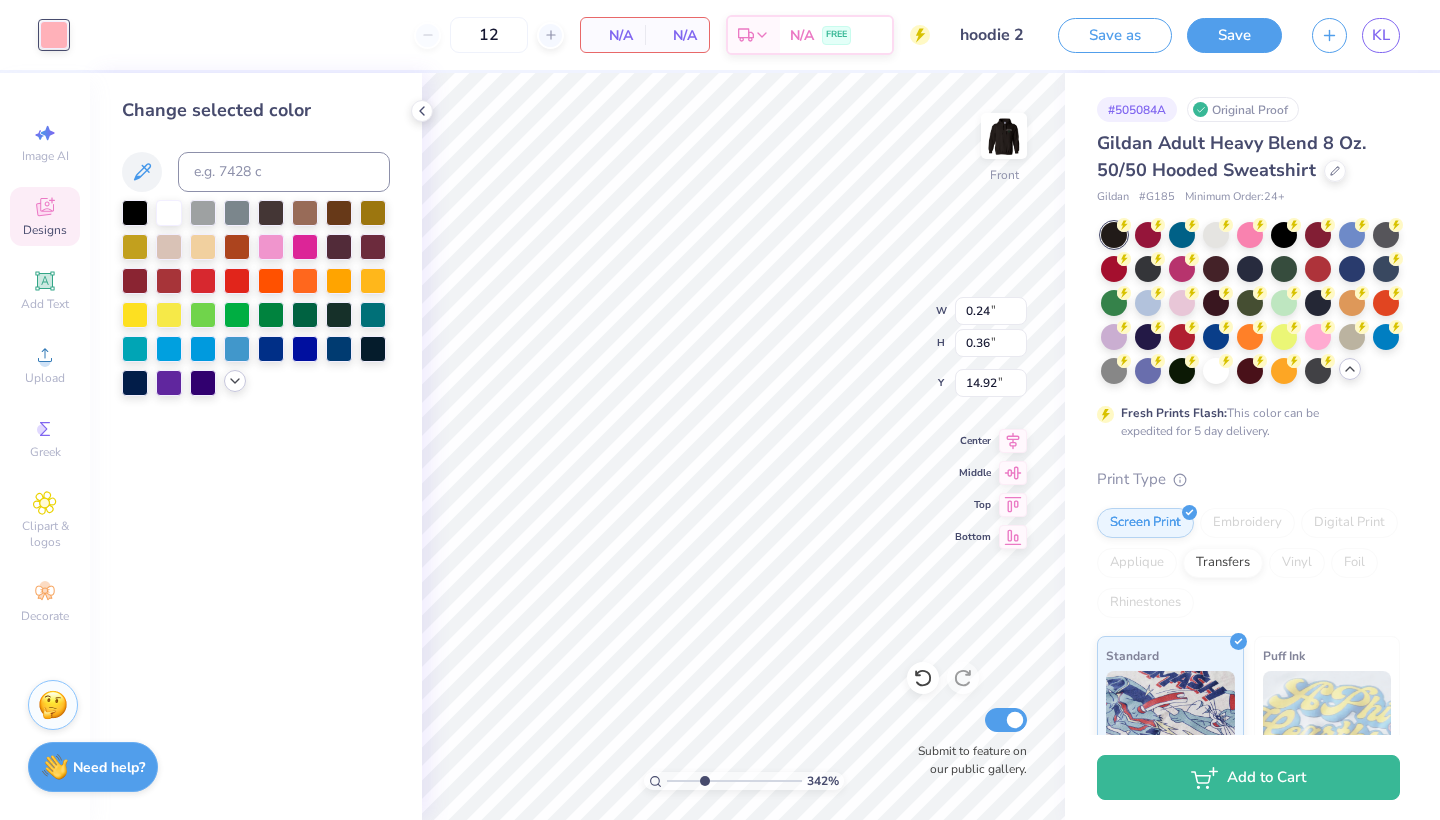 click at bounding box center [235, 381] 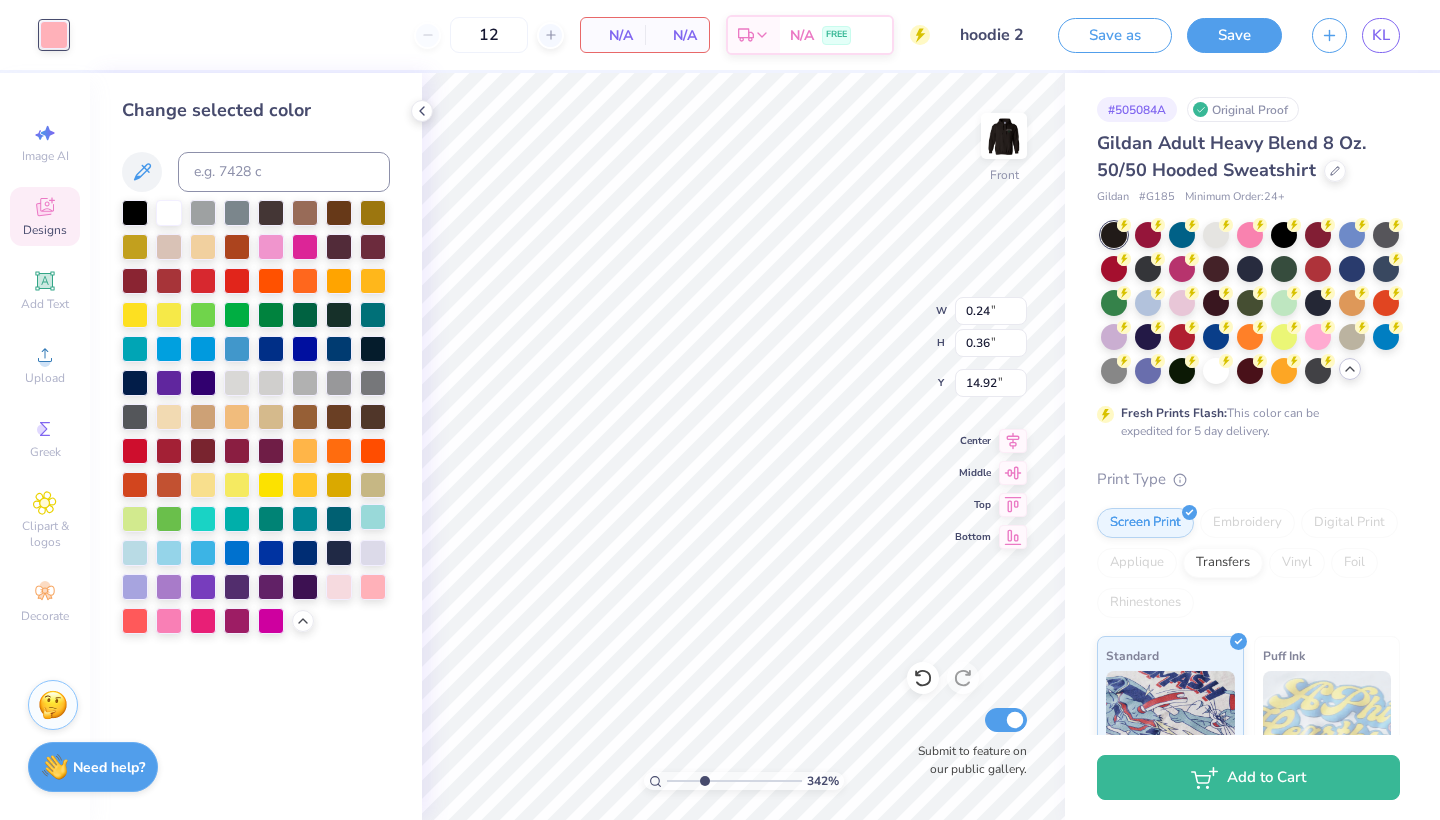 click at bounding box center (373, 517) 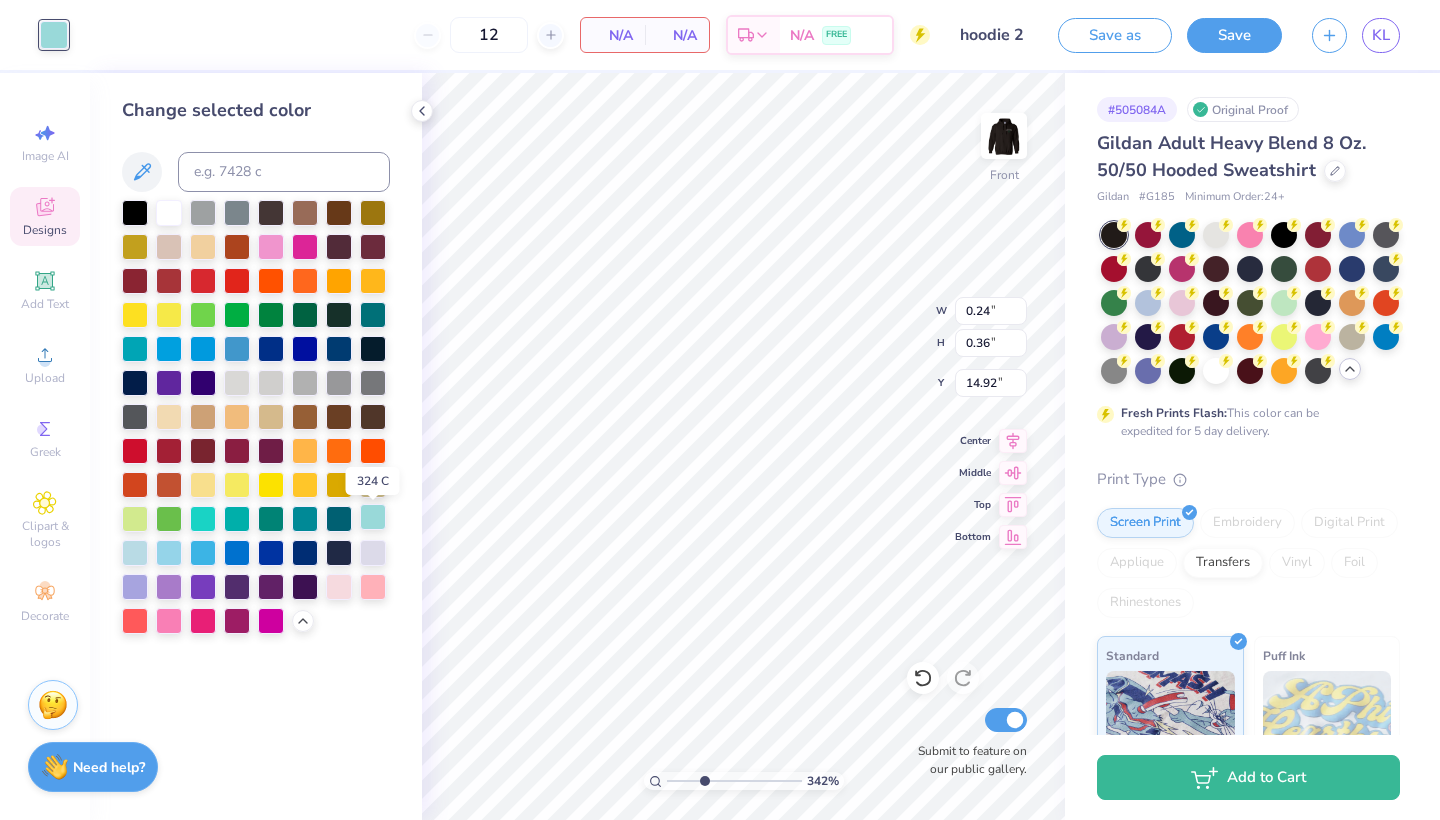 click at bounding box center (373, 517) 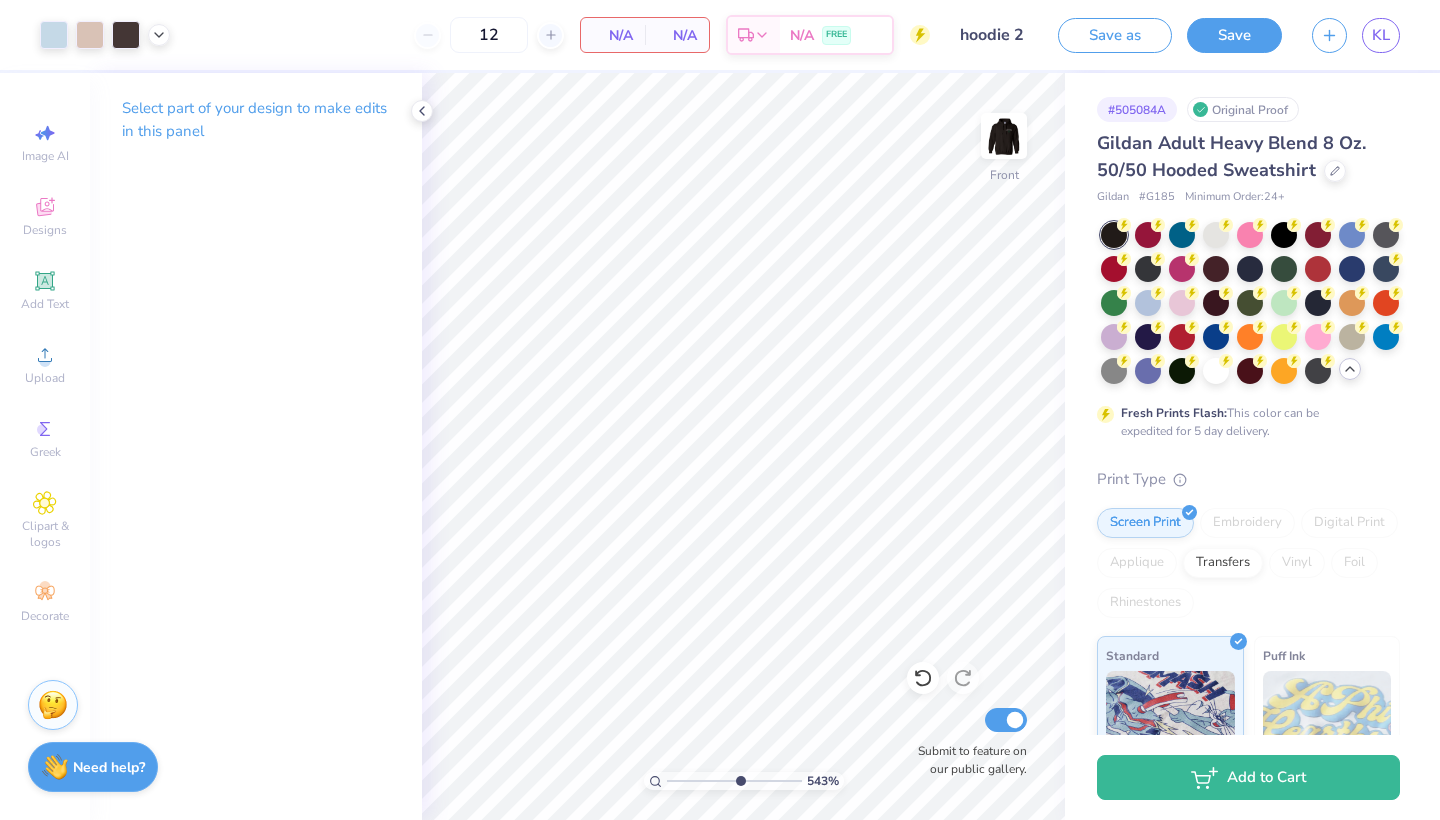 drag, startPoint x: 697, startPoint y: 780, endPoint x: 740, endPoint y: 775, distance: 43.289722 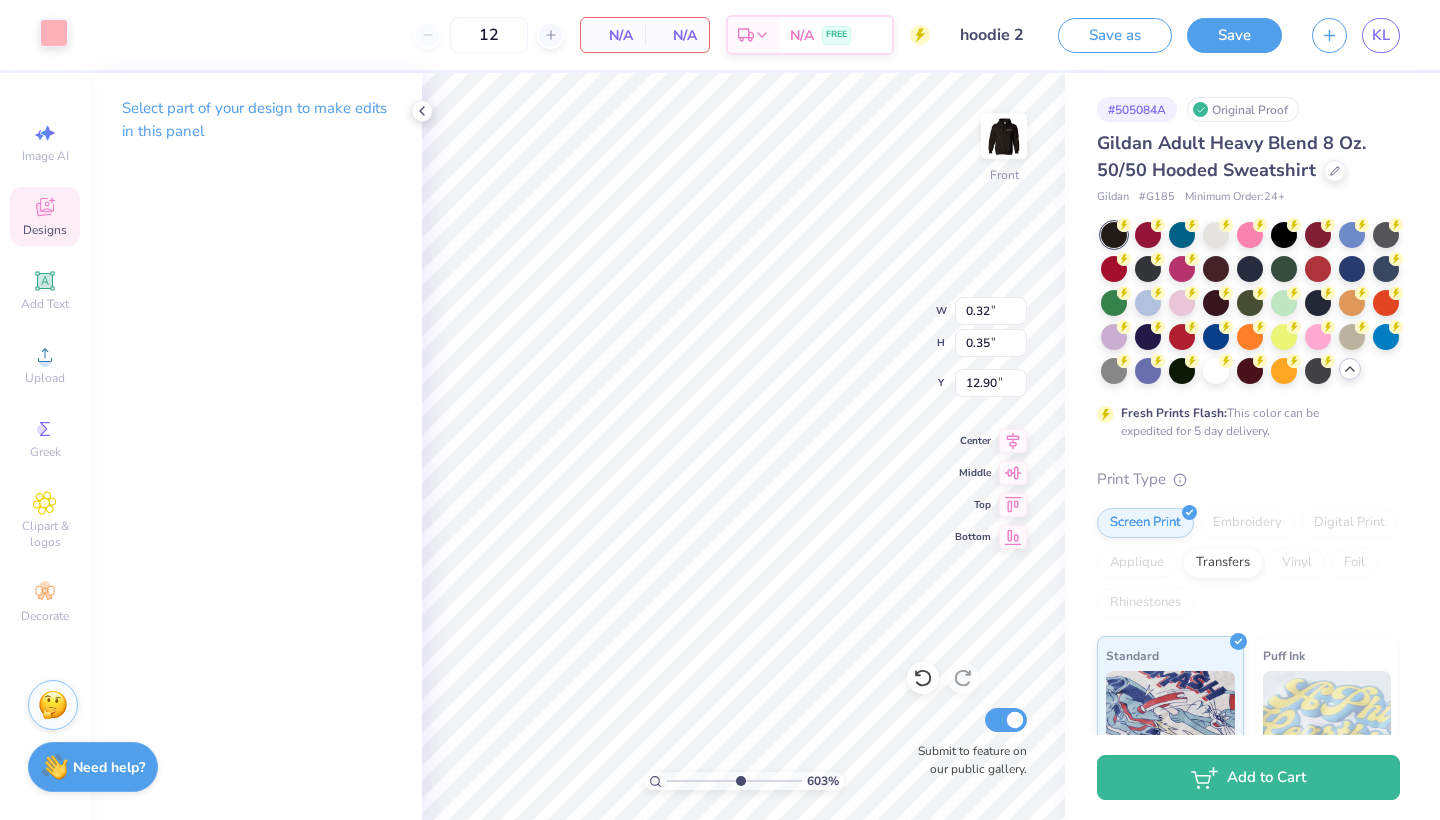 click at bounding box center (54, 33) 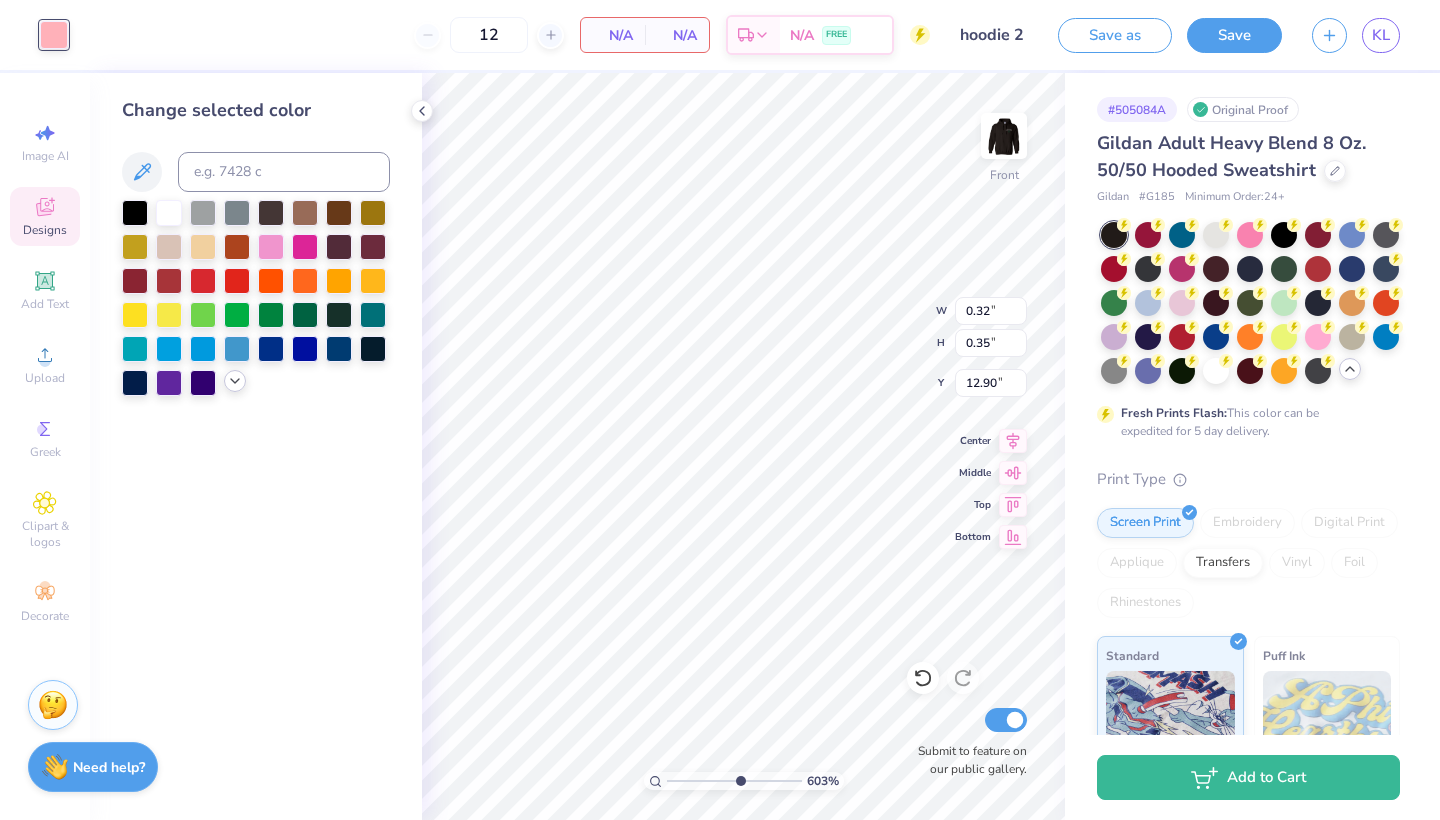 click at bounding box center [235, 381] 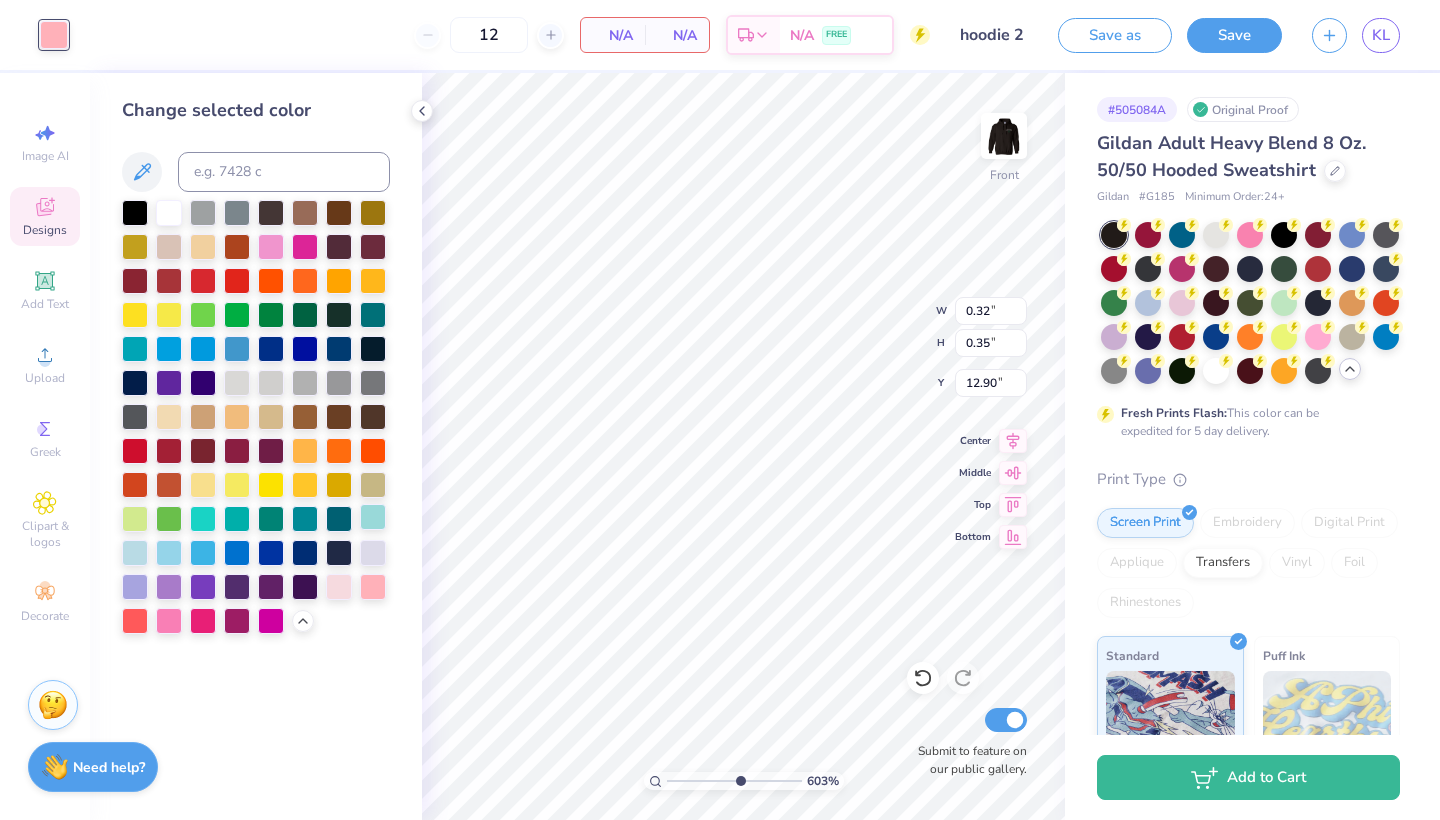 click at bounding box center (373, 517) 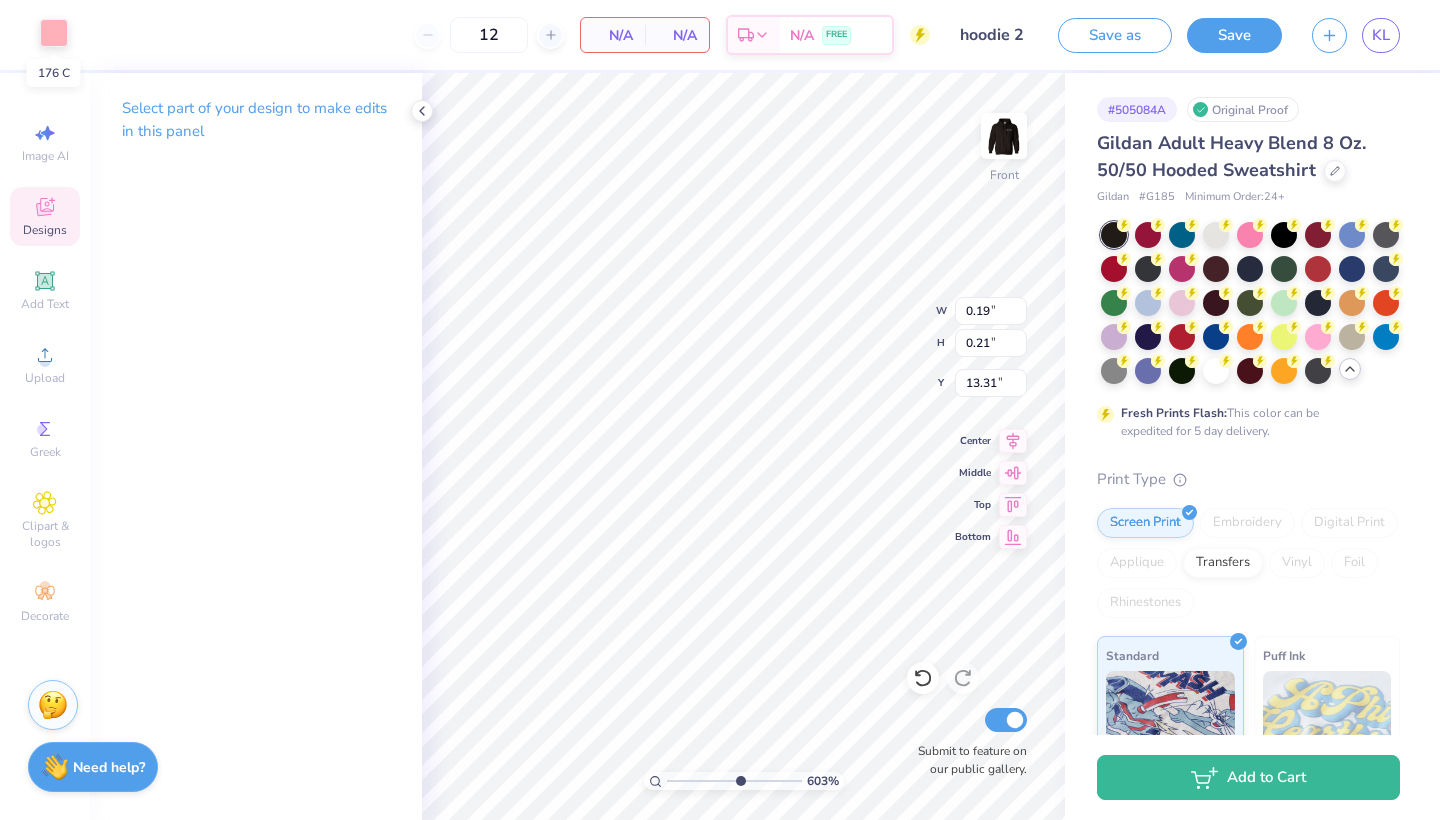 click at bounding box center [54, 33] 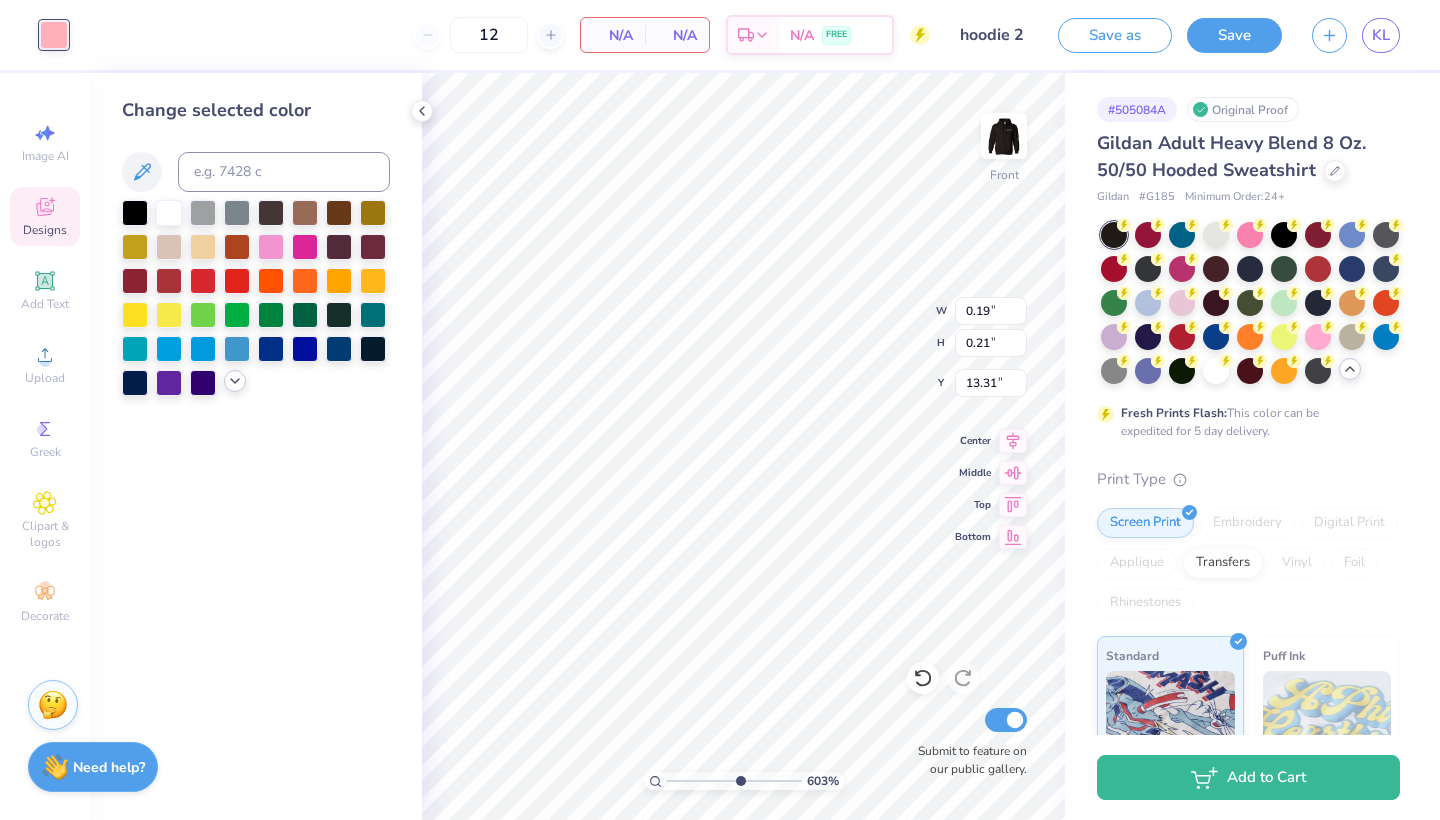 click 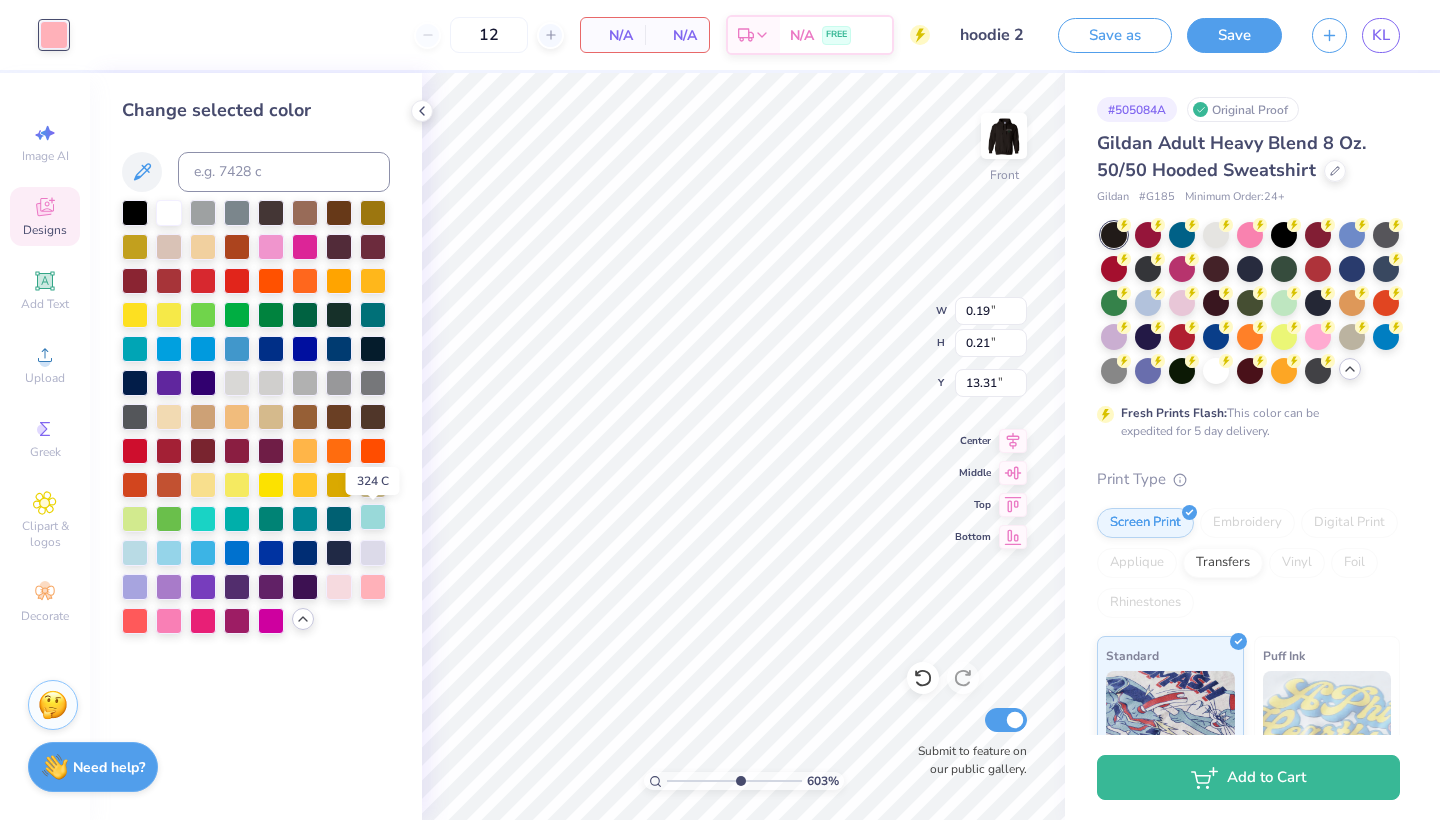 click at bounding box center (373, 517) 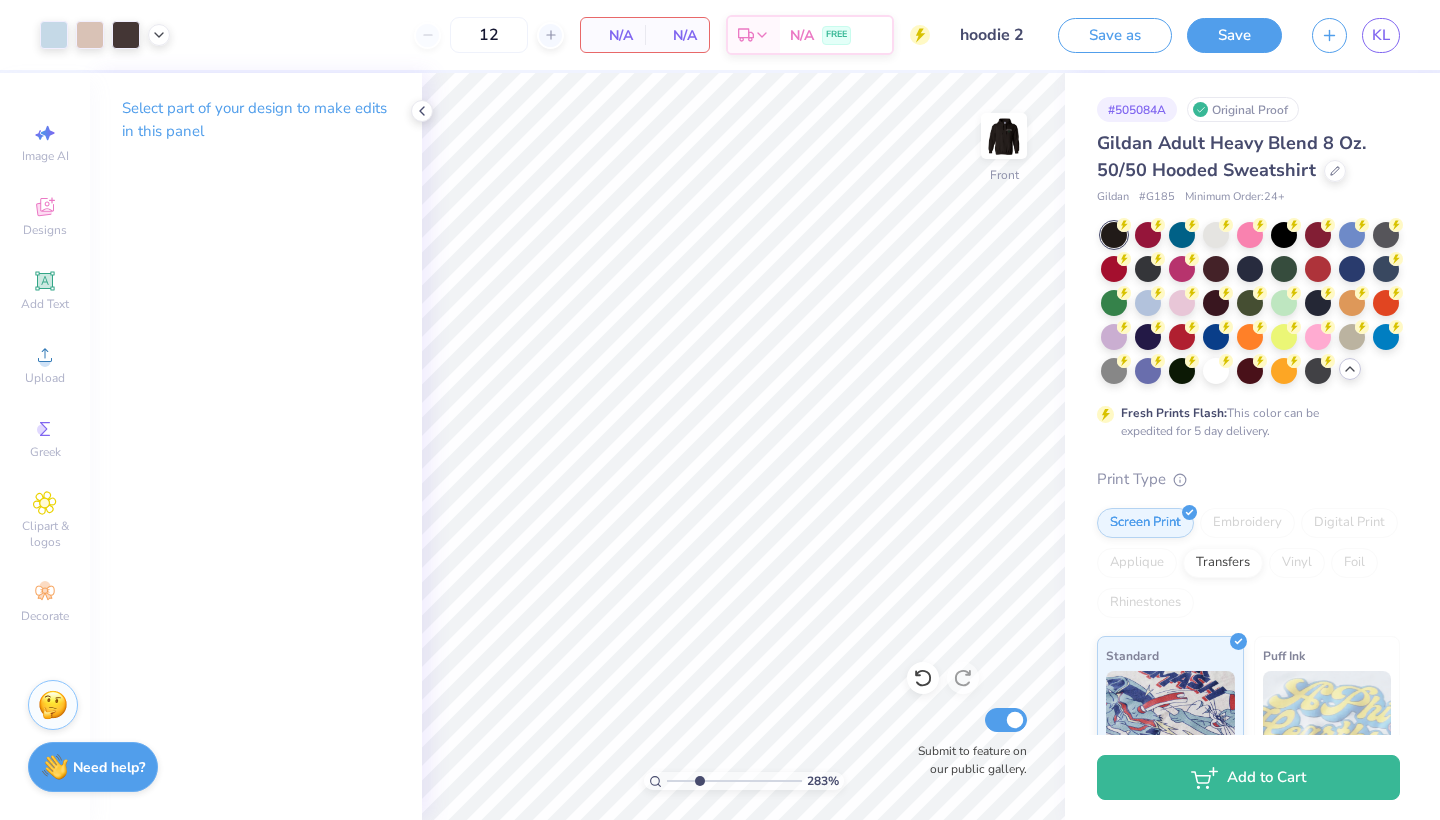drag, startPoint x: 734, startPoint y: 784, endPoint x: 699, endPoint y: 765, distance: 39.824615 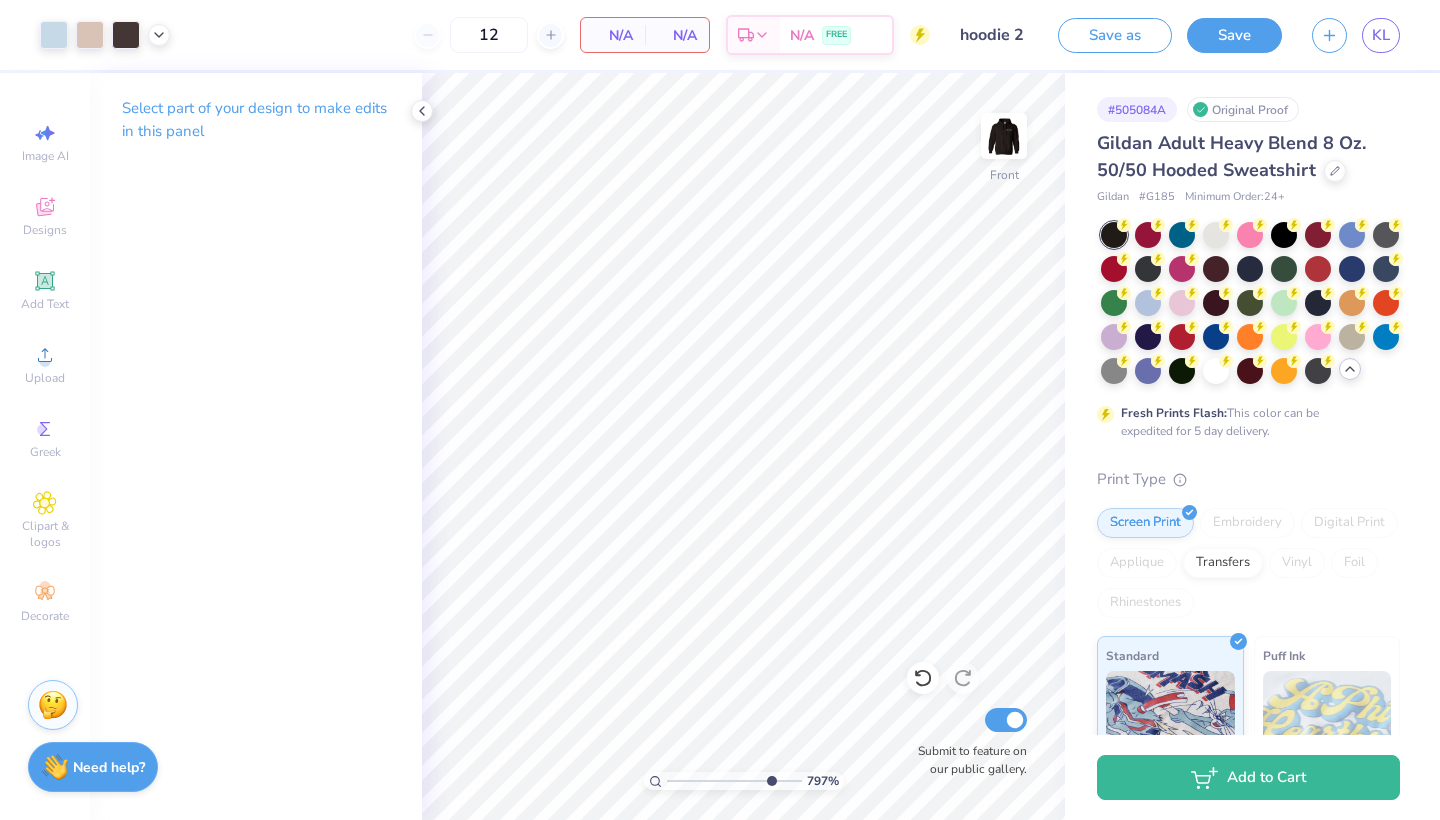 drag, startPoint x: 705, startPoint y: 778, endPoint x: 769, endPoint y: 775, distance: 64.070274 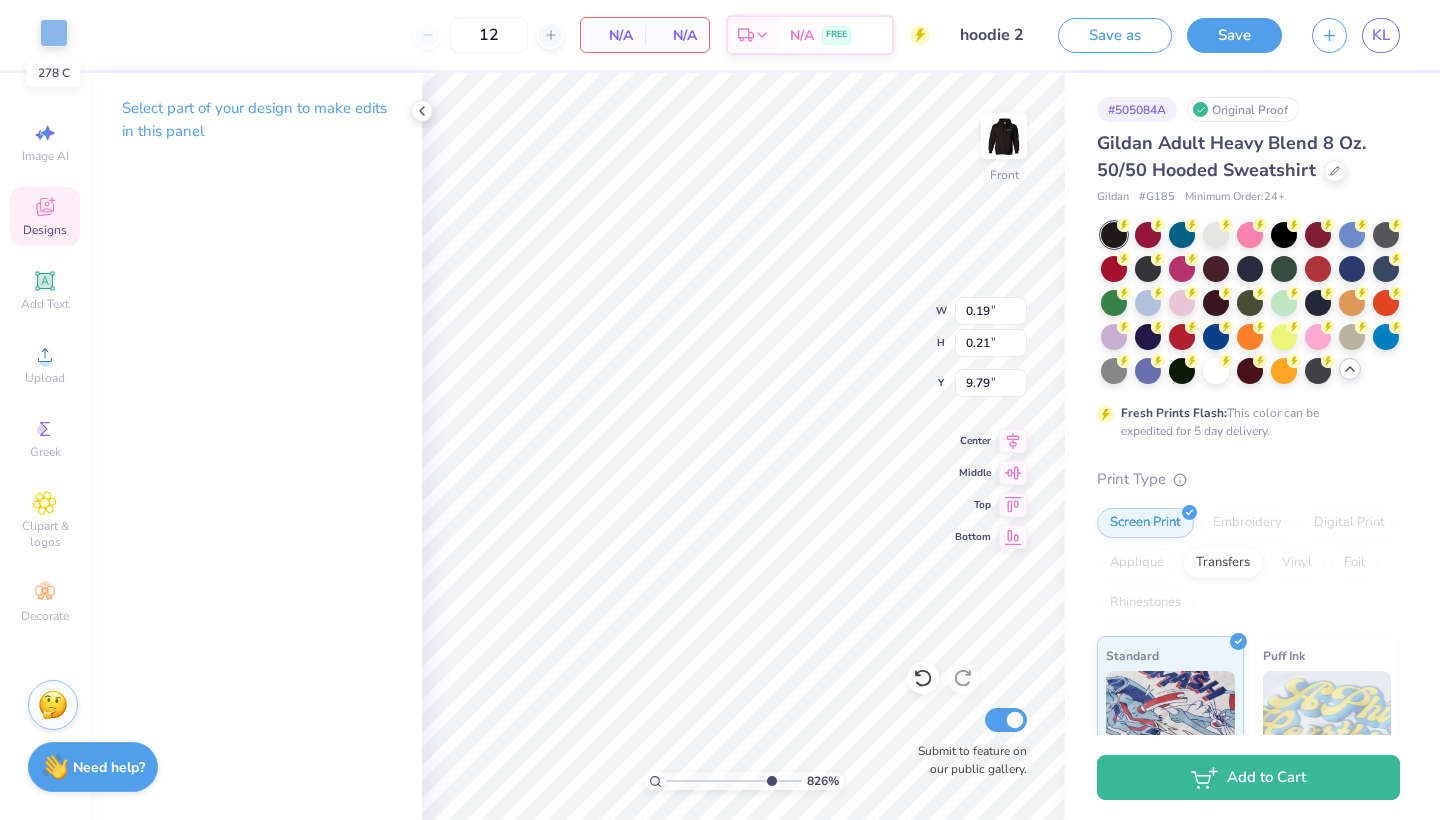 click at bounding box center (54, 33) 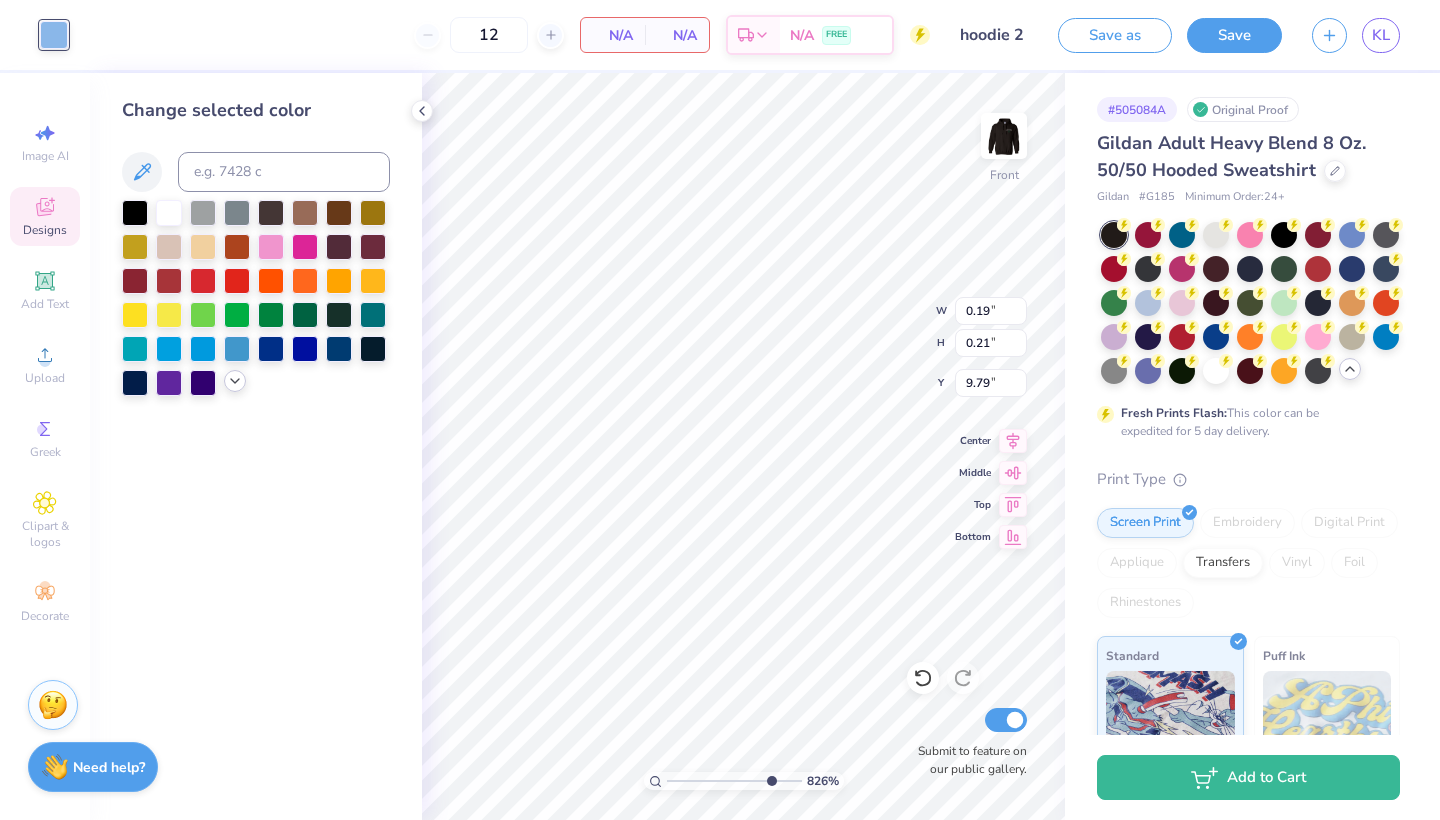 click 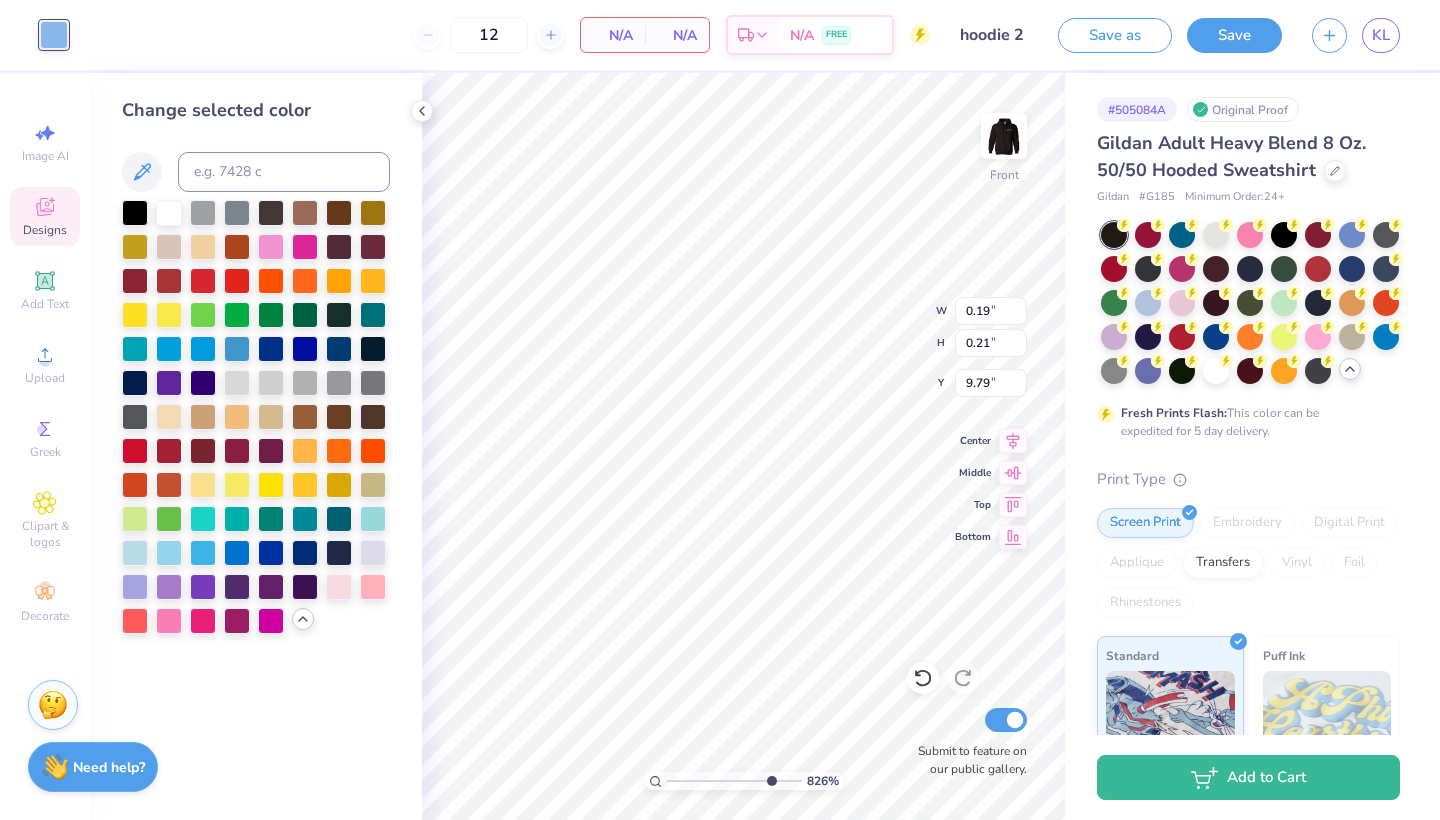 click at bounding box center [256, 417] 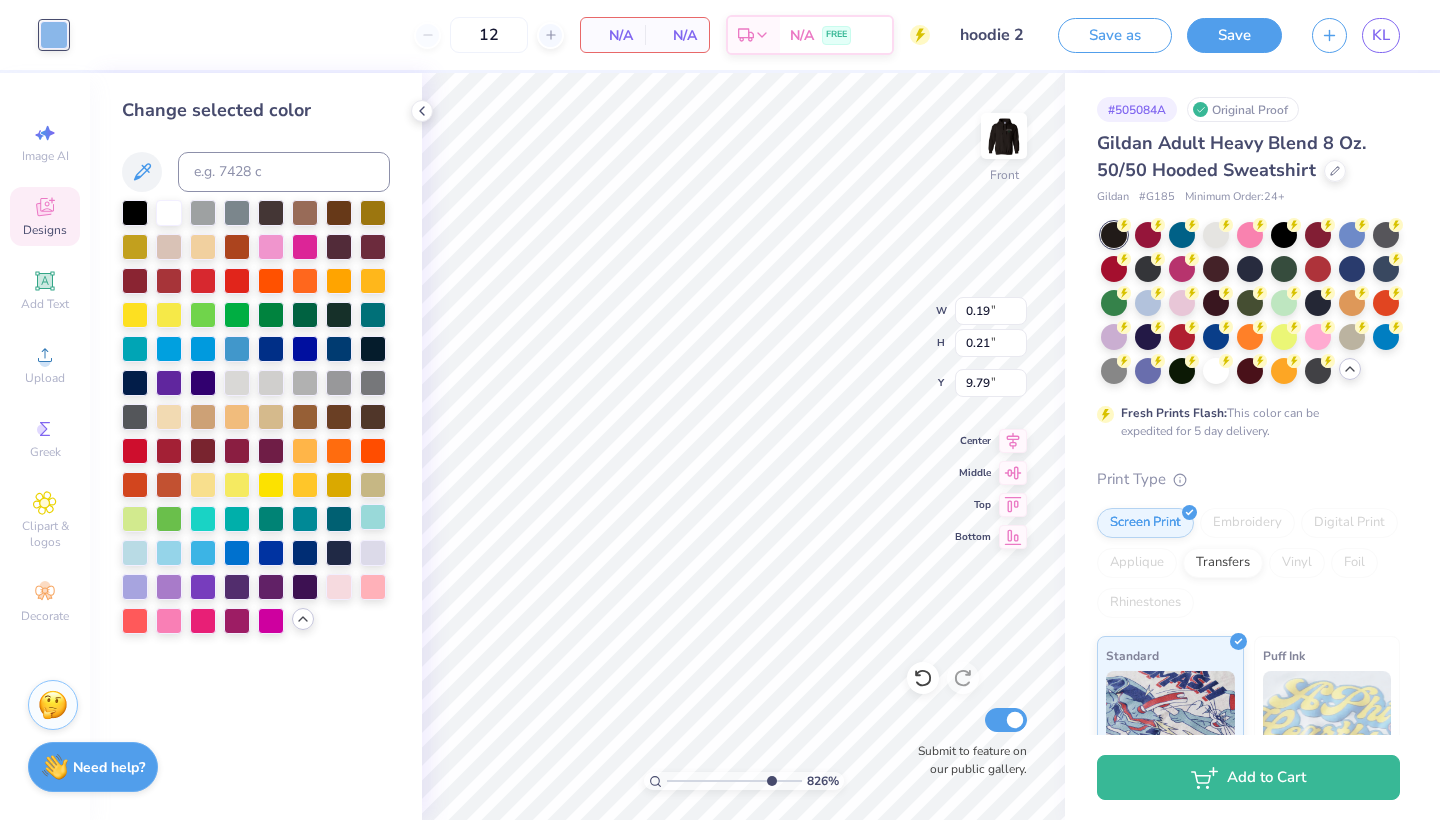 click at bounding box center (373, 517) 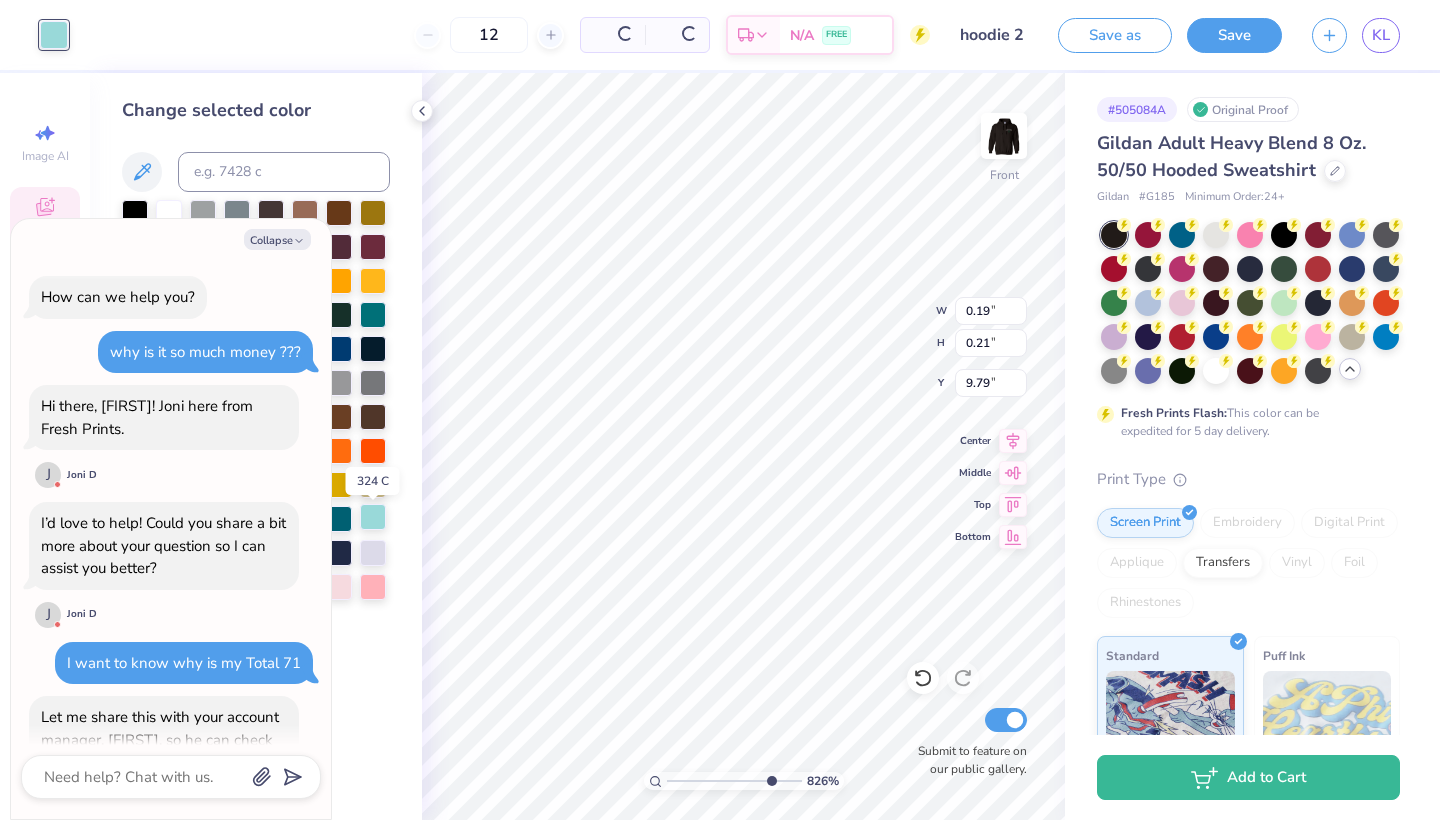 scroll, scrollTop: 2869, scrollLeft: 0, axis: vertical 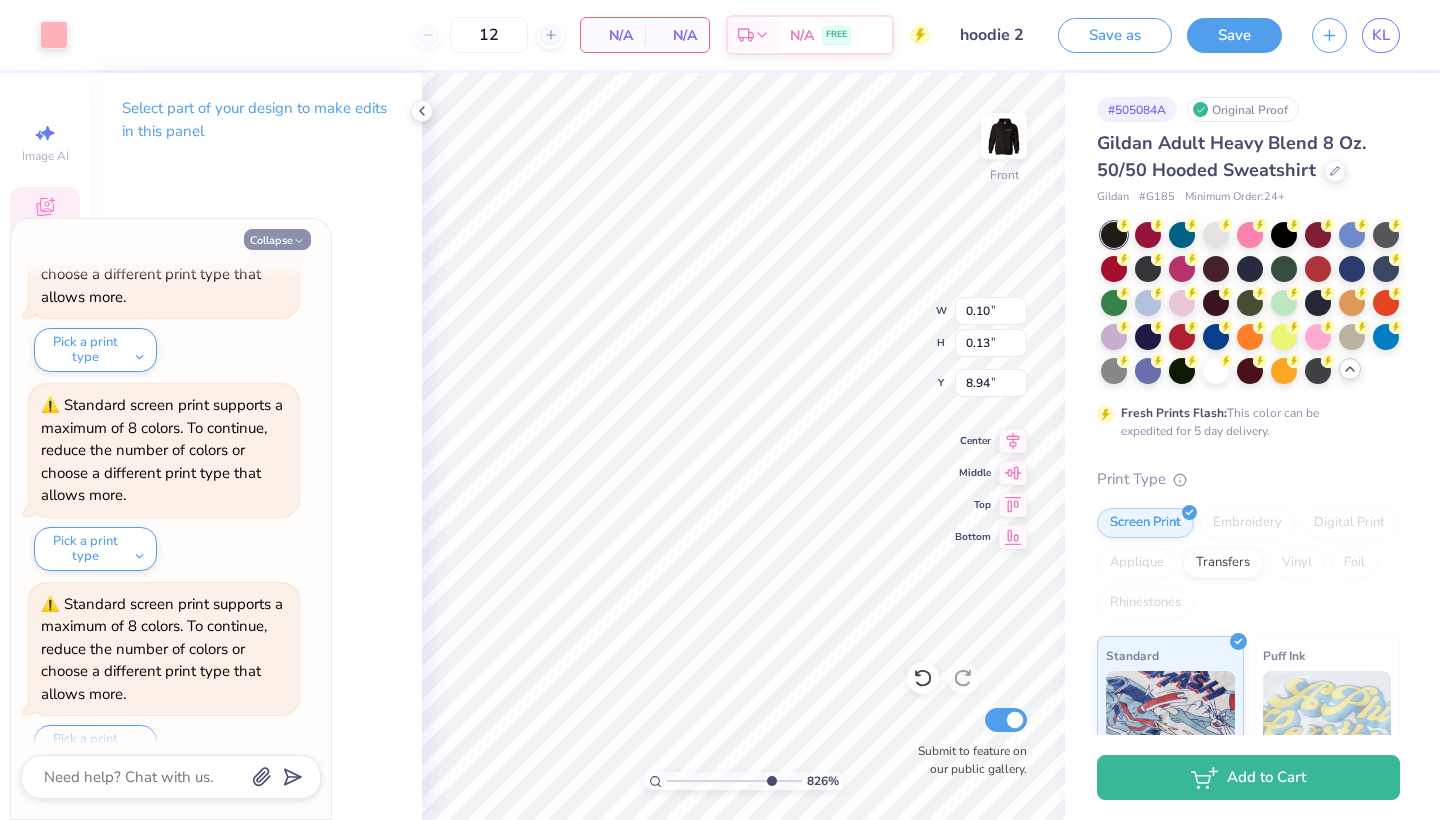 click on "Collapse" at bounding box center [277, 239] 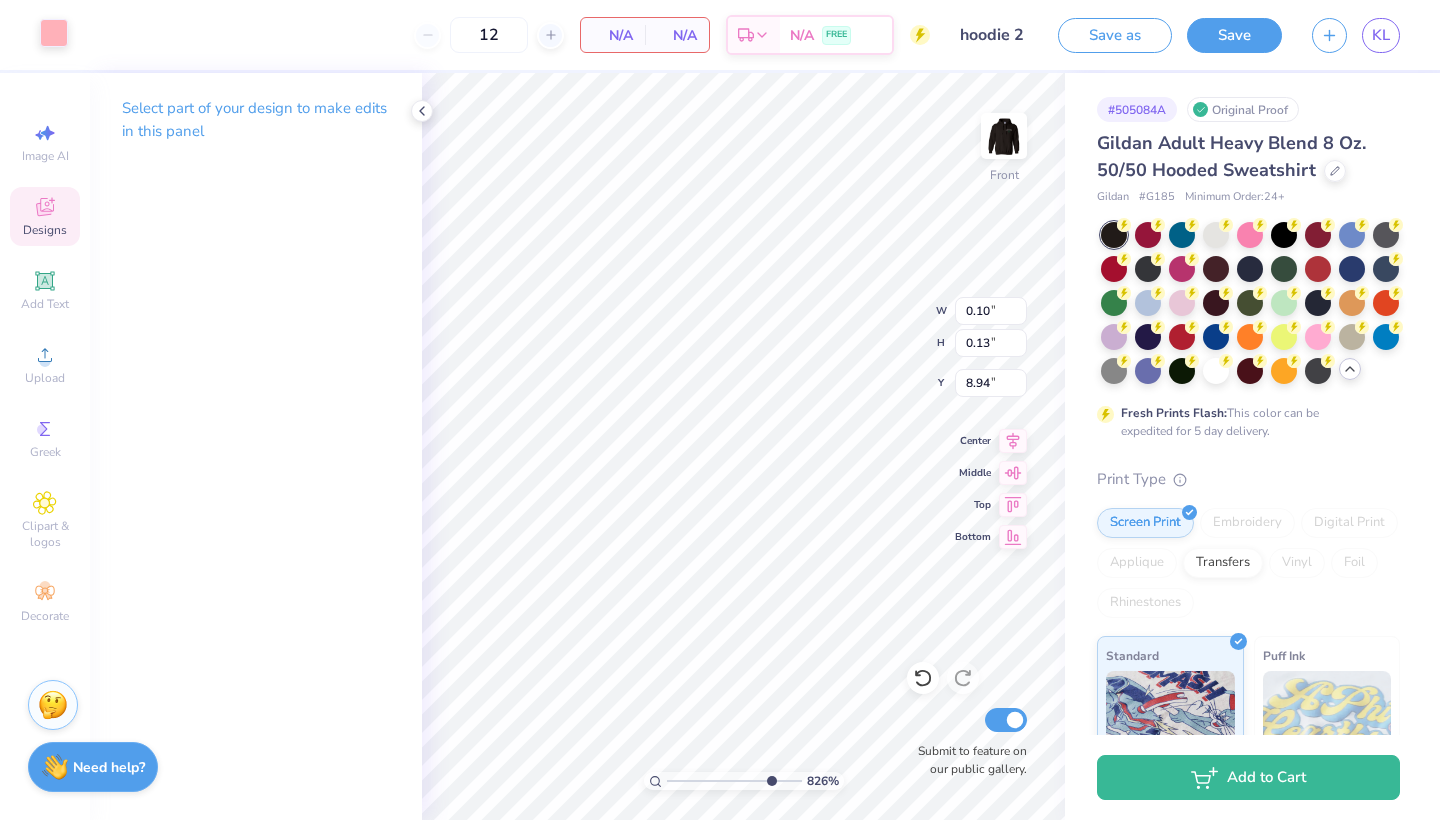 click at bounding box center (54, 33) 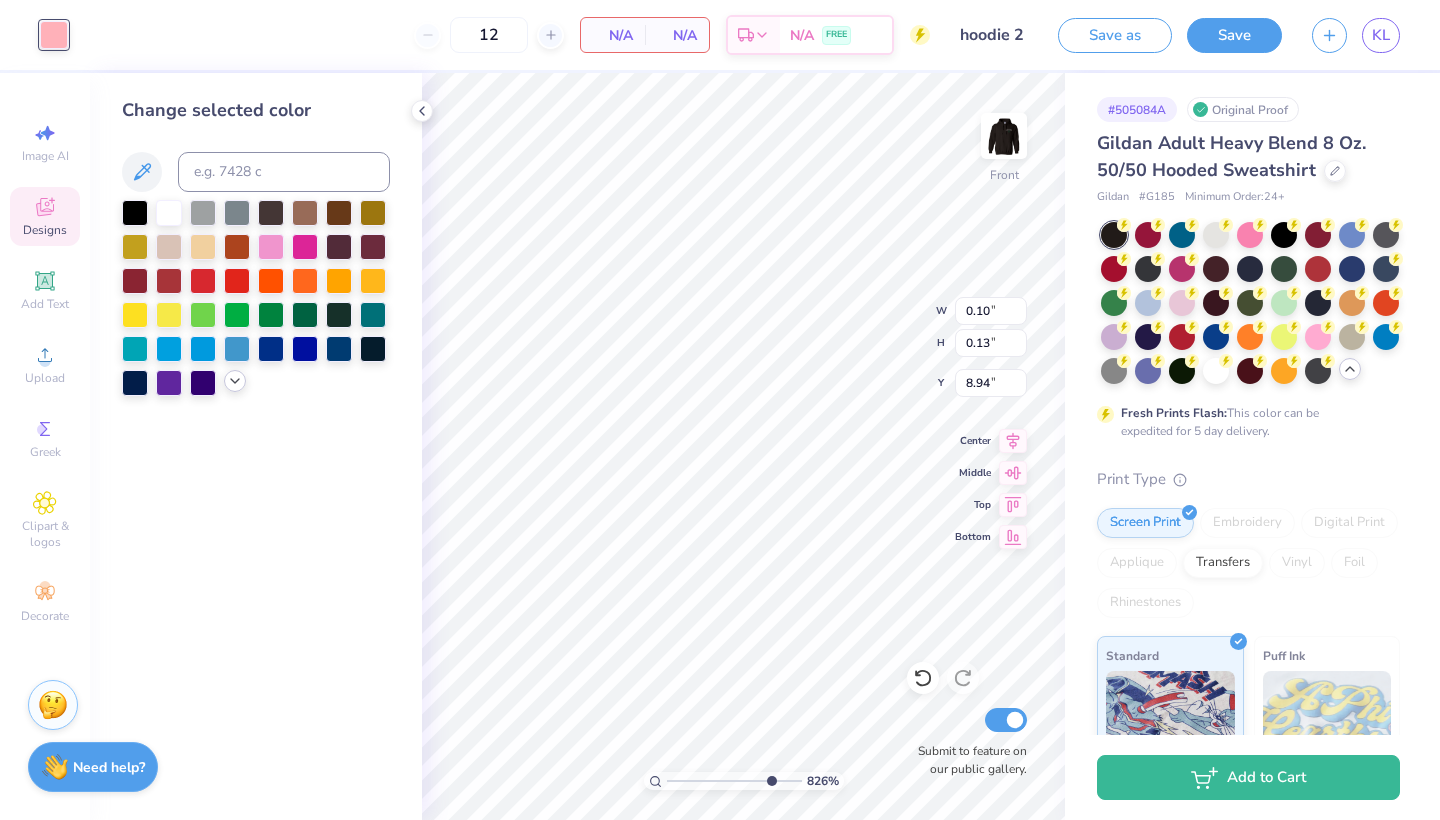 click 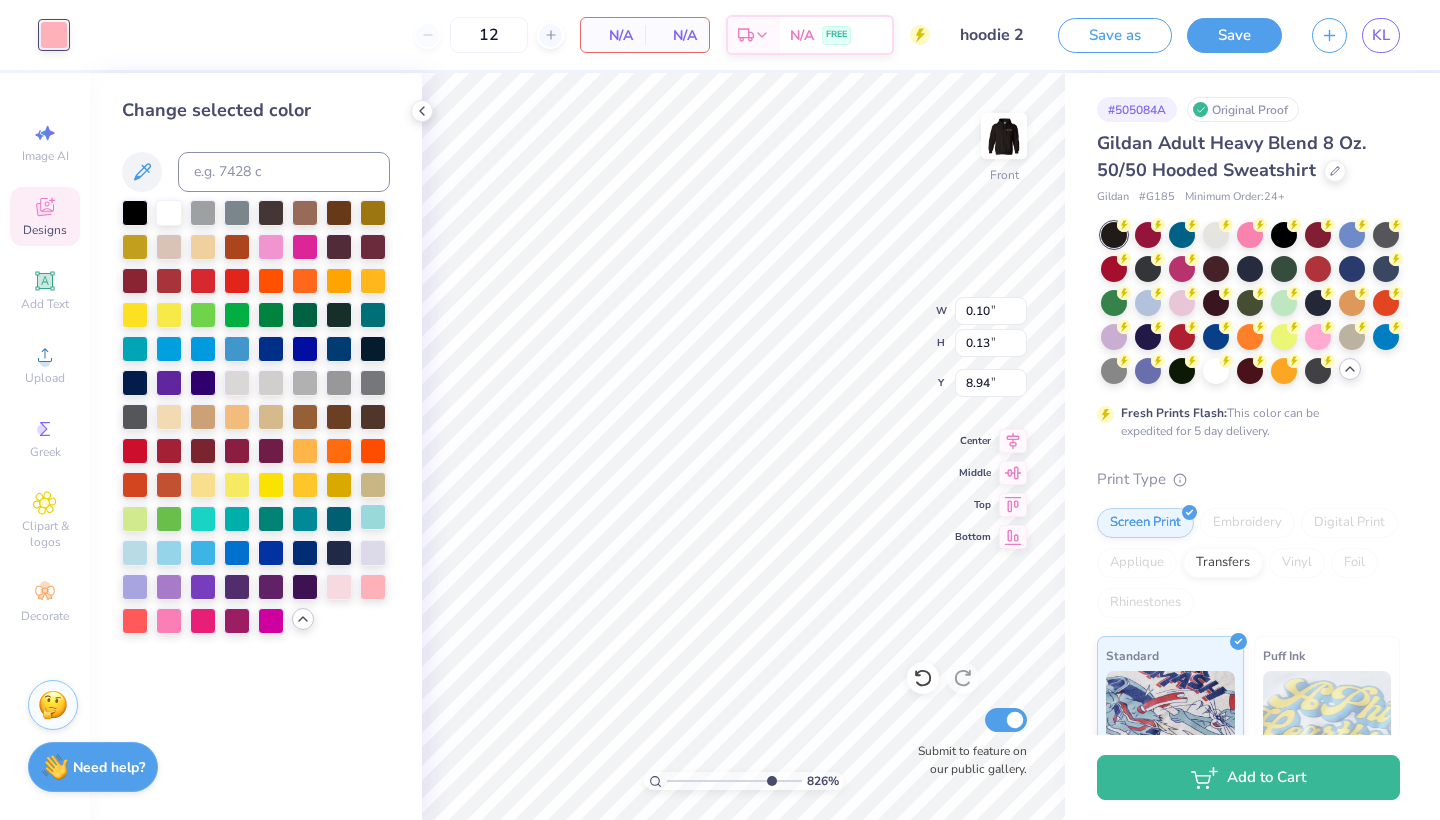 click at bounding box center [373, 517] 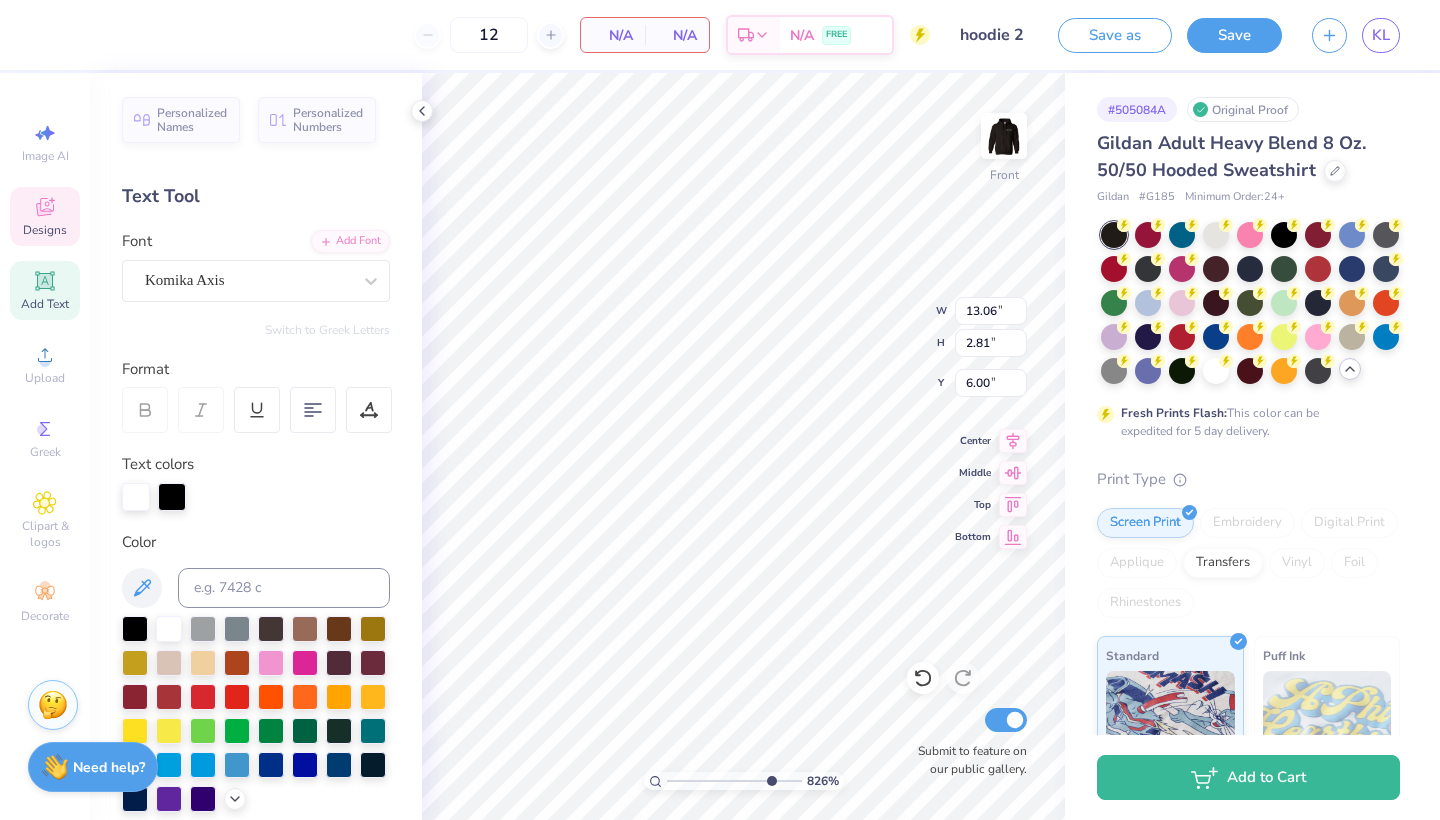 scroll, scrollTop: 0, scrollLeft: 1, axis: horizontal 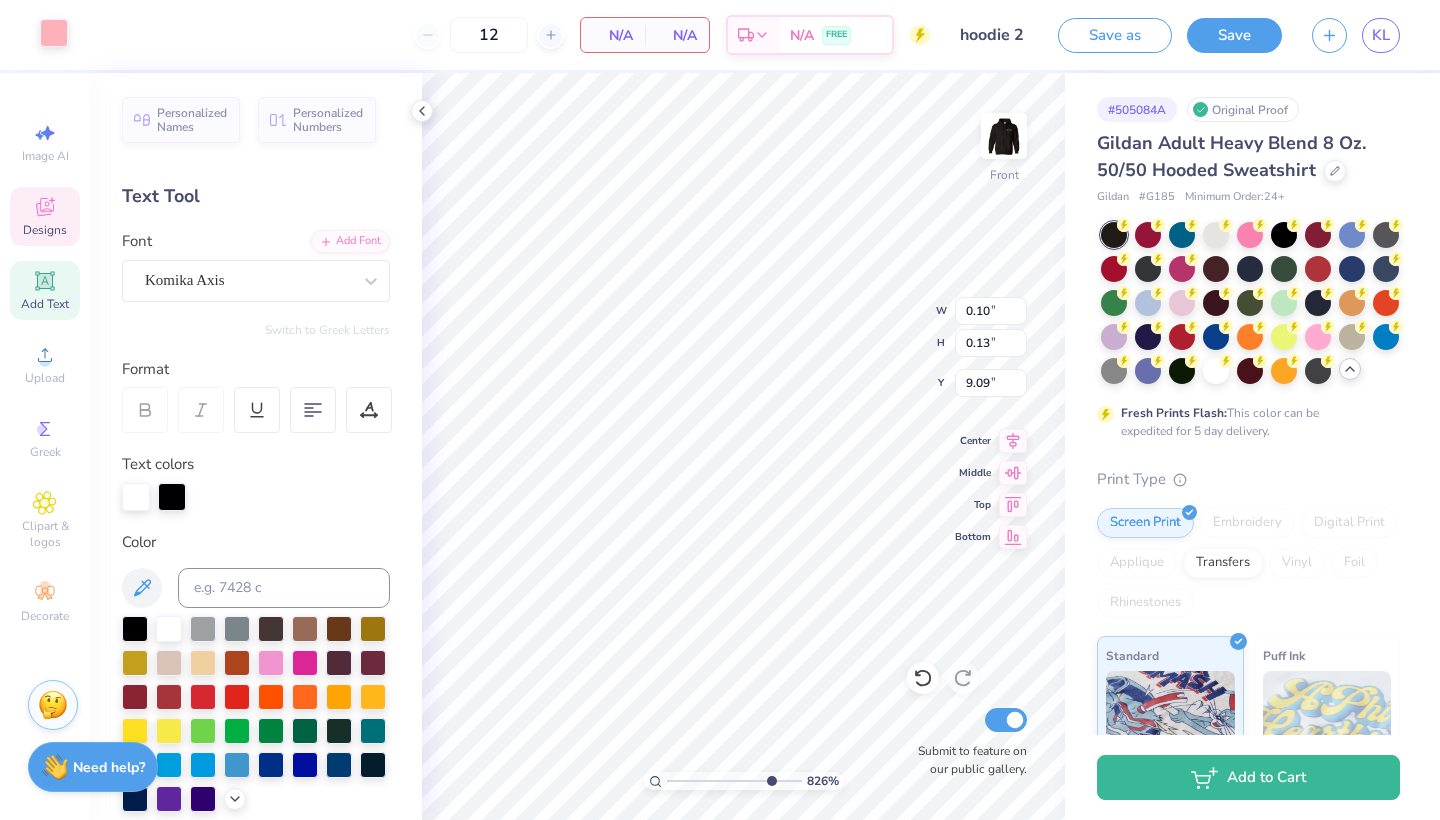click at bounding box center (54, 33) 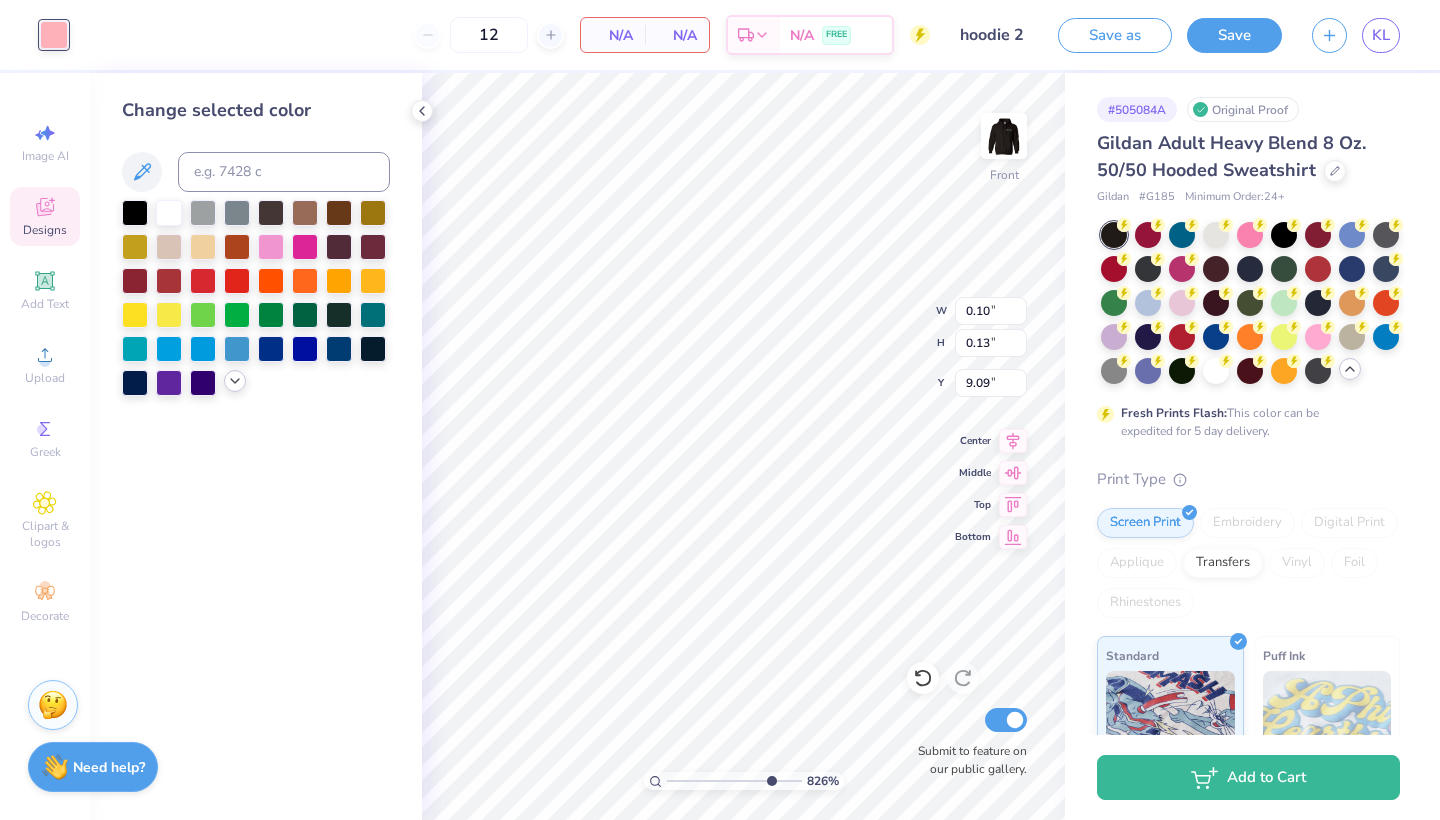 click 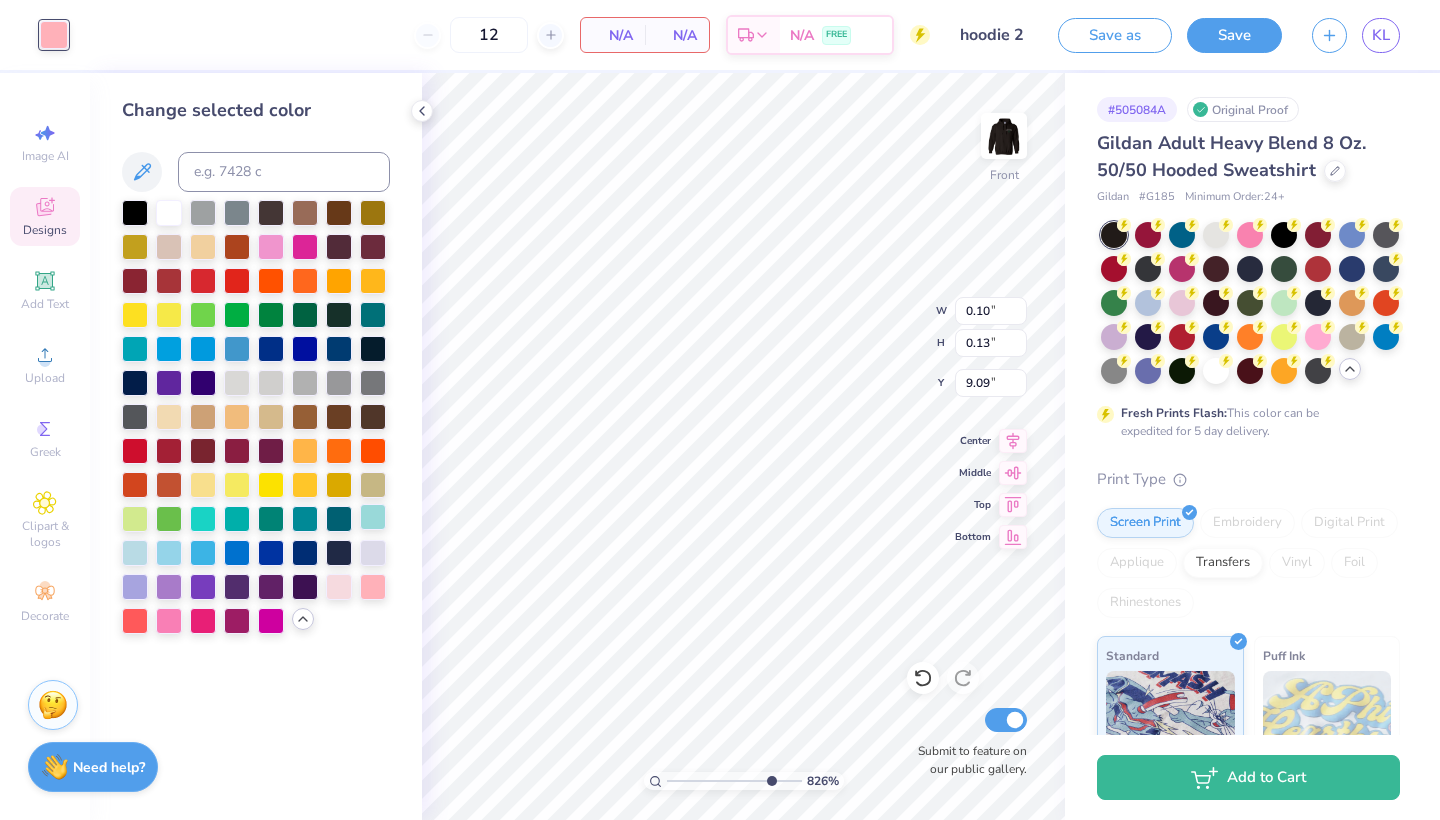 click at bounding box center (373, 517) 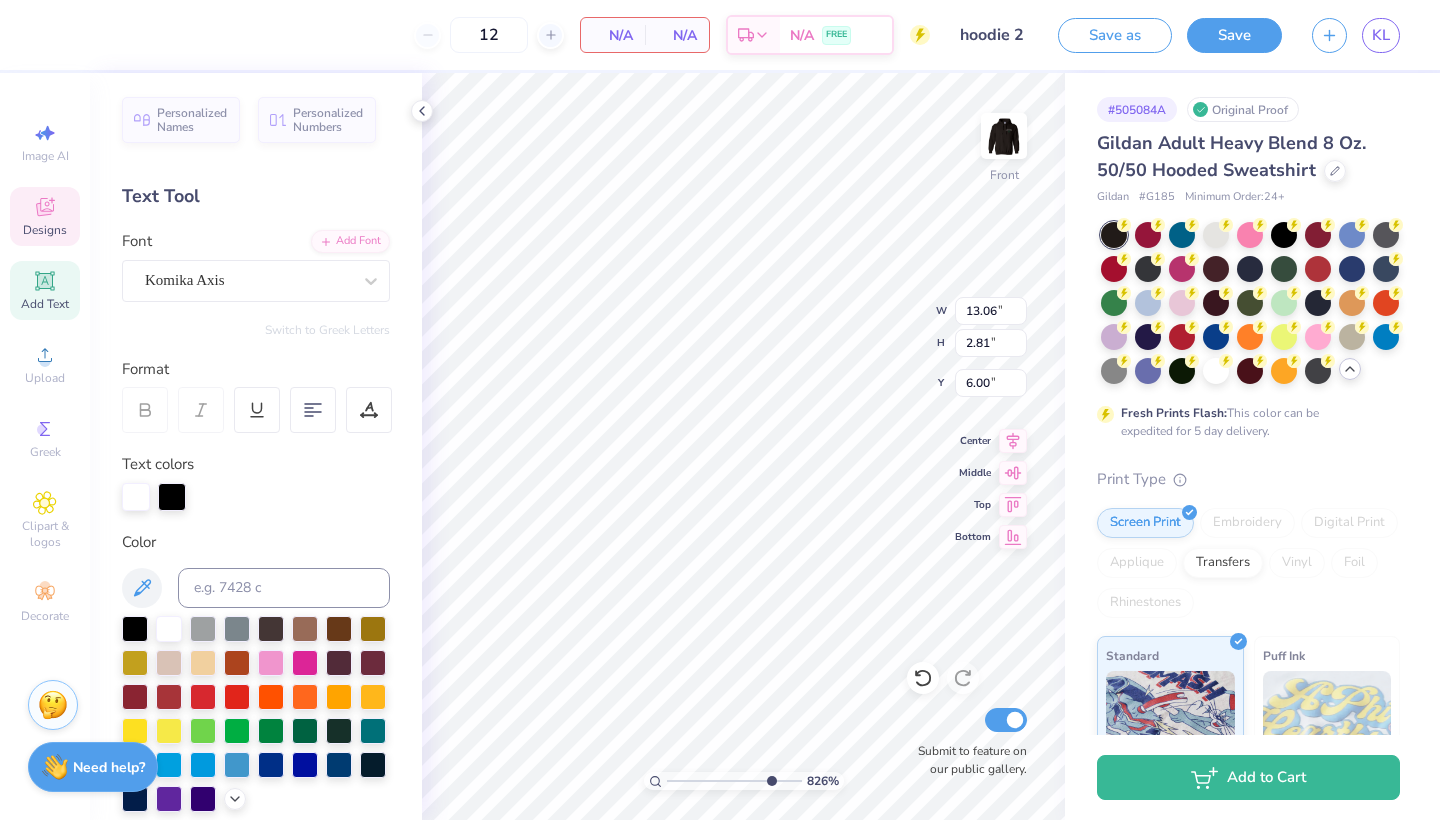 scroll, scrollTop: 0, scrollLeft: 1, axis: horizontal 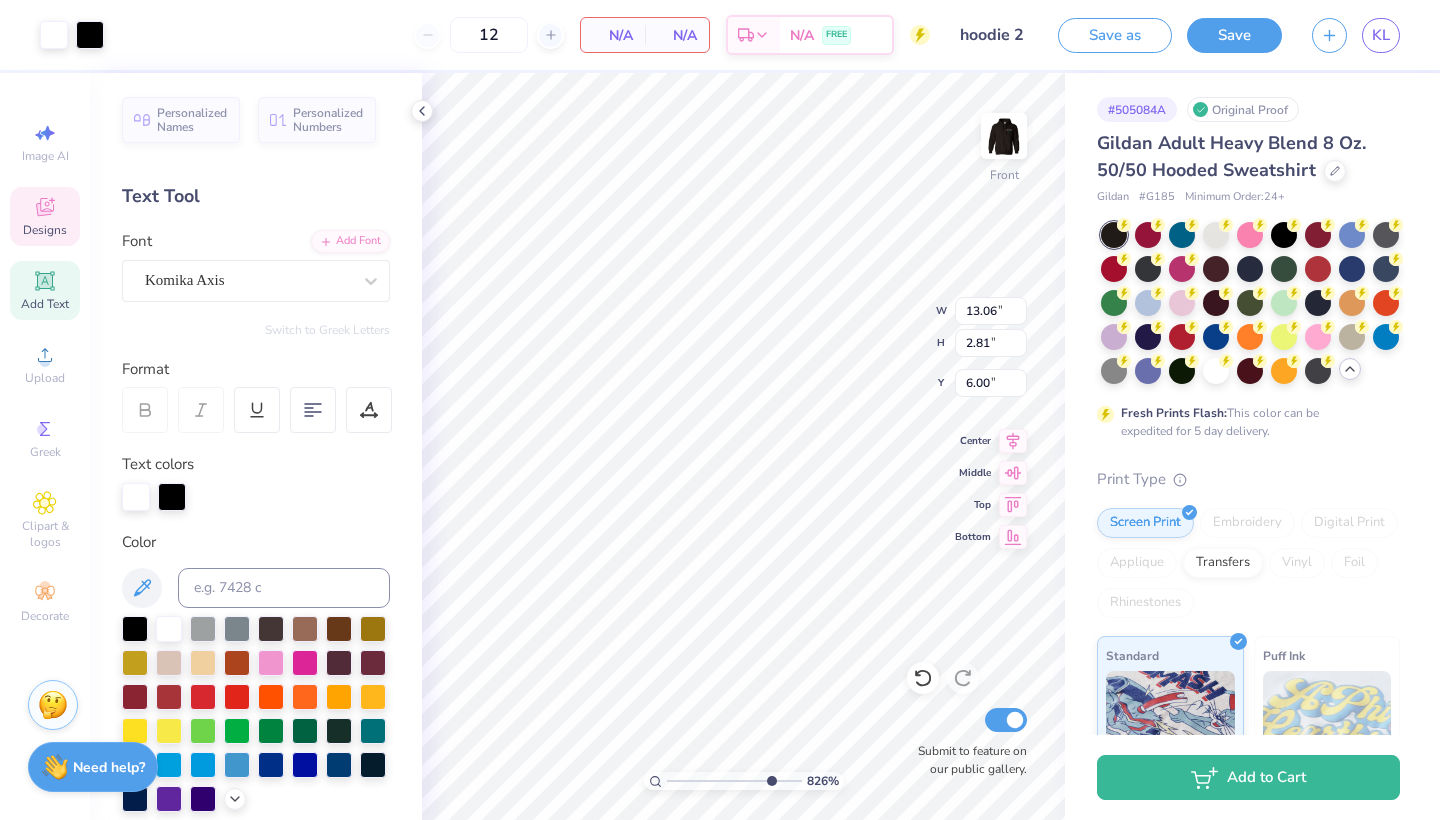 click on "Art colors 12 N/A Per Item N/A Total Est.  Delivery N/A FREE Design Title hoodie 2 Save as Save KL Image AI Designs Add Text Upload Greek Clipart & logos Decorate Personalized Names Personalized Numbers Text Tool  Add Font Font Komika Axis Switch to Greek Letters Format Text colors Color Styles Text Shape 826  % Front W 13.06 13.06 " H 2.81 2.81 " Y 6.00 6.00 " Center Middle Top Bottom Submit to feature on our public gallery. # 505084A Original Proof Gildan Adult Heavy Blend 8 Oz. 50/50 Hooded Sweatshirt Gildan # G185 Minimum Order:  24 +   Fresh Prints Flash:  This color can be expedited for 5 day delivery. Print Type Screen Print Embroidery Digital Print Applique Transfers Vinyl Foil Rhinestones Standard Puff Ink Neon Ink Metallic & Glitter Ink Glow in the Dark Ink Water based Ink Add to Cart Stuck?  Our Art team will finish your design for free. Need help?  Chat with us." at bounding box center (720, 410) 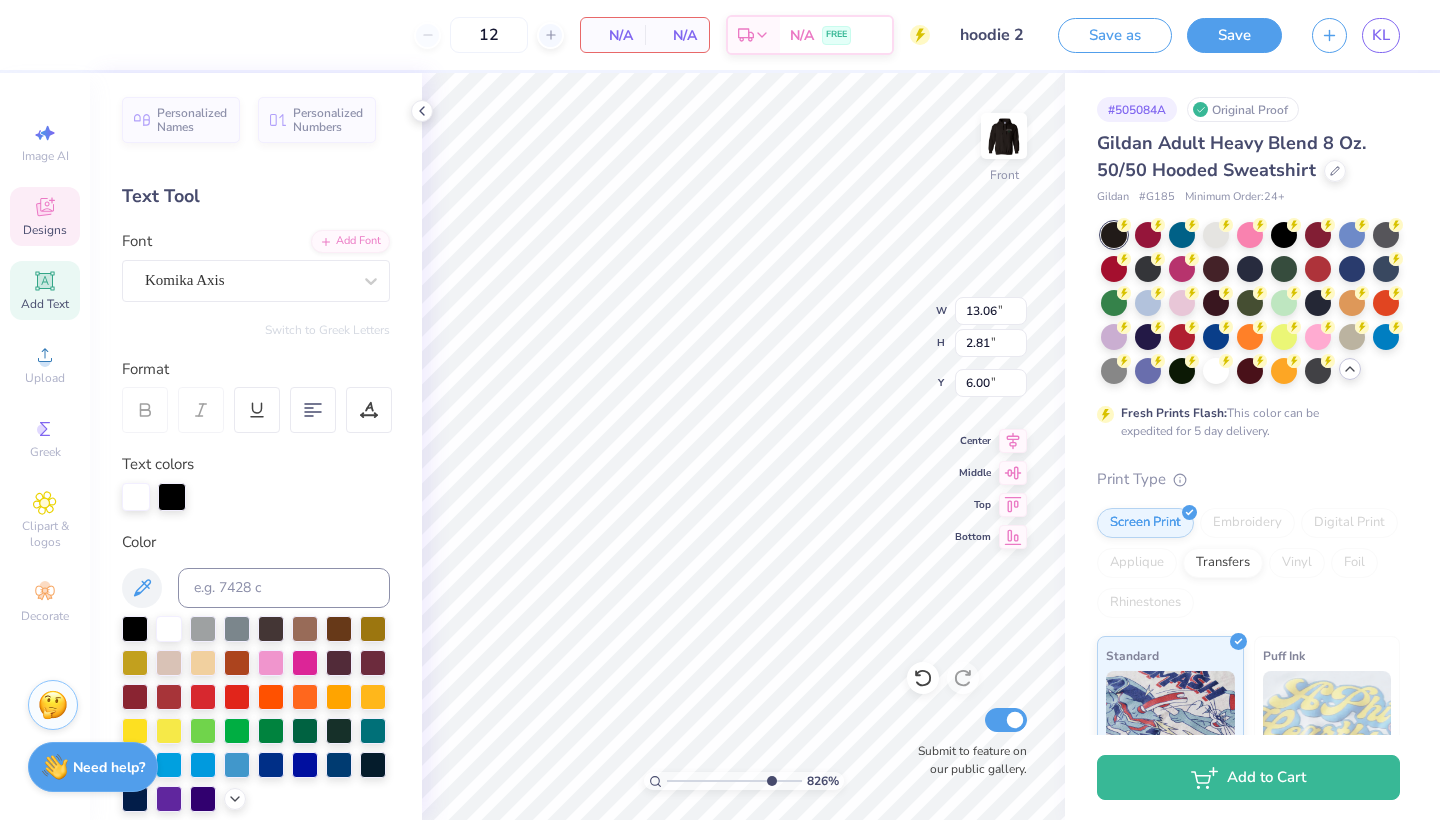 scroll, scrollTop: 0, scrollLeft: 1, axis: horizontal 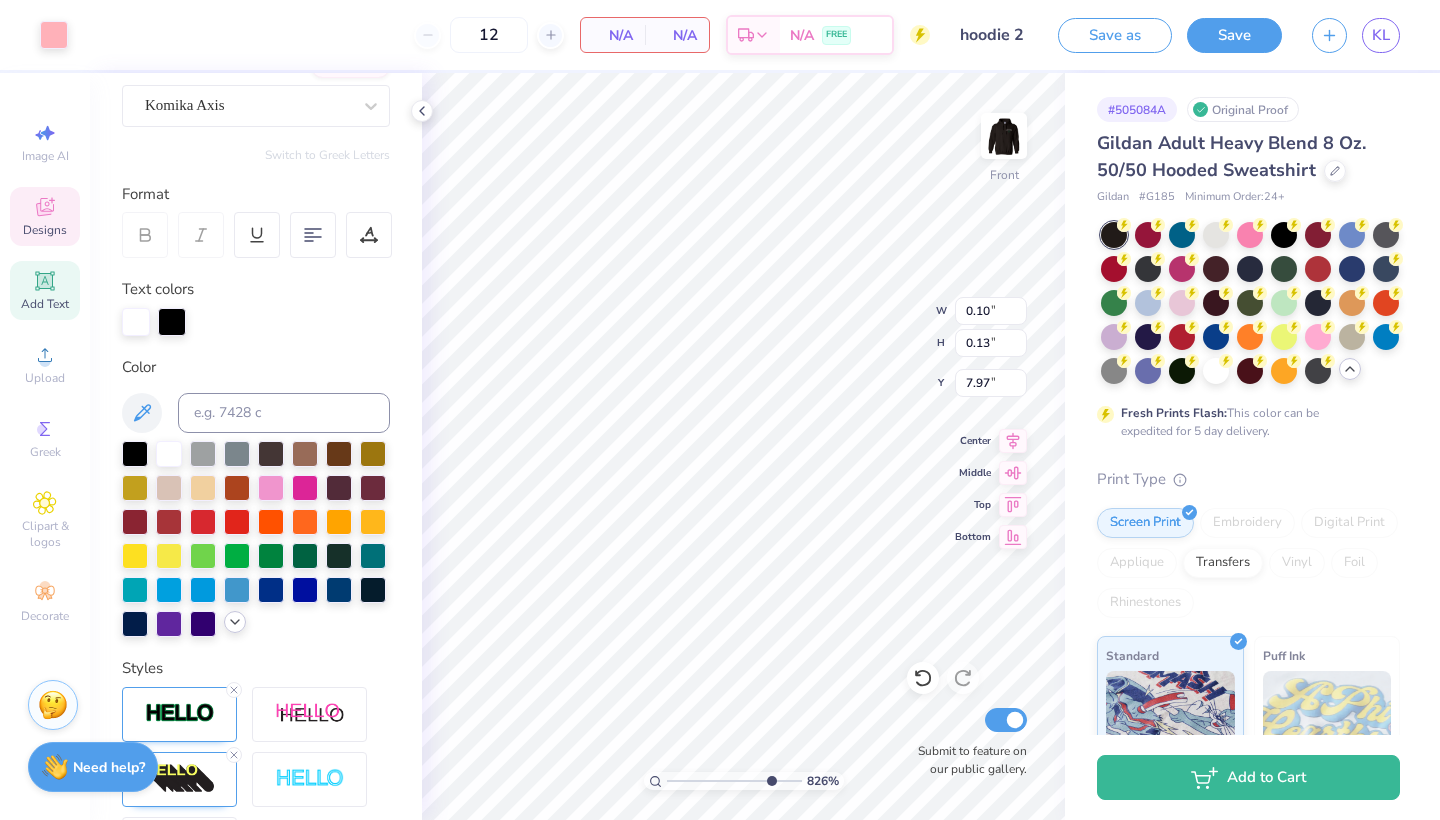 click at bounding box center (235, 622) 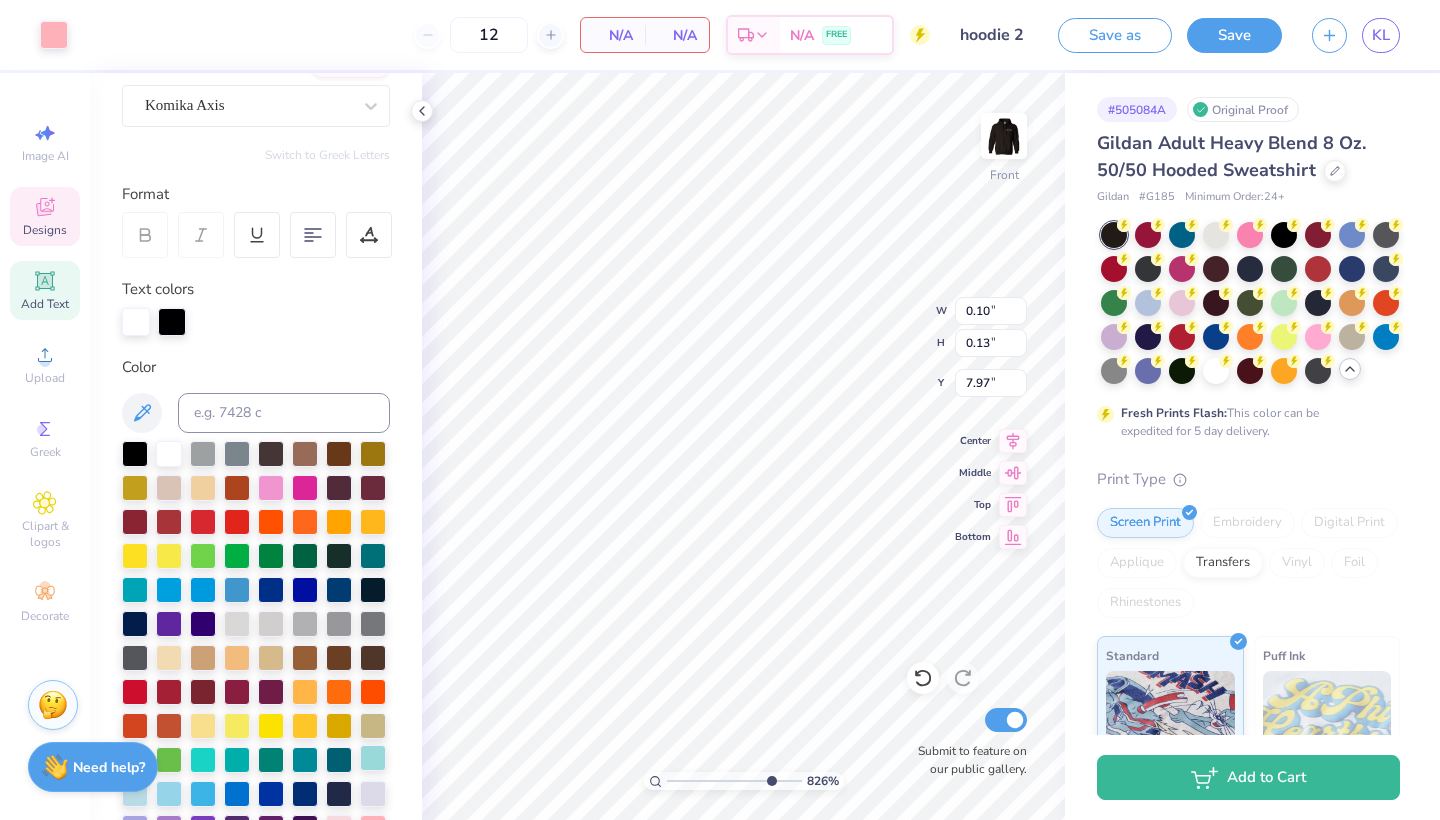 click at bounding box center [373, 758] 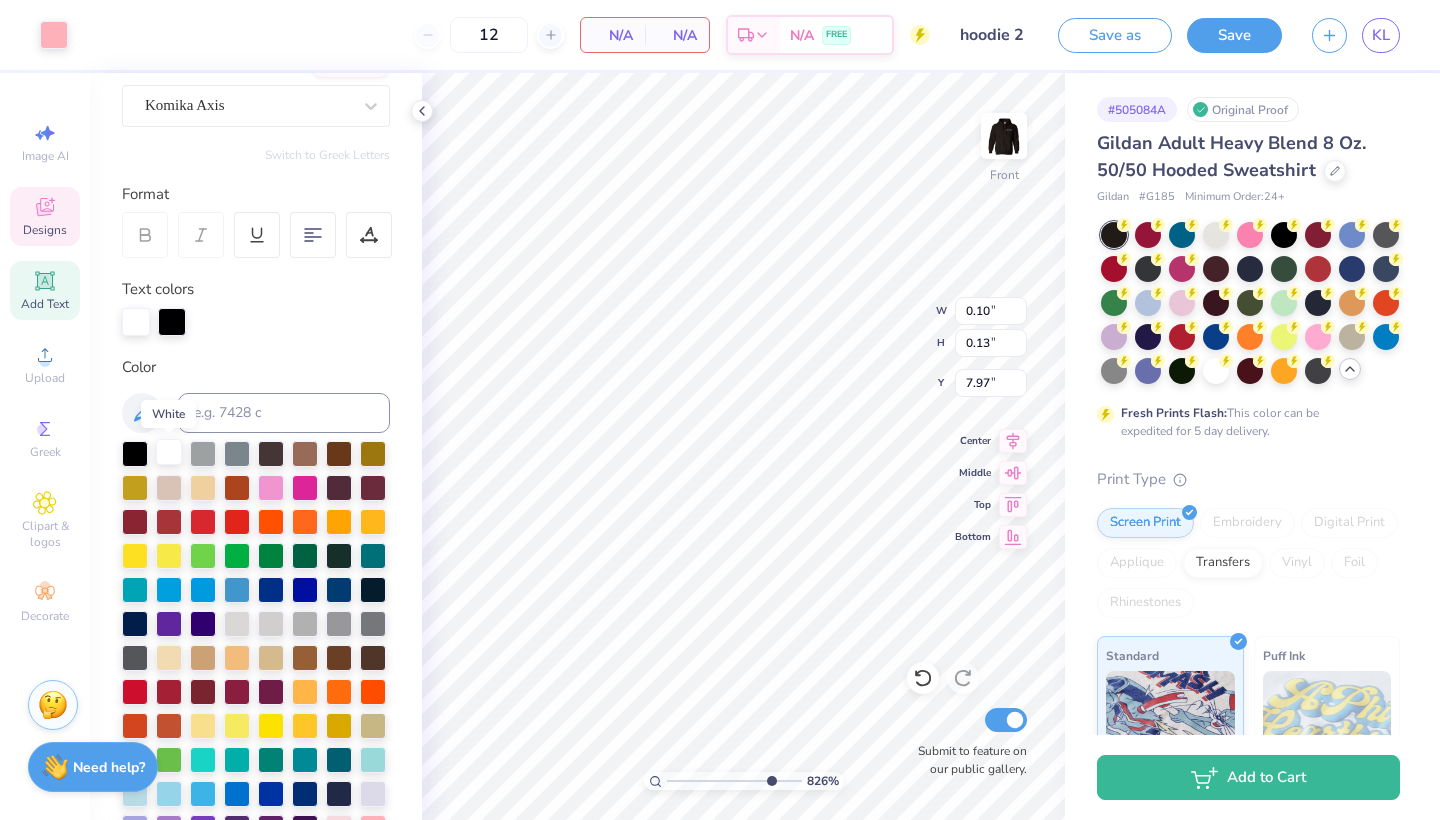 click at bounding box center (169, 452) 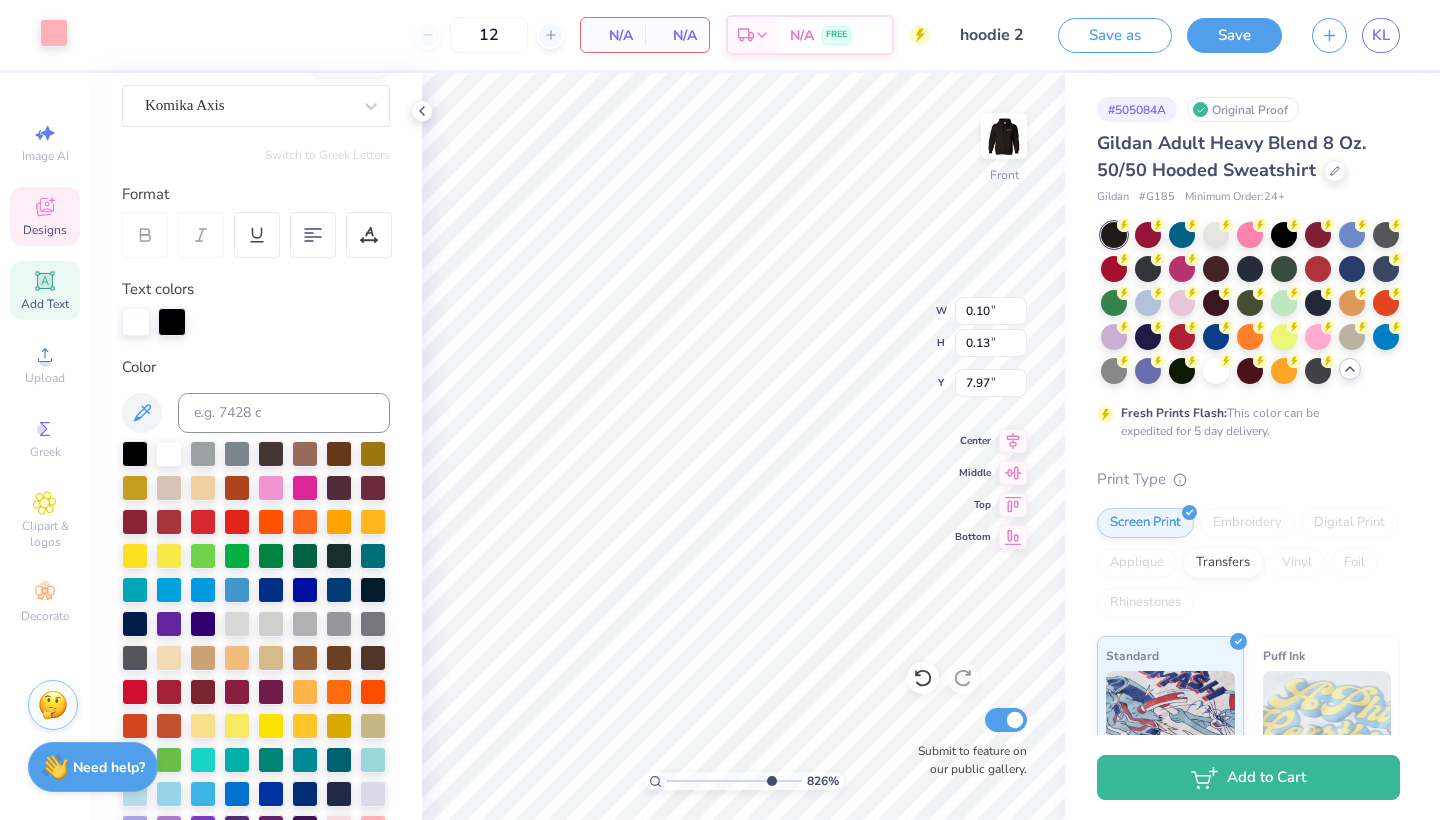 click at bounding box center (54, 33) 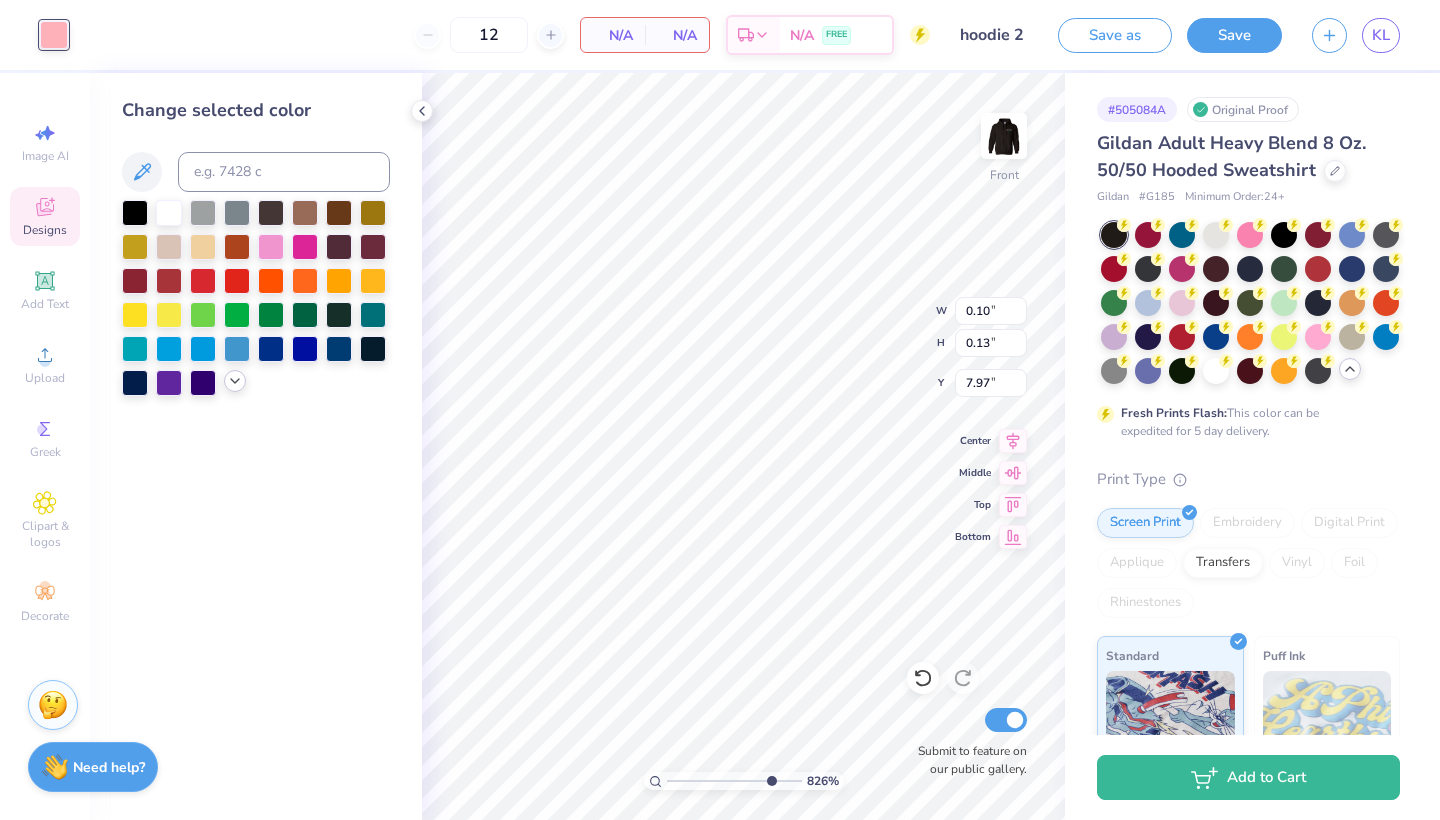 click 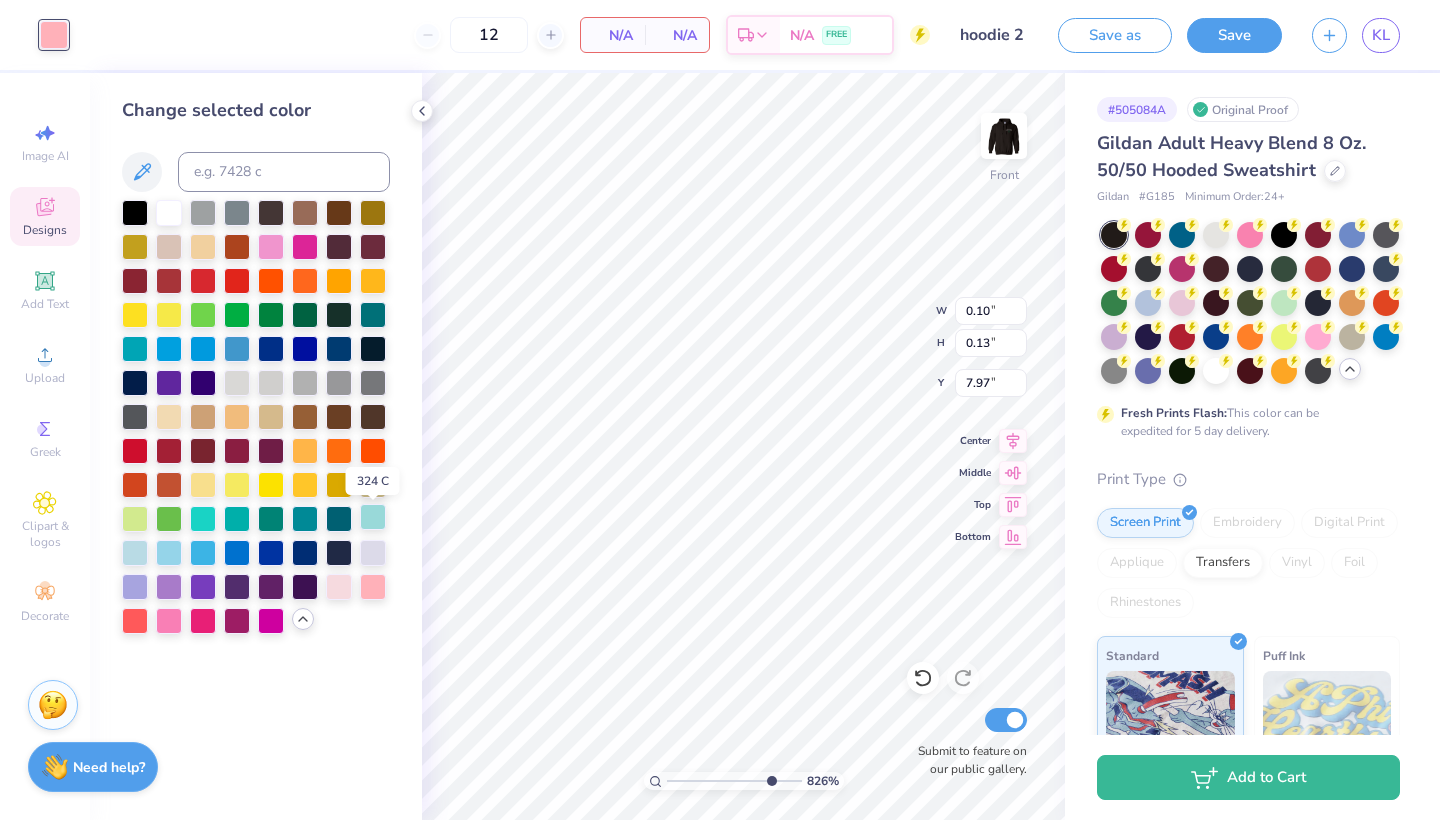 click at bounding box center [373, 517] 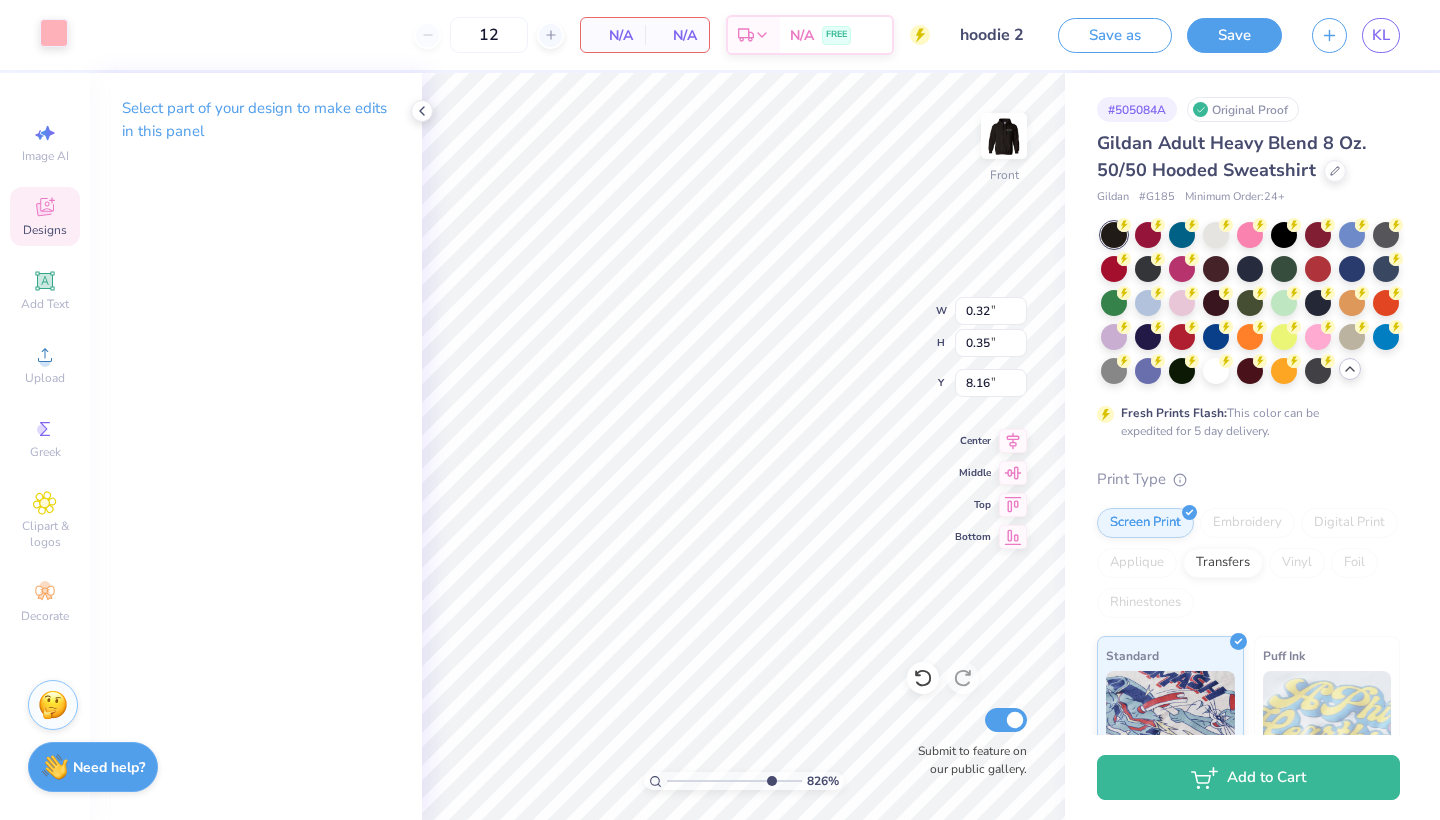 click at bounding box center [54, 33] 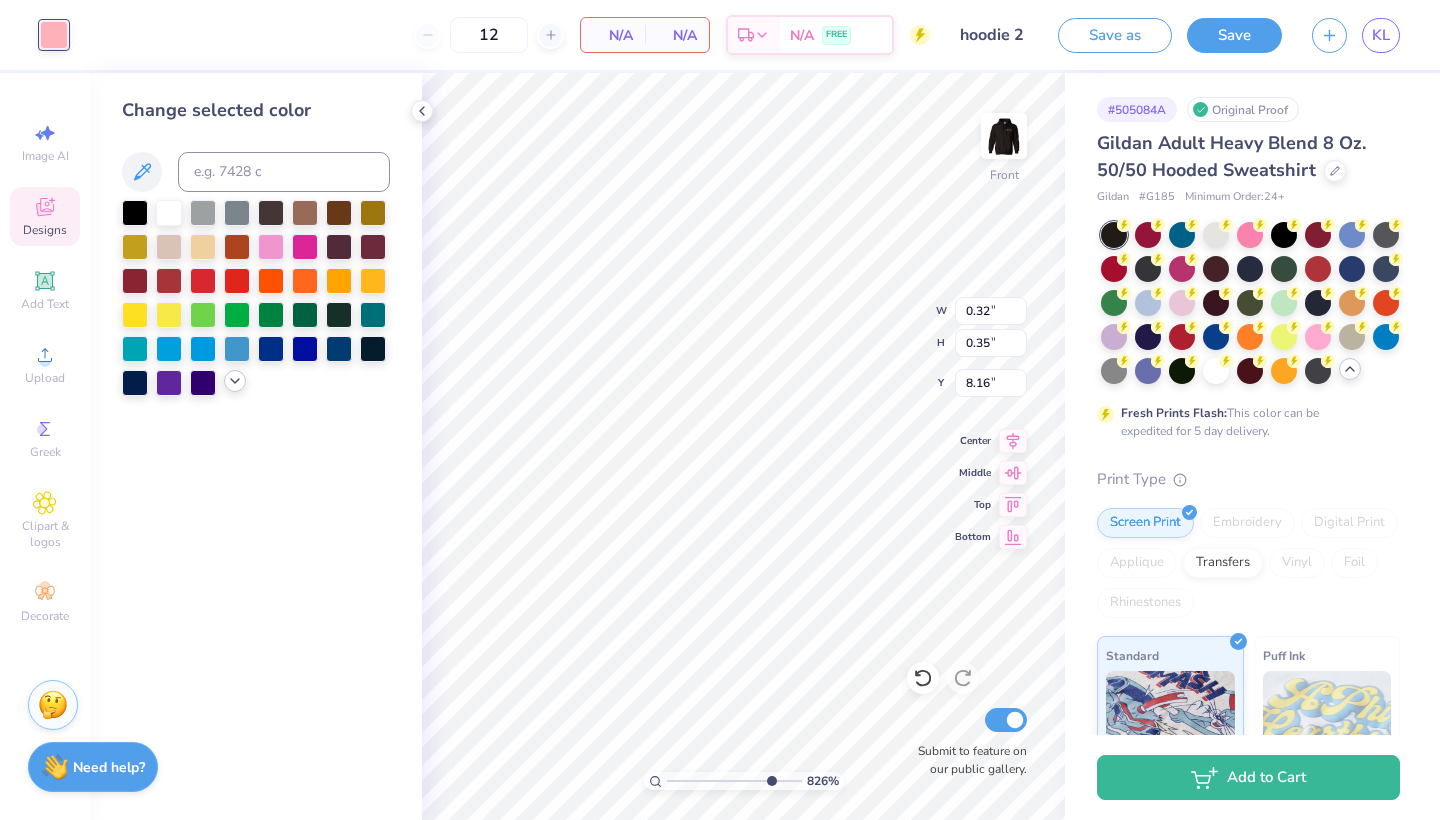 click 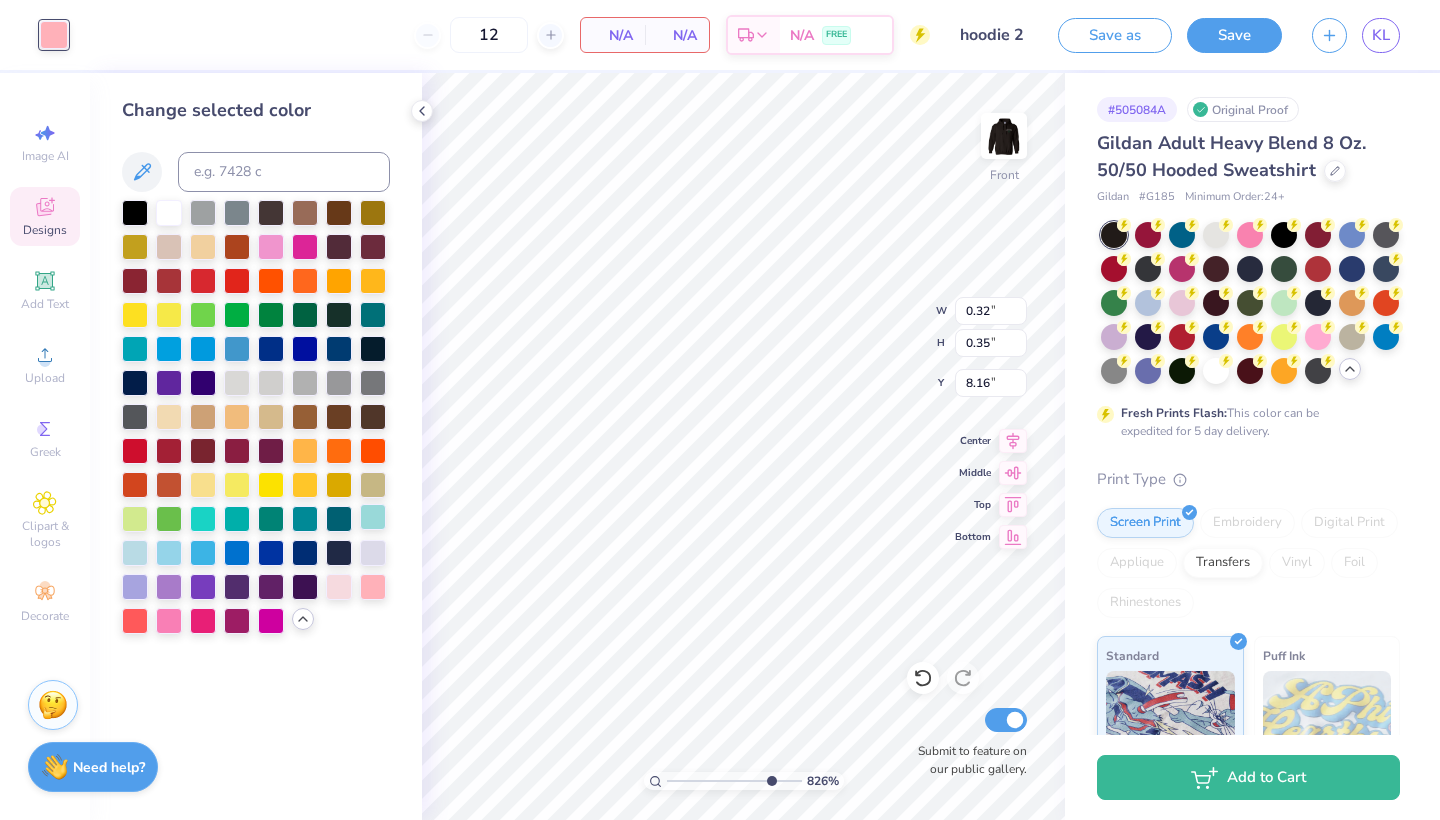 click at bounding box center [373, 517] 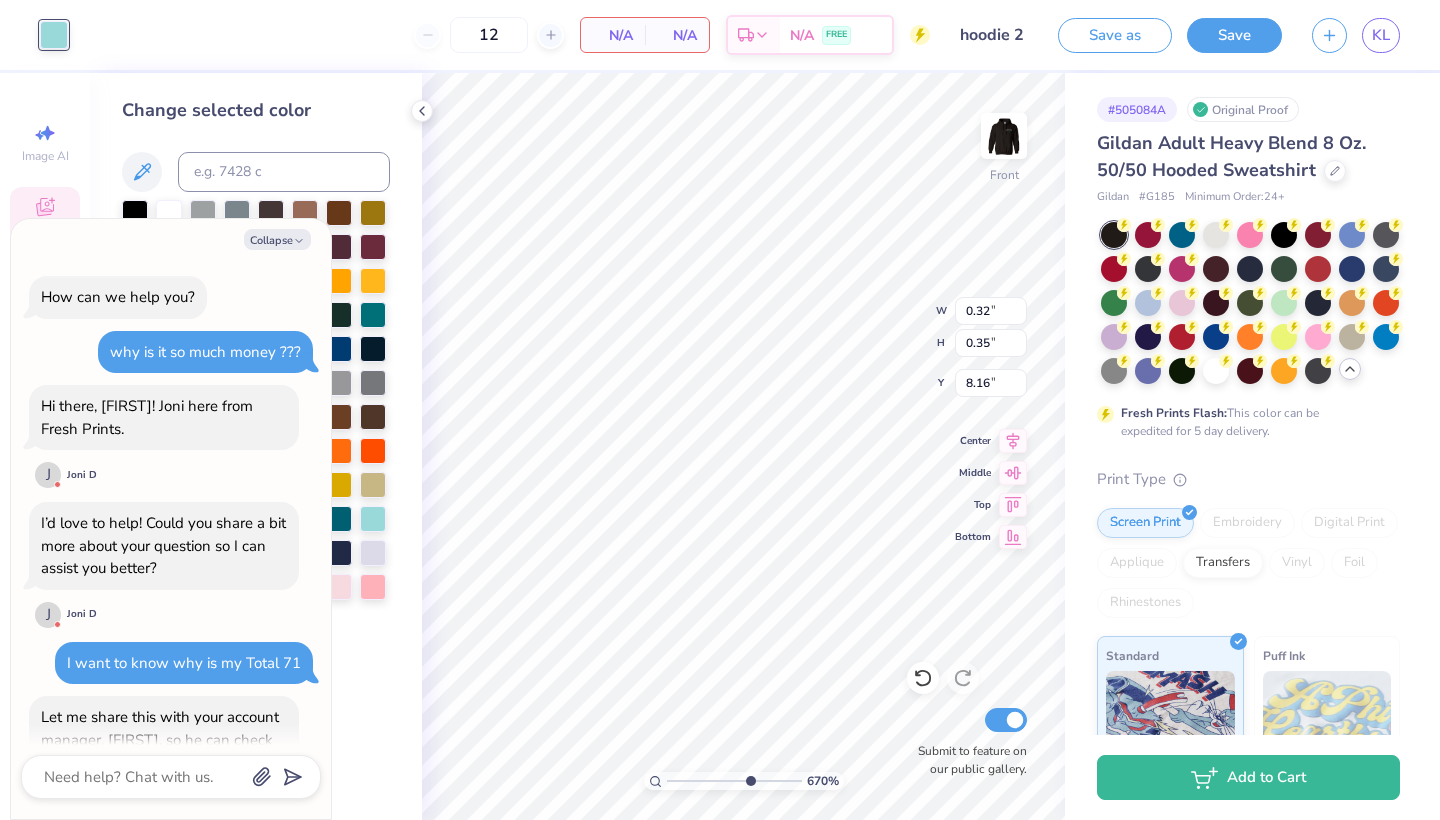 scroll, scrollTop: 2989, scrollLeft: 0, axis: vertical 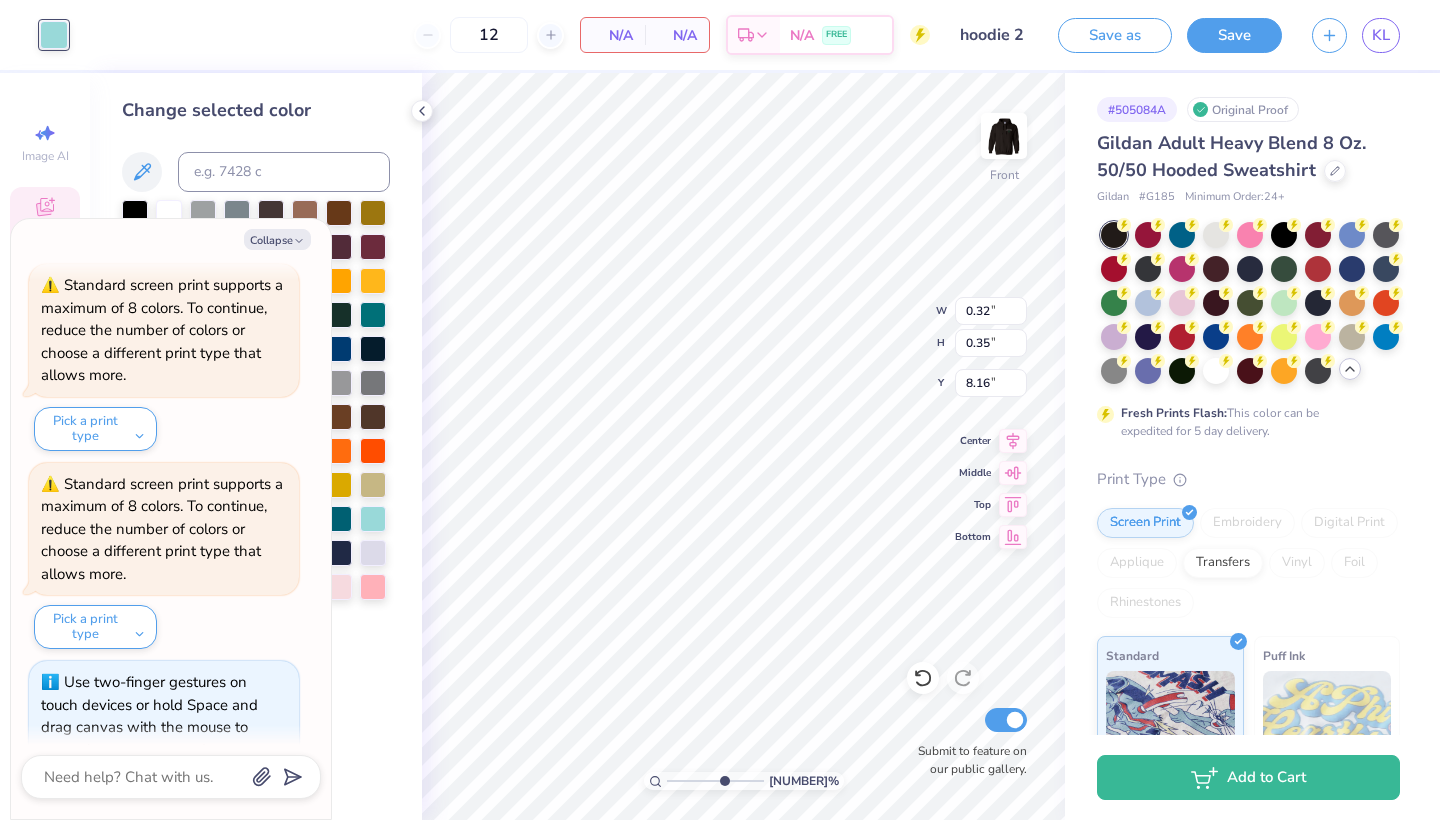 drag, startPoint x: 768, startPoint y: 775, endPoint x: 746, endPoint y: 775, distance: 22 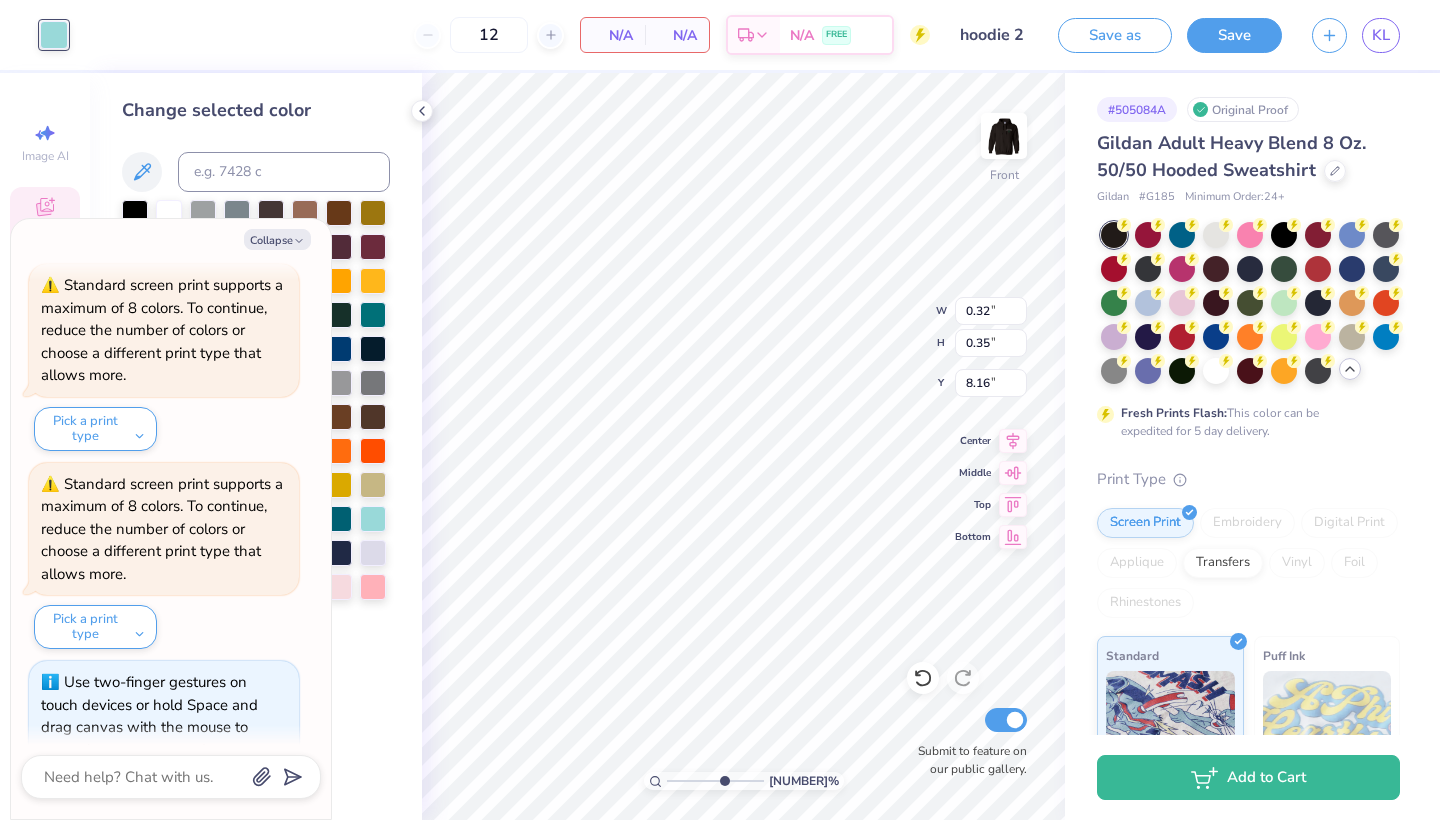 click at bounding box center [715, 781] 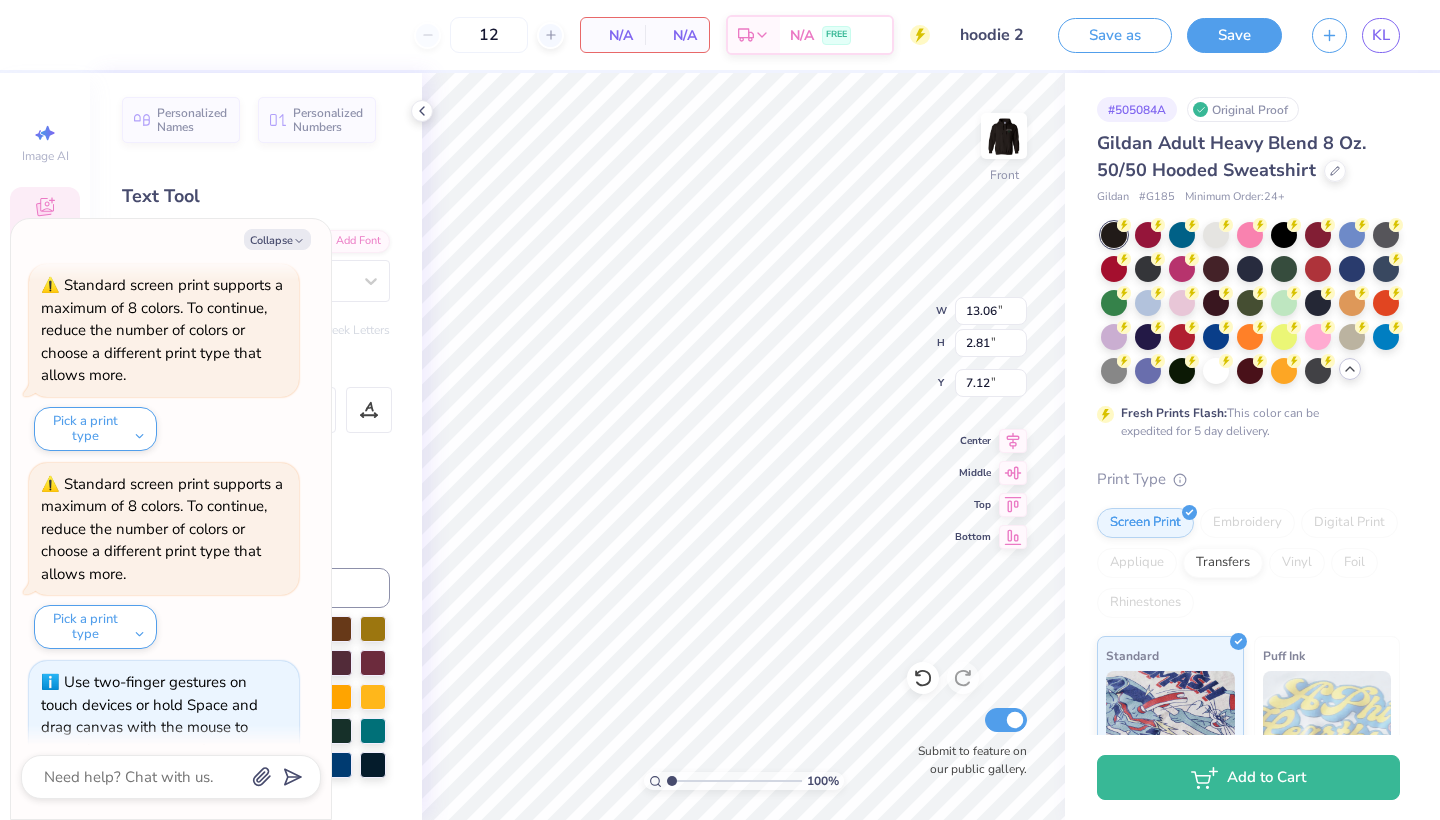drag, startPoint x: 741, startPoint y: 778, endPoint x: 662, endPoint y: 786, distance: 79.40403 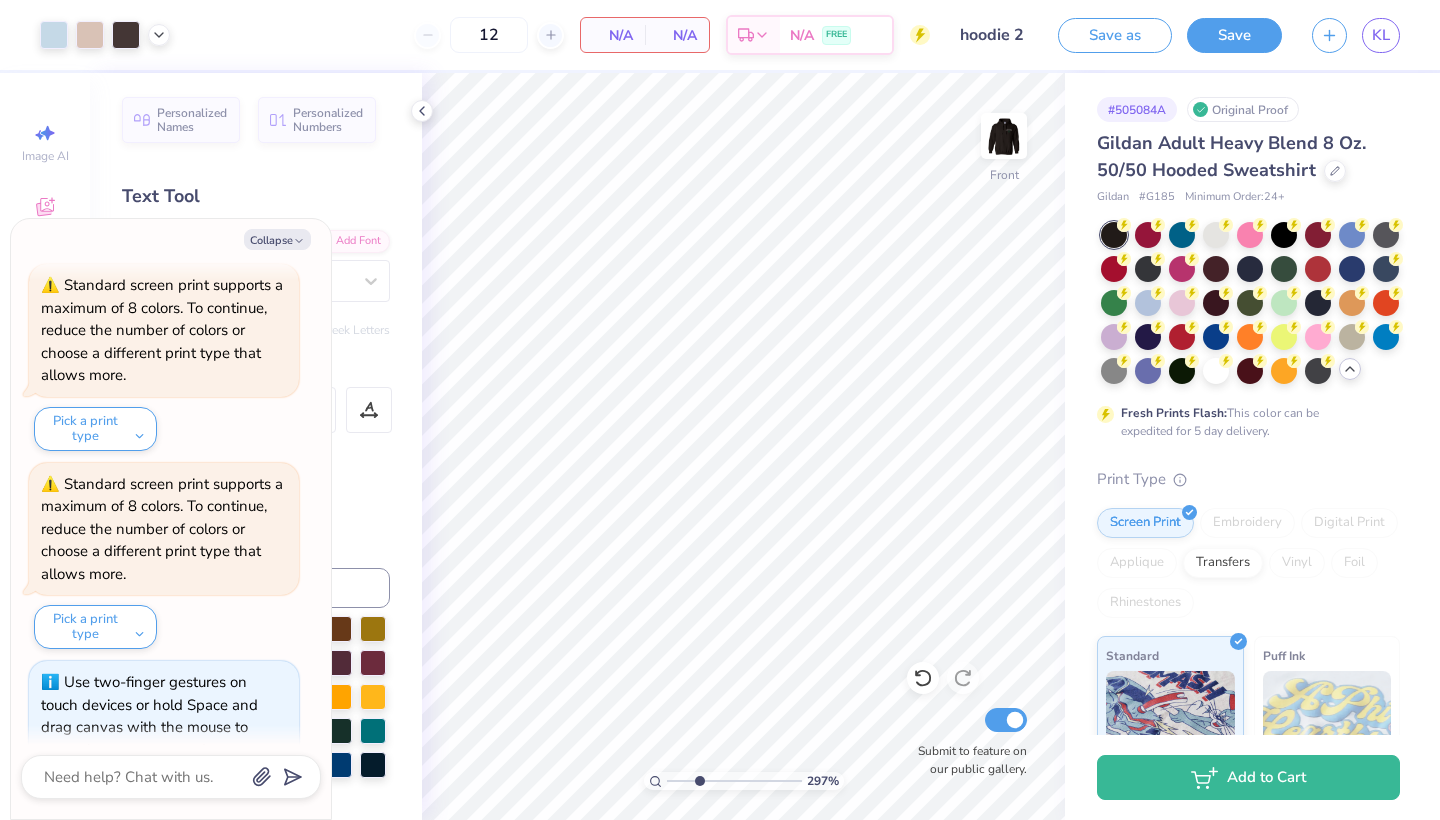 drag, startPoint x: 674, startPoint y: 780, endPoint x: 699, endPoint y: 774, distance: 25.70992 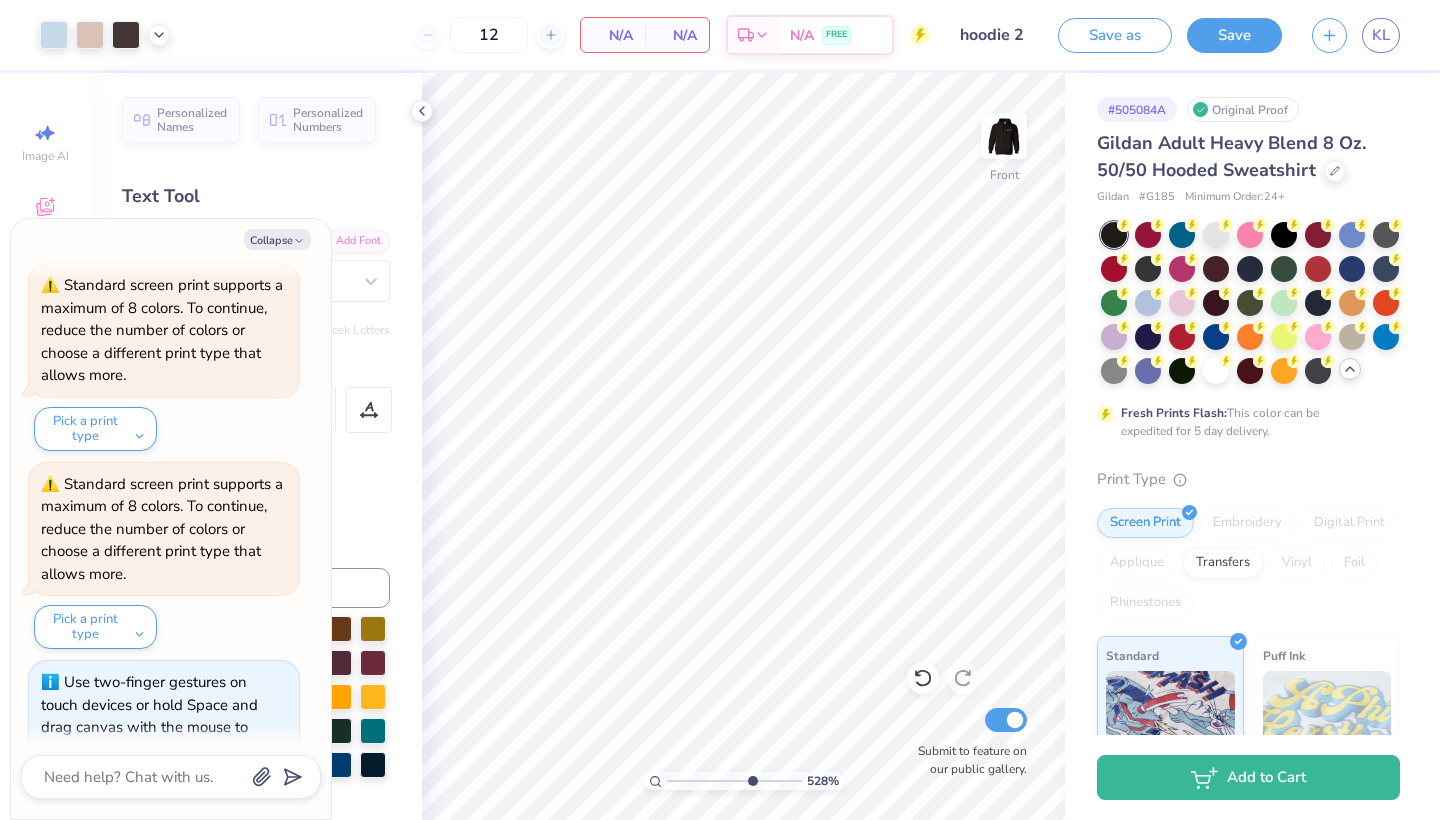 drag, startPoint x: 702, startPoint y: 785, endPoint x: 751, endPoint y: 779, distance: 49.365982 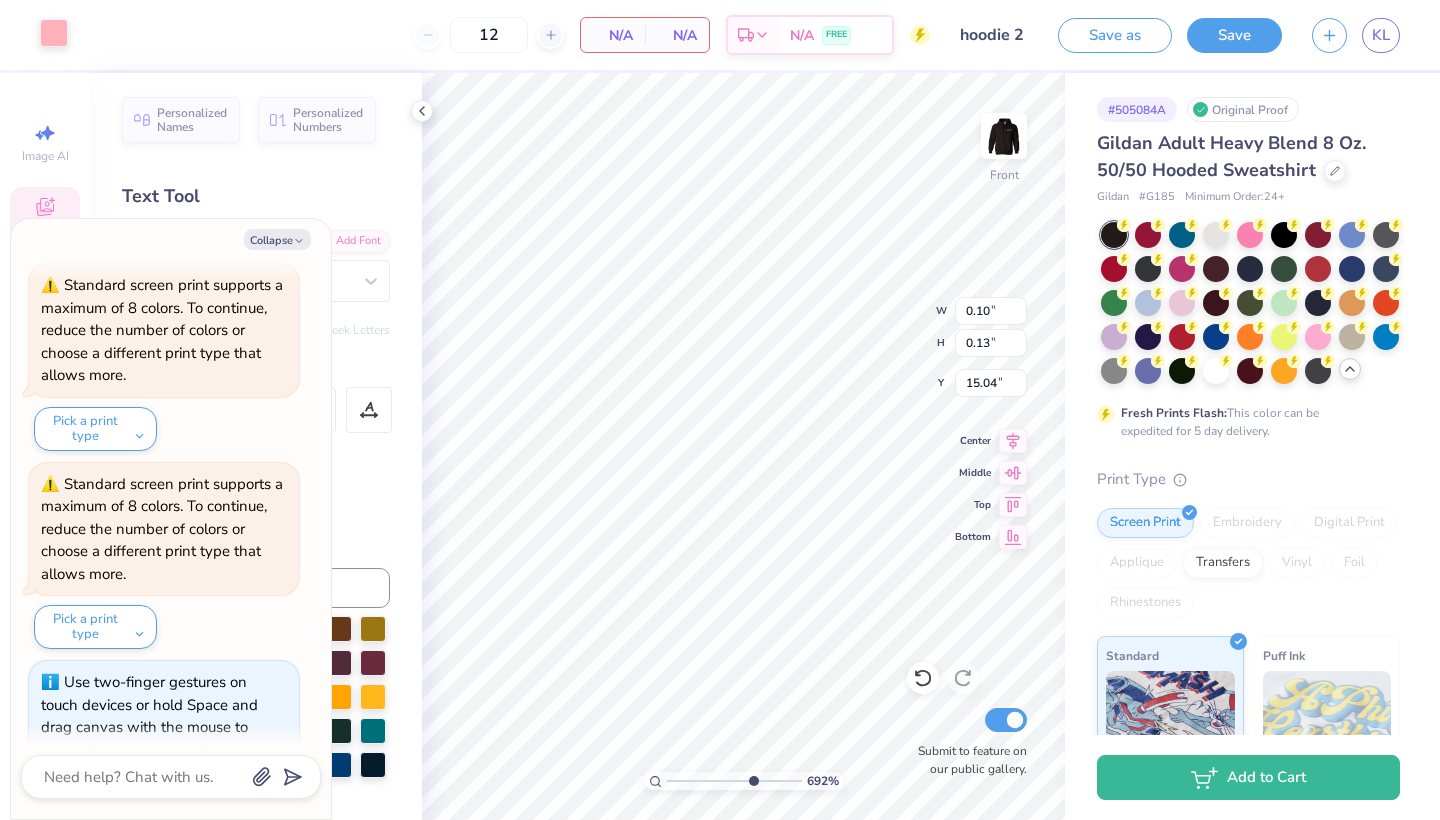 click at bounding box center (54, 33) 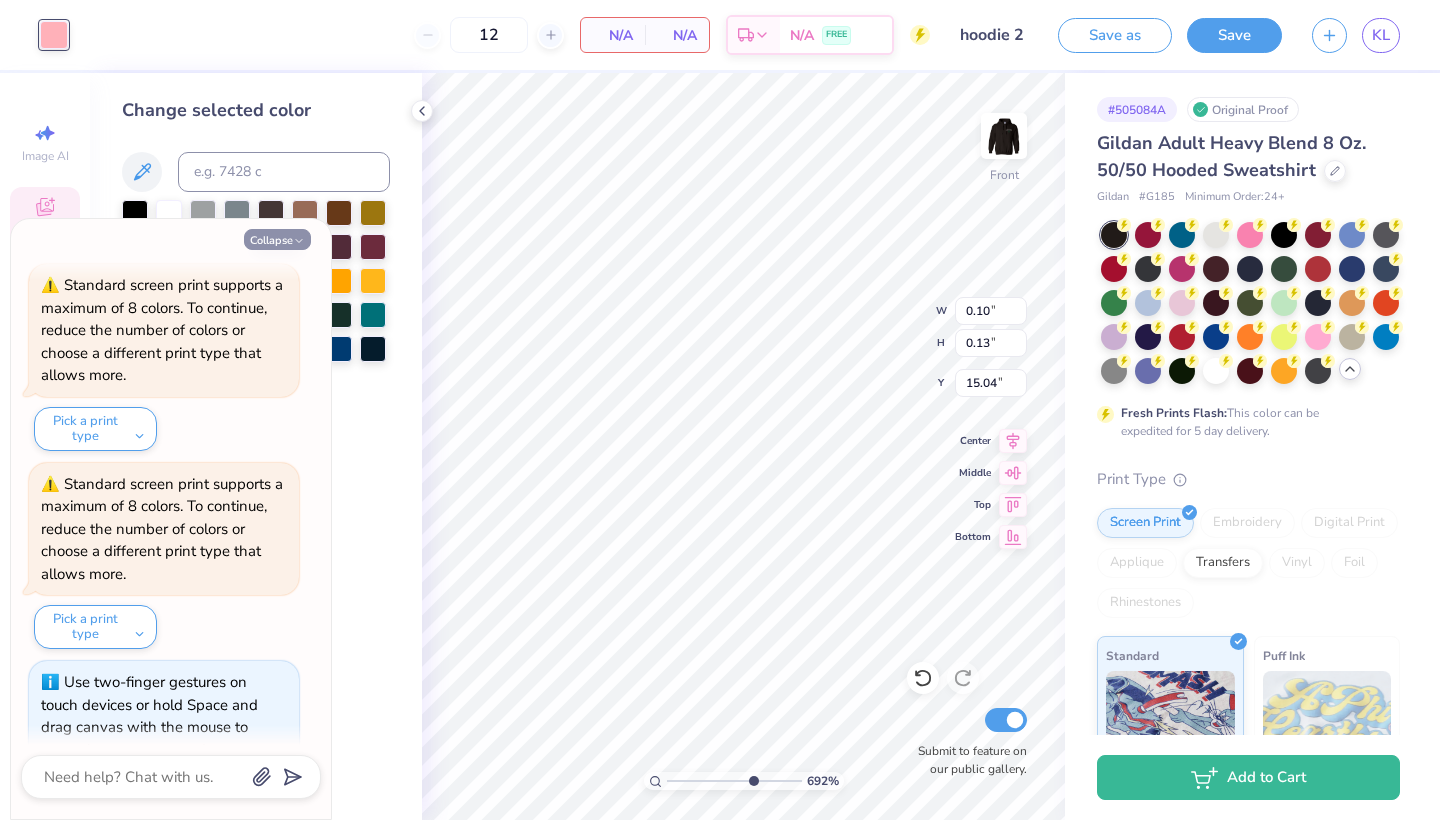 click on "Collapse" at bounding box center [277, 239] 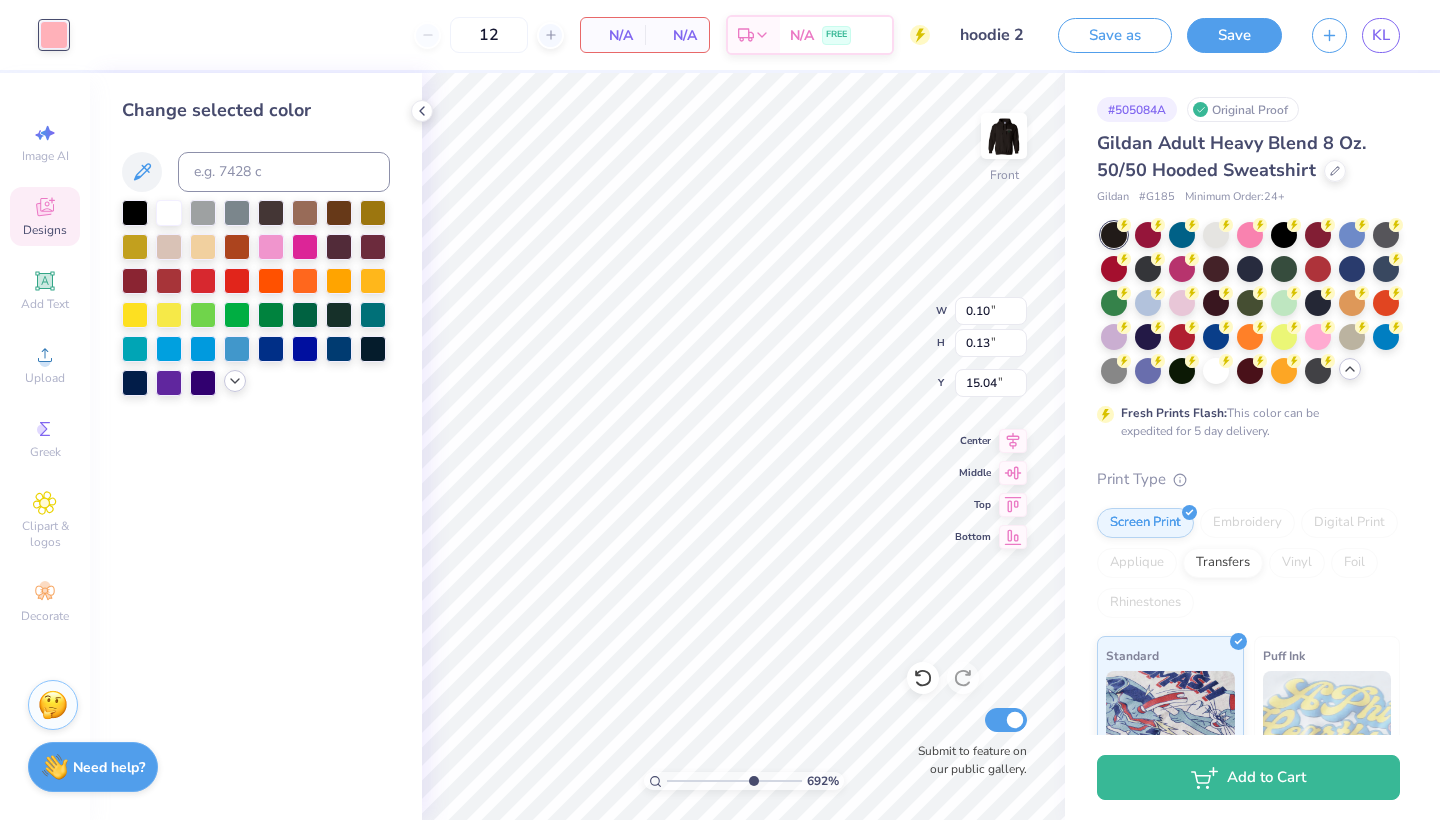 click 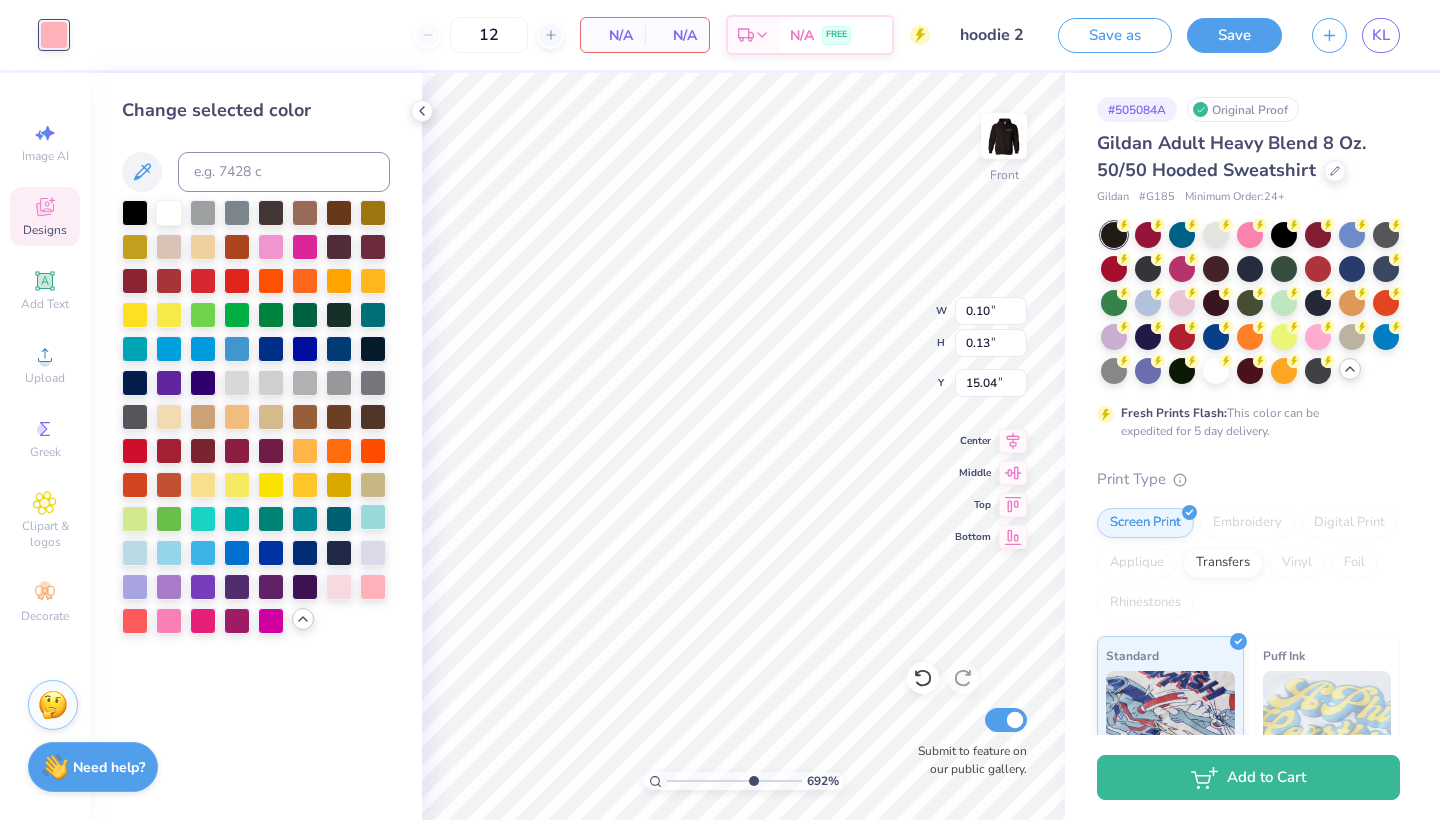 click at bounding box center (373, 517) 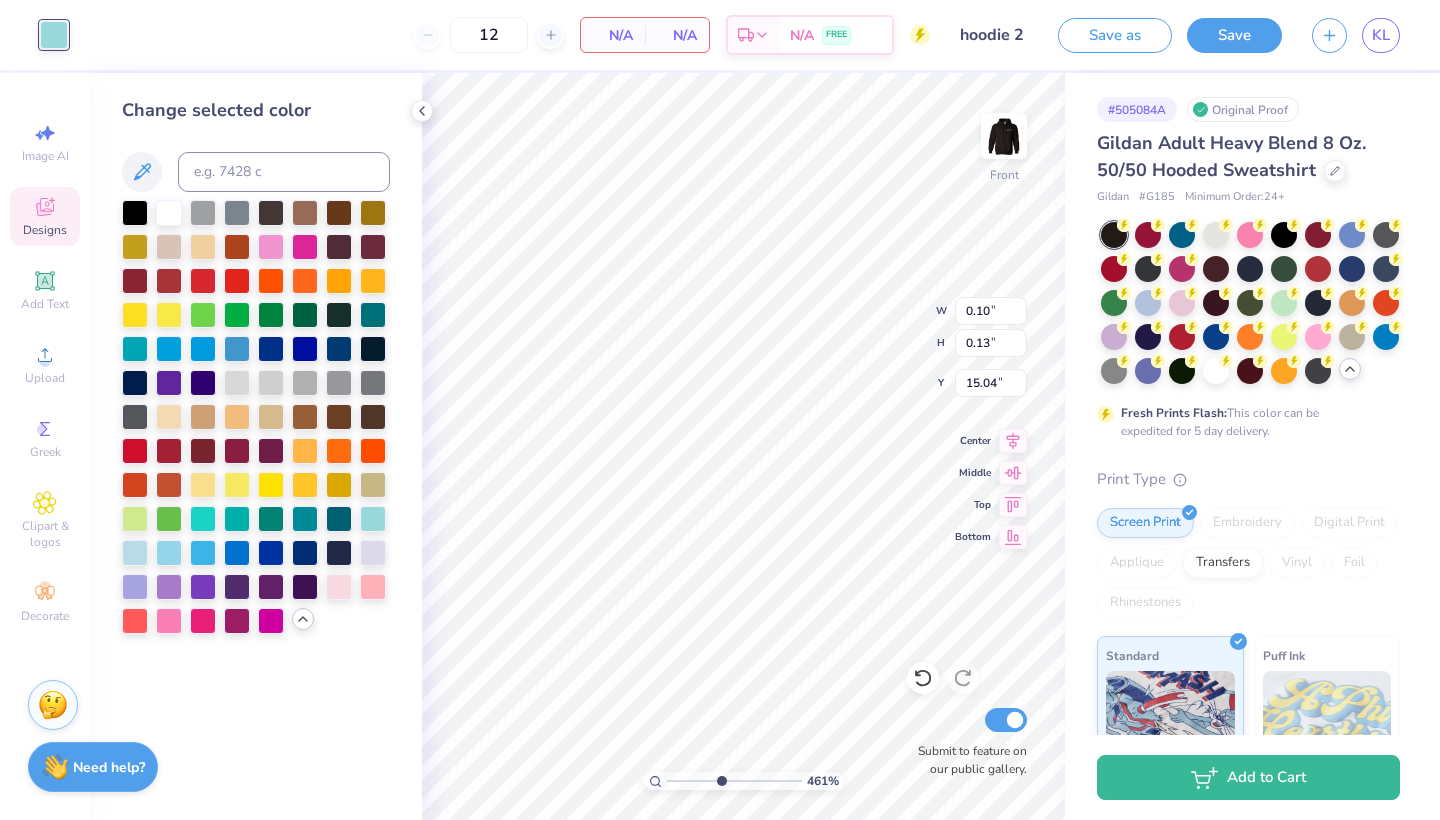 drag, startPoint x: 753, startPoint y: 778, endPoint x: 720, endPoint y: 777, distance: 33.01515 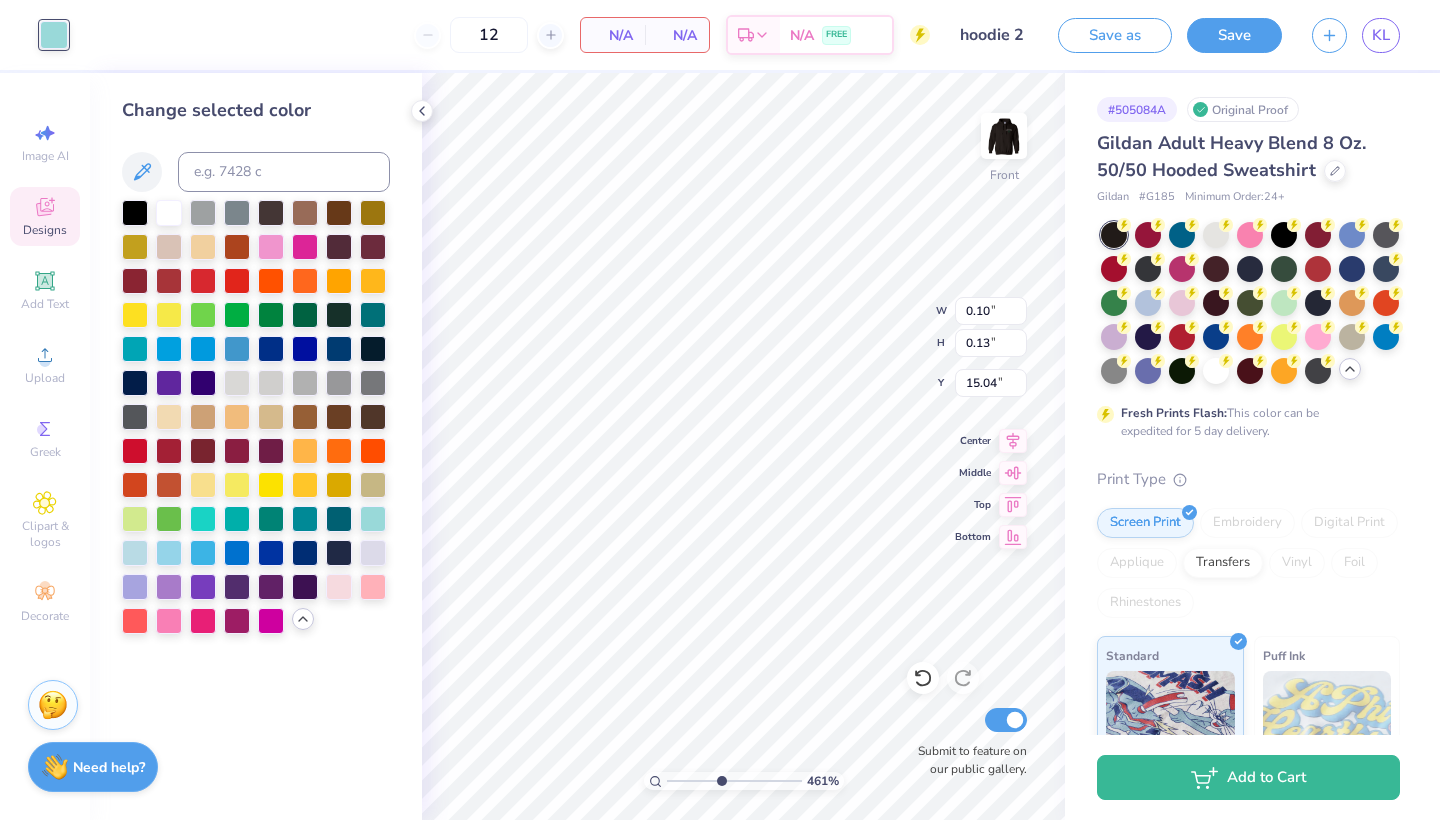 click at bounding box center (734, 781) 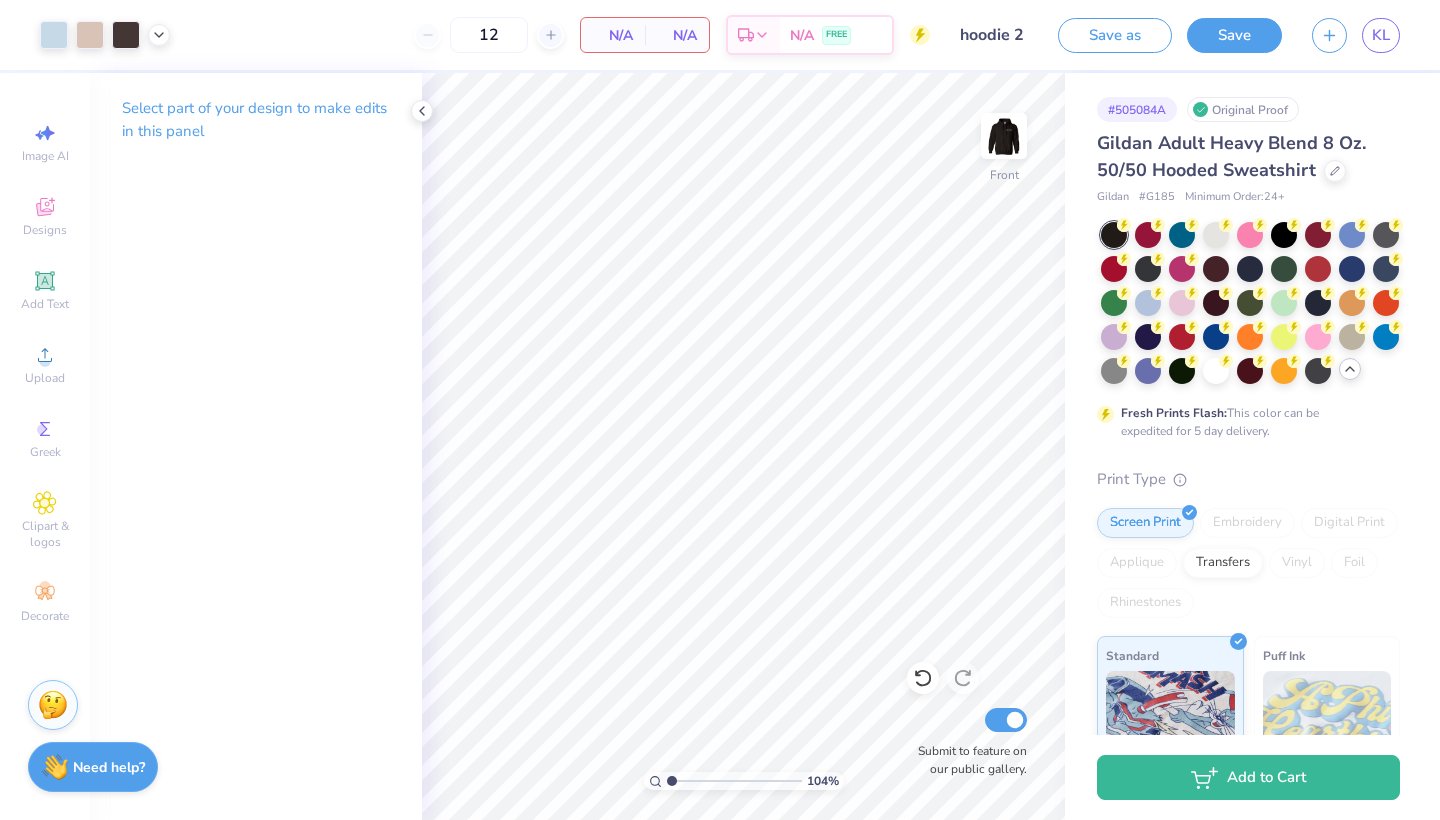 drag, startPoint x: 721, startPoint y: 775, endPoint x: 672, endPoint y: 755, distance: 52.924473 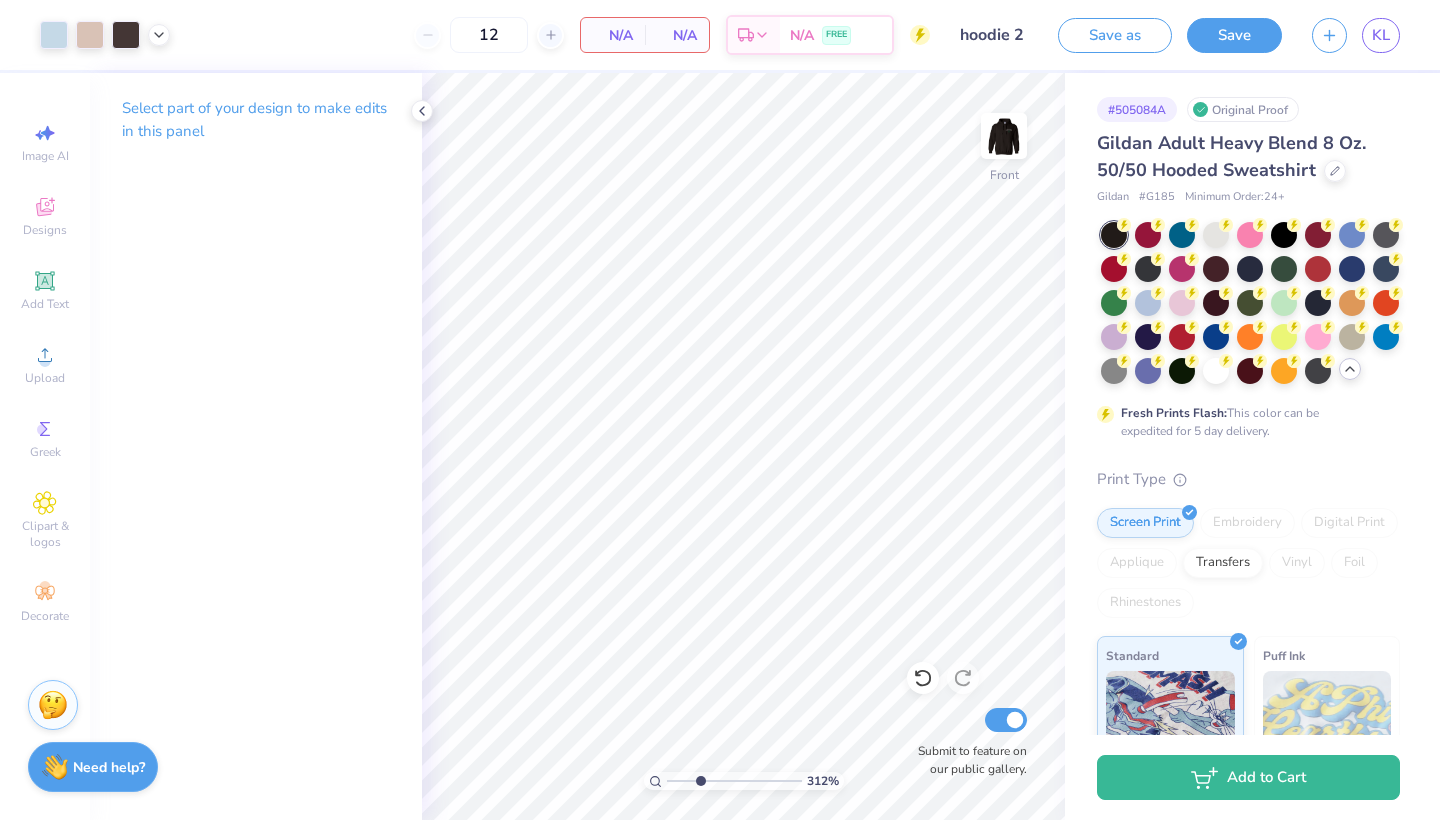 drag, startPoint x: 676, startPoint y: 775, endPoint x: 699, endPoint y: 773, distance: 23.086792 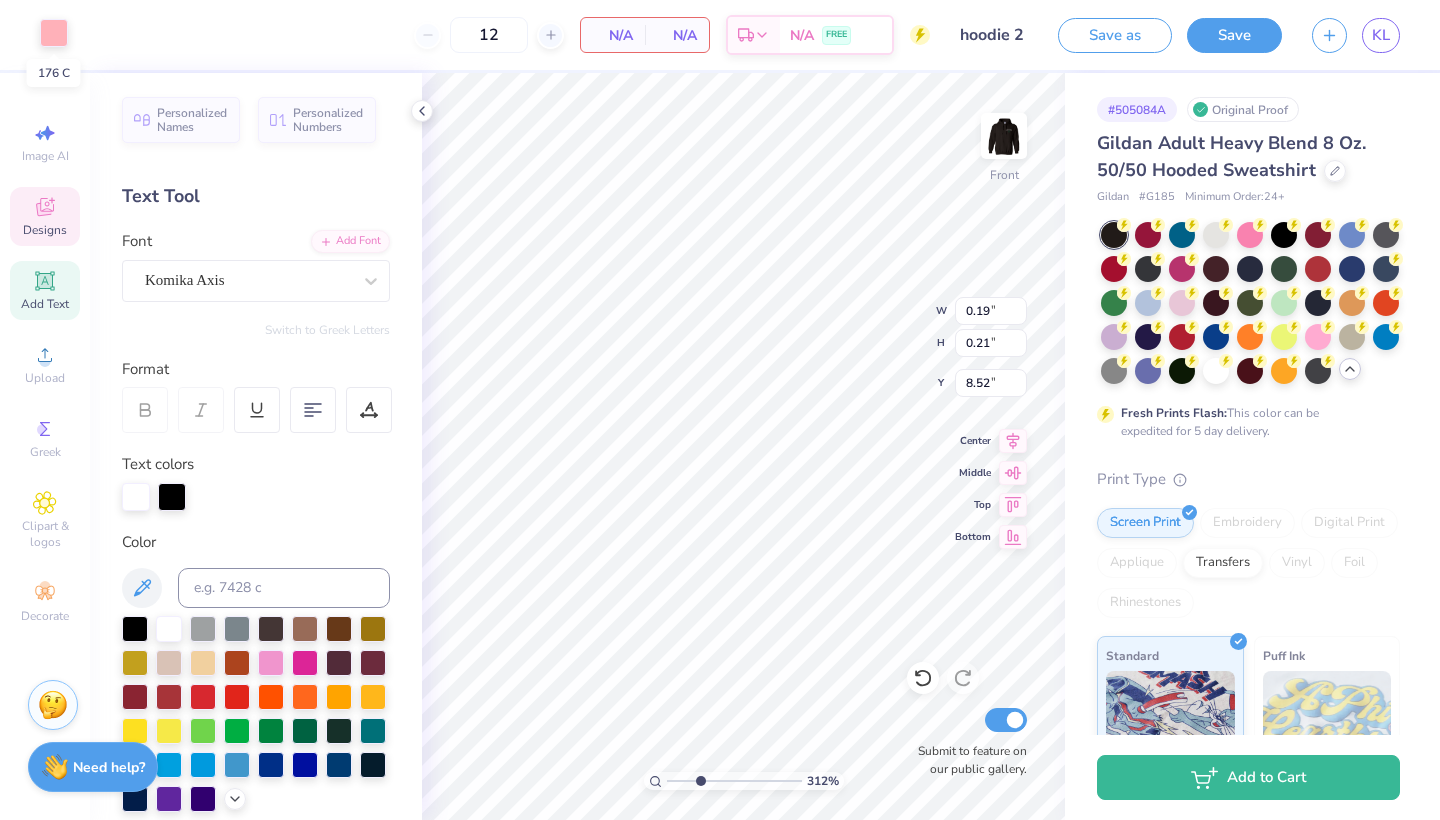 click at bounding box center (54, 33) 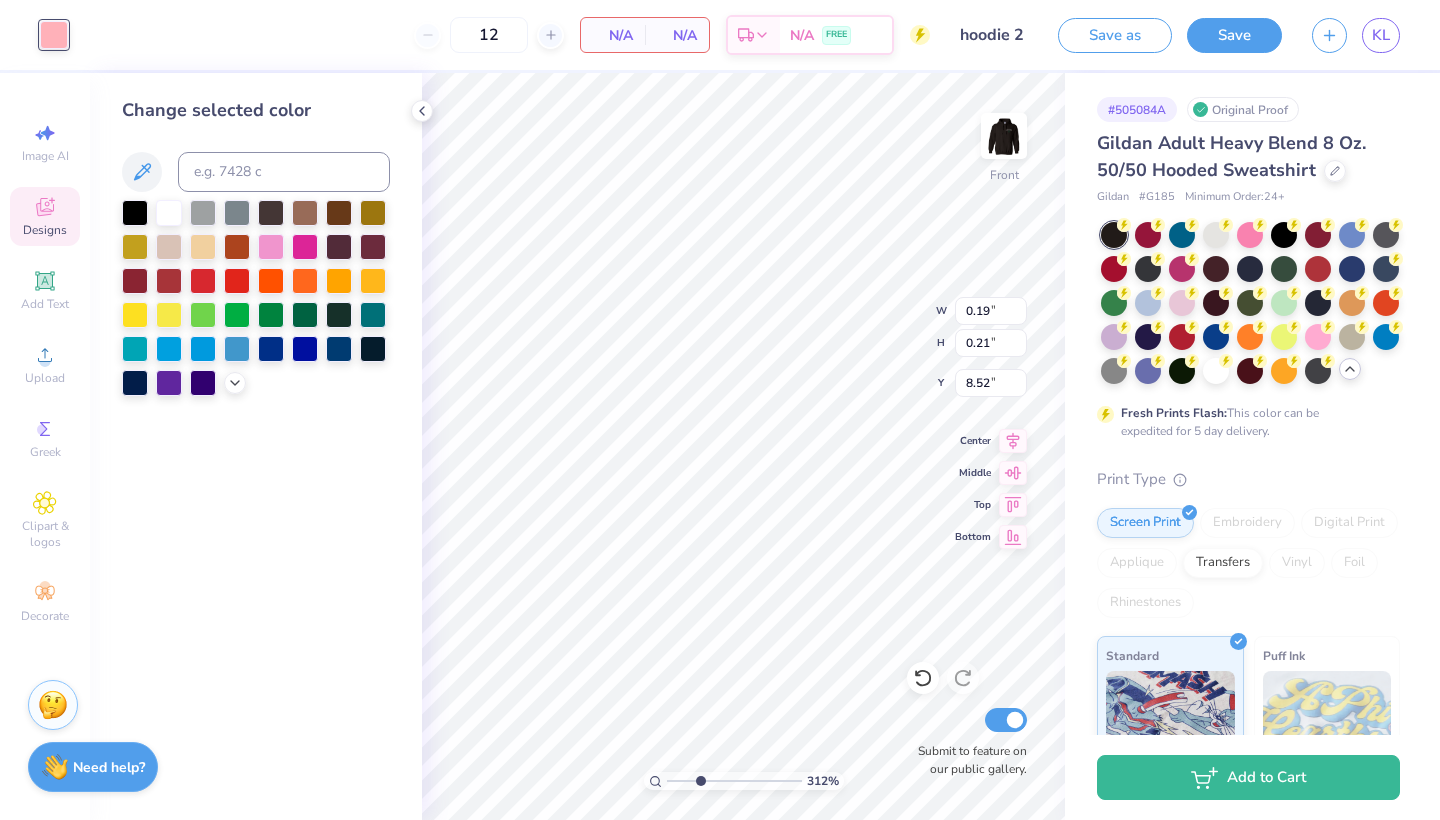 click on "Change selected color" at bounding box center [256, 446] 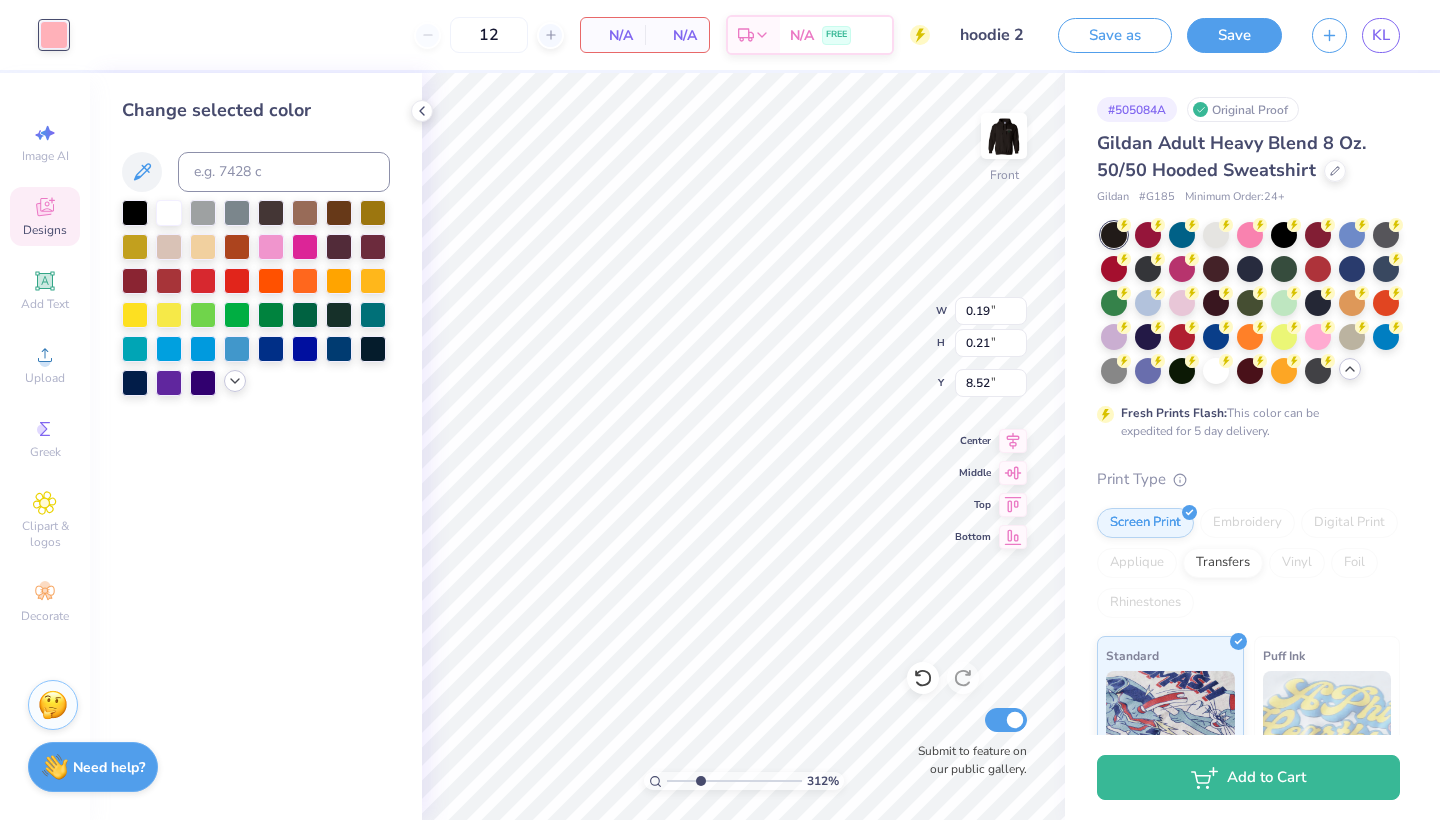 click at bounding box center [235, 381] 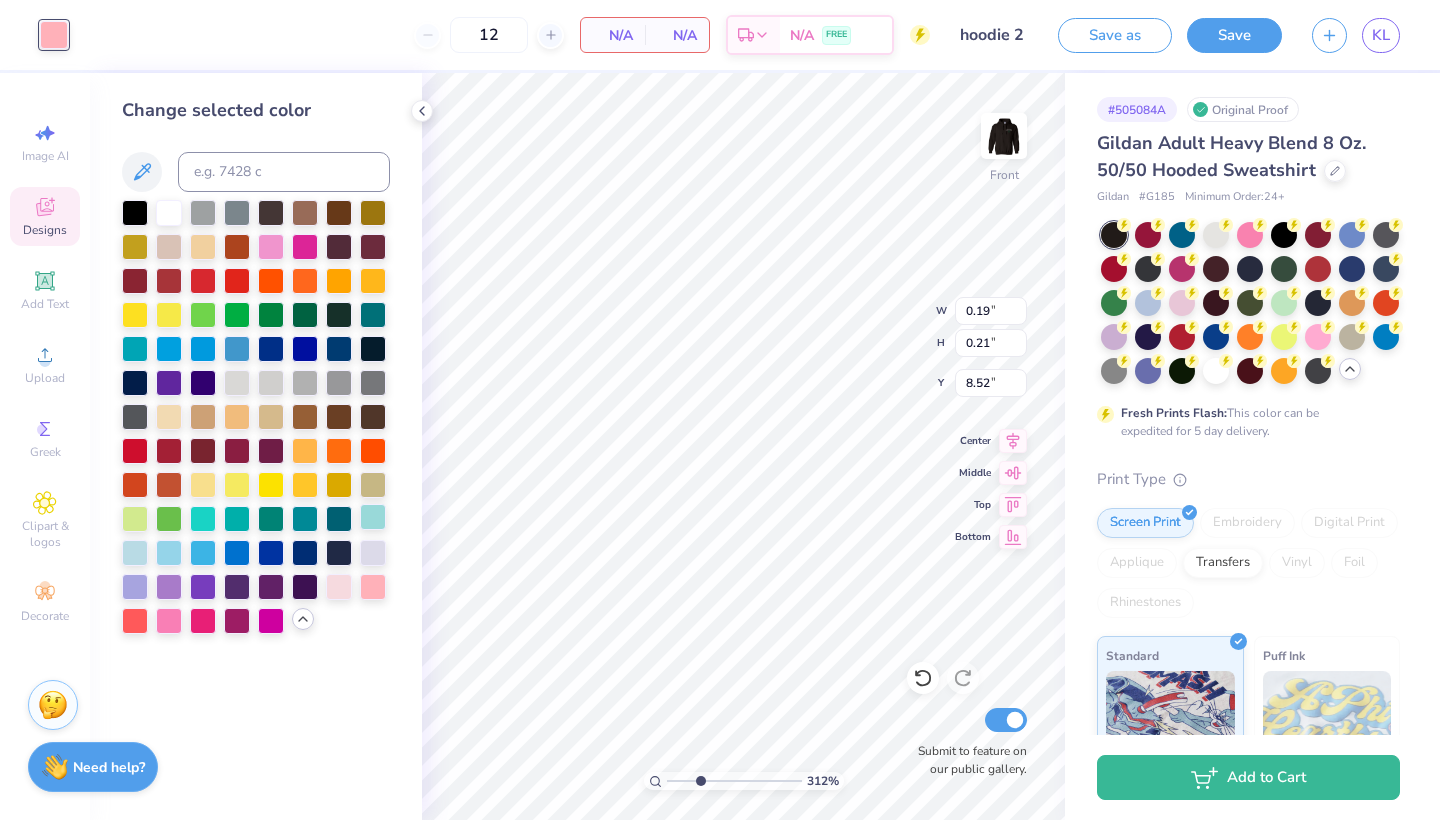 click at bounding box center (373, 517) 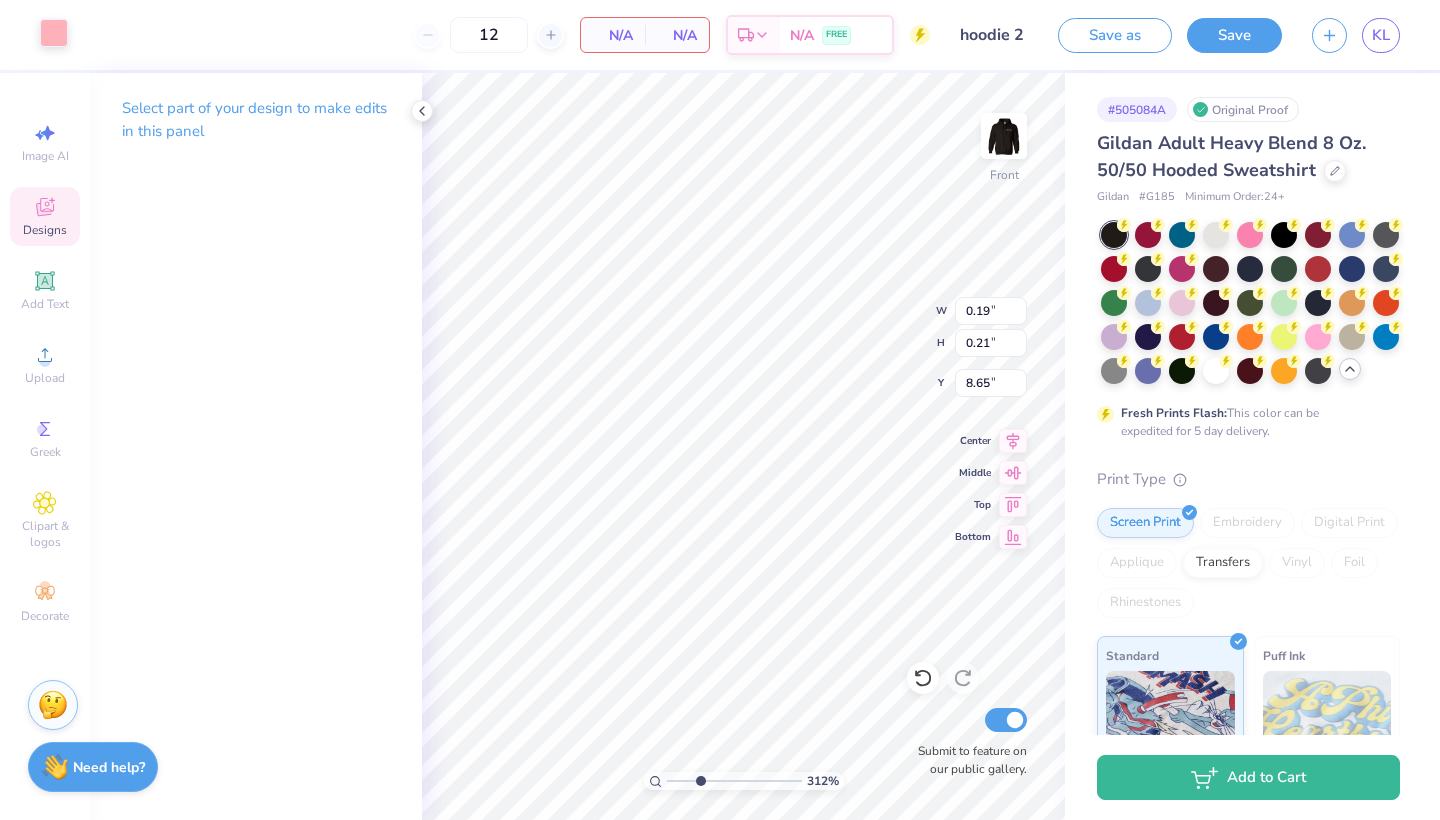 click at bounding box center (54, 33) 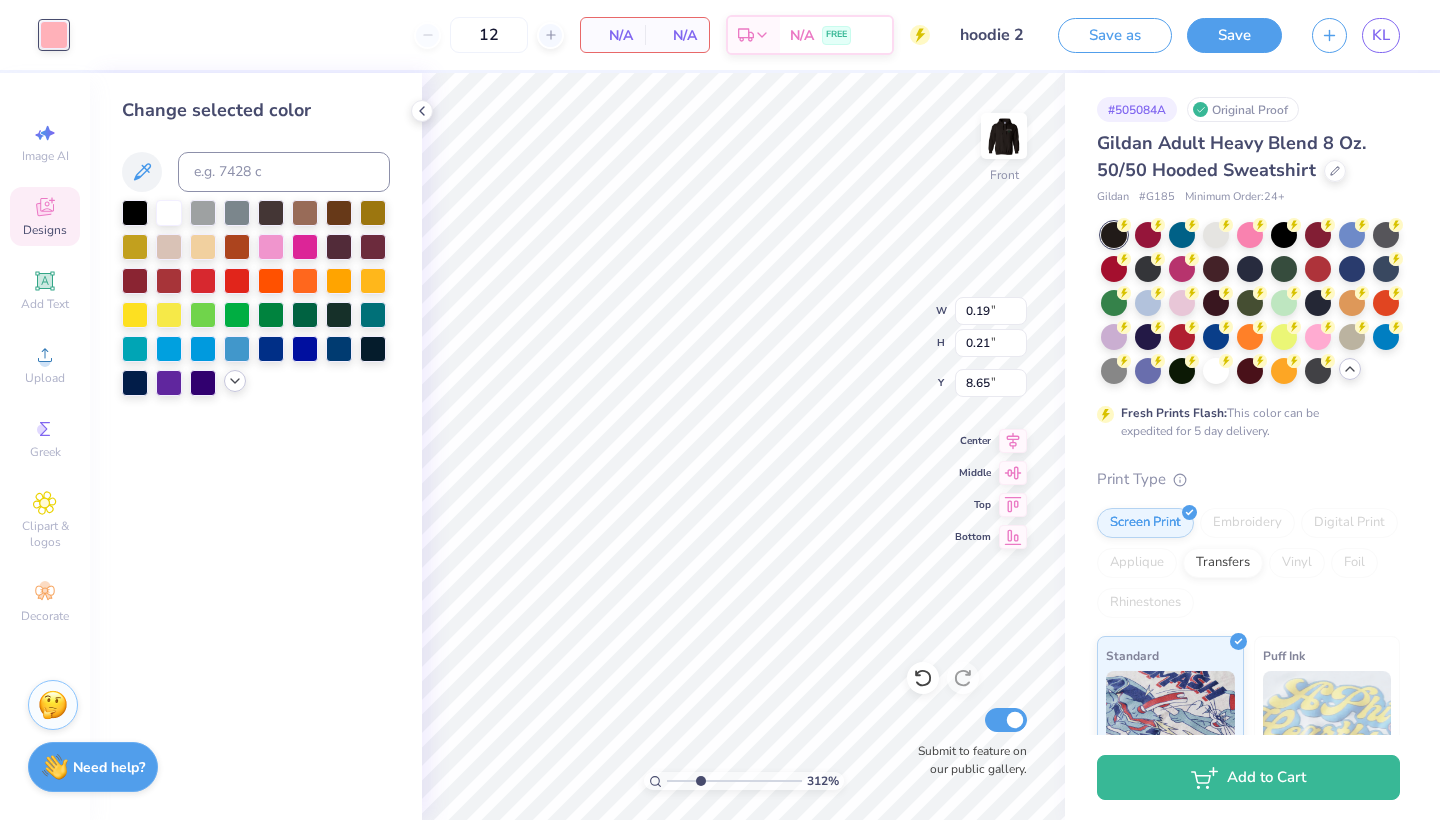 click 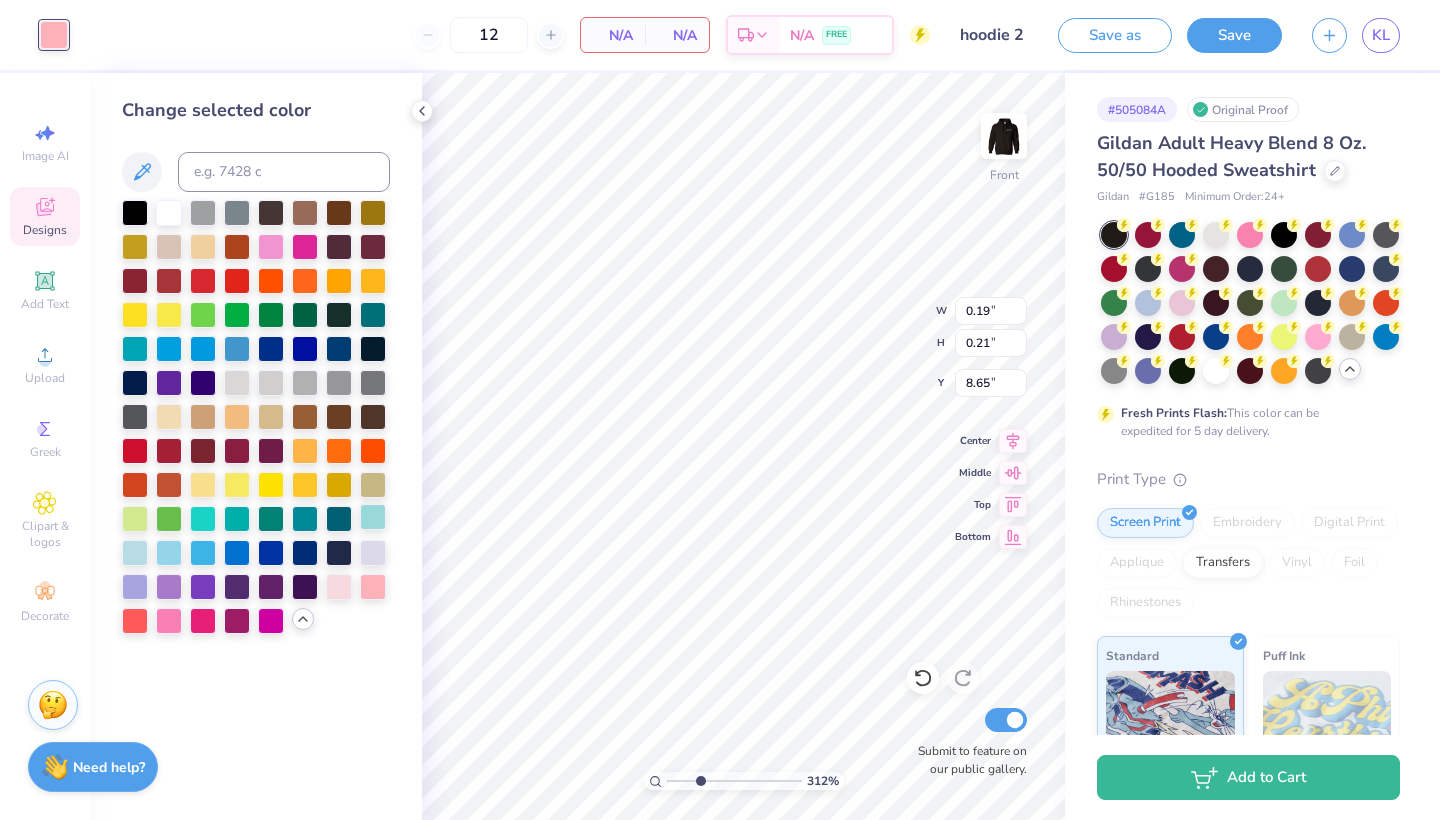 click at bounding box center (373, 517) 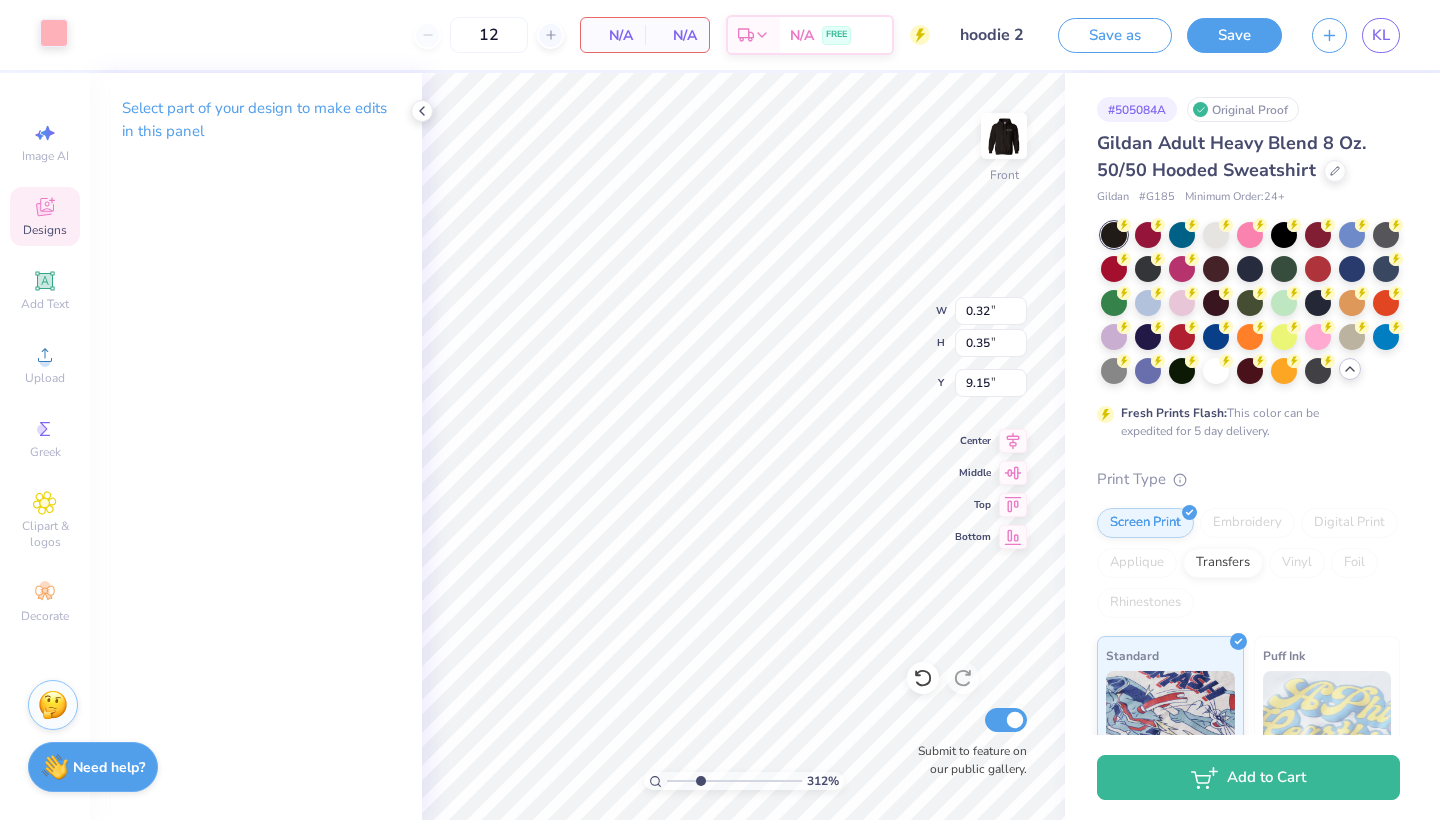 click at bounding box center (54, 33) 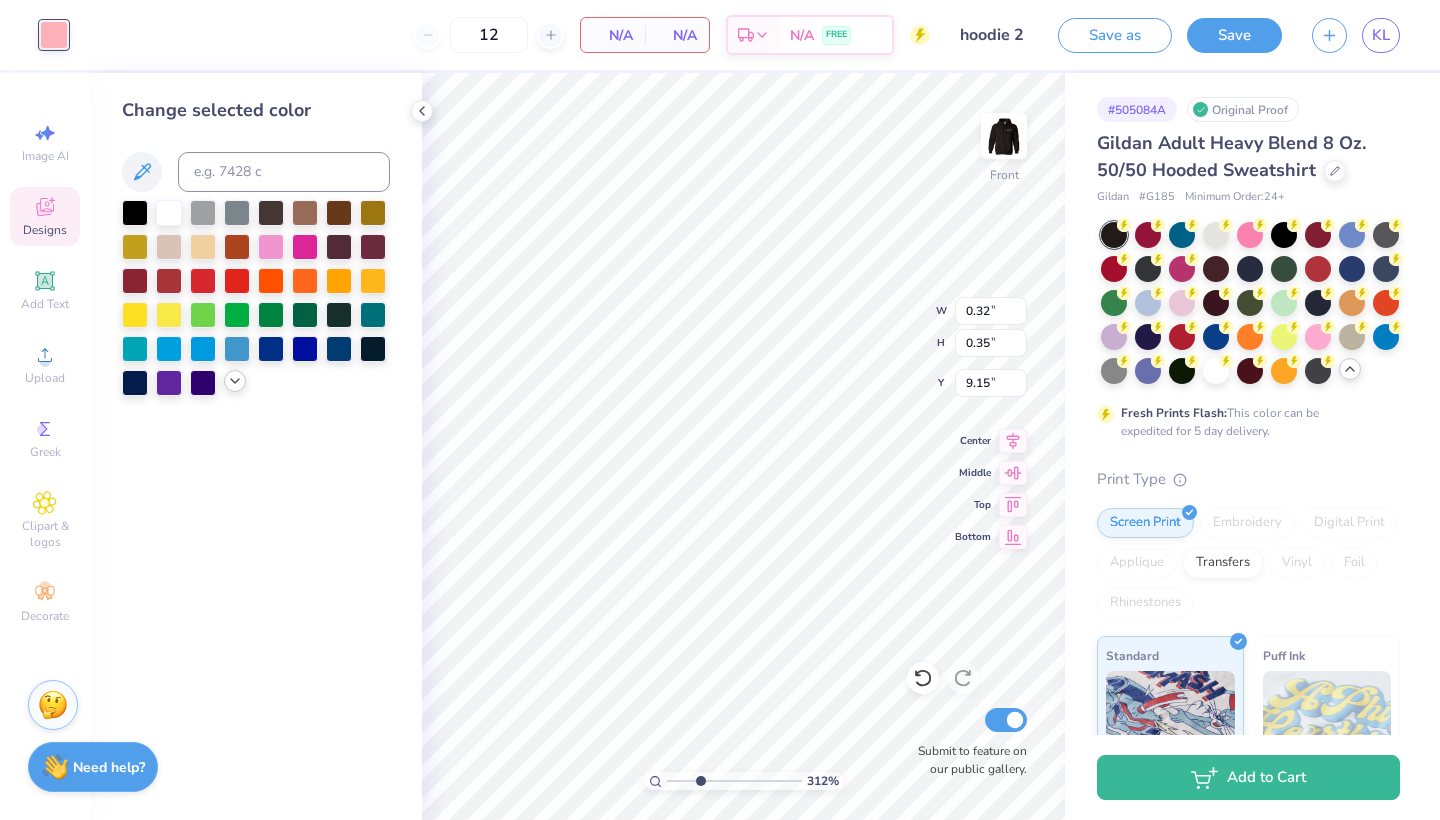 click 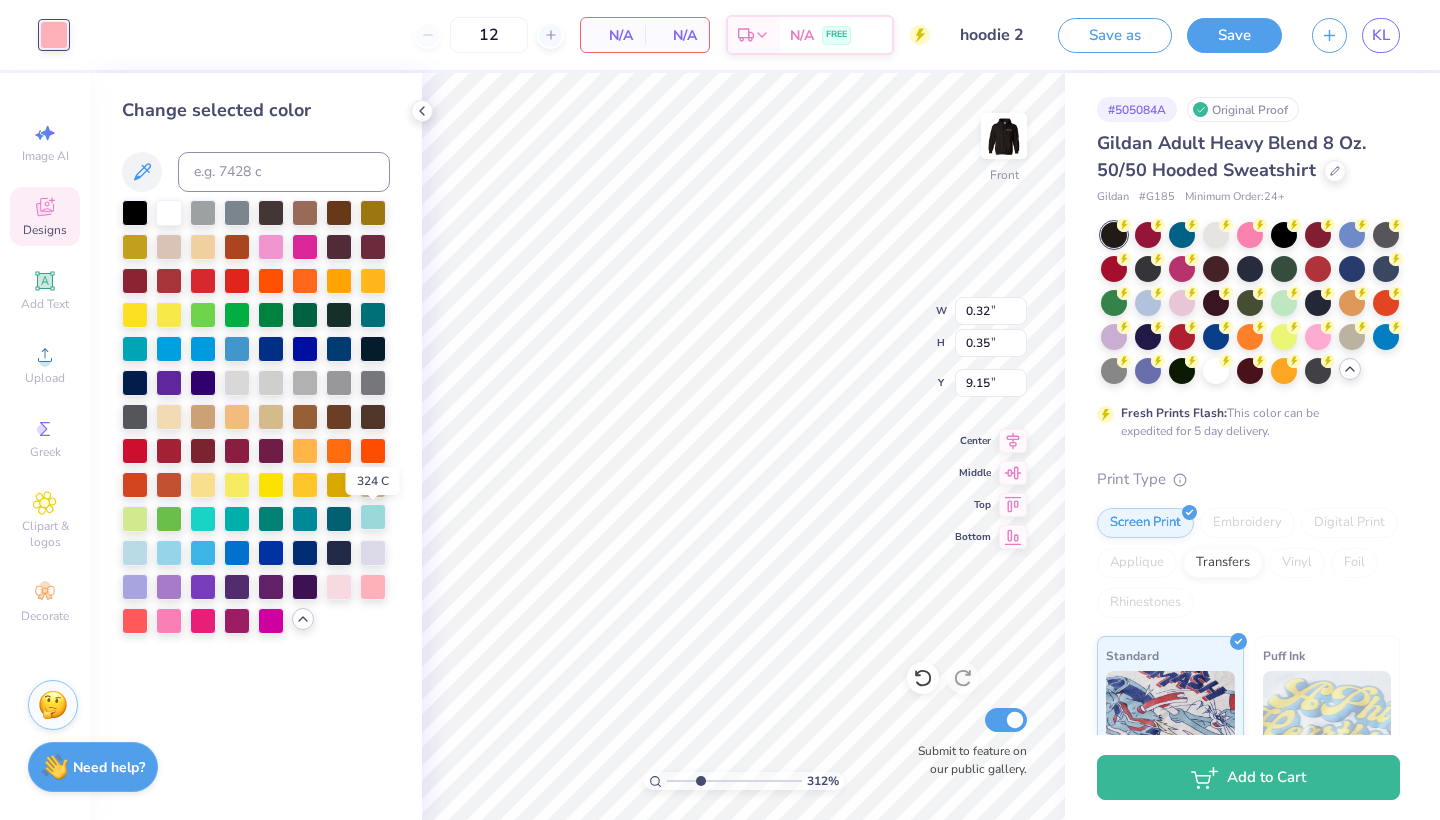 click at bounding box center [373, 517] 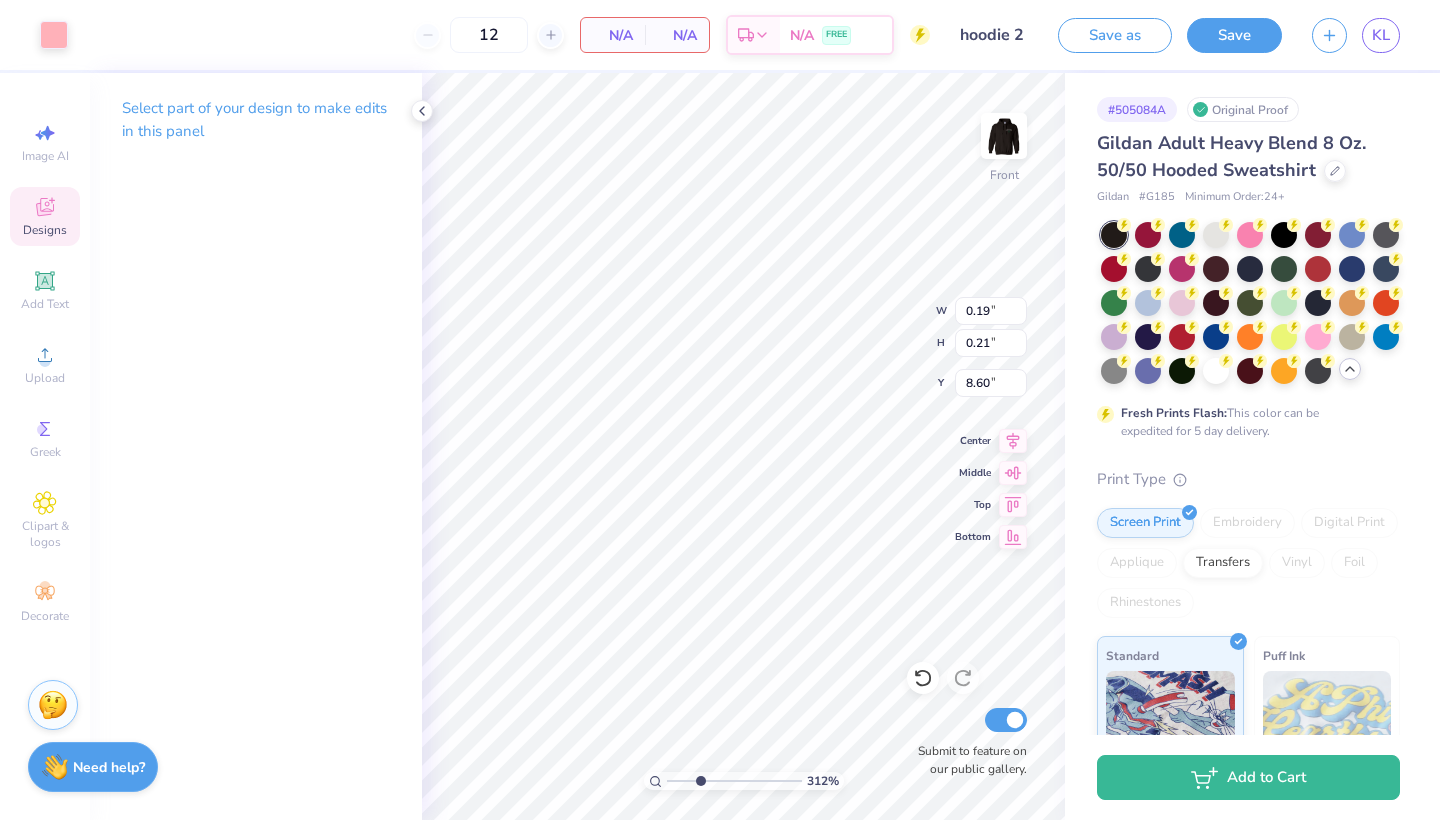 click on "Art colors" at bounding box center [34, 35] 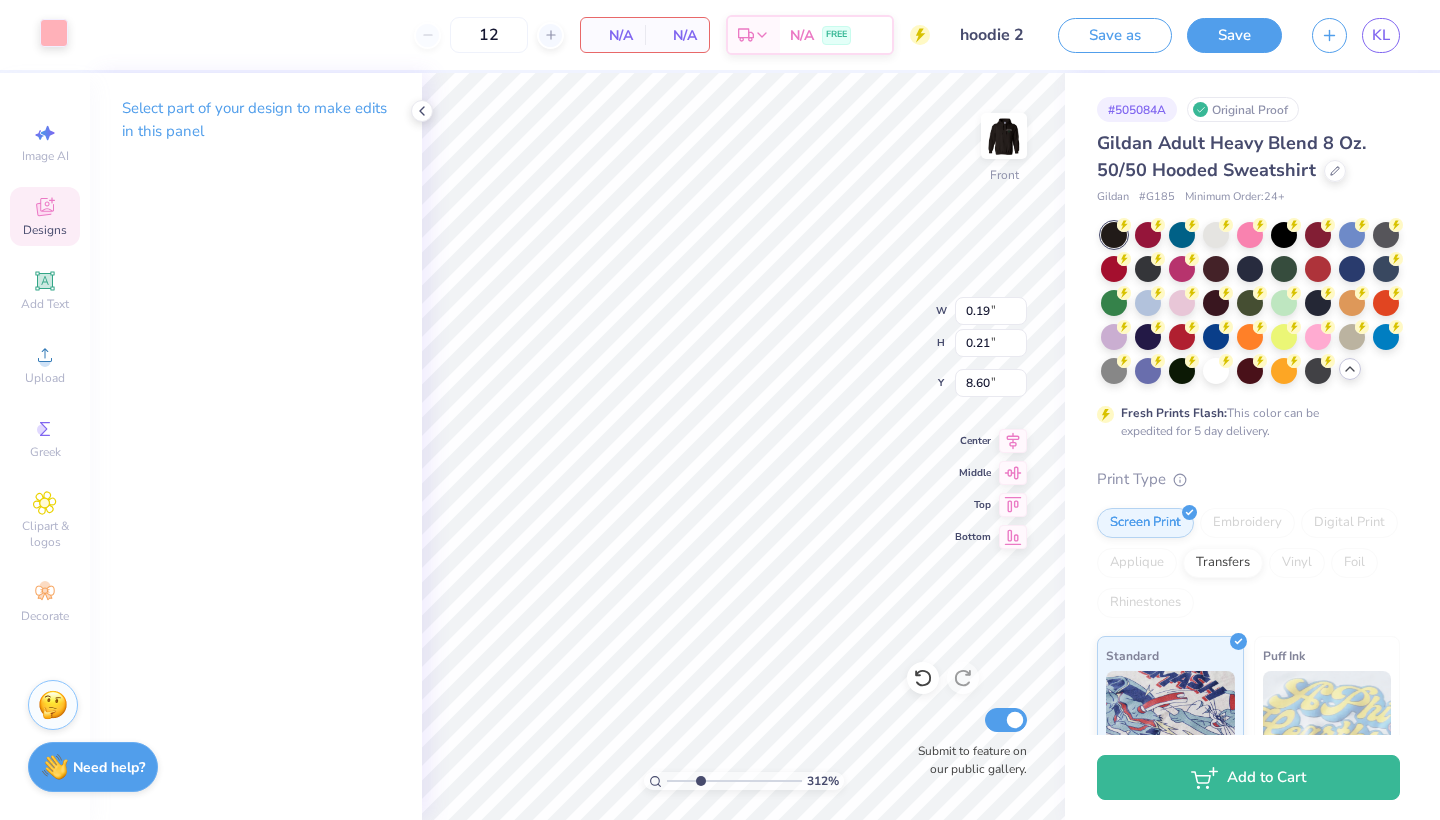 click at bounding box center [54, 33] 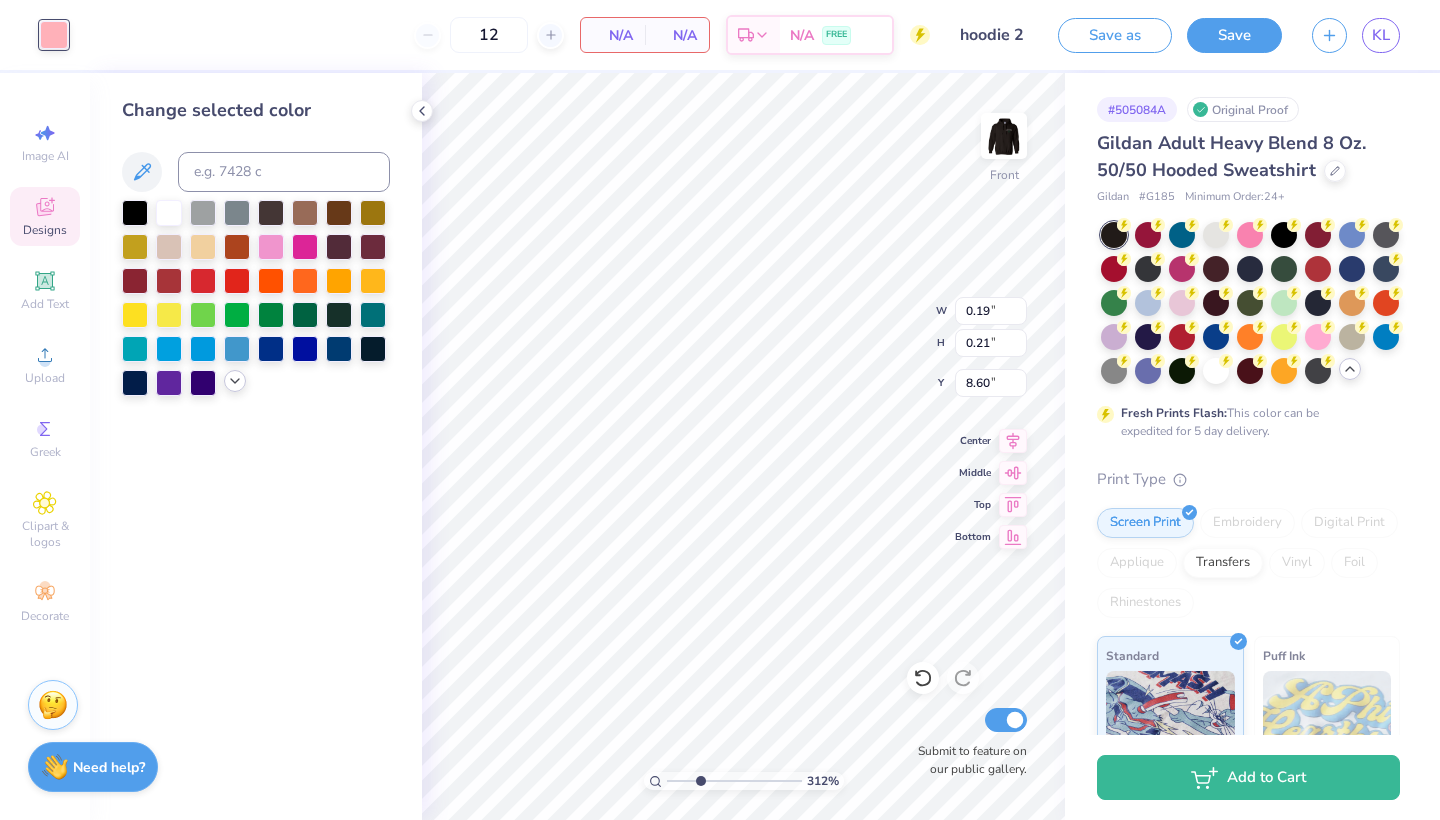 click 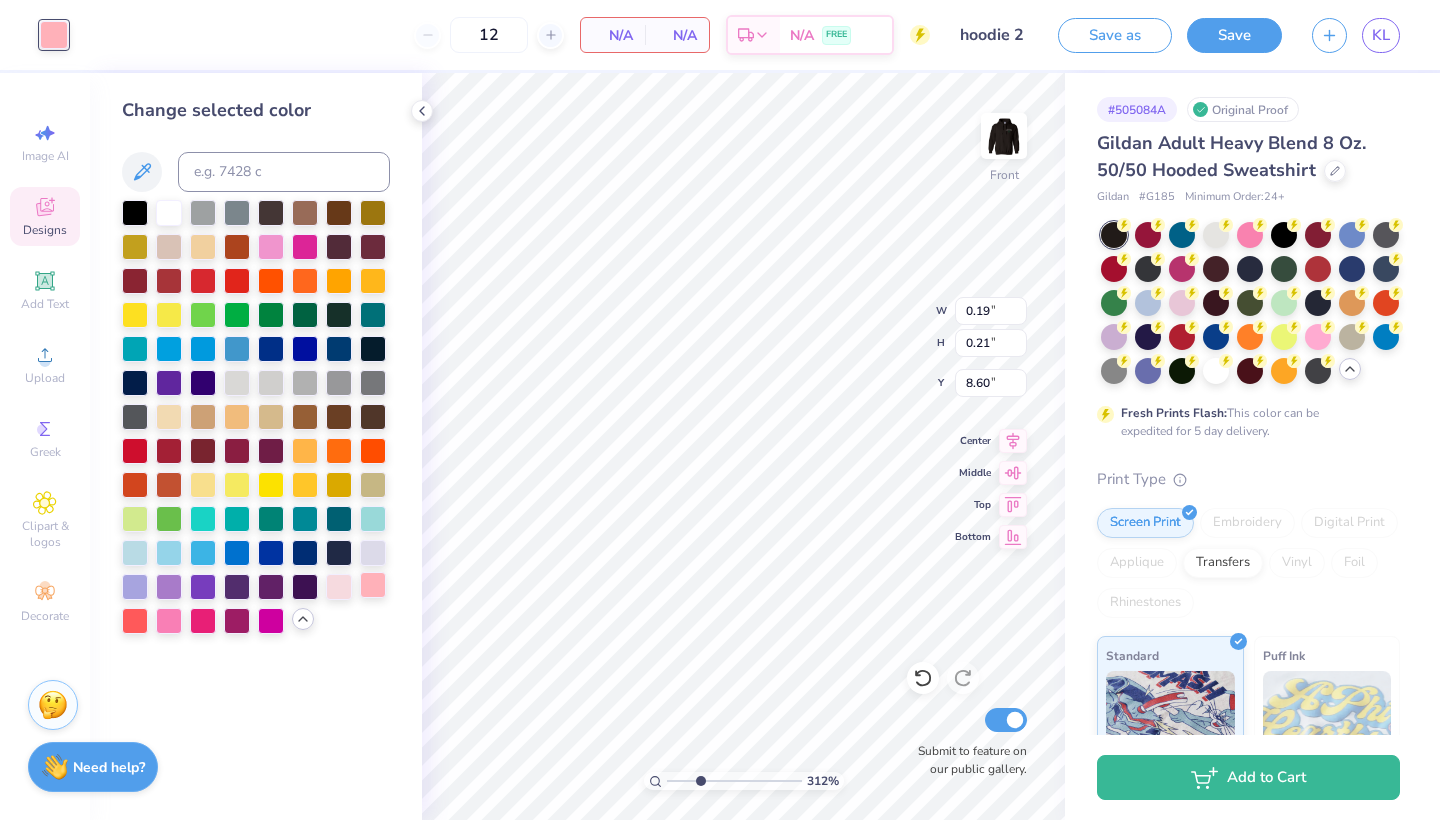 click at bounding box center (373, 585) 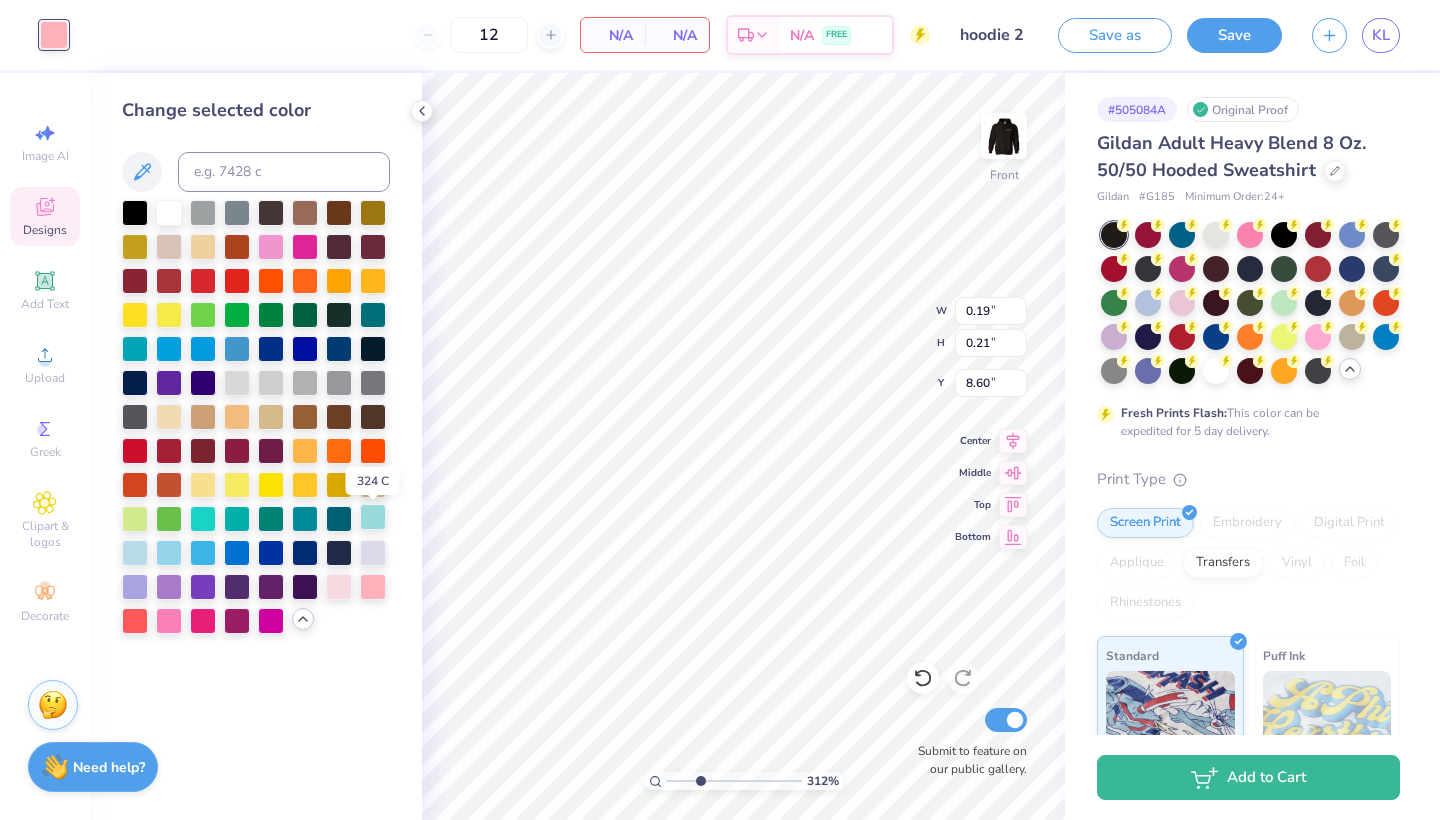 click at bounding box center (373, 517) 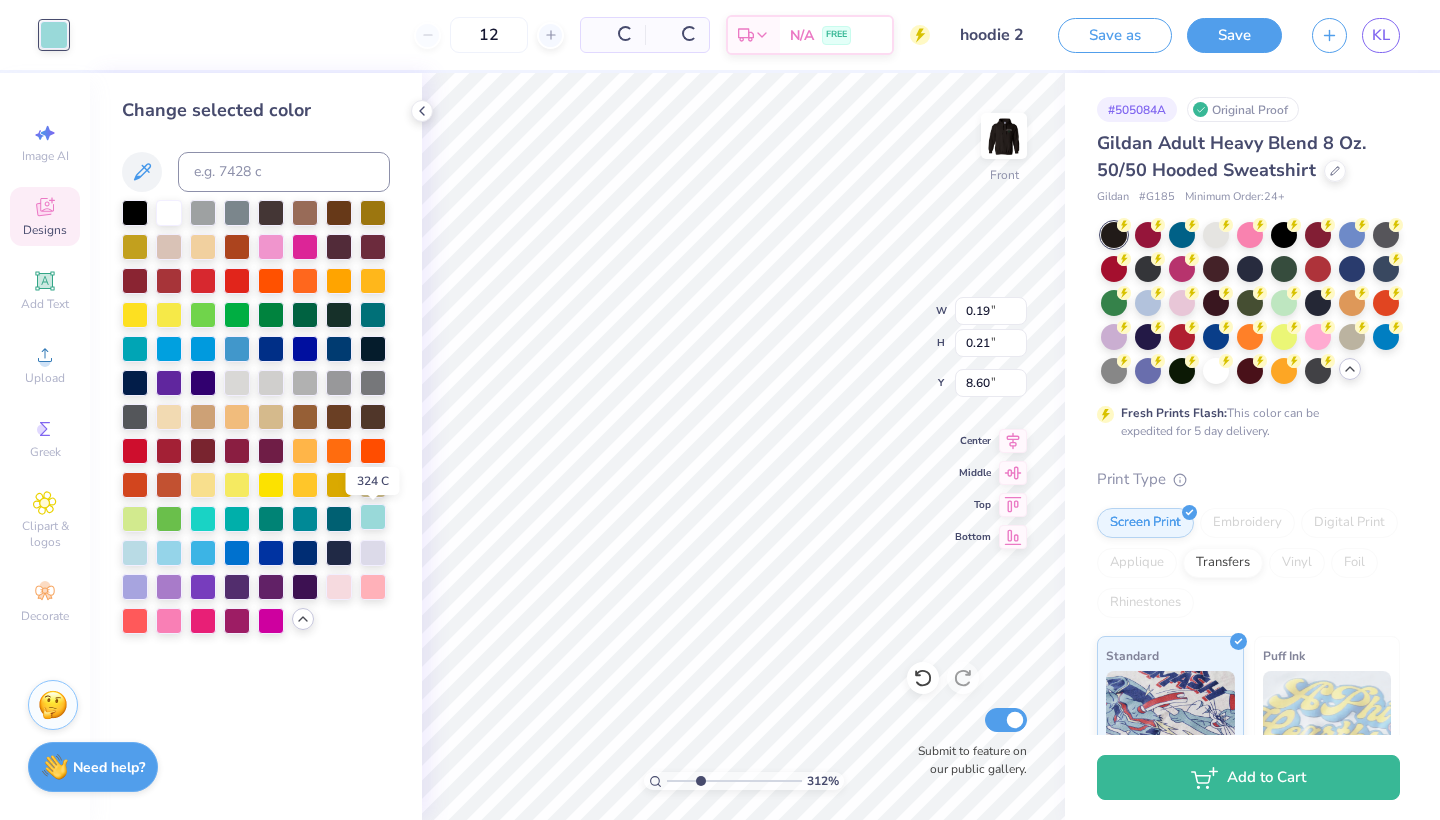 click at bounding box center (373, 517) 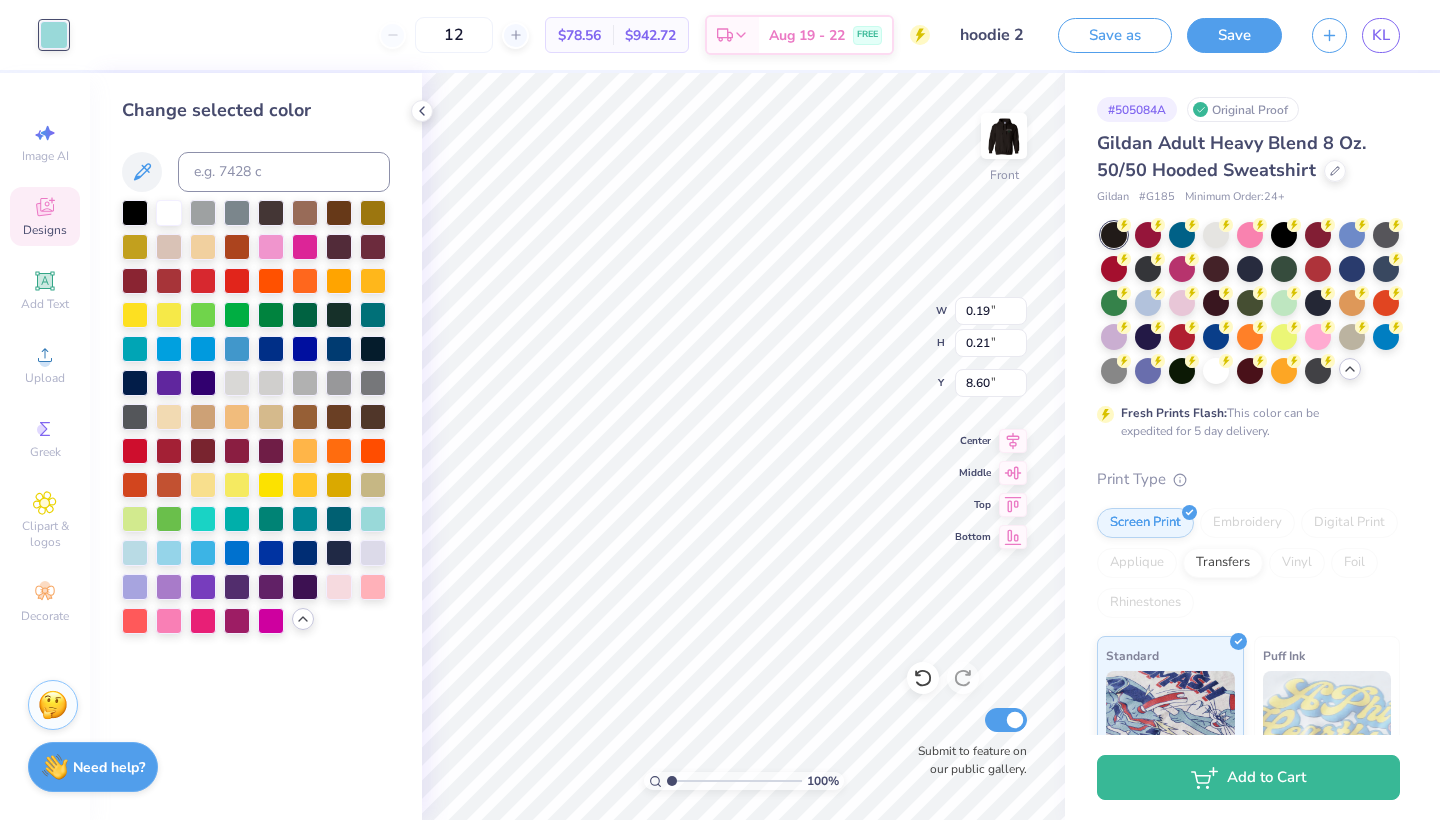 drag, startPoint x: 693, startPoint y: 777, endPoint x: 662, endPoint y: 772, distance: 31.400637 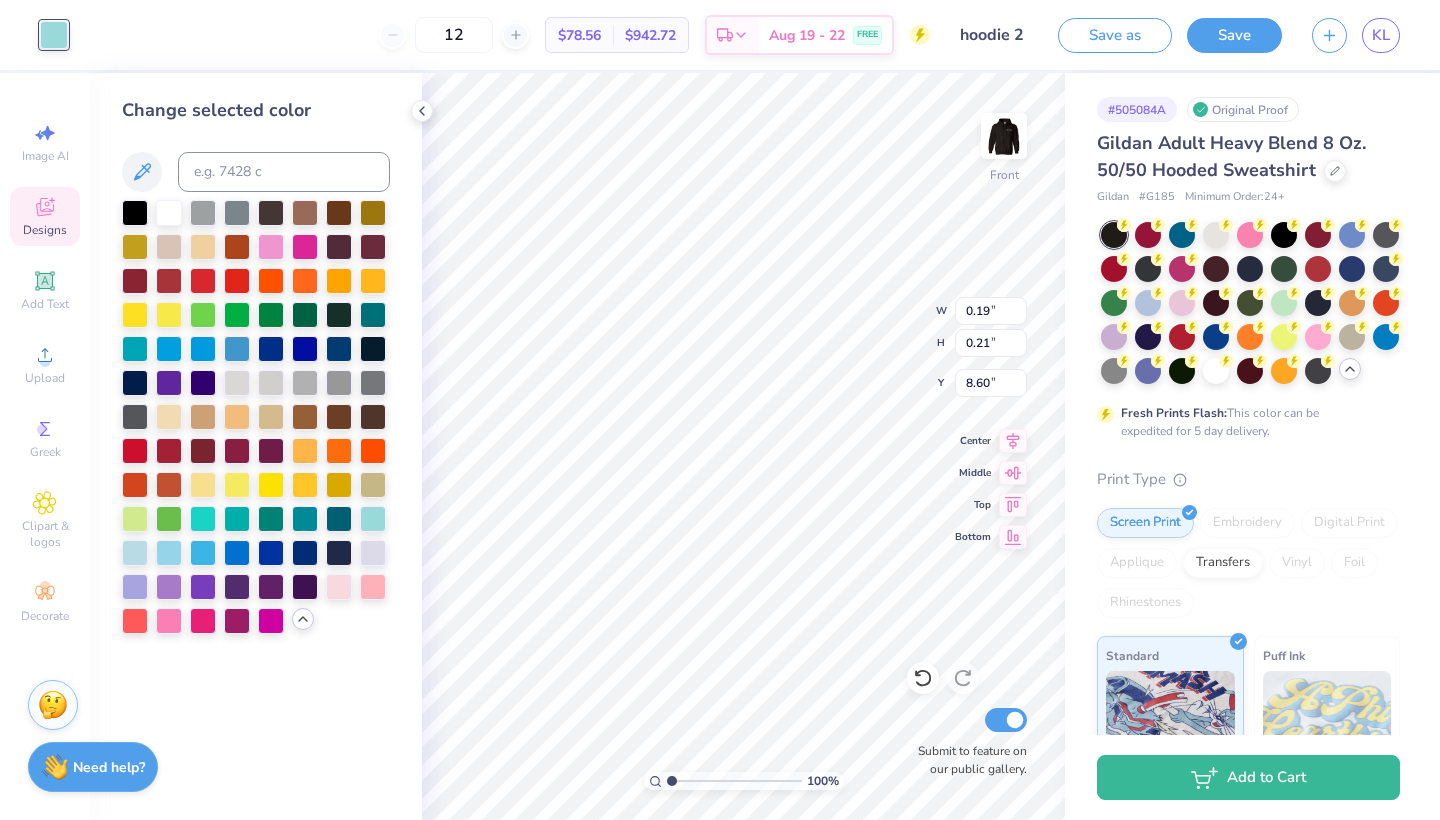 click on "100  %" at bounding box center [744, 781] 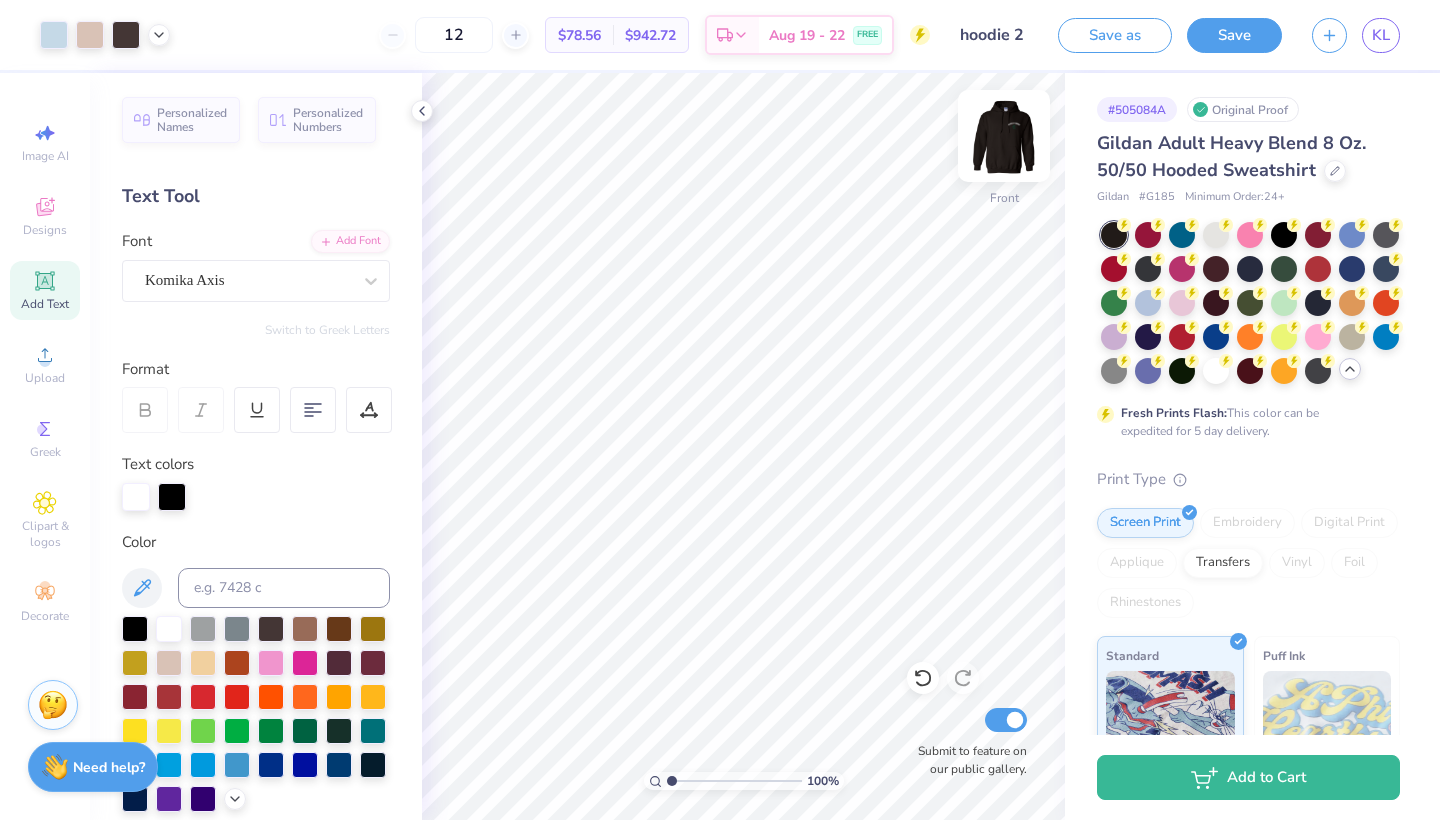 click at bounding box center [1004, 136] 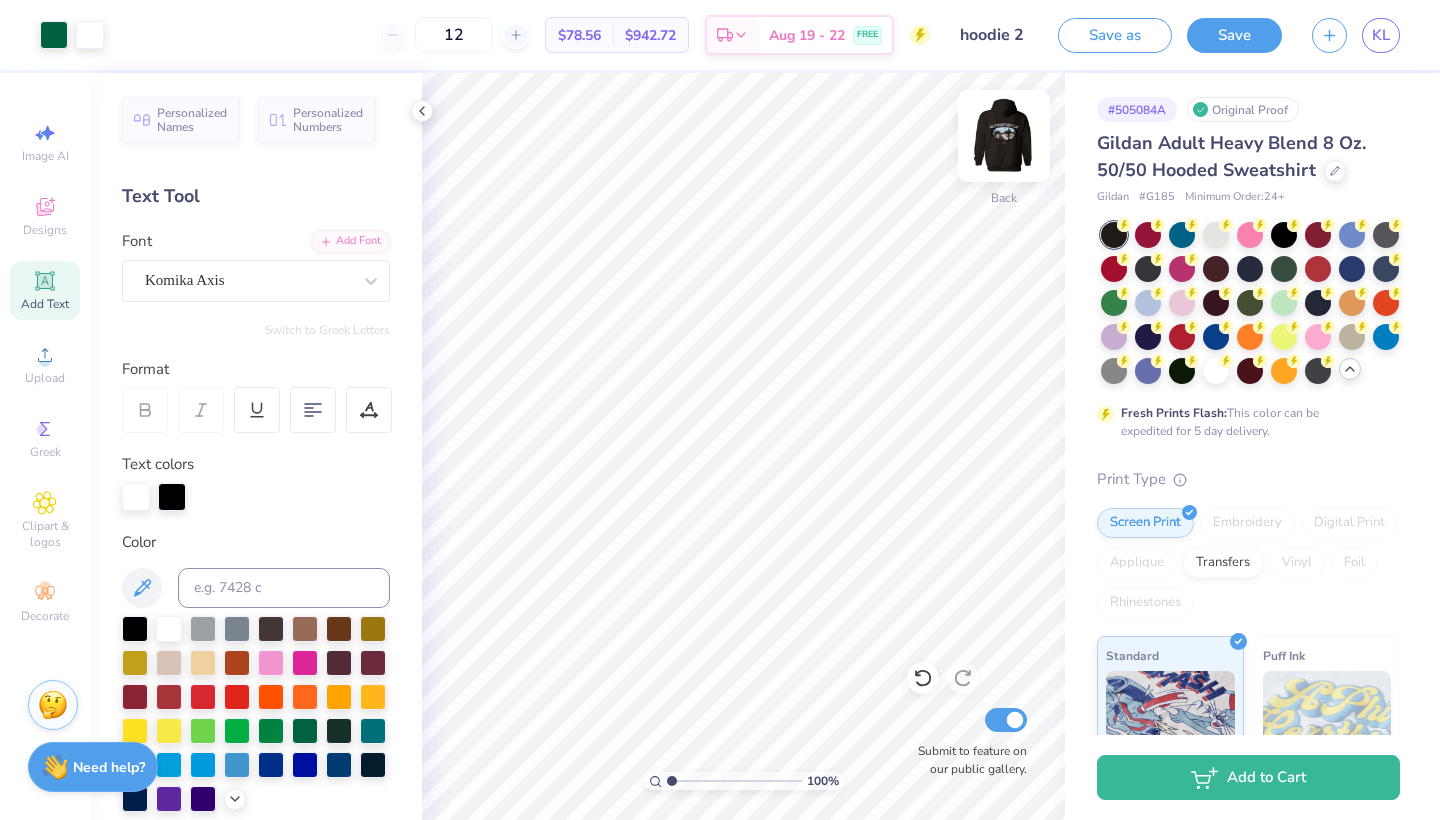 click at bounding box center [1004, 136] 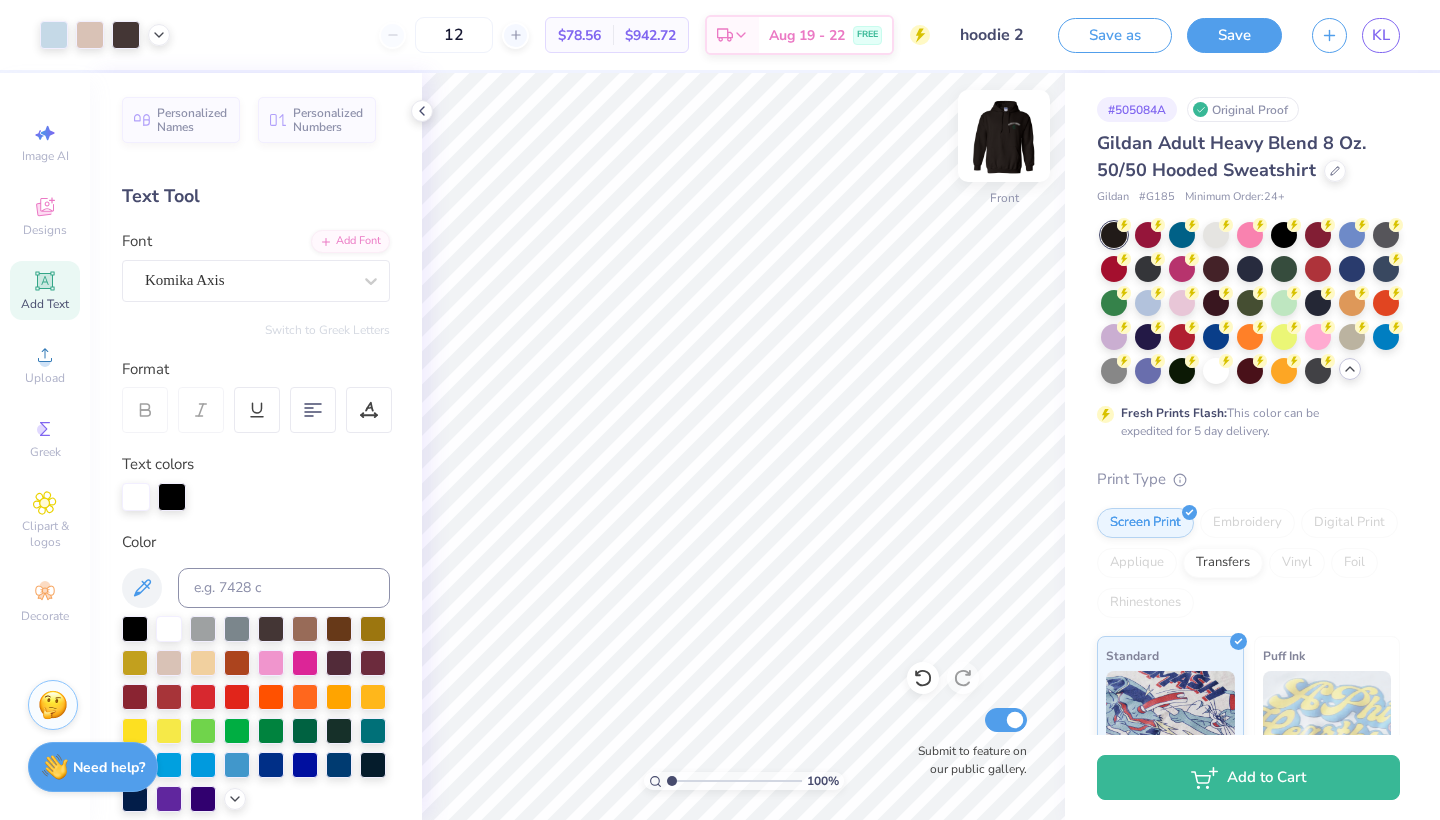 click at bounding box center (1004, 136) 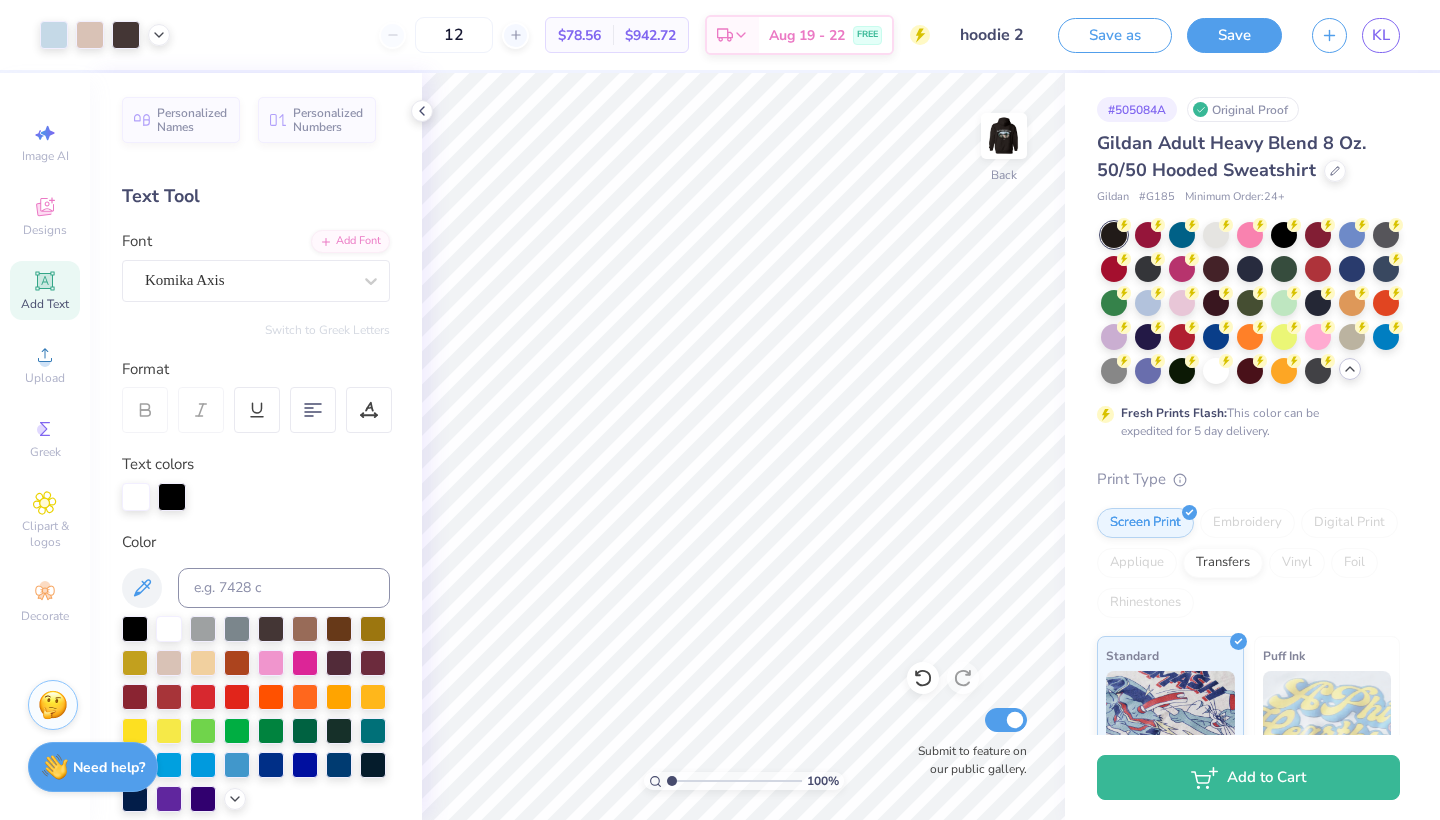 click at bounding box center [1004, 136] 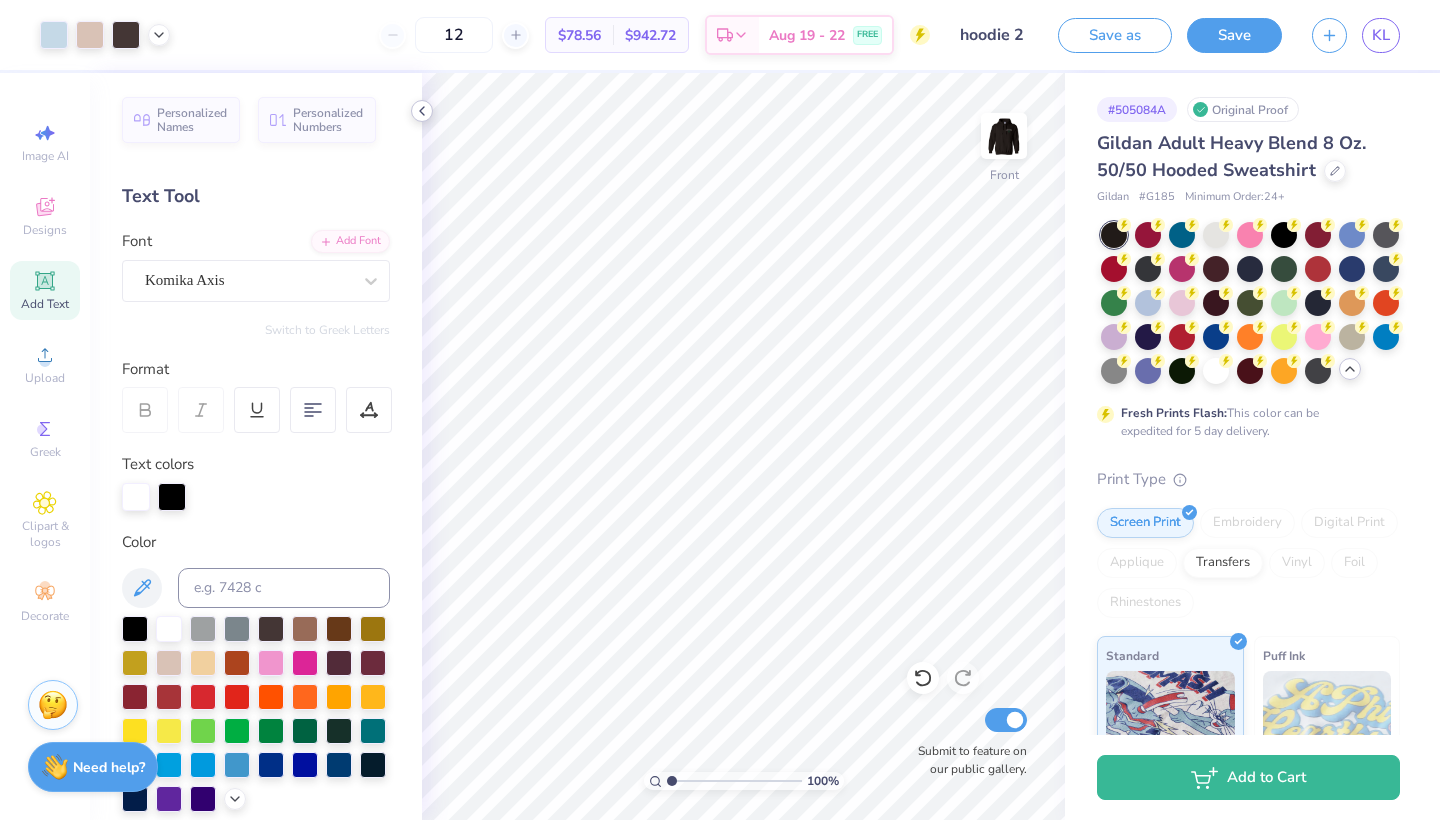 click 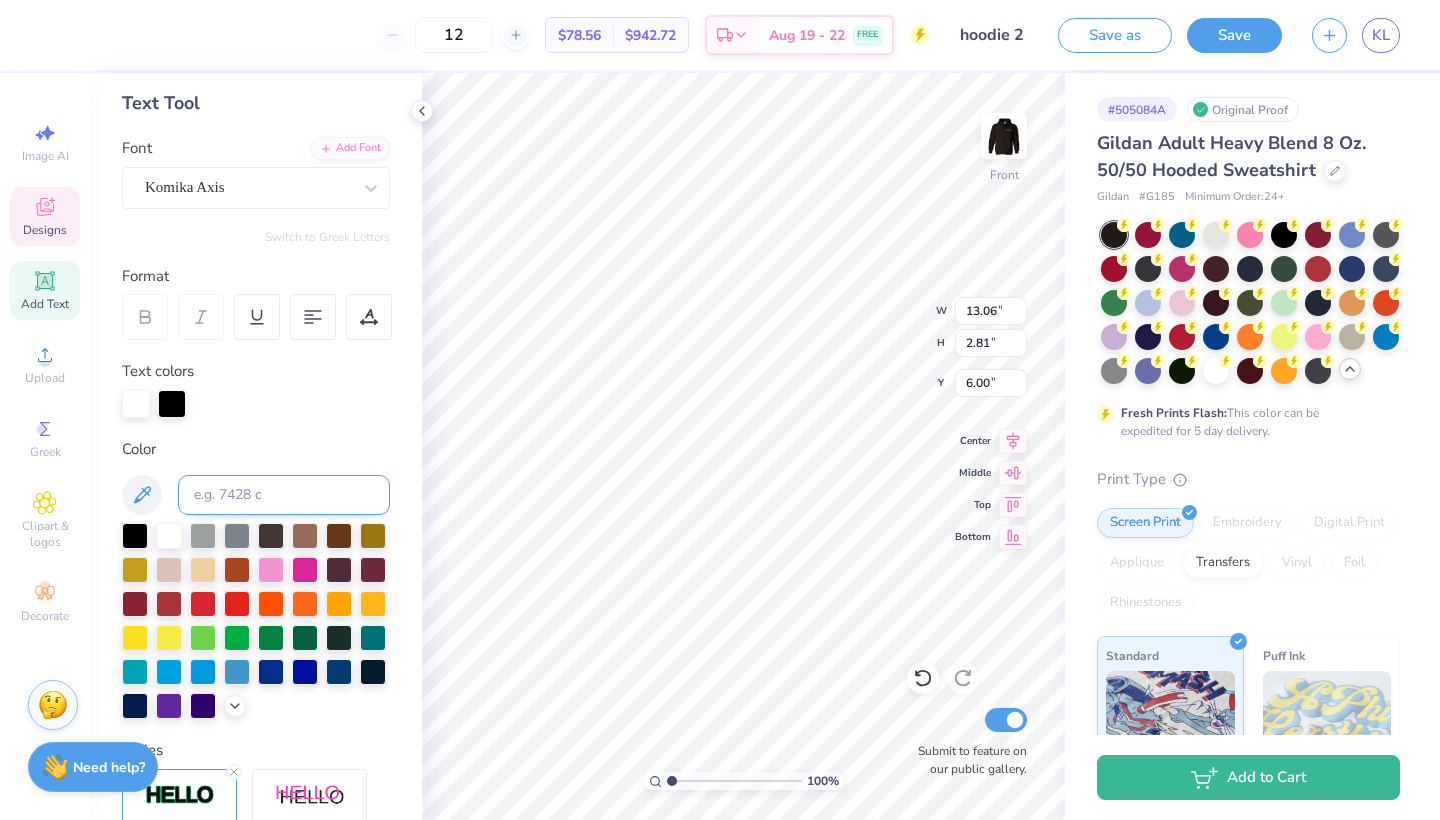 scroll, scrollTop: 99, scrollLeft: 0, axis: vertical 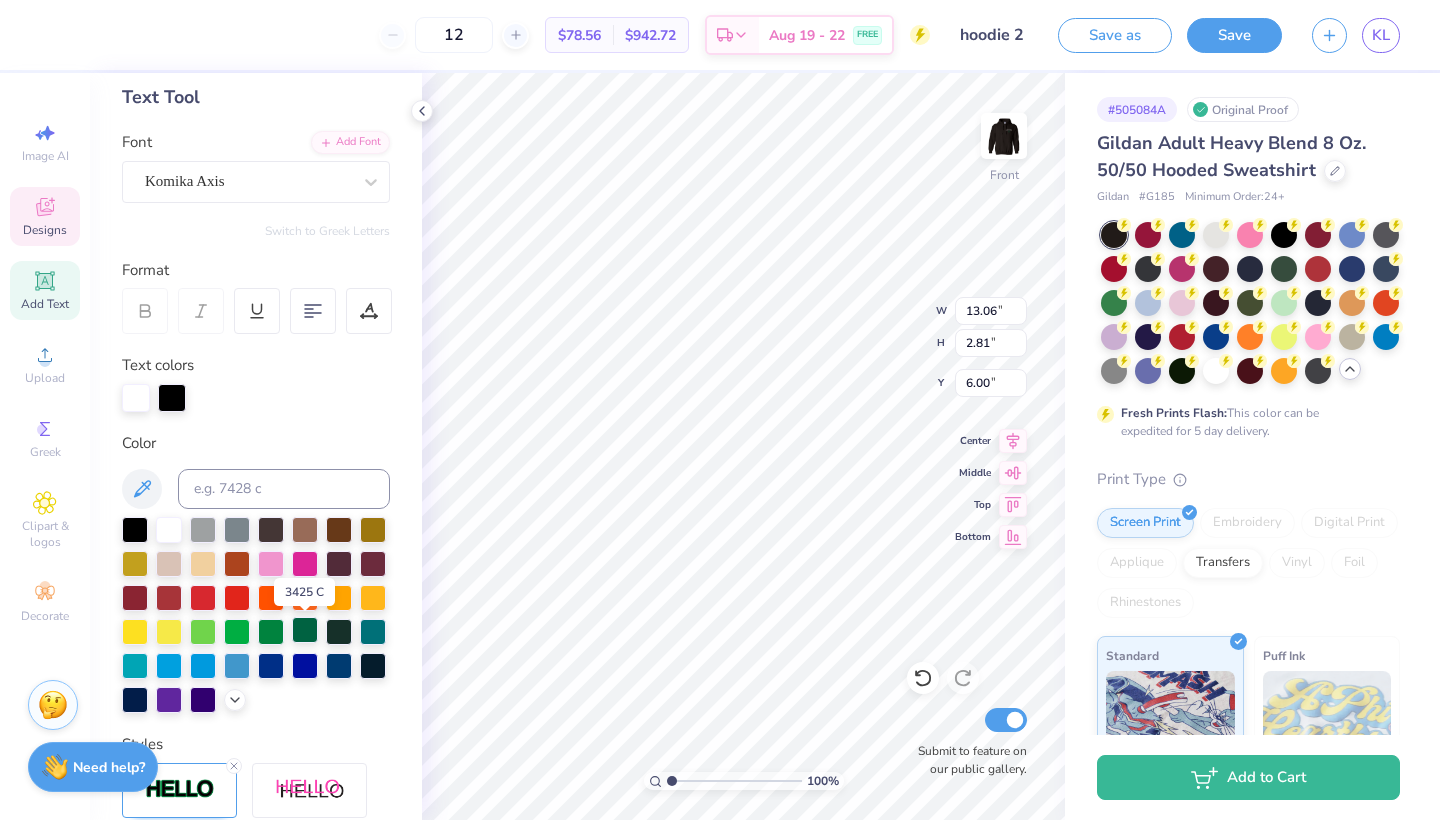 click at bounding box center (305, 630) 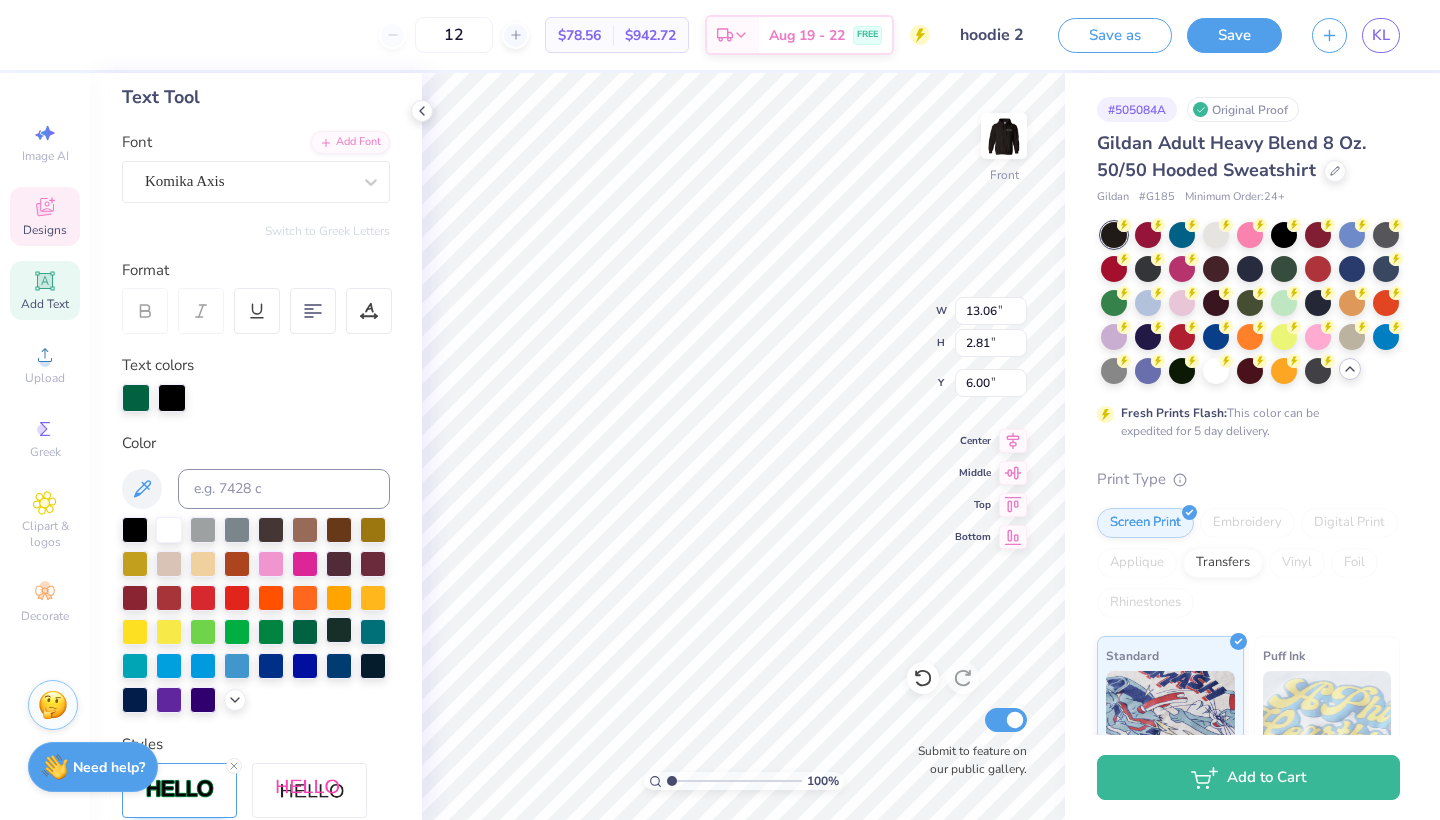 click at bounding box center [339, 630] 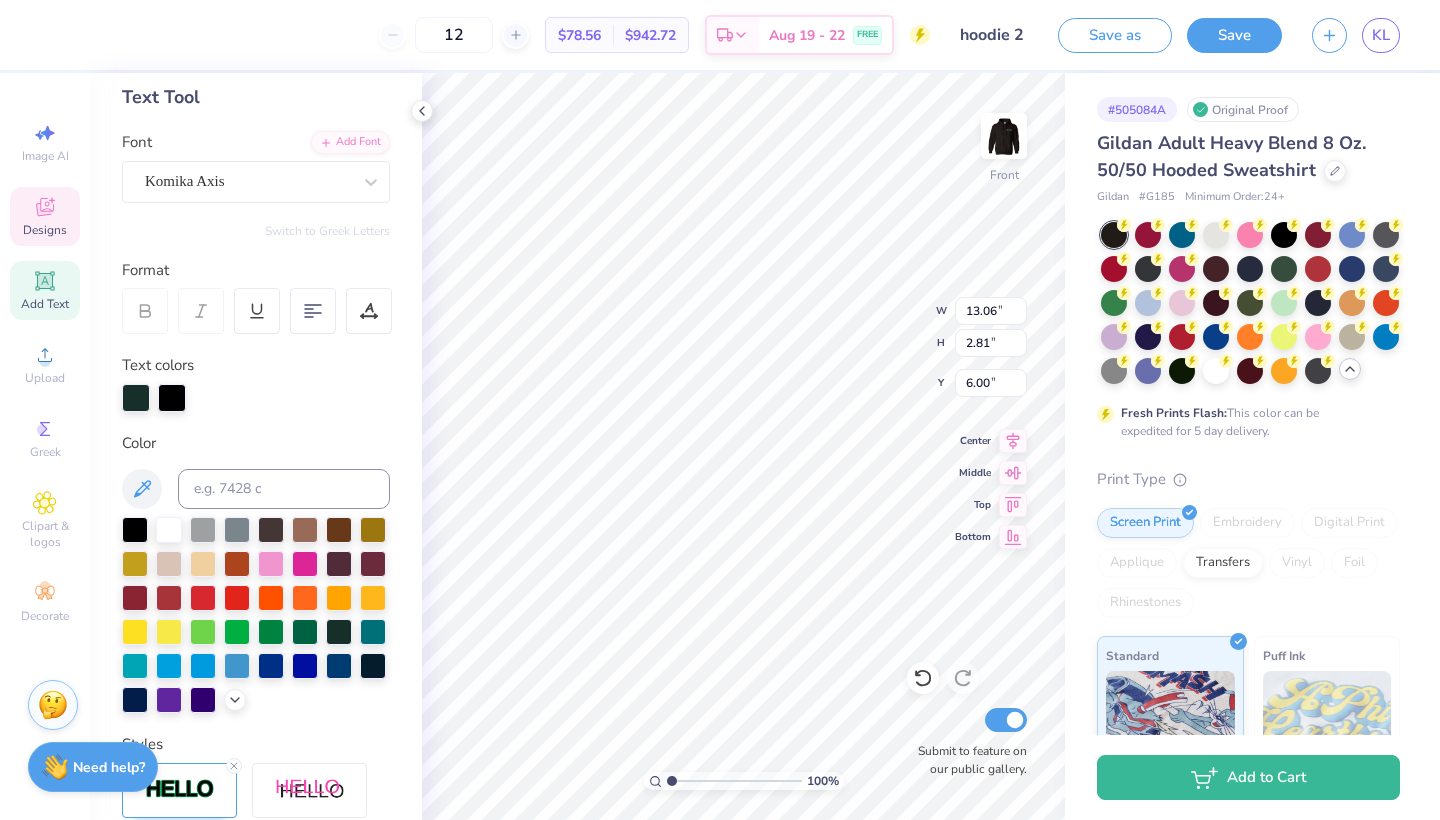 click at bounding box center [256, 615] 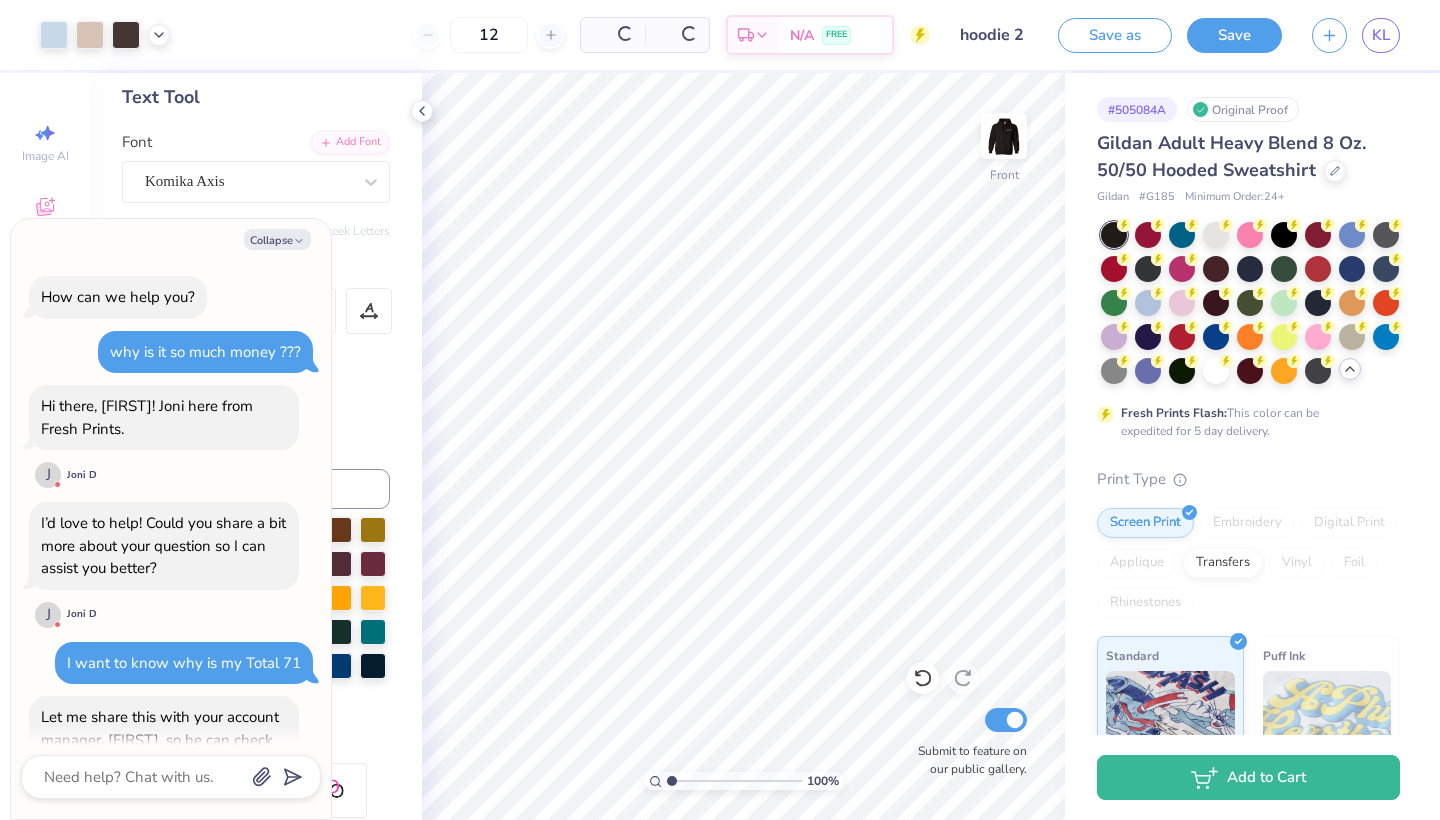 scroll, scrollTop: 3185, scrollLeft: 0, axis: vertical 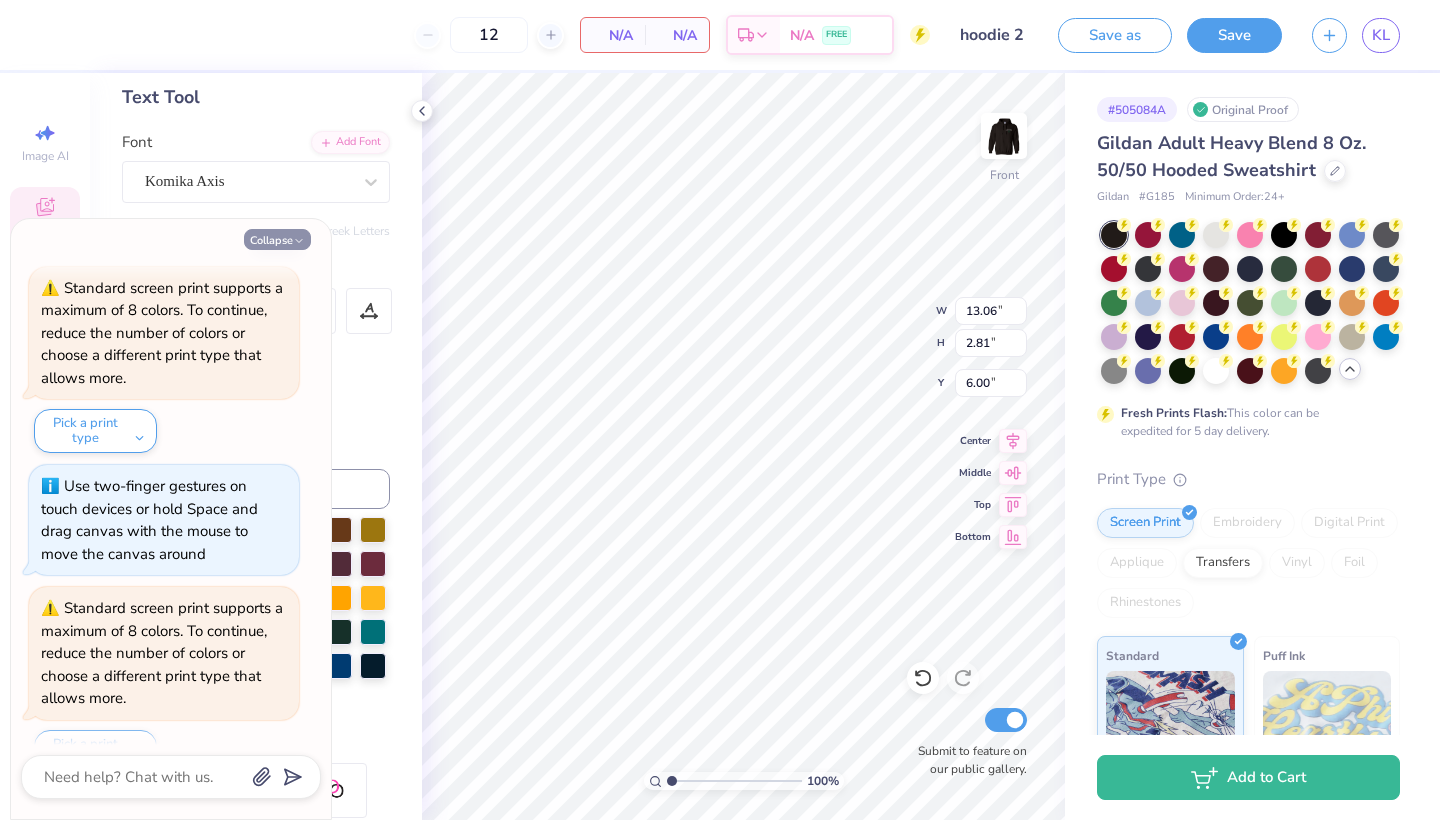 click on "Collapse" at bounding box center [277, 239] 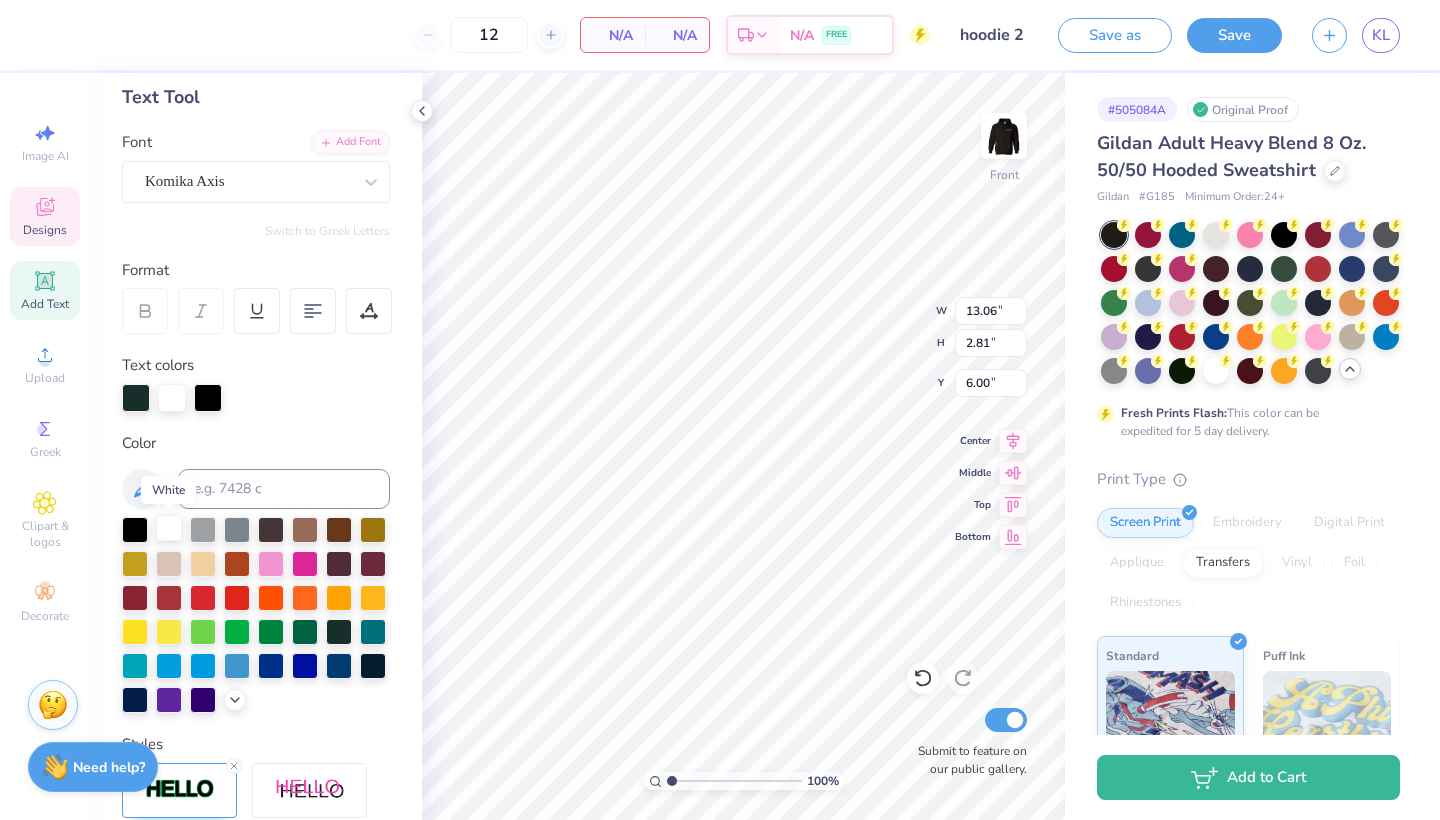 click at bounding box center [169, 528] 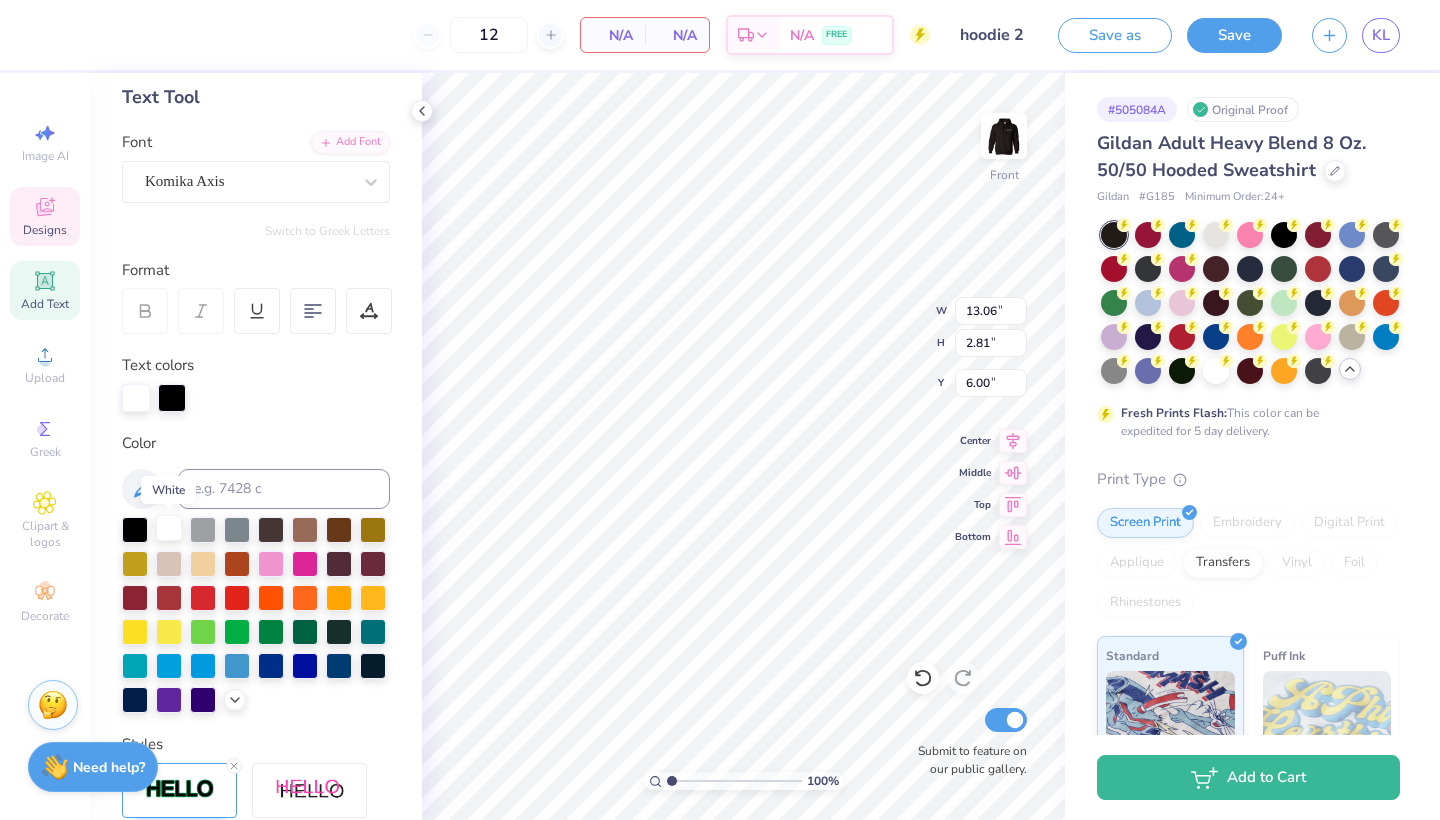 scroll, scrollTop: 0, scrollLeft: 1, axis: horizontal 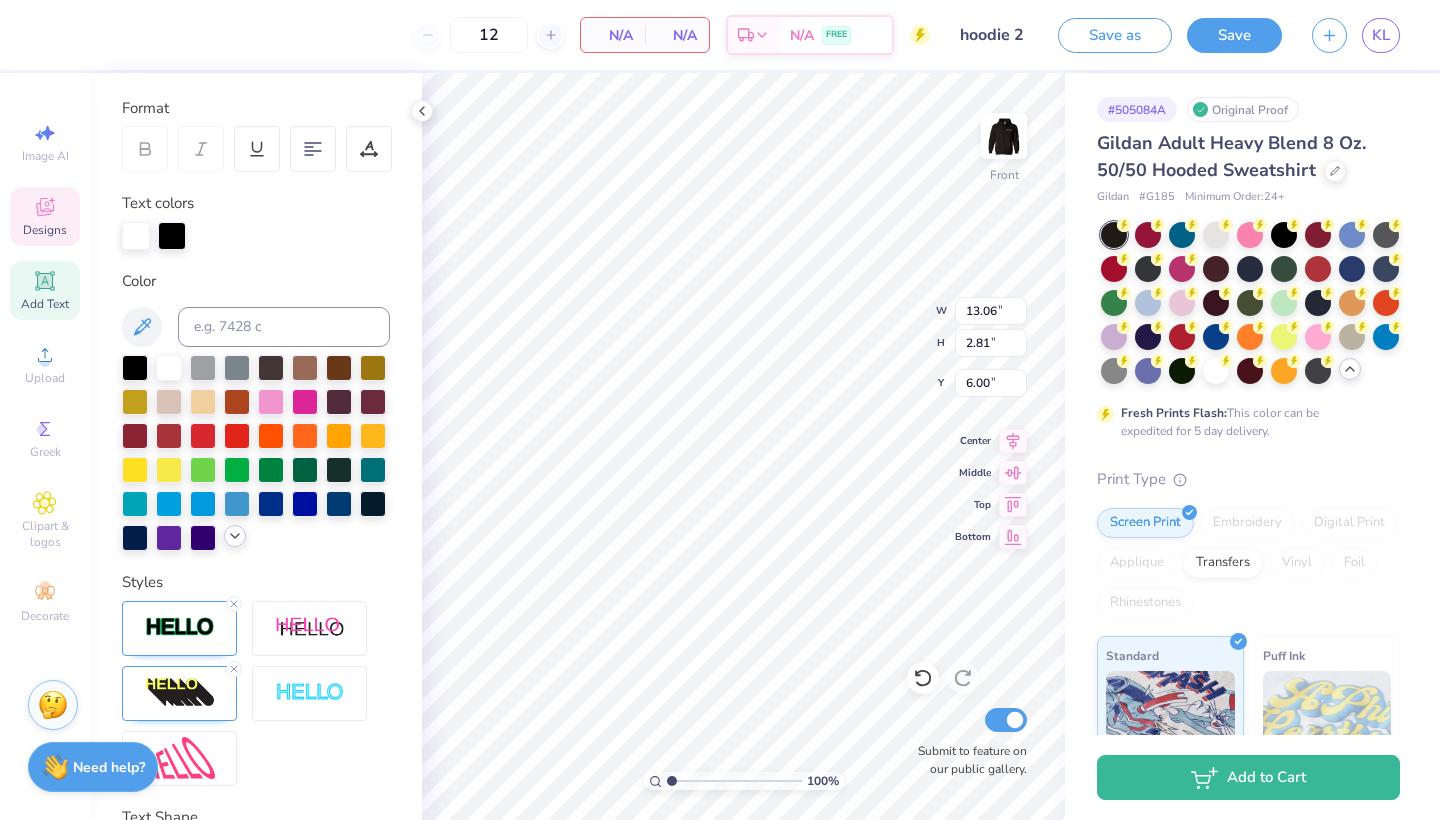 click 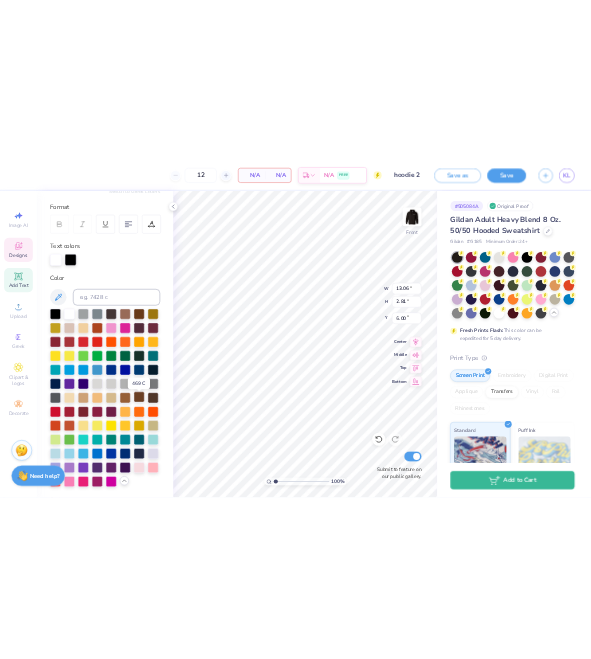 scroll, scrollTop: 251, scrollLeft: 0, axis: vertical 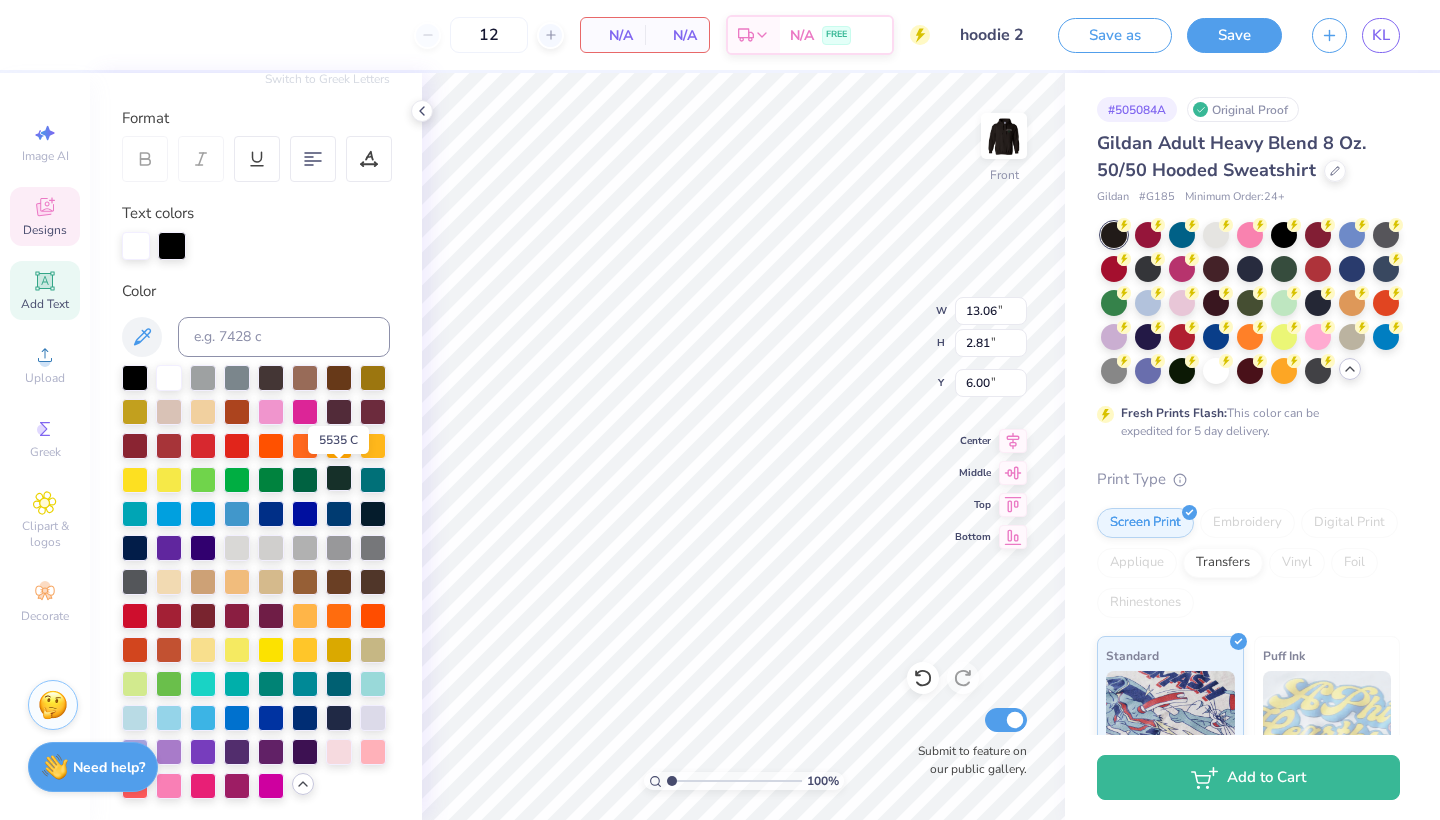 click at bounding box center (339, 478) 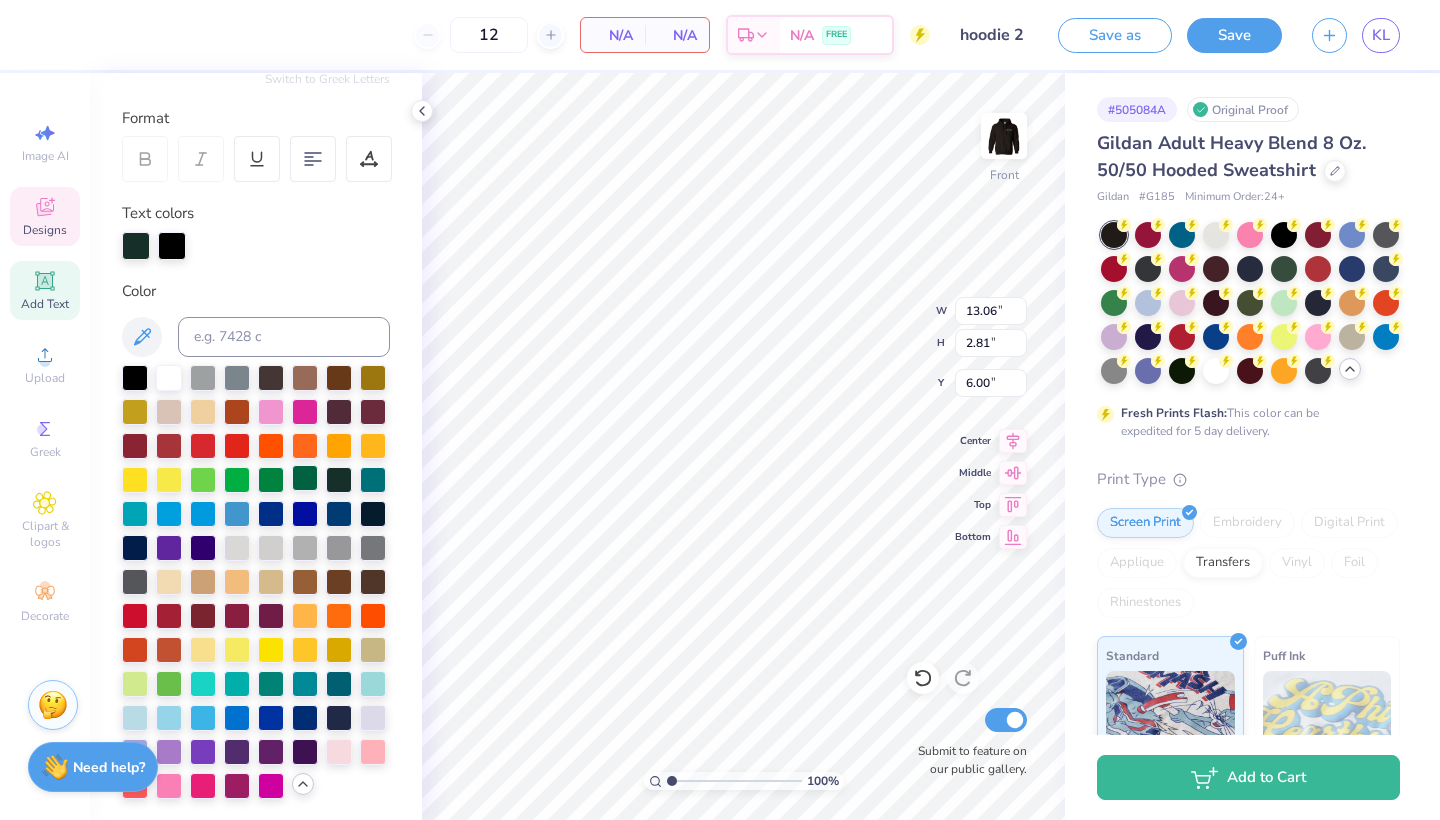 click at bounding box center [305, 478] 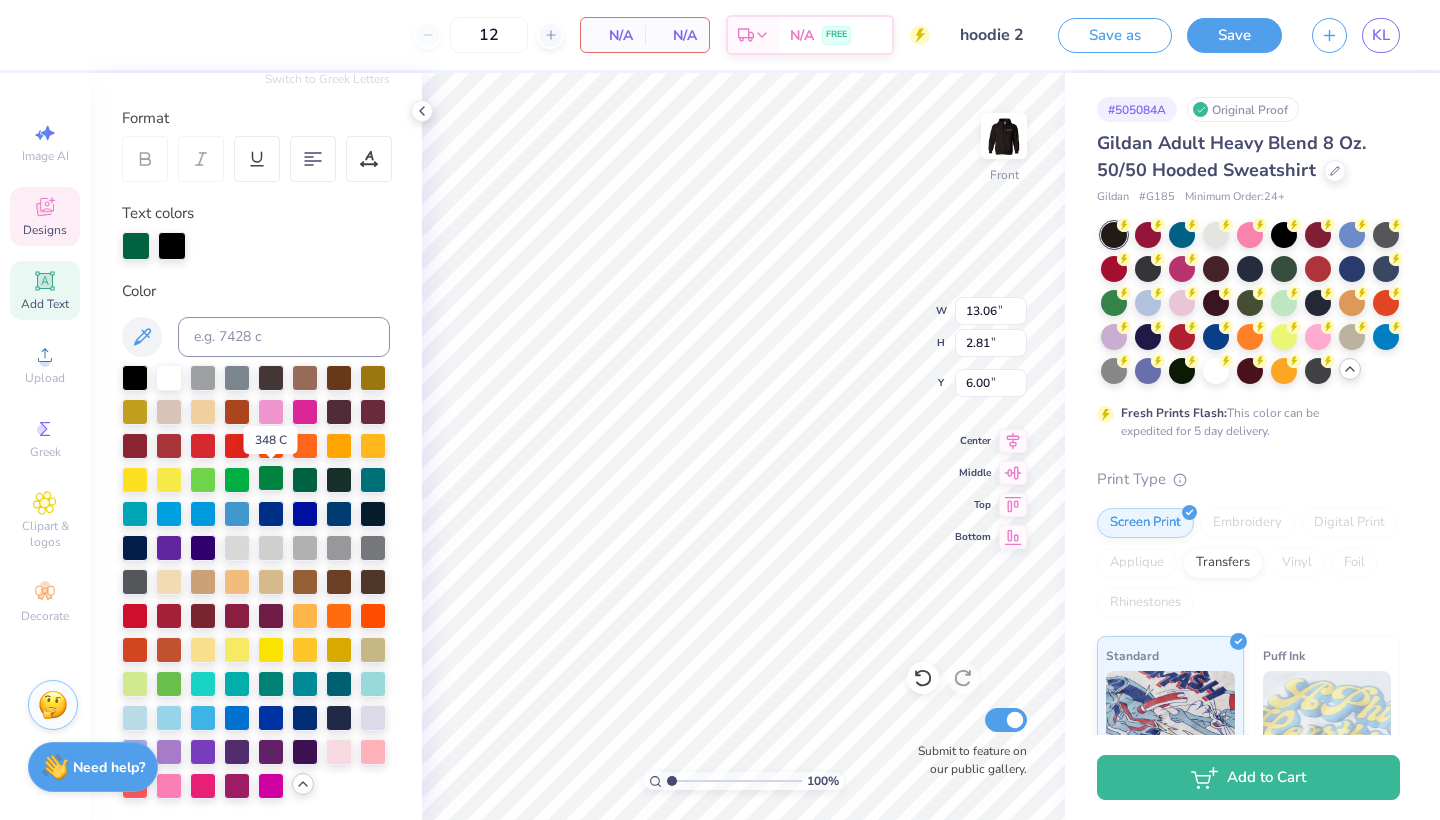 click at bounding box center (271, 478) 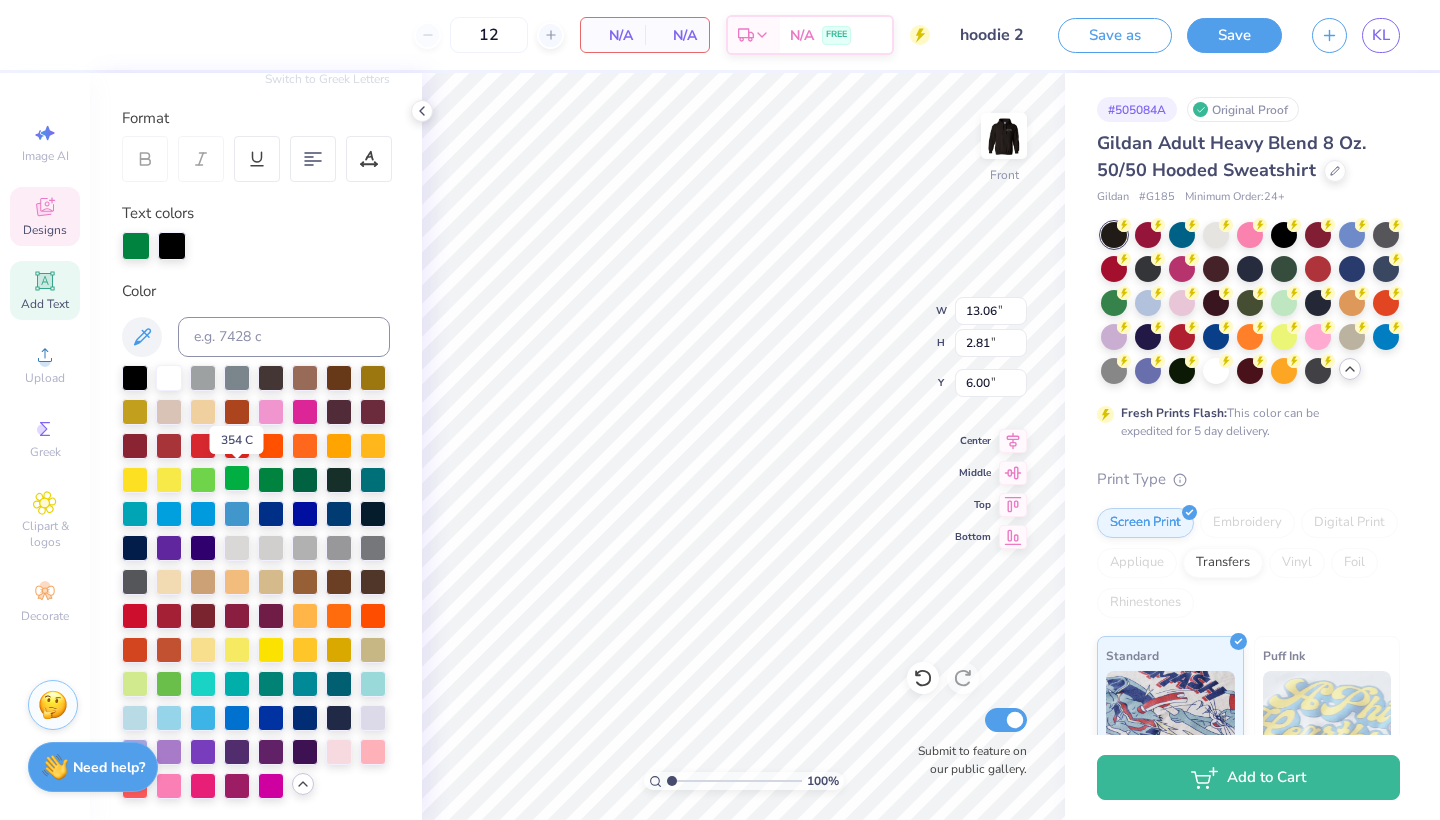 click at bounding box center (237, 478) 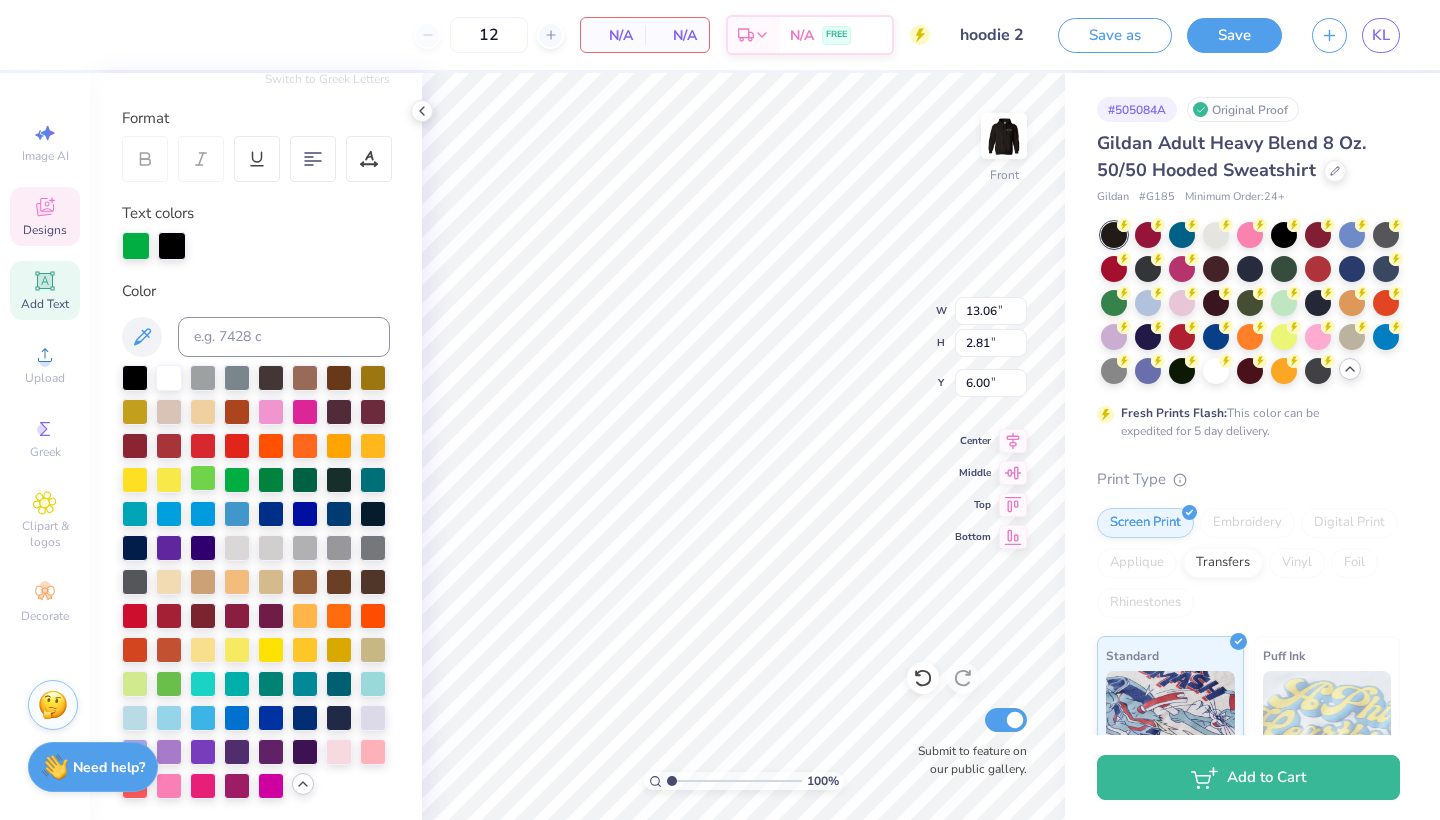 click at bounding box center [203, 478] 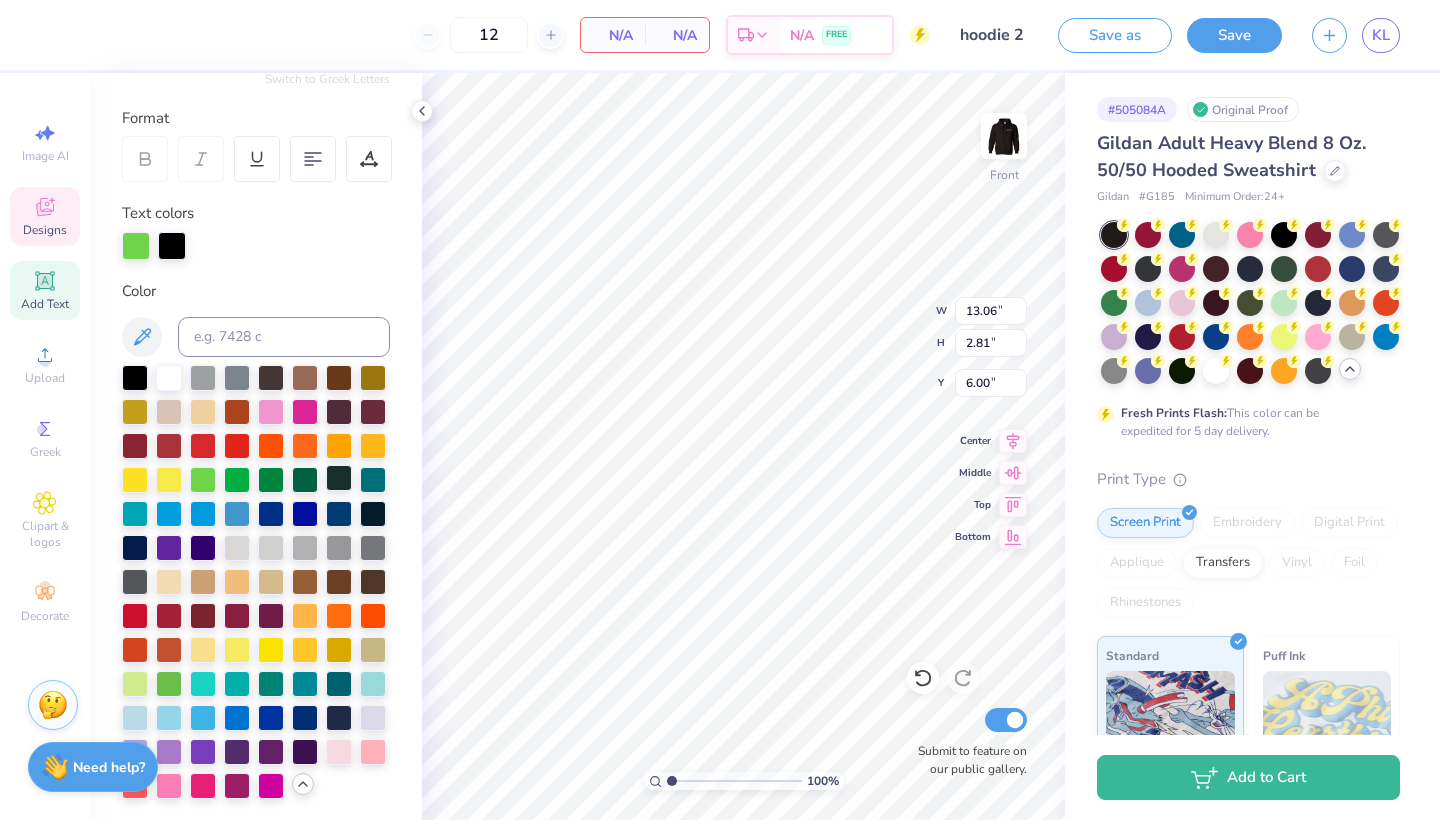 click at bounding box center (339, 478) 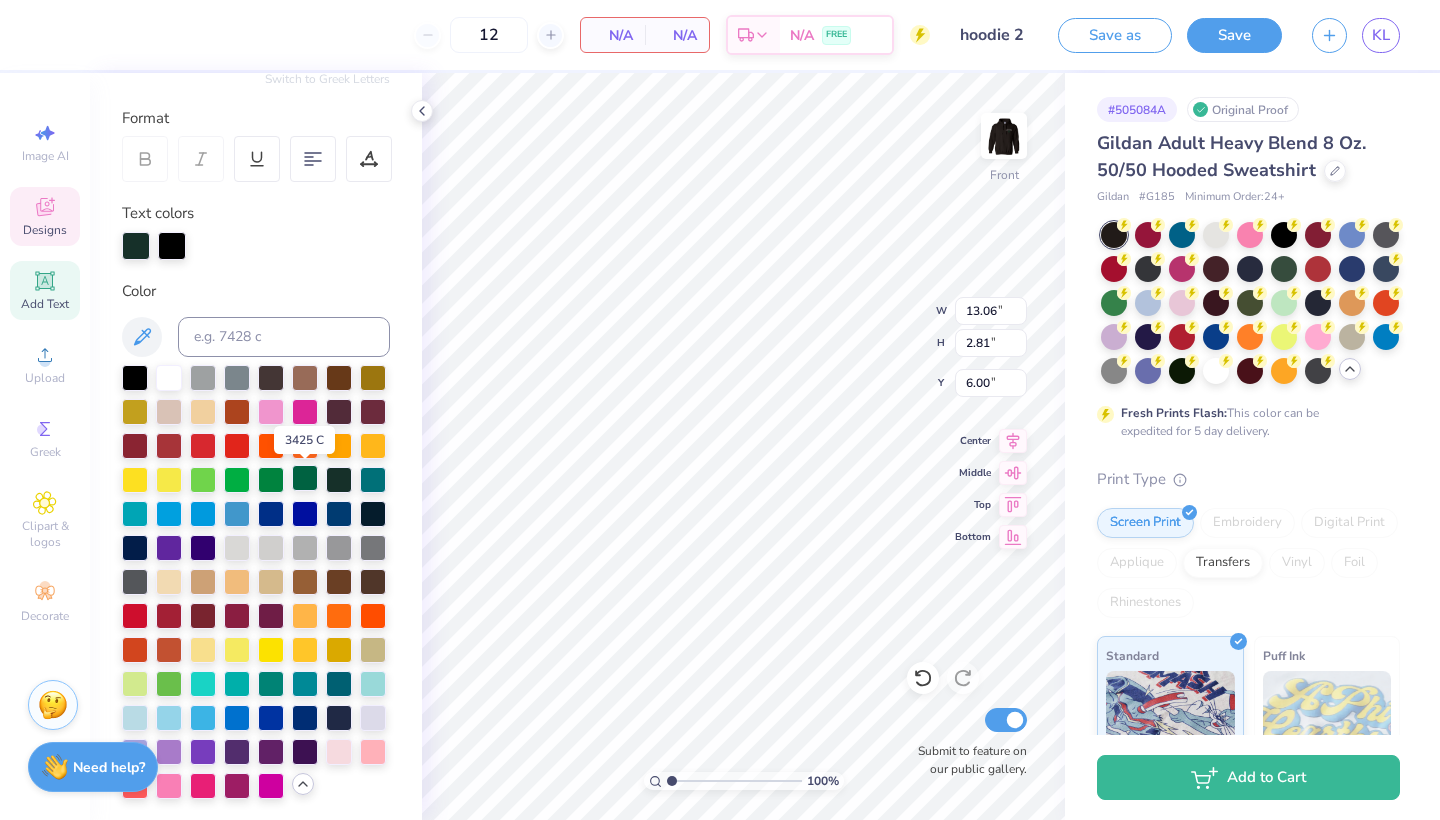 click at bounding box center (305, 478) 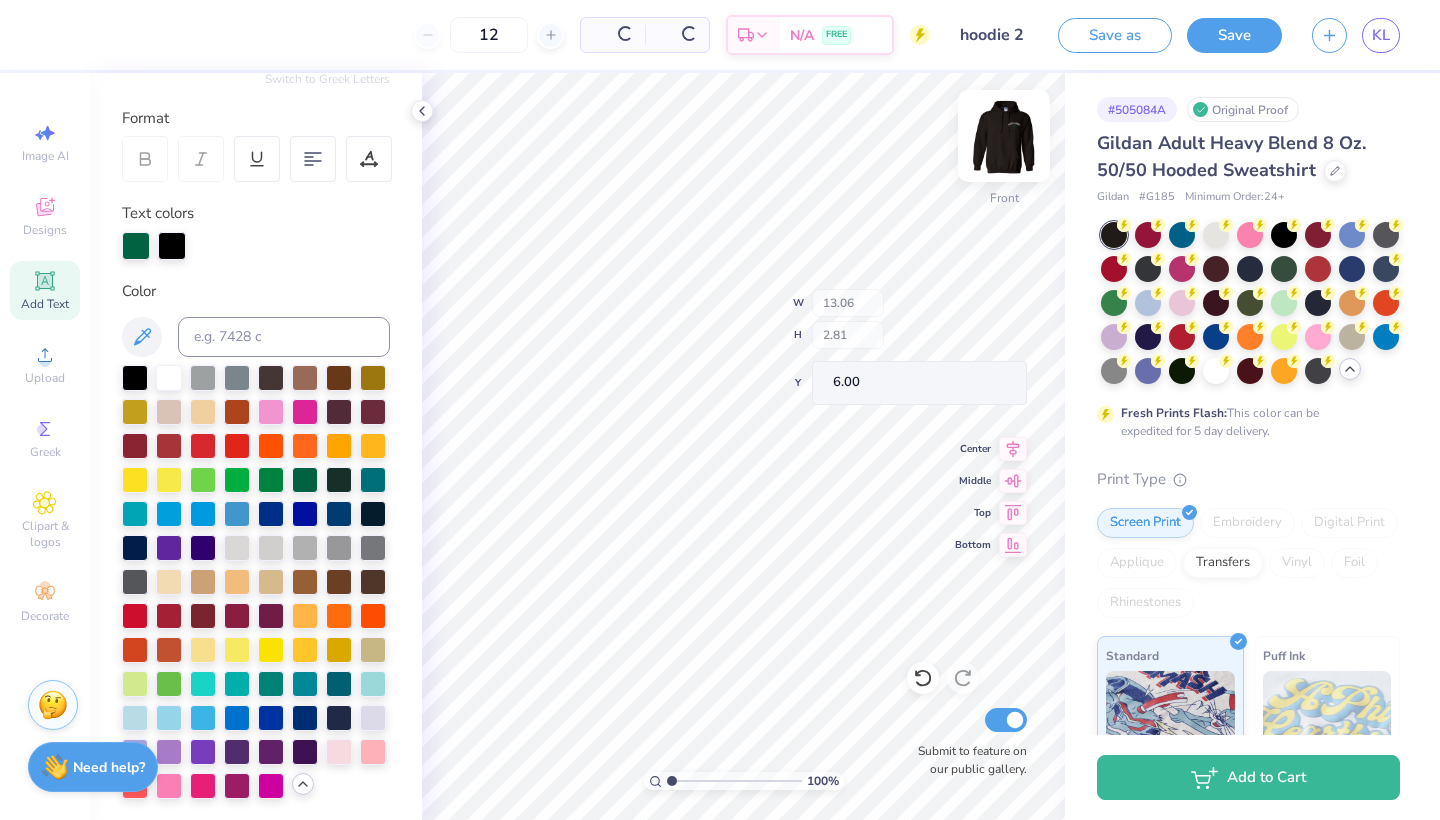 click at bounding box center [1004, 136] 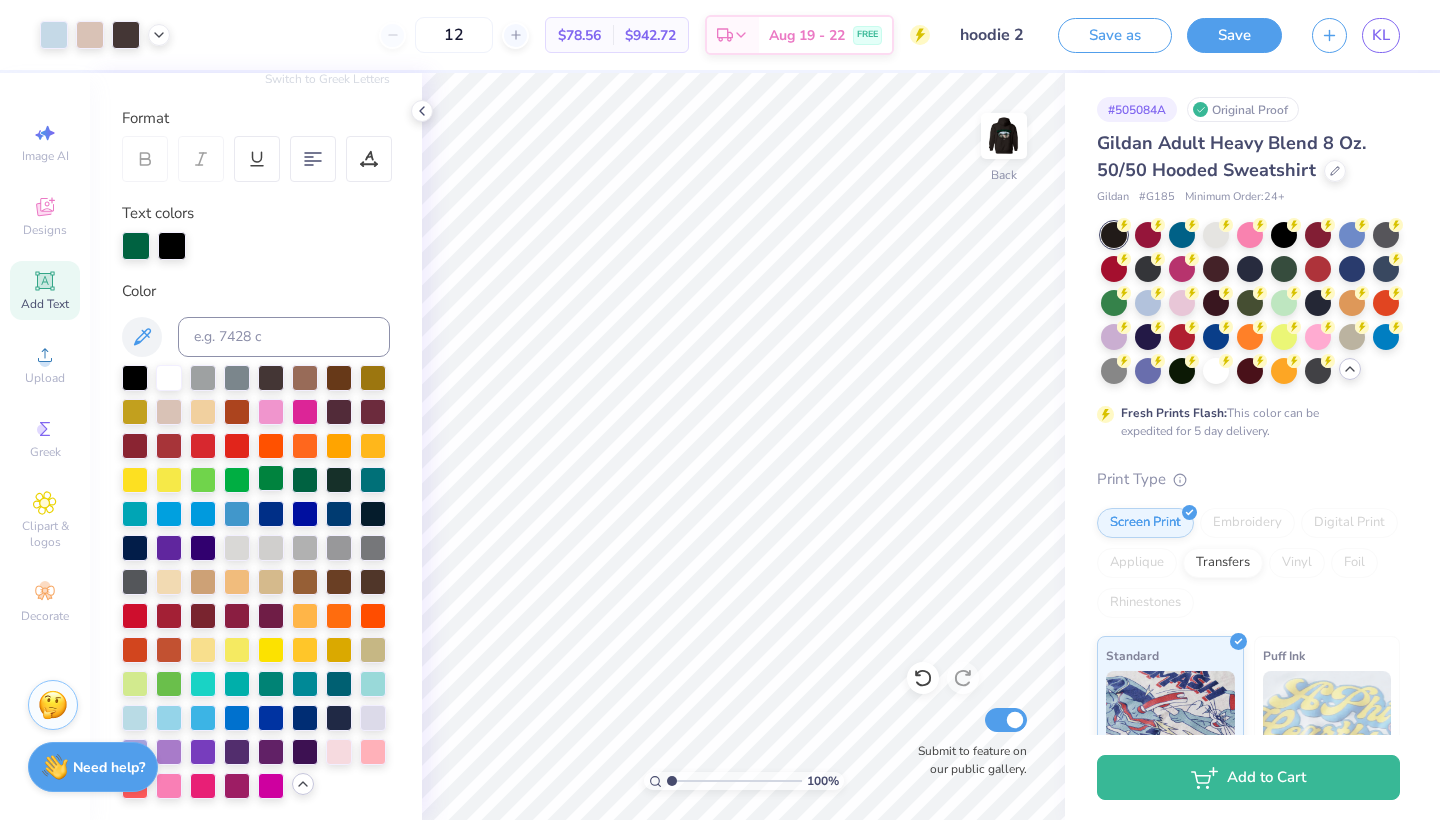click at bounding box center (271, 478) 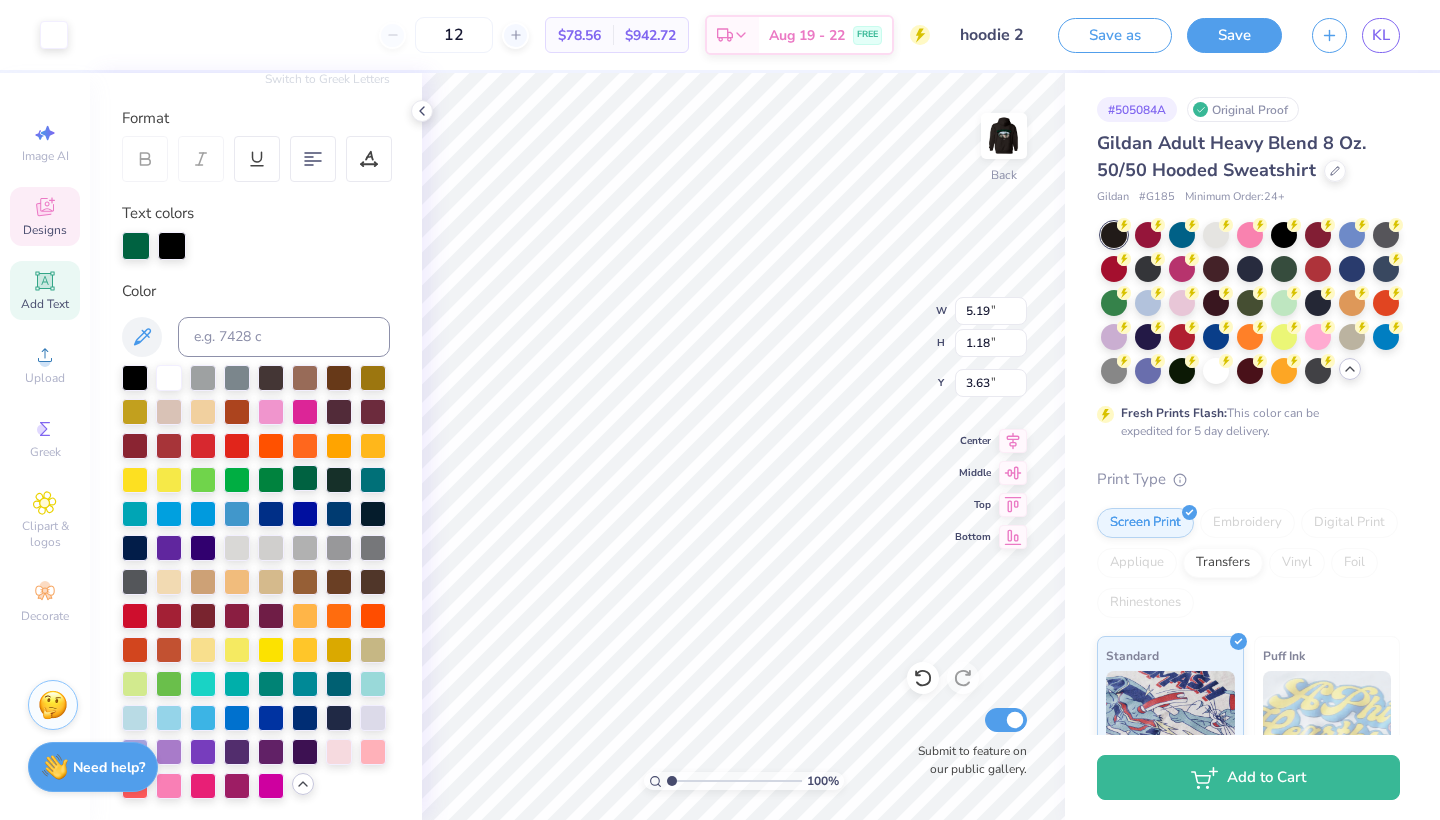 click at bounding box center [305, 478] 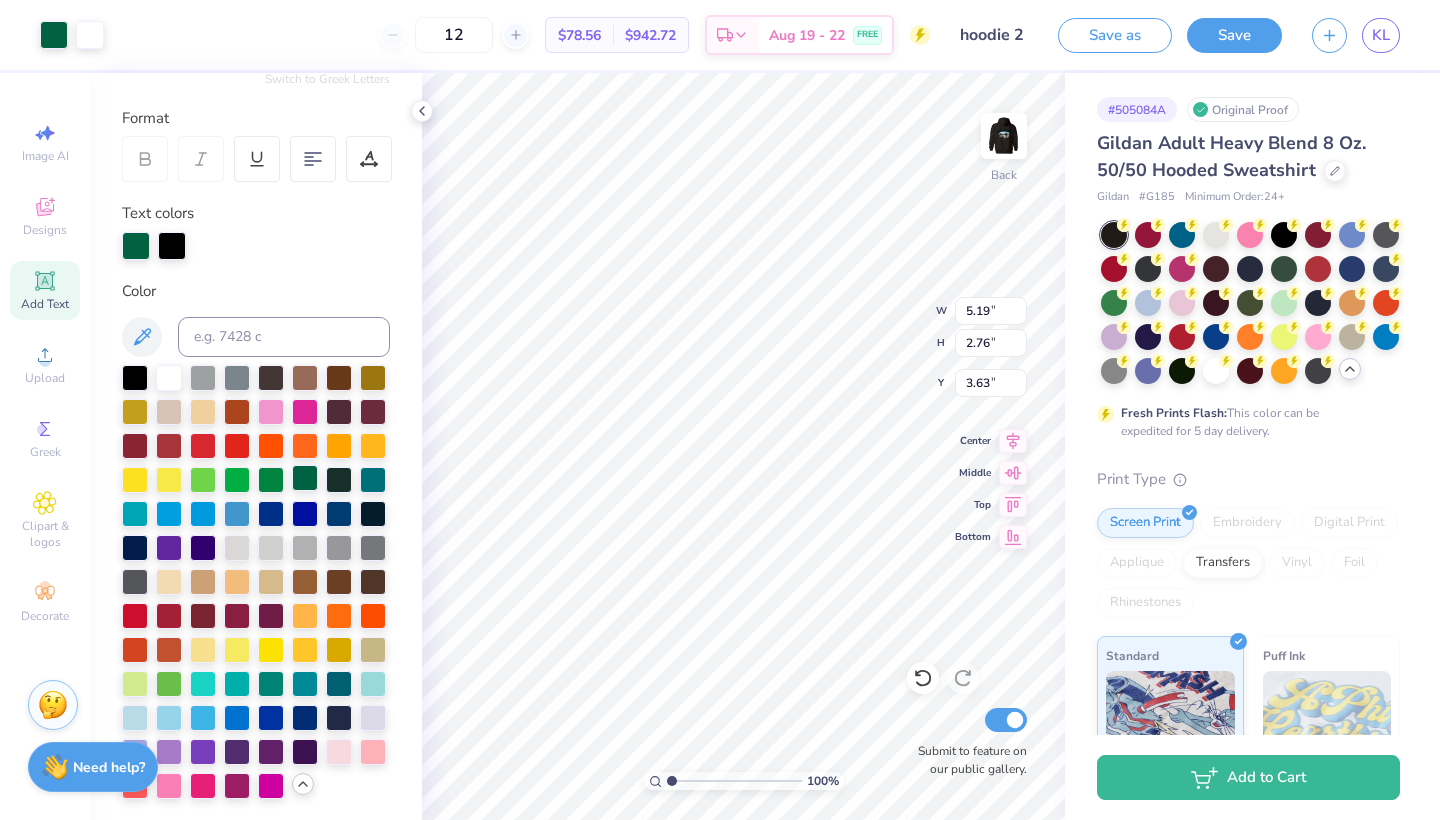 click at bounding box center (305, 478) 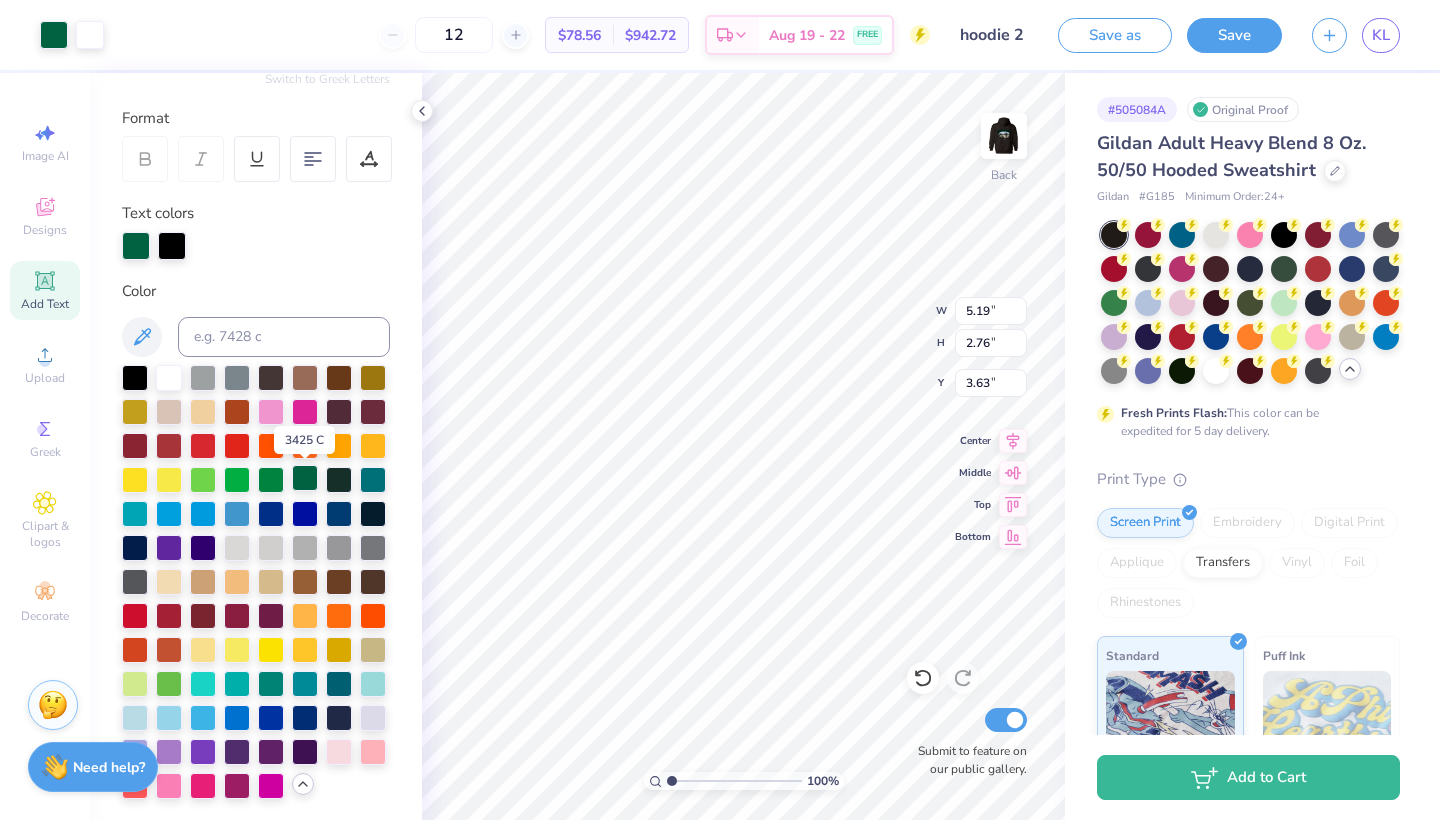 click at bounding box center [305, 478] 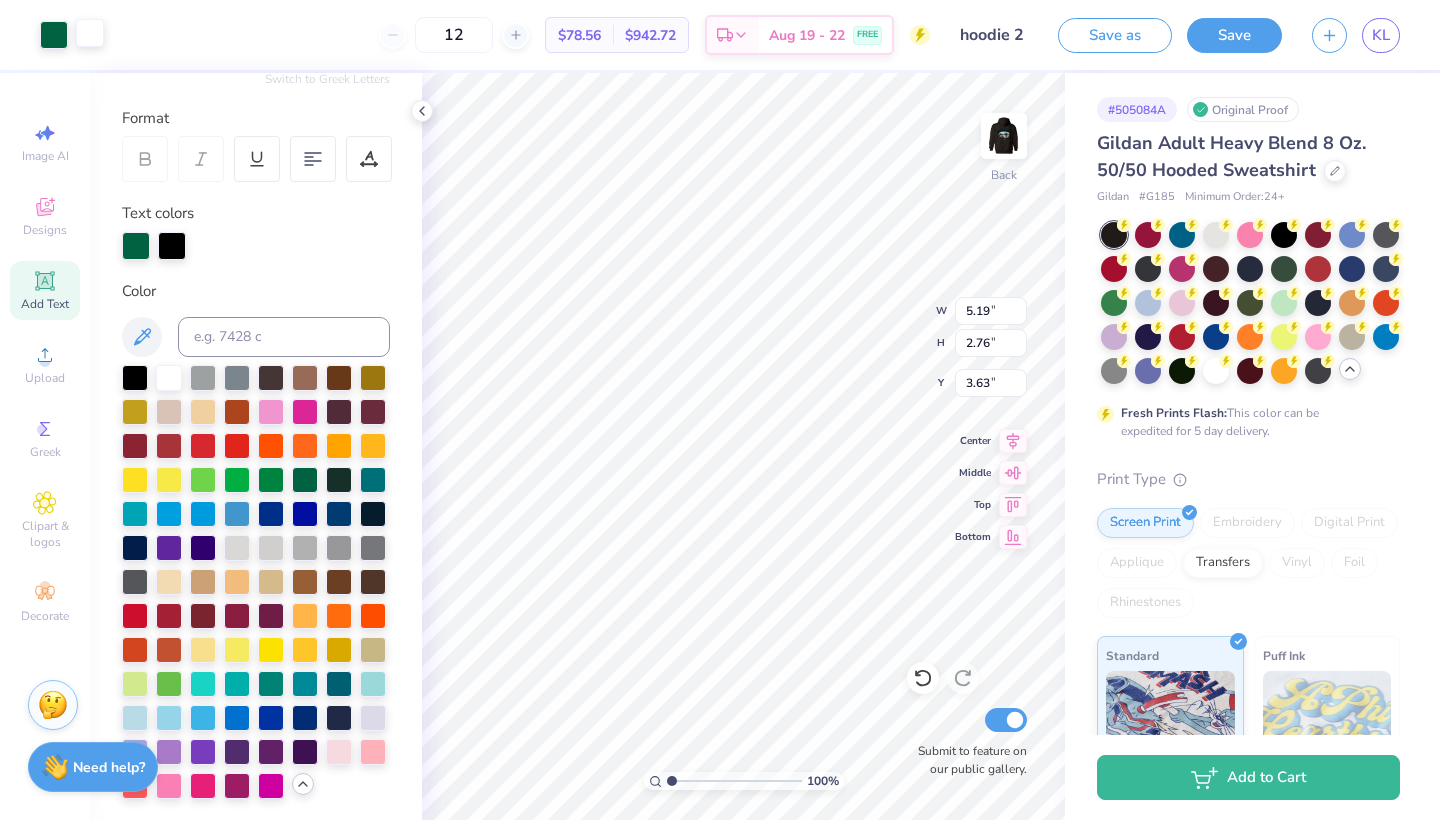 click at bounding box center [90, 33] 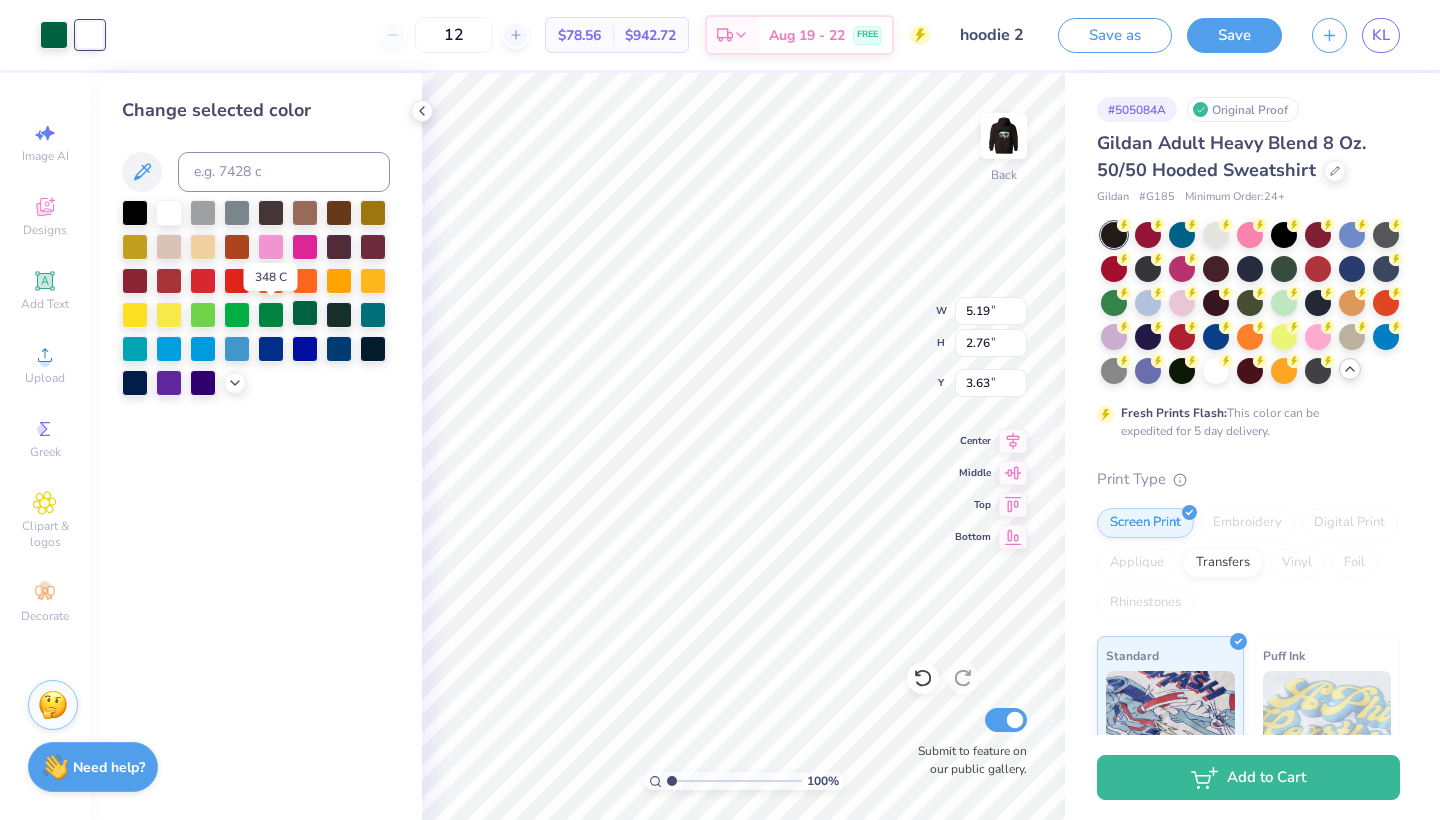 click at bounding box center (305, 313) 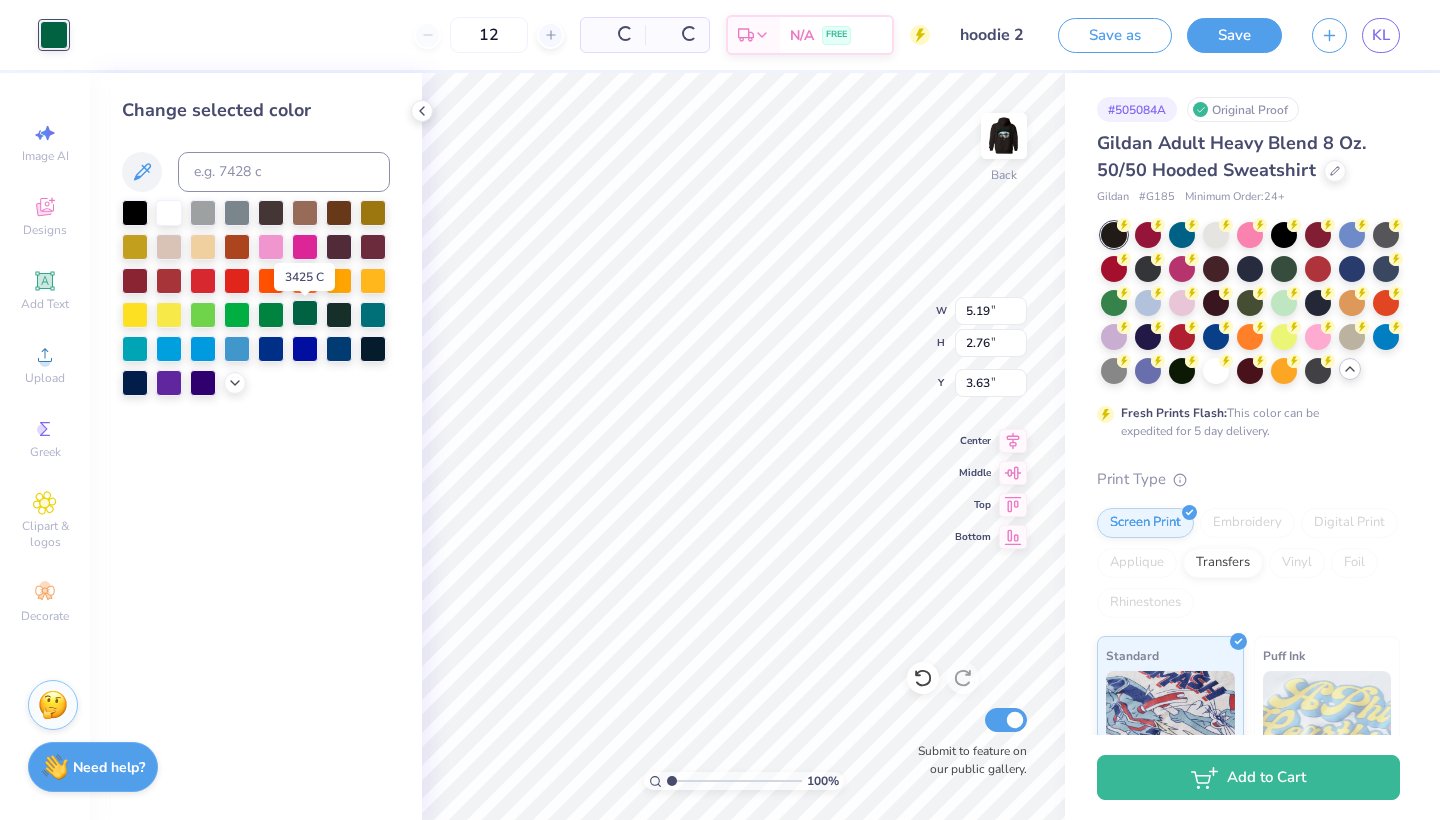 click at bounding box center (305, 313) 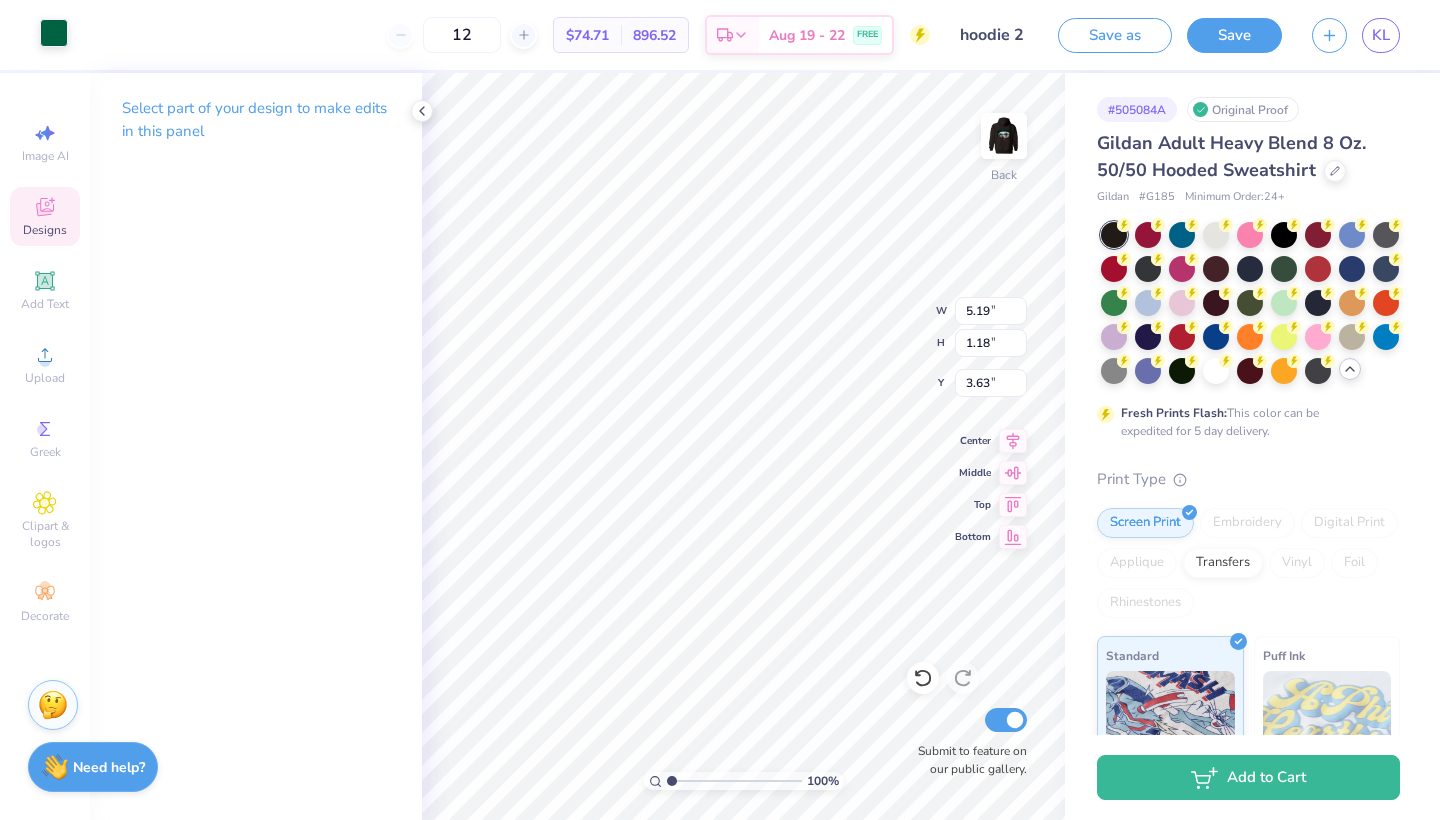 click at bounding box center [54, 33] 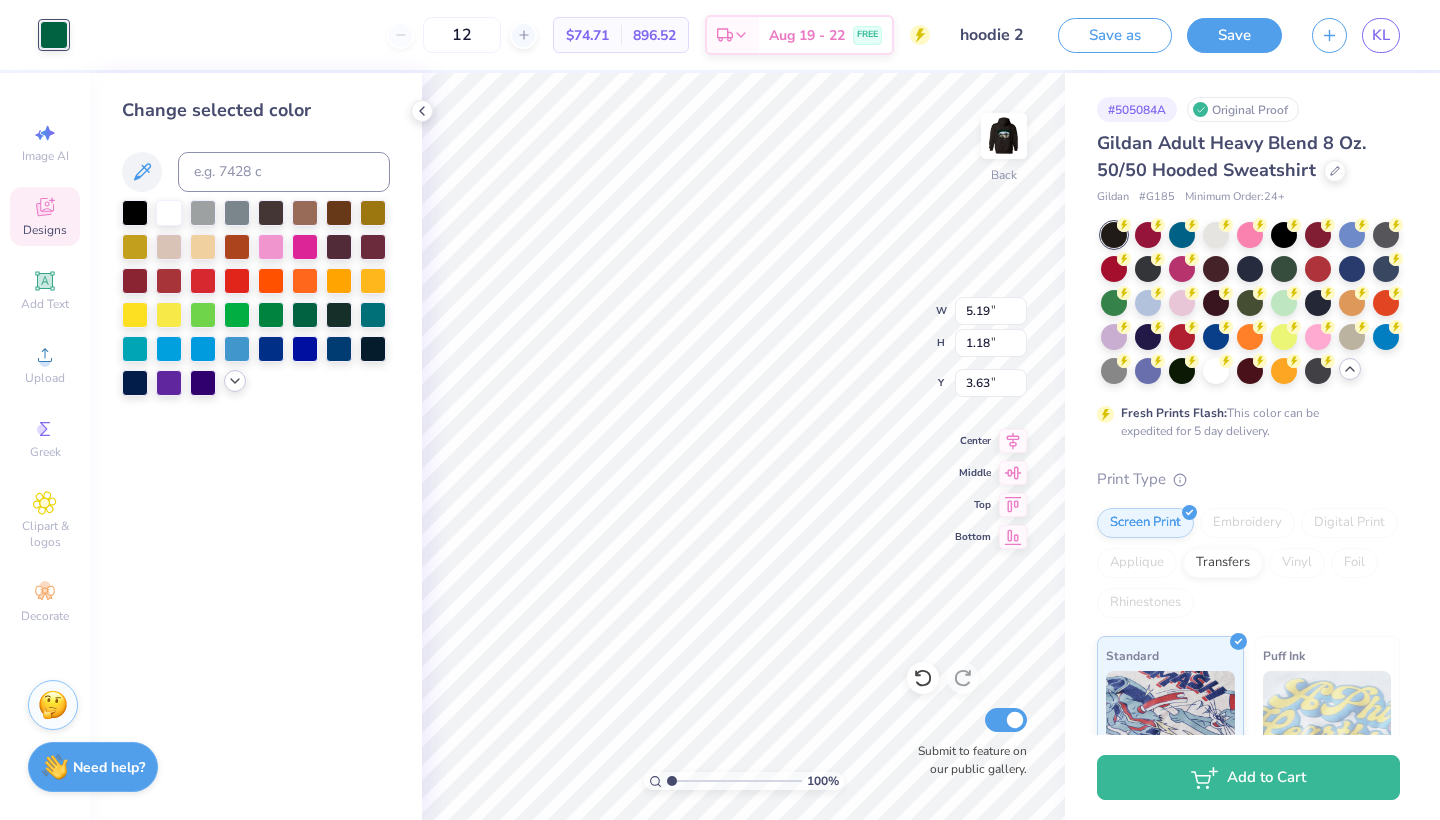 click at bounding box center [235, 381] 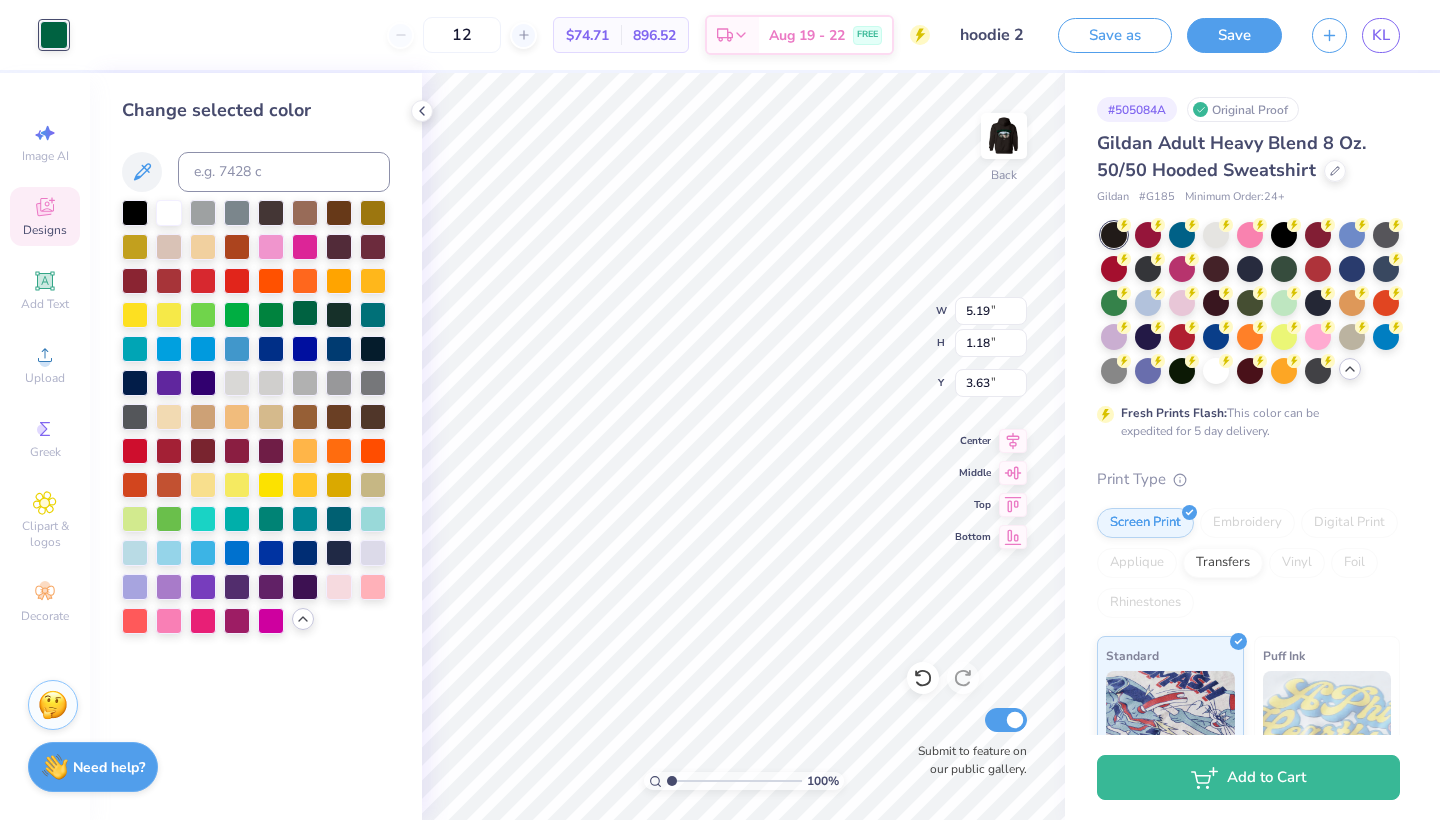 click at bounding box center [305, 313] 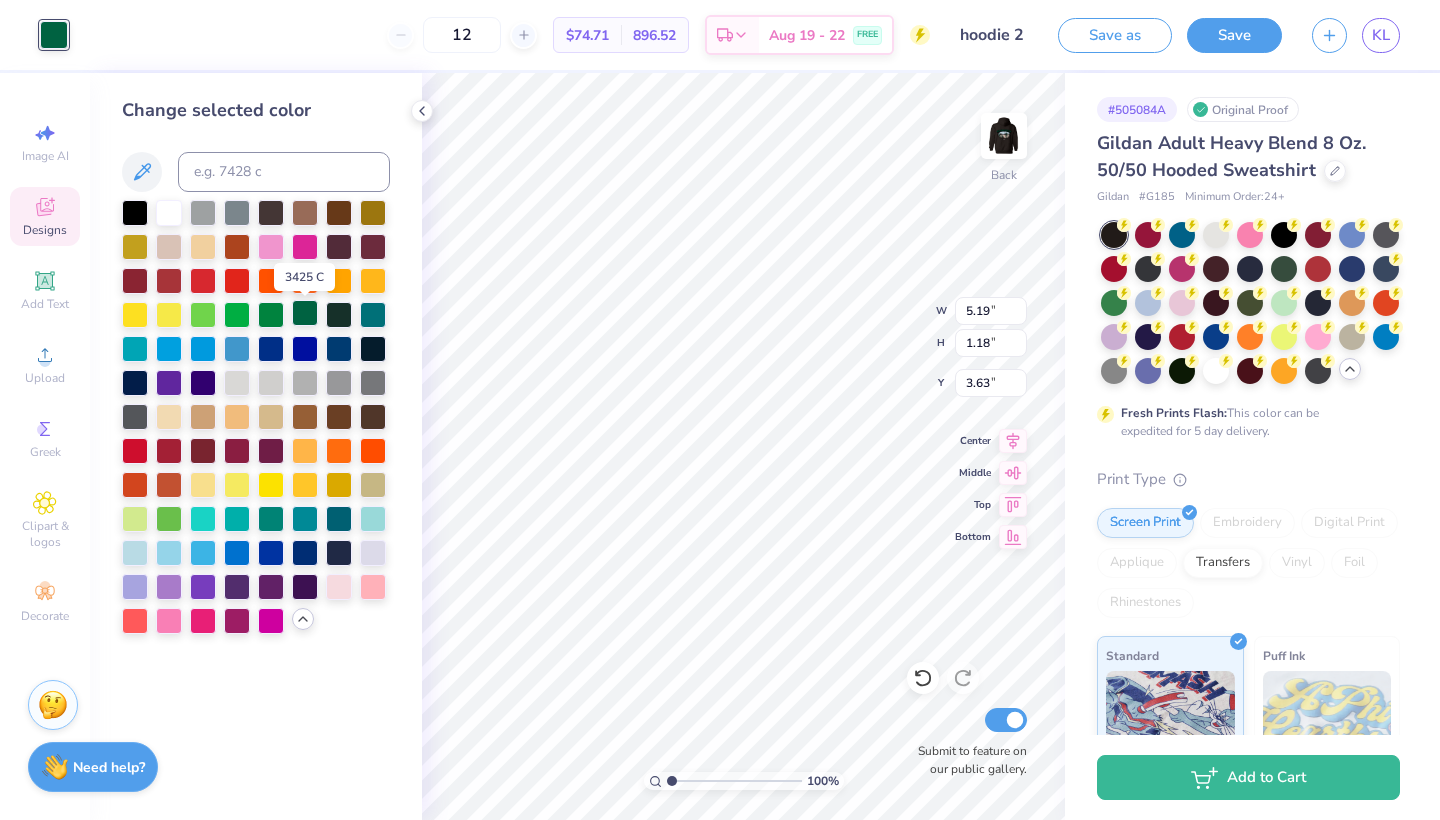 click at bounding box center (305, 313) 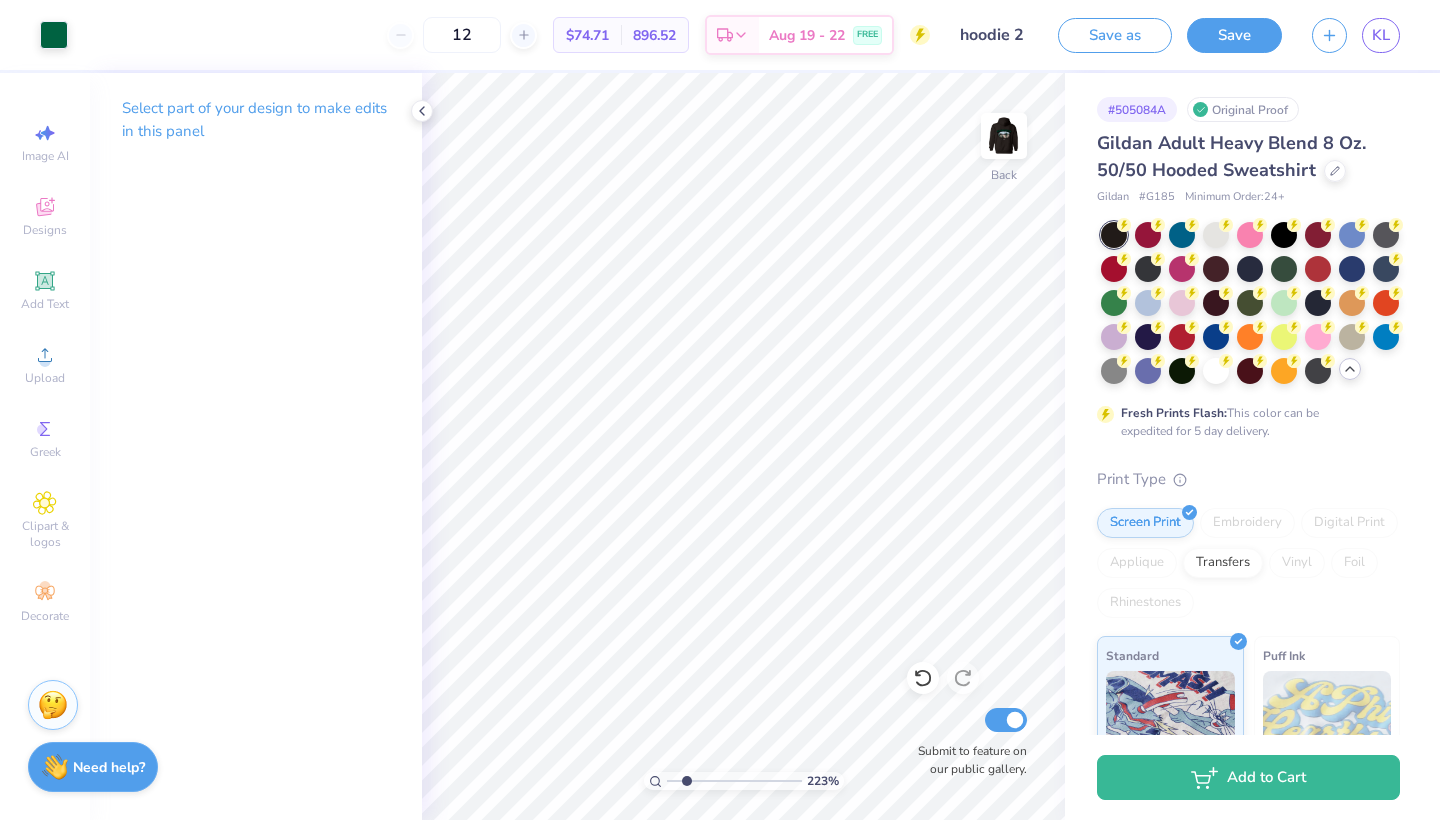 drag, startPoint x: 668, startPoint y: 780, endPoint x: 686, endPoint y: 782, distance: 18.110771 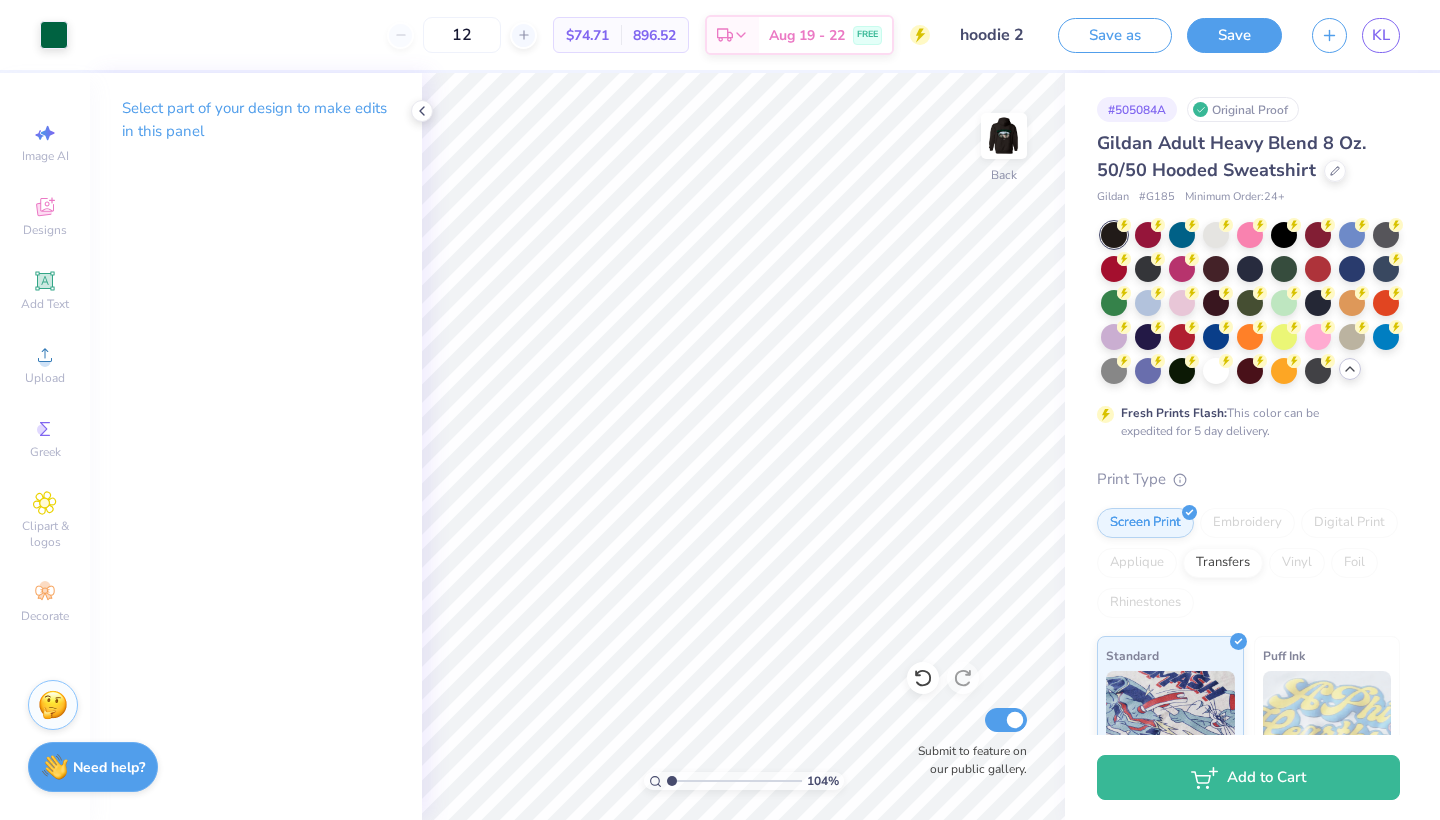 drag, startPoint x: 685, startPoint y: 782, endPoint x: 672, endPoint y: 778, distance: 13.601471 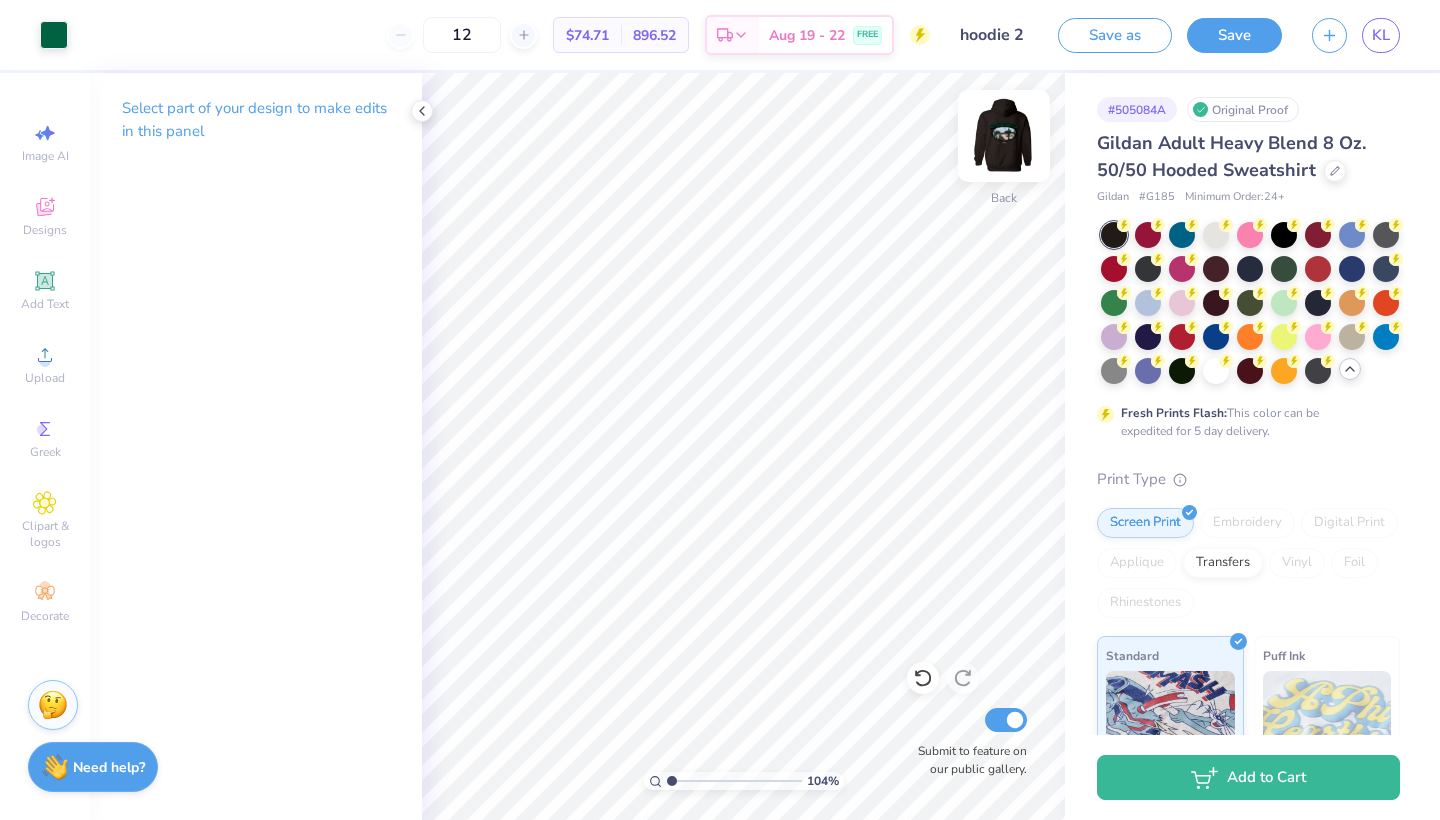 click at bounding box center (1004, 136) 